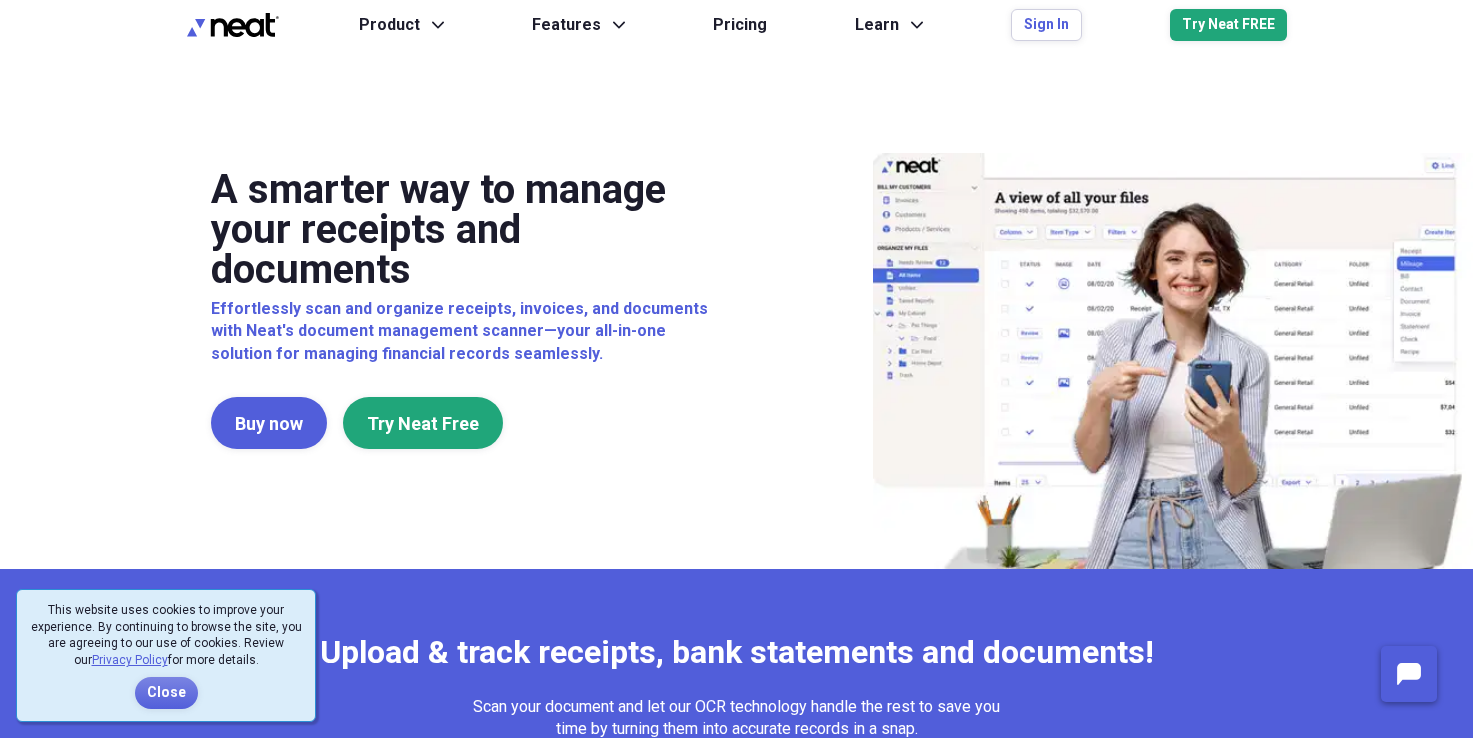 scroll, scrollTop: 0, scrollLeft: 0, axis: both 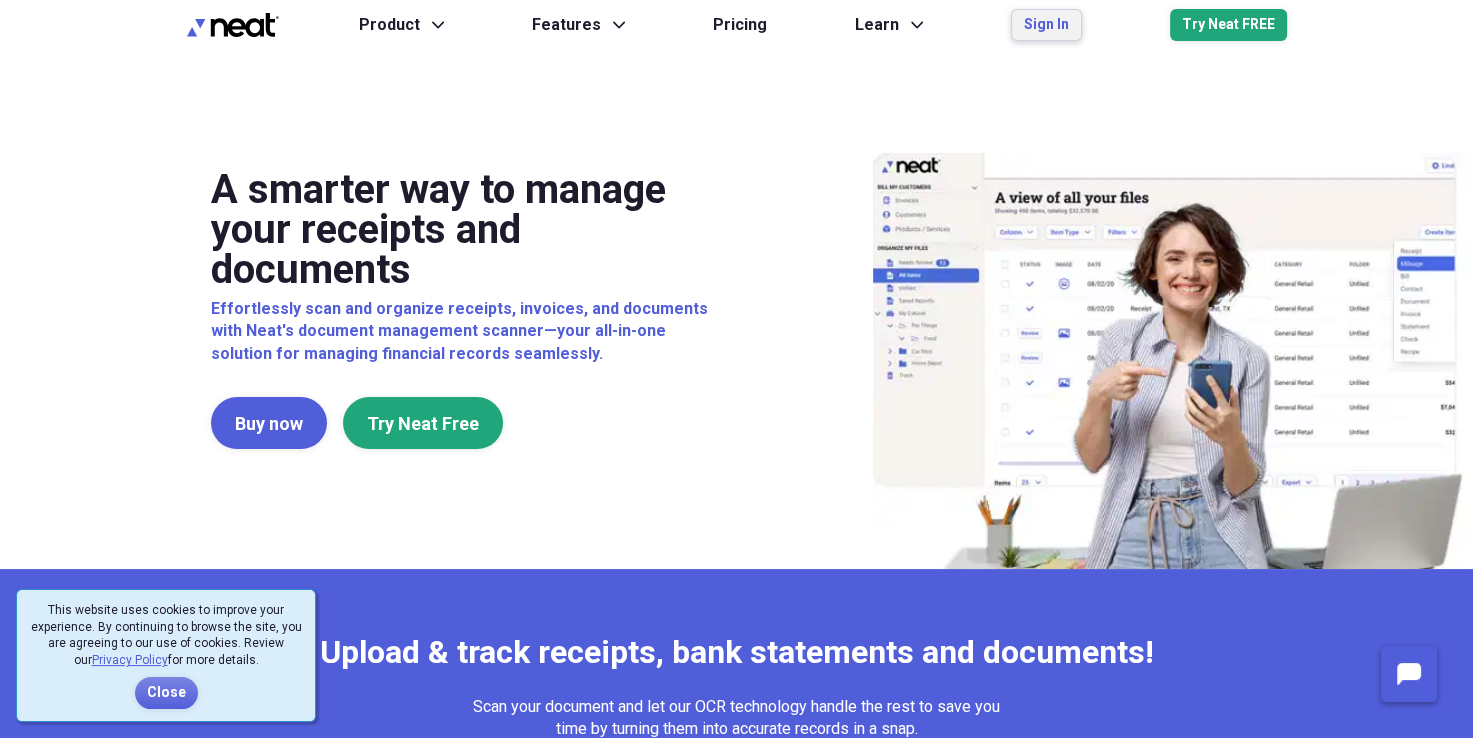 click on "Sign In" at bounding box center [1046, 25] 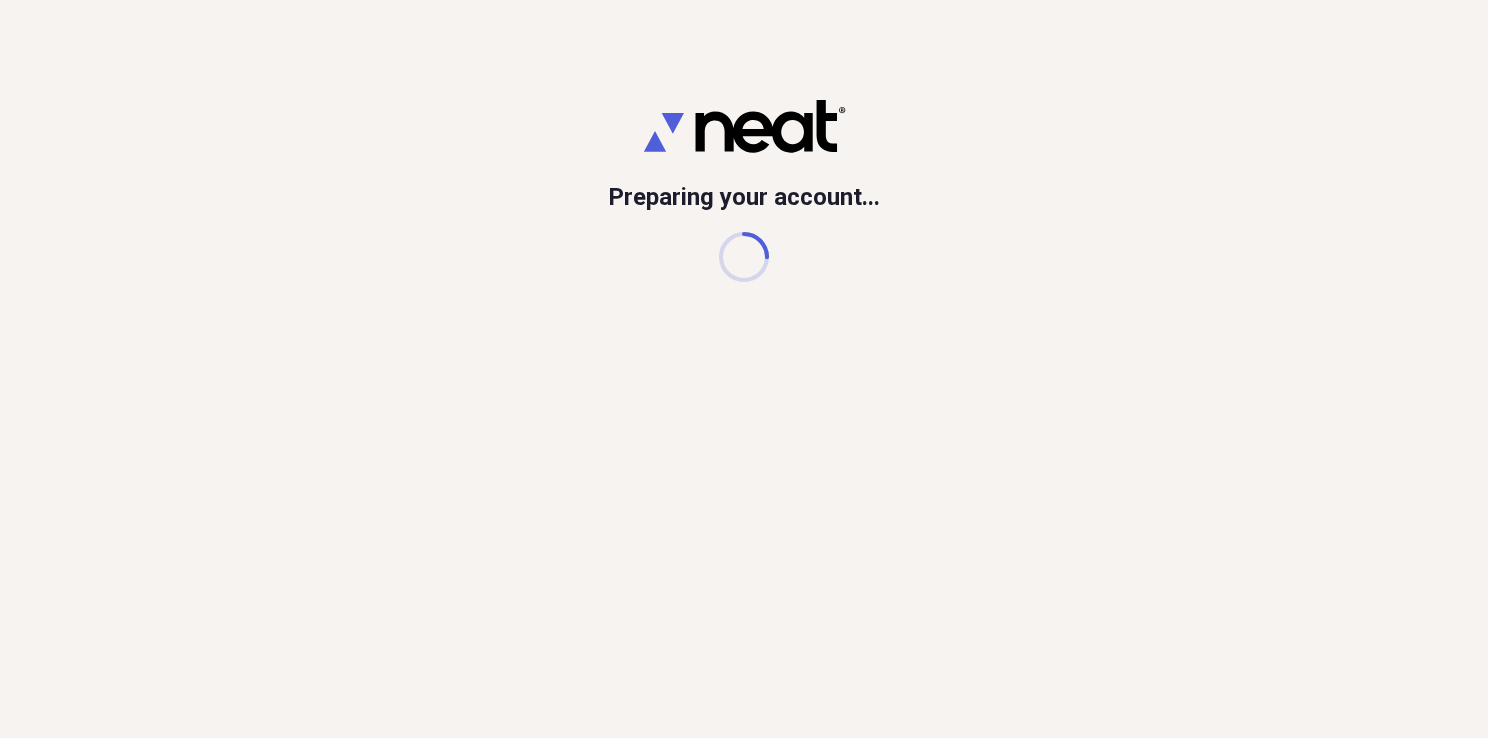 scroll, scrollTop: 0, scrollLeft: 0, axis: both 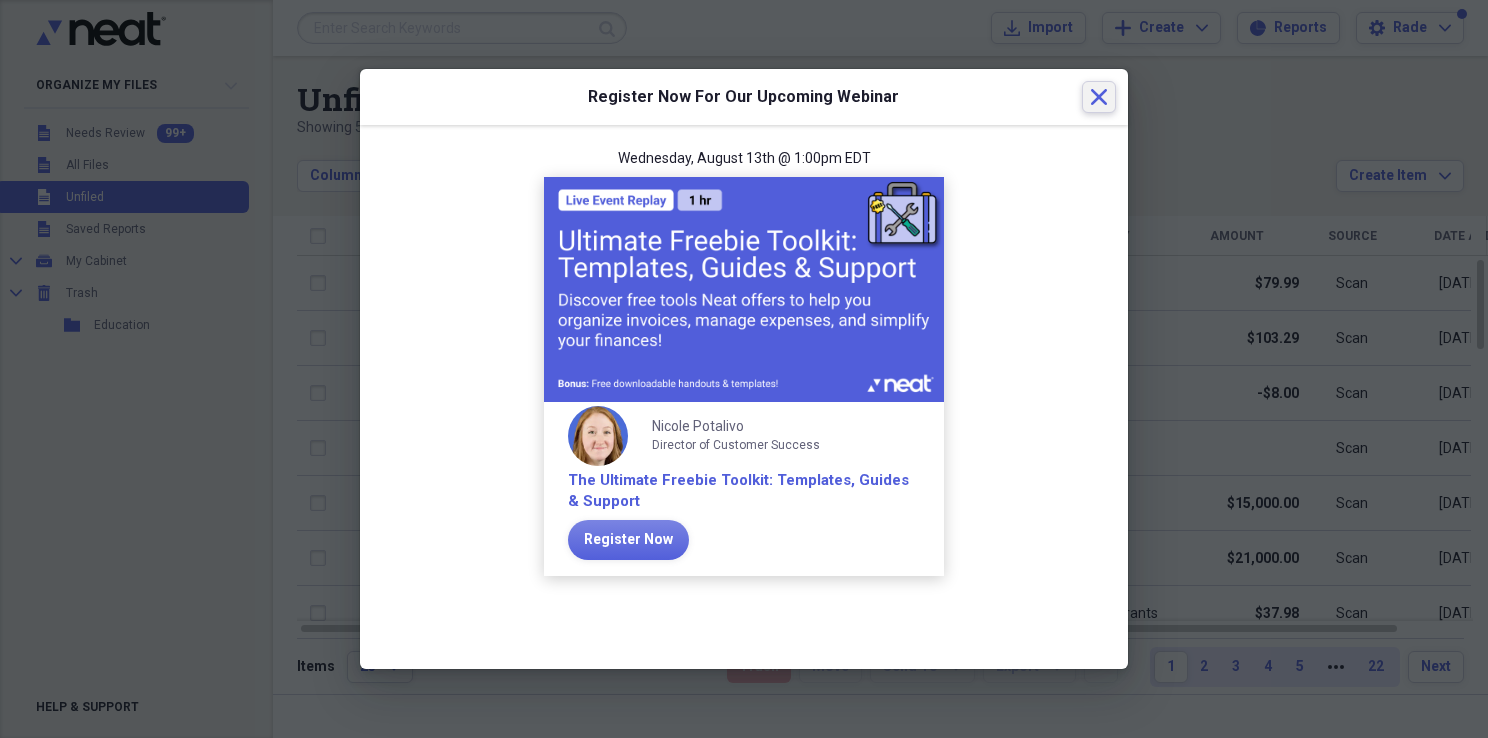 click on "Close" at bounding box center (1099, 97) 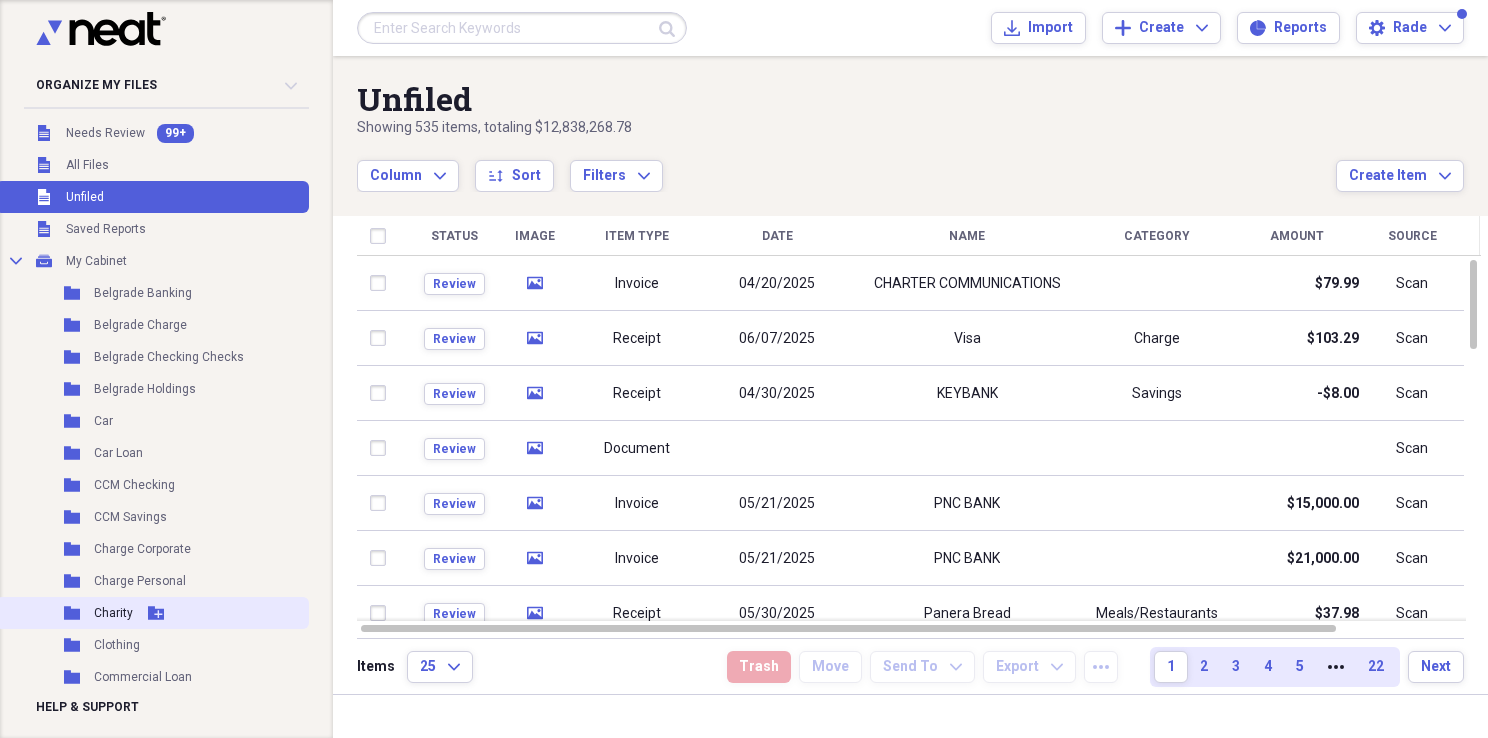 click on "Charity" at bounding box center [113, 613] 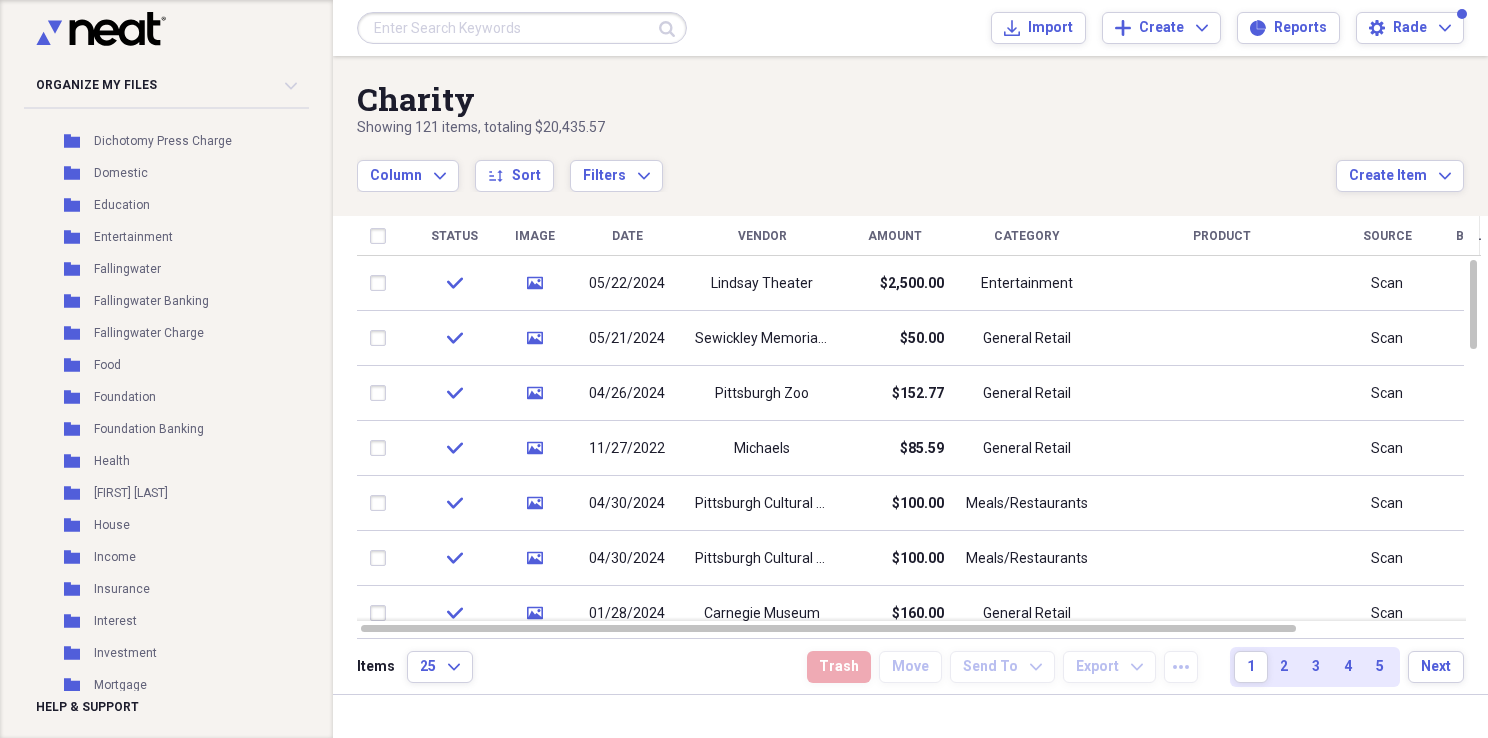 scroll, scrollTop: 700, scrollLeft: 0, axis: vertical 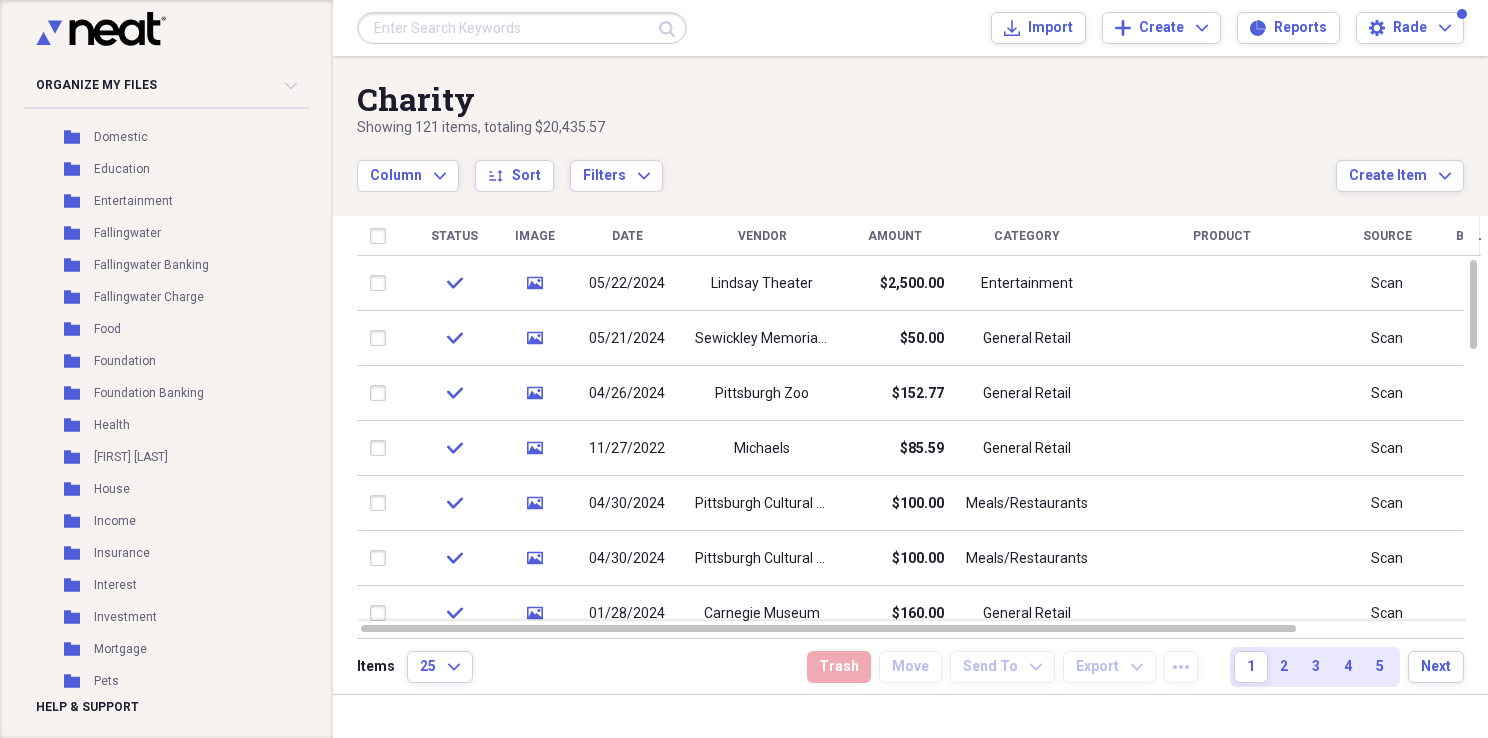 click on "[FIRST] [LAST]" at bounding box center [131, 457] 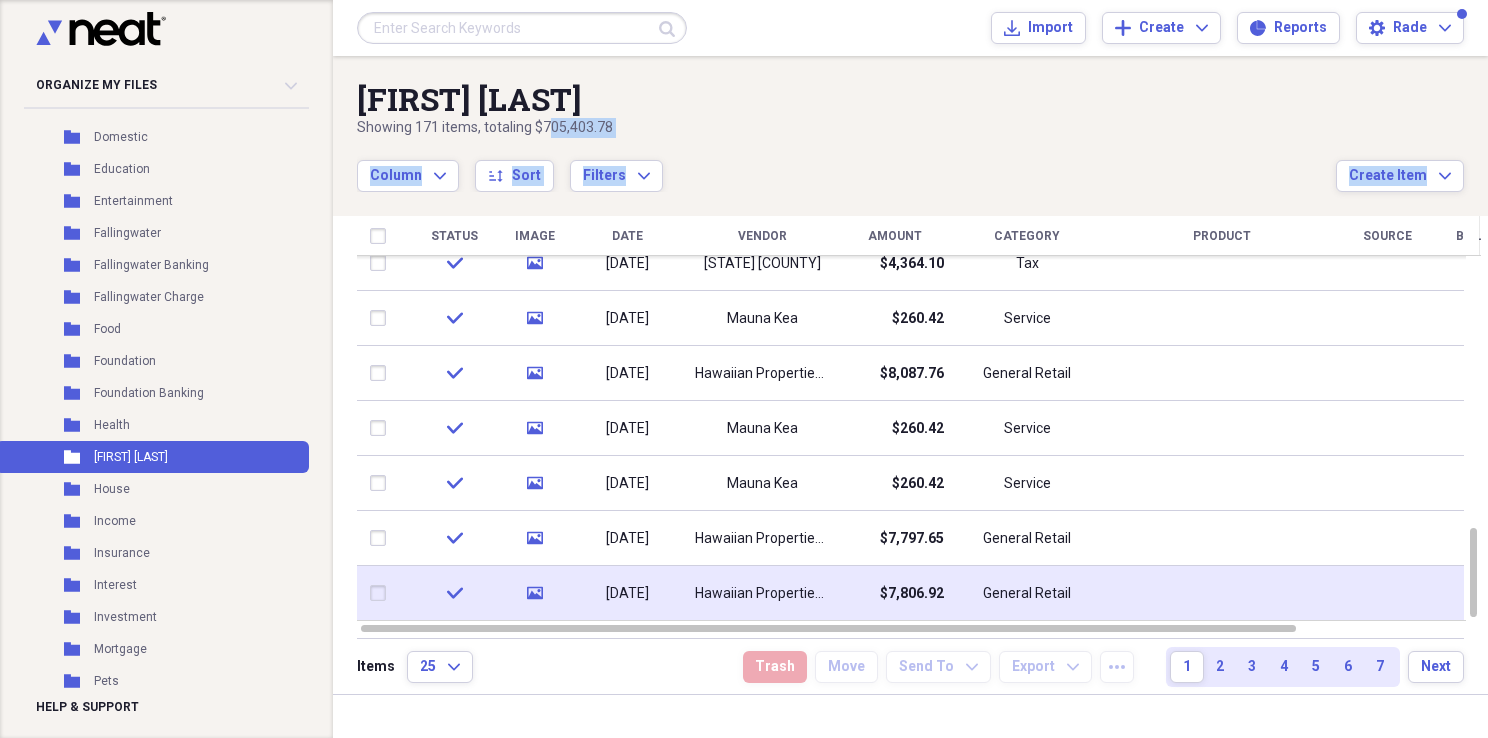click on "[PERSON] Showing [NUMBER] items , totaling [PRICE] Column Expand sort Sort Filters Expand Create Item Expand Status Image Date Vendor Amount Category Product Source Billable Reimbursable check media [DATE] [VENDOR] [PRICE] General Retail Scan check media [DATE] [VENDOR] [PRICE] Service Scan check media [DATE] [VENDOR] [PRICE] Service Scan check media [DATE] [VENDOR] [PRICE] General Retail check media [DATE] [VENDOR] [PRICE] Retirement 401k check media [DATE] [VENDOR] [PRICE] Service check media [DATE] [VENDOR] [PRICE] General Retail check media [DATE] [VENDOR] [PRICE] General Retail check media [DATE] [VENDOR] [PRICE] Tax check media [DATE] [VENDOR] [PRICE] Service check media [DATE] [VENDOR] [PRICE] General Retail check media [DATE] [VENDOR] [PRICE] Service check media [DATE] [VENDOR] [PRICE] Service check media [DATE] [PRICE]" at bounding box center [910, 375] 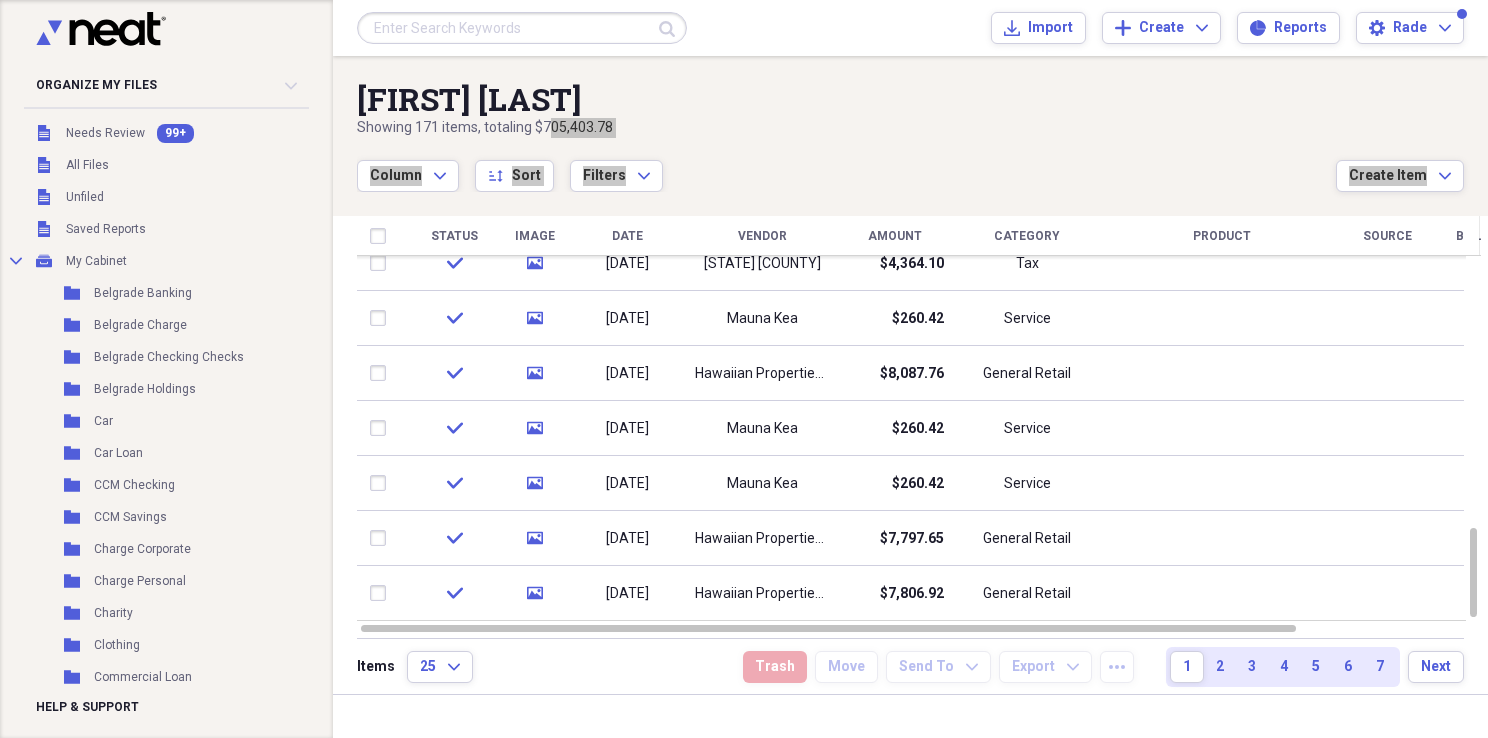 scroll, scrollTop: 100, scrollLeft: 0, axis: vertical 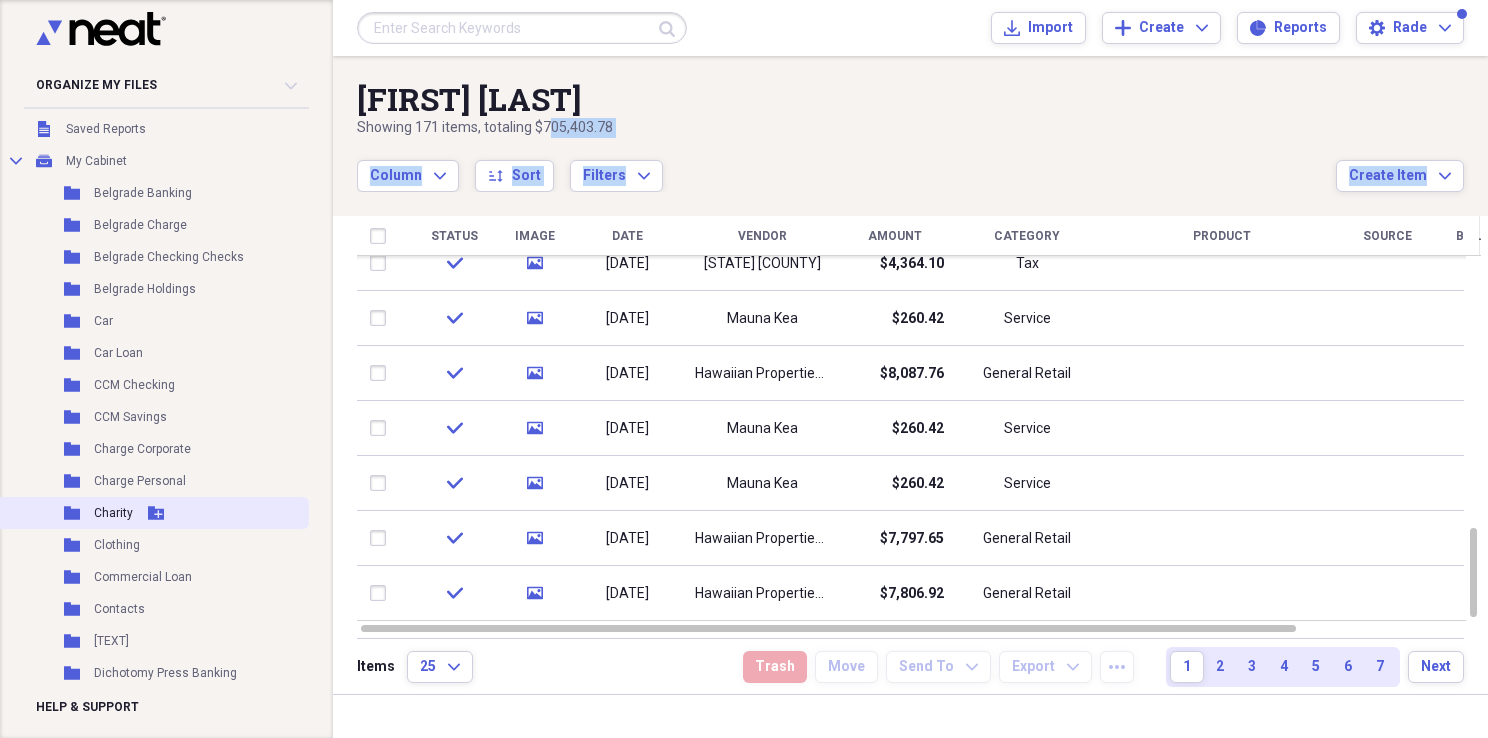 click on "Charity" at bounding box center (113, 513) 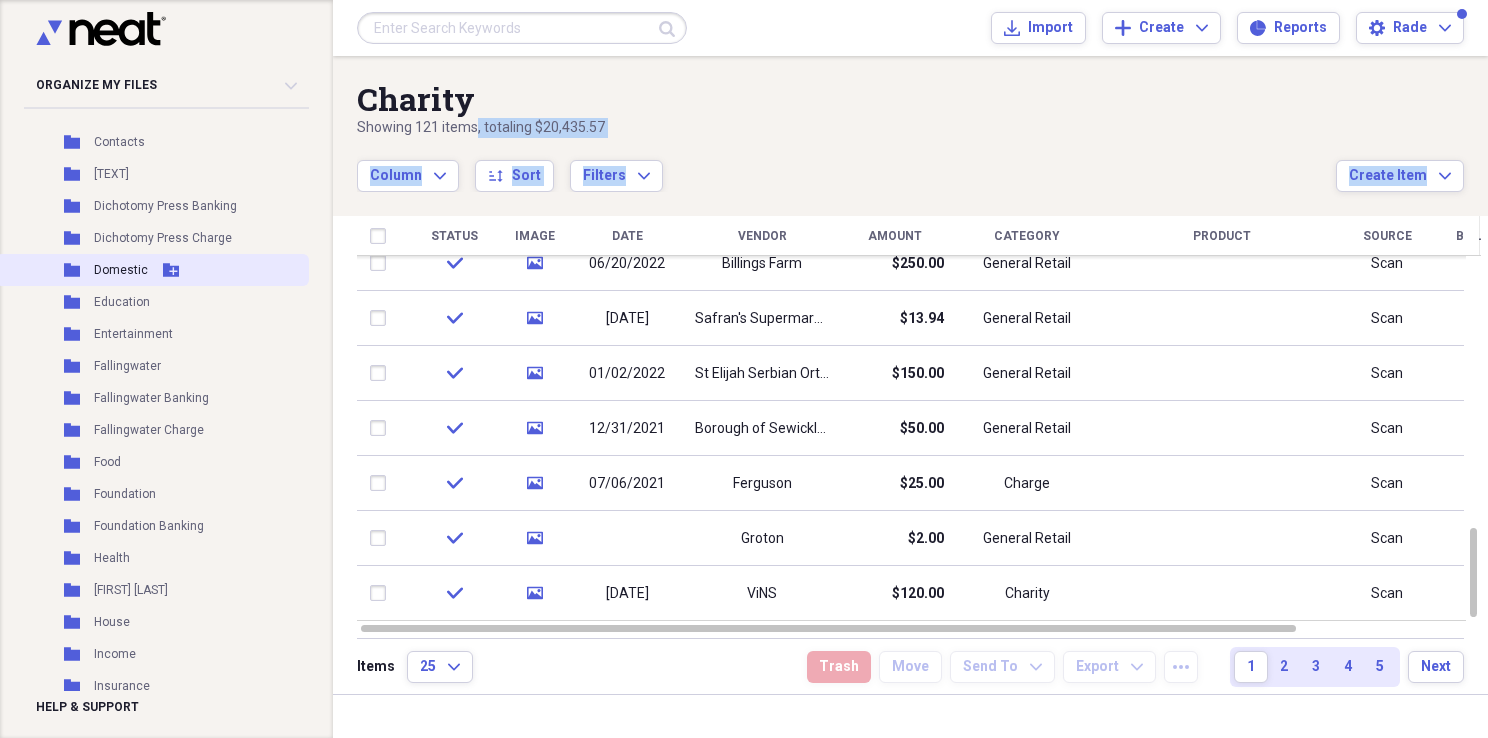 scroll, scrollTop: 600, scrollLeft: 0, axis: vertical 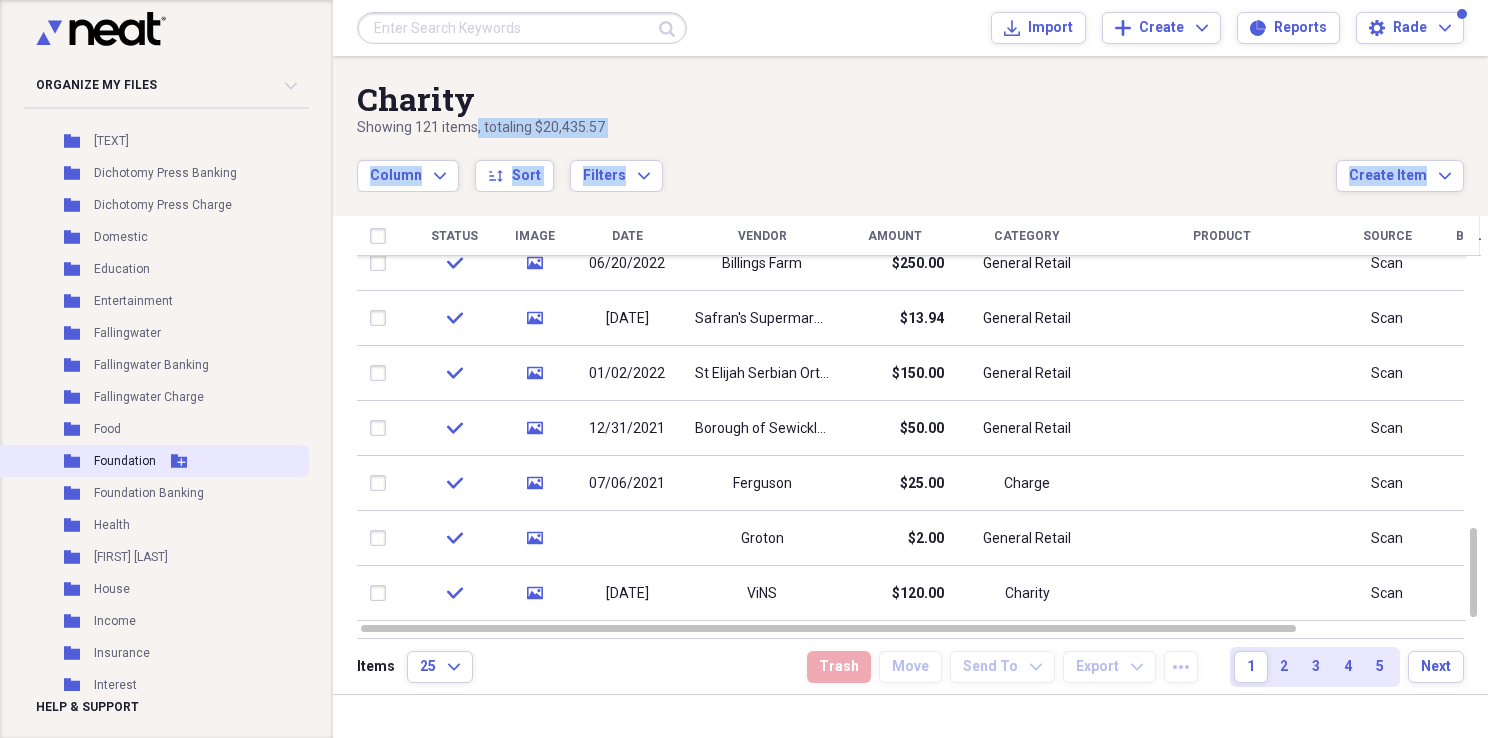 click on "Foundation" at bounding box center (125, 461) 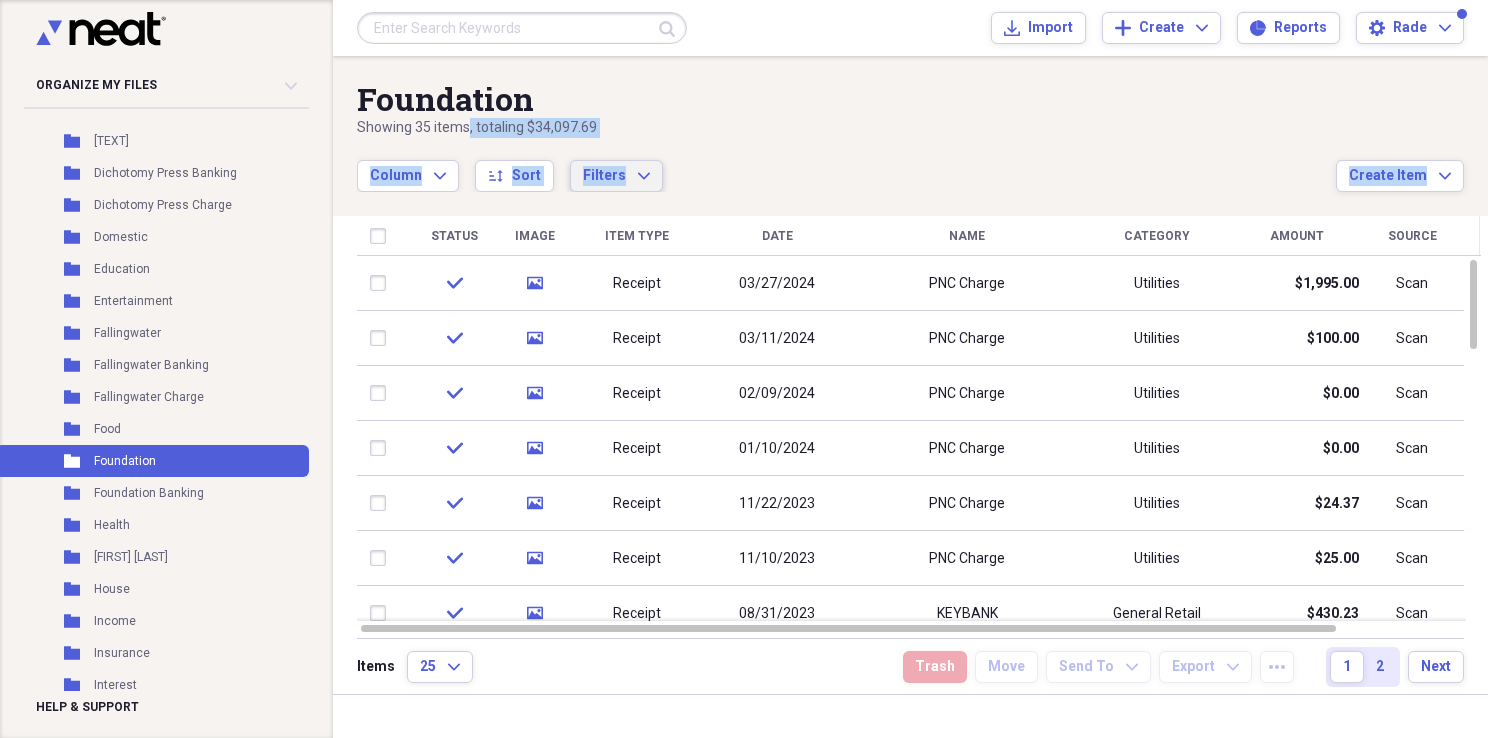 click on "Filters  Expand" at bounding box center (616, 176) 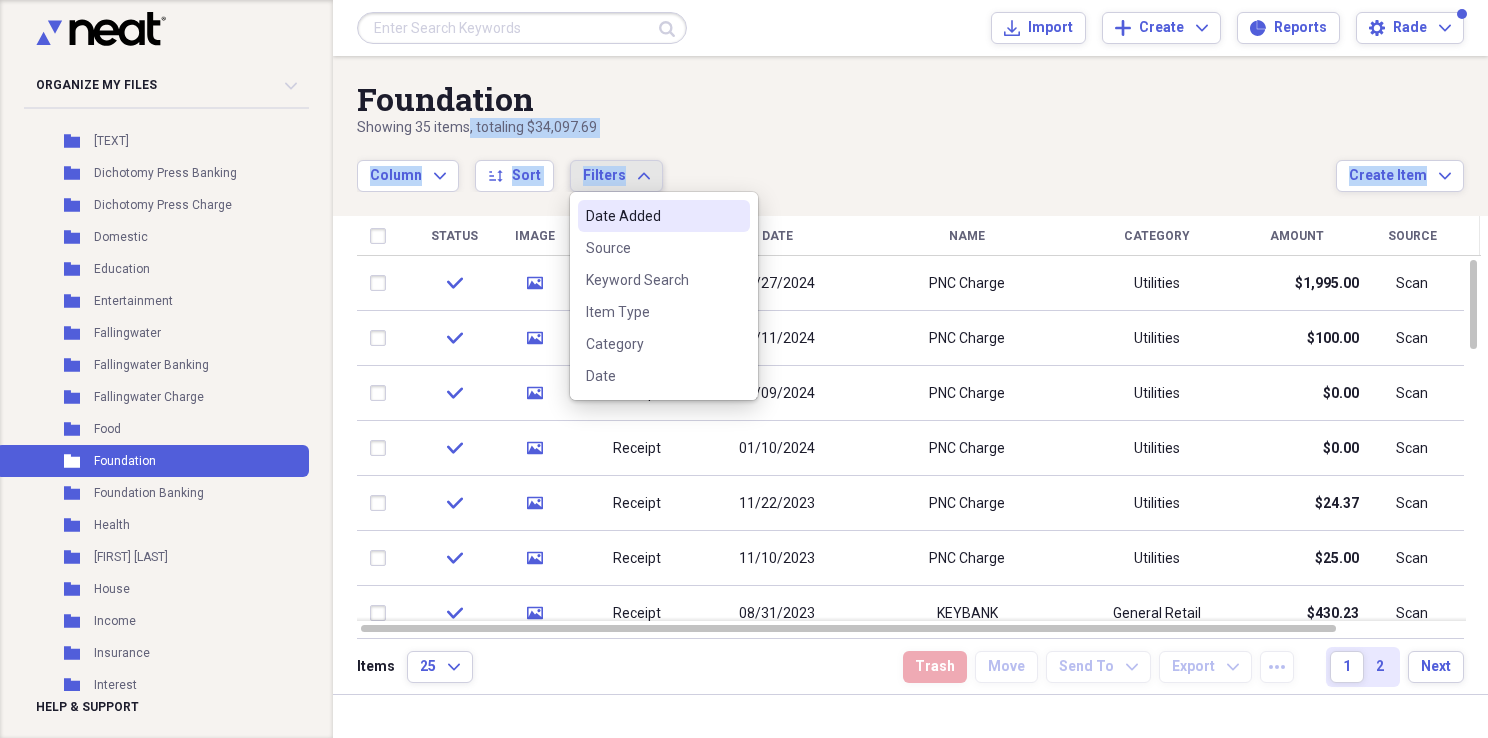click on "Column Expand sort Sort Filters  Expand" at bounding box center [846, 165] 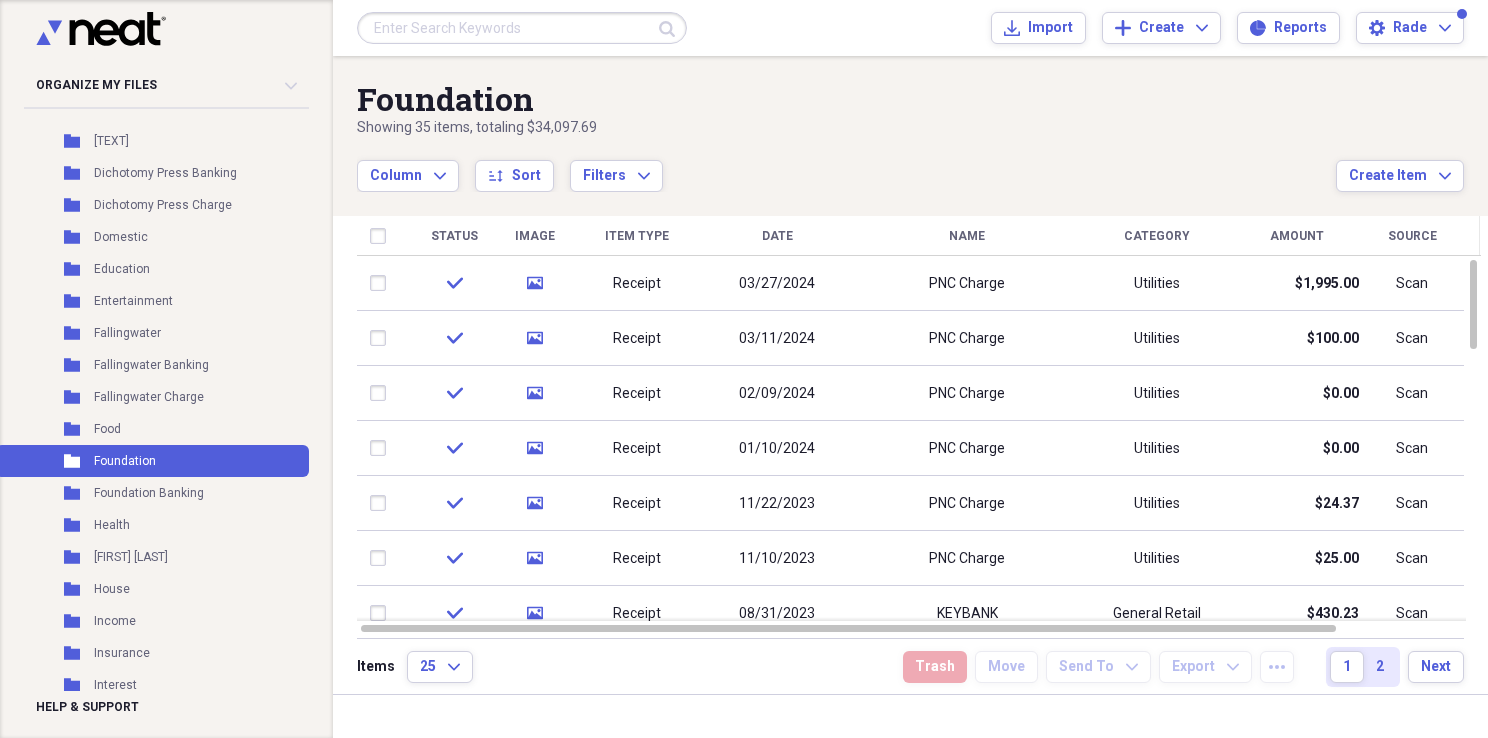 click on "Column Expand sort Sort Filters  Expand" at bounding box center (846, 165) 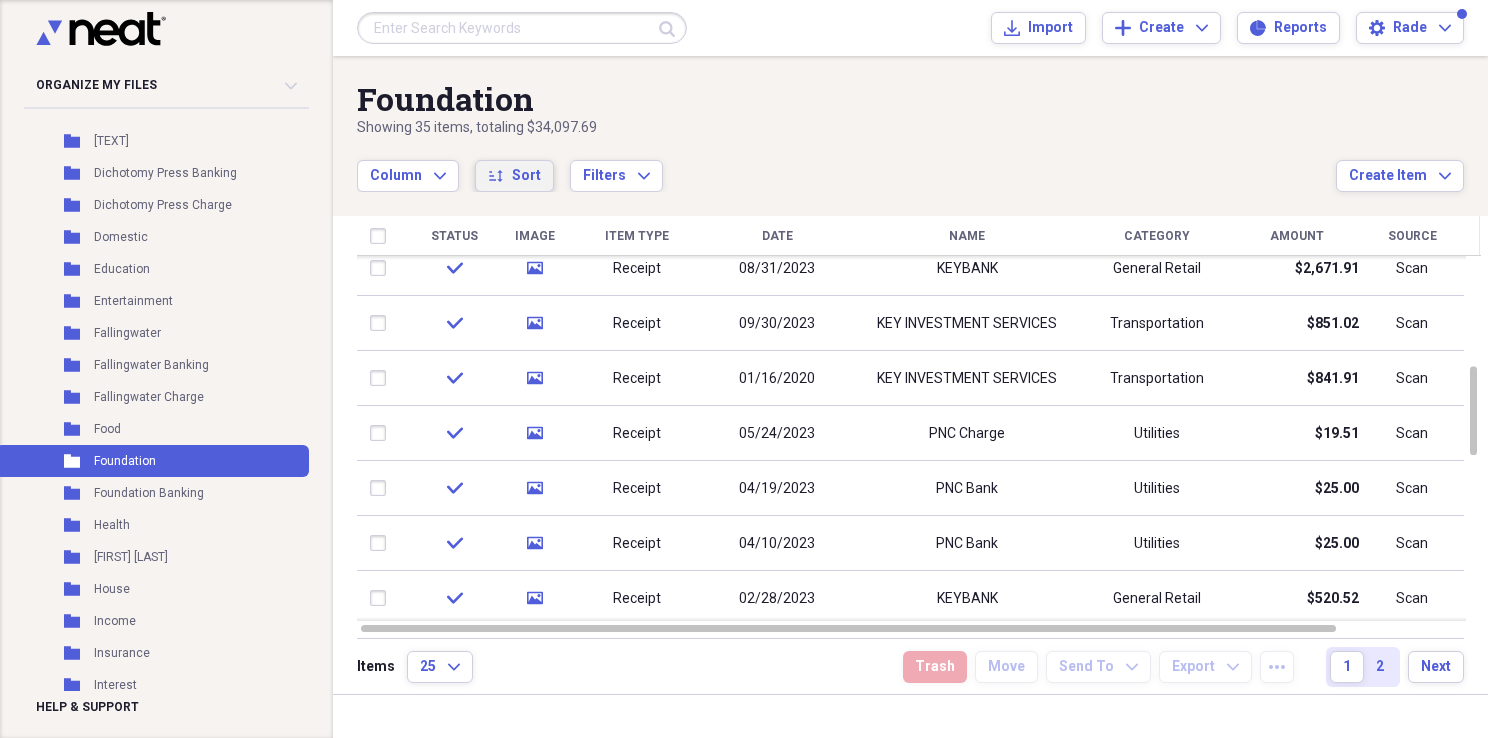 click on "Sort" at bounding box center [526, 176] 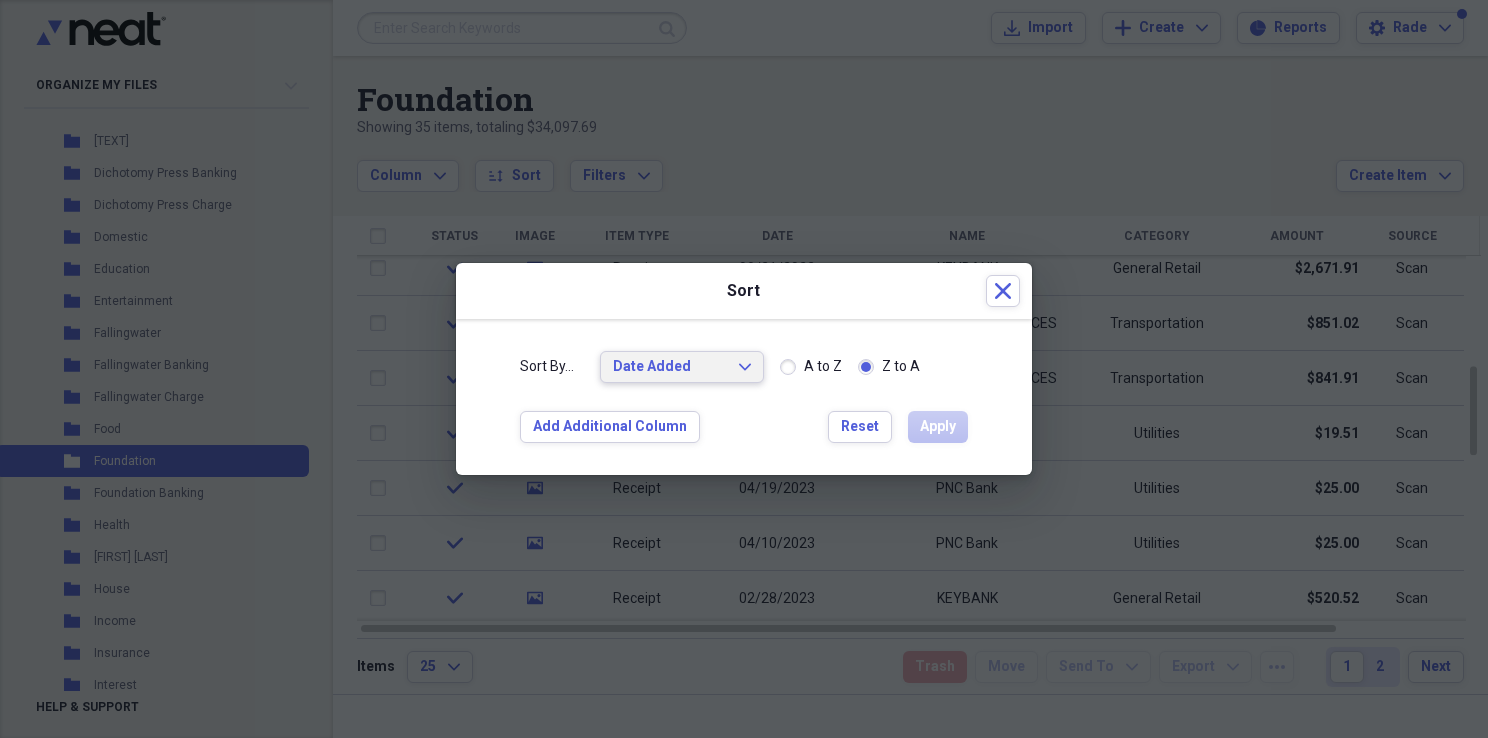 click on "Date Added Expand" at bounding box center [682, 367] 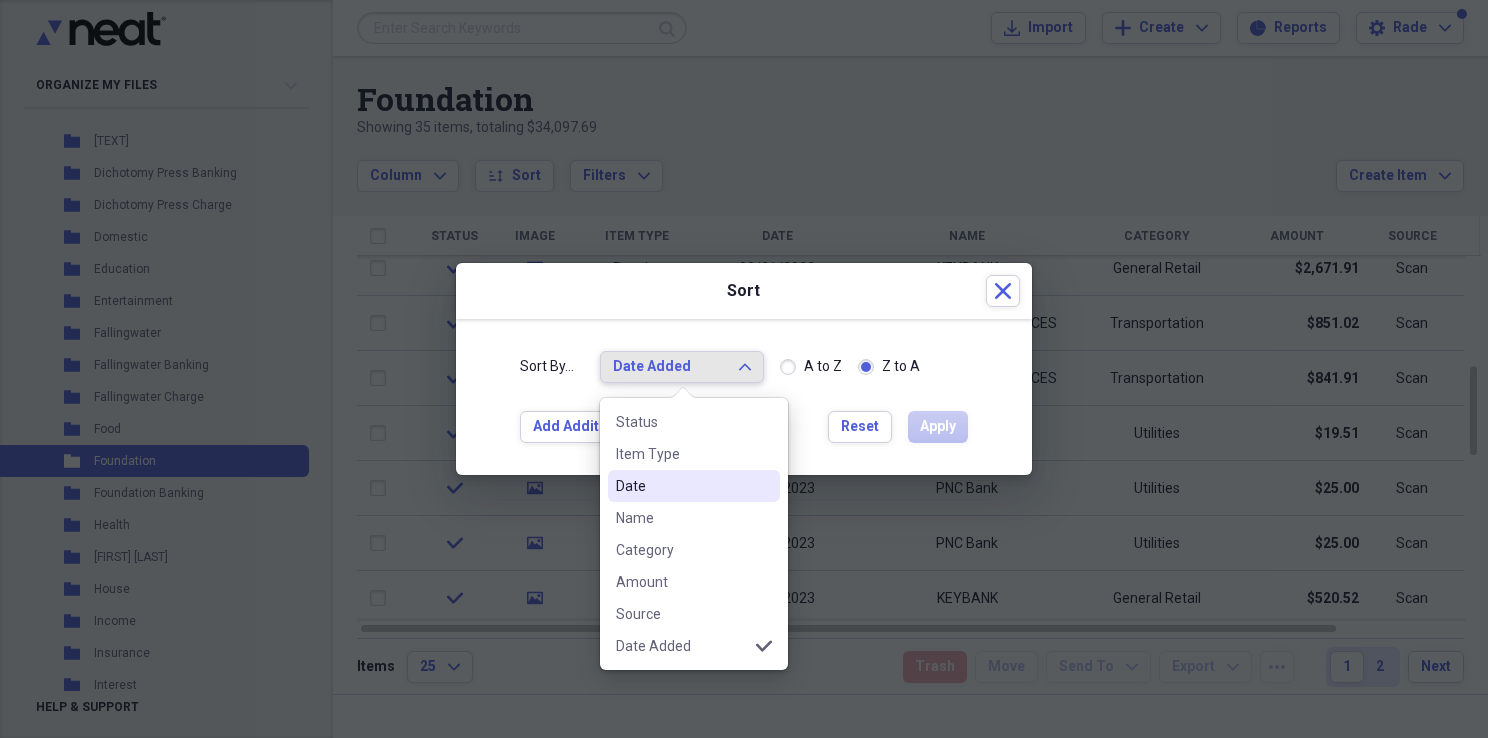 click on "Date" at bounding box center [682, 486] 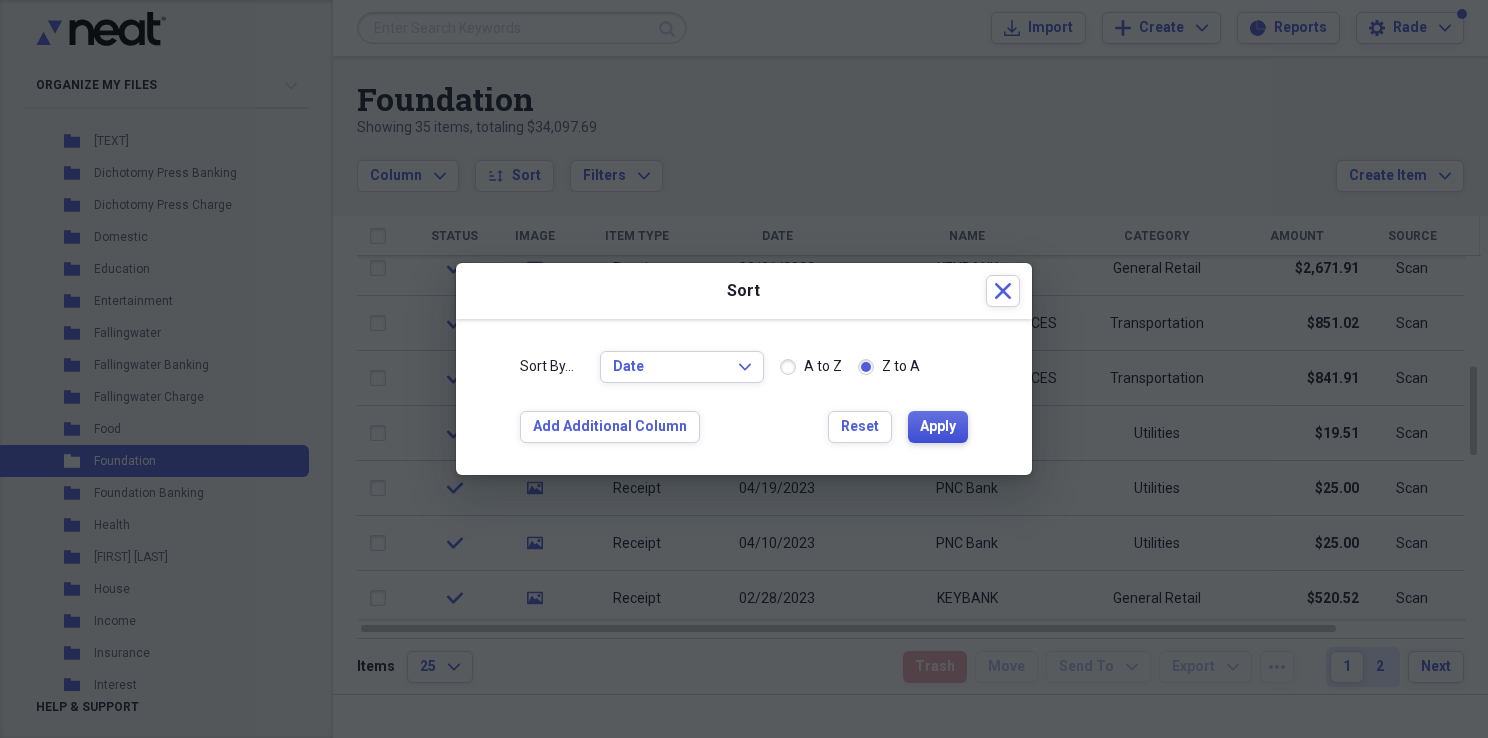 click on "Apply" at bounding box center [938, 427] 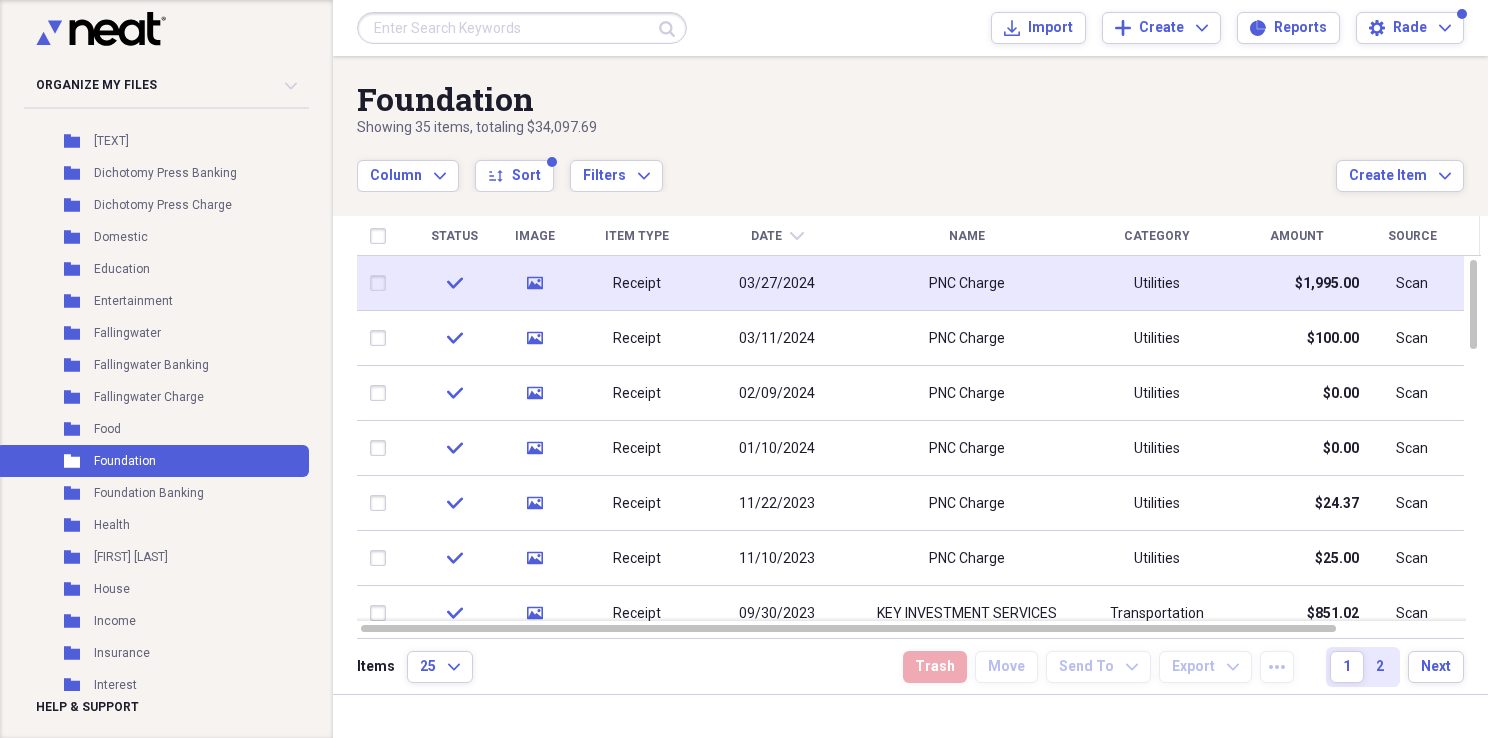 click on "media" 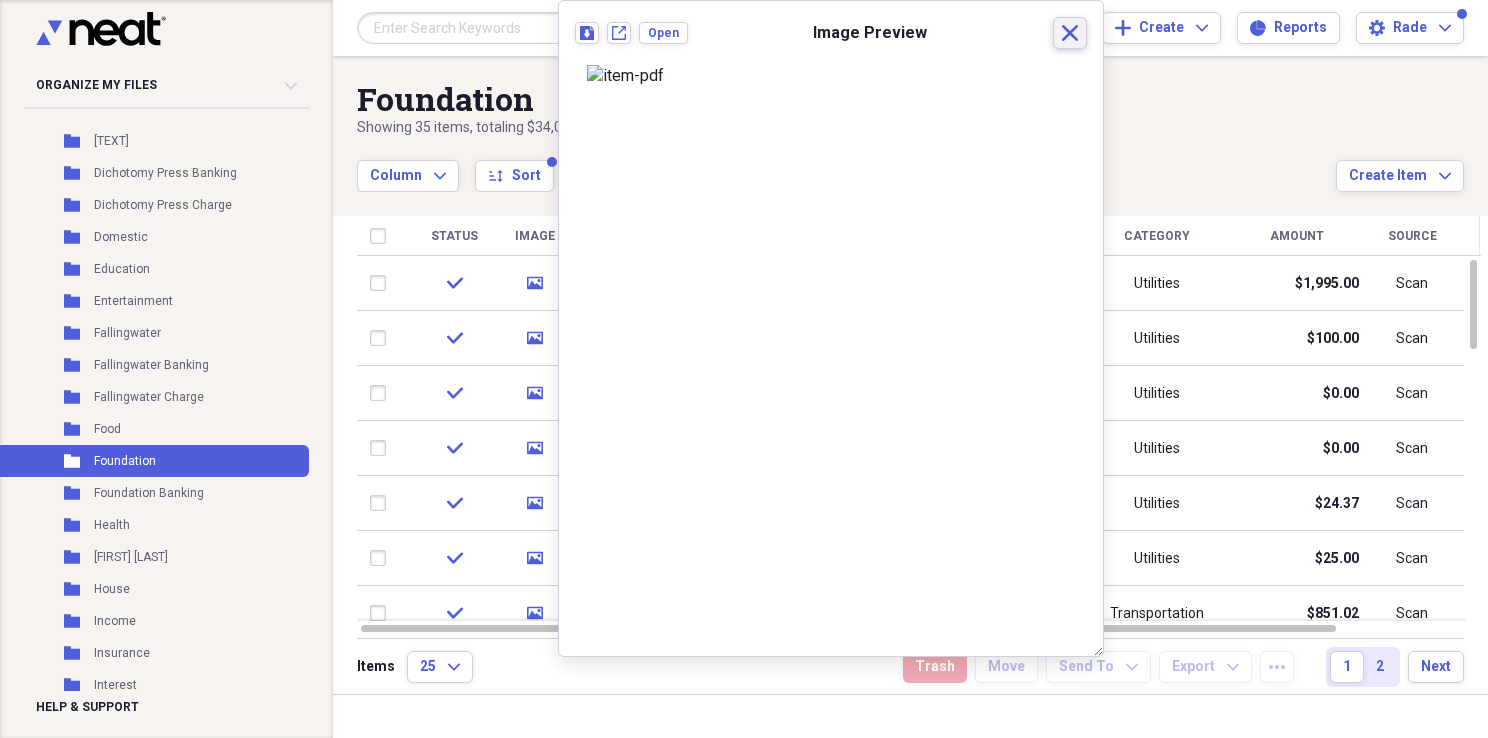 click 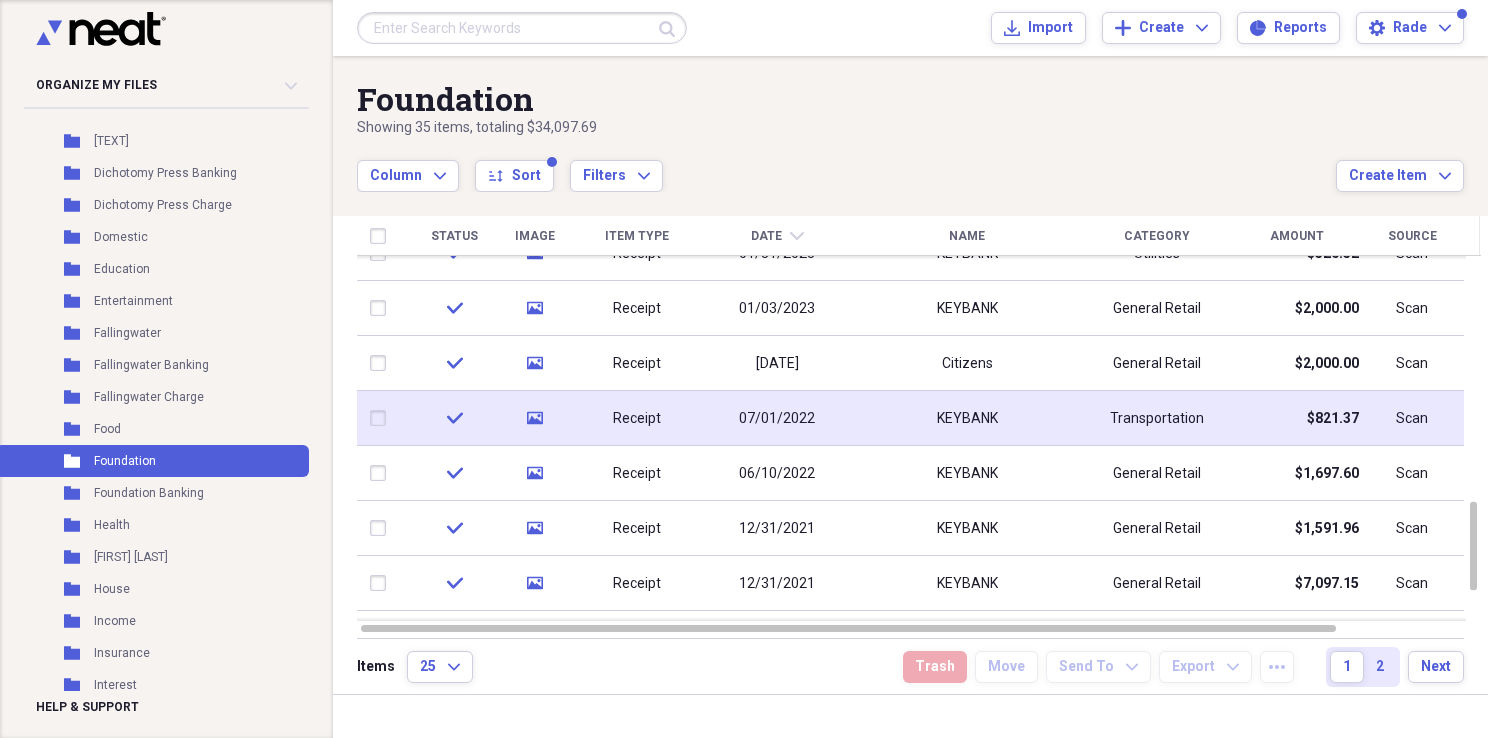 click on "07/01/2022" at bounding box center [777, 418] 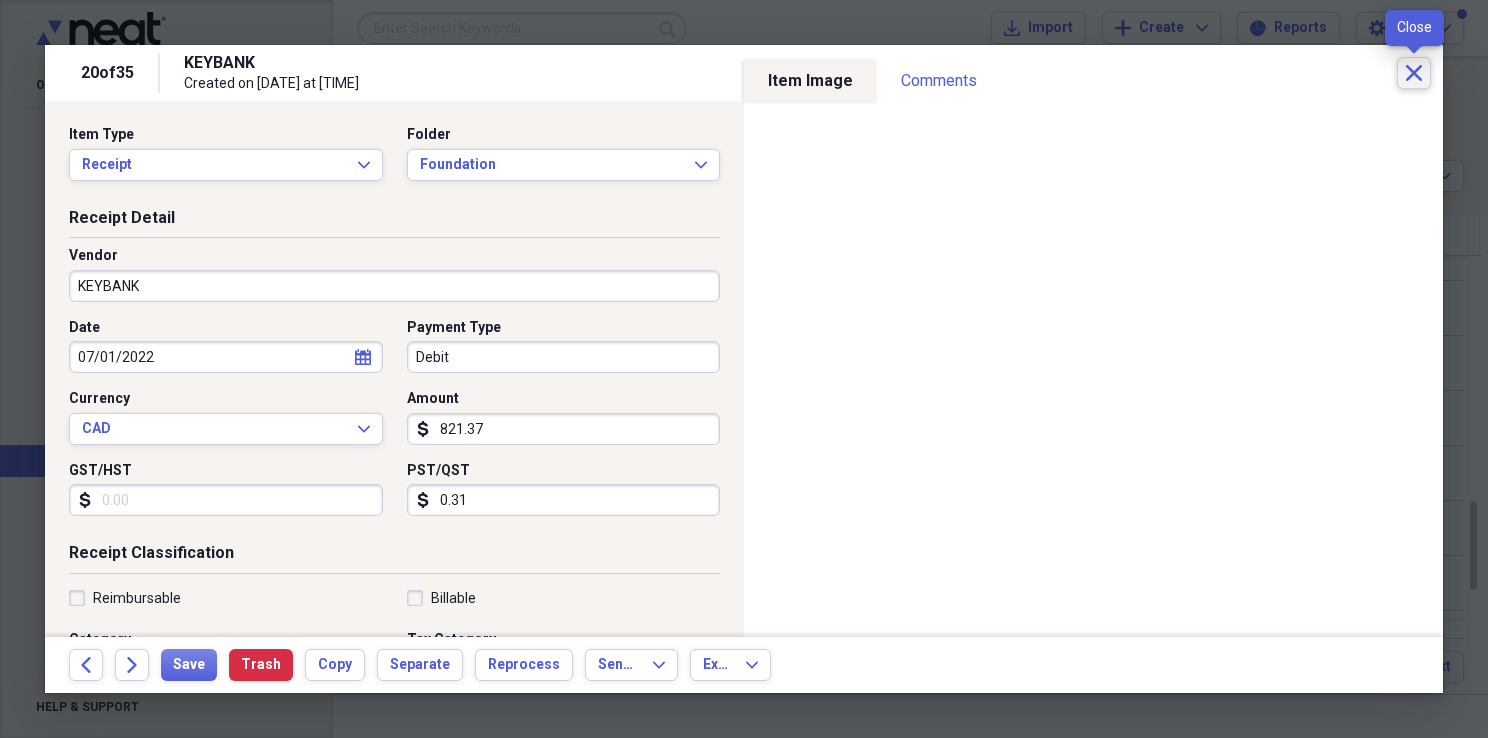click on "Close" at bounding box center (1414, 73) 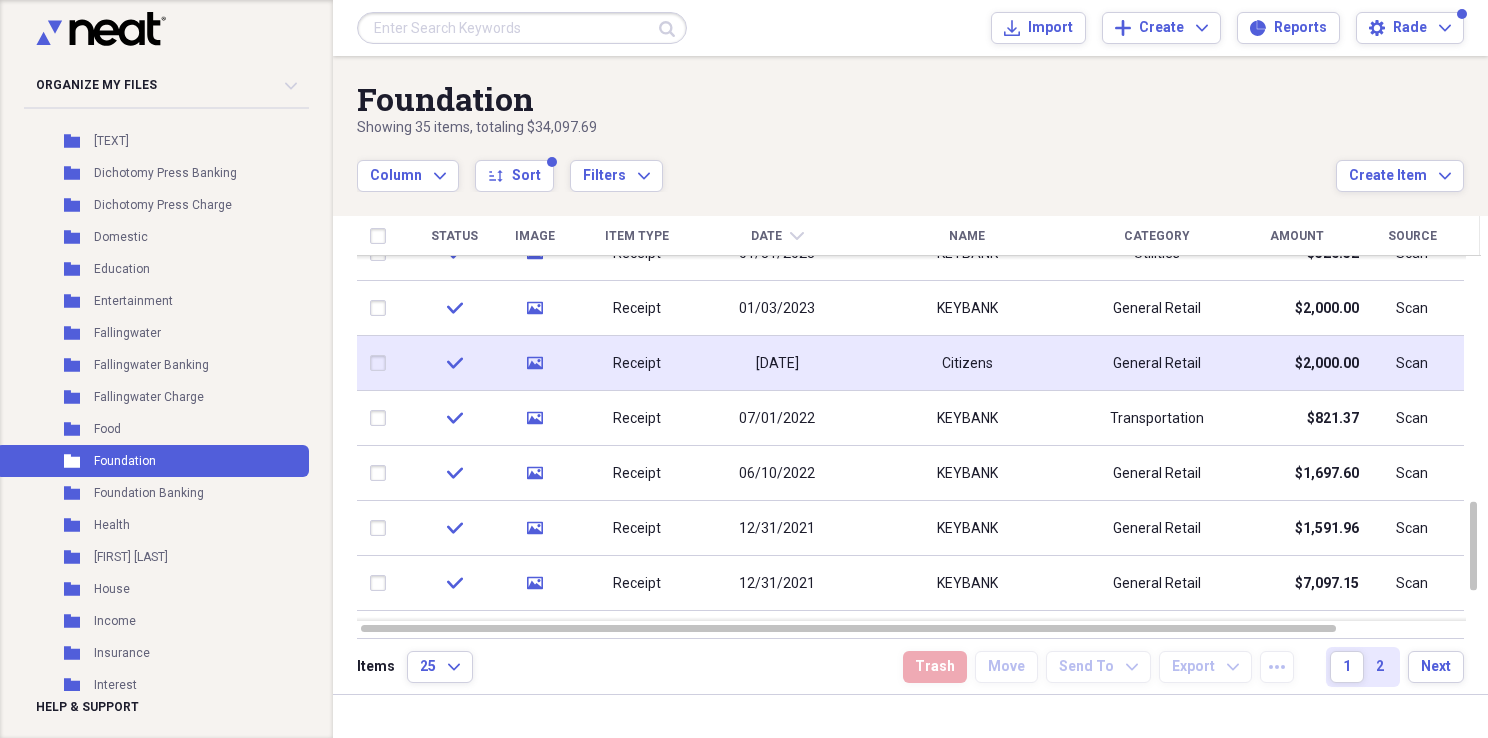 click on "[DATE]" at bounding box center (777, 364) 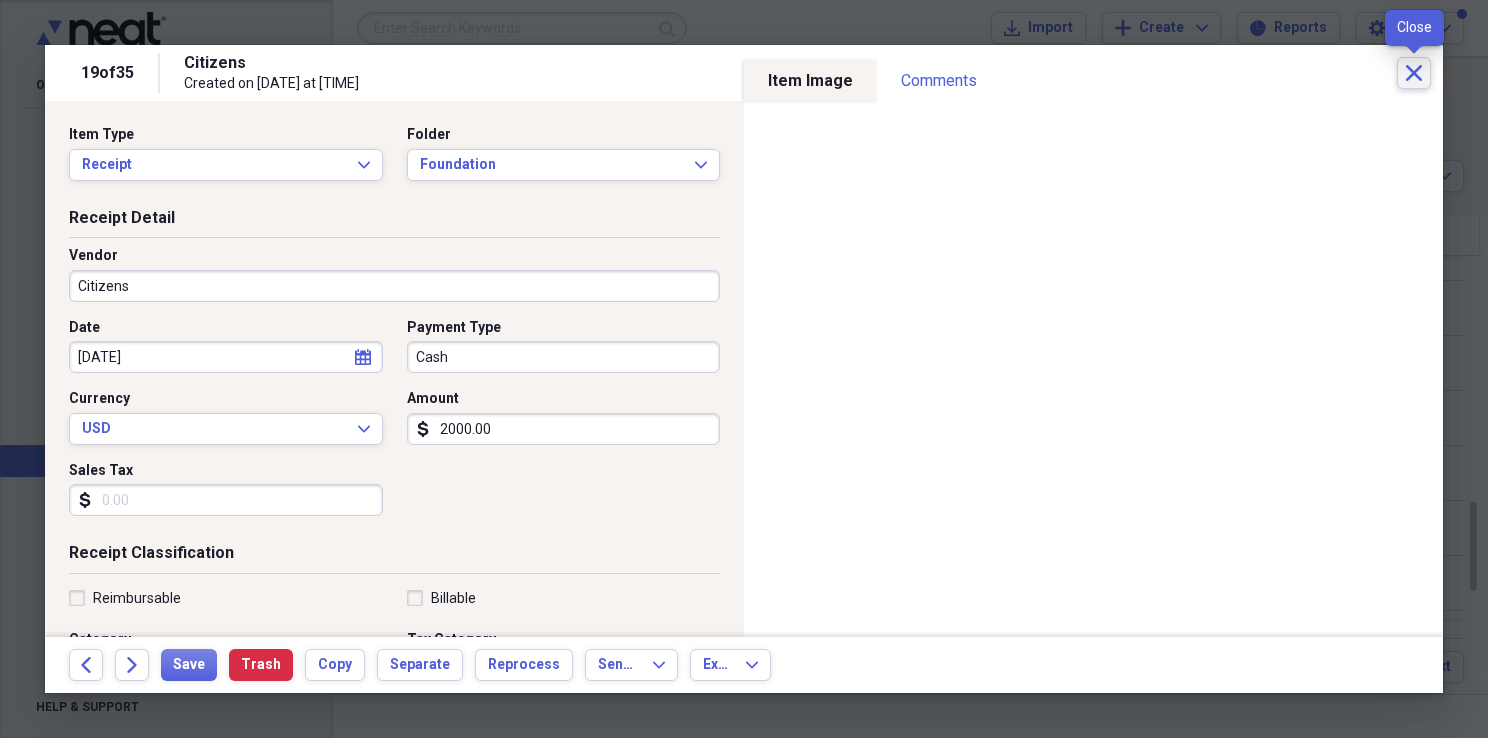 click on "Close" at bounding box center [1414, 73] 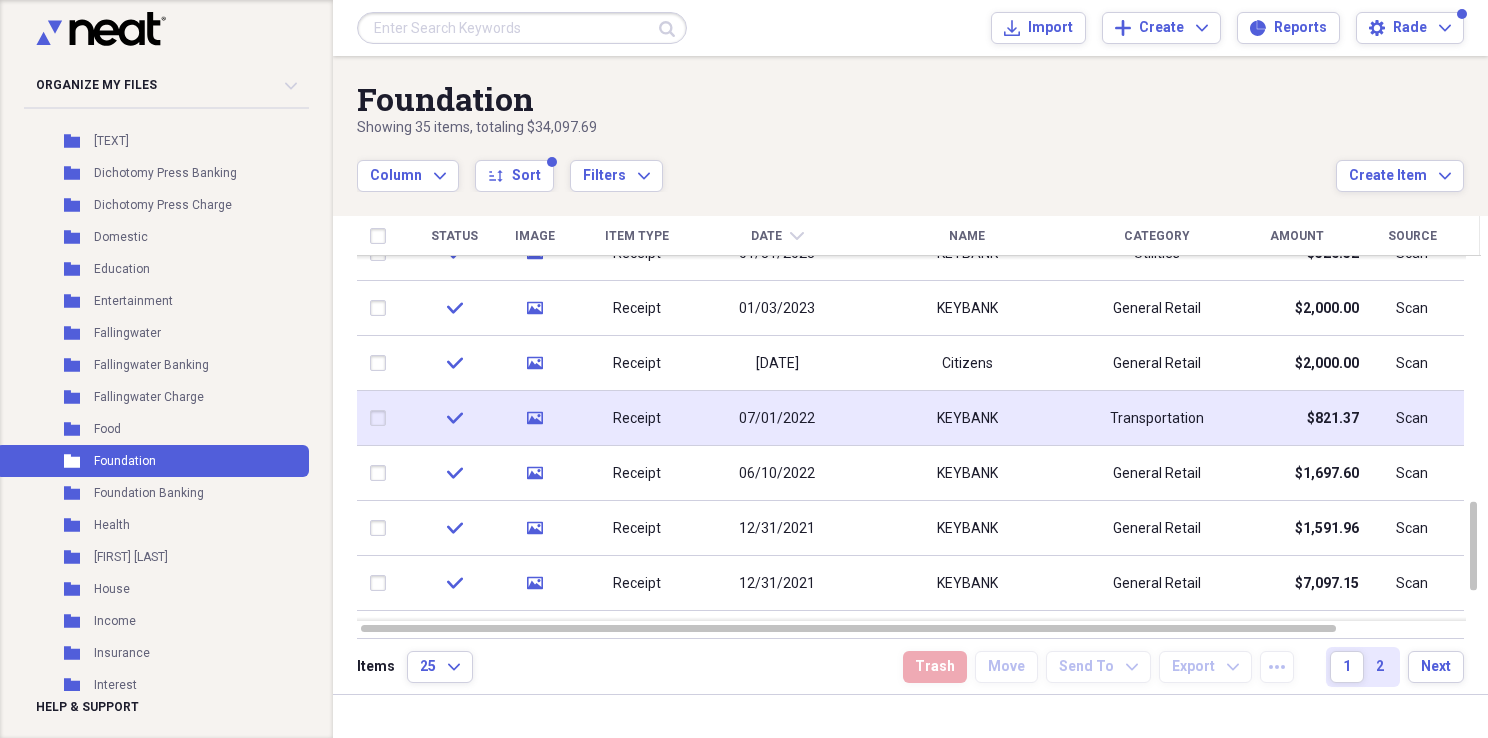 click on "KEYBANK" at bounding box center [967, 418] 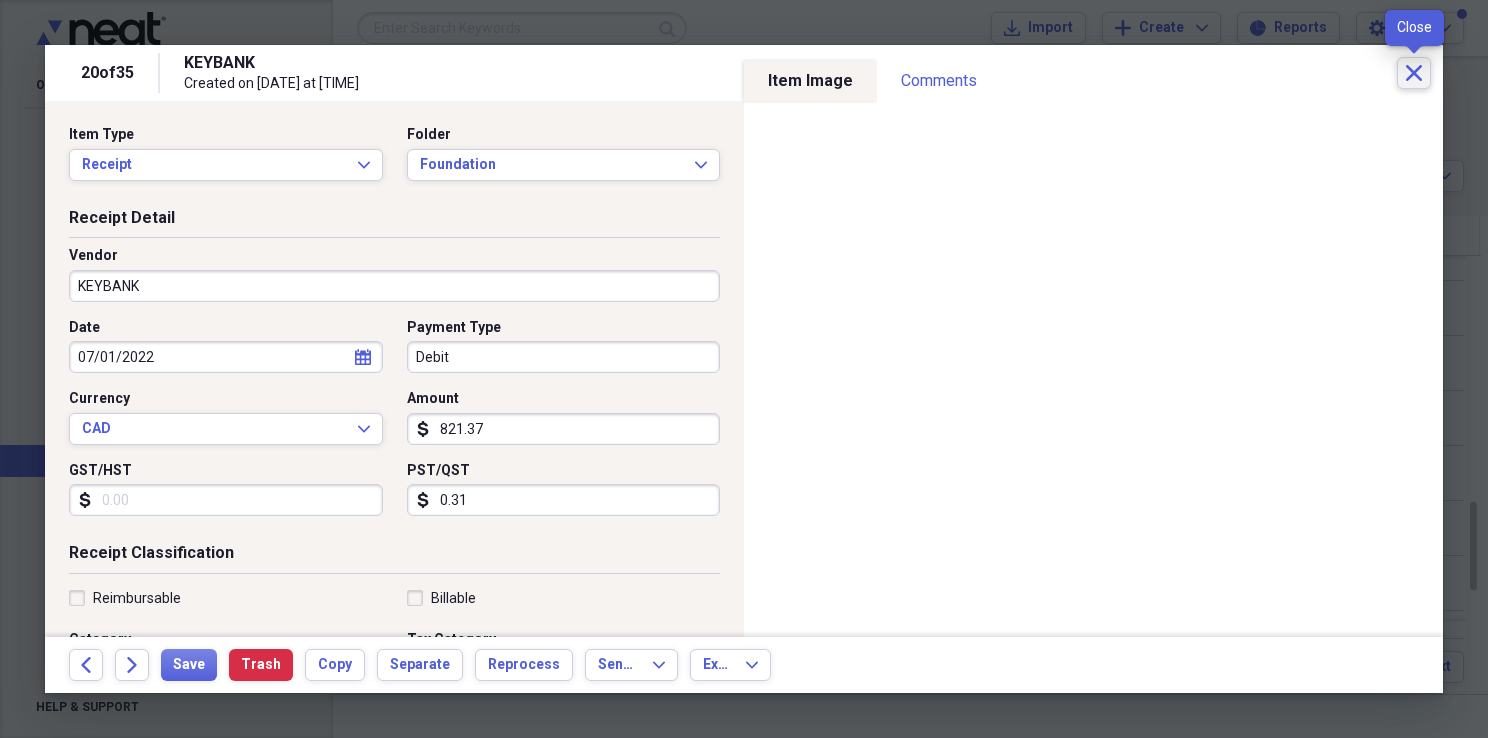 click on "Close" at bounding box center (1414, 73) 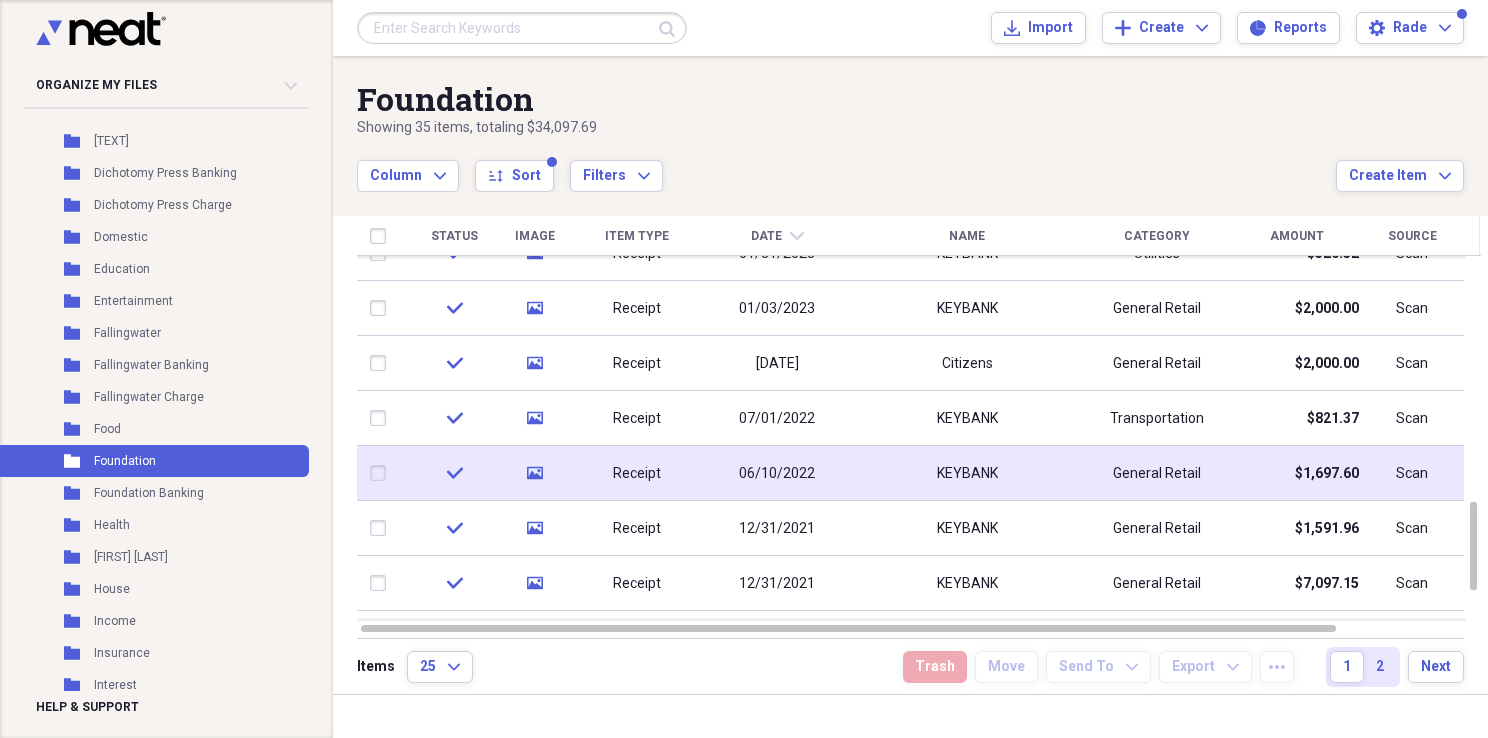 click on "06/10/2022" at bounding box center [777, 474] 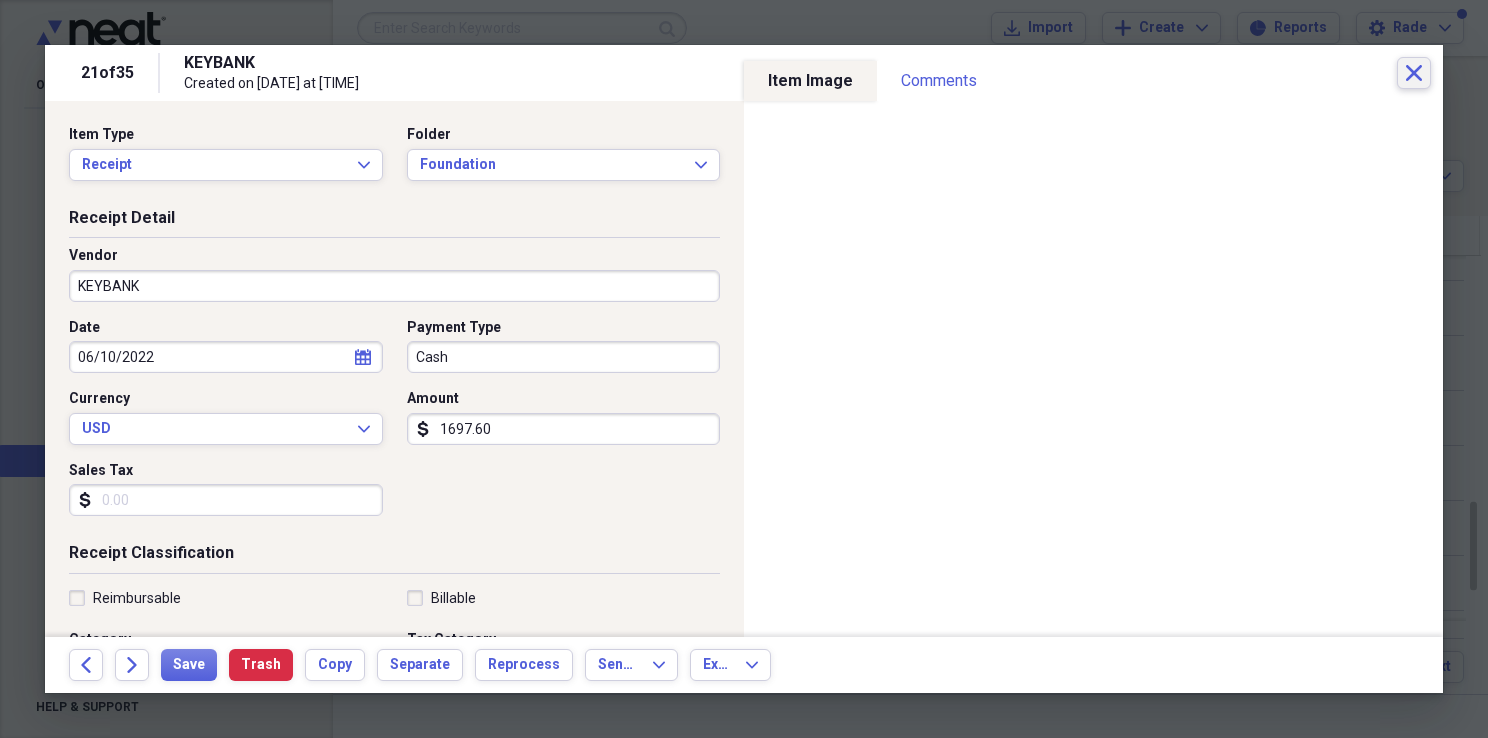click on "Close" at bounding box center [1414, 73] 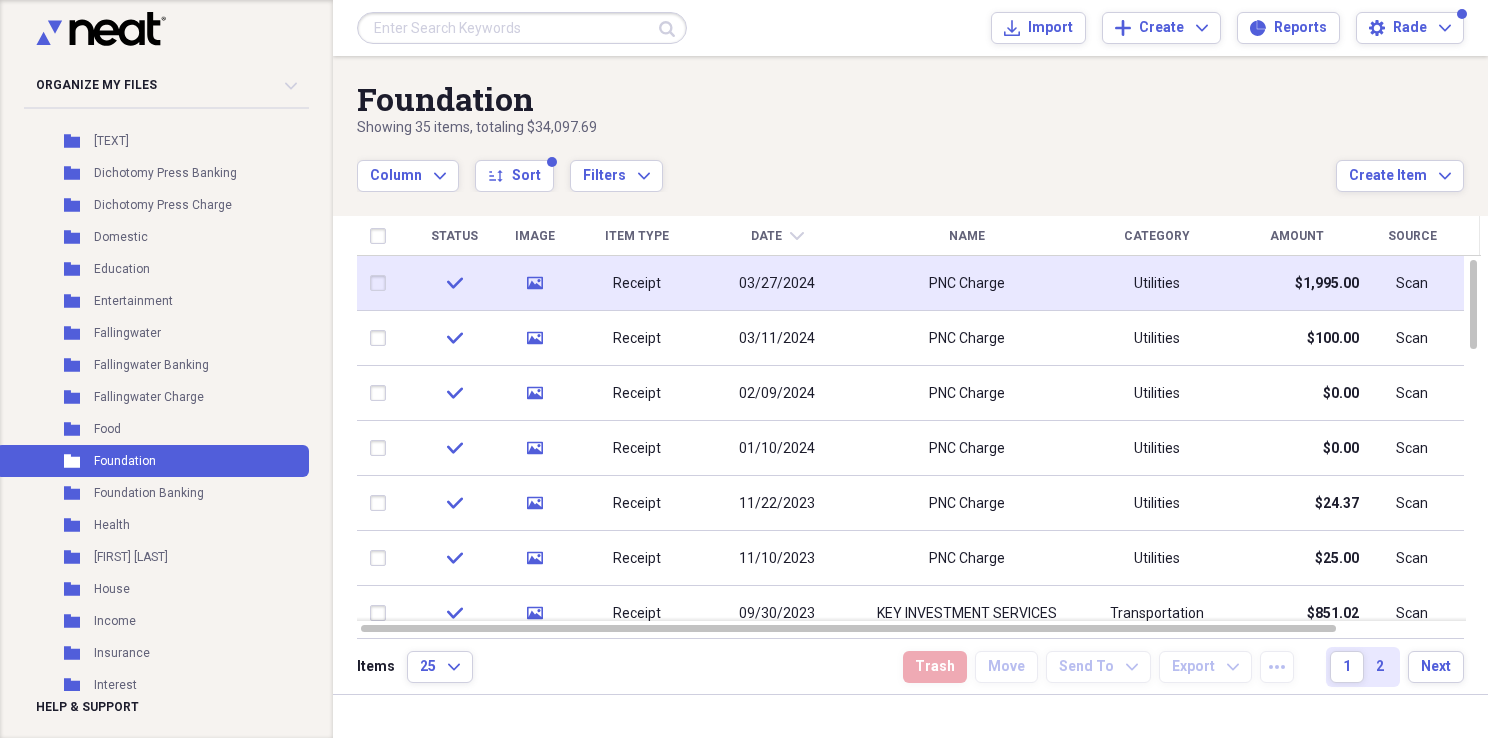 click at bounding box center [382, 283] 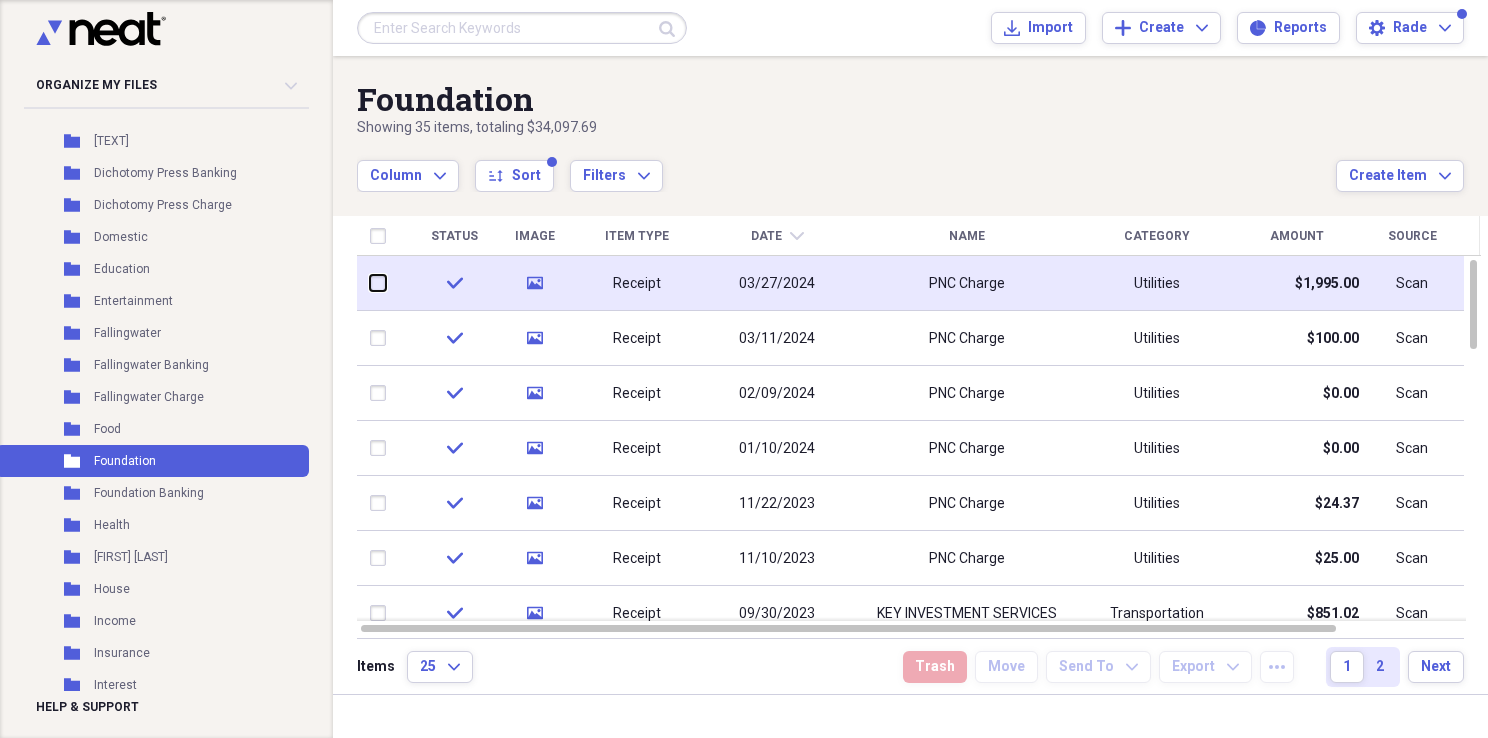 click at bounding box center [370, 283] 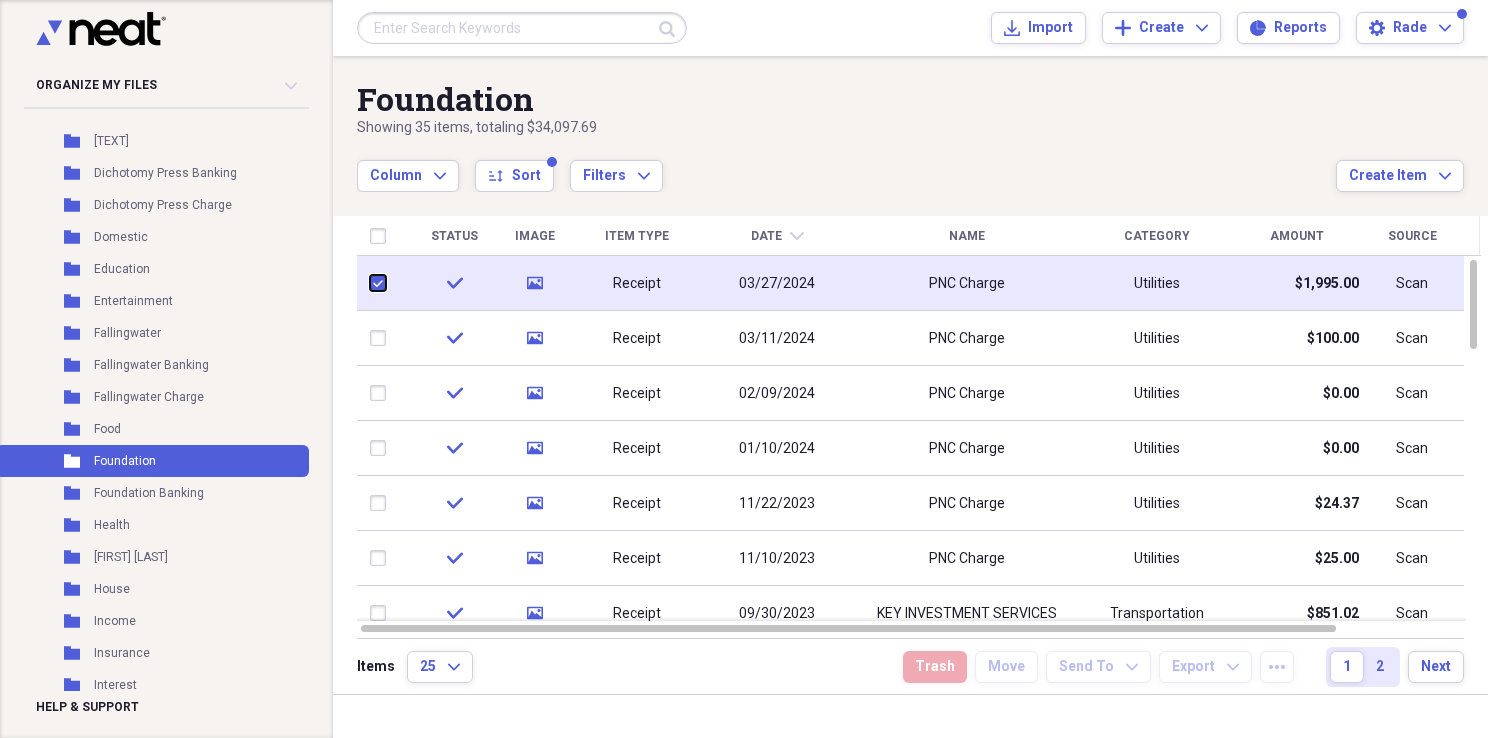 checkbox on "true" 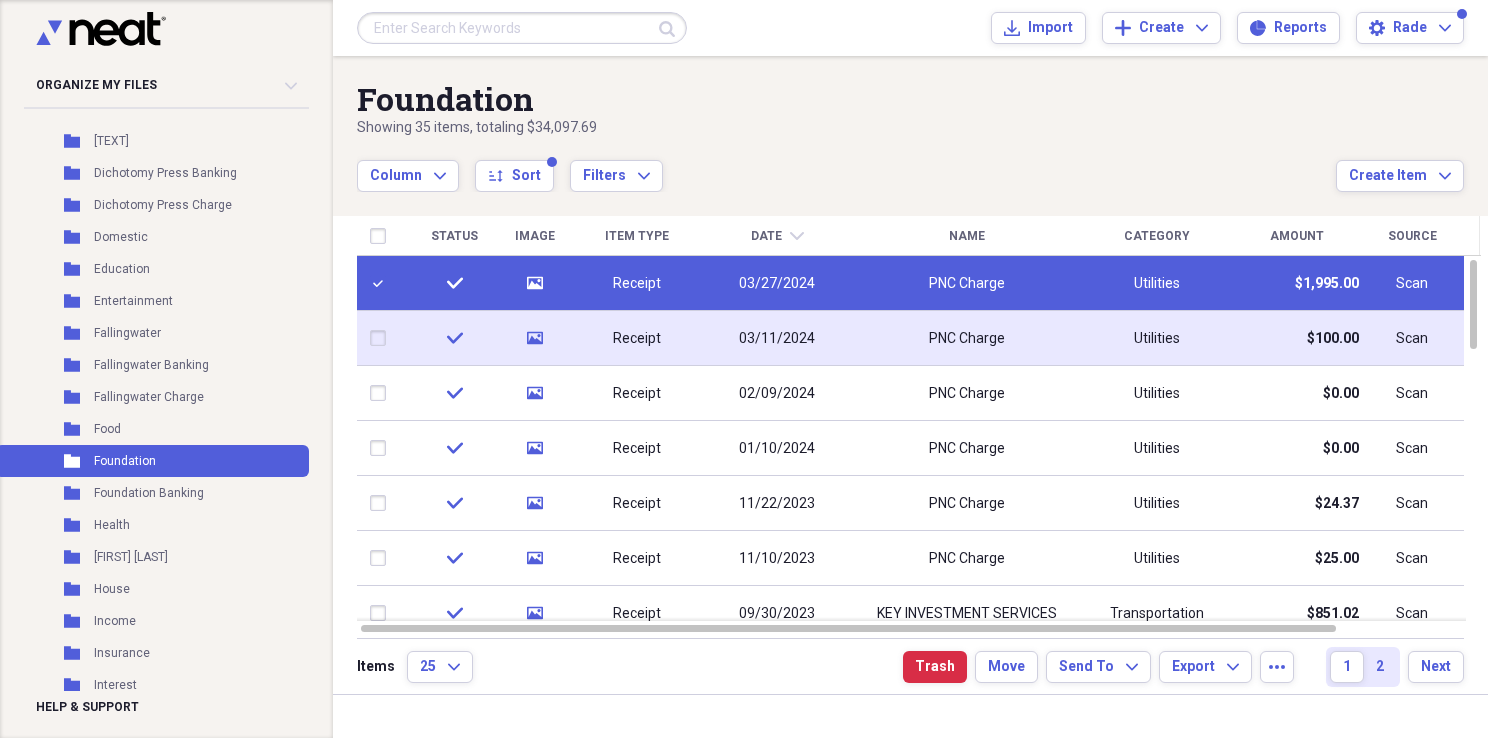 click at bounding box center (382, 338) 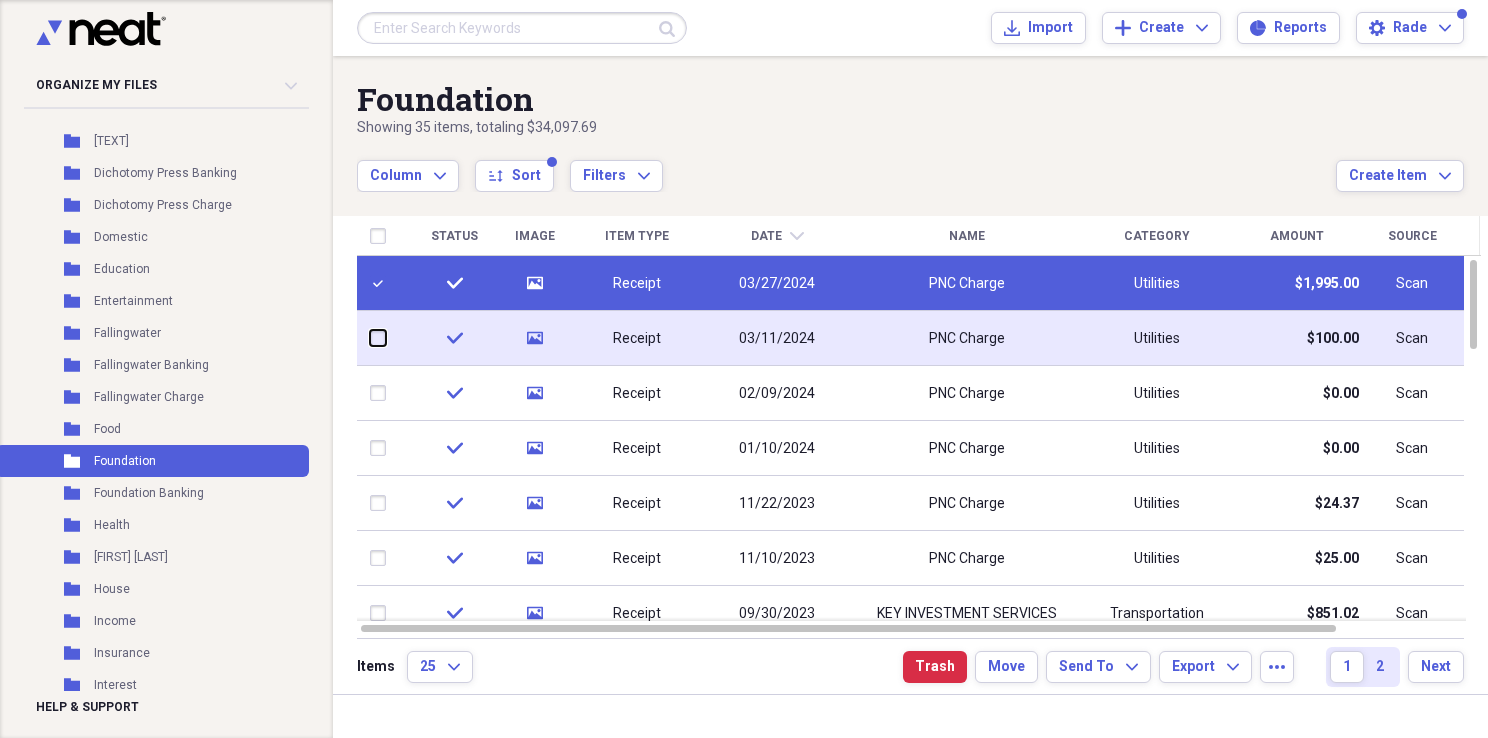 click at bounding box center (370, 338) 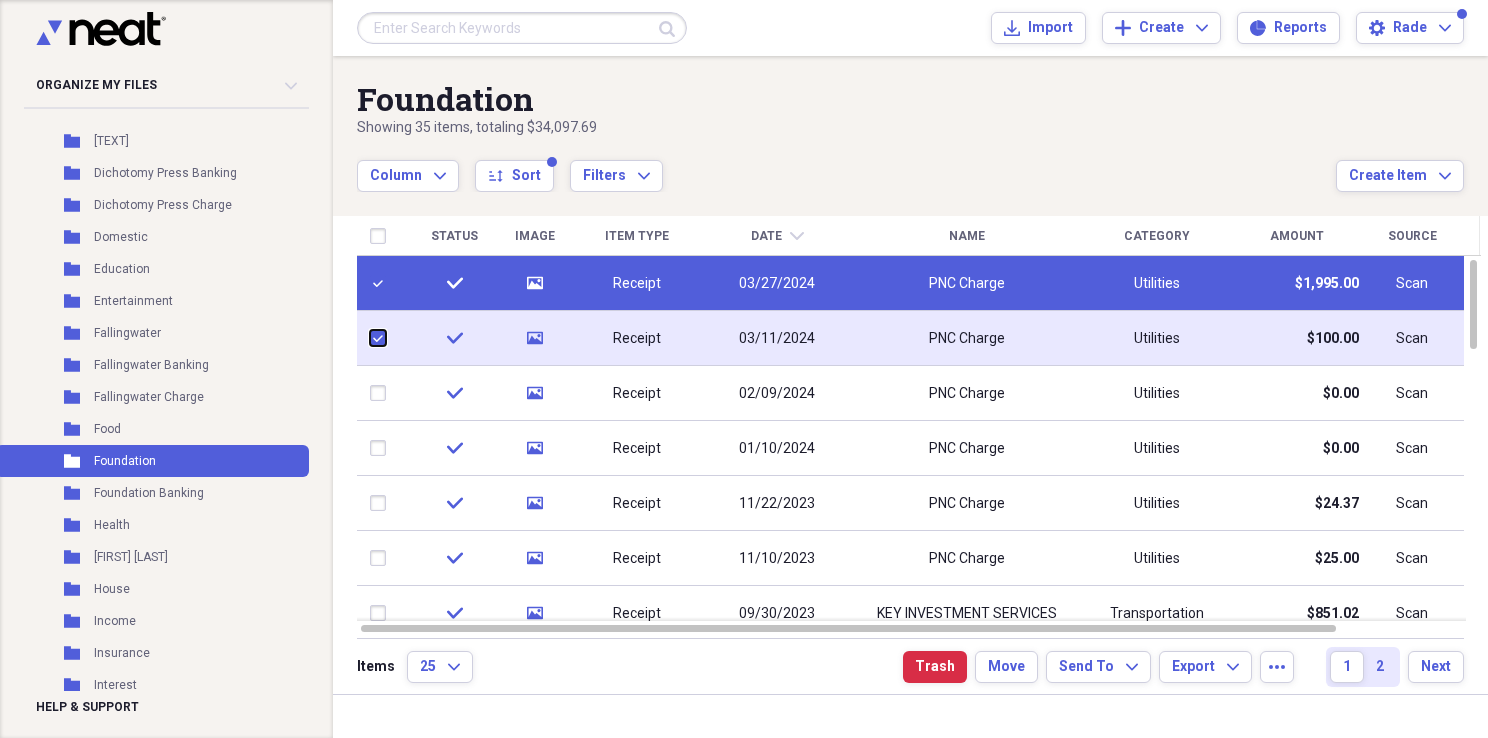 checkbox on "true" 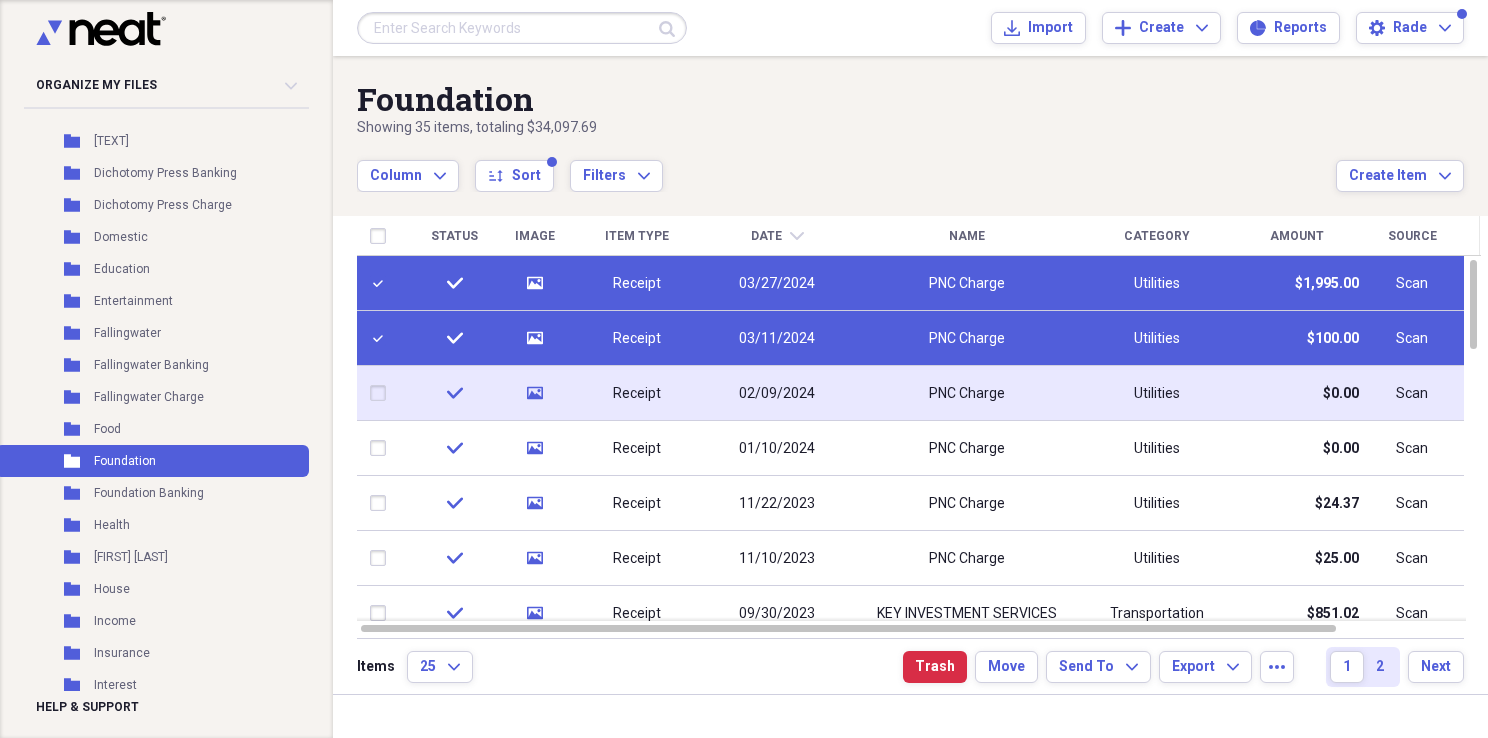 click at bounding box center (382, 393) 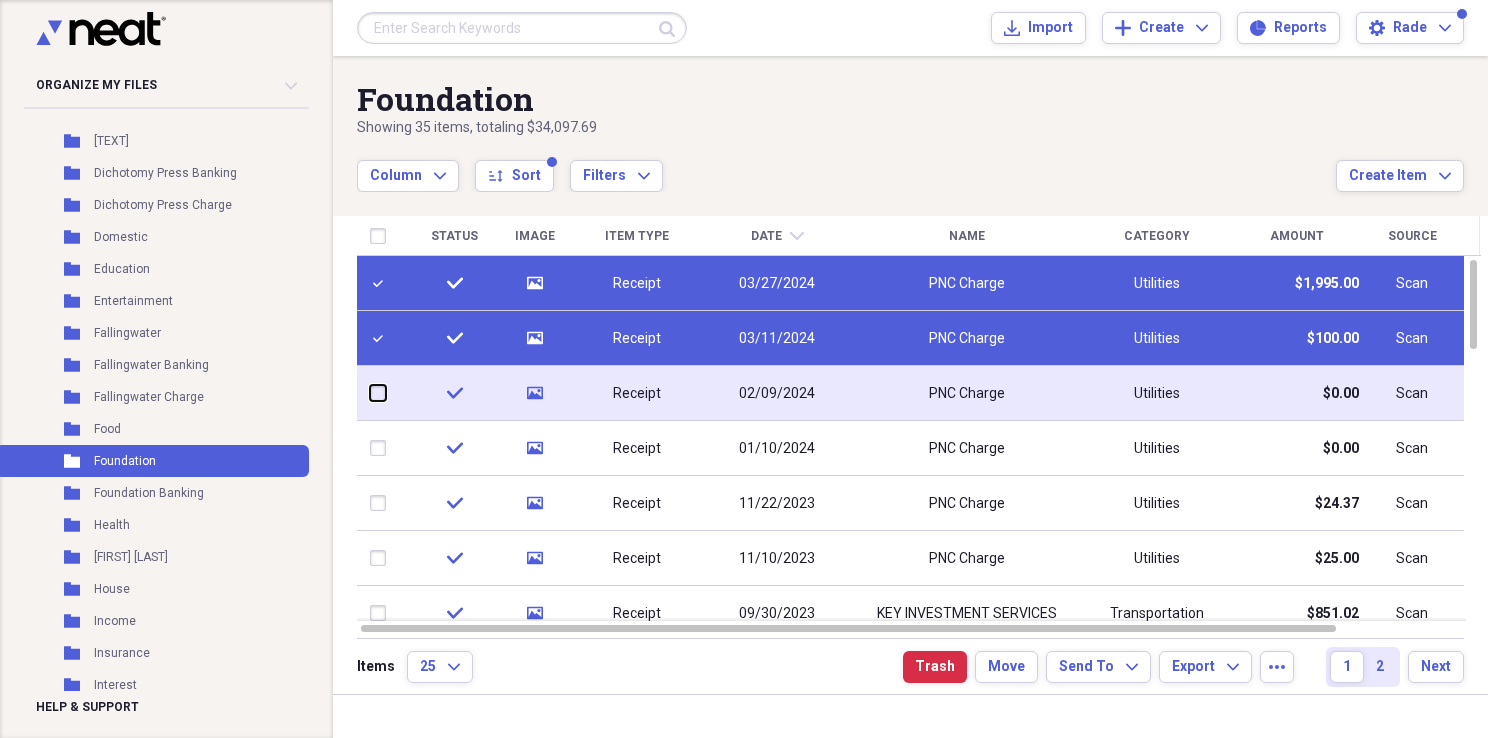 click at bounding box center [370, 393] 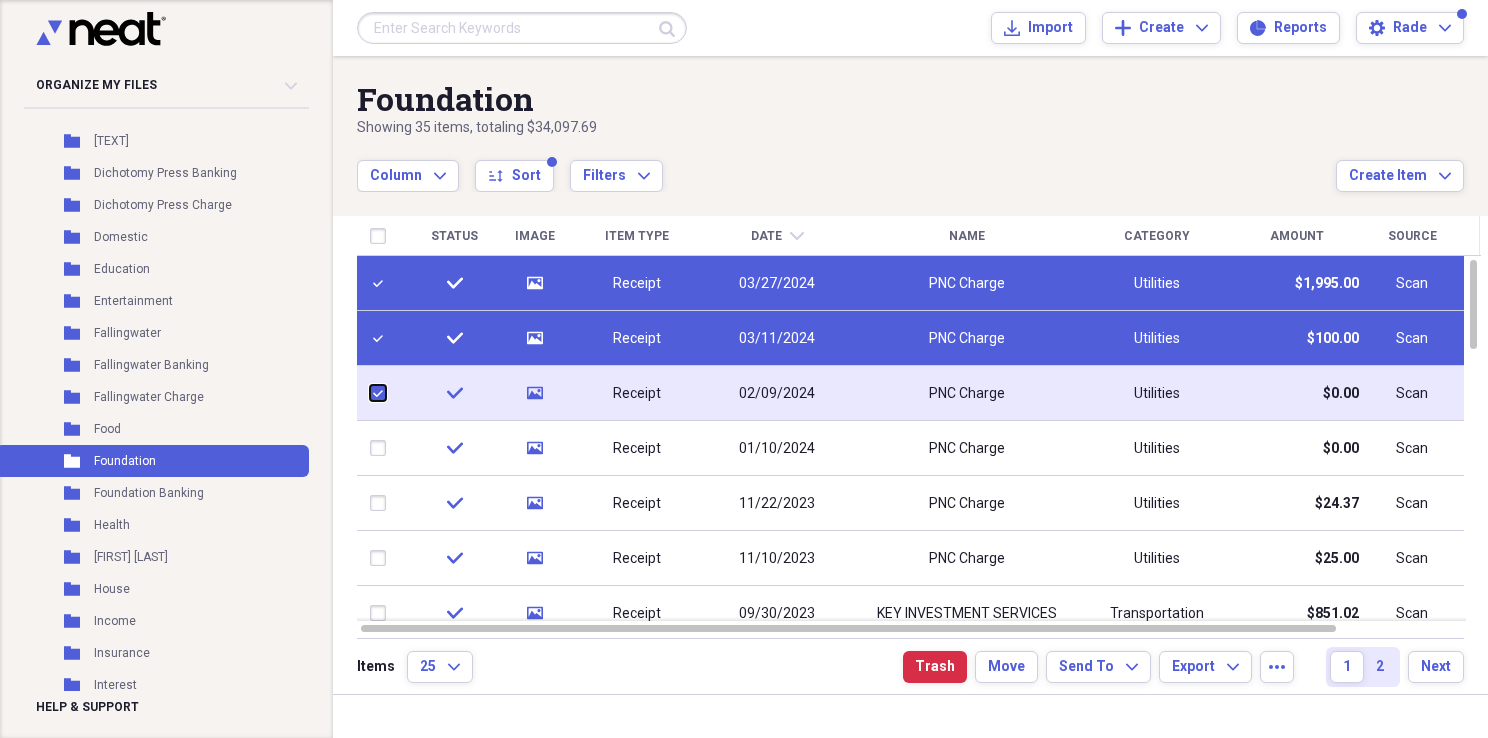 checkbox on "true" 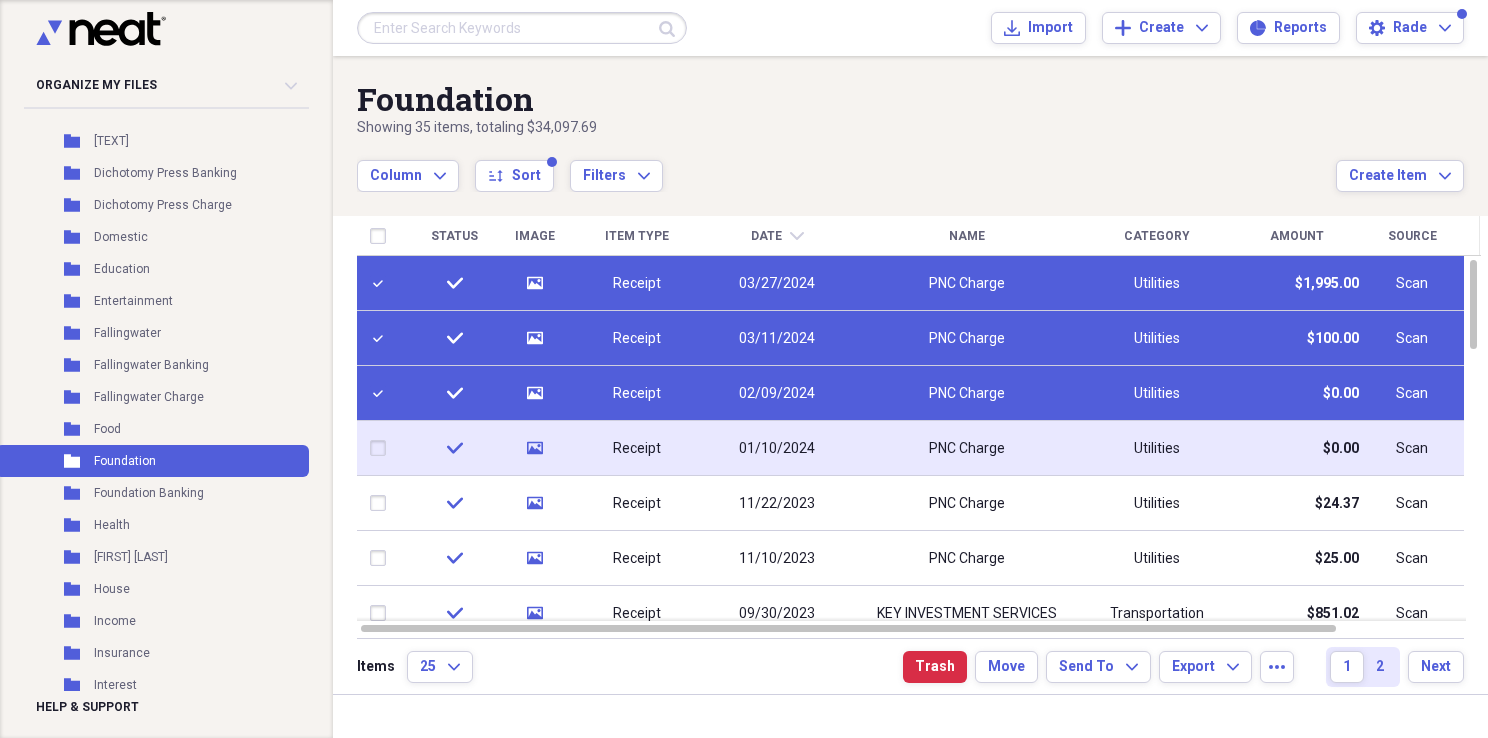 click at bounding box center (382, 448) 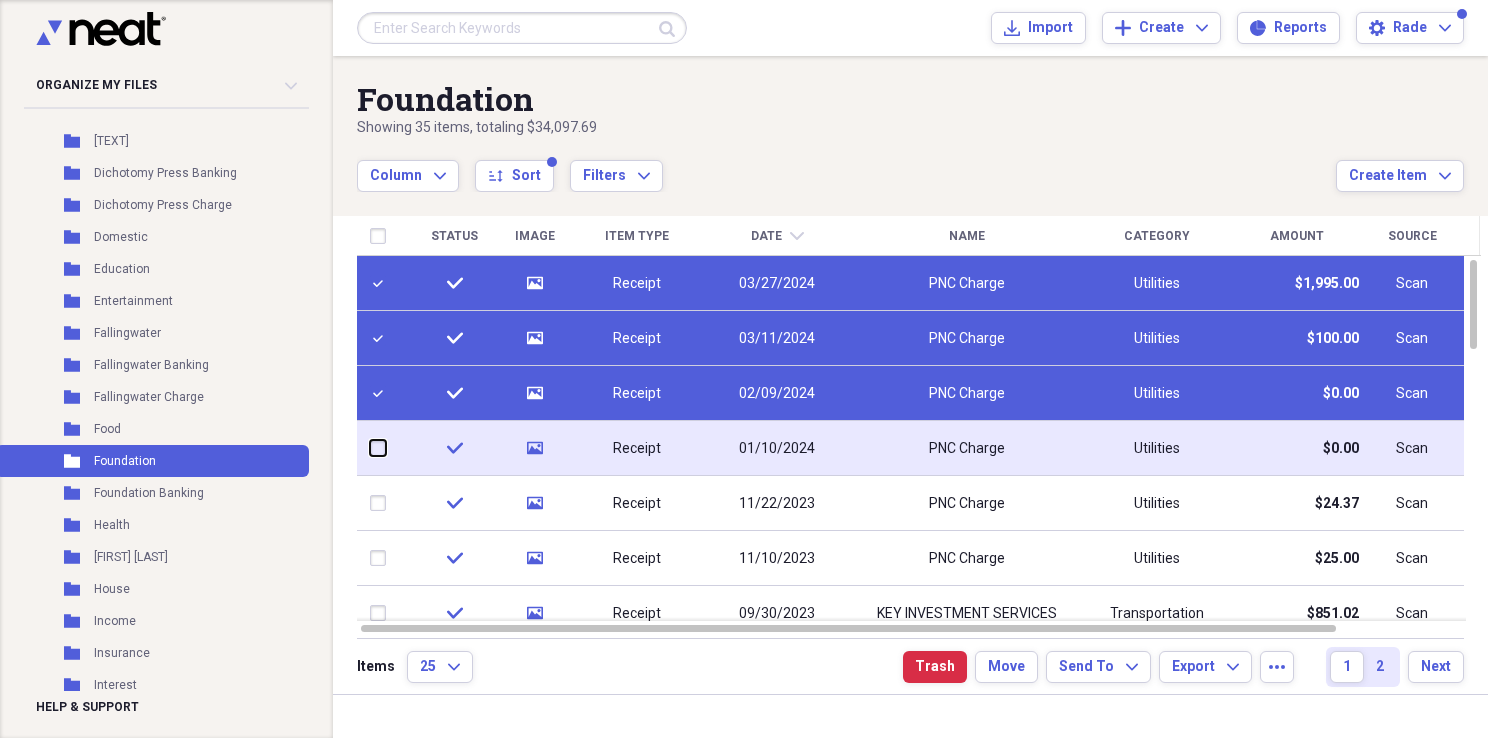 click at bounding box center [370, 448] 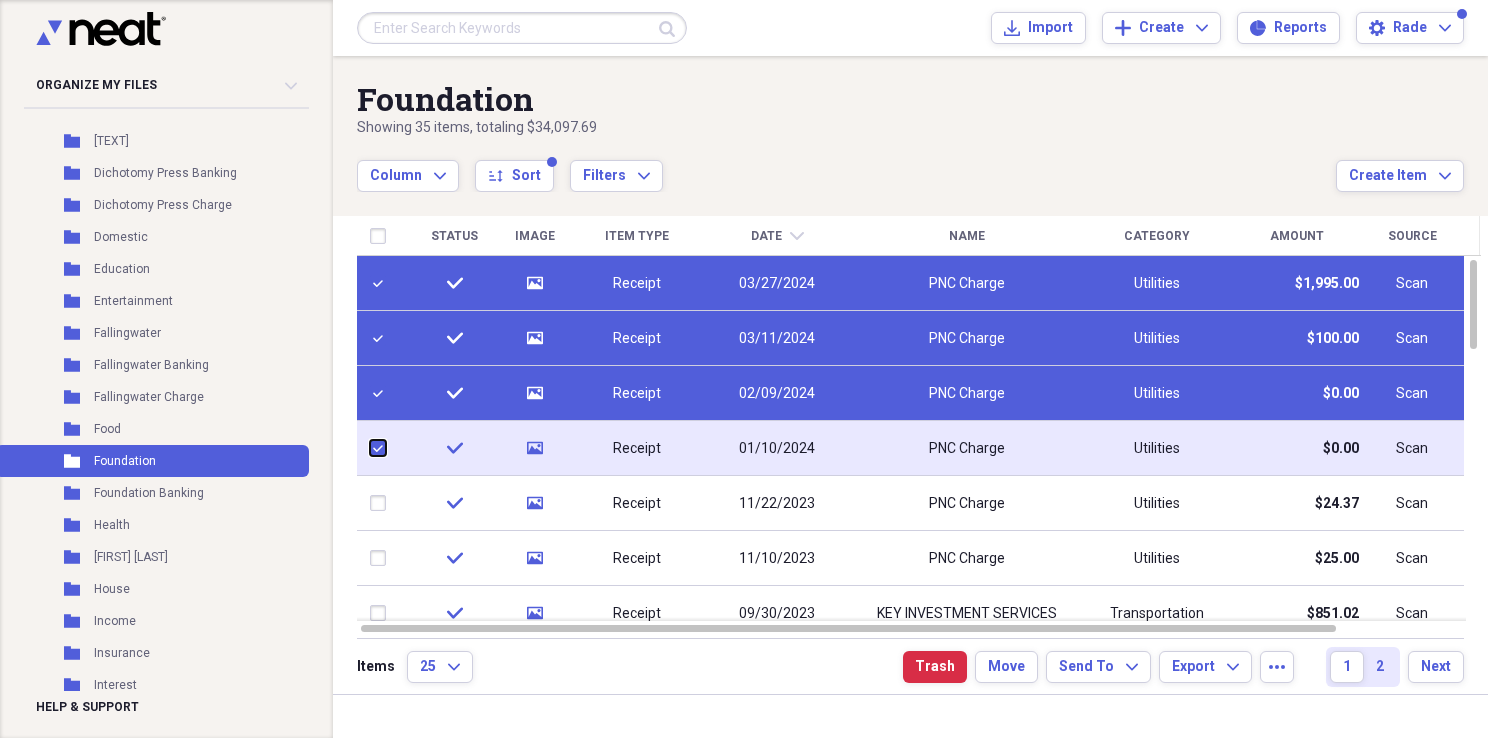 checkbox on "true" 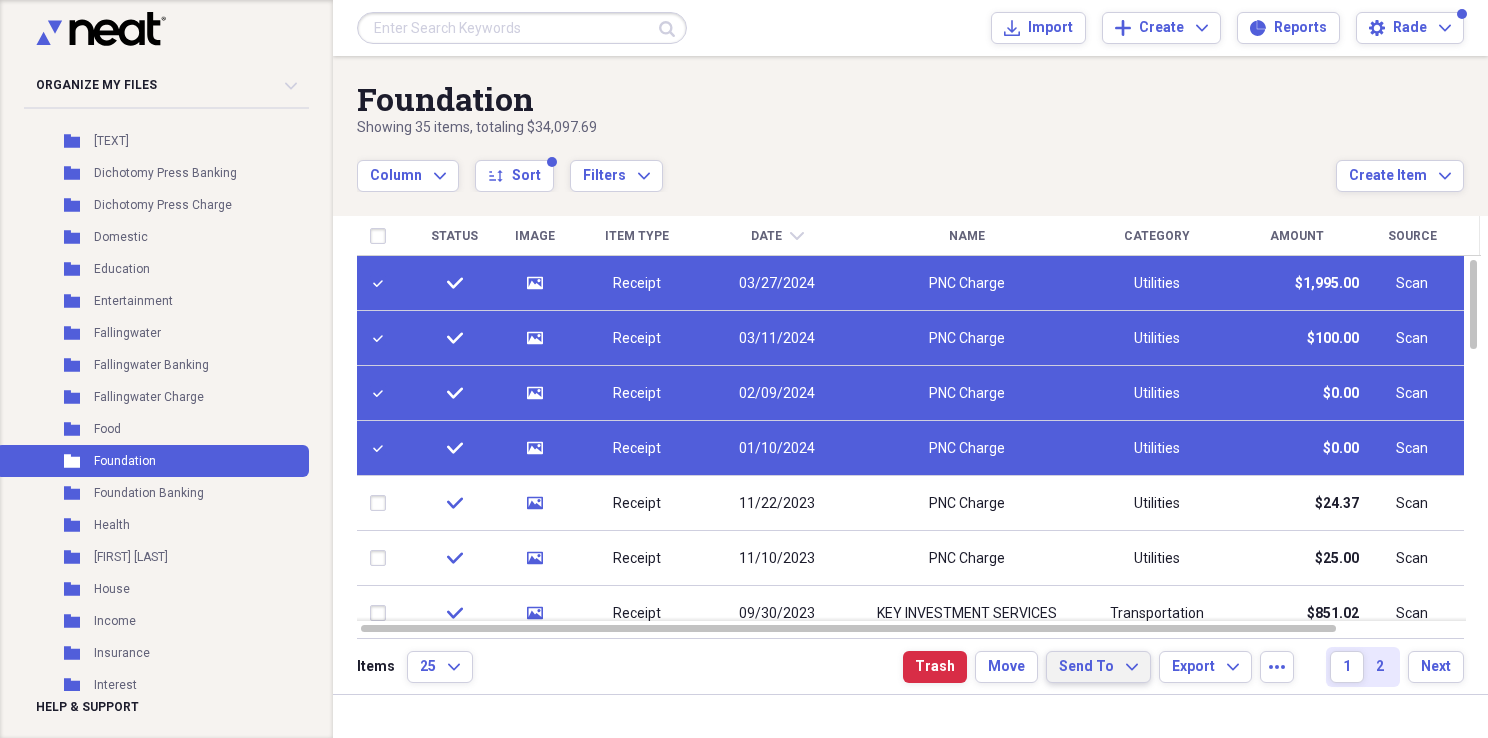 click on "Send To" at bounding box center (1086, 667) 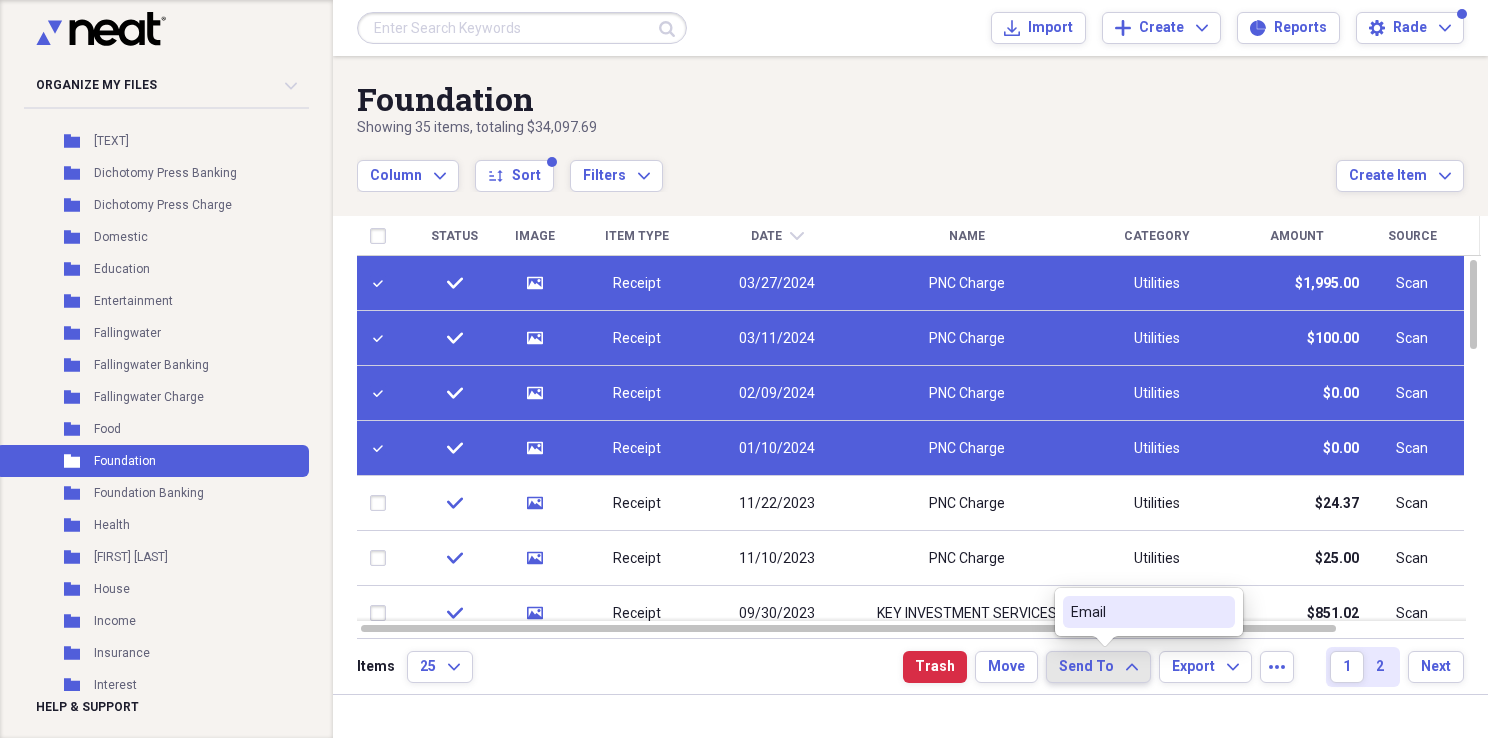 click on "Email" at bounding box center [1137, 612] 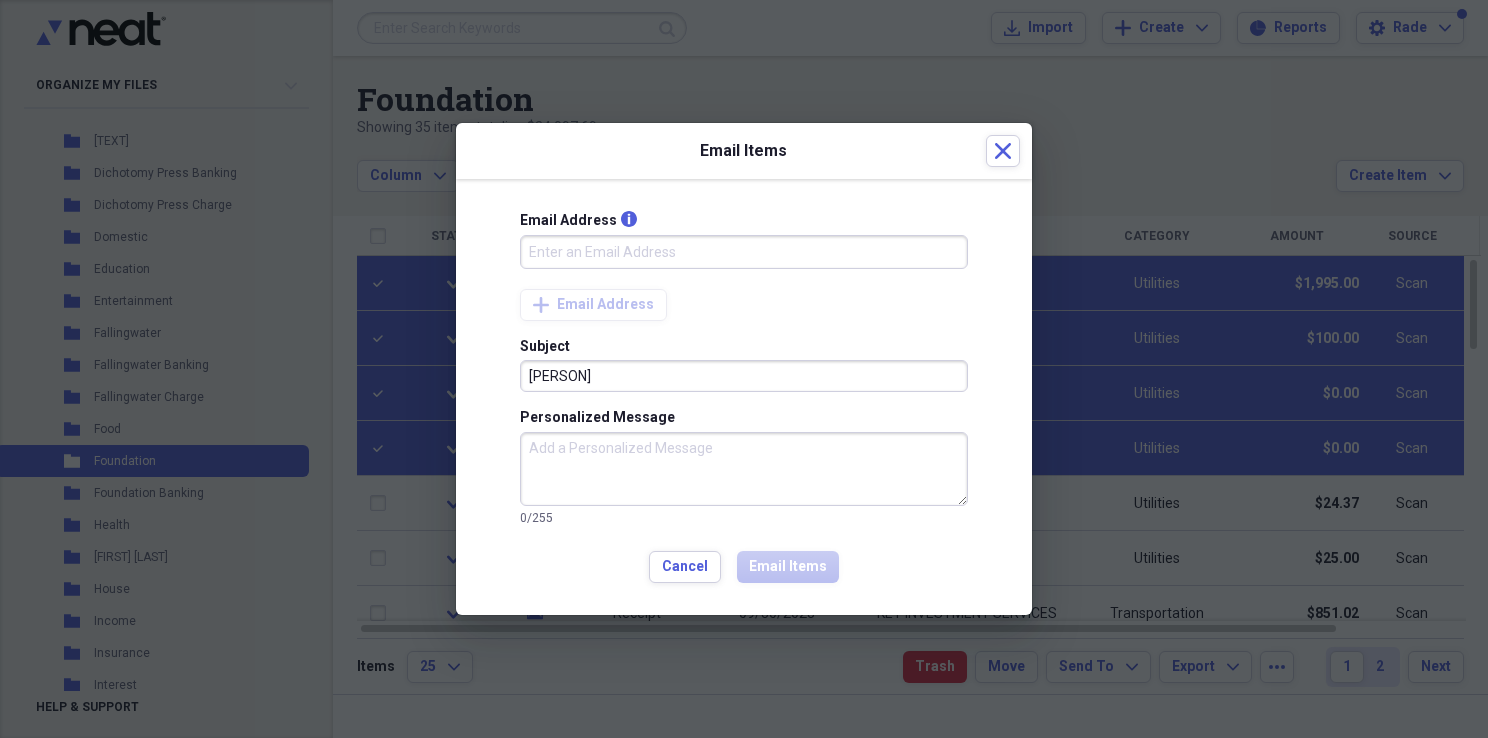 click on "Email Address info" at bounding box center (744, 252) 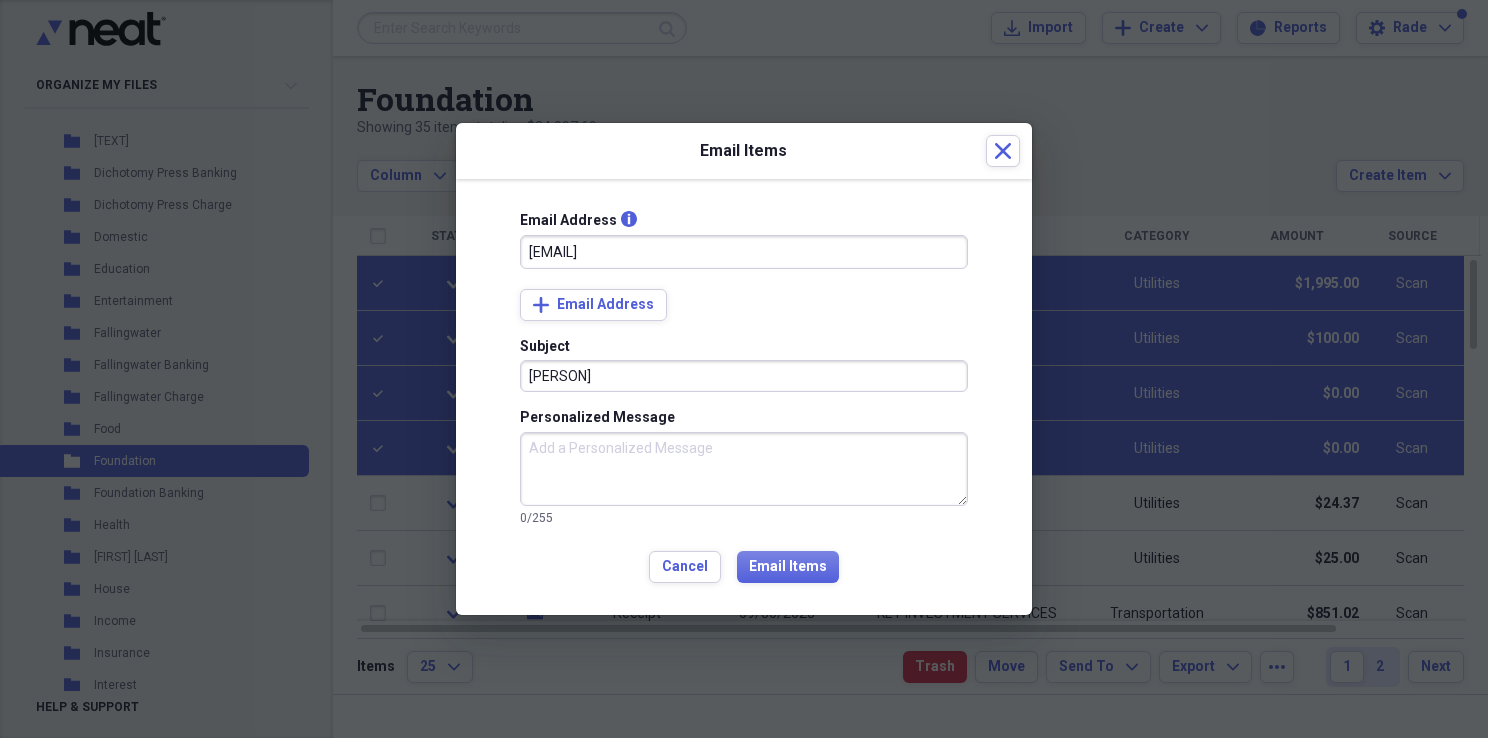 type on "[EMAIL]" 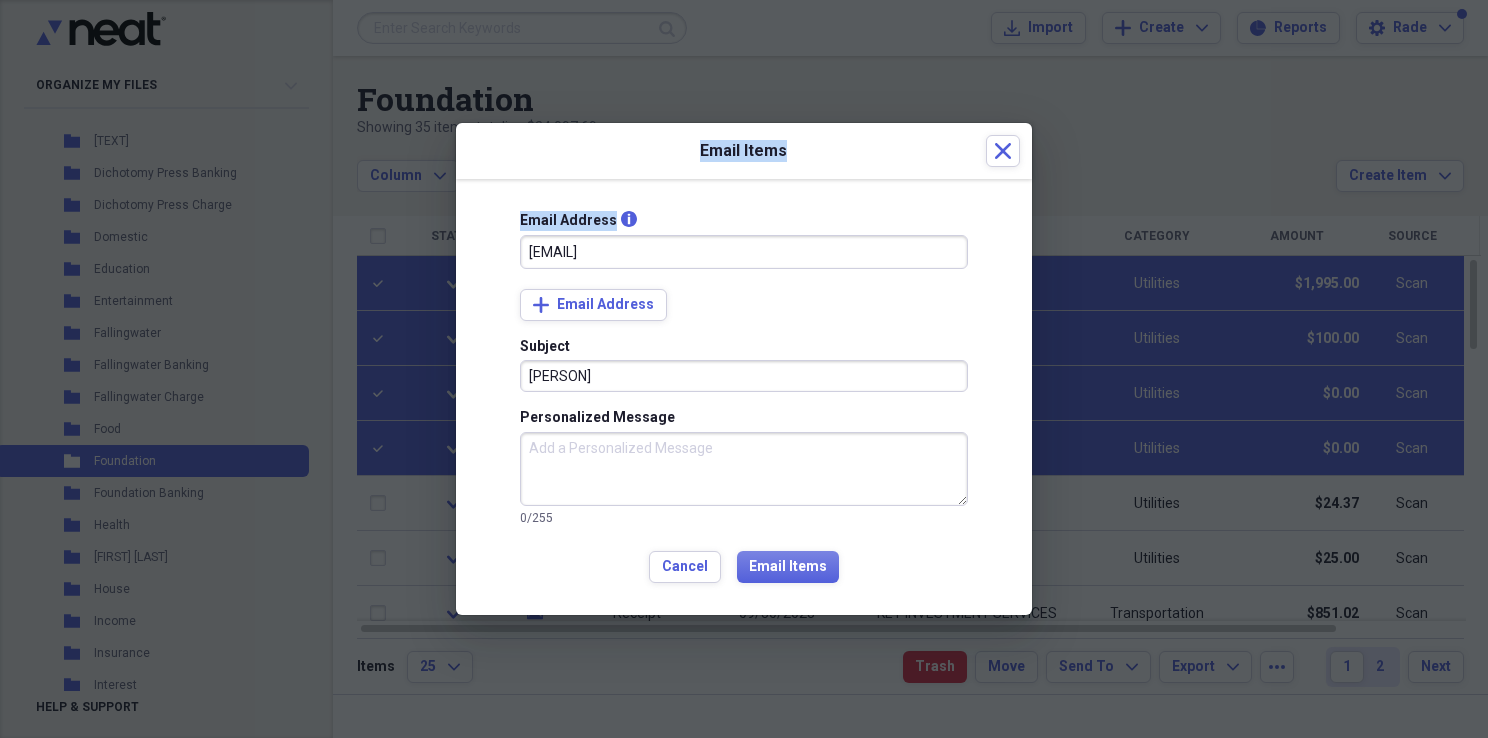 drag, startPoint x: 631, startPoint y: 135, endPoint x: 811, endPoint y: 268, distance: 223.80573 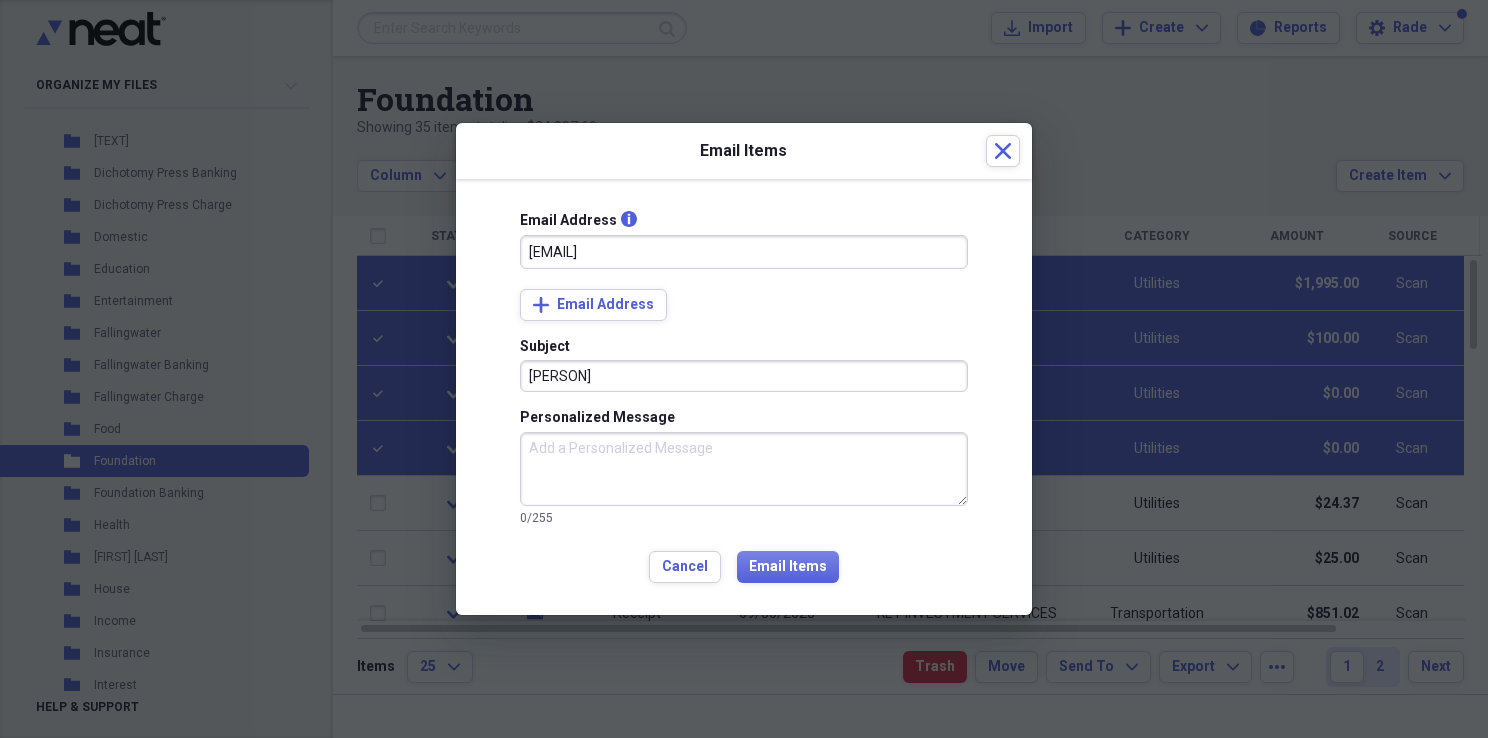 click on "Personalized Message" at bounding box center [744, 469] 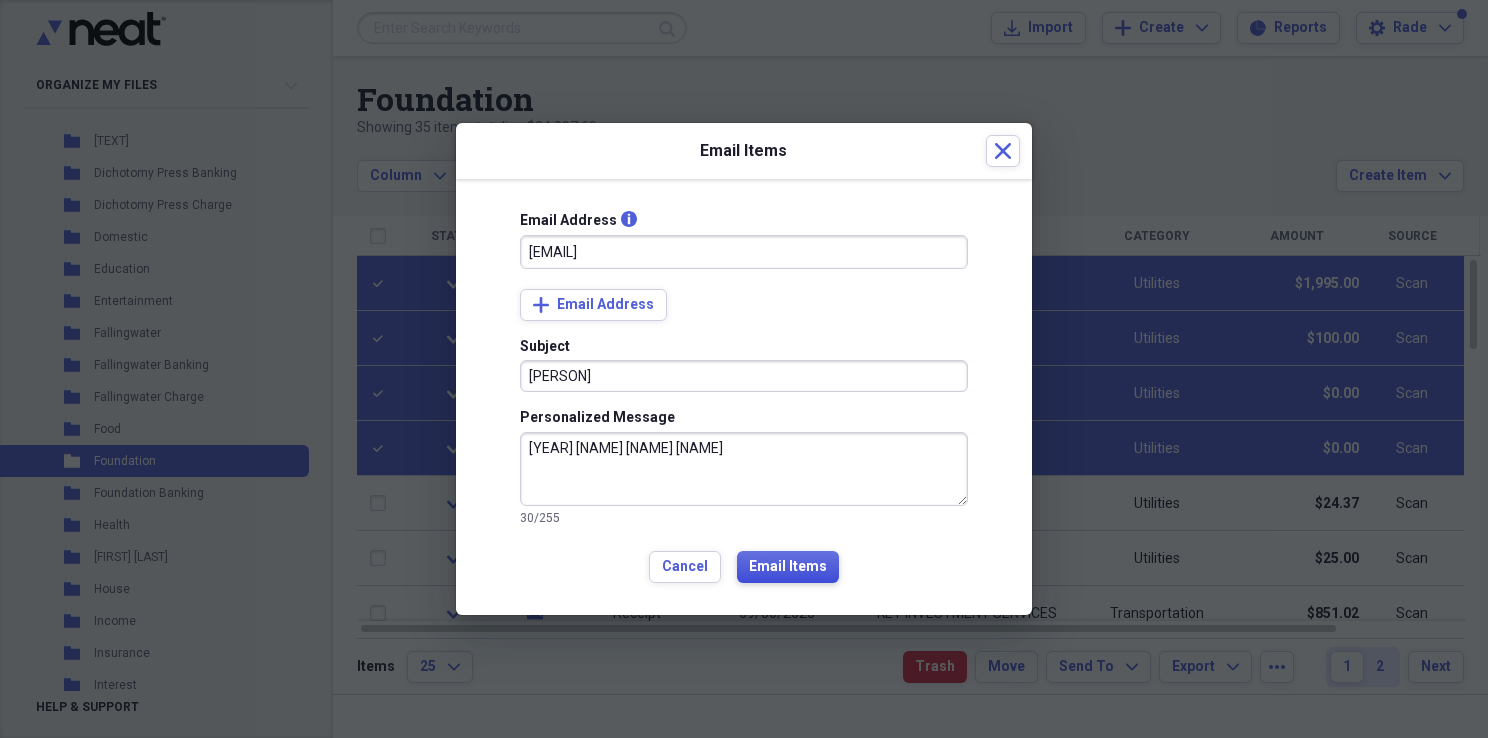 type on "[YEAR] [NAME] [NAME] [NAME]" 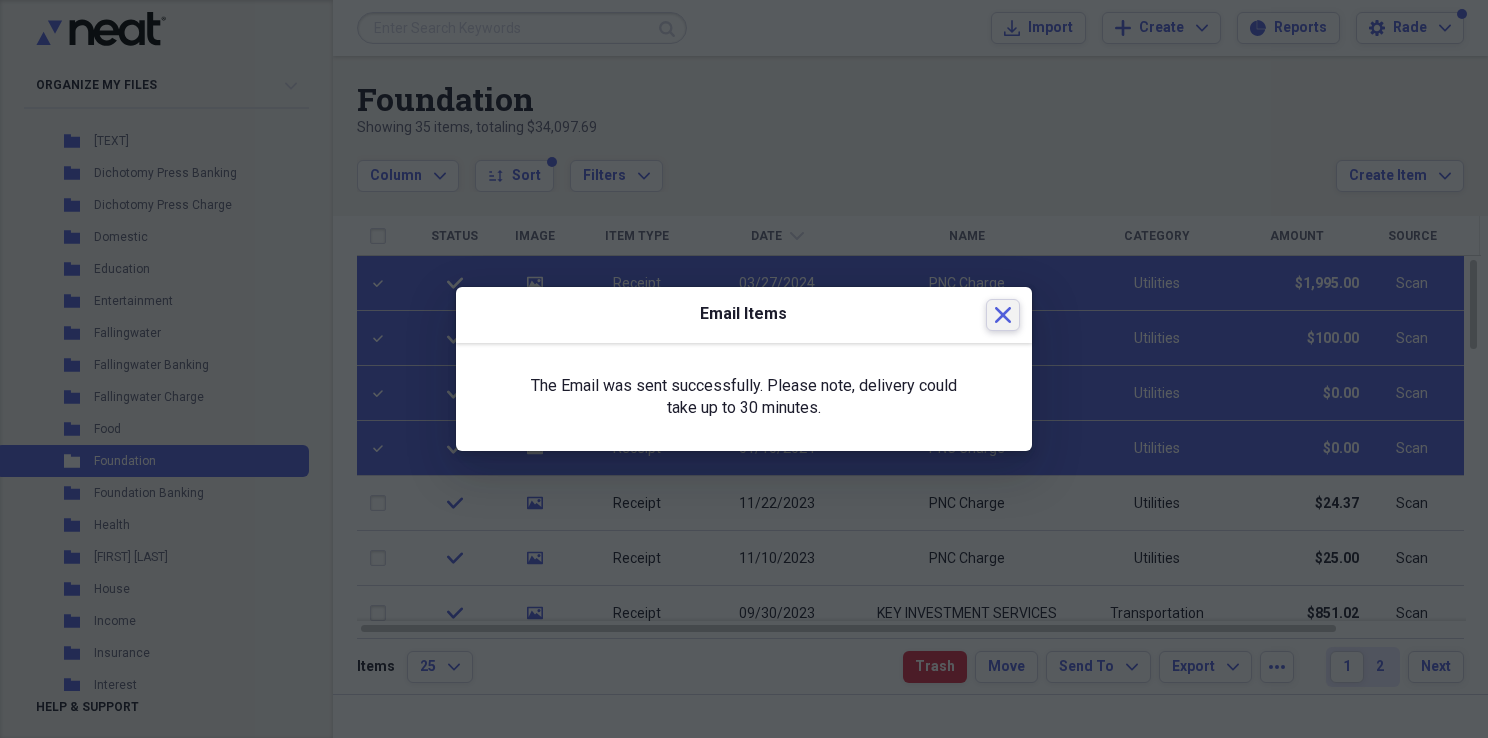 click 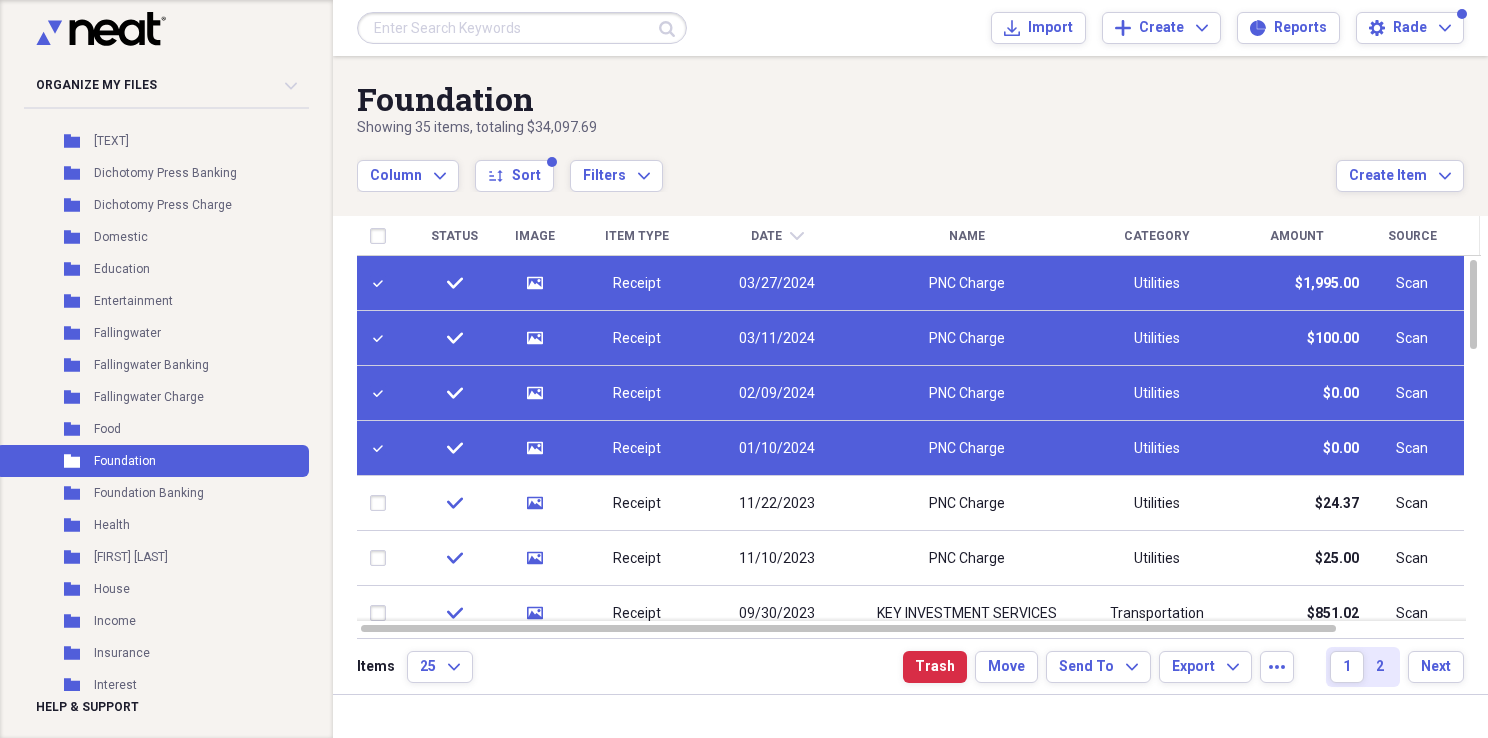 click at bounding box center (382, 283) 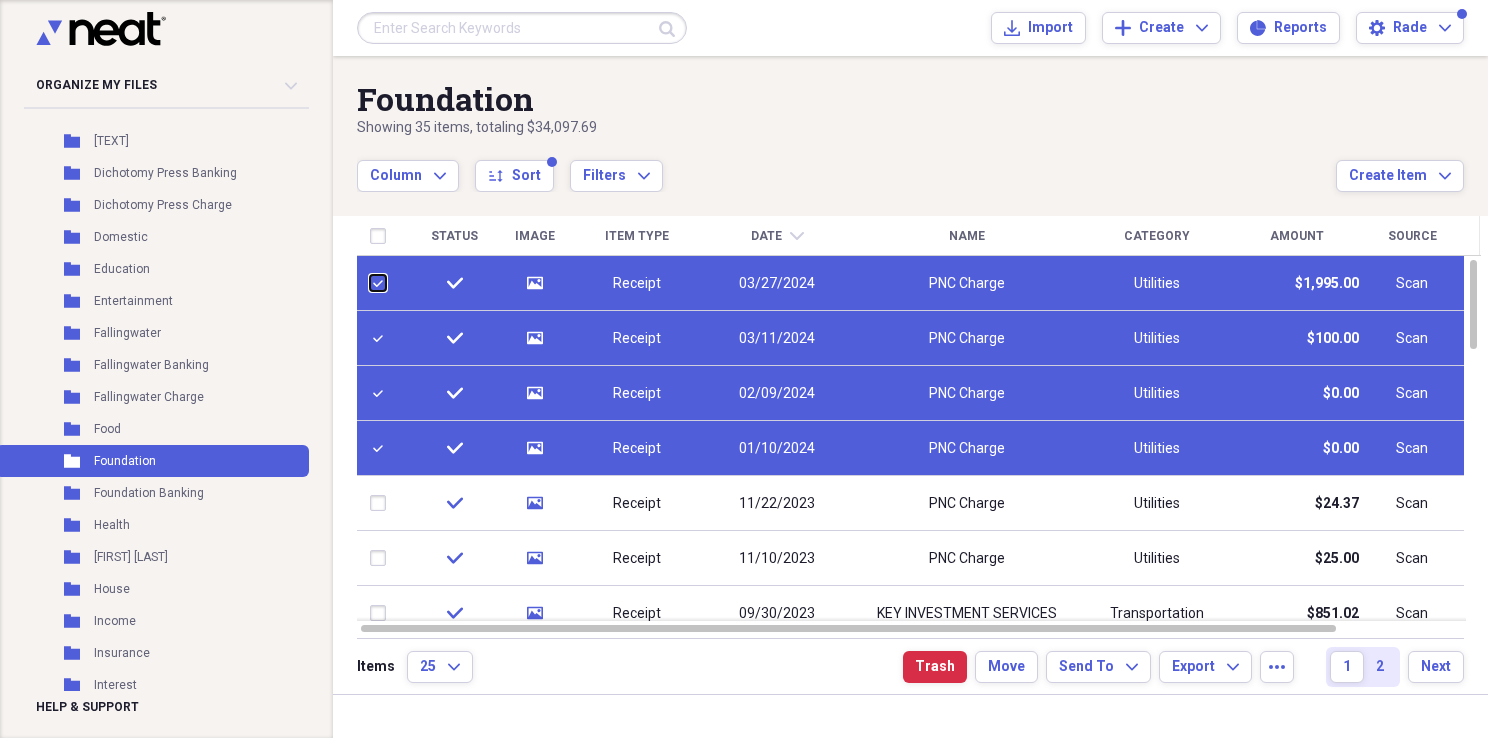 click at bounding box center [370, 283] 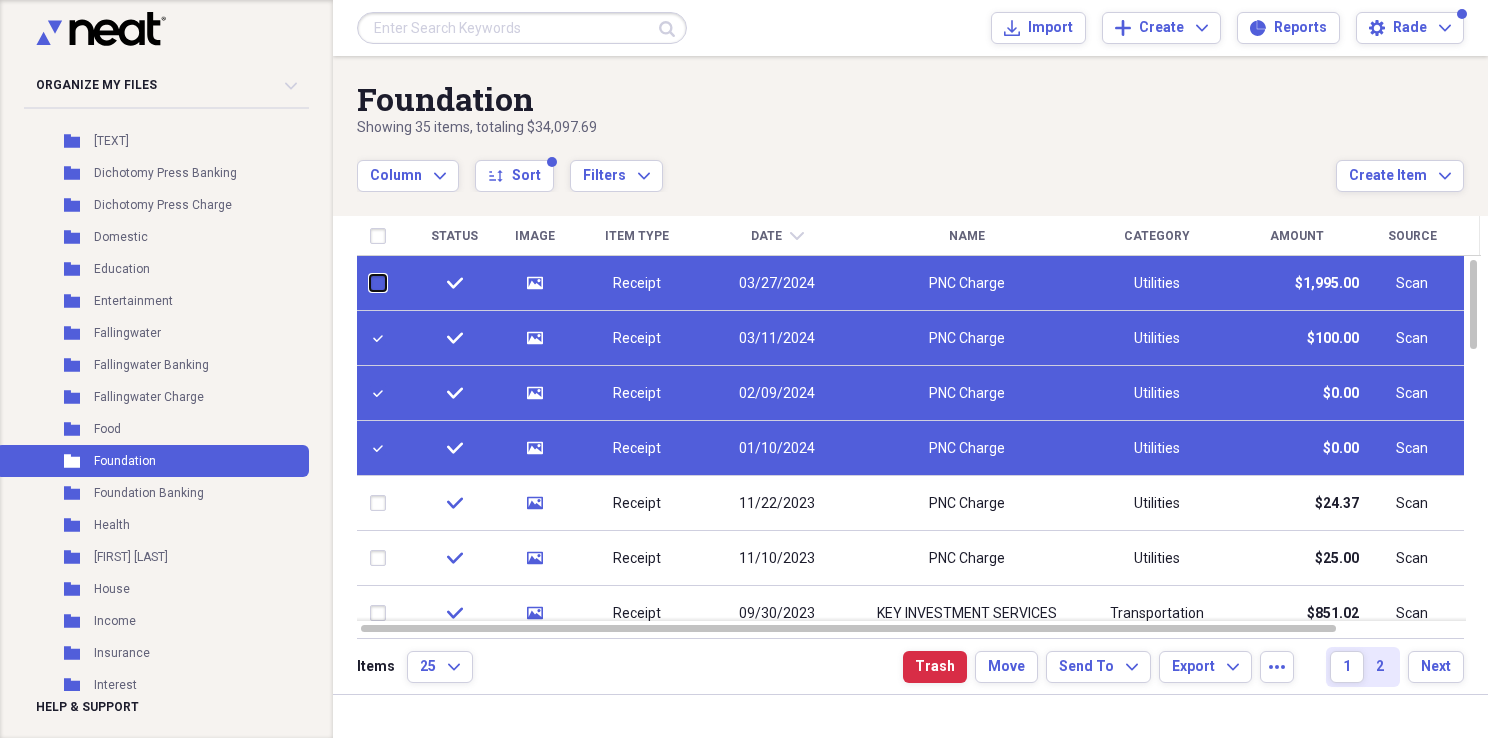 checkbox on "false" 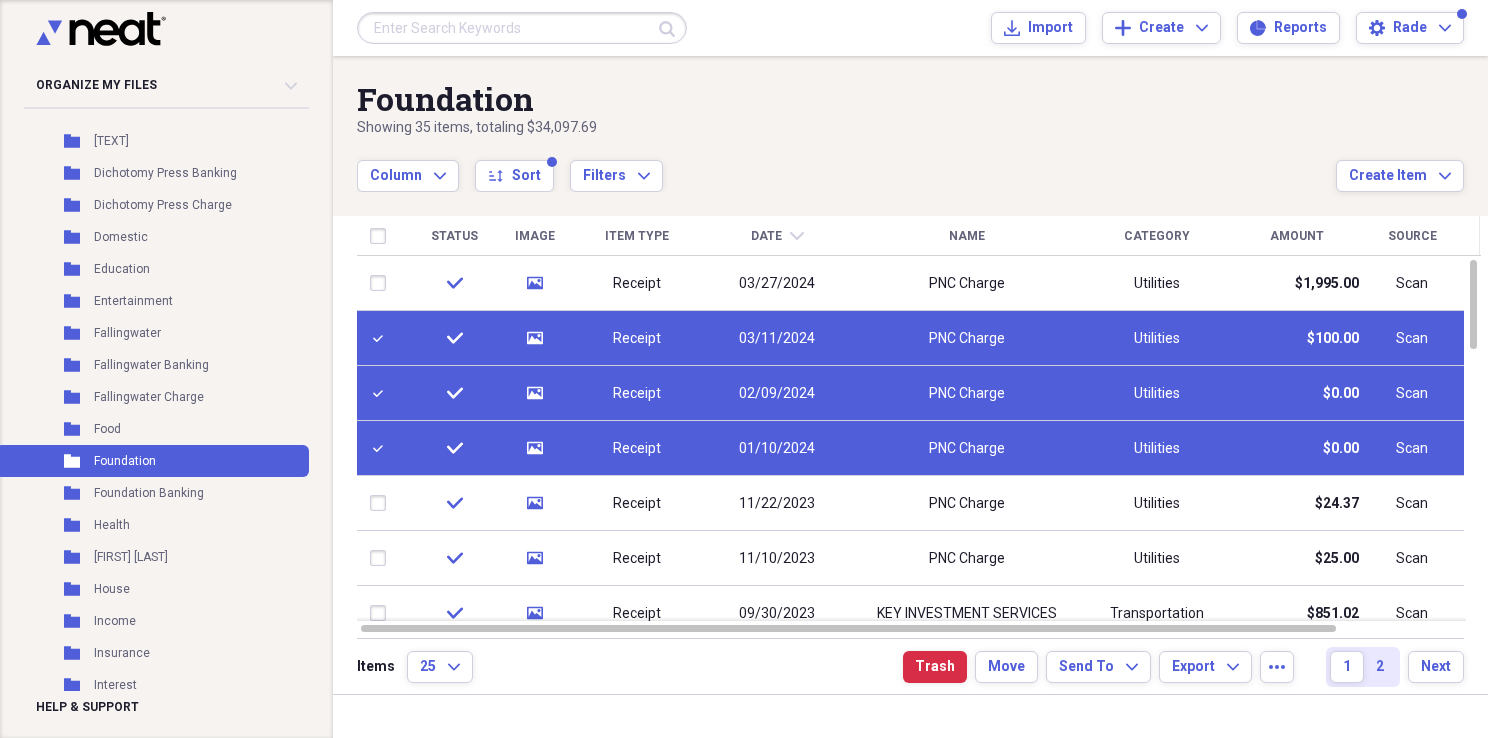 click at bounding box center [382, 338] 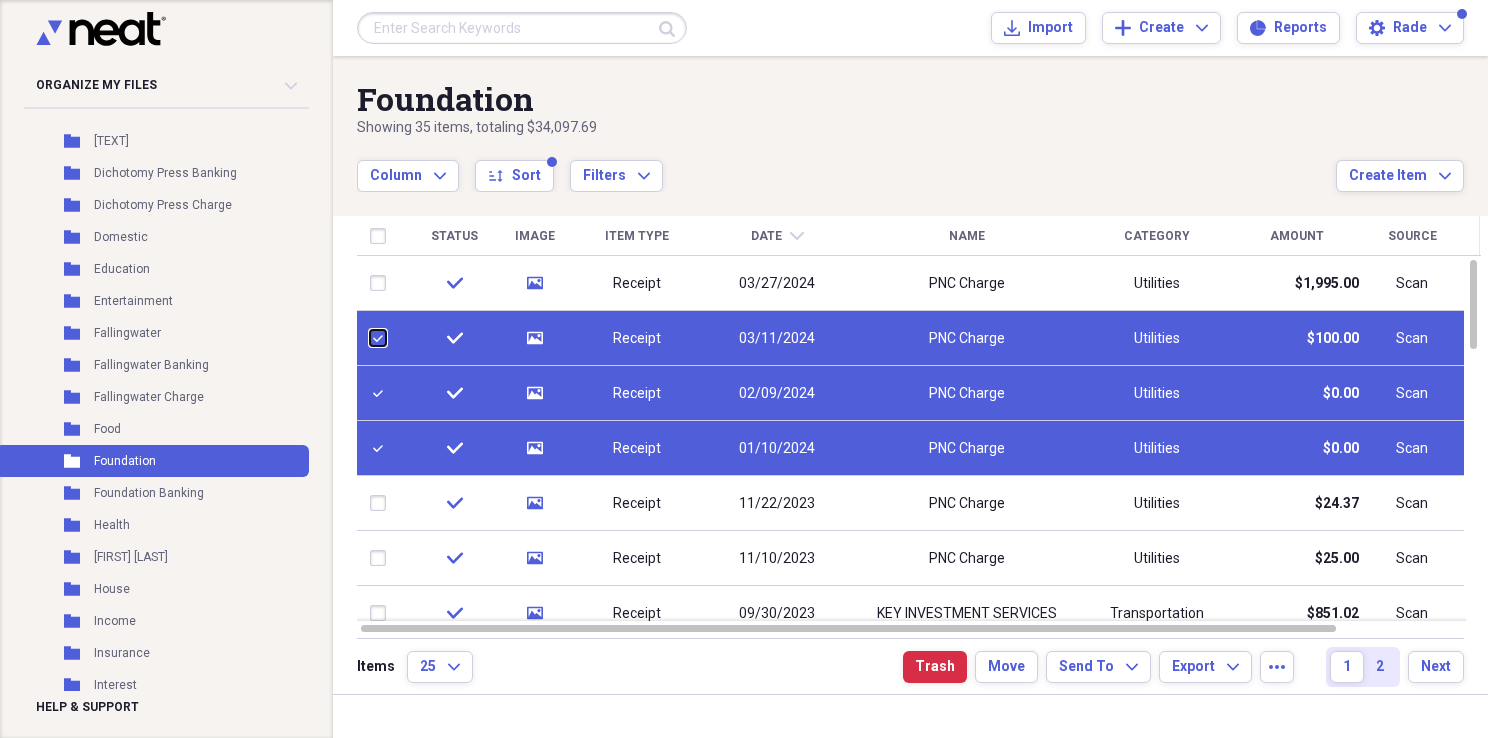 click at bounding box center [370, 338] 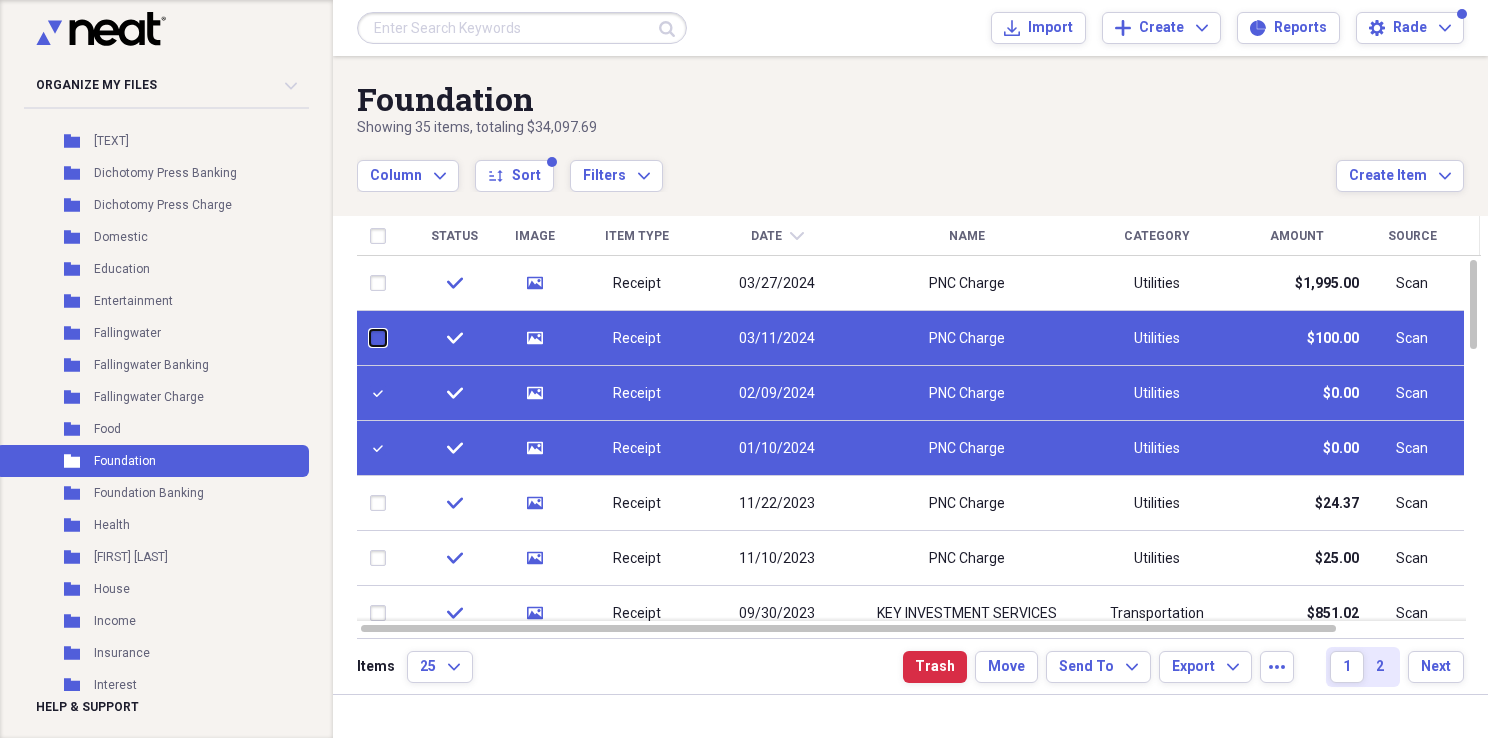 checkbox on "false" 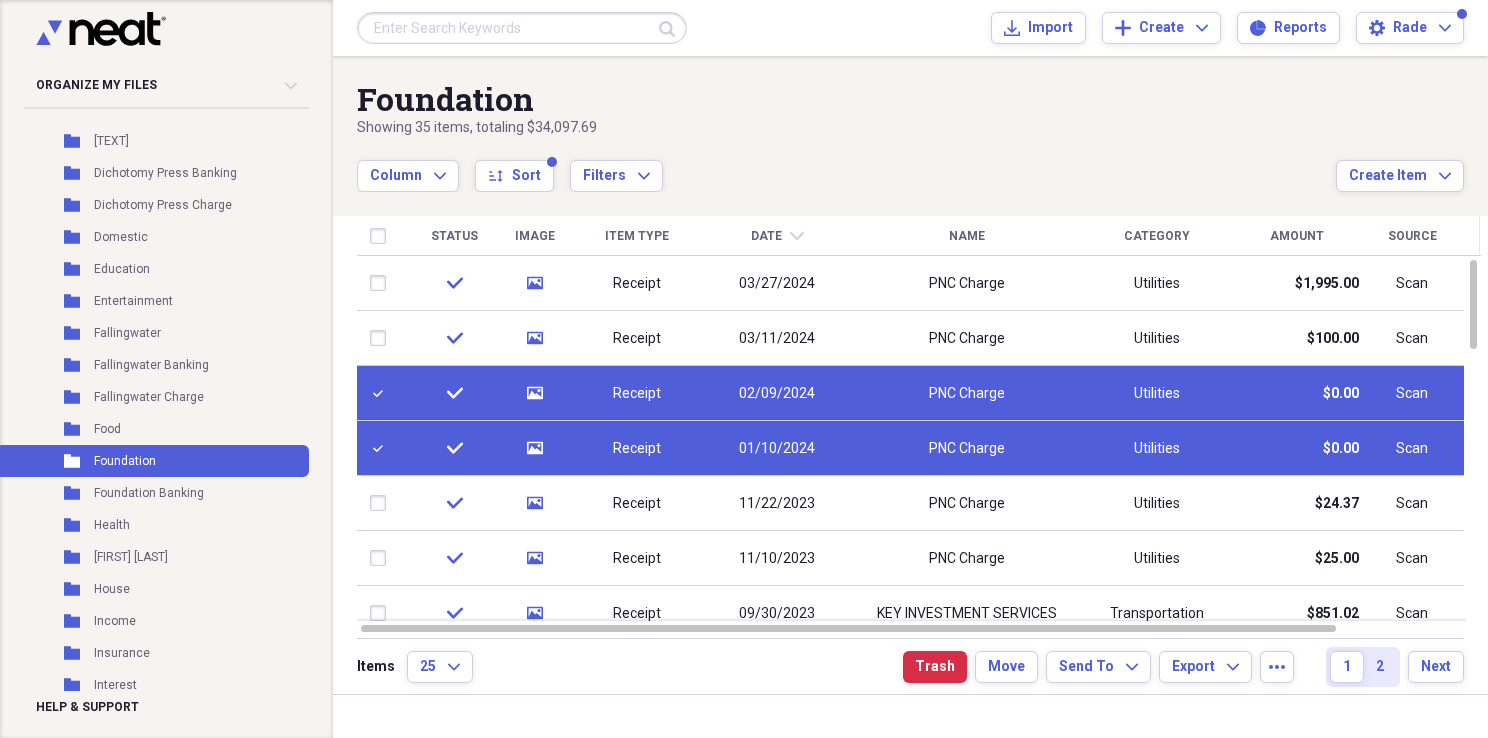 click at bounding box center [382, 393] 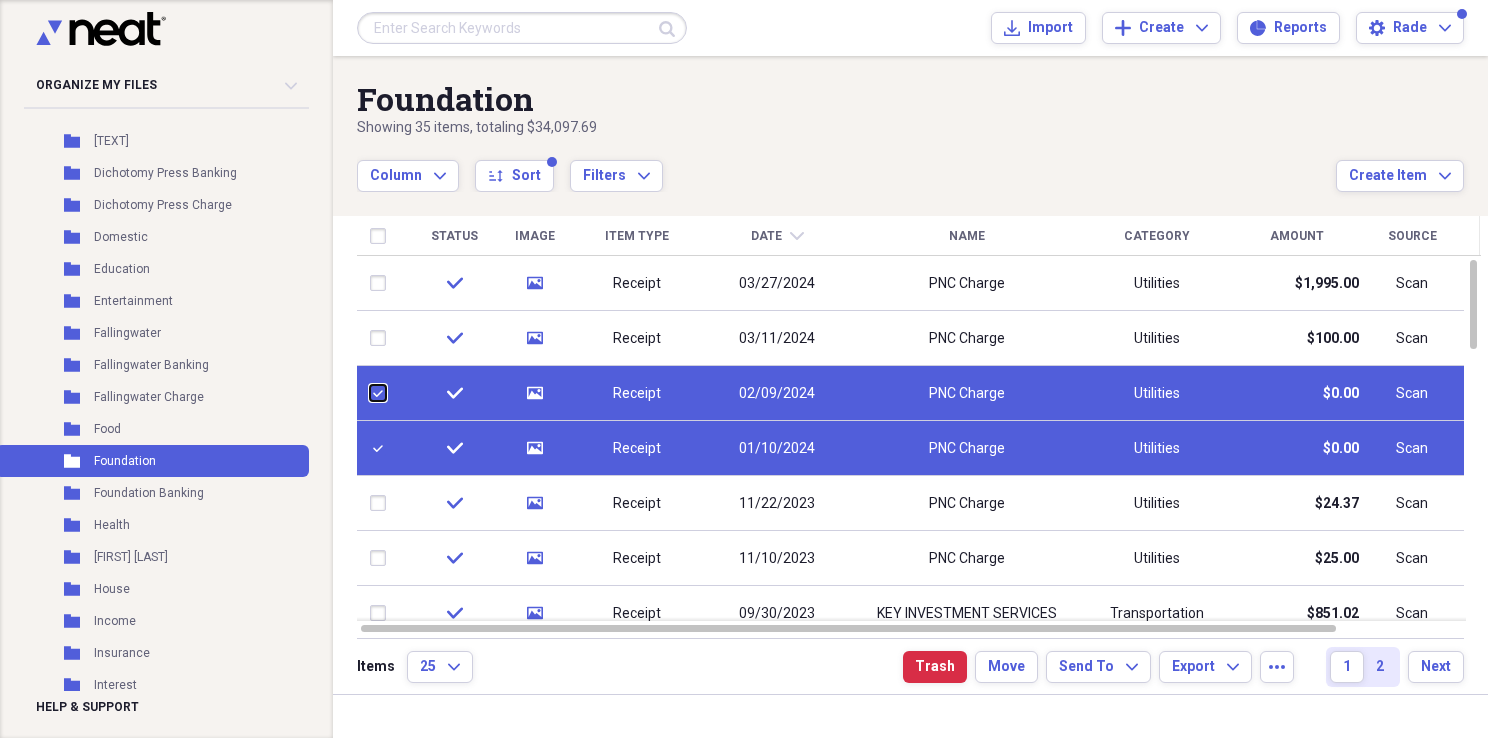 click at bounding box center (370, 393) 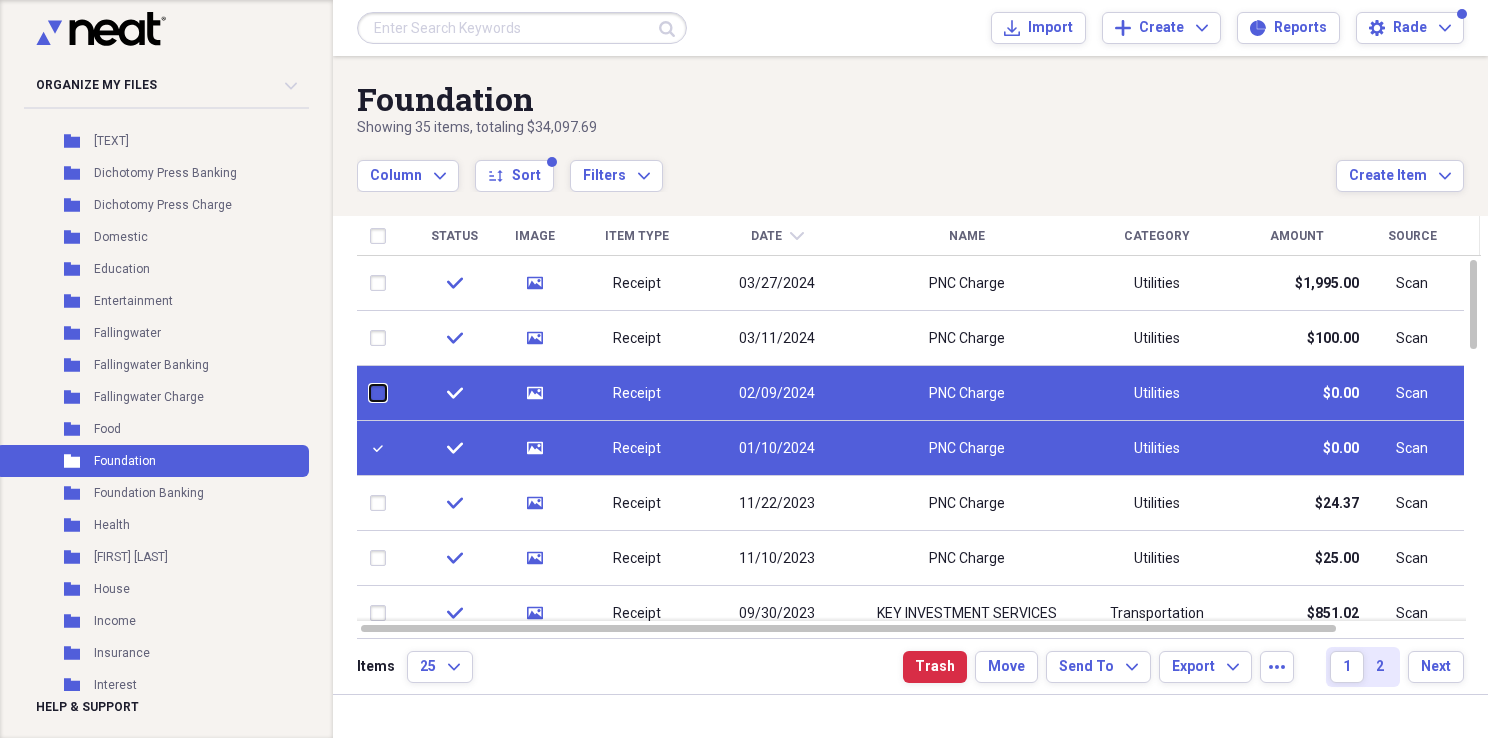 checkbox on "false" 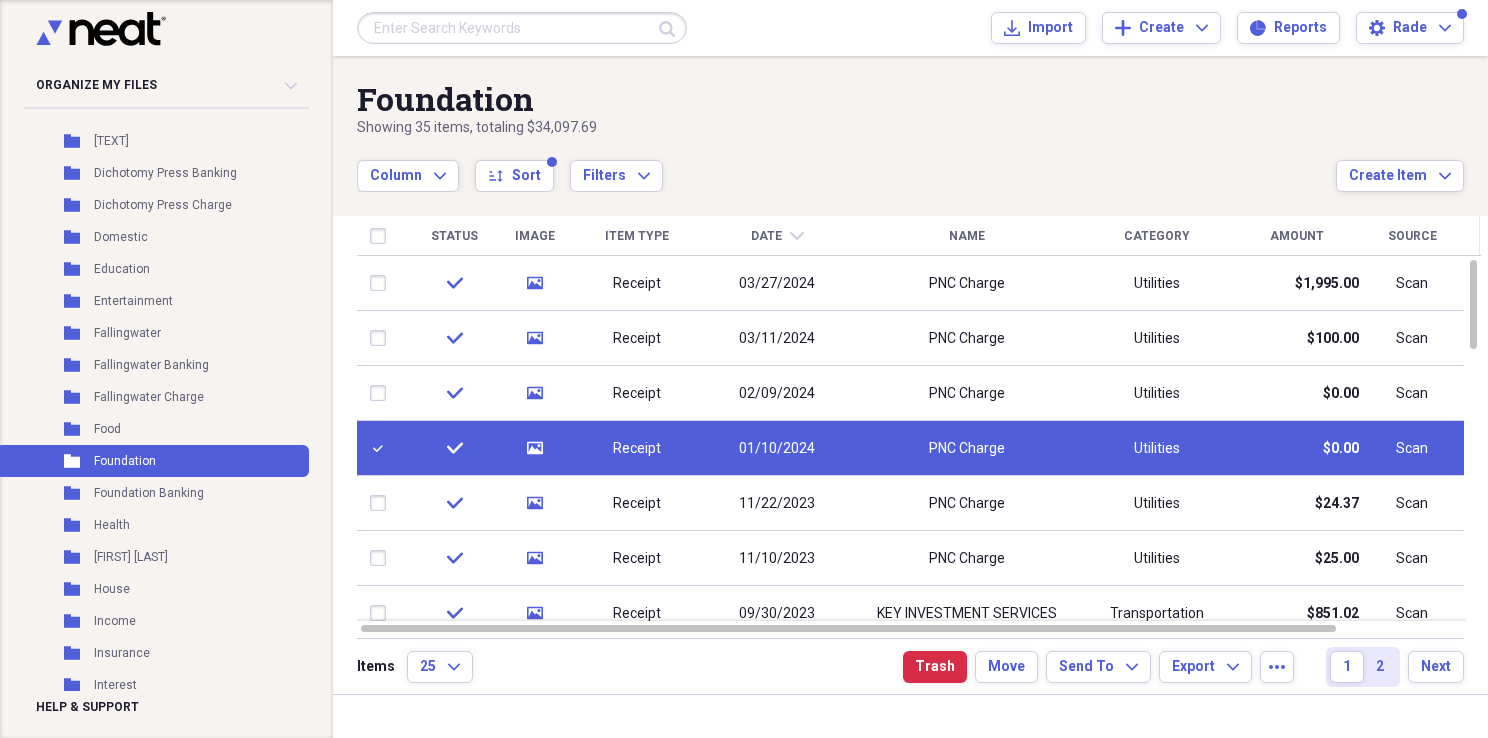 click at bounding box center [382, 448] 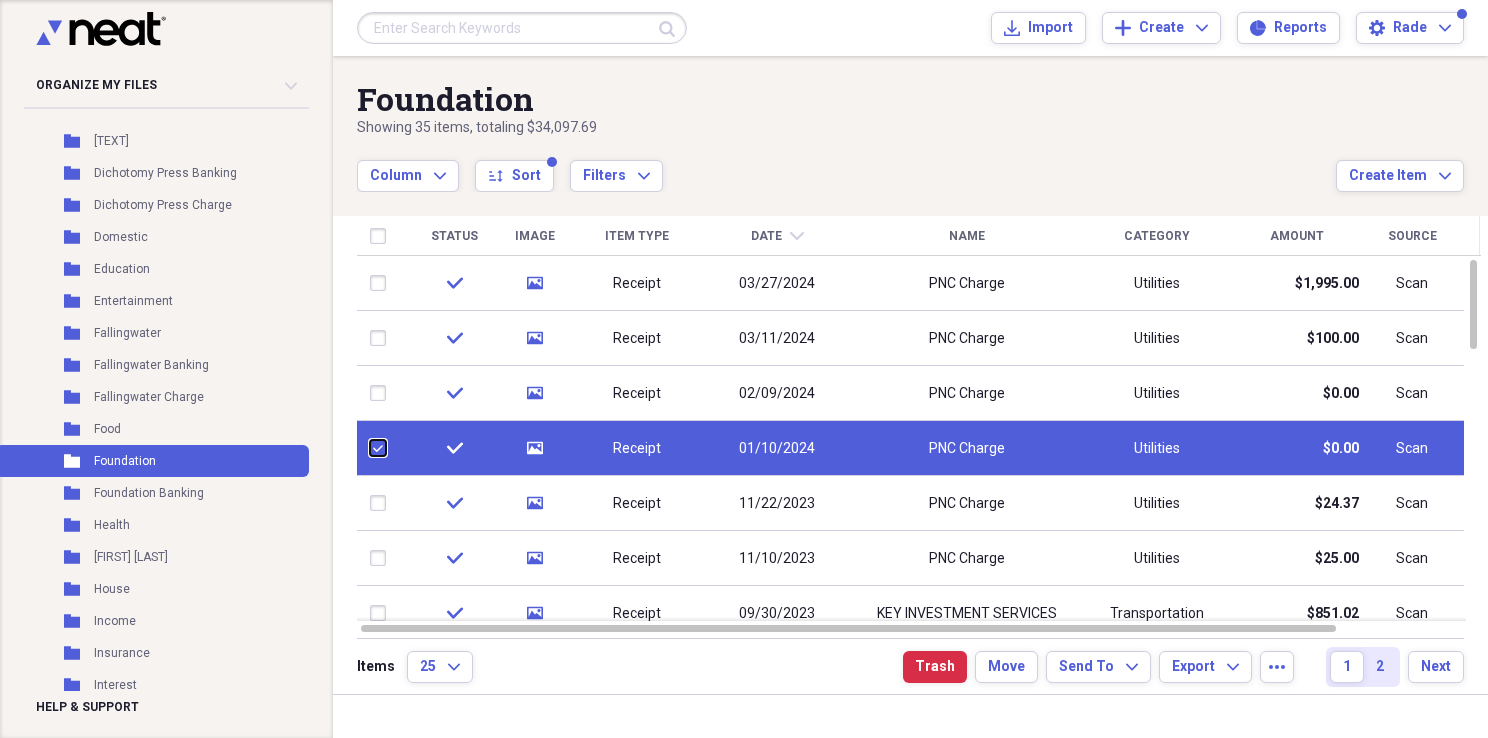 click at bounding box center (370, 448) 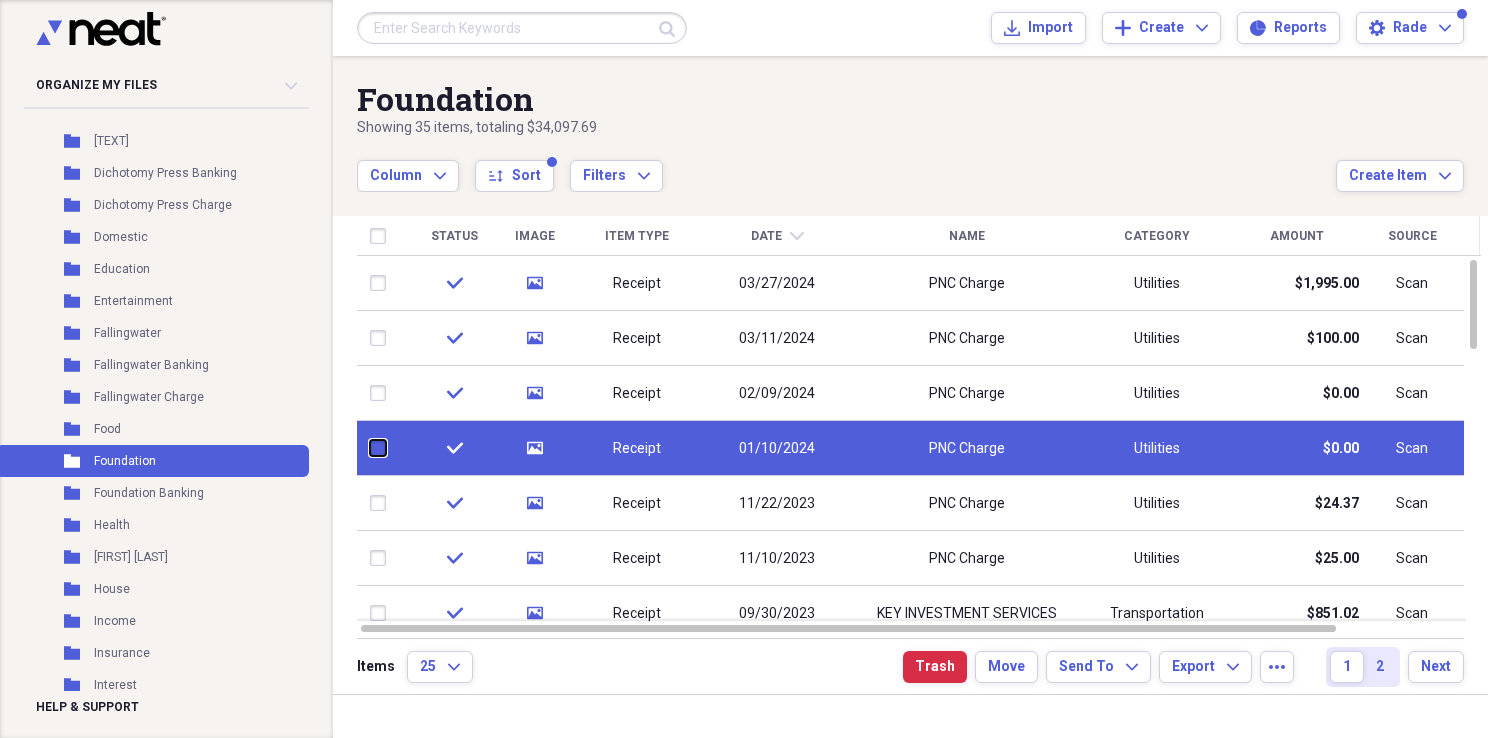 checkbox on "false" 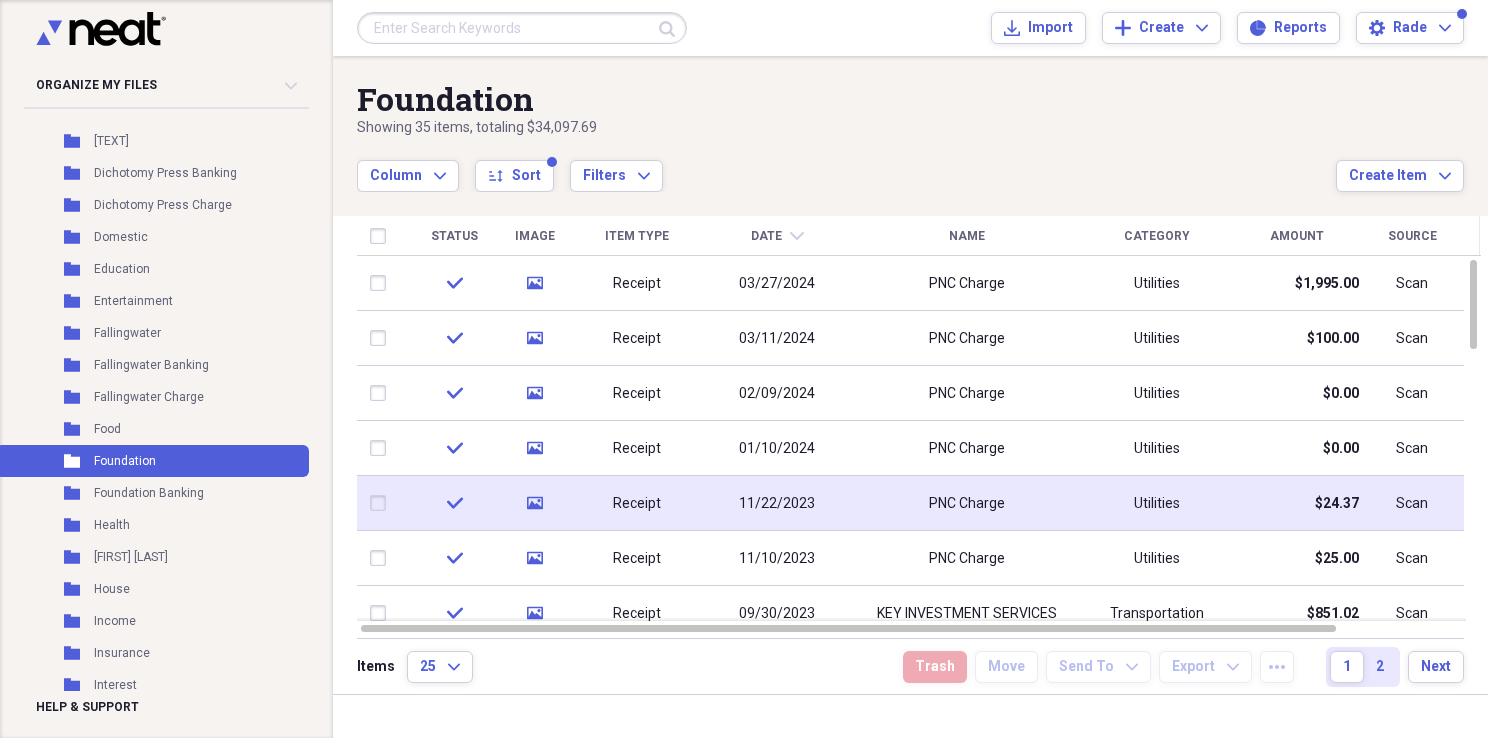 click at bounding box center (382, 503) 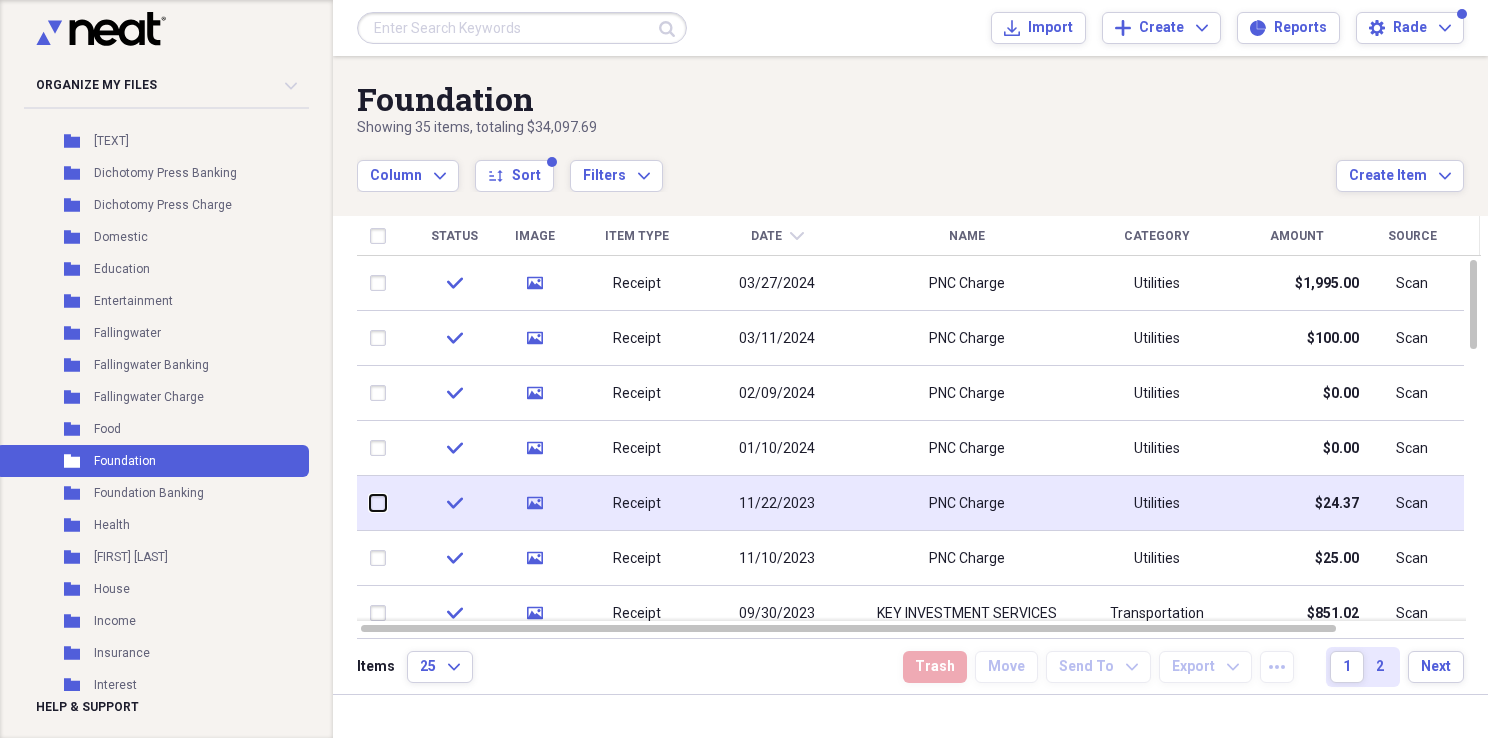 click at bounding box center (370, 503) 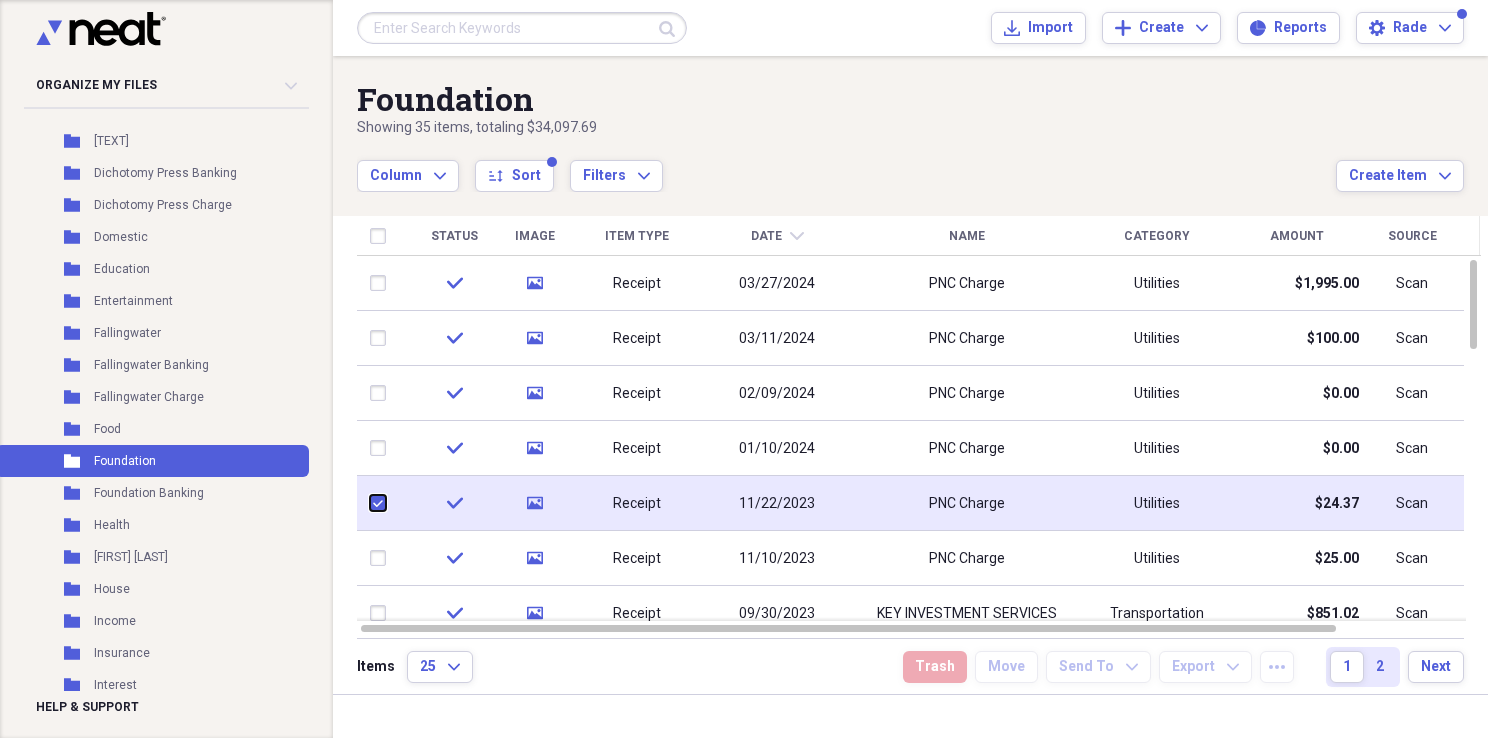 checkbox on "true" 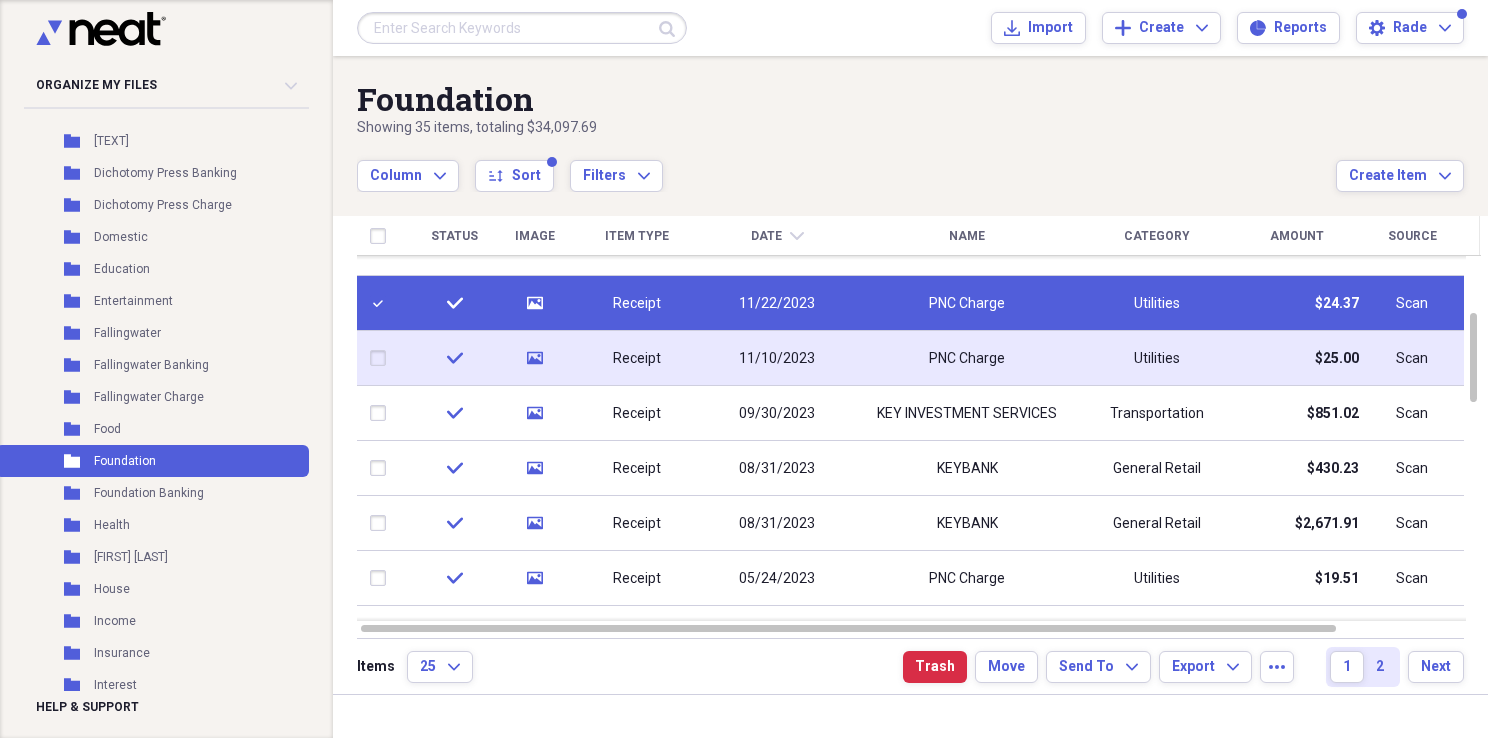click at bounding box center (382, 358) 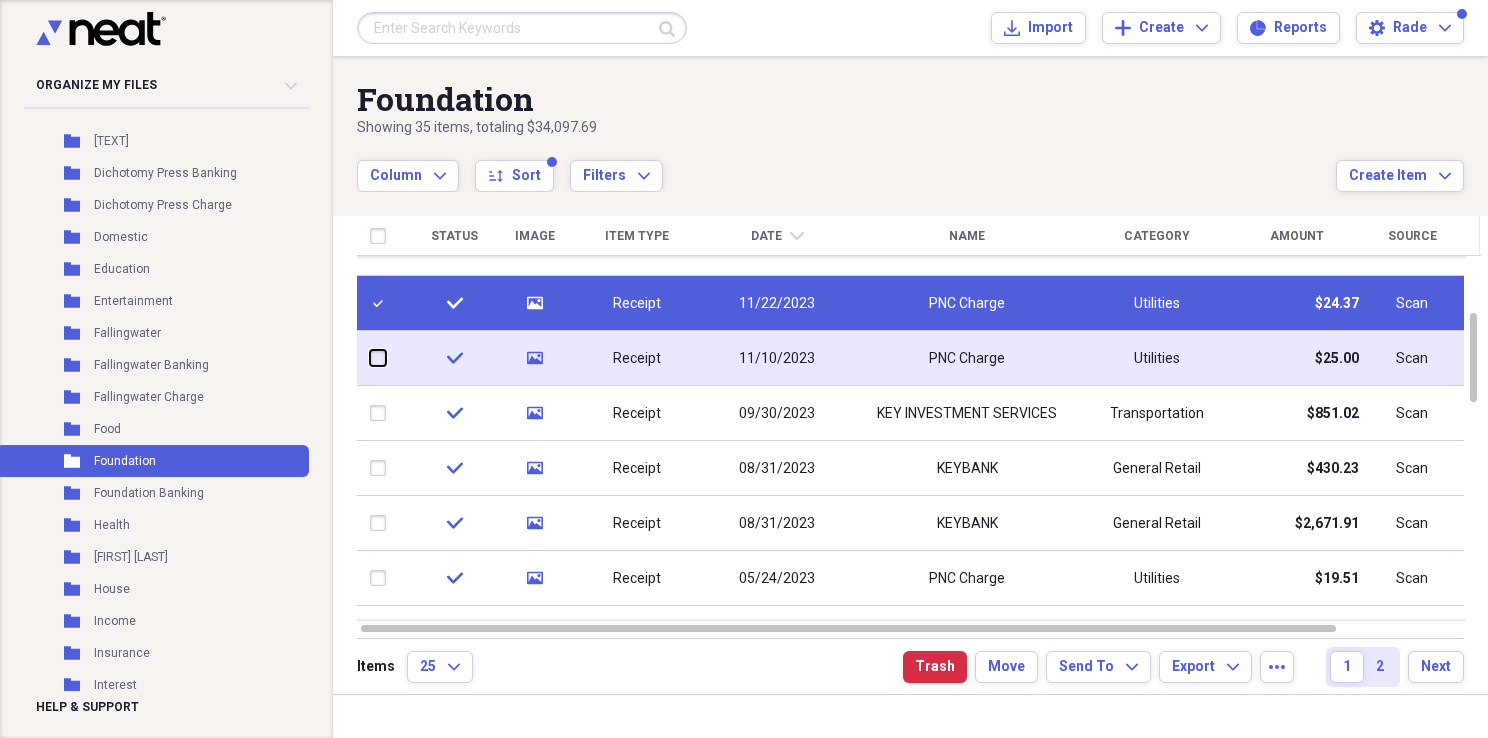 click at bounding box center [370, 358] 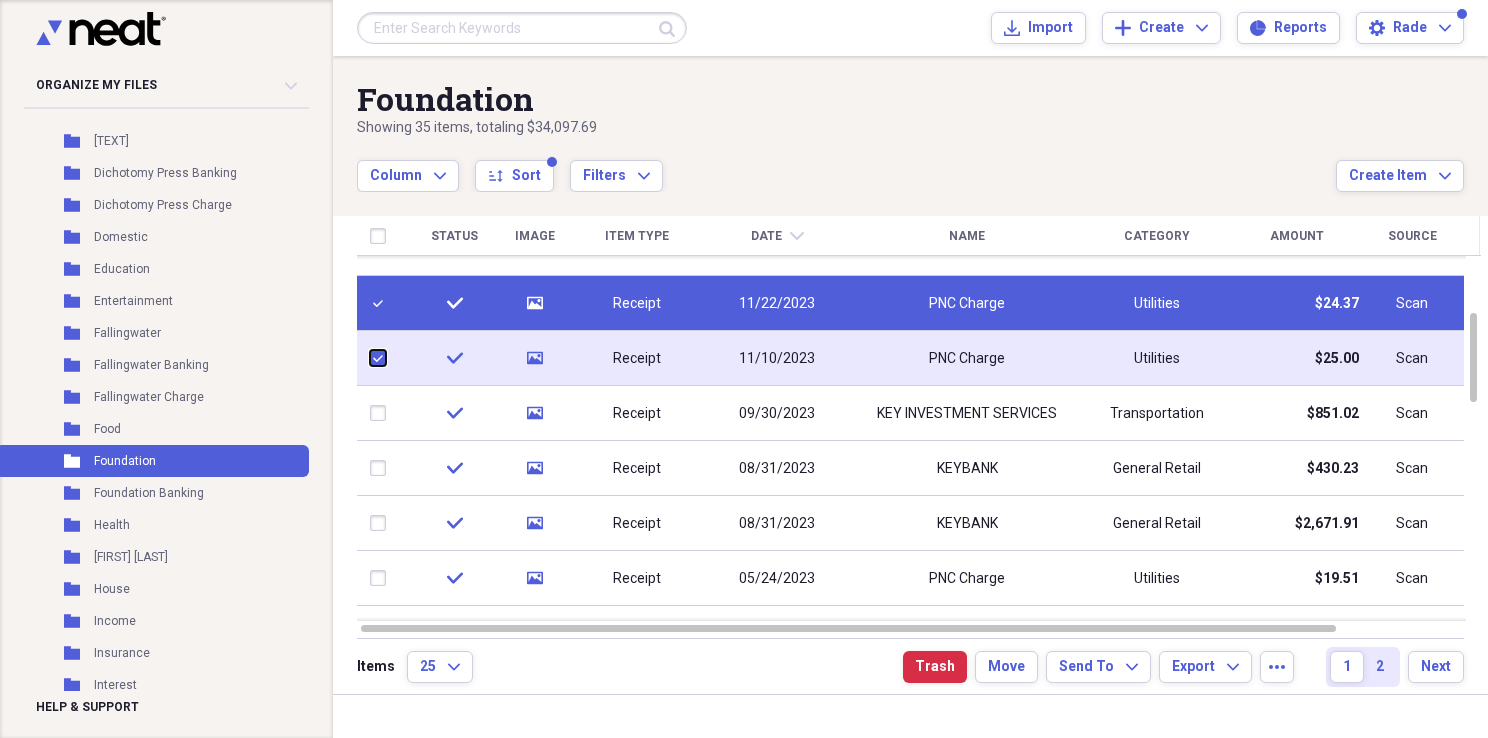 checkbox on "true" 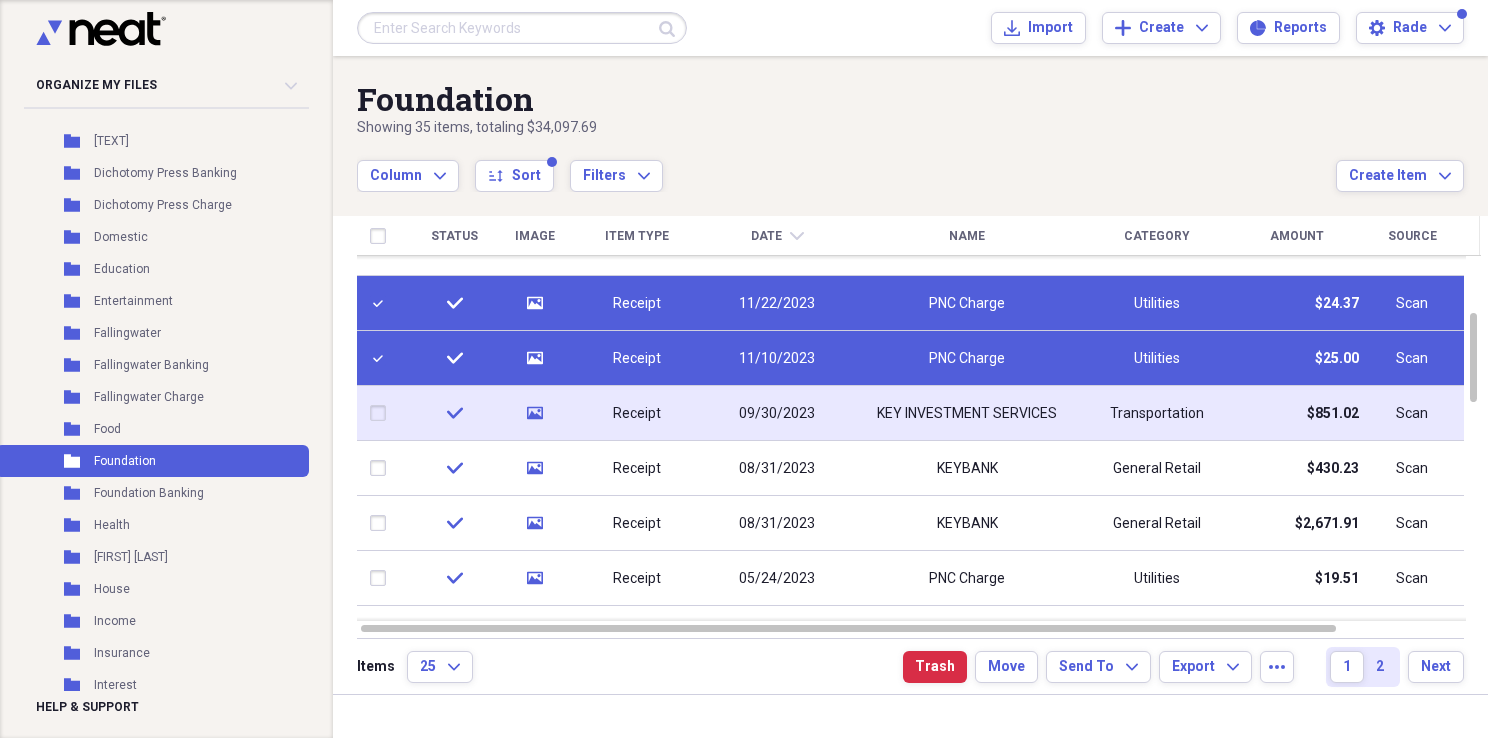 click at bounding box center [382, 413] 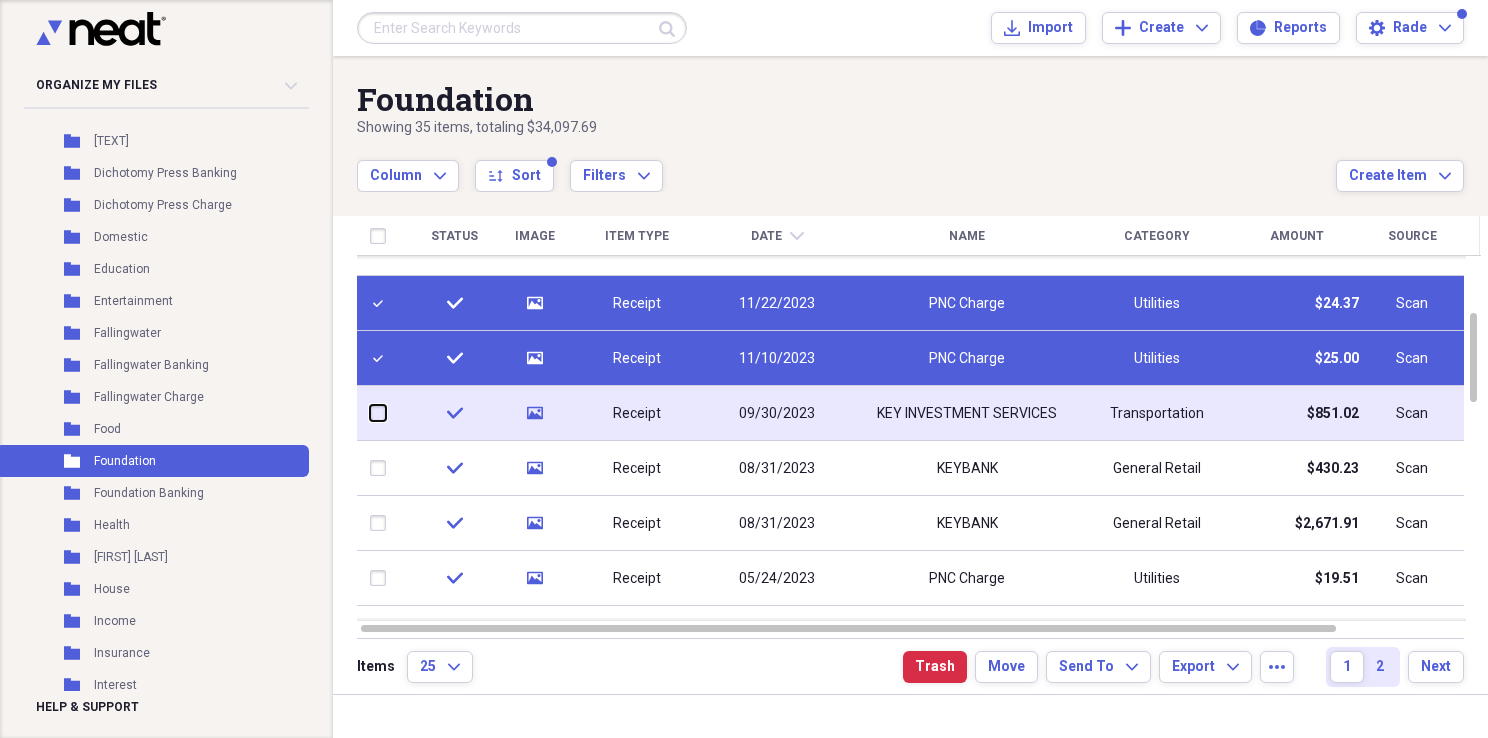 click at bounding box center (370, 413) 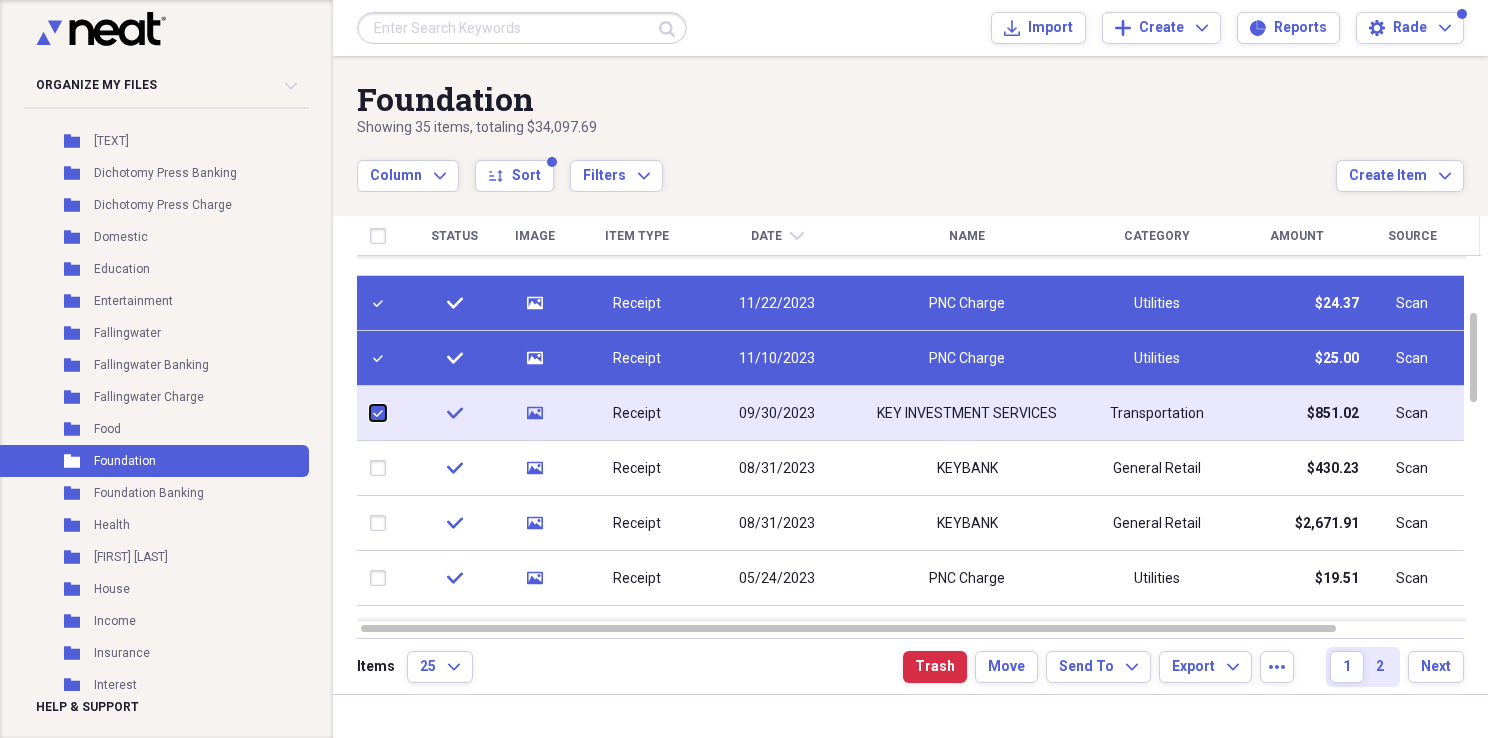 checkbox on "true" 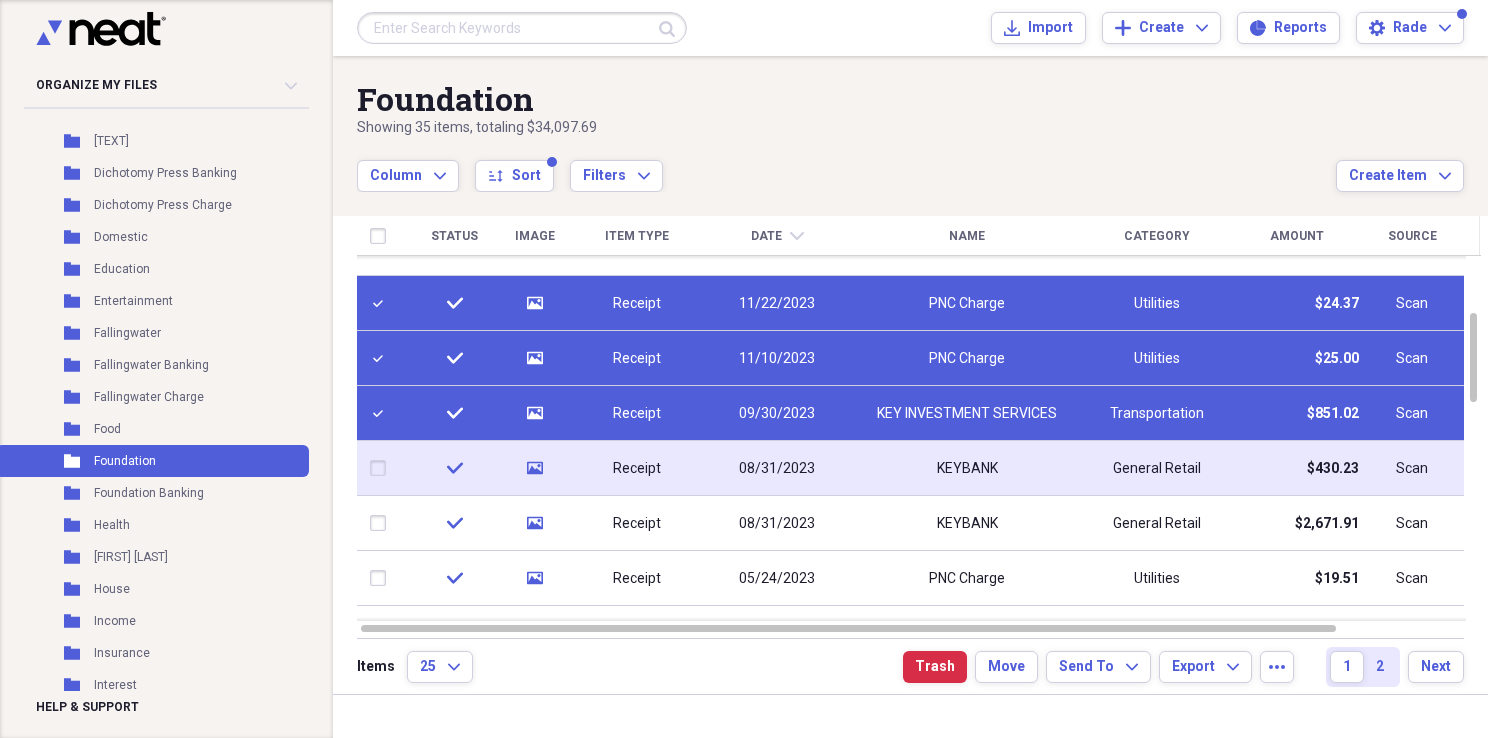 click at bounding box center [382, 468] 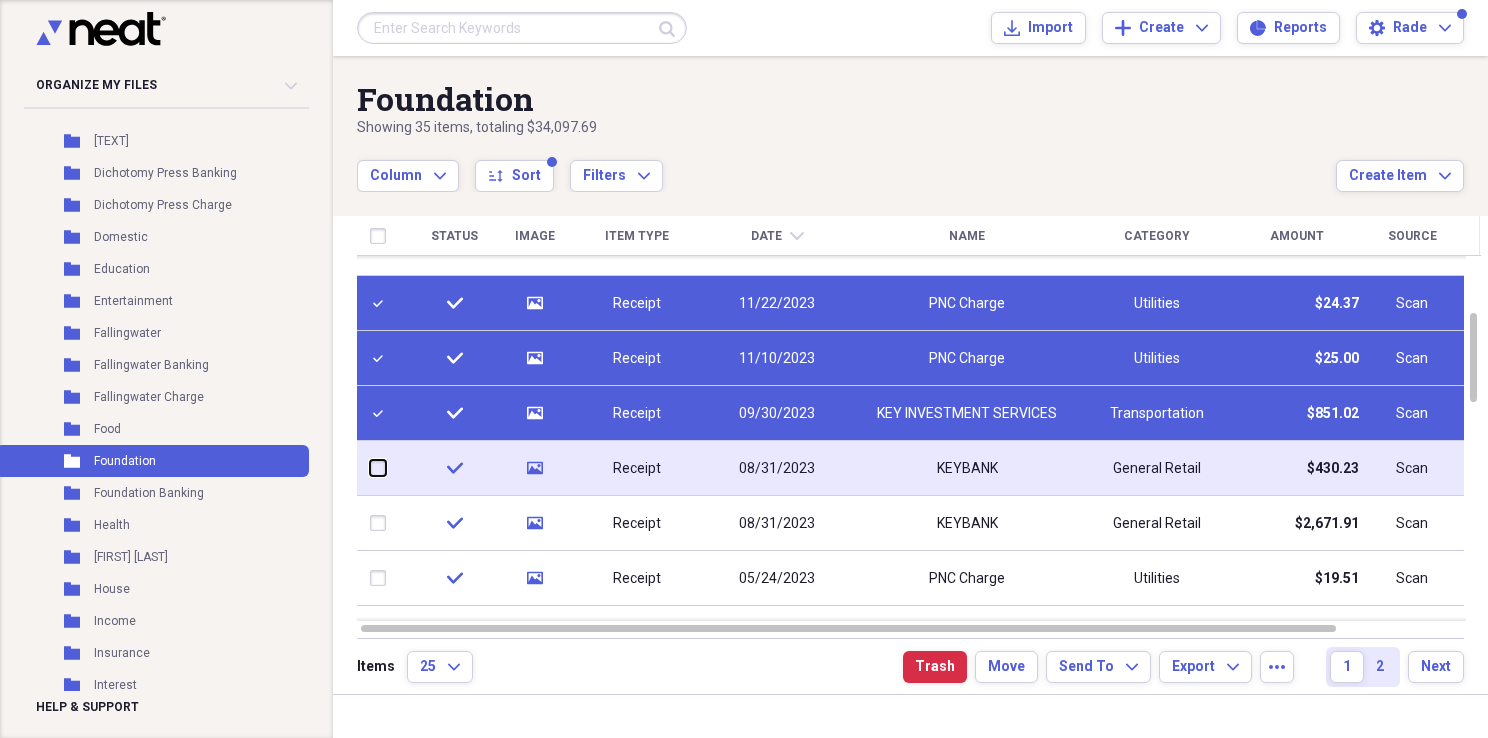 click at bounding box center (370, 468) 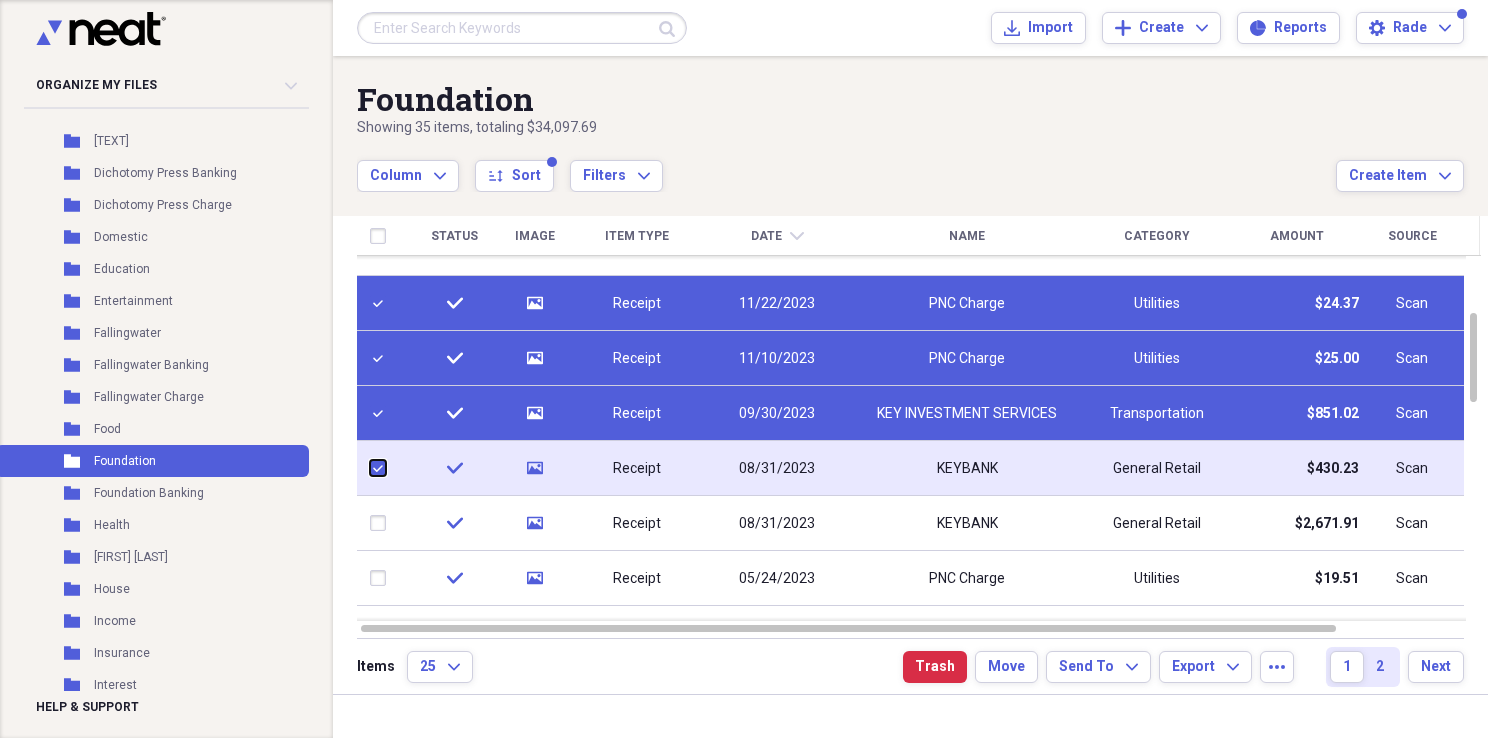 checkbox on "true" 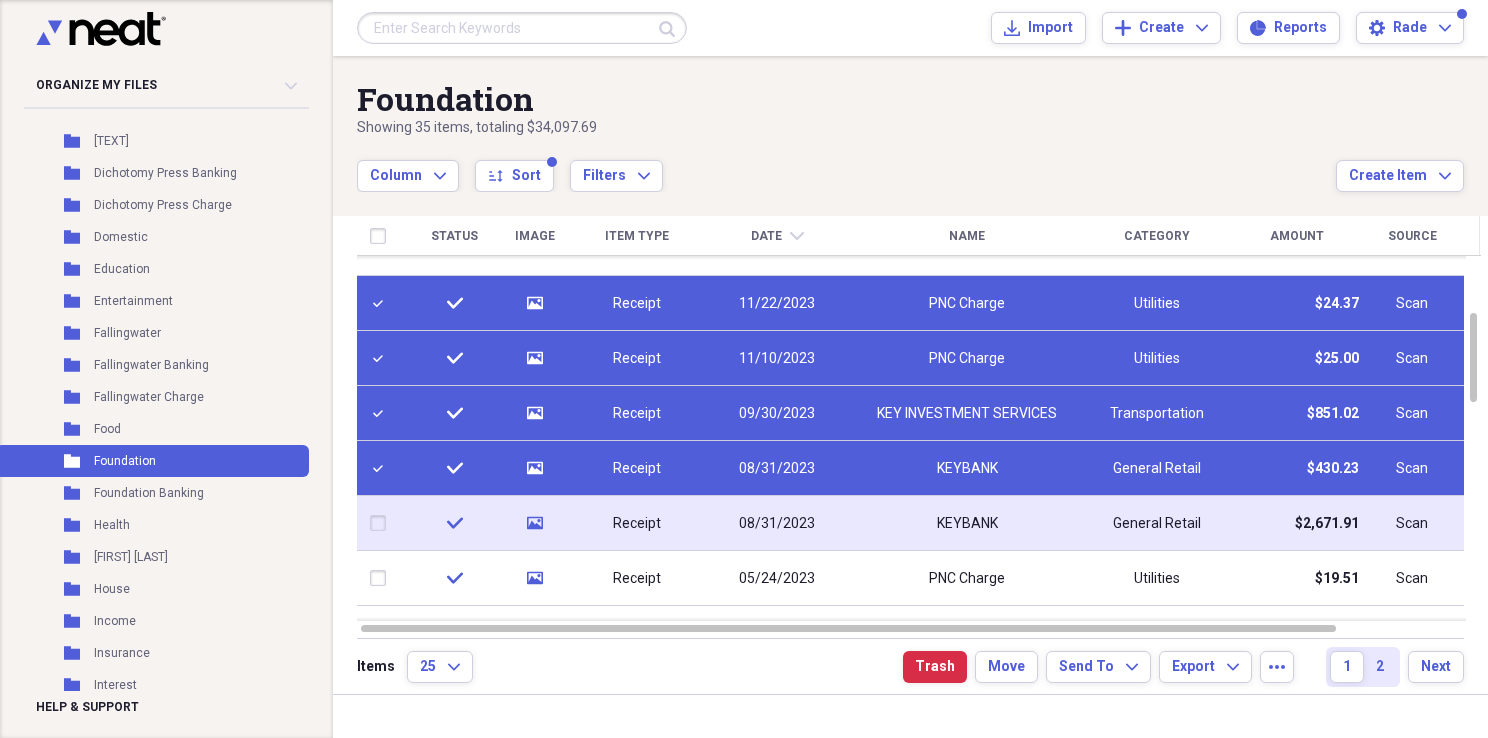click at bounding box center [382, 523] 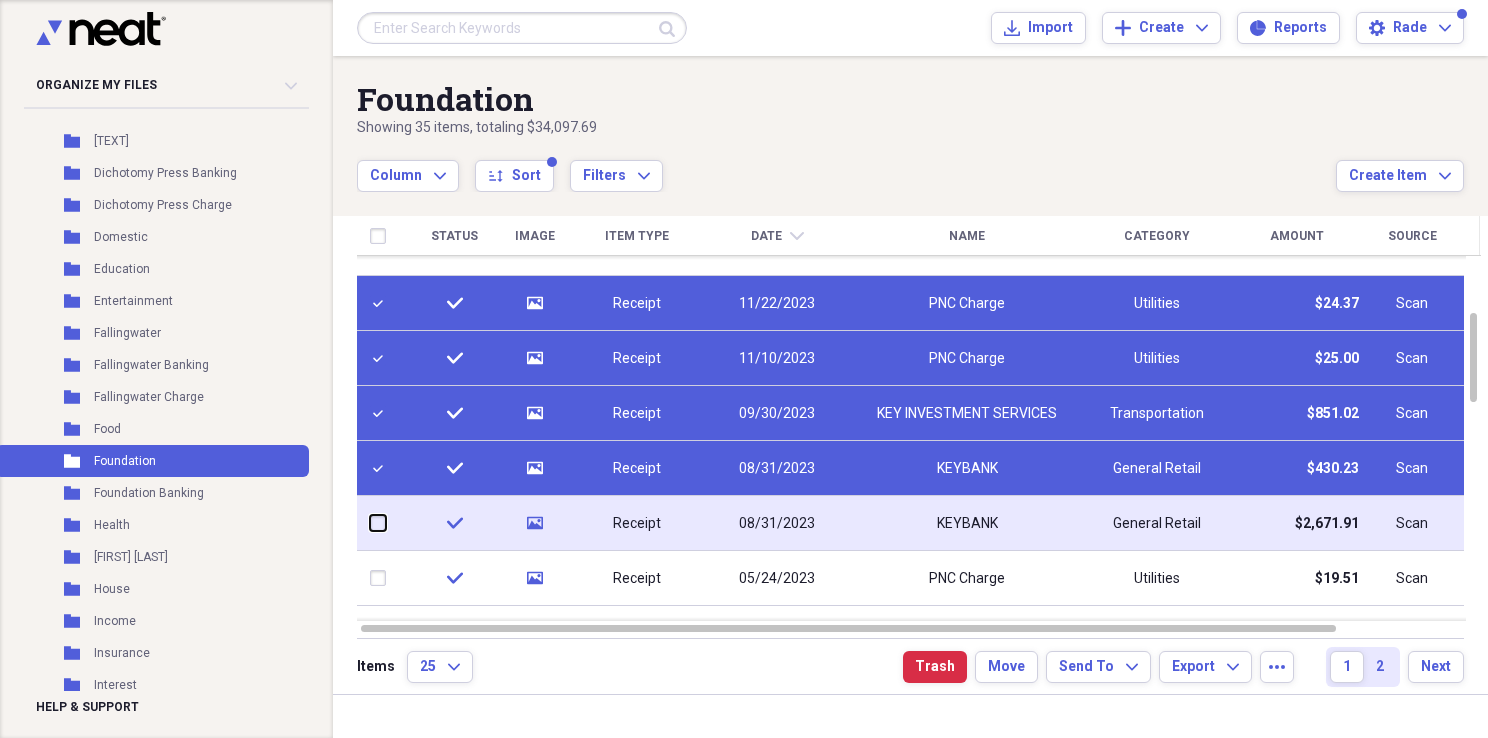 click at bounding box center (370, 523) 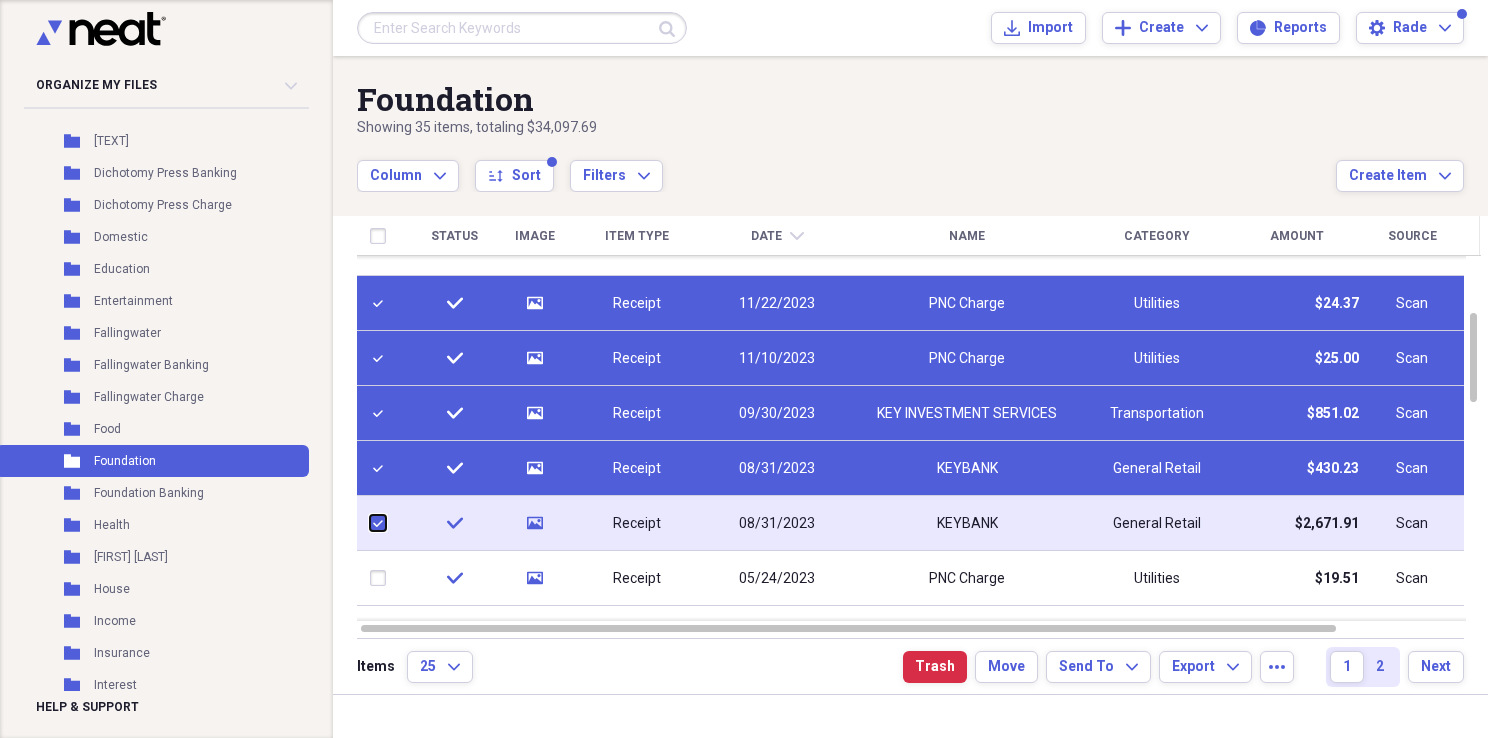 checkbox on "true" 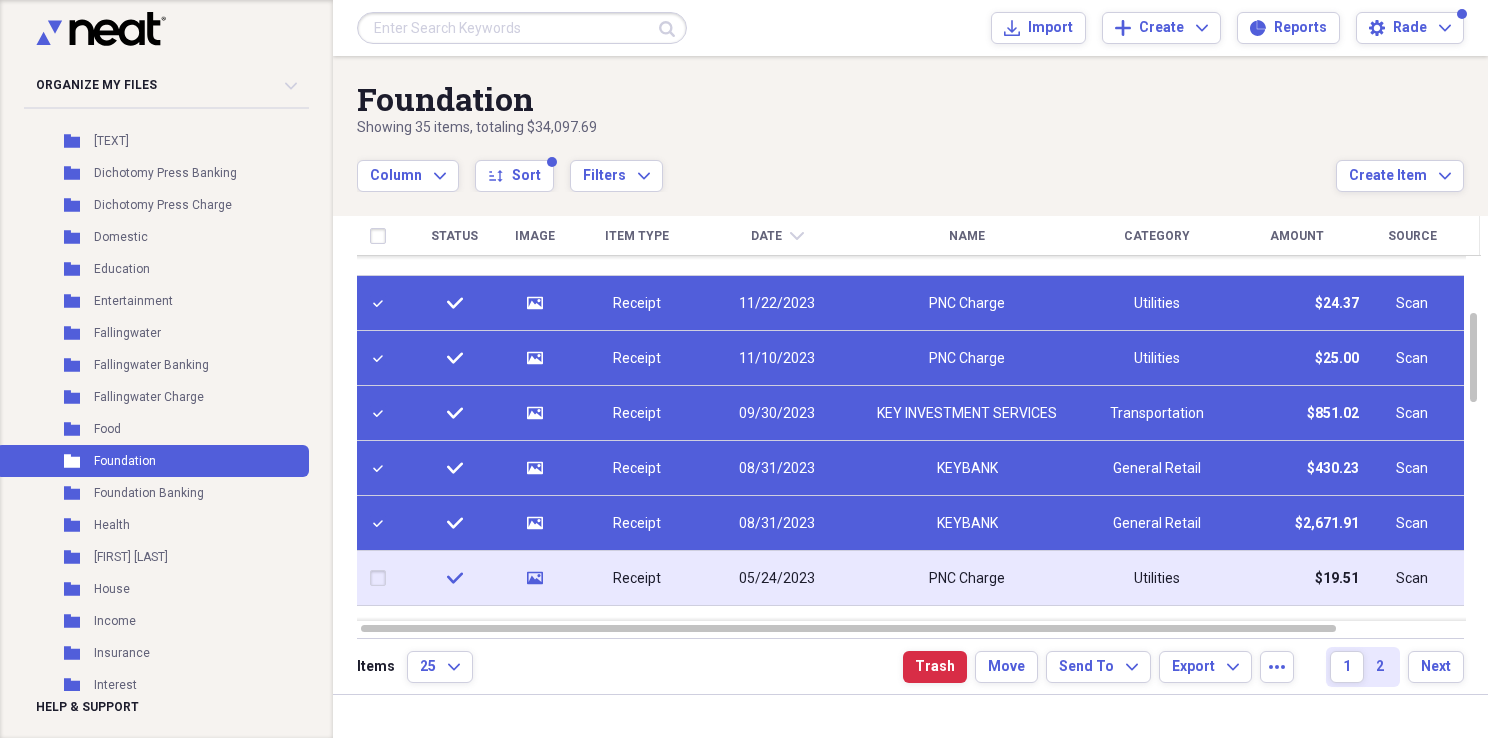 click at bounding box center [382, 578] 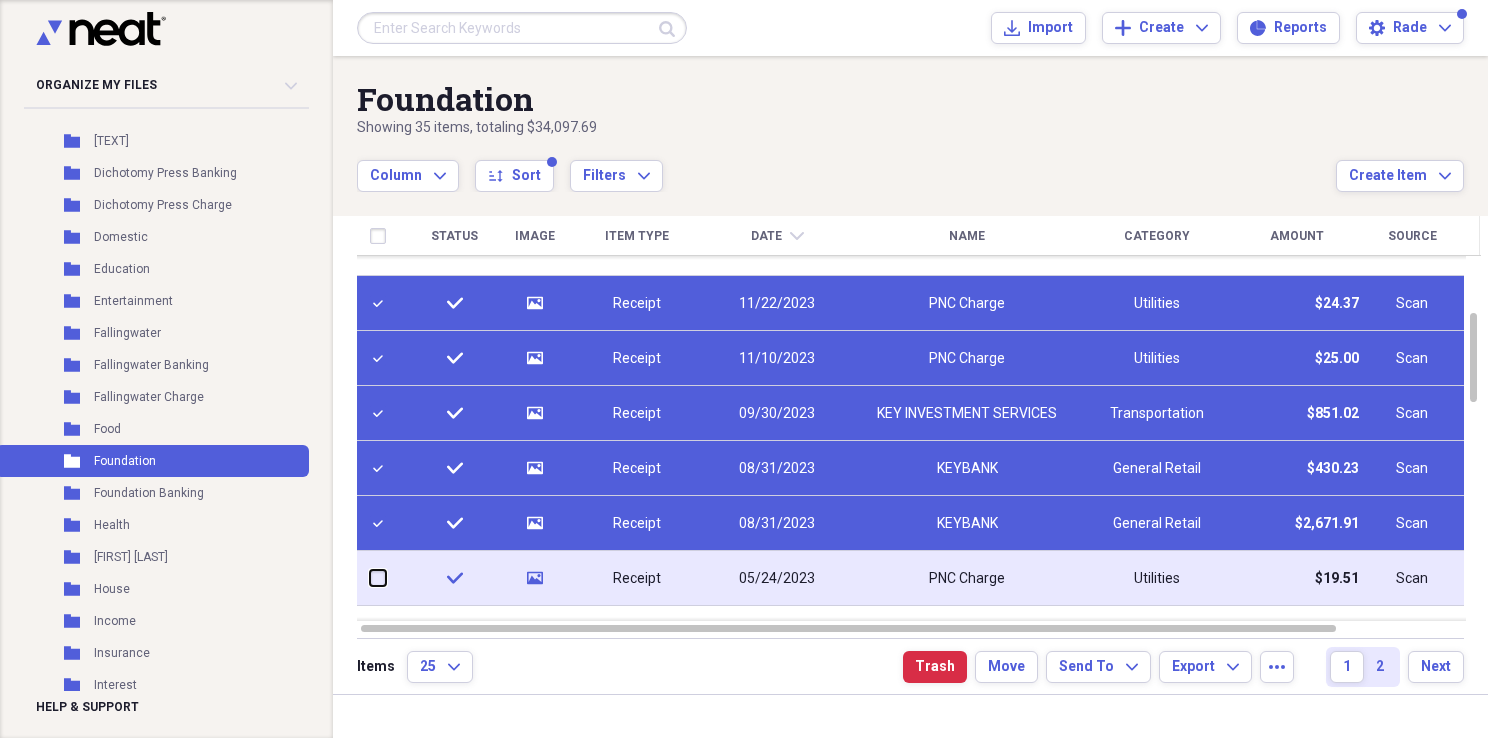 click at bounding box center [370, 578] 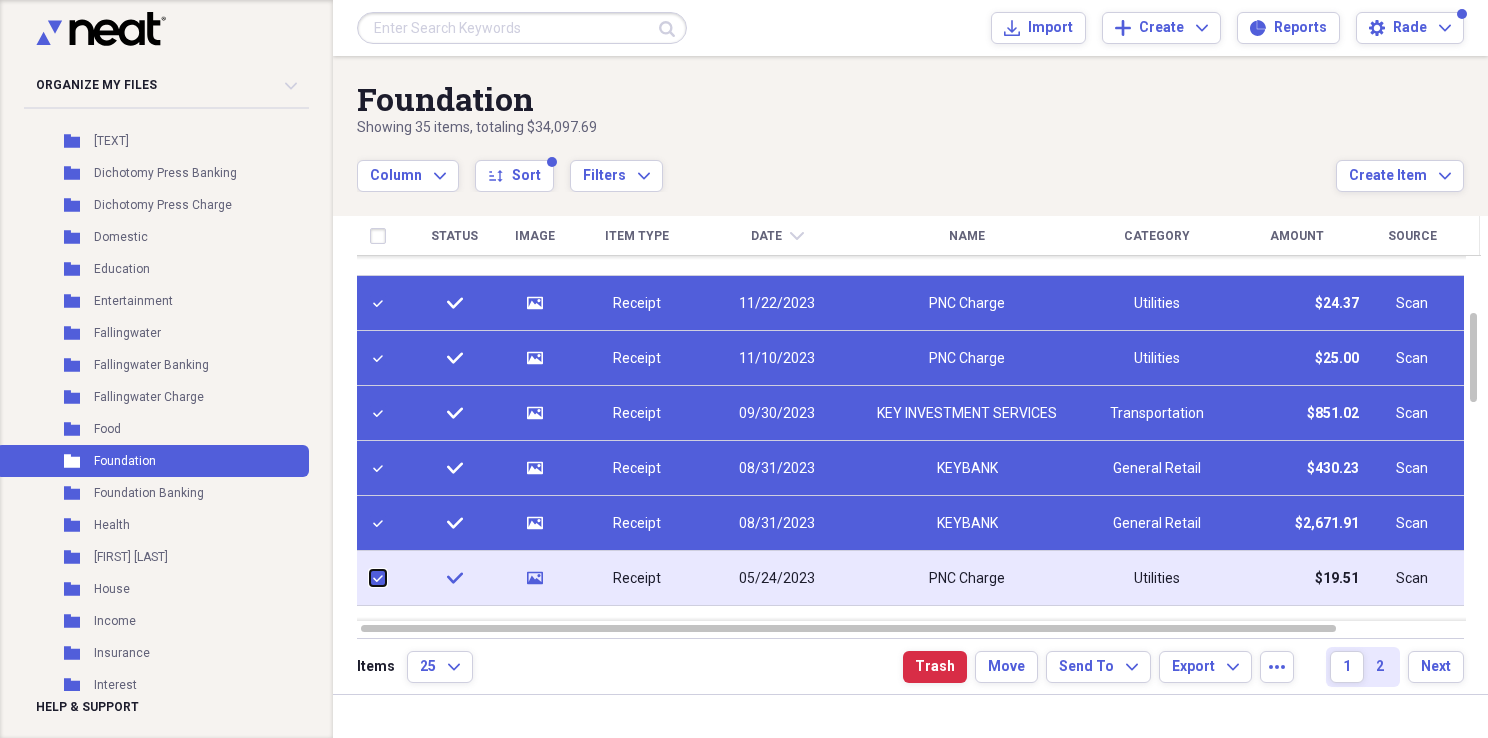 checkbox on "true" 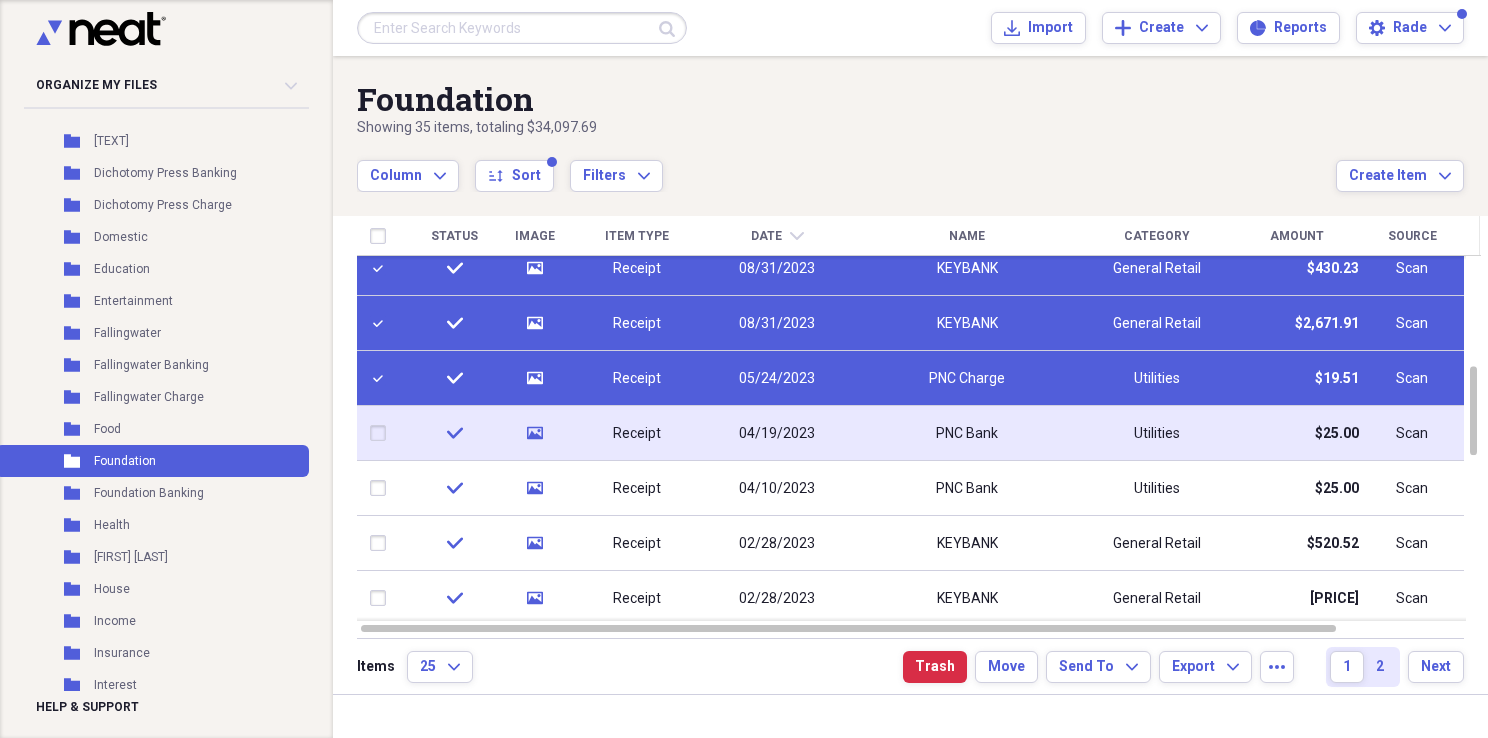 click at bounding box center [382, 433] 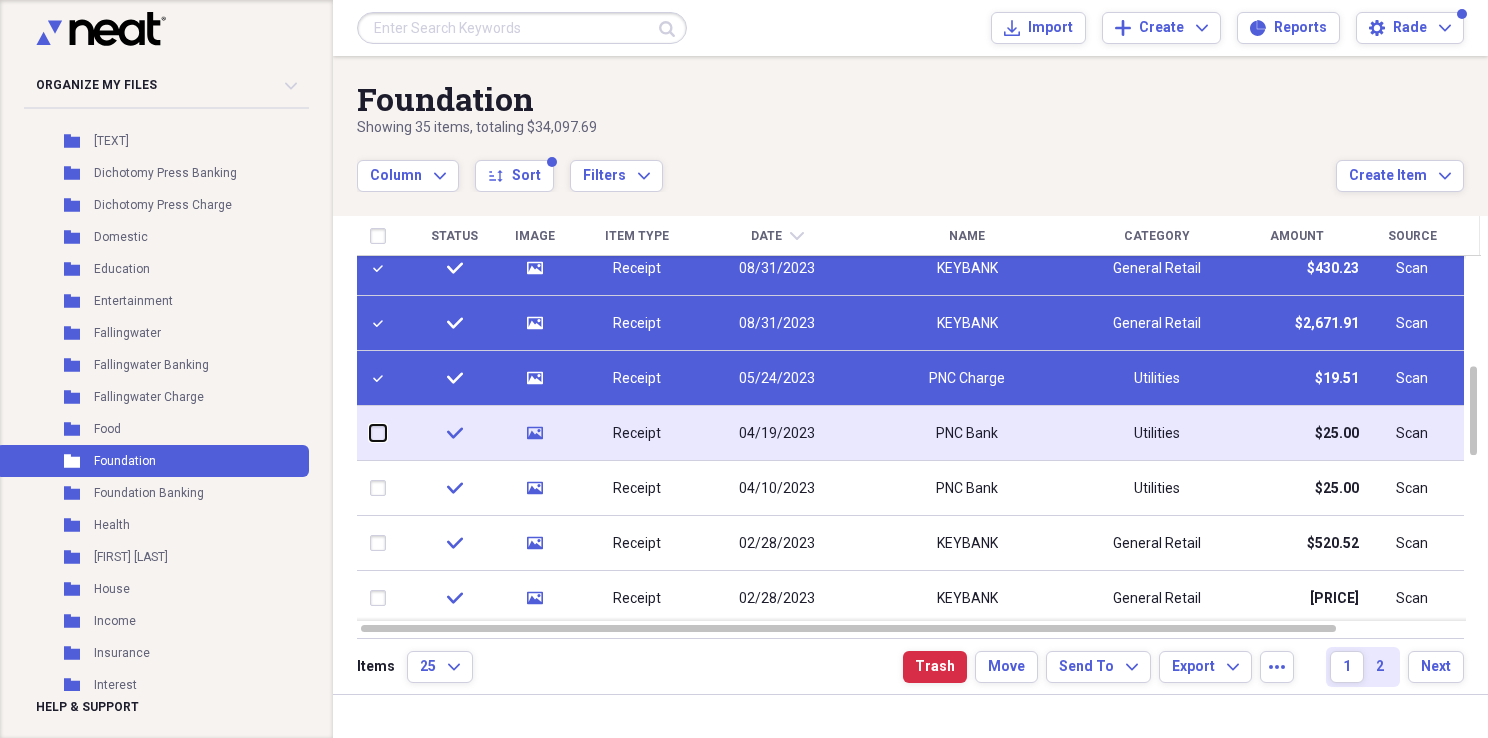 click at bounding box center [370, 433] 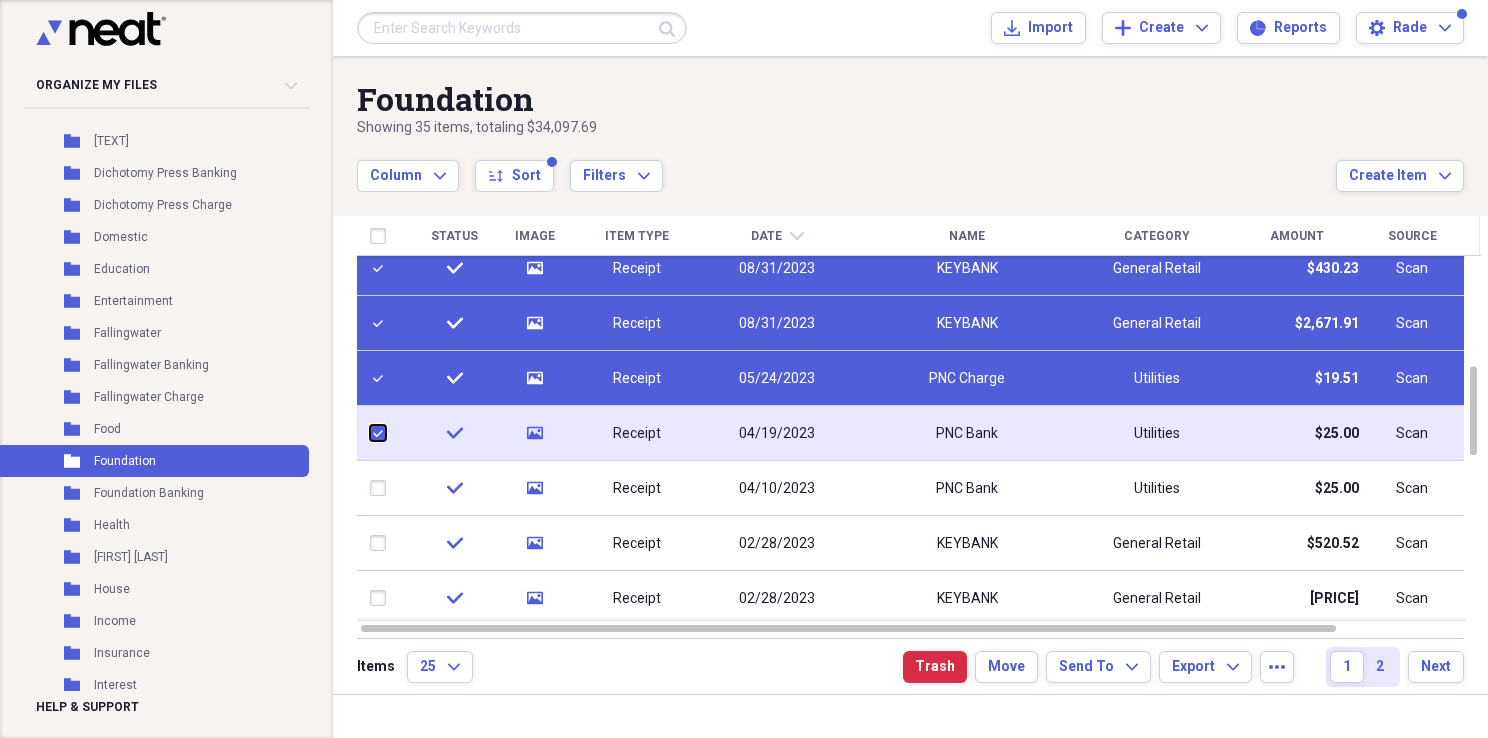 checkbox on "true" 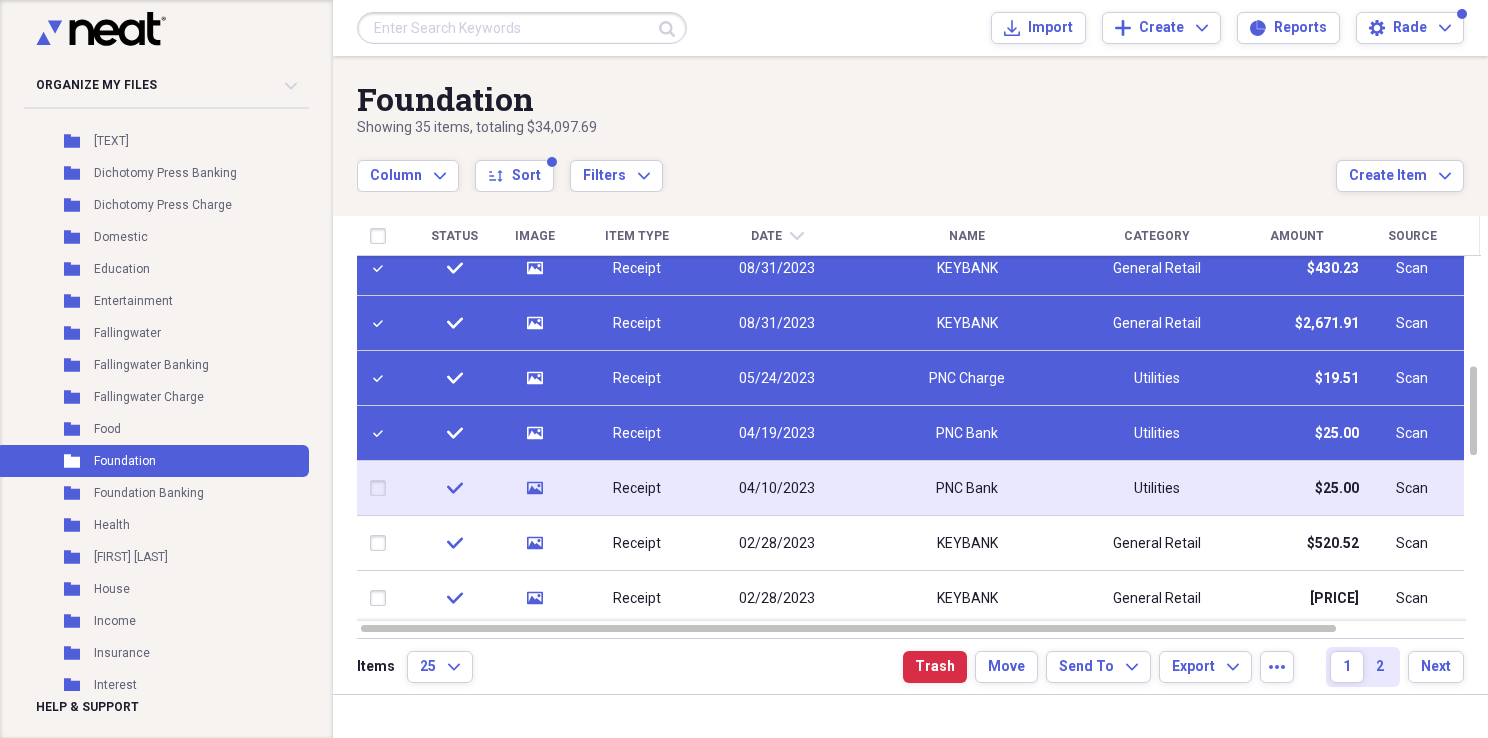 click at bounding box center [382, 488] 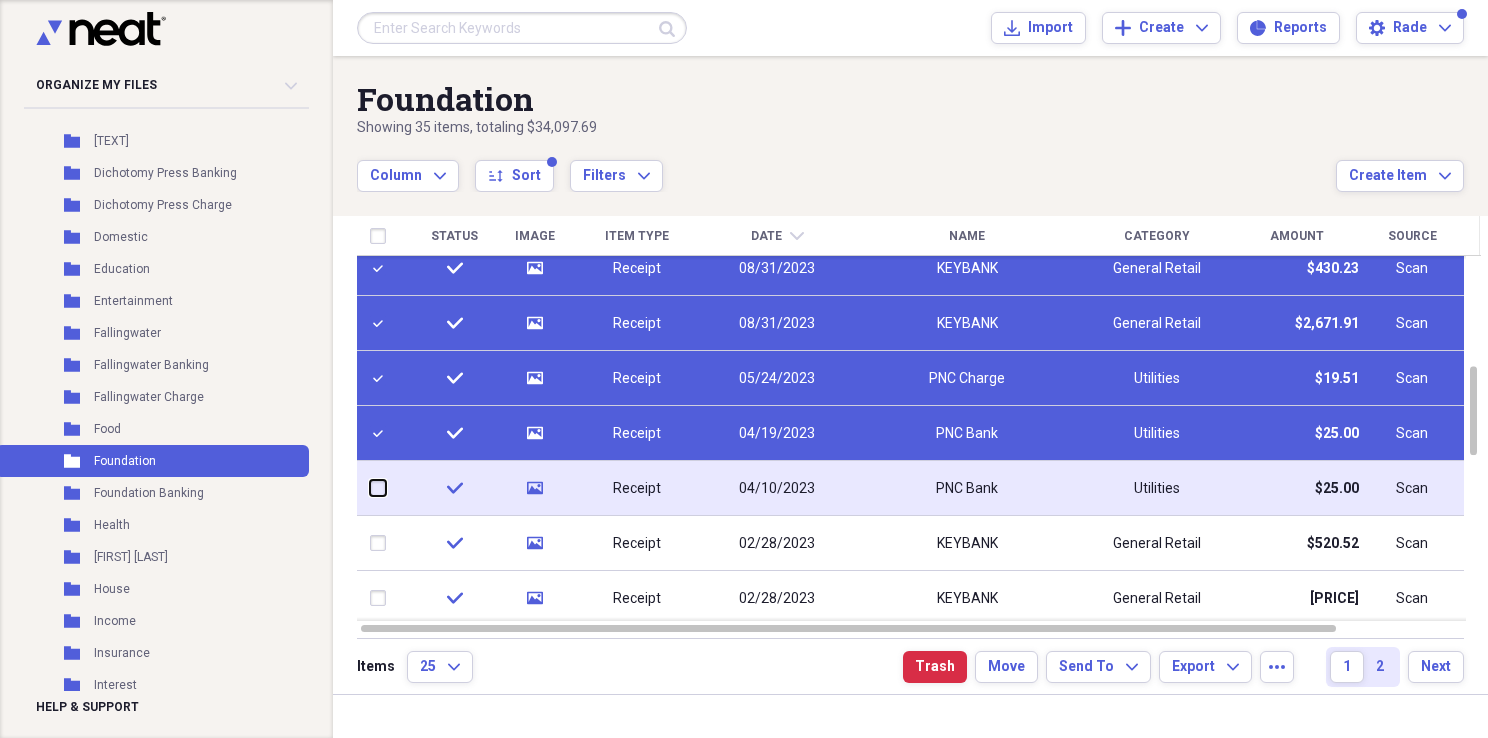 click at bounding box center (370, 488) 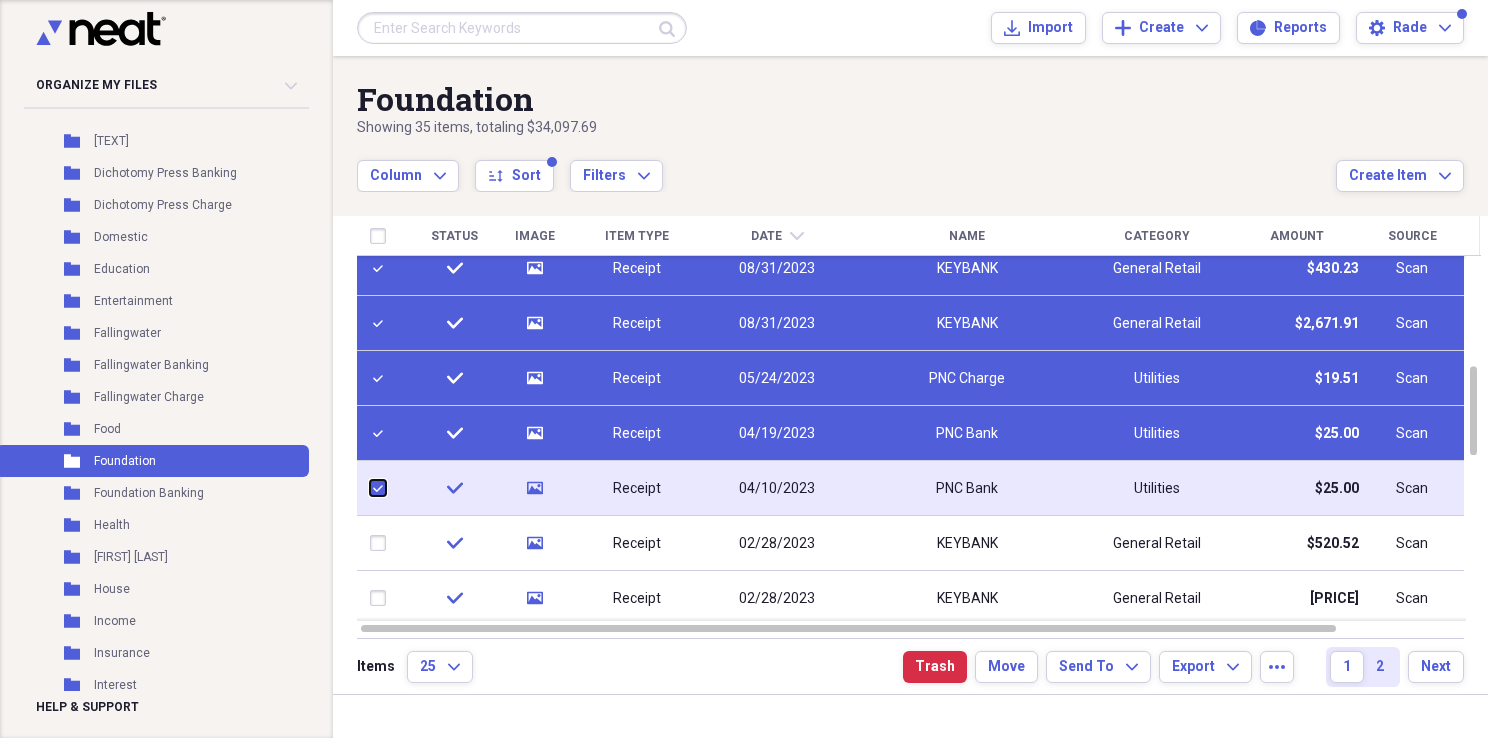 checkbox on "true" 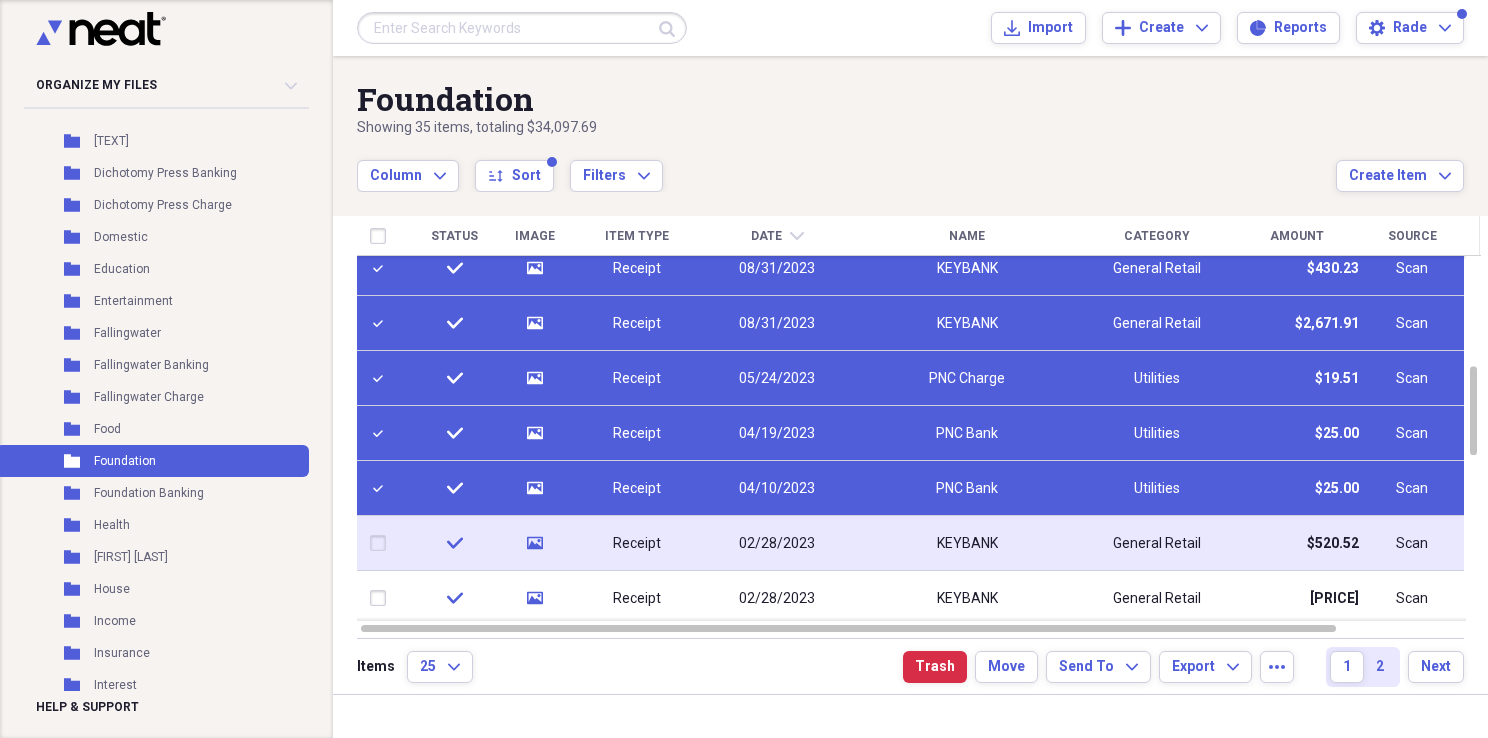 click at bounding box center [382, 543] 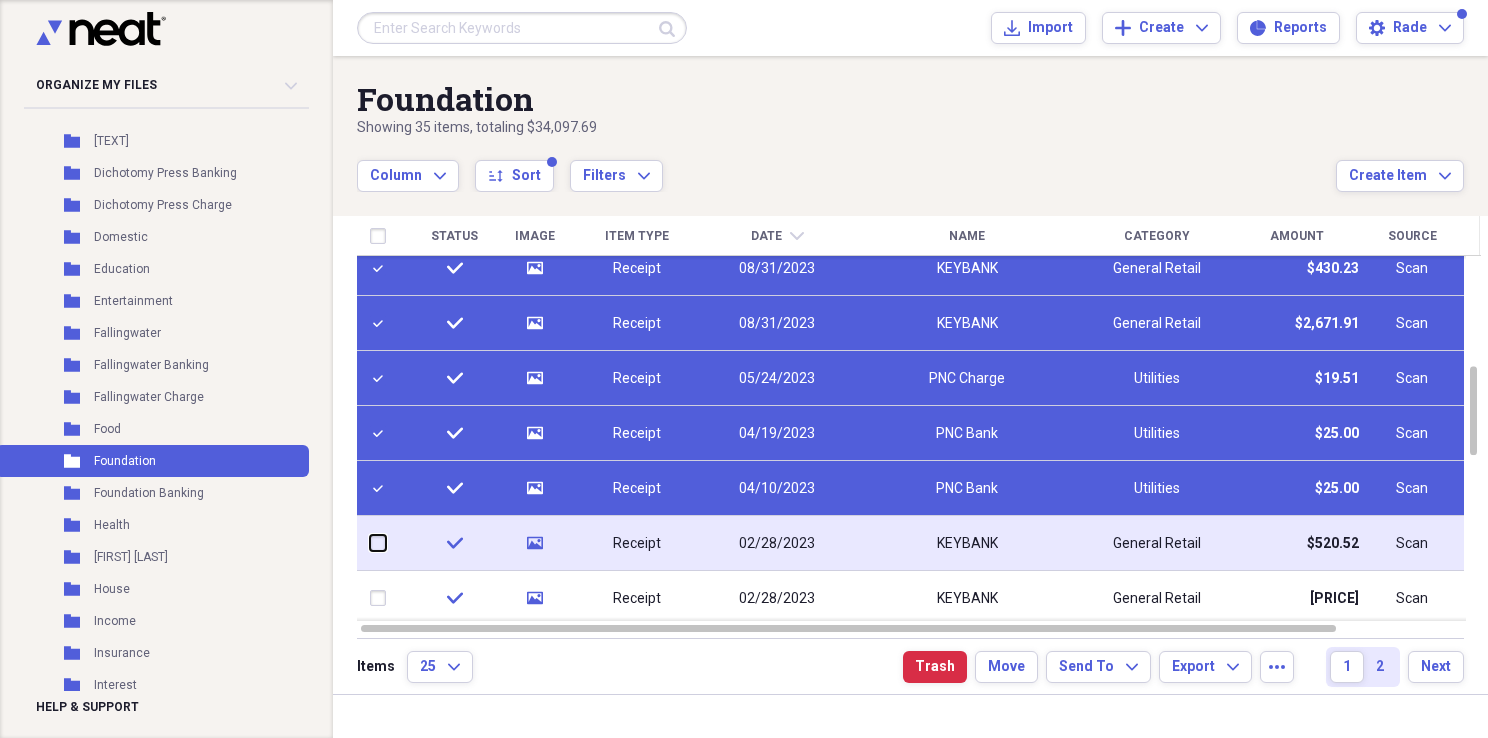 click at bounding box center (370, 543) 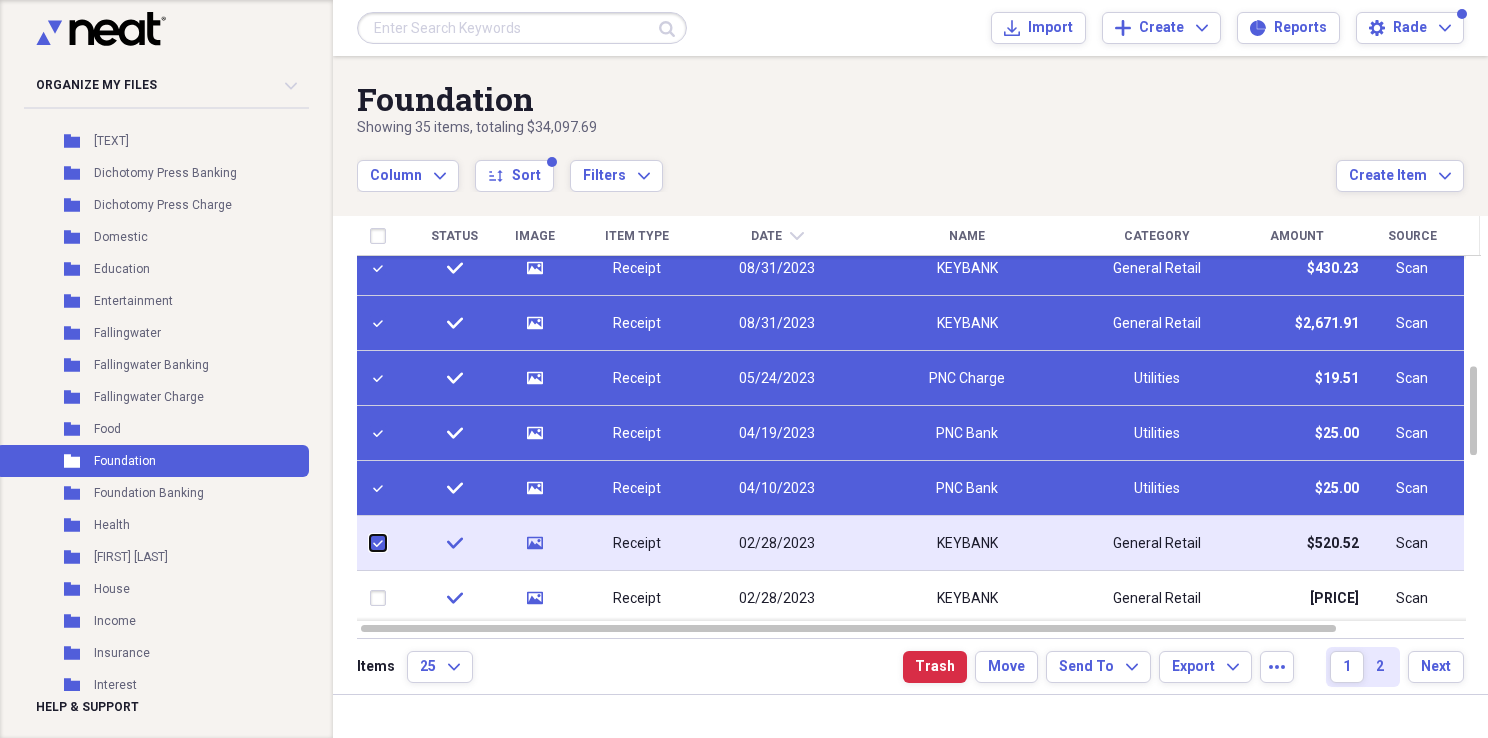 checkbox on "true" 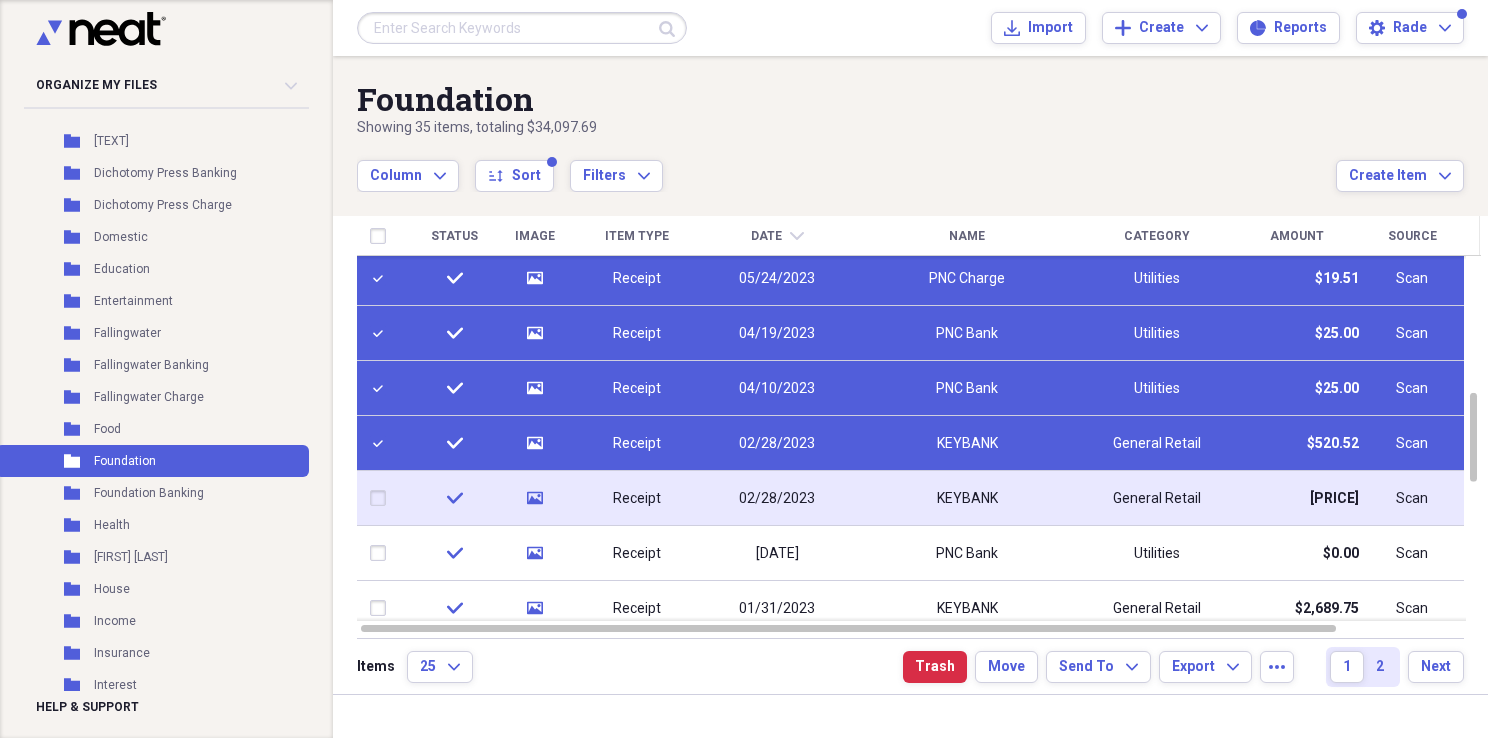 click at bounding box center [382, 498] 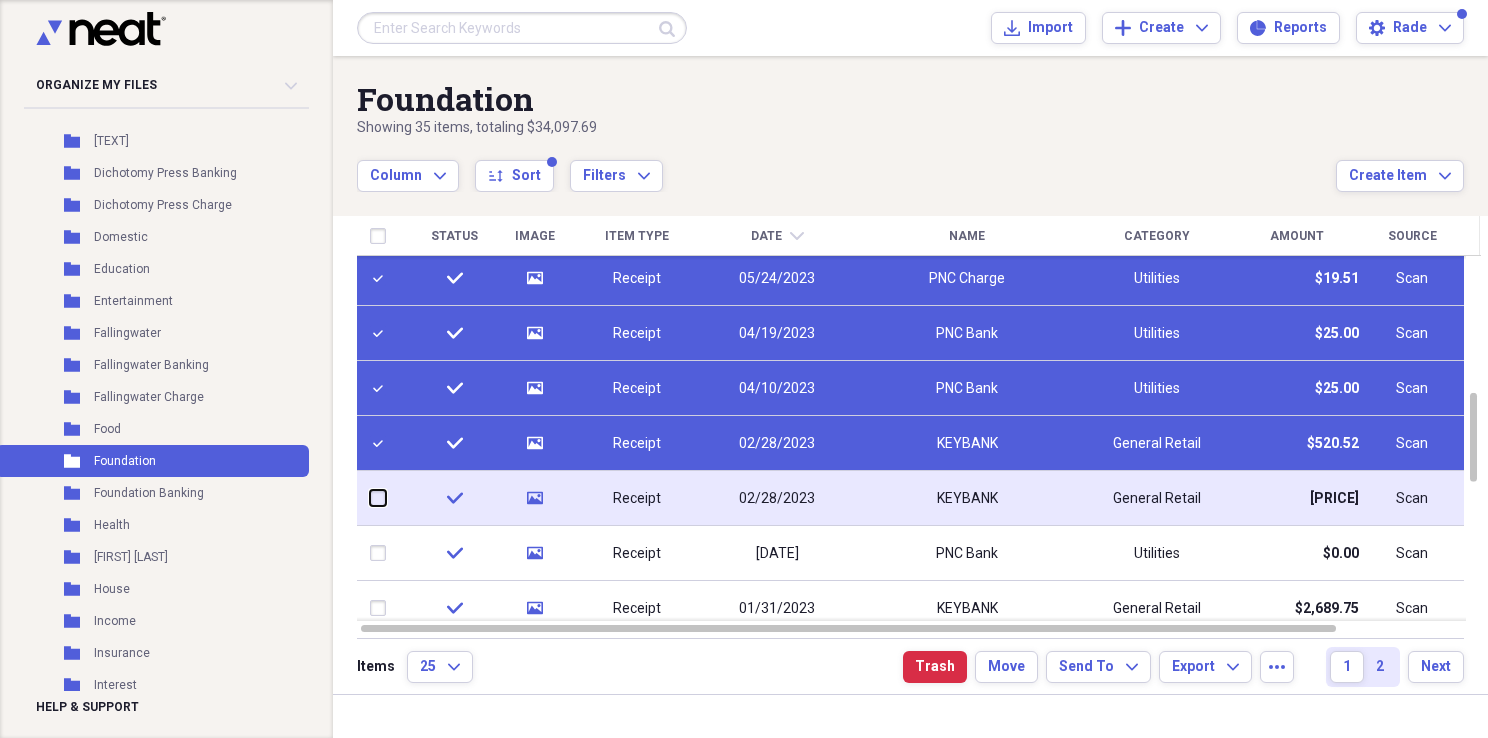 click at bounding box center (370, 498) 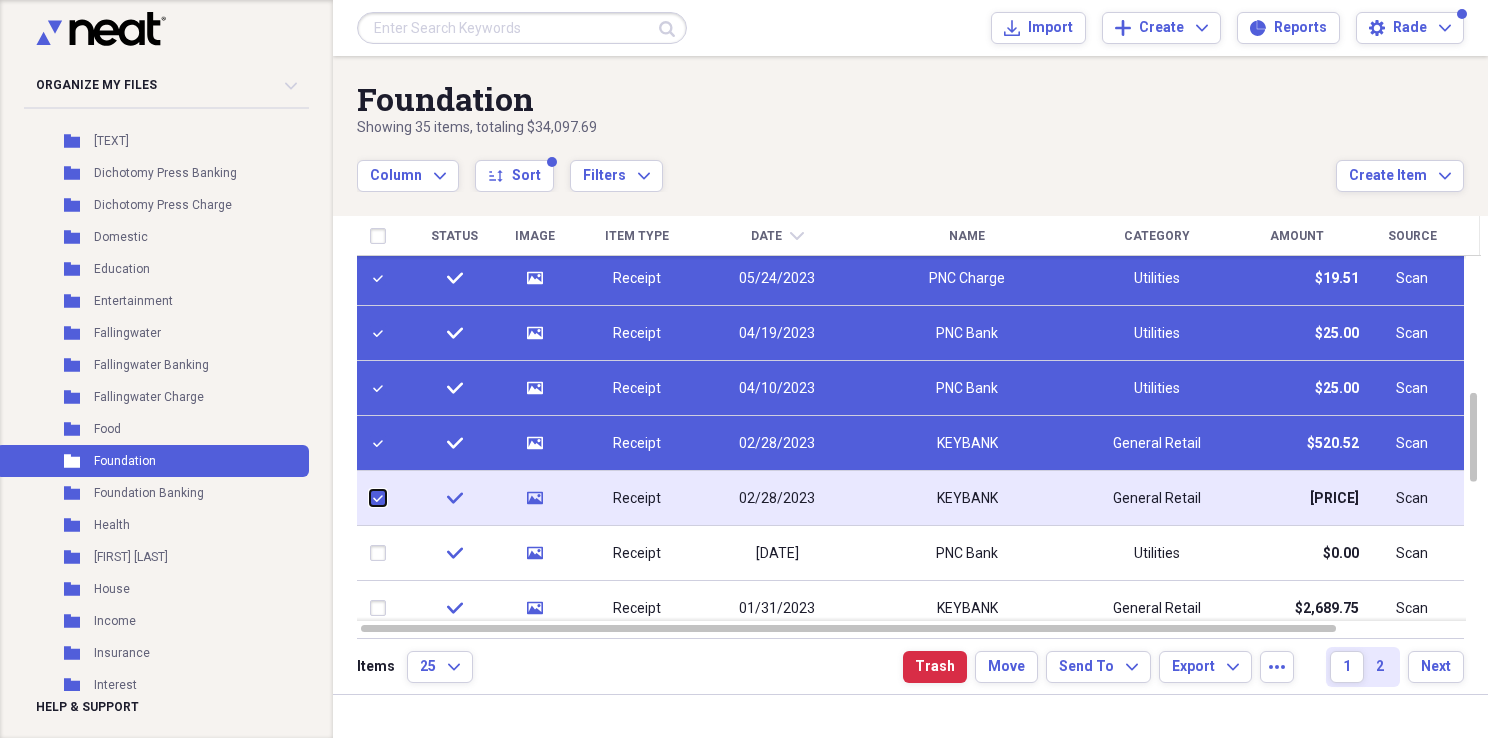 checkbox on "true" 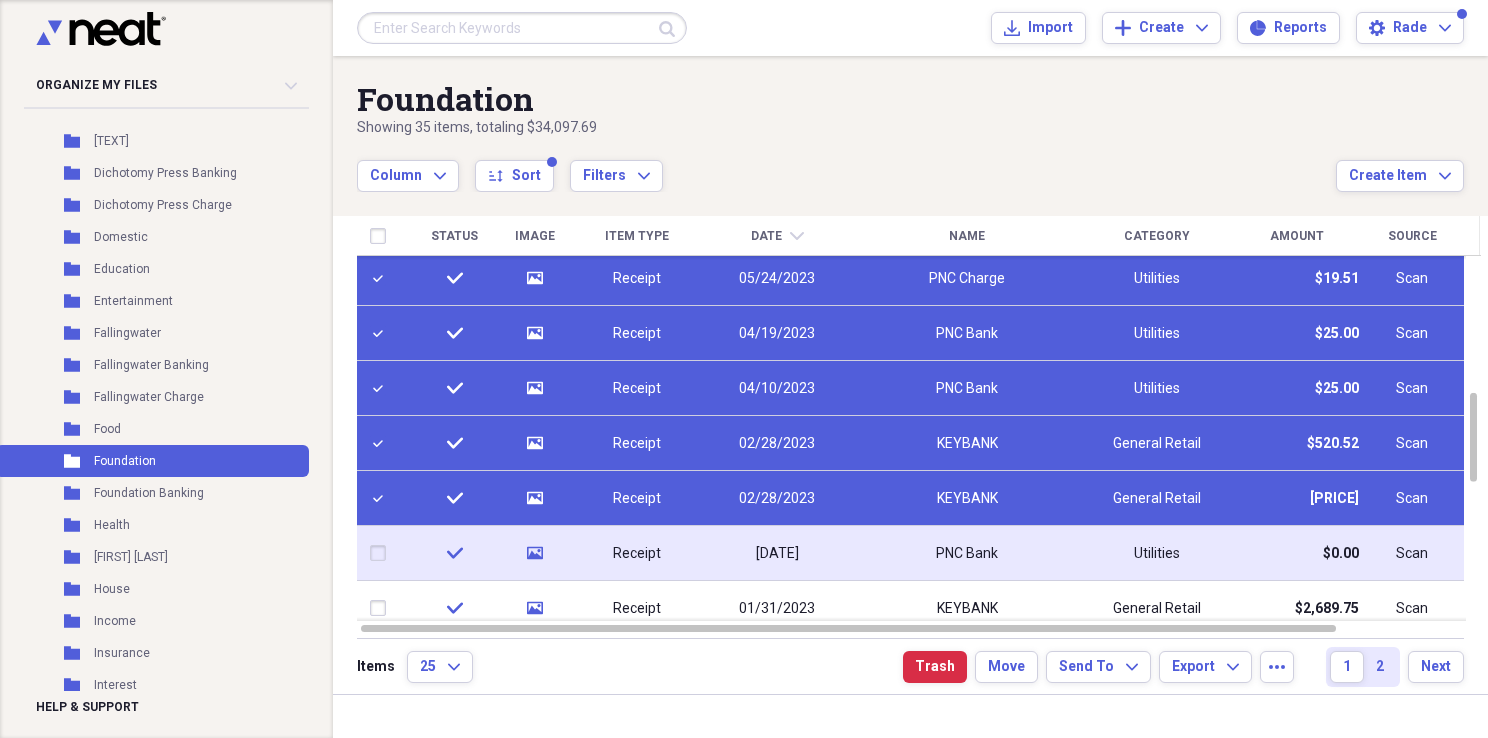 click at bounding box center (382, 553) 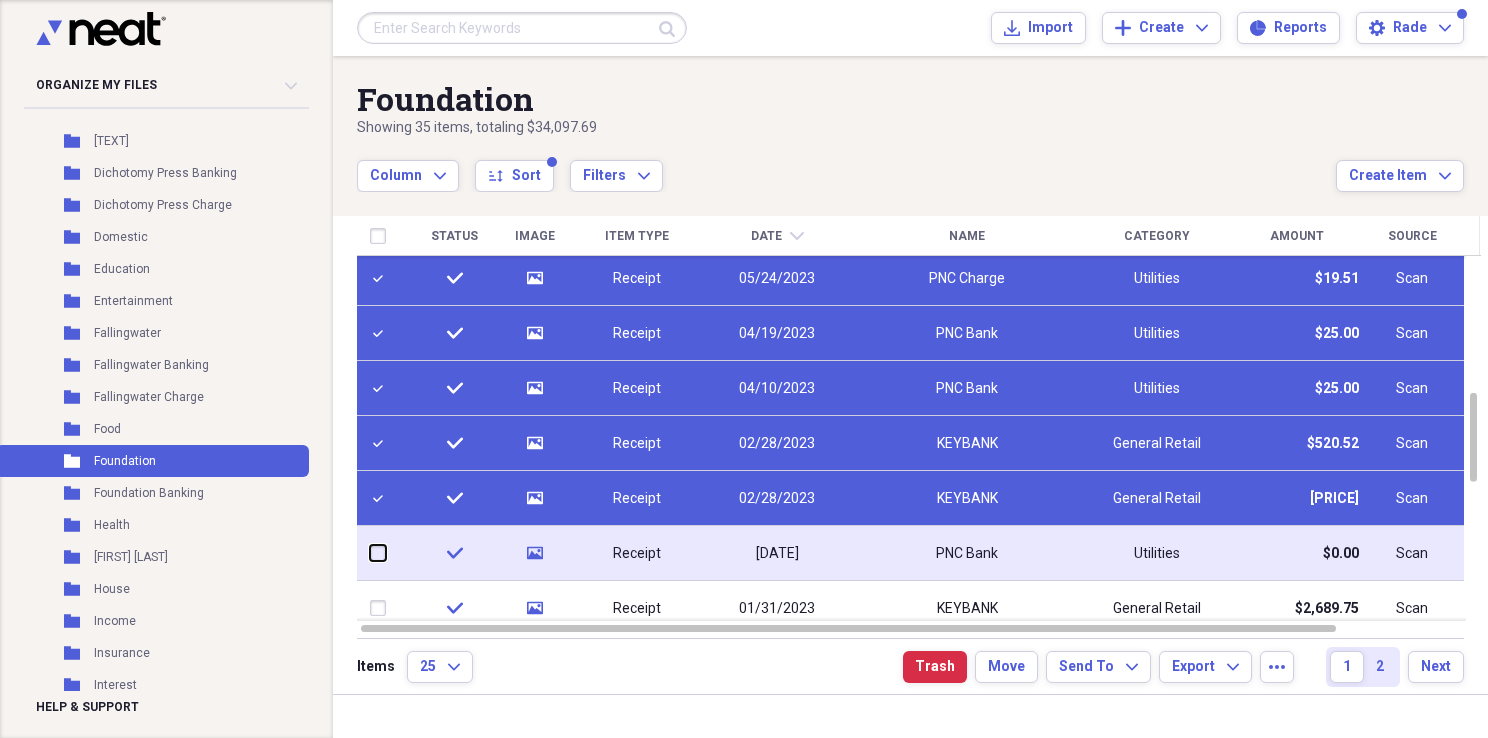 click at bounding box center (370, 553) 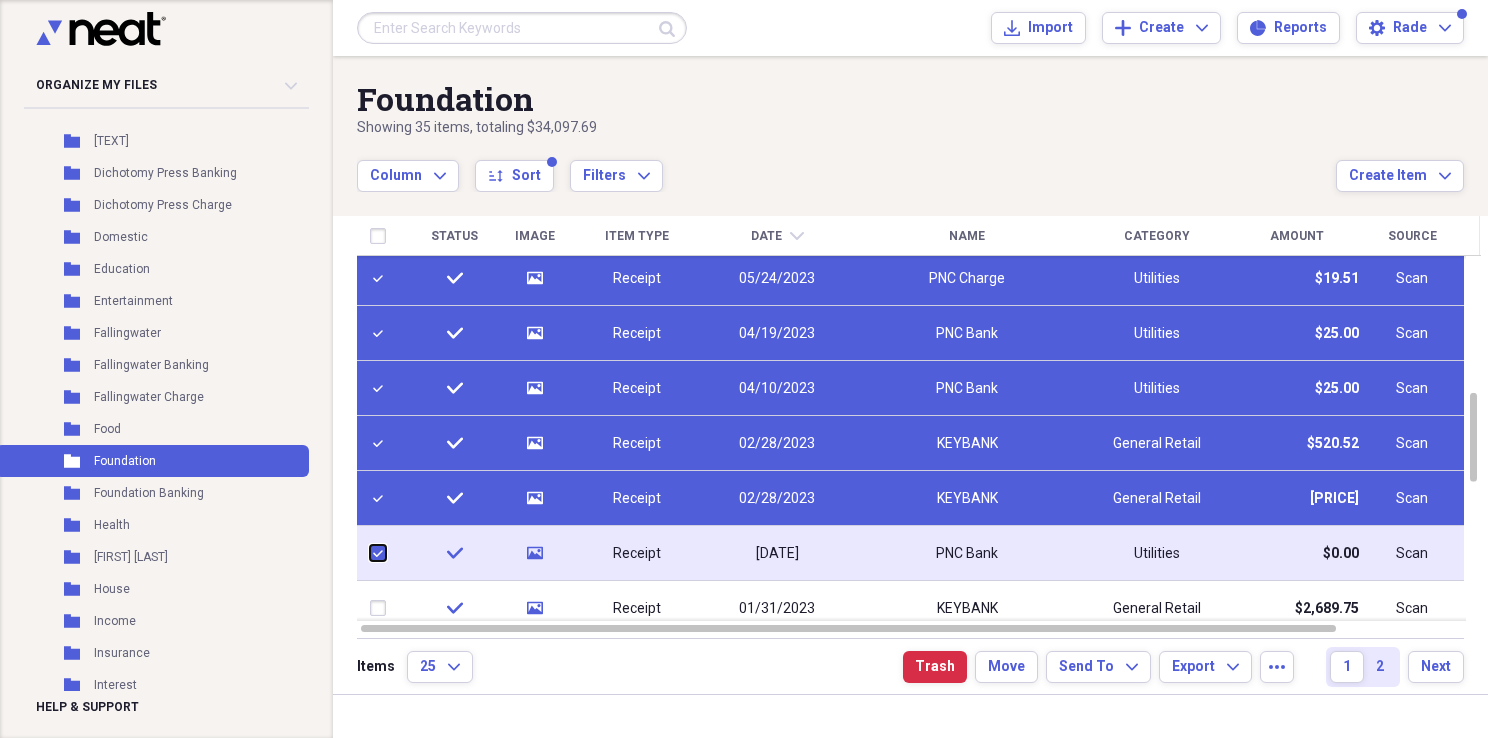 checkbox on "true" 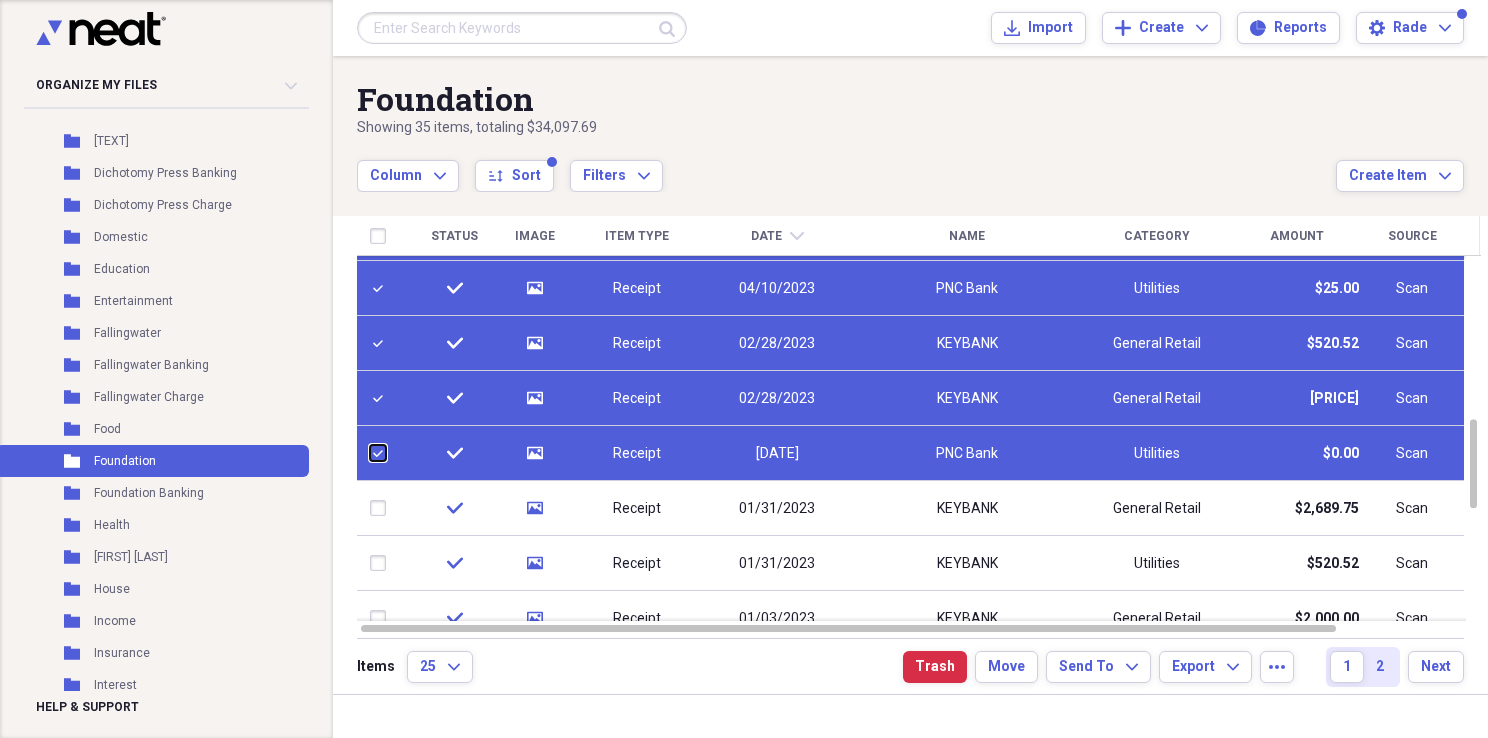 checkbox on "false" 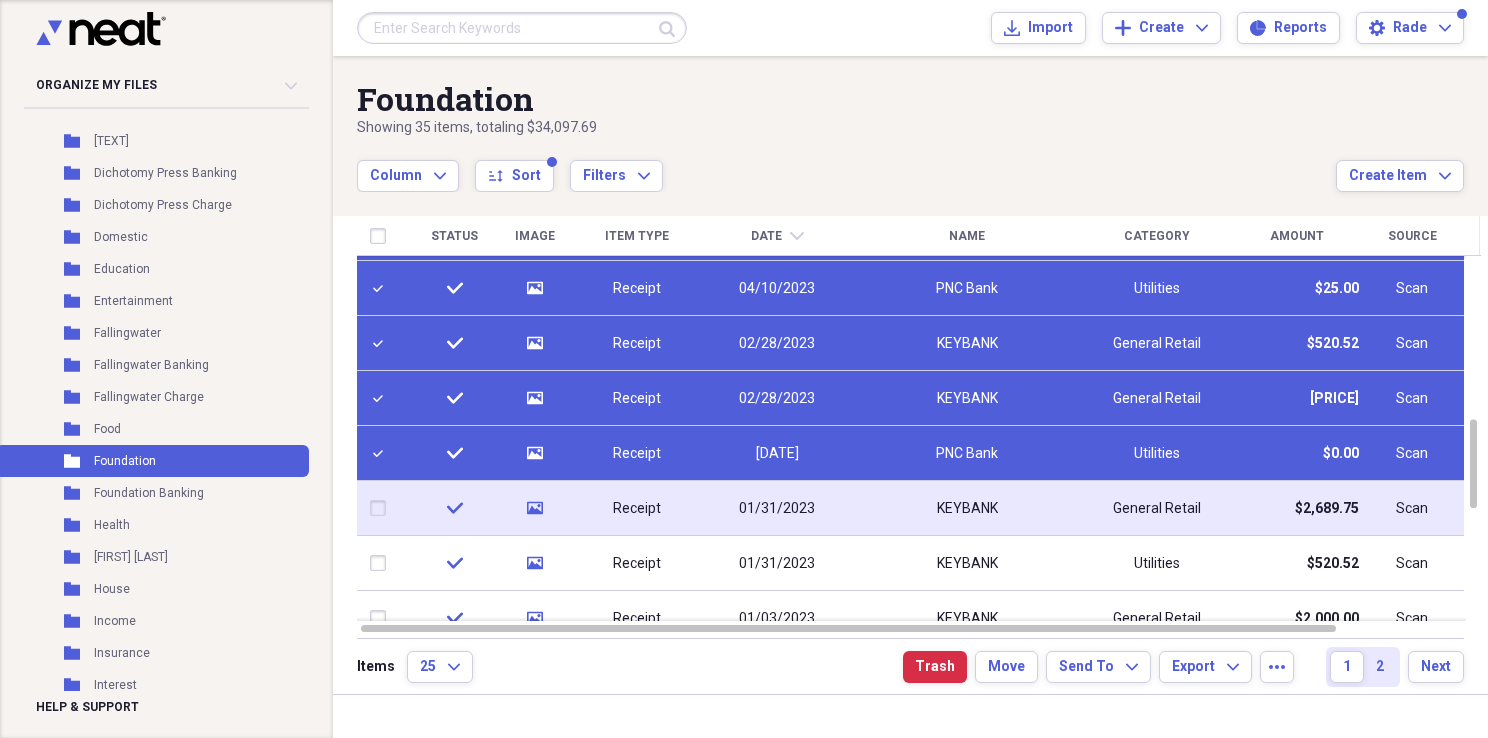 click at bounding box center [382, 508] 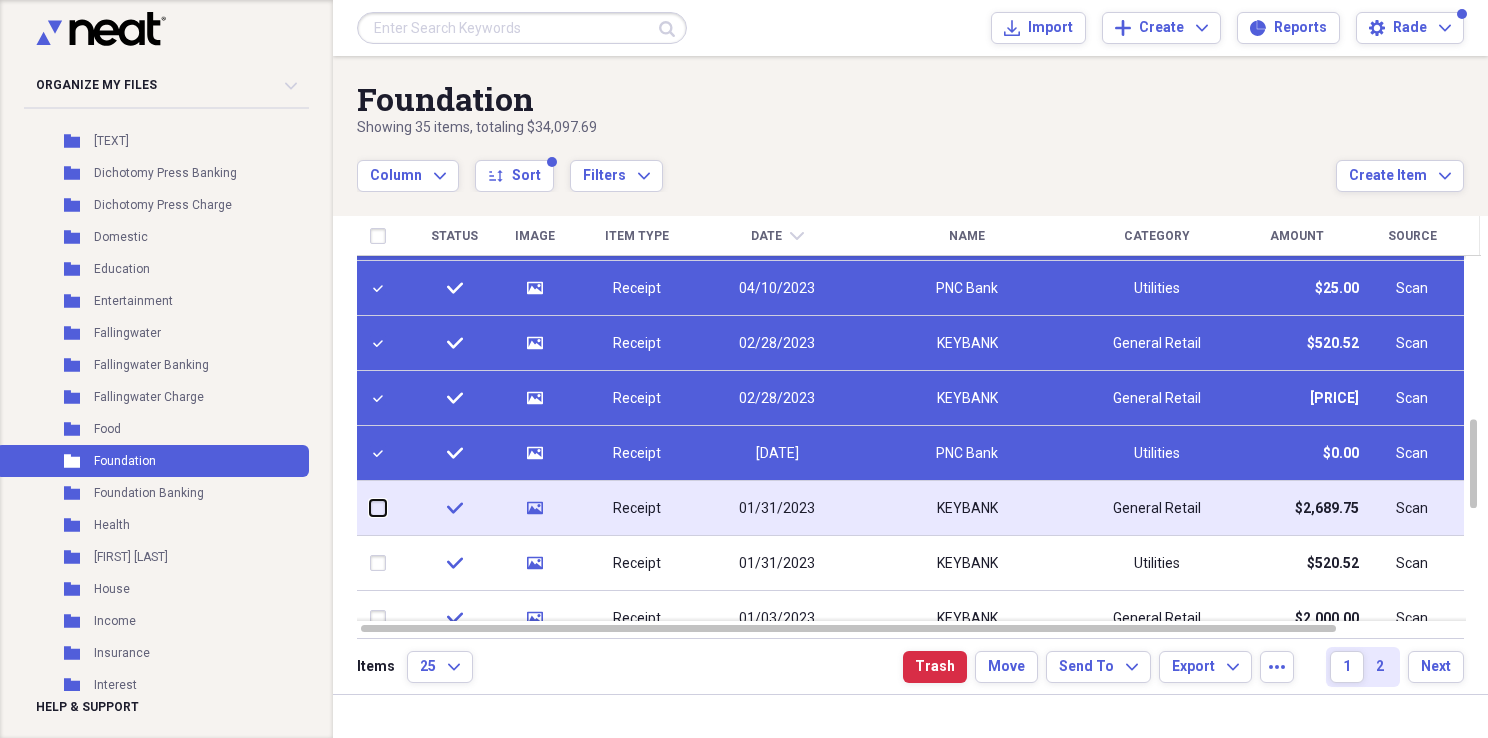 click at bounding box center [370, 508] 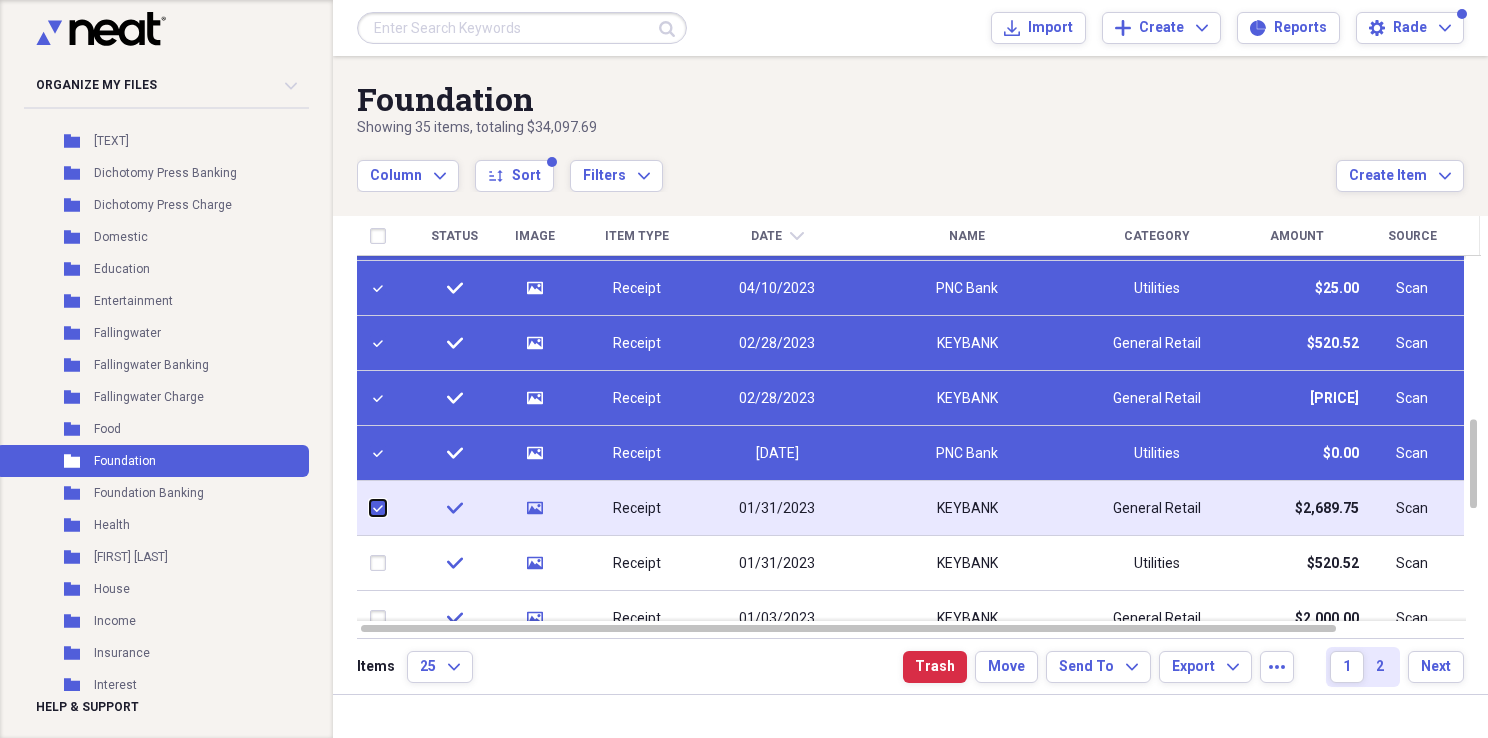 checkbox on "true" 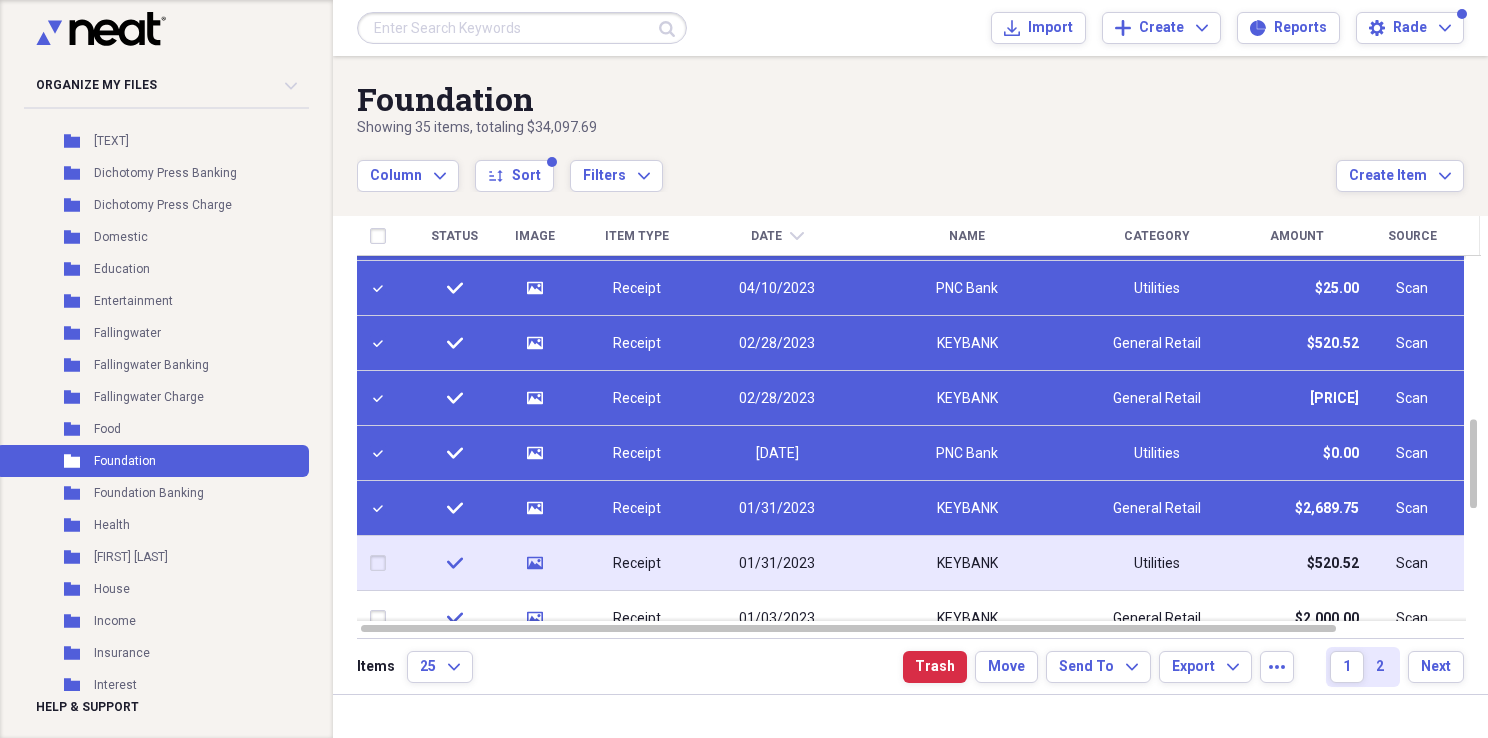 click at bounding box center [382, 563] 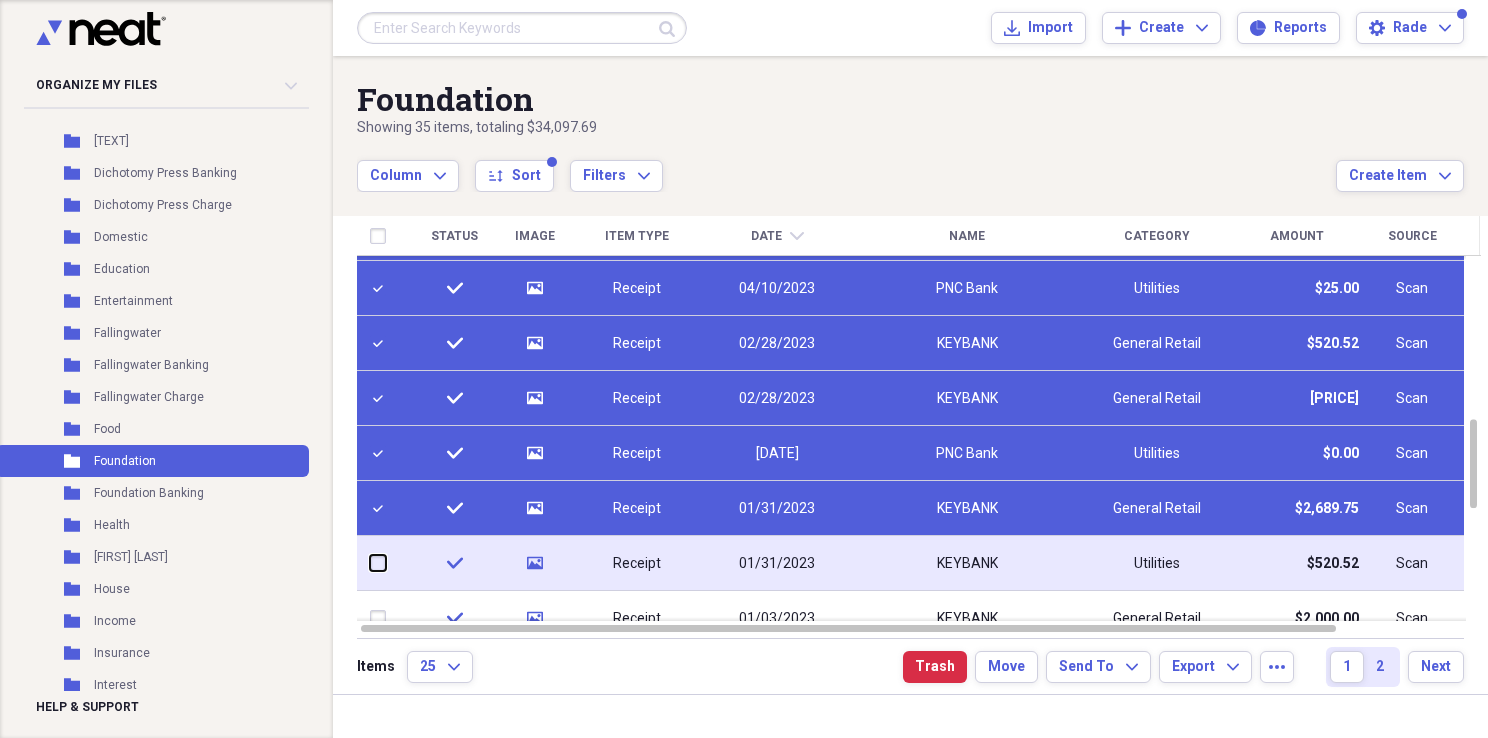 click at bounding box center (370, 563) 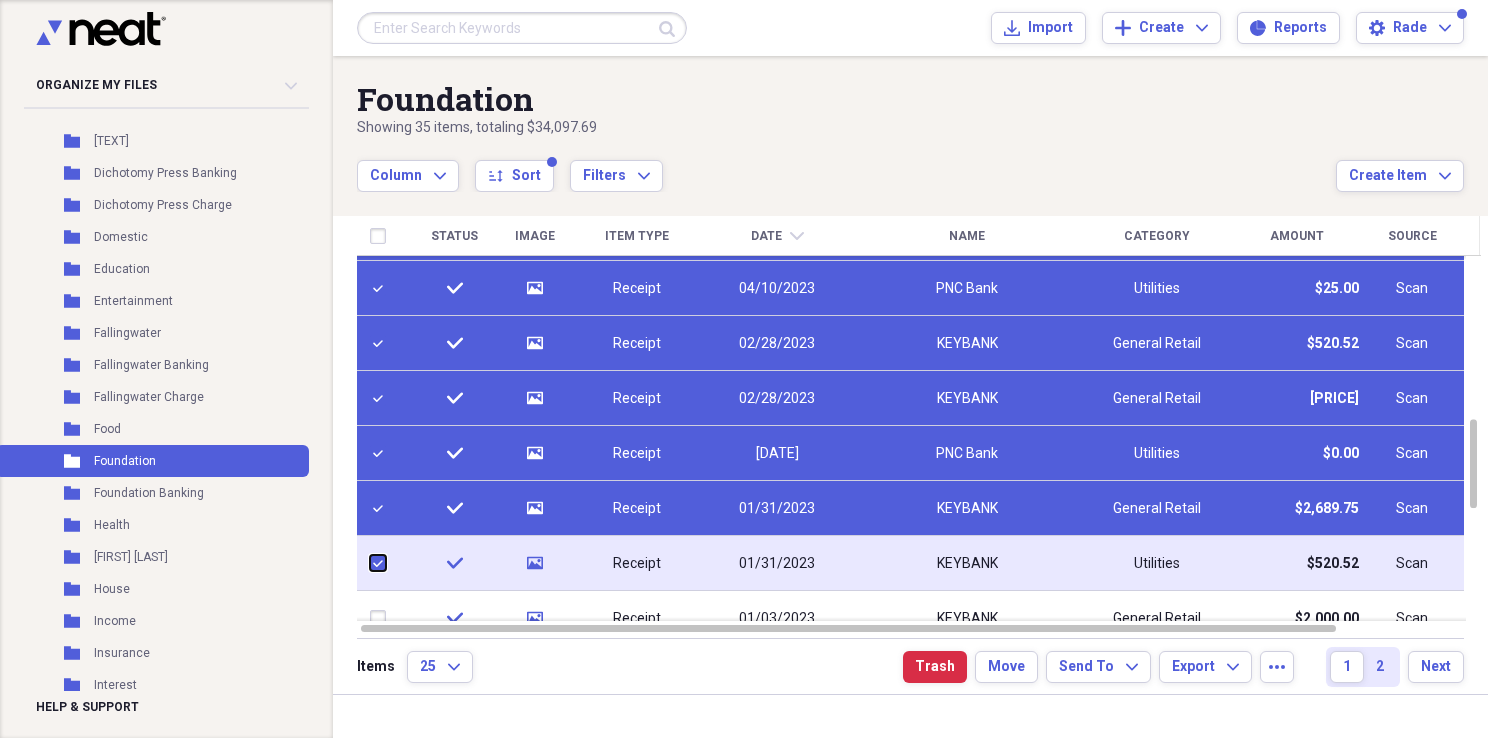 checkbox on "true" 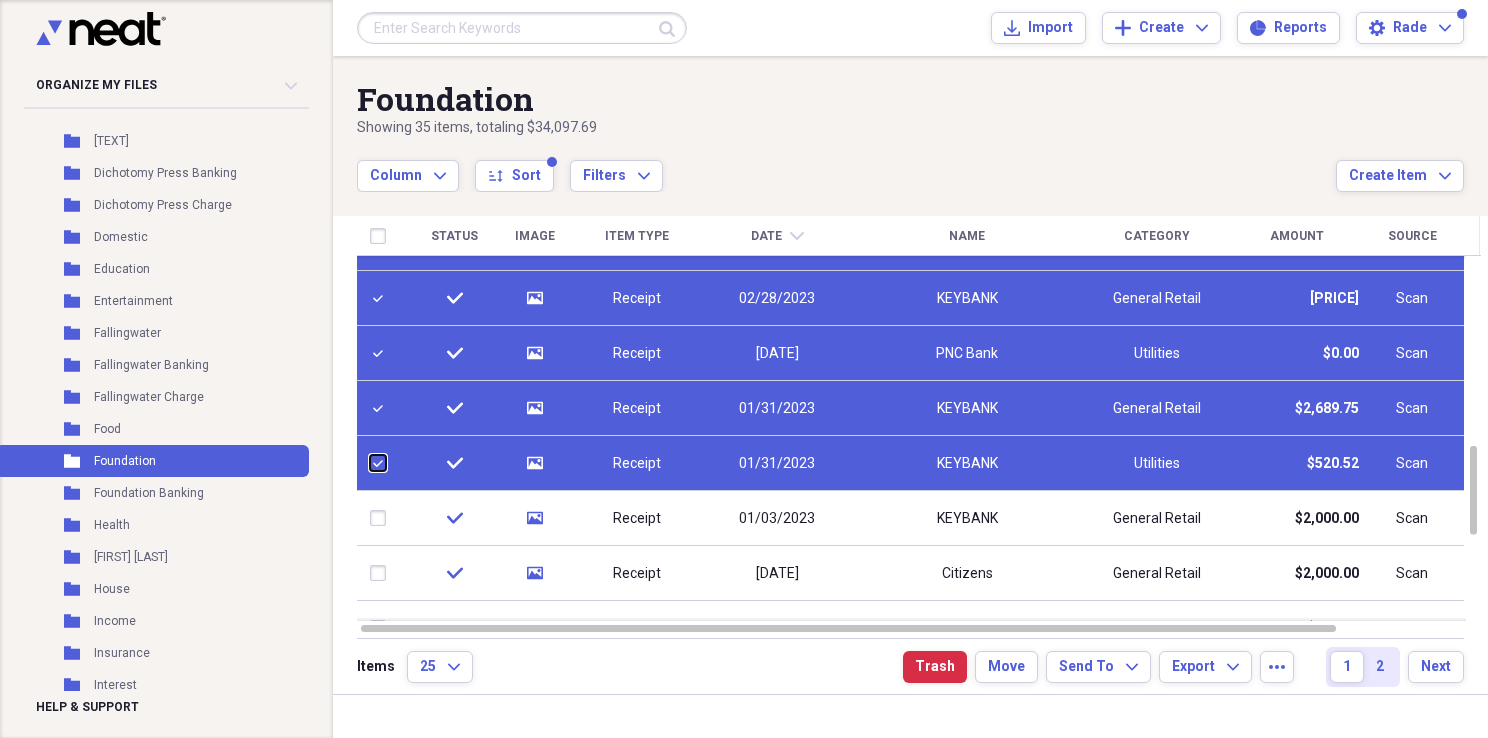 checkbox on "false" 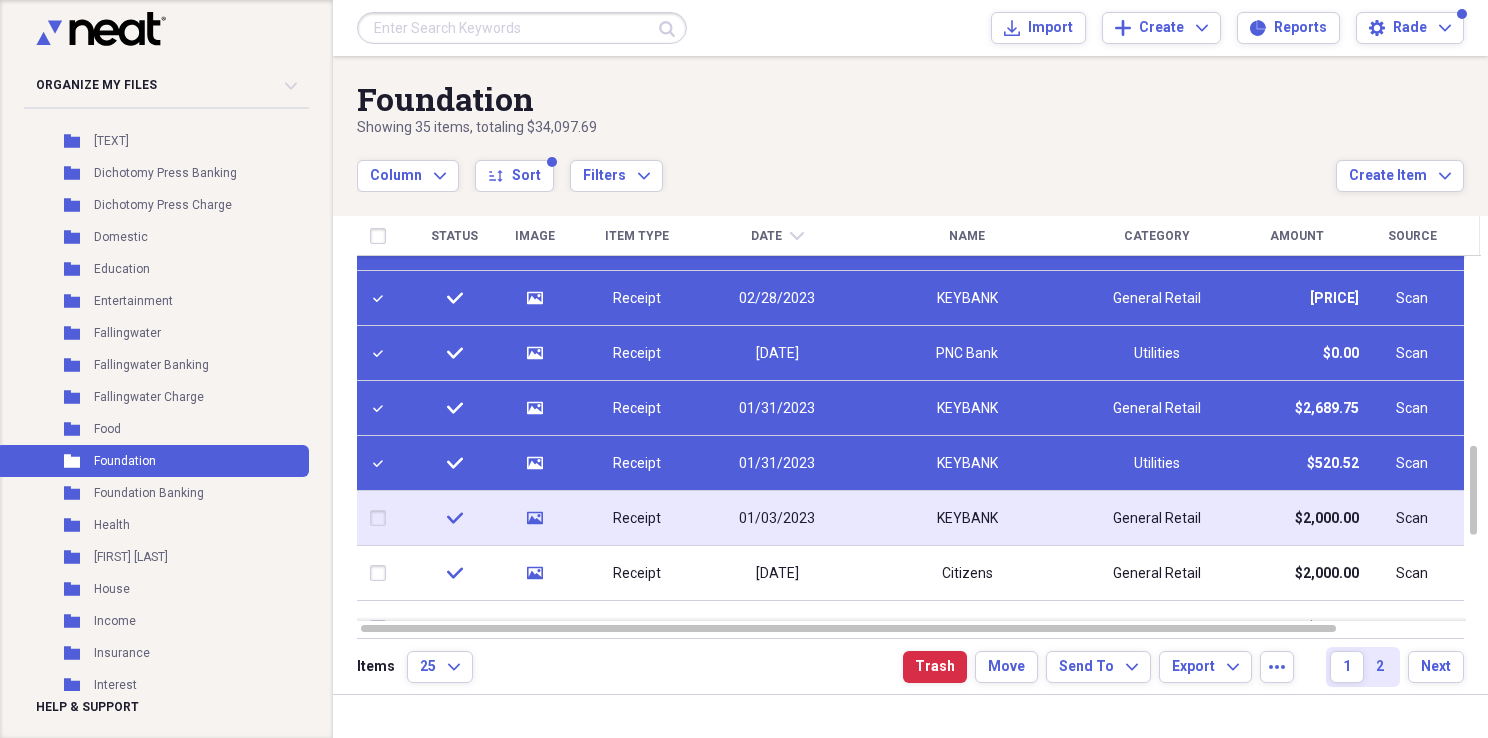click at bounding box center (382, 518) 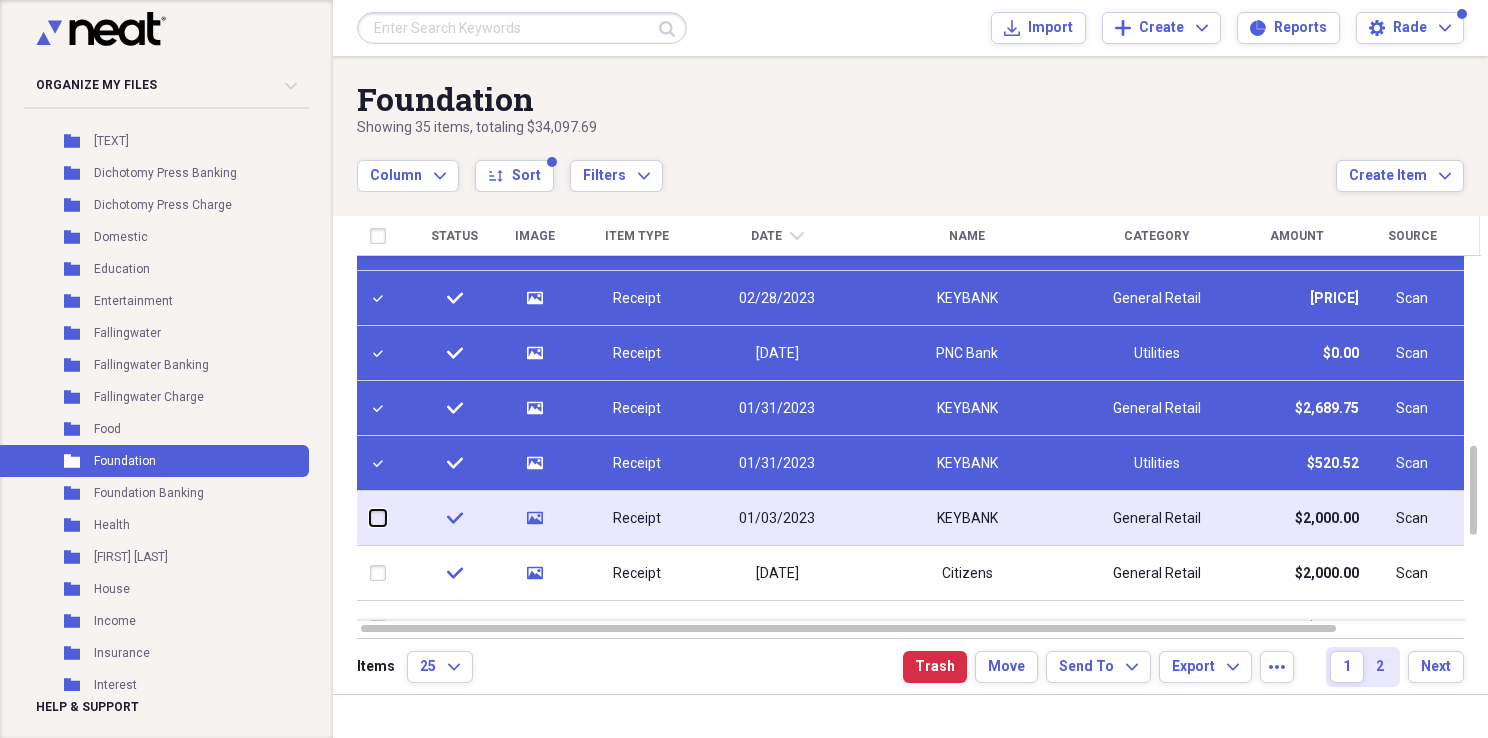 click at bounding box center [370, 518] 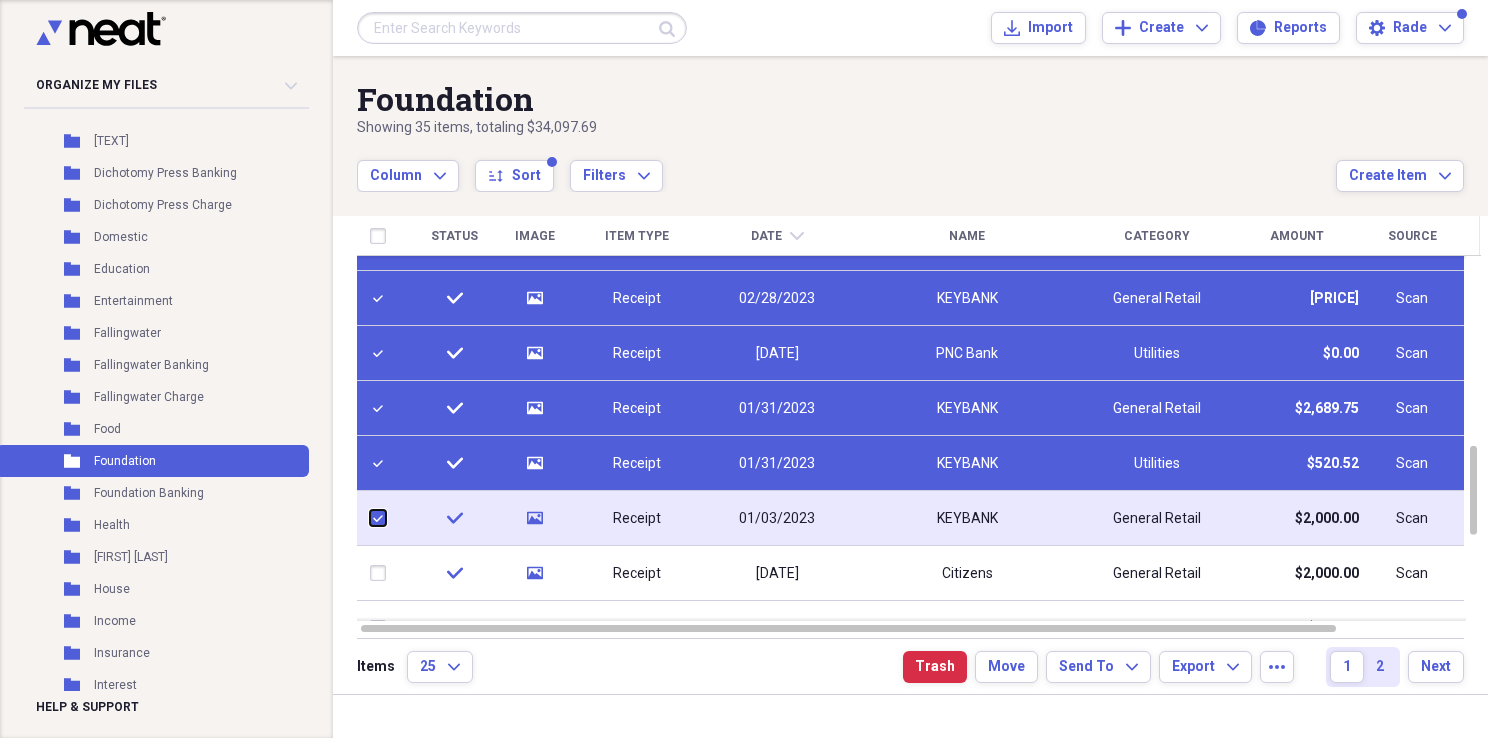 checkbox on "true" 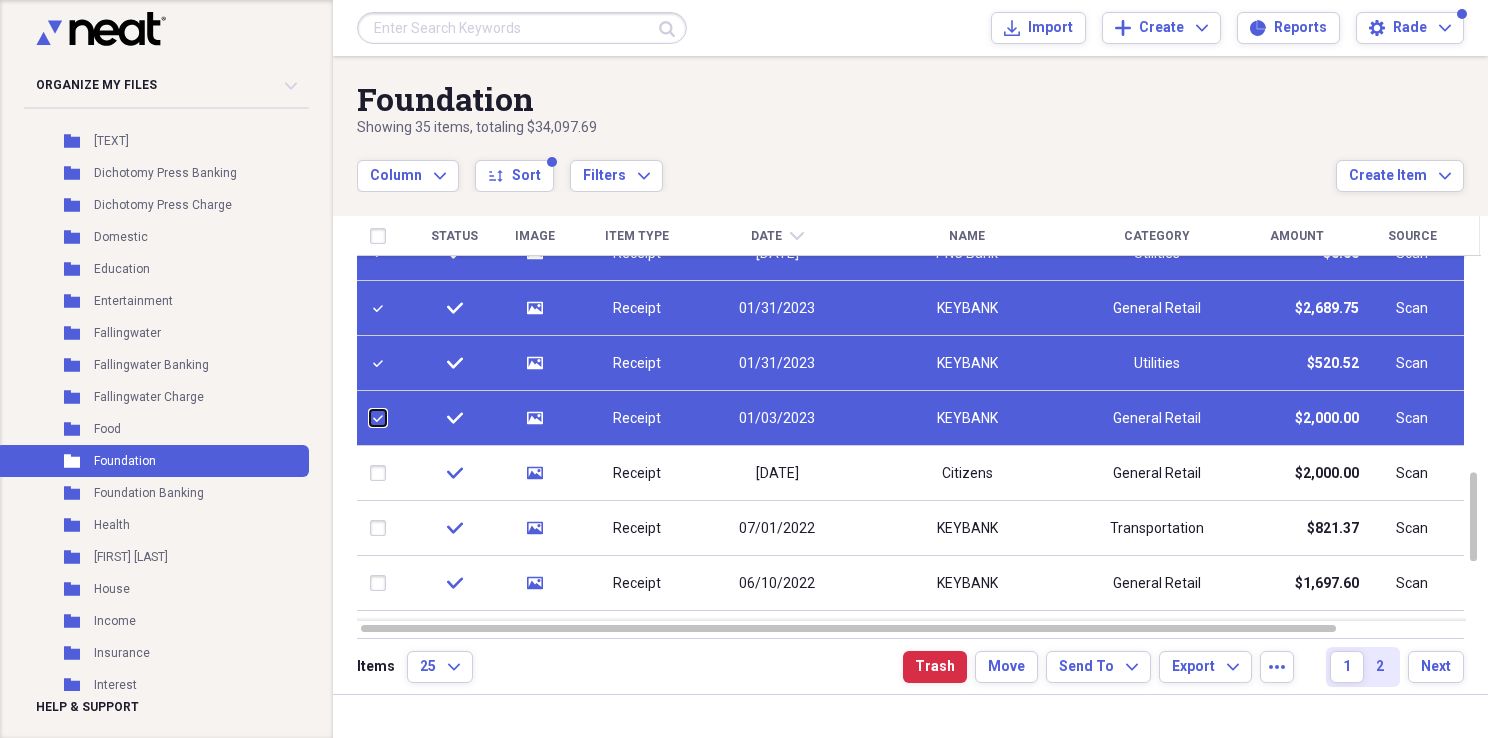 checkbox on "false" 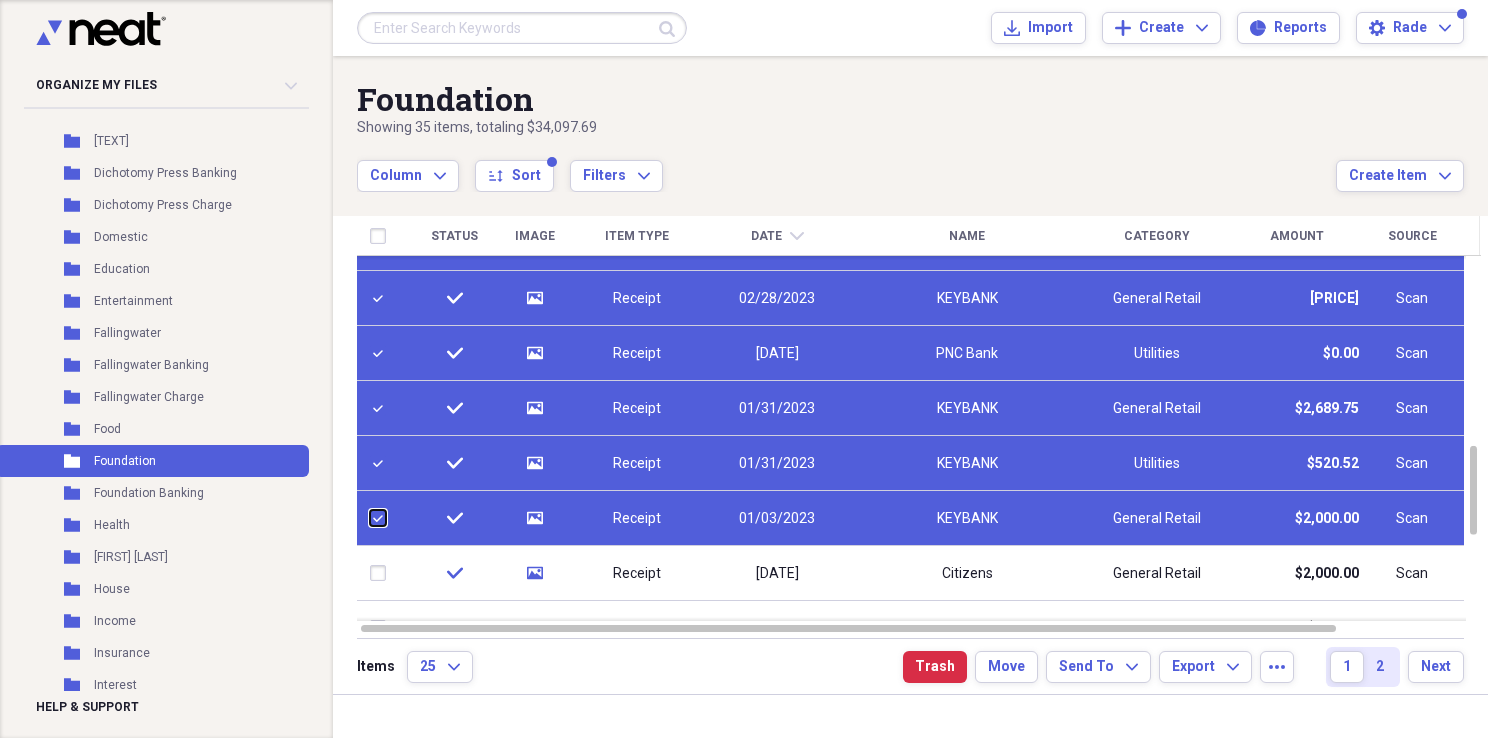 checkbox on "true" 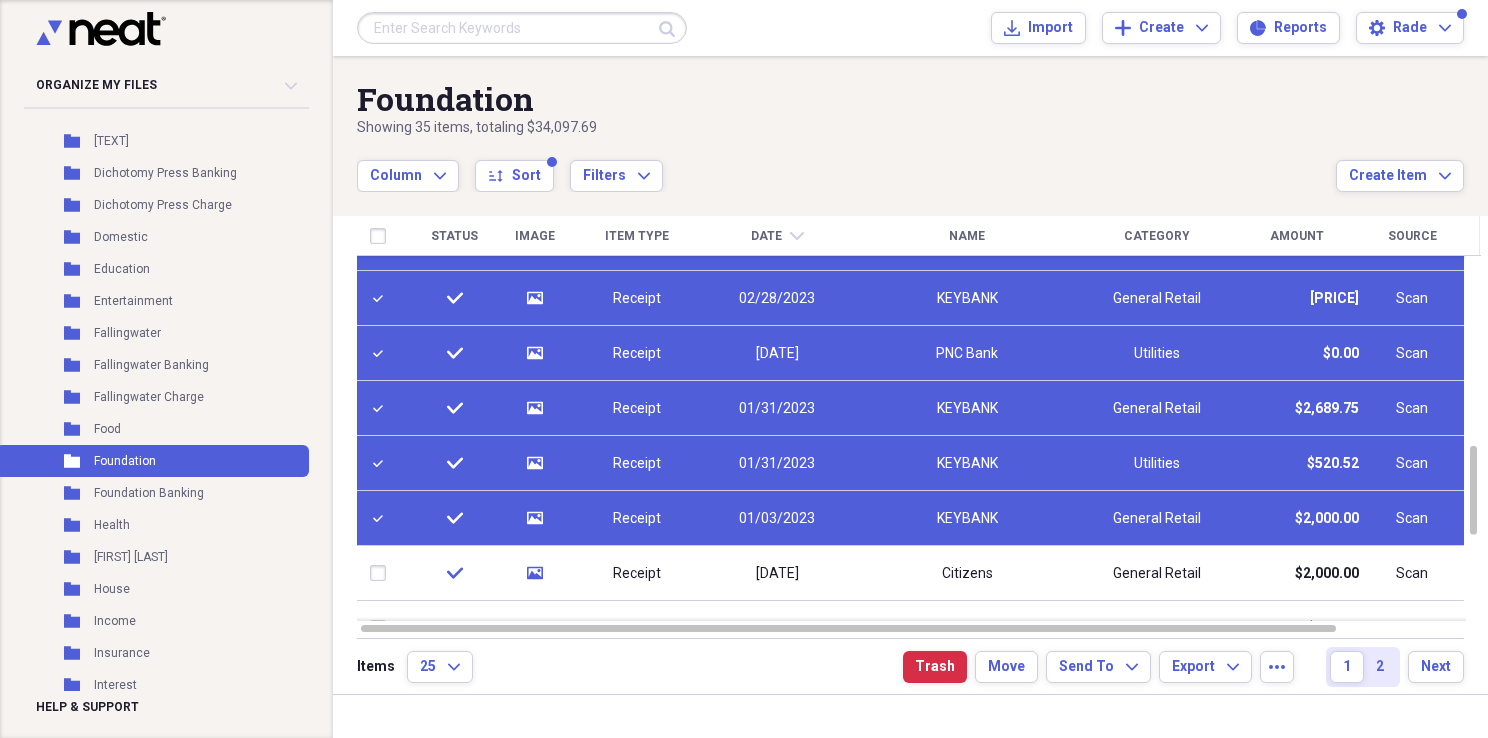 checkbox on "true" 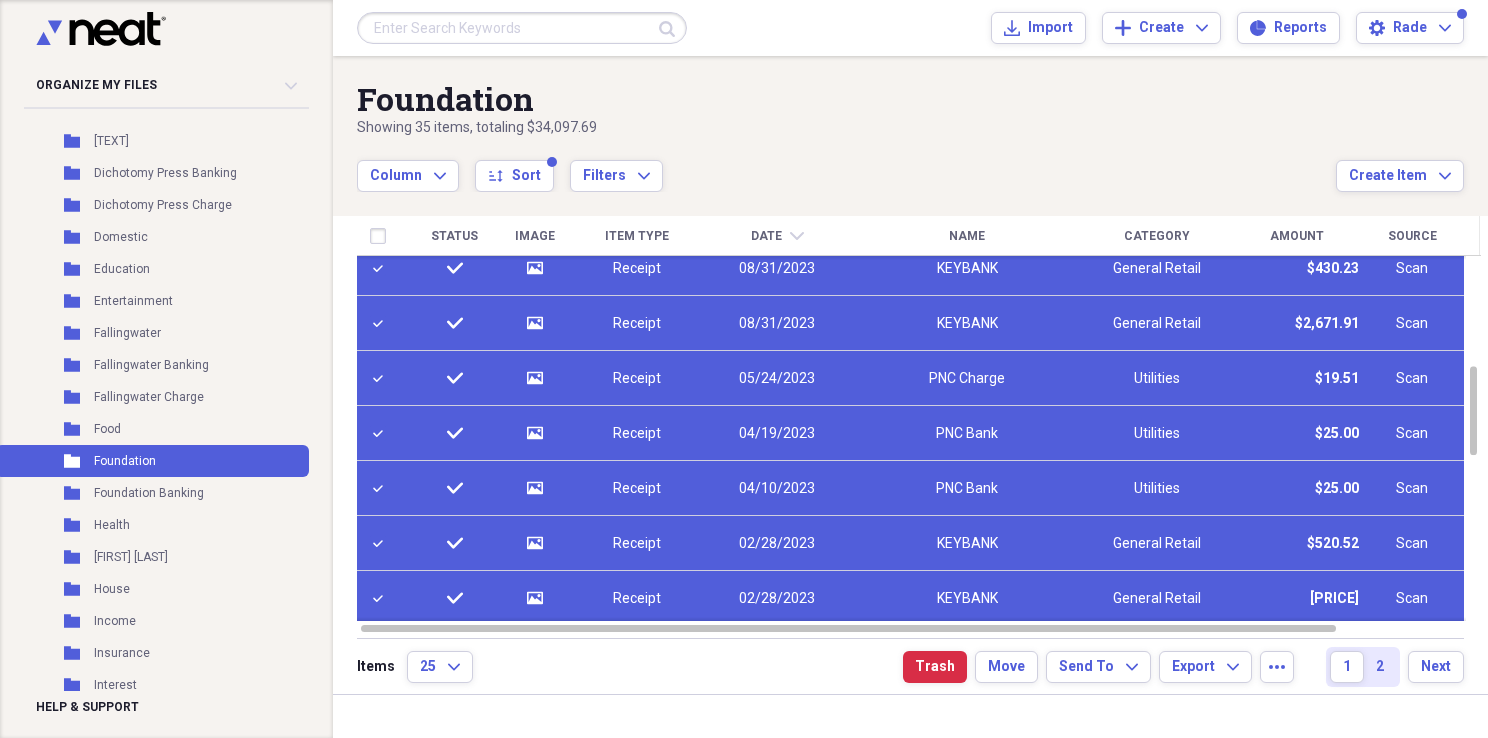 checkbox on "true" 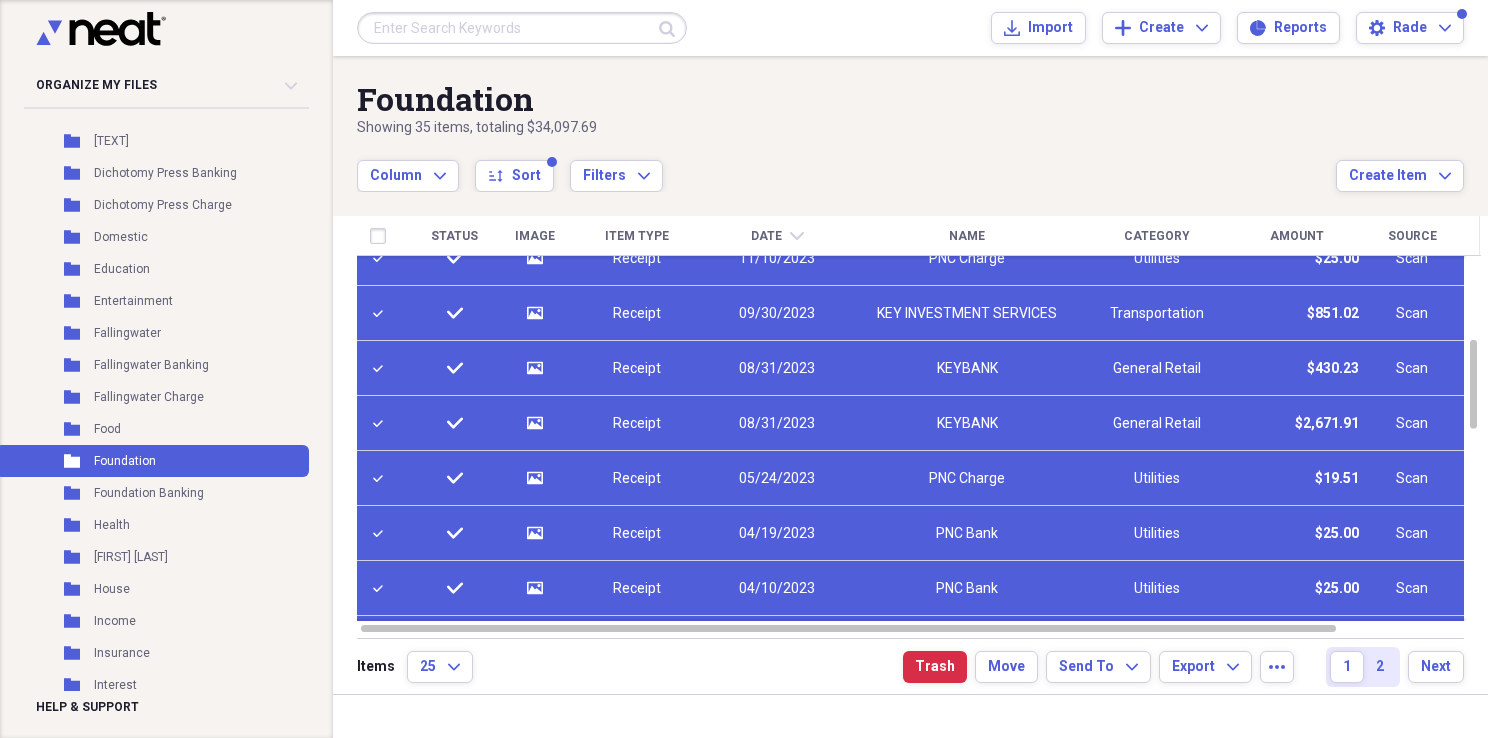 checkbox on "false" 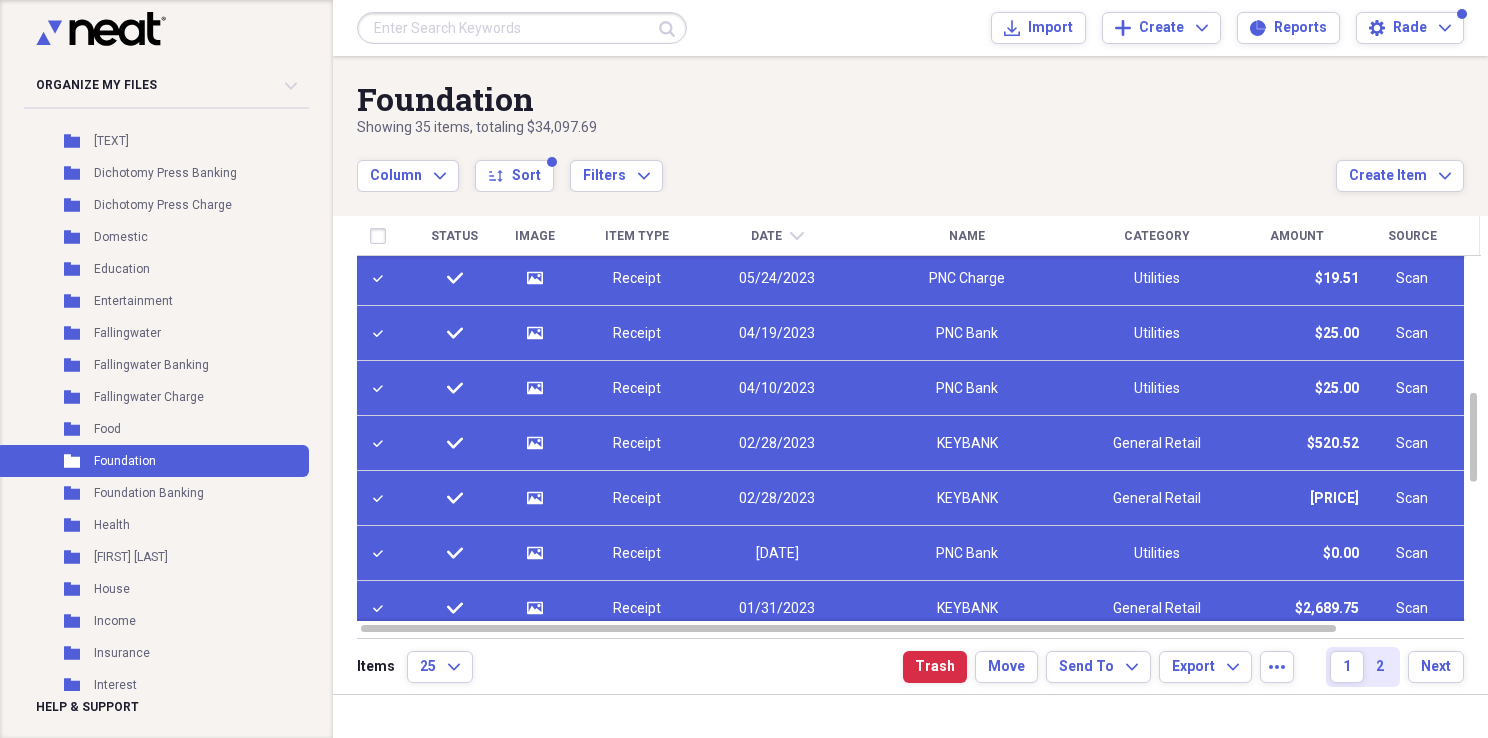 checkbox on "true" 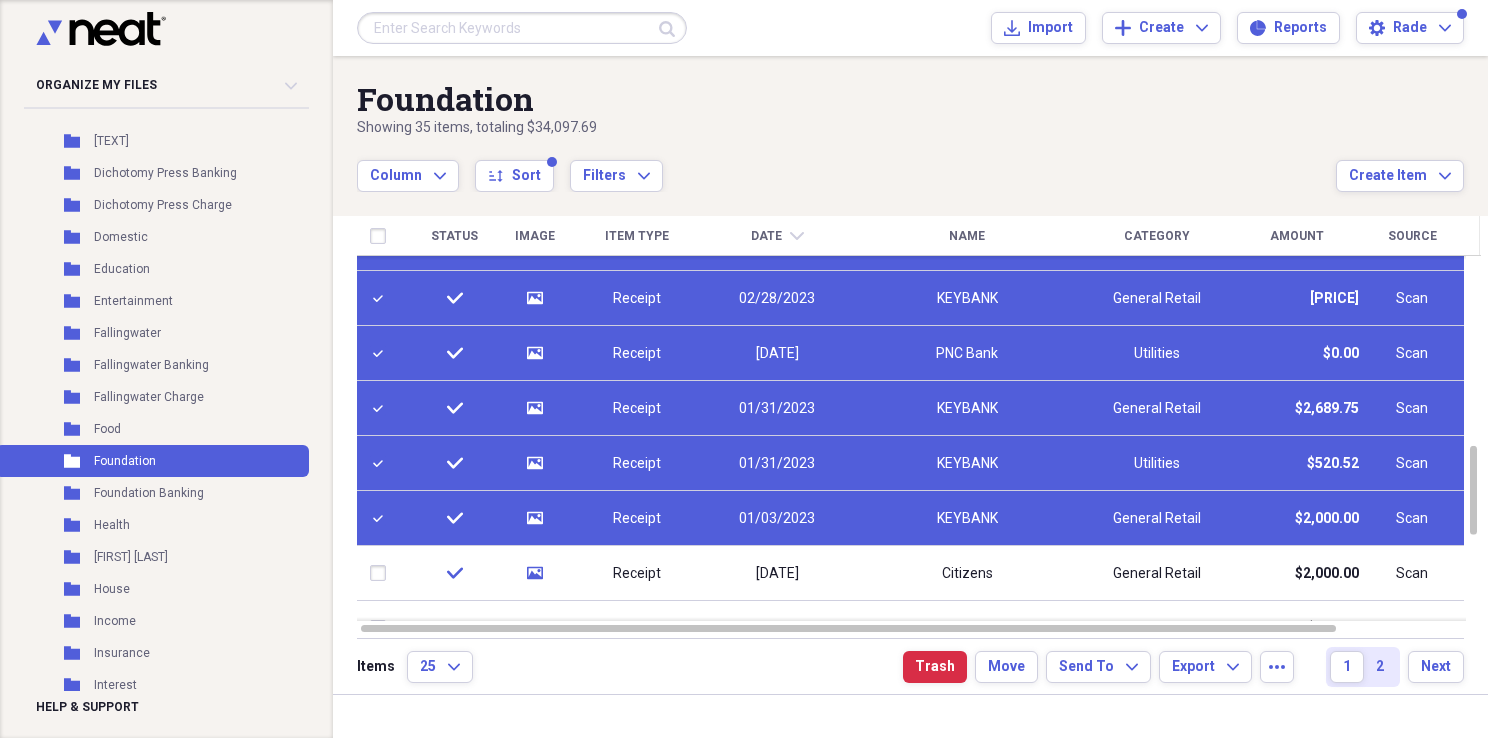 checkbox on "false" 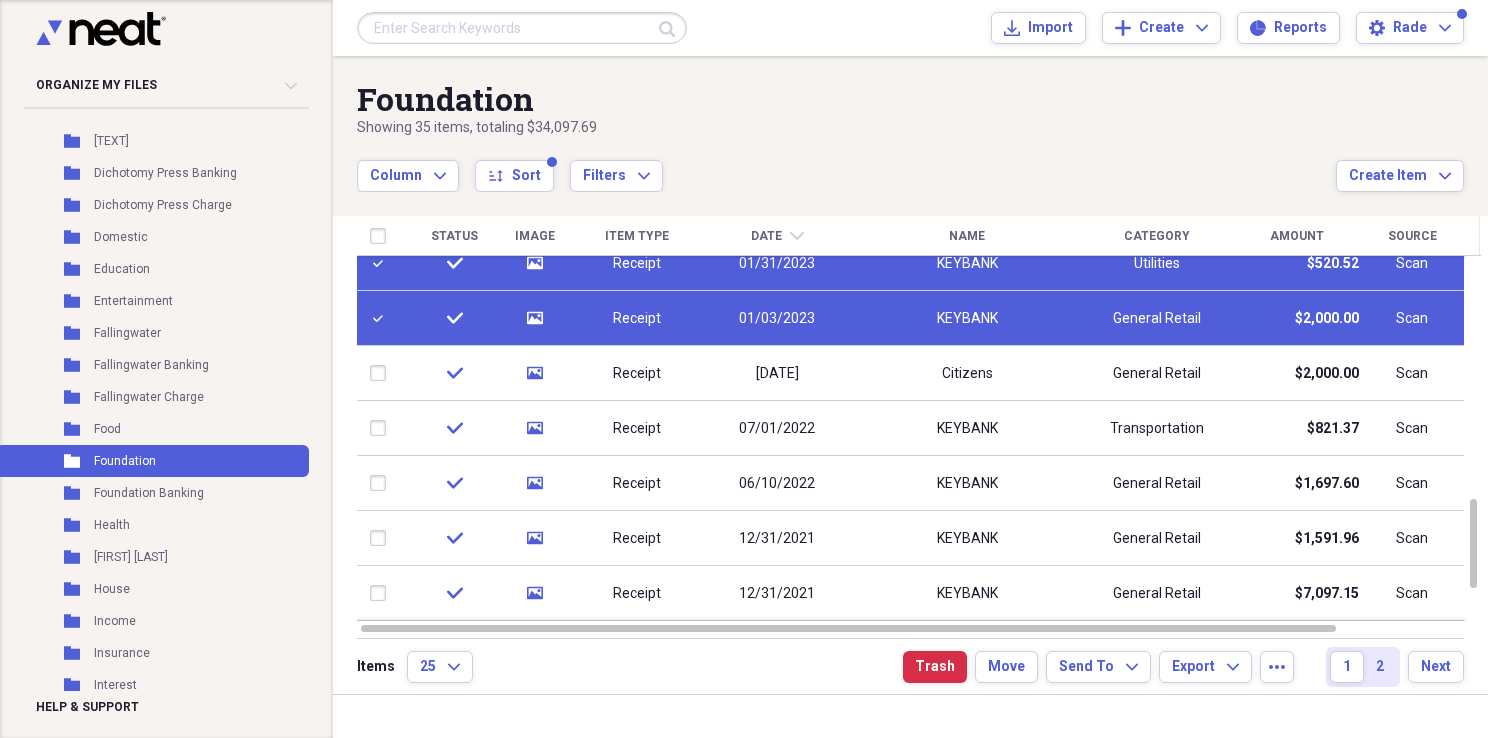 checkbox on "false" 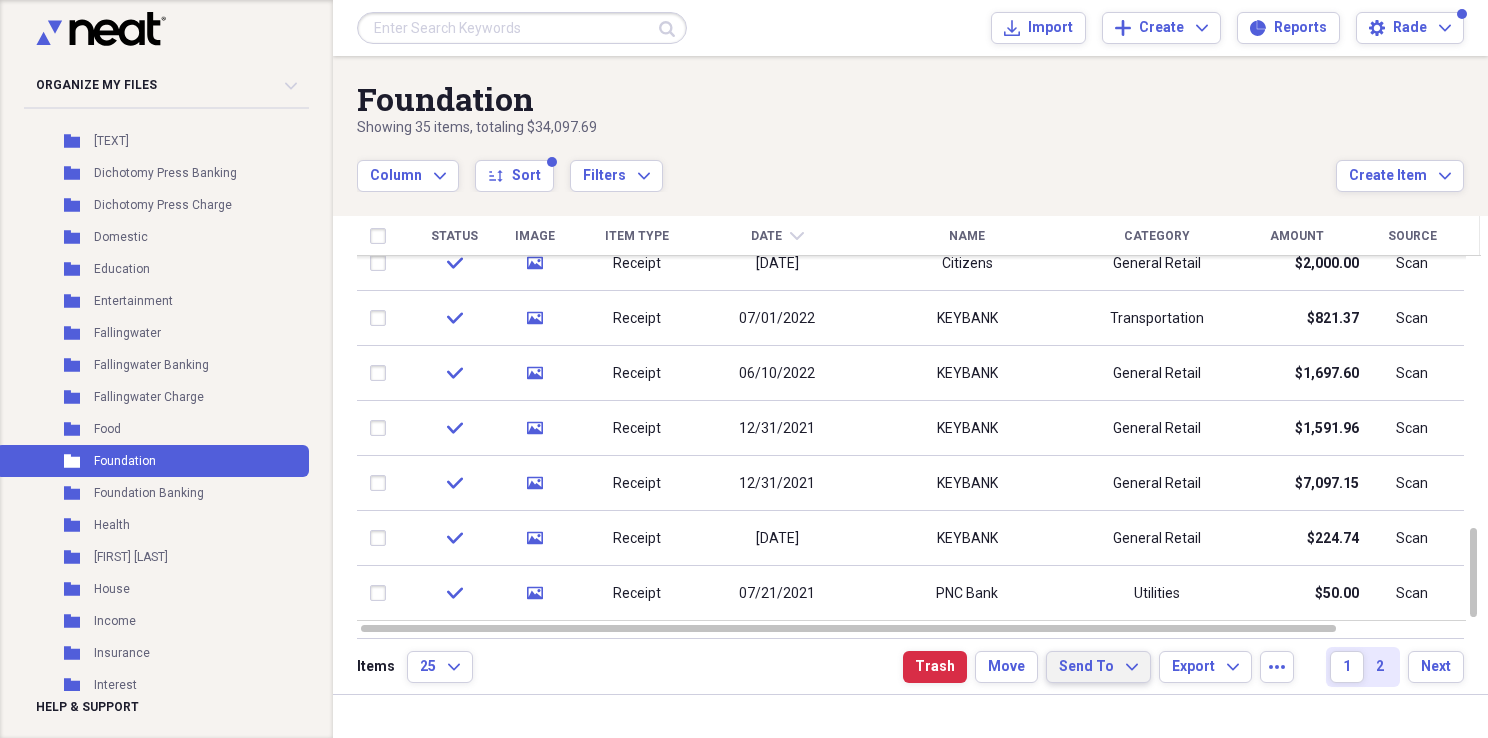 click on "Send To Expand" at bounding box center (1098, 667) 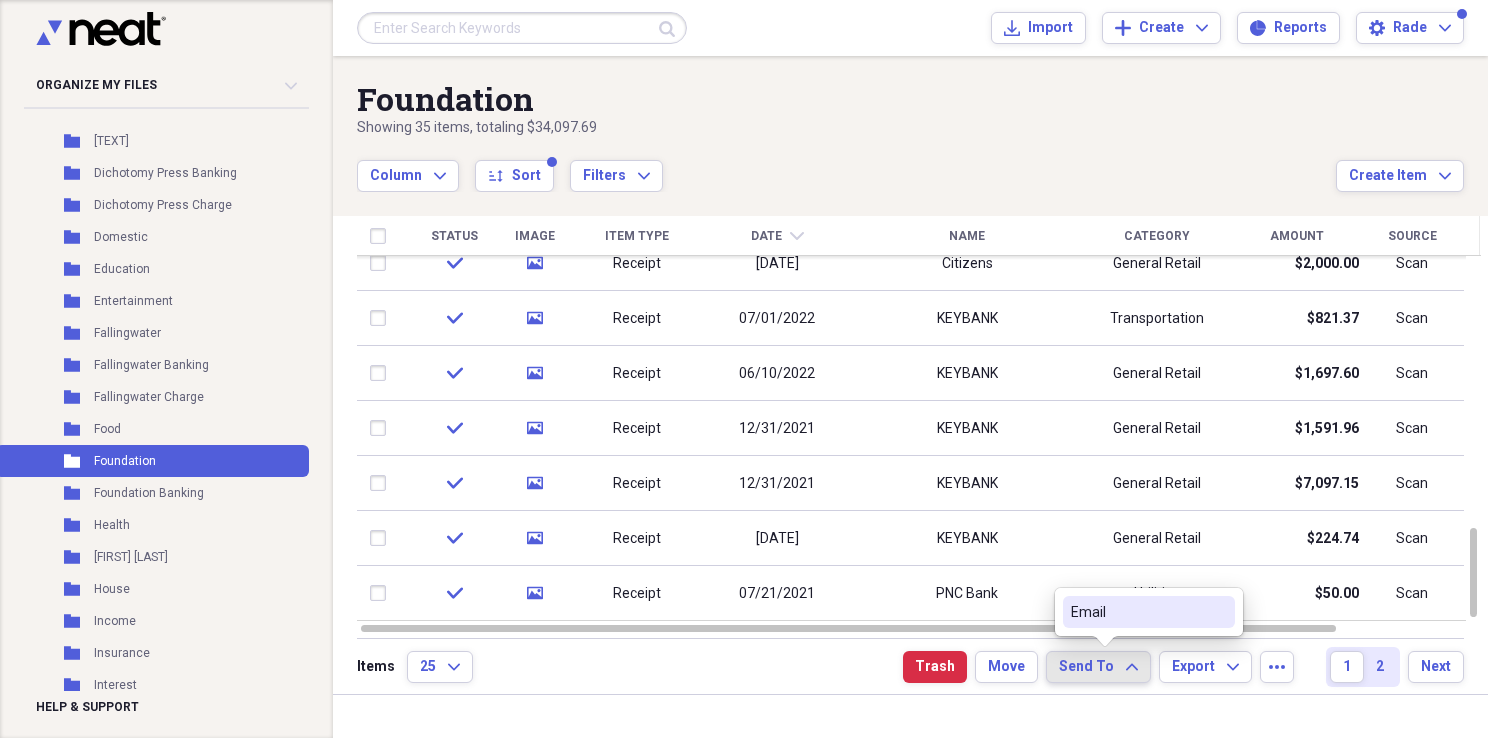 click 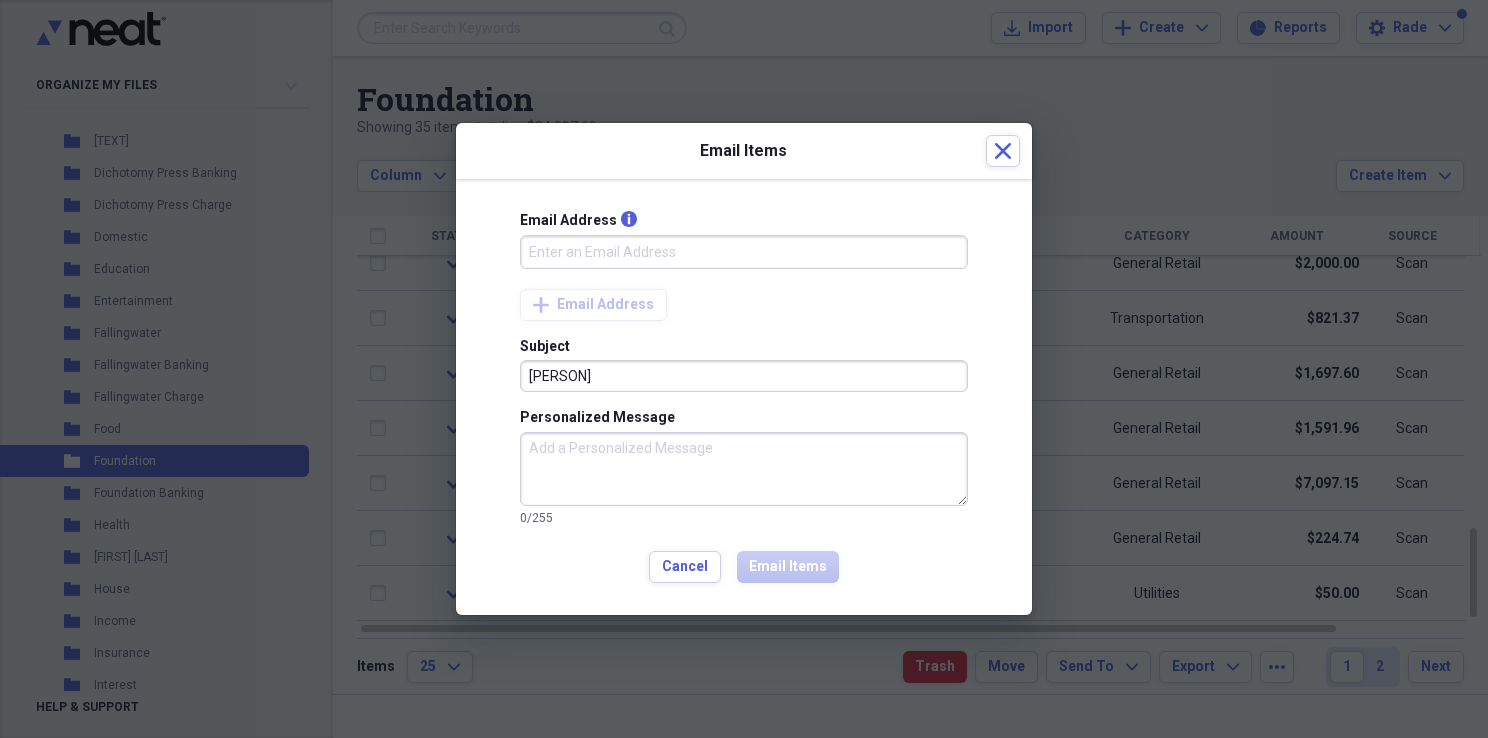 click on "Email Address info" at bounding box center (744, 252) 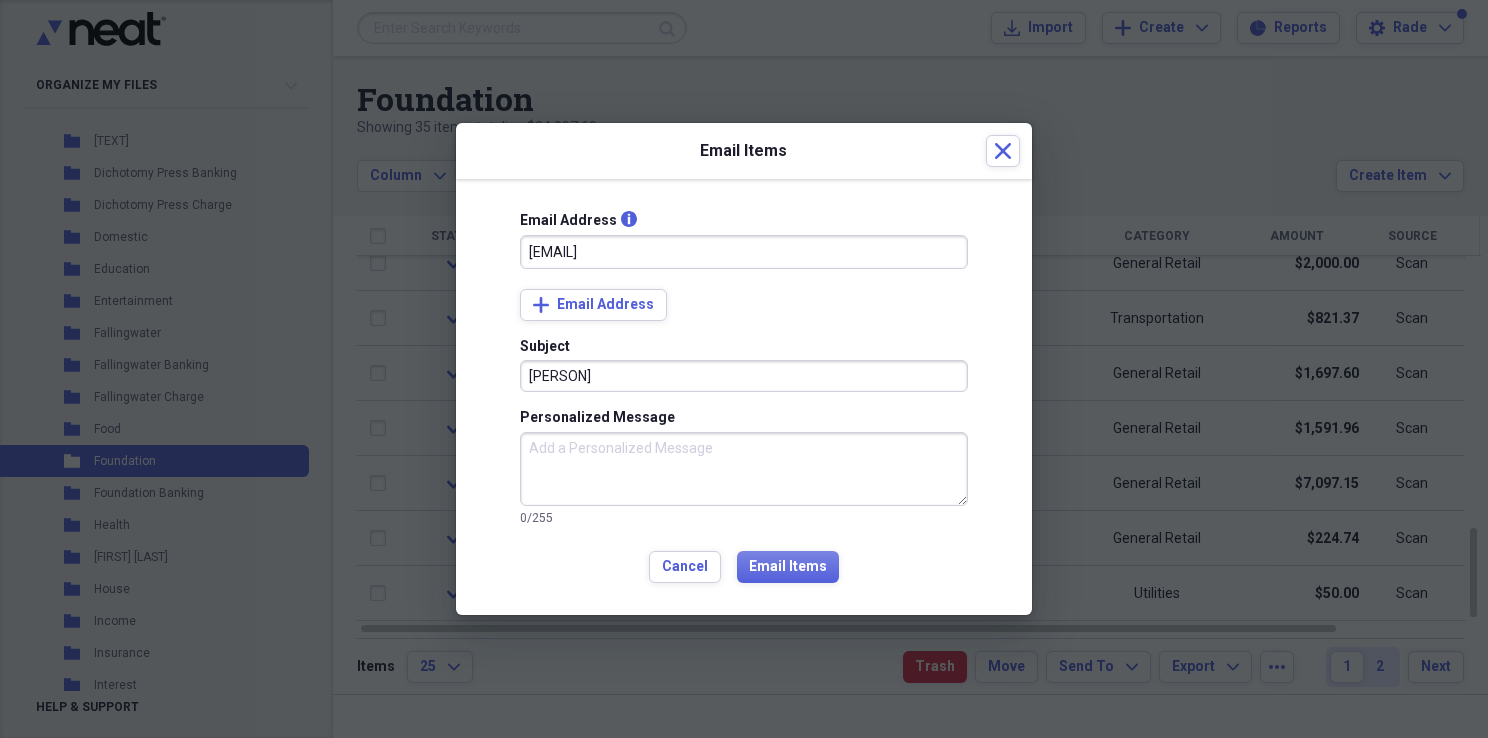 type on "[EMAIL]" 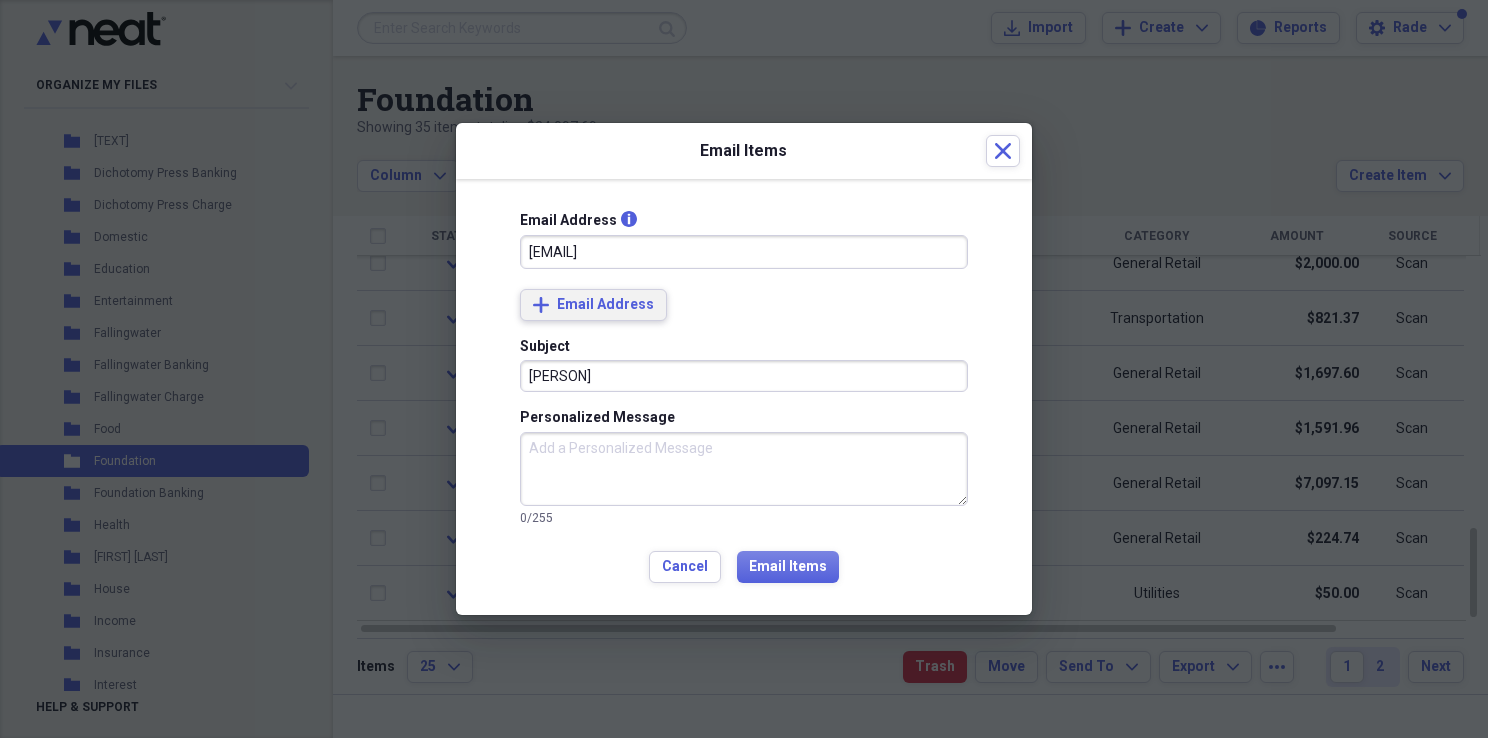 type 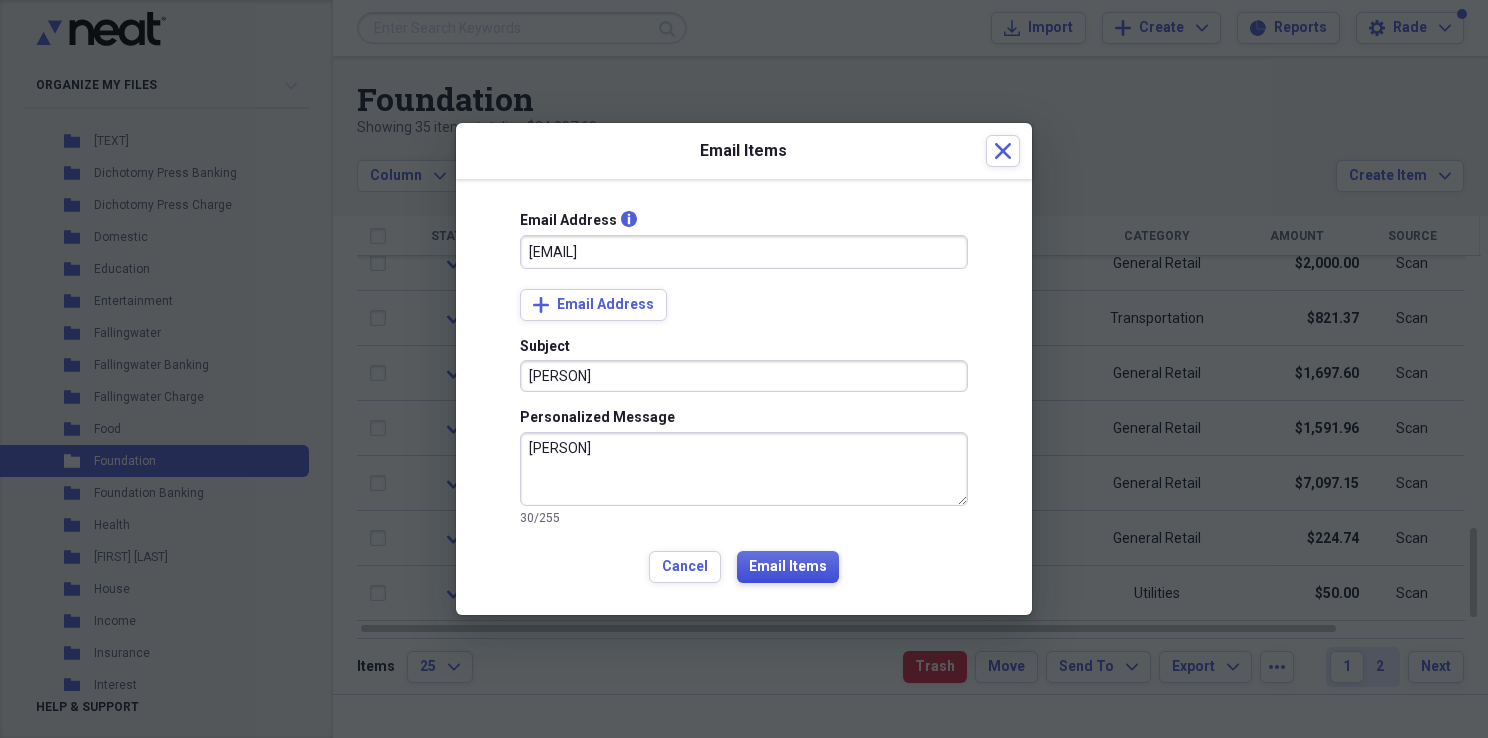 type on "[PERSON]" 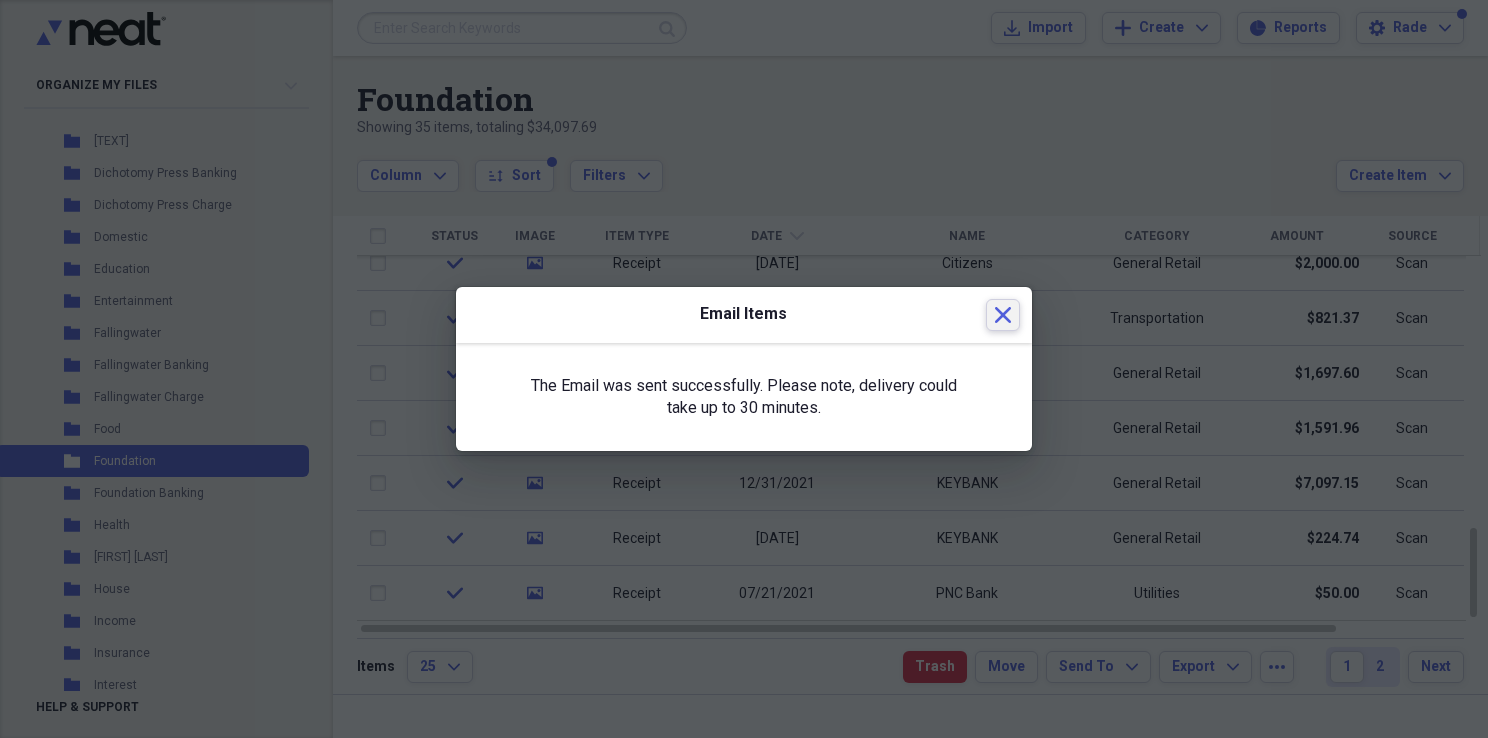 click on "Close" at bounding box center (1003, 315) 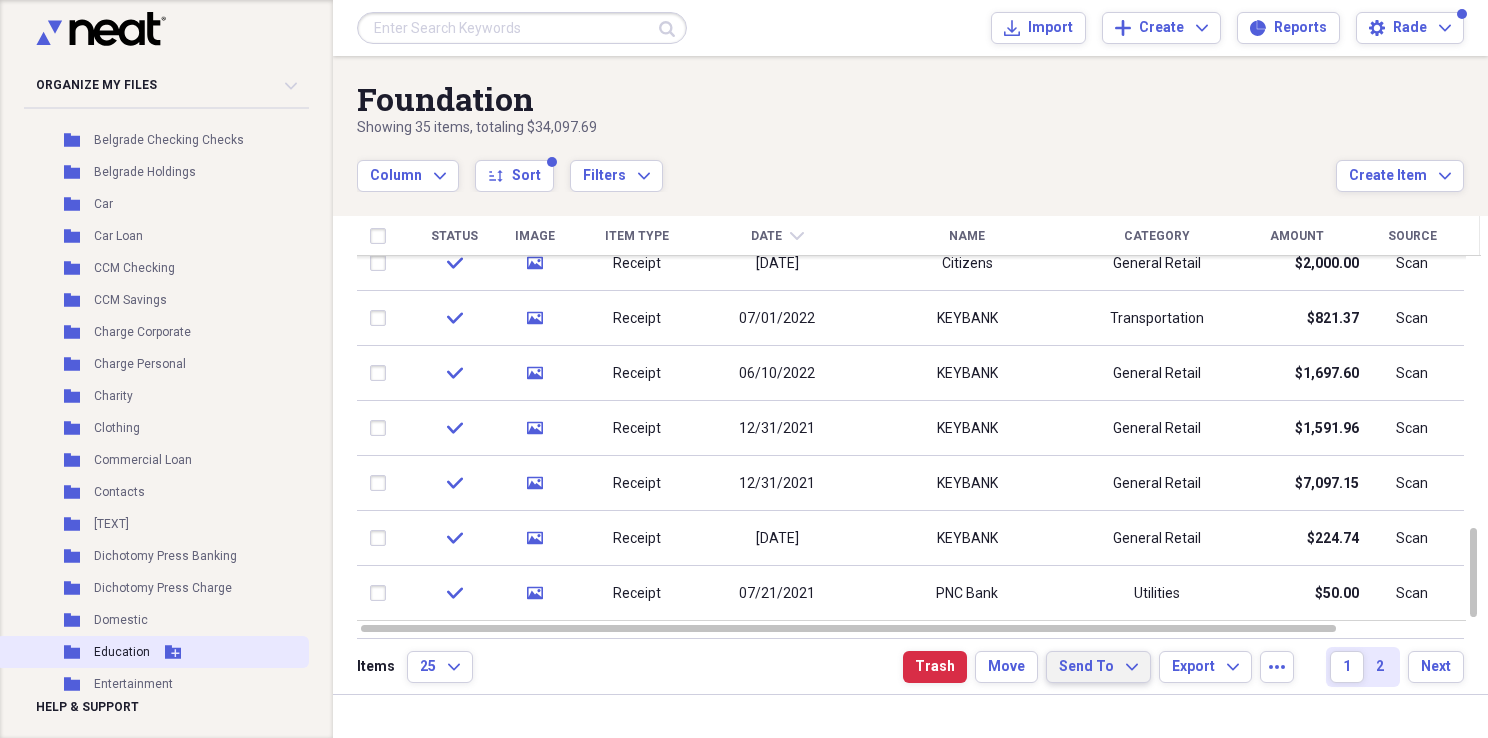 scroll, scrollTop: 200, scrollLeft: 0, axis: vertical 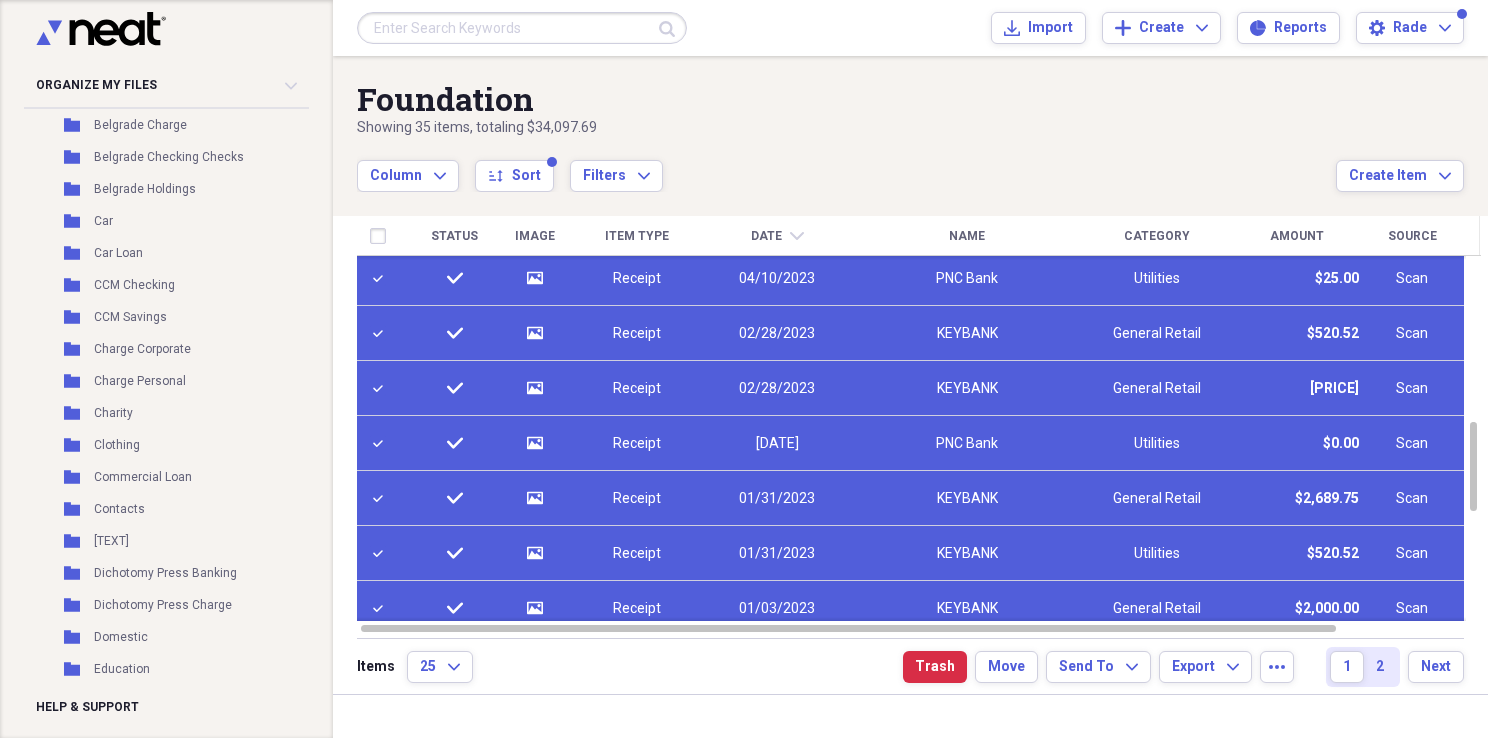 checkbox on "true" 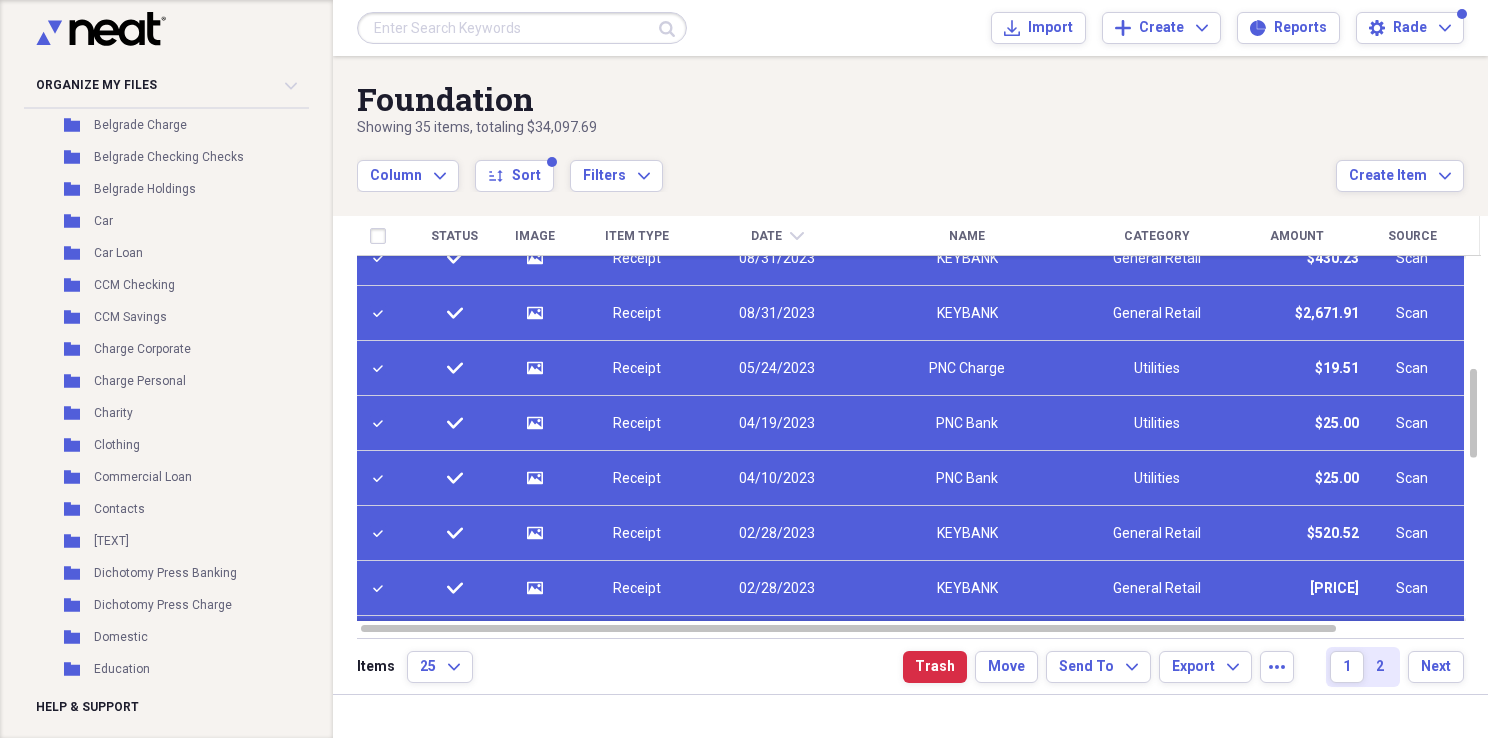 checkbox on "true" 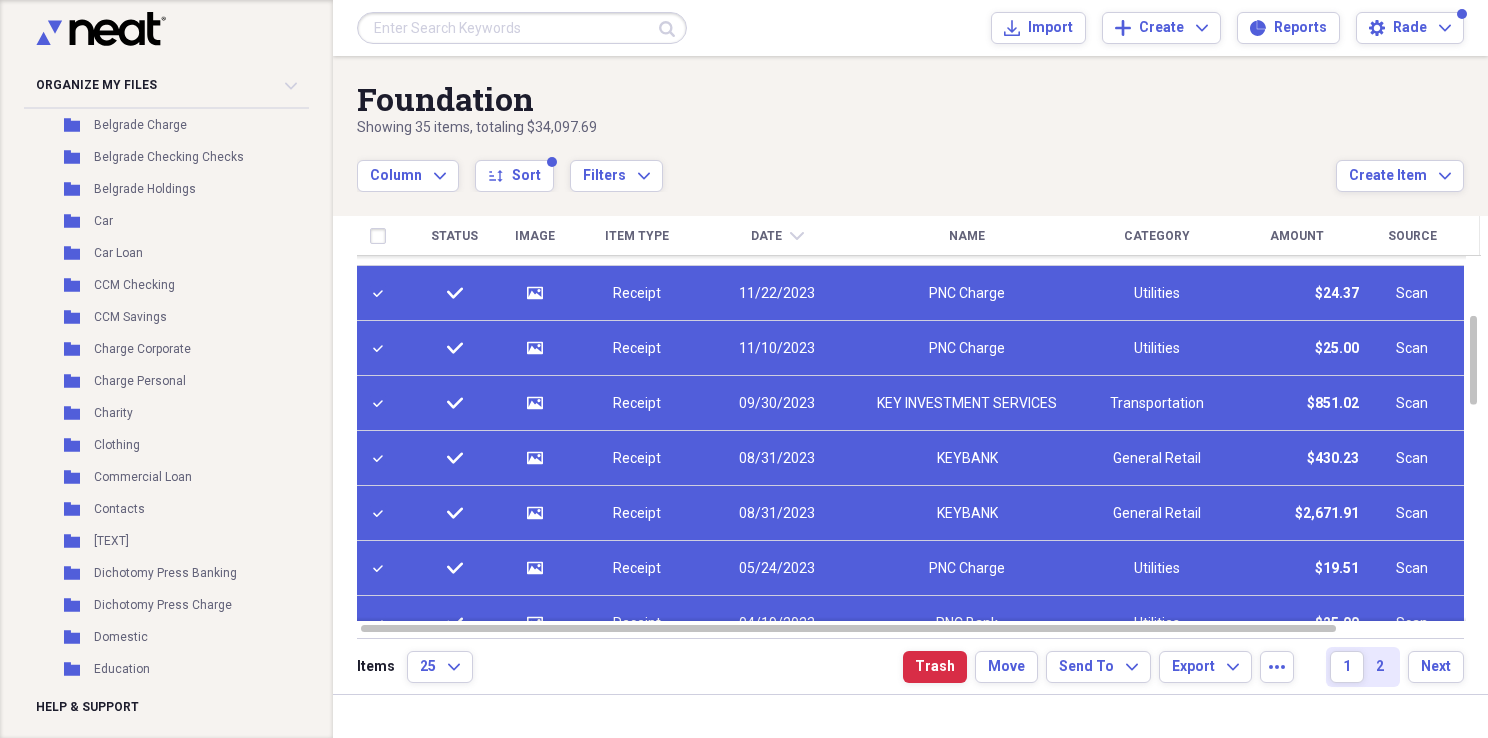 checkbox on "false" 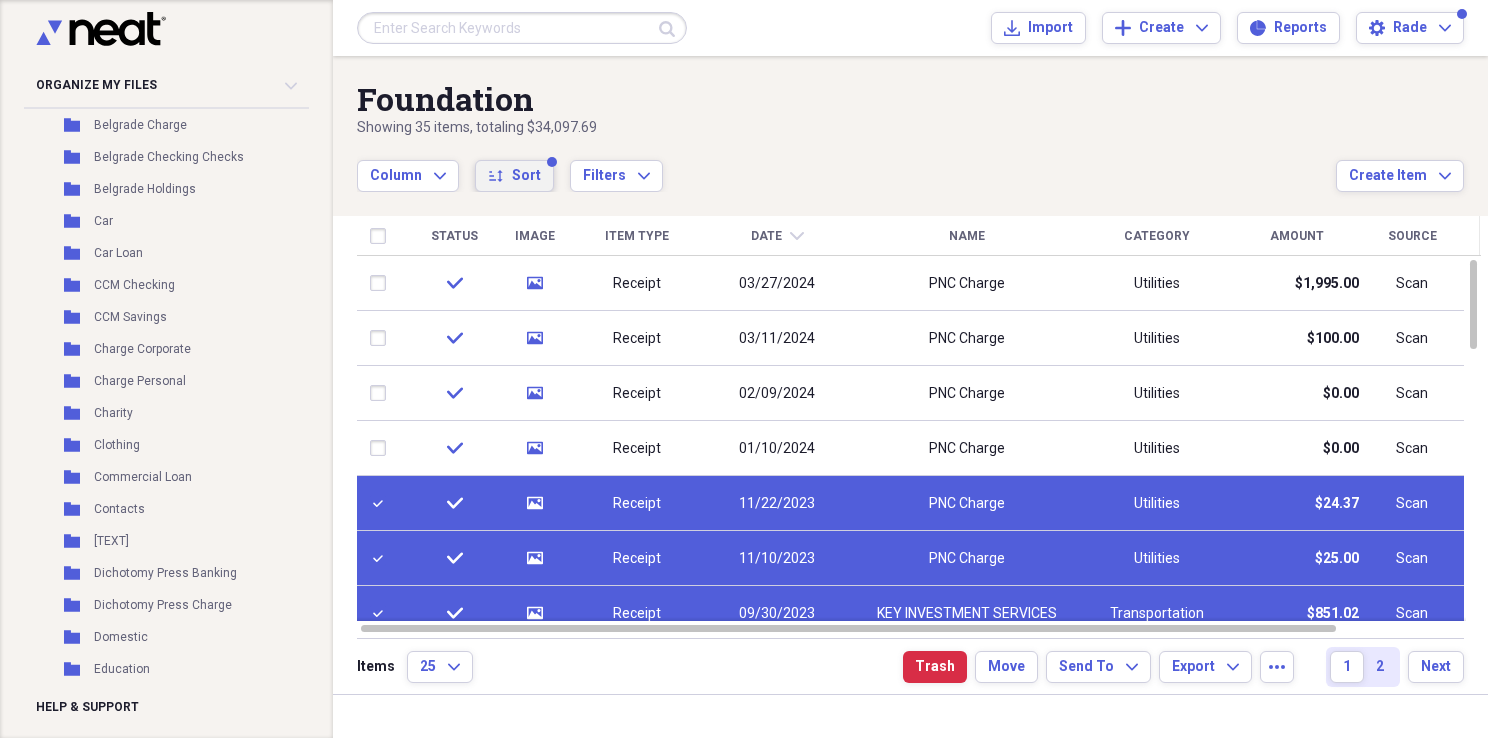 click on "sort Sort" at bounding box center (514, 176) 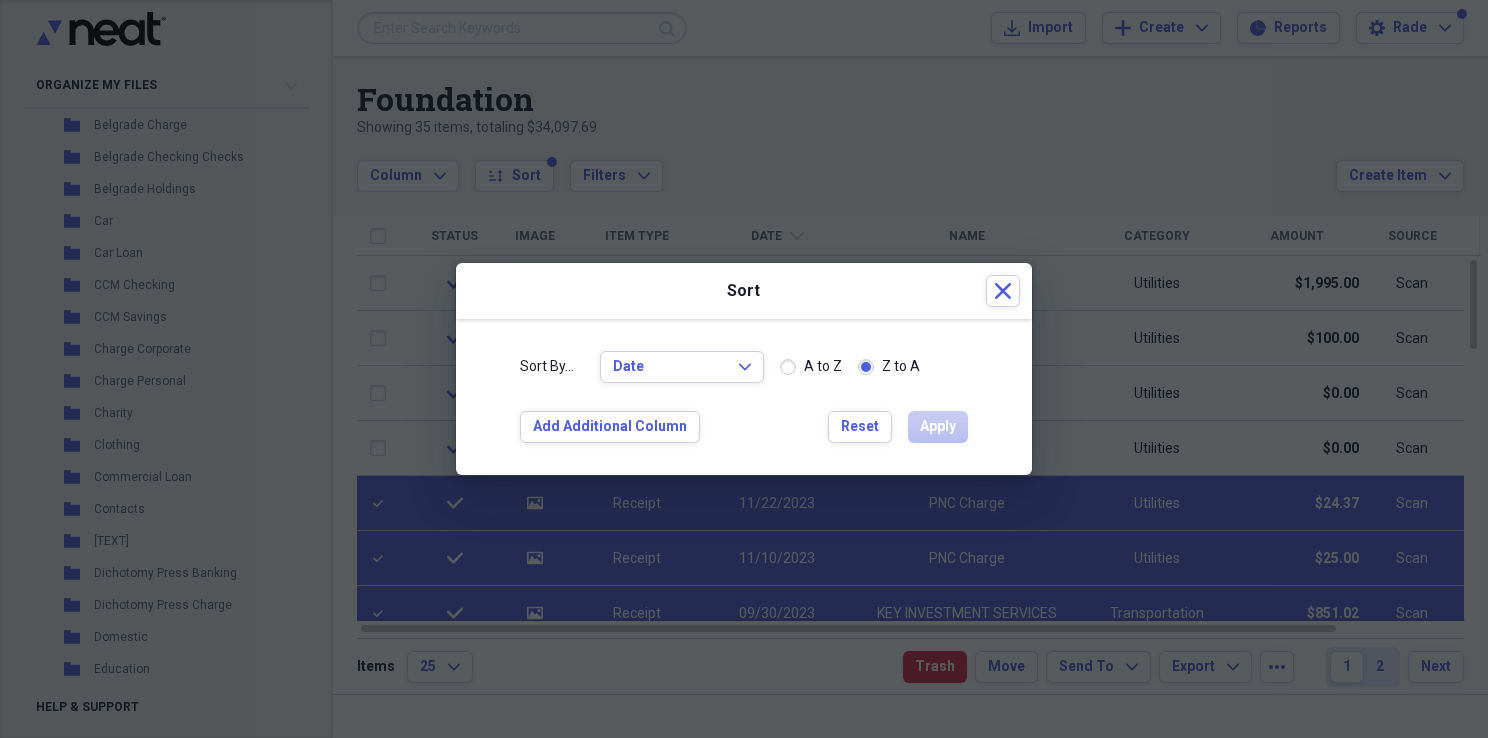 click at bounding box center [744, 369] 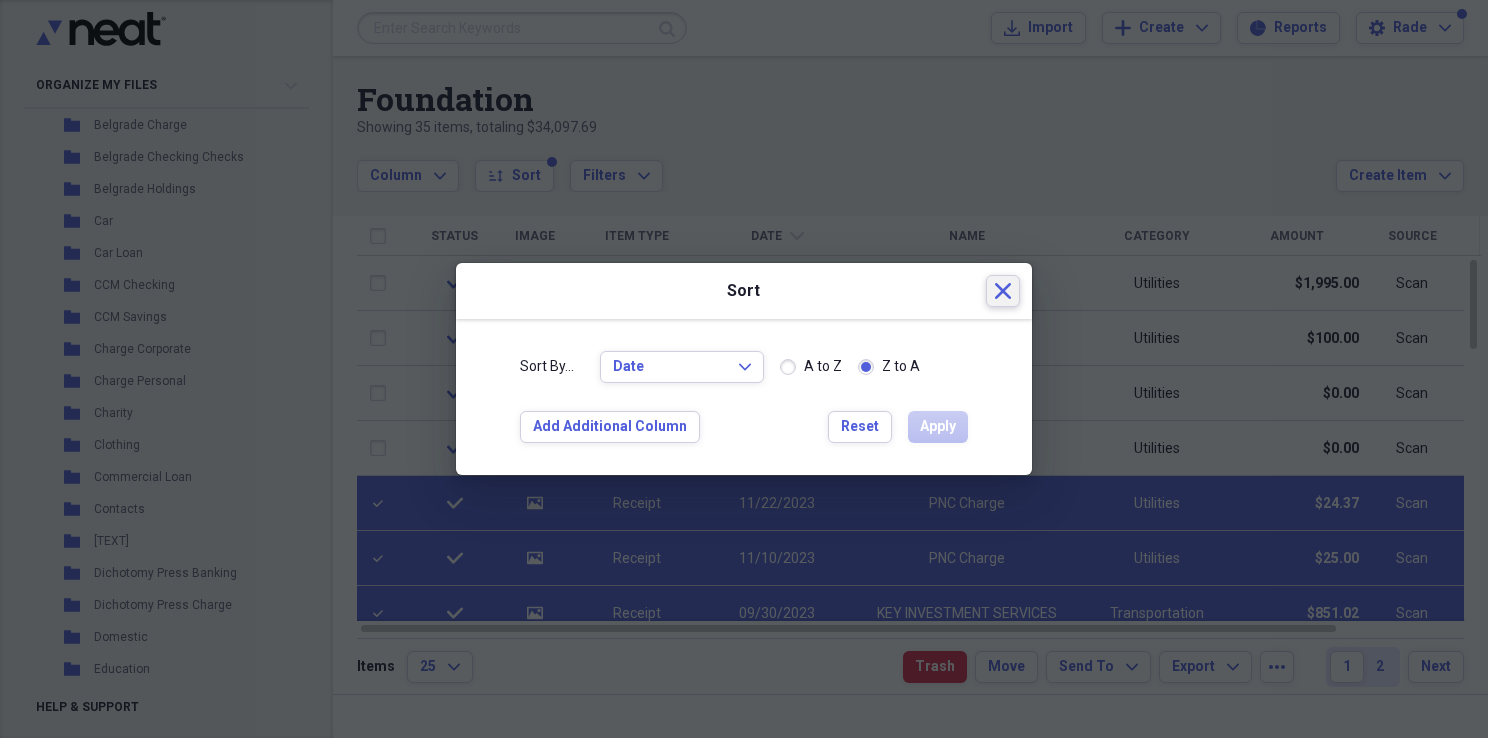 click on "Close" 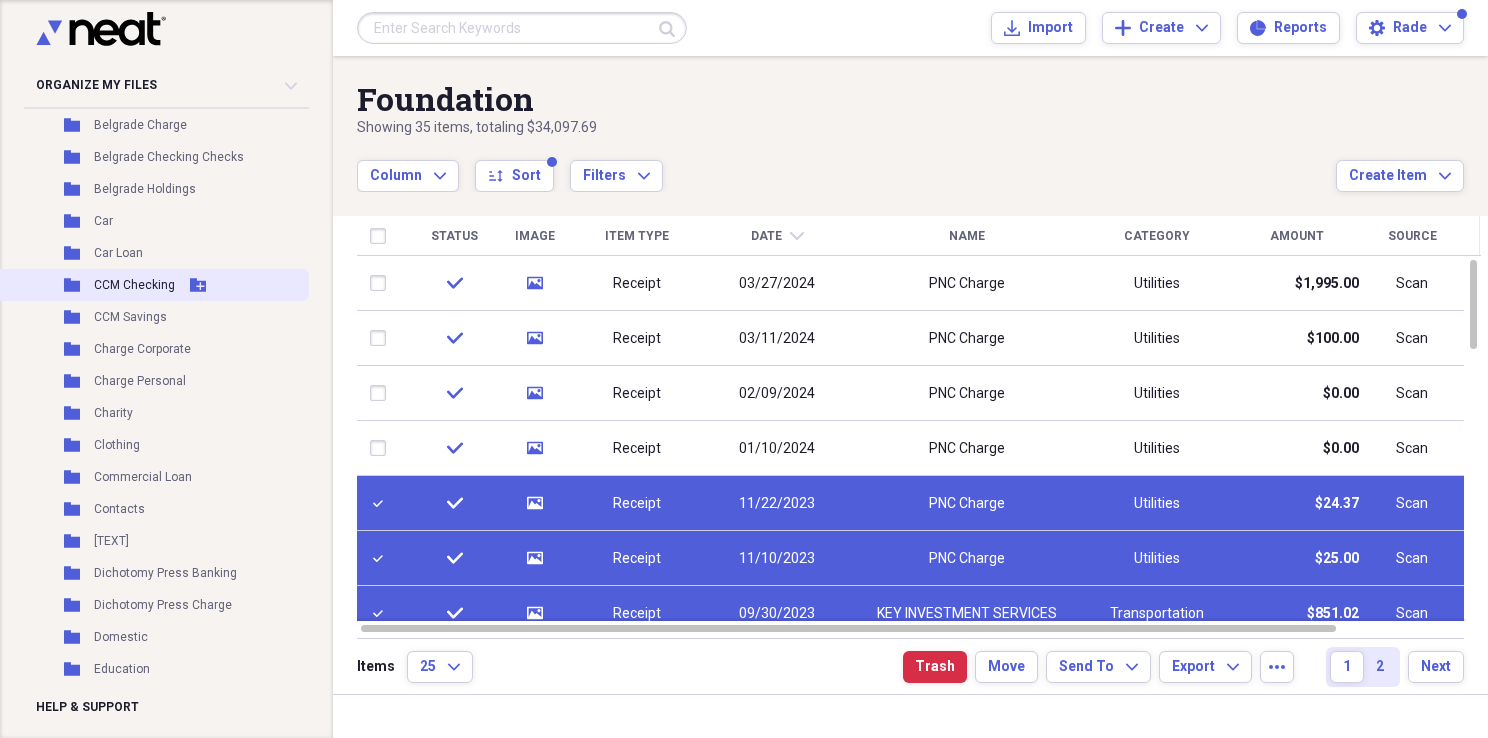 click on "Folder CCM Checking Add Folder" at bounding box center (152, 285) 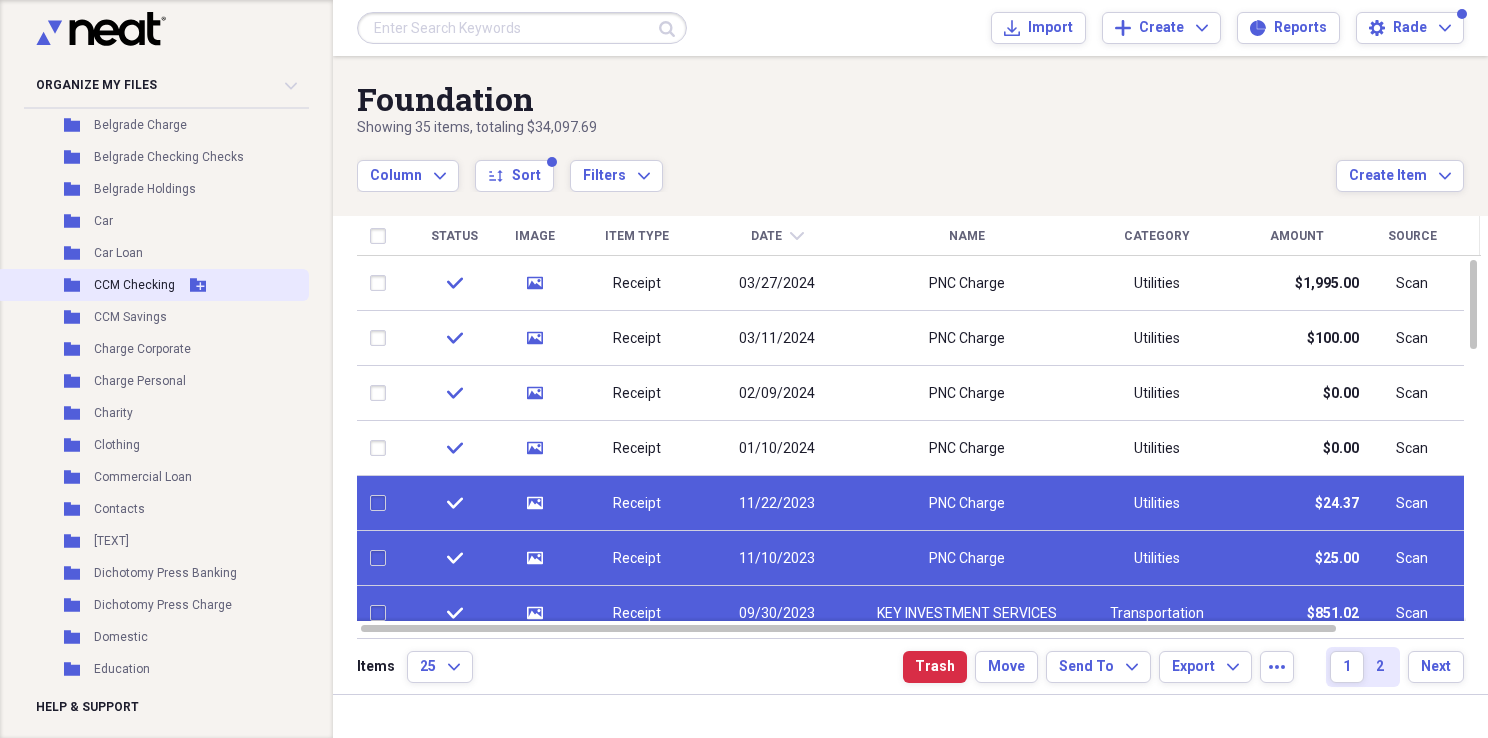 checkbox on "false" 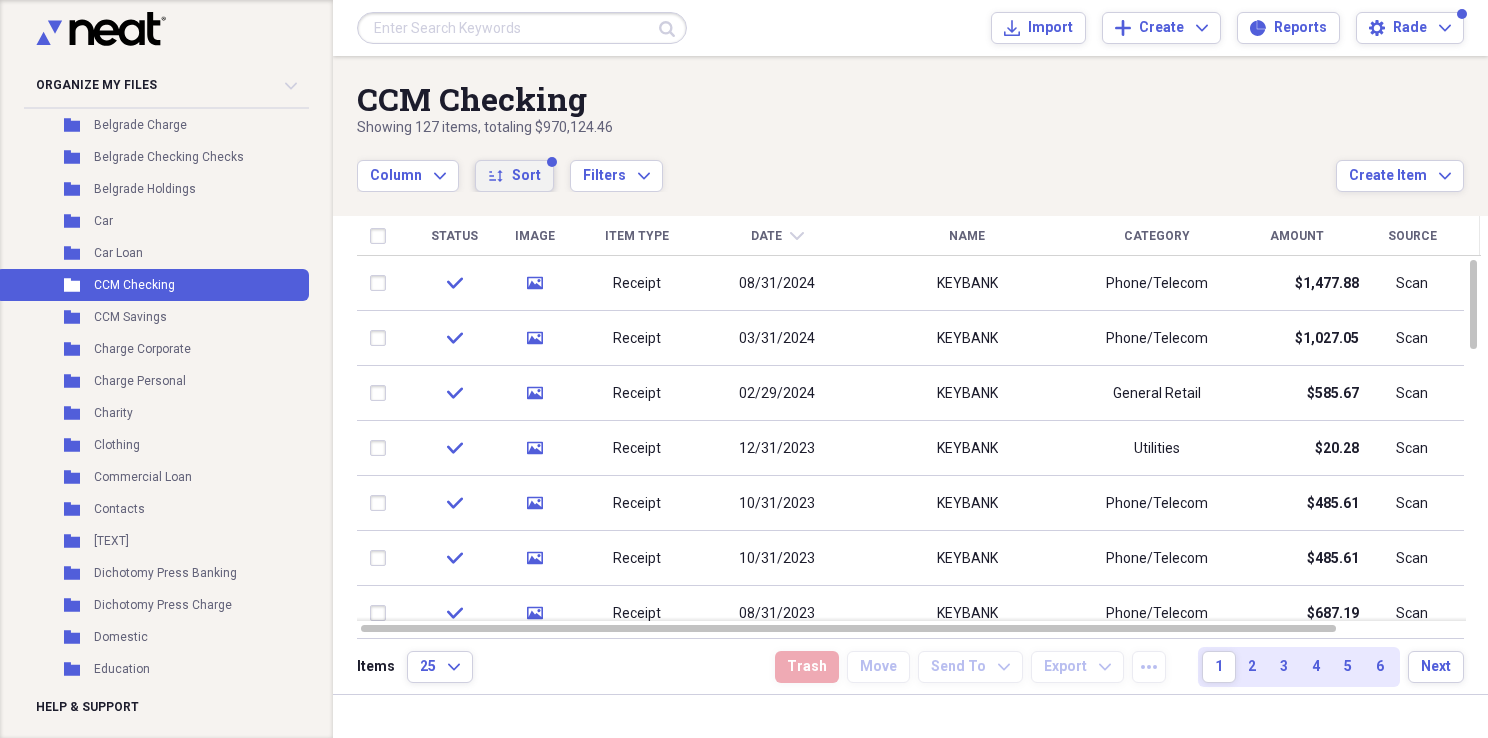 click on "Sort" at bounding box center [526, 176] 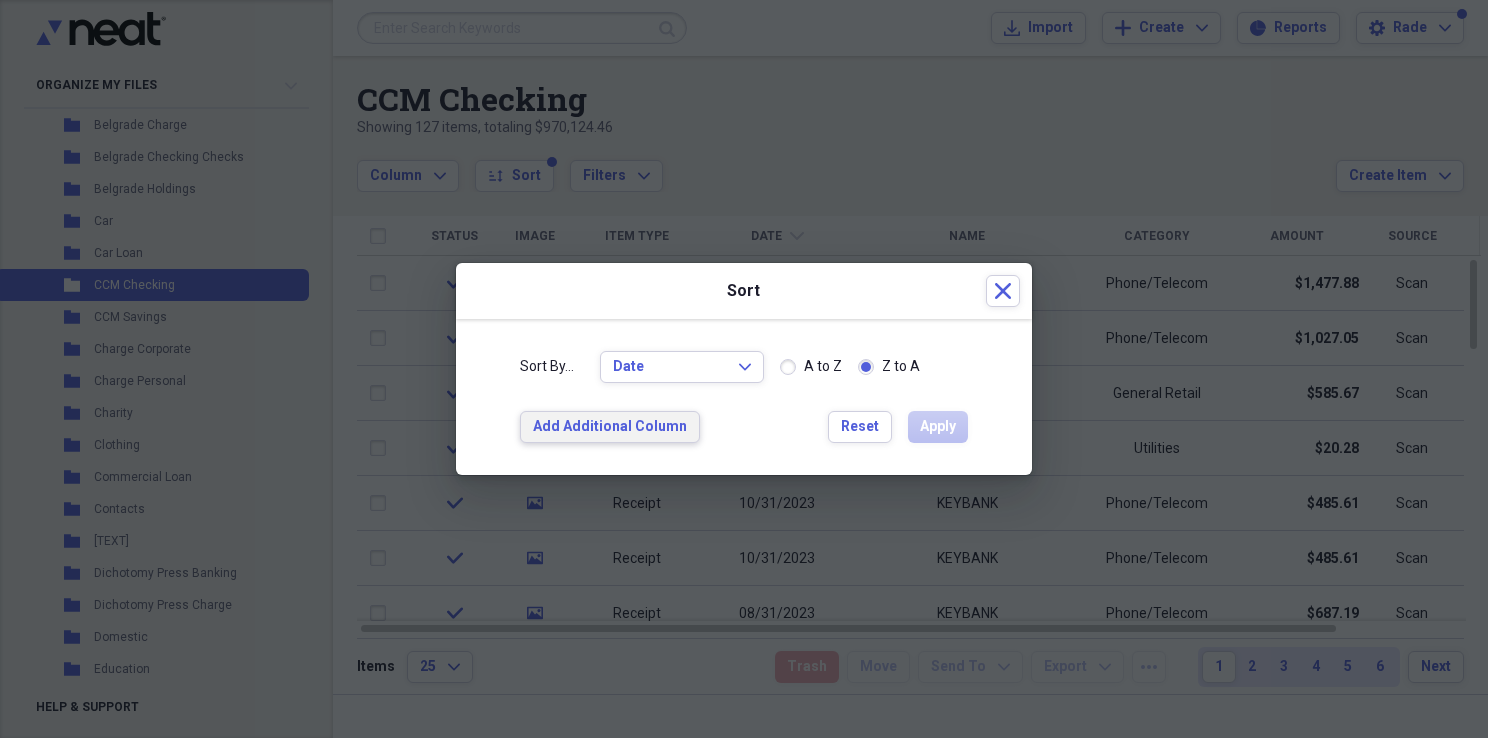 click on "Add Additional Column" at bounding box center [610, 427] 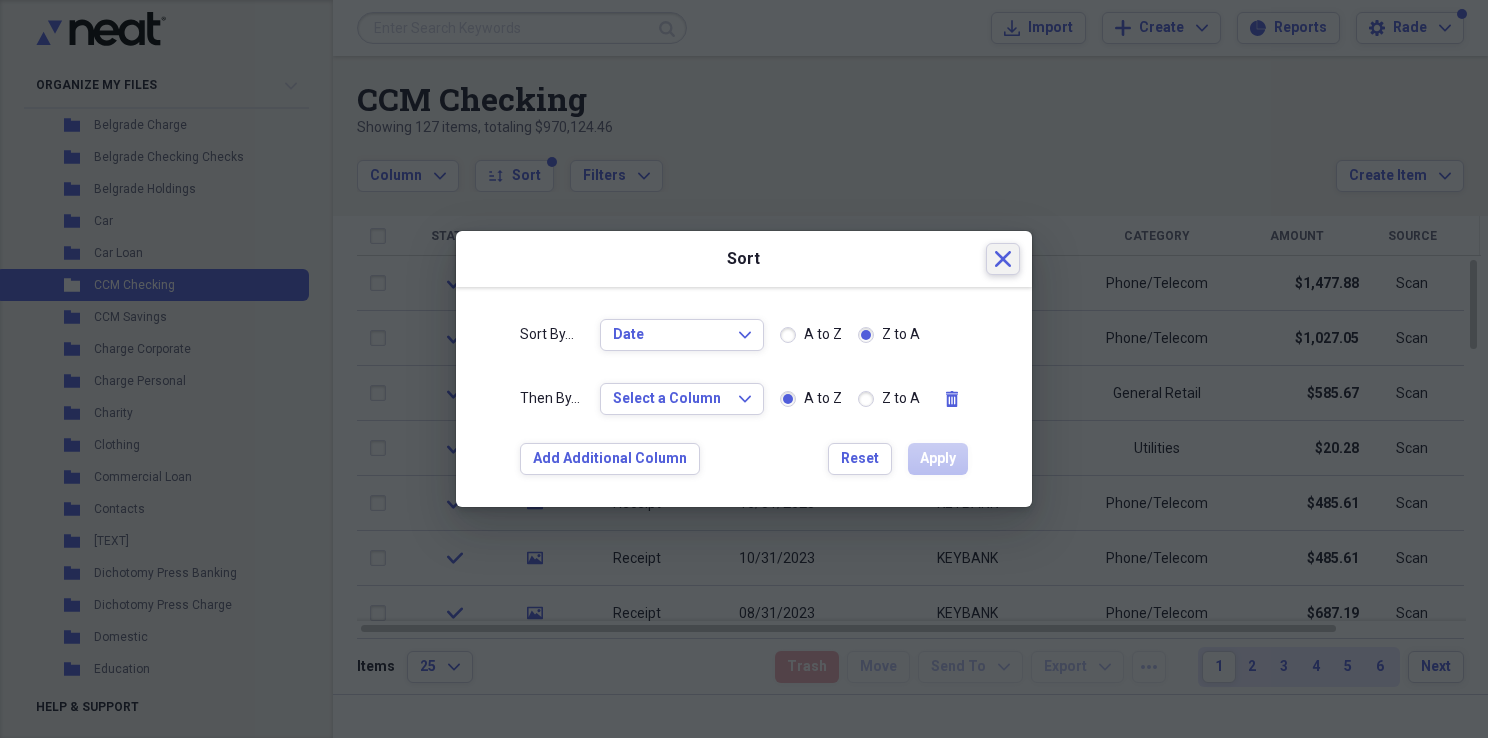 click on "Close" 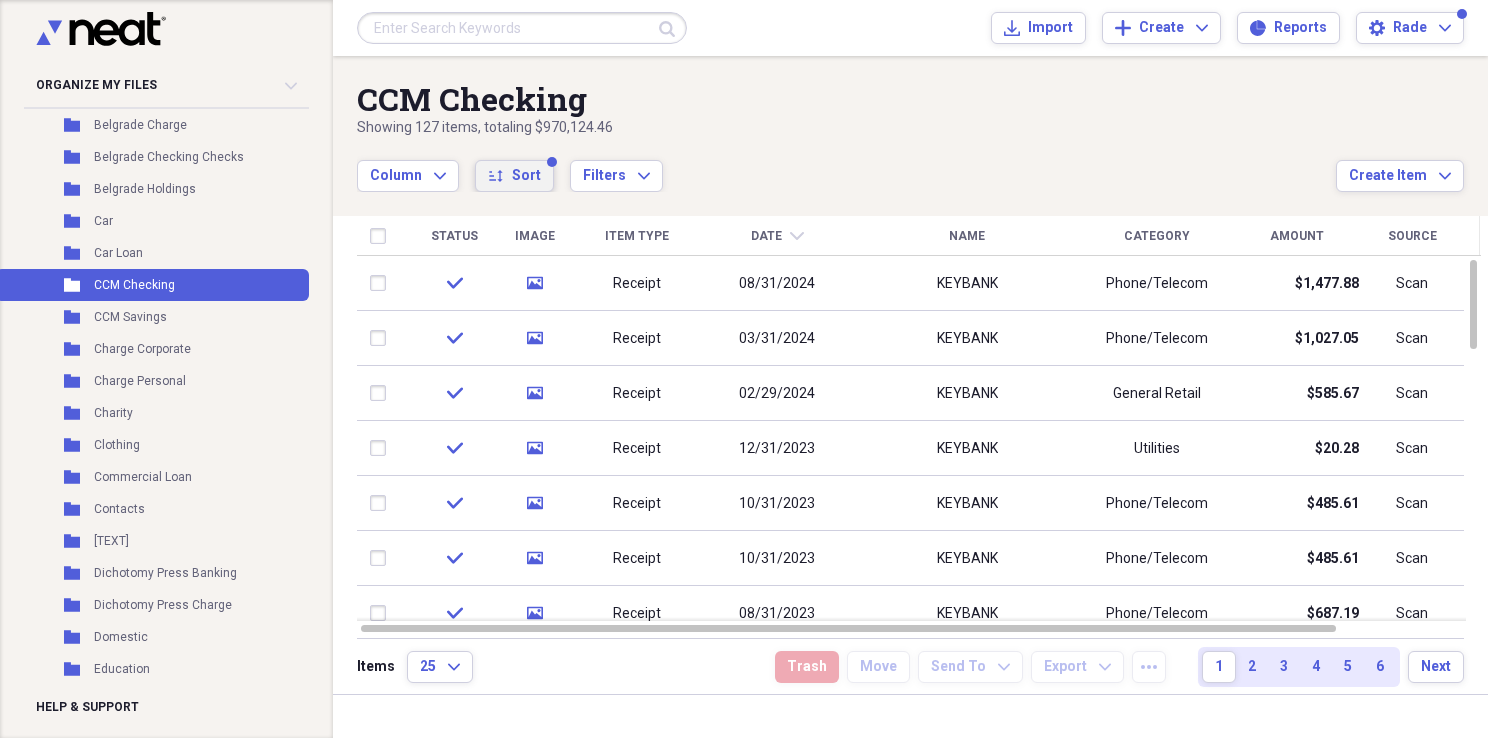 click on "sort Sort" at bounding box center (514, 176) 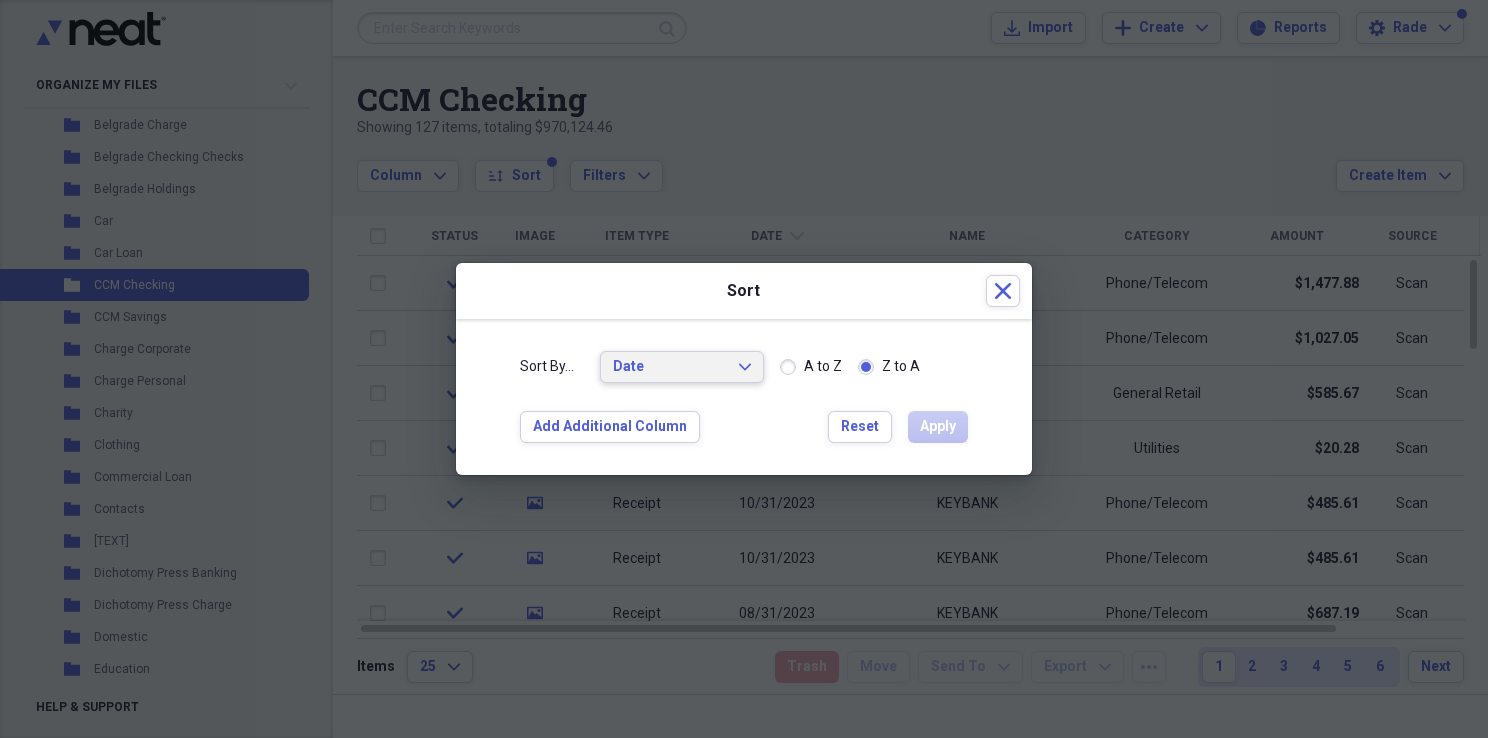 click on "Date Expand" at bounding box center [682, 367] 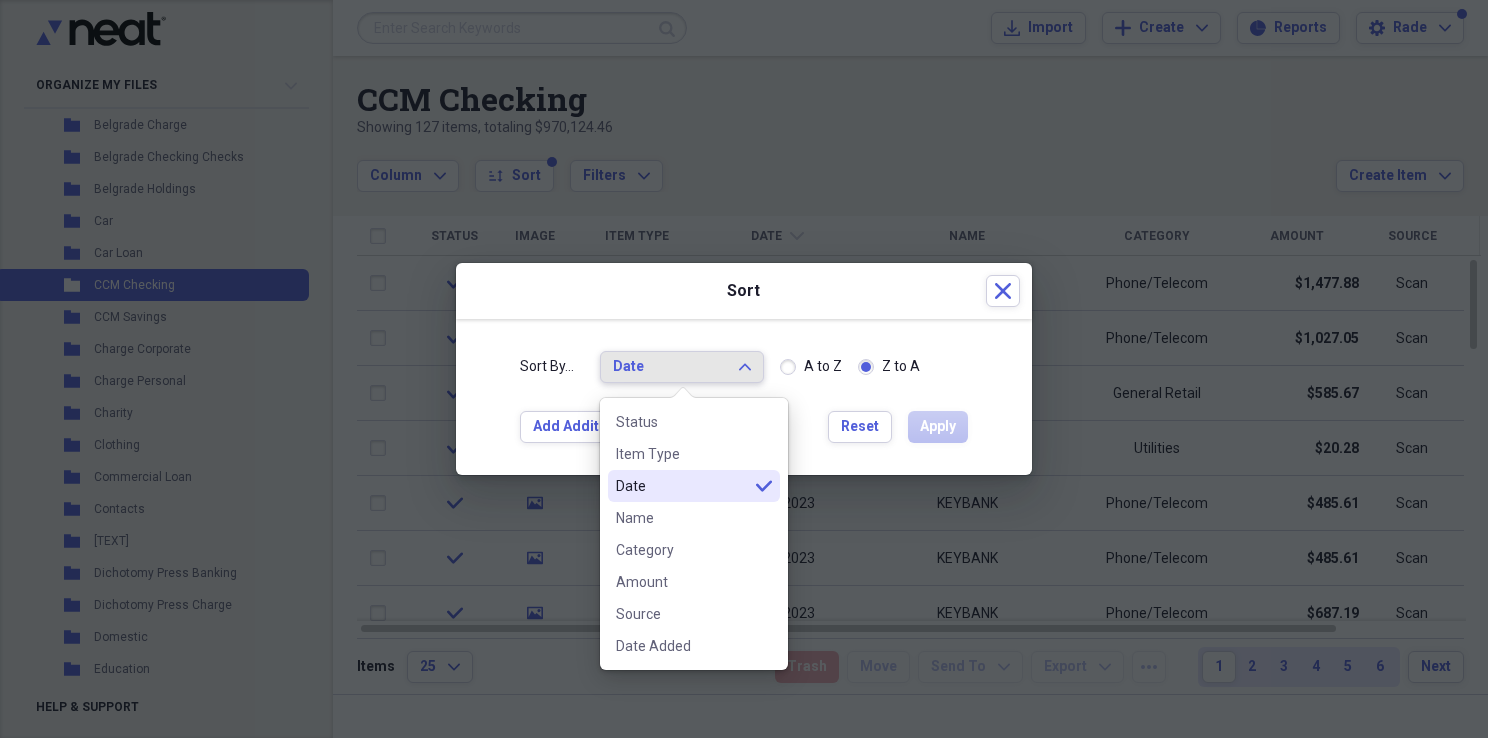 click on "Date Expand" at bounding box center (682, 367) 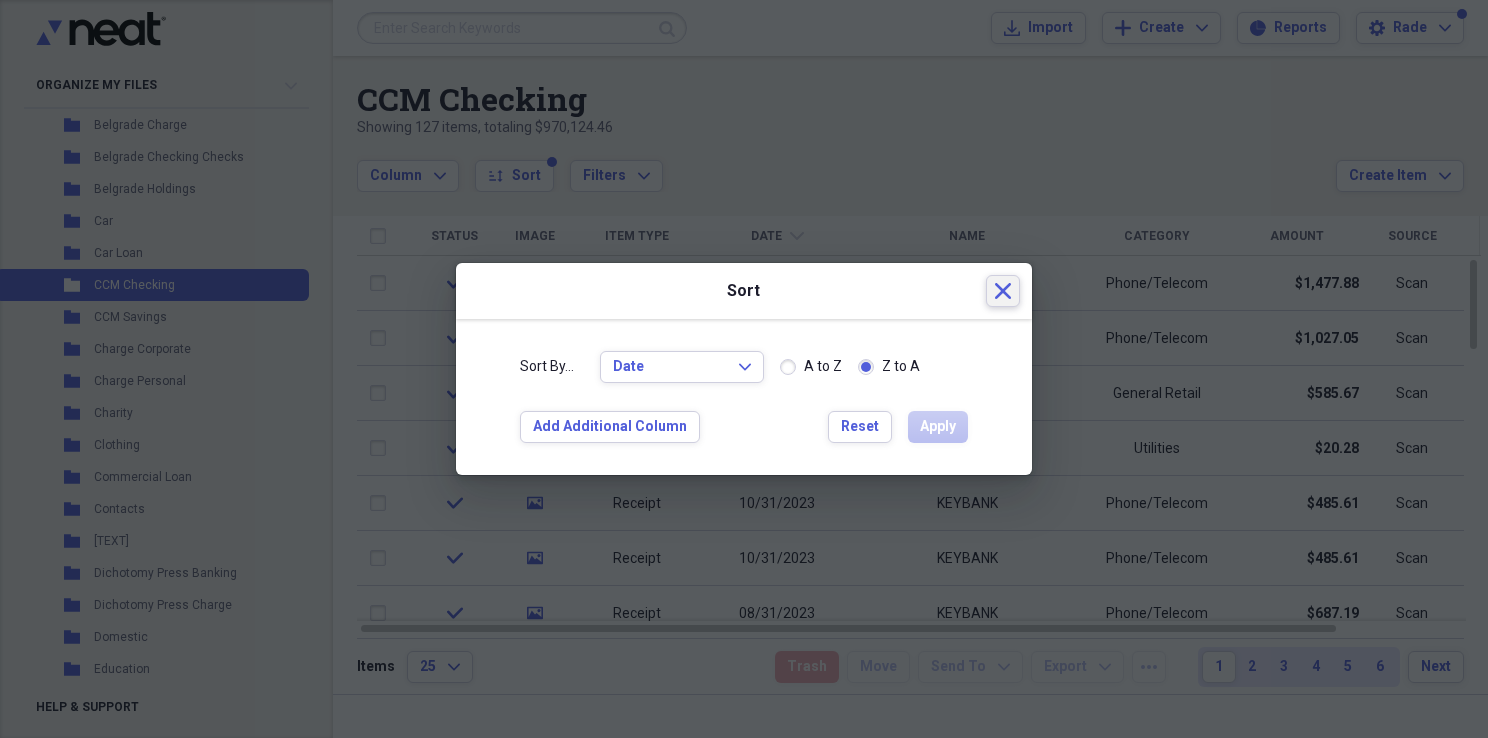 click on "Close" at bounding box center [1003, 291] 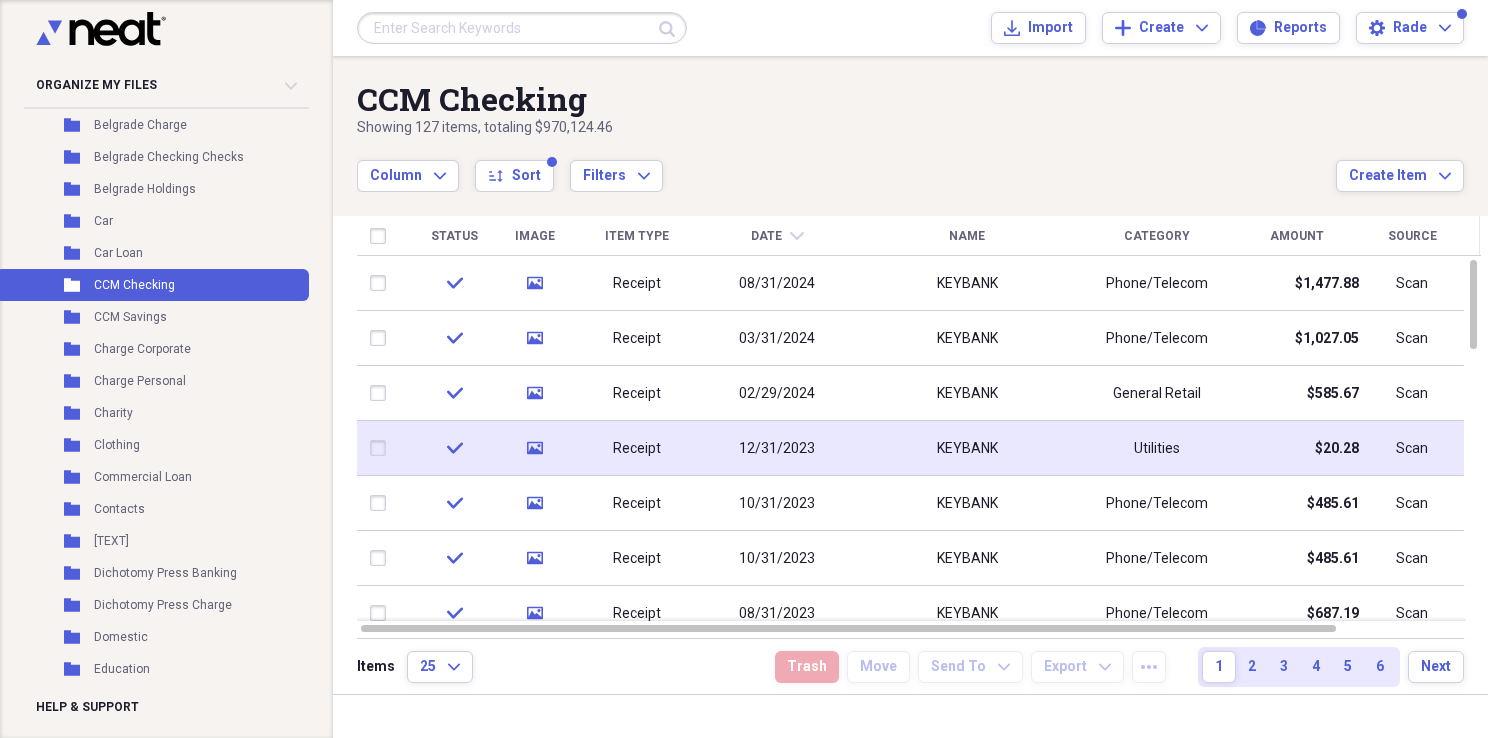 click on "12/31/2023" at bounding box center (777, 449) 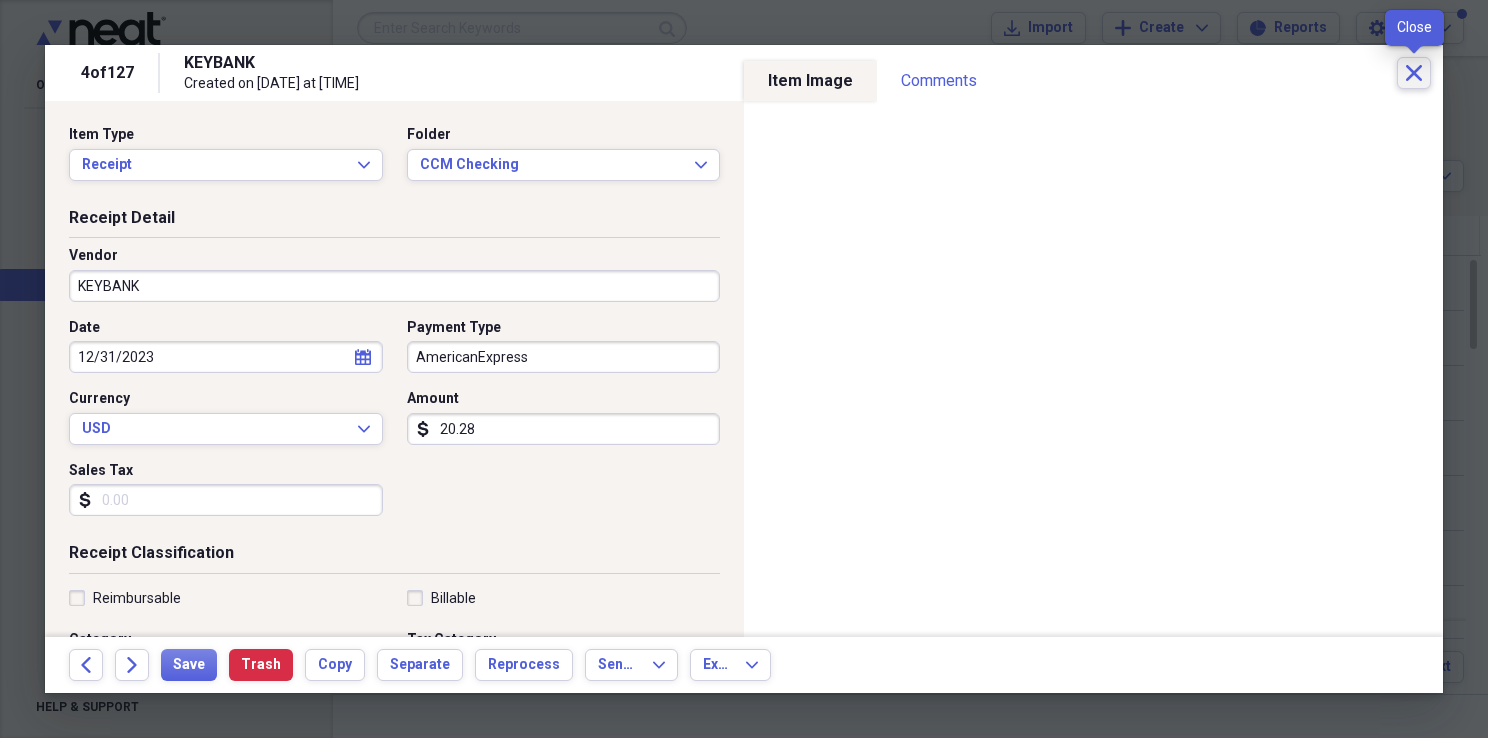 click 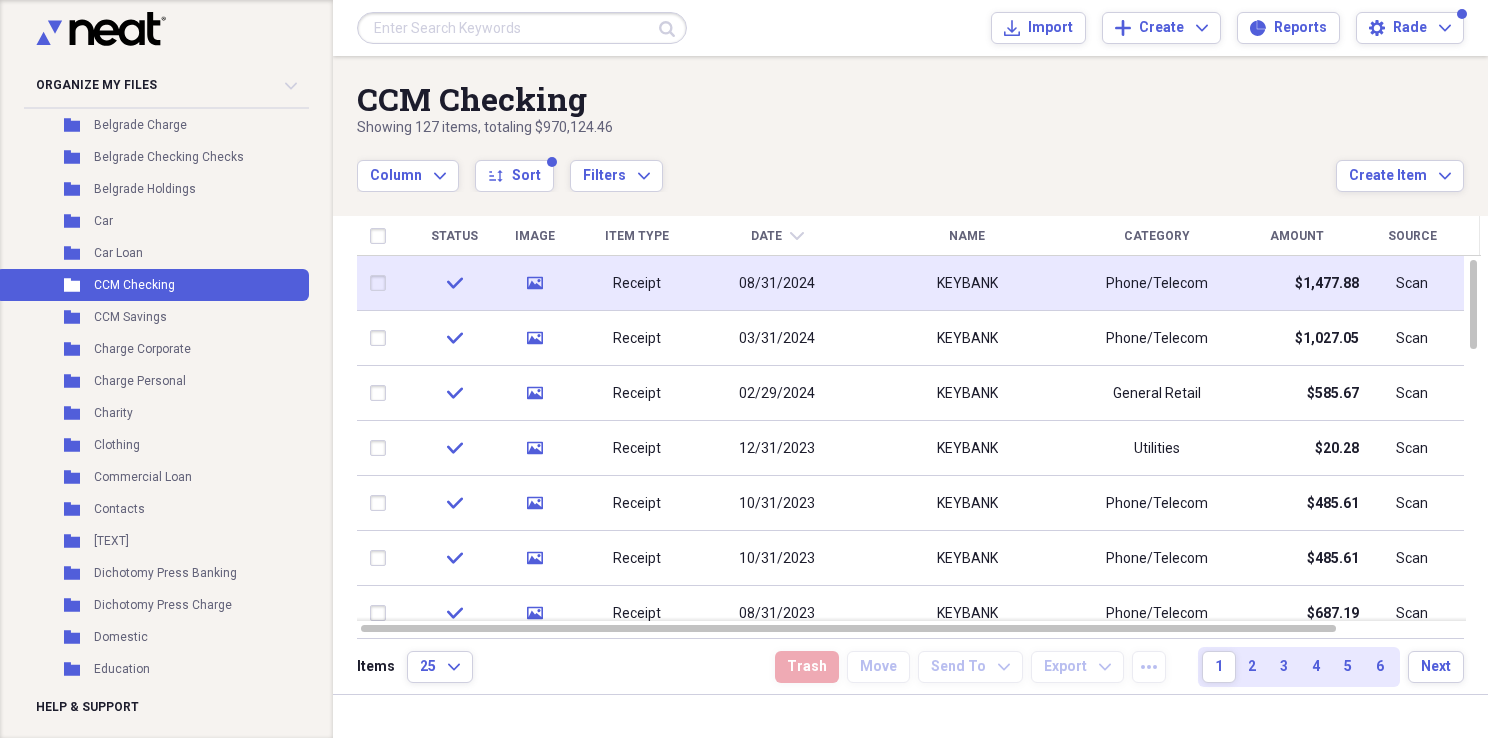 click at bounding box center [382, 283] 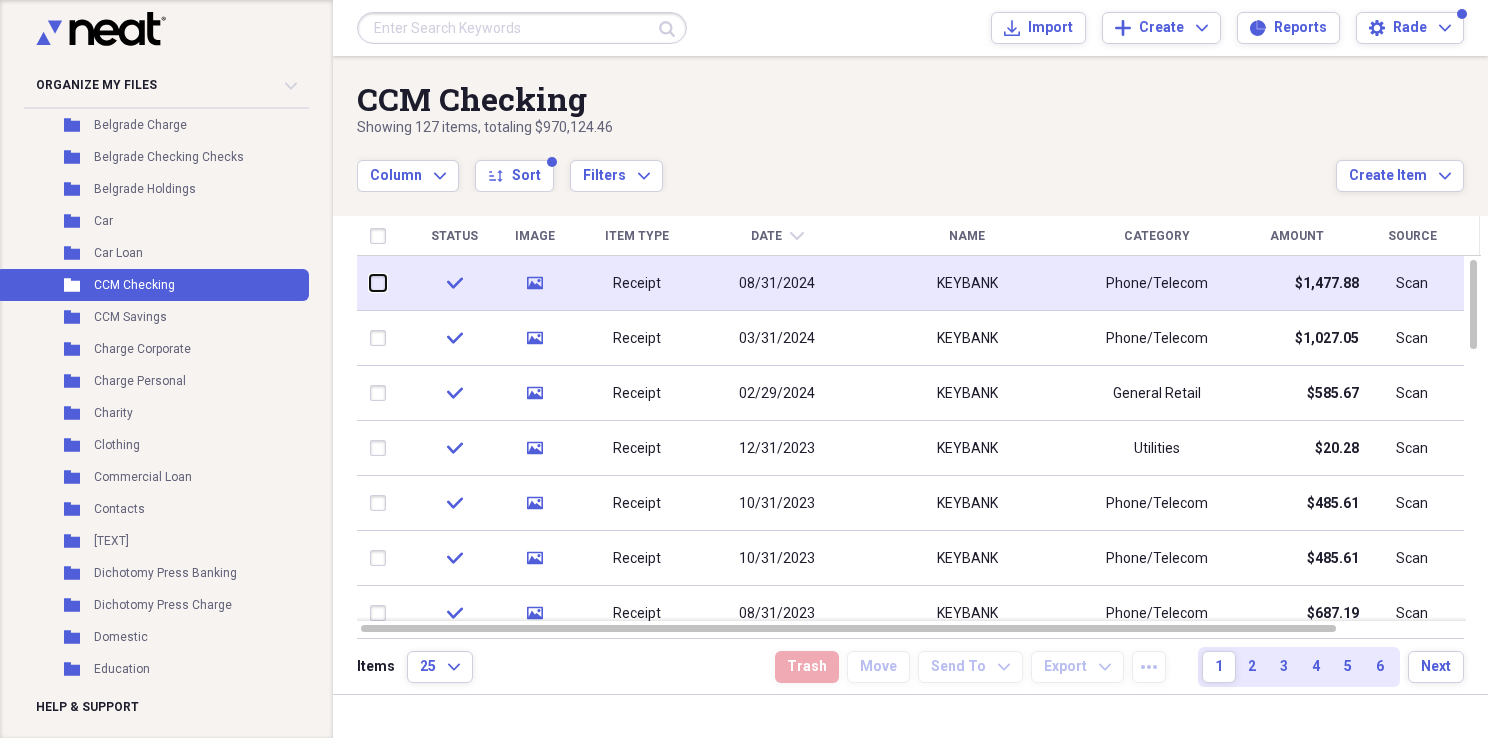 click at bounding box center (370, 283) 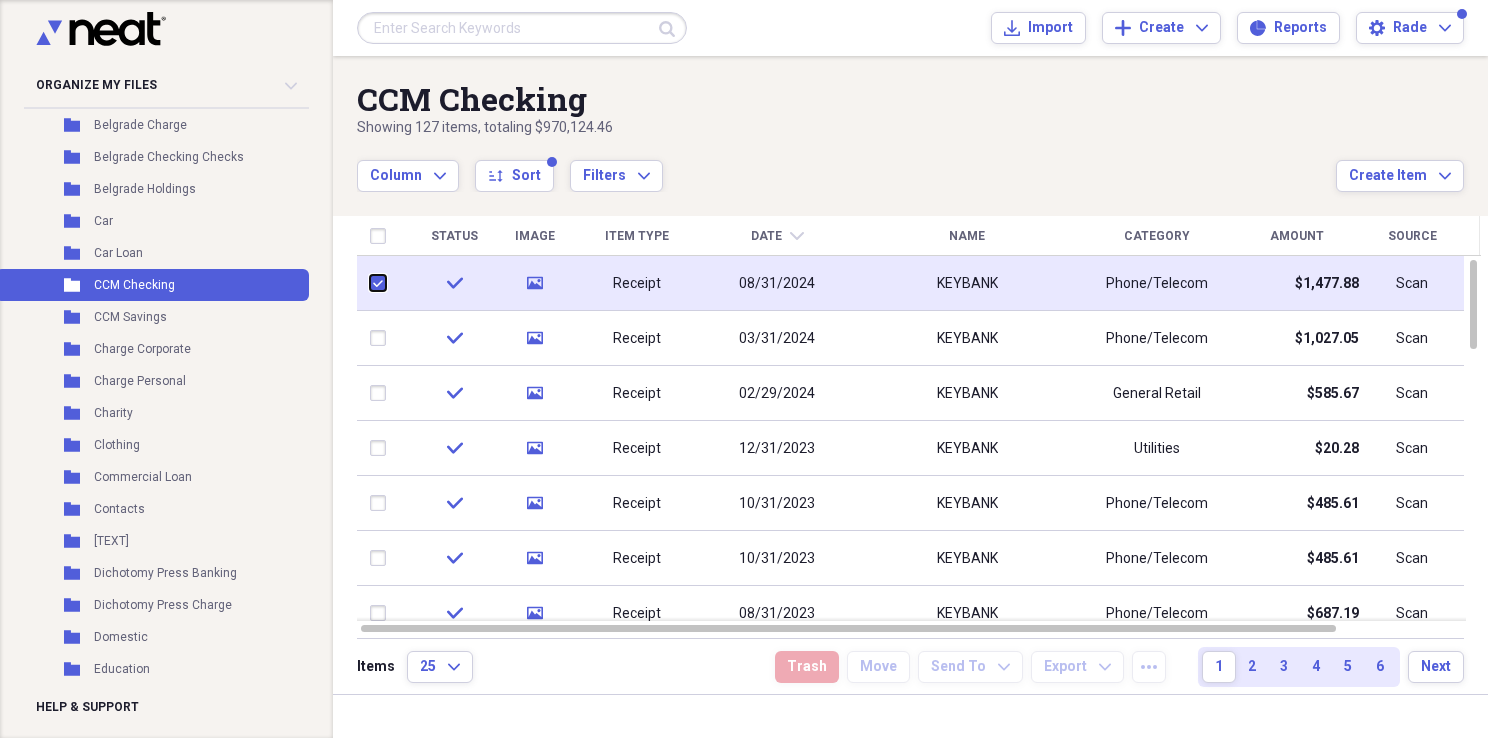 checkbox on "true" 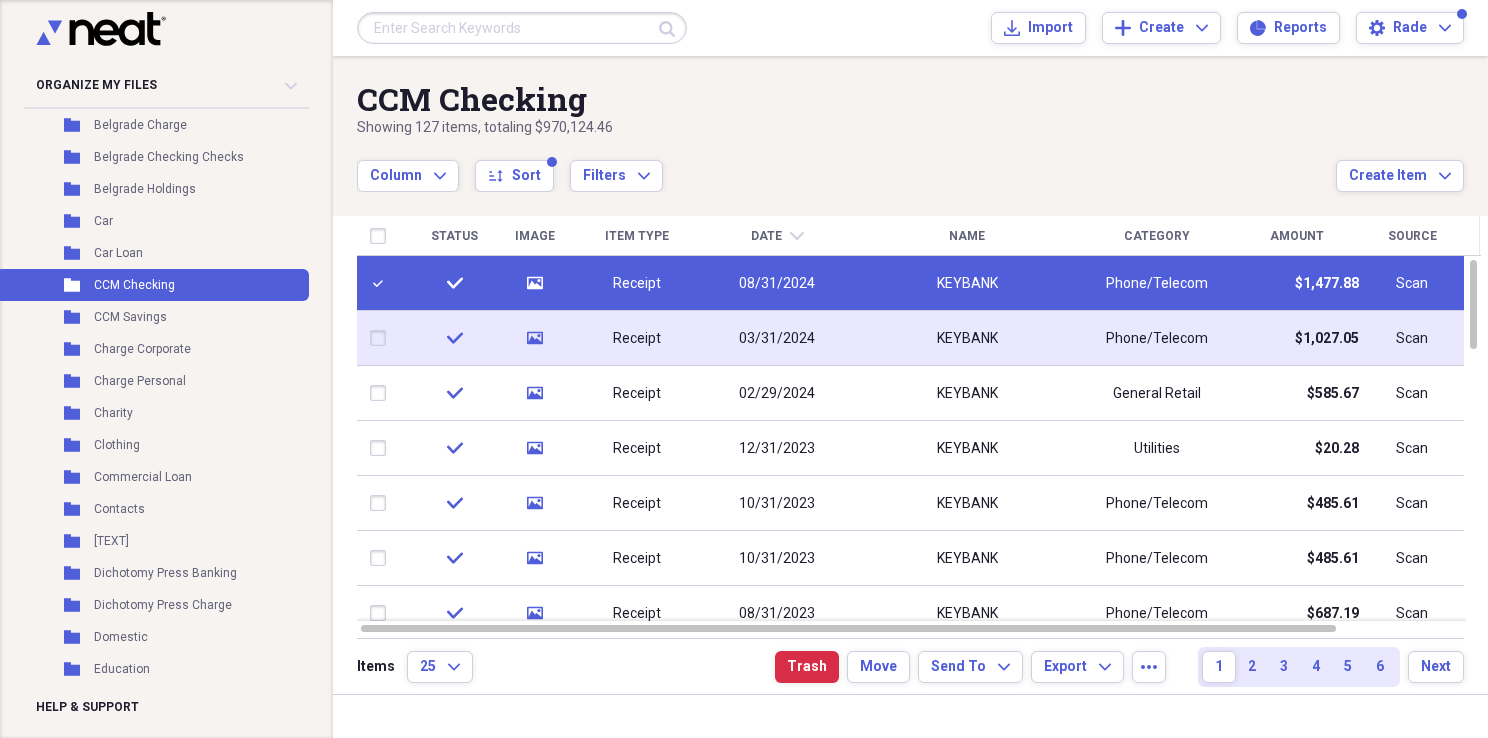 click at bounding box center [382, 338] 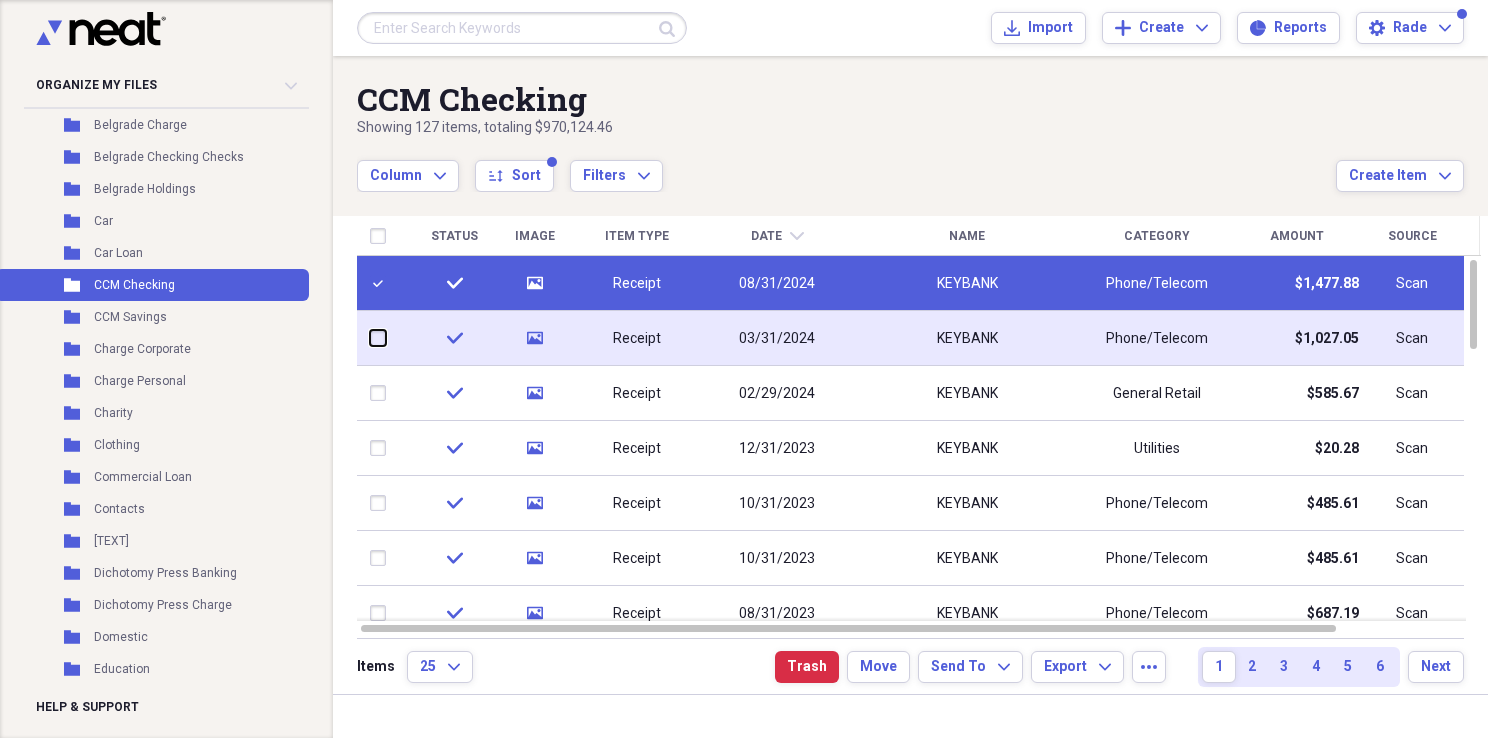 click at bounding box center (370, 338) 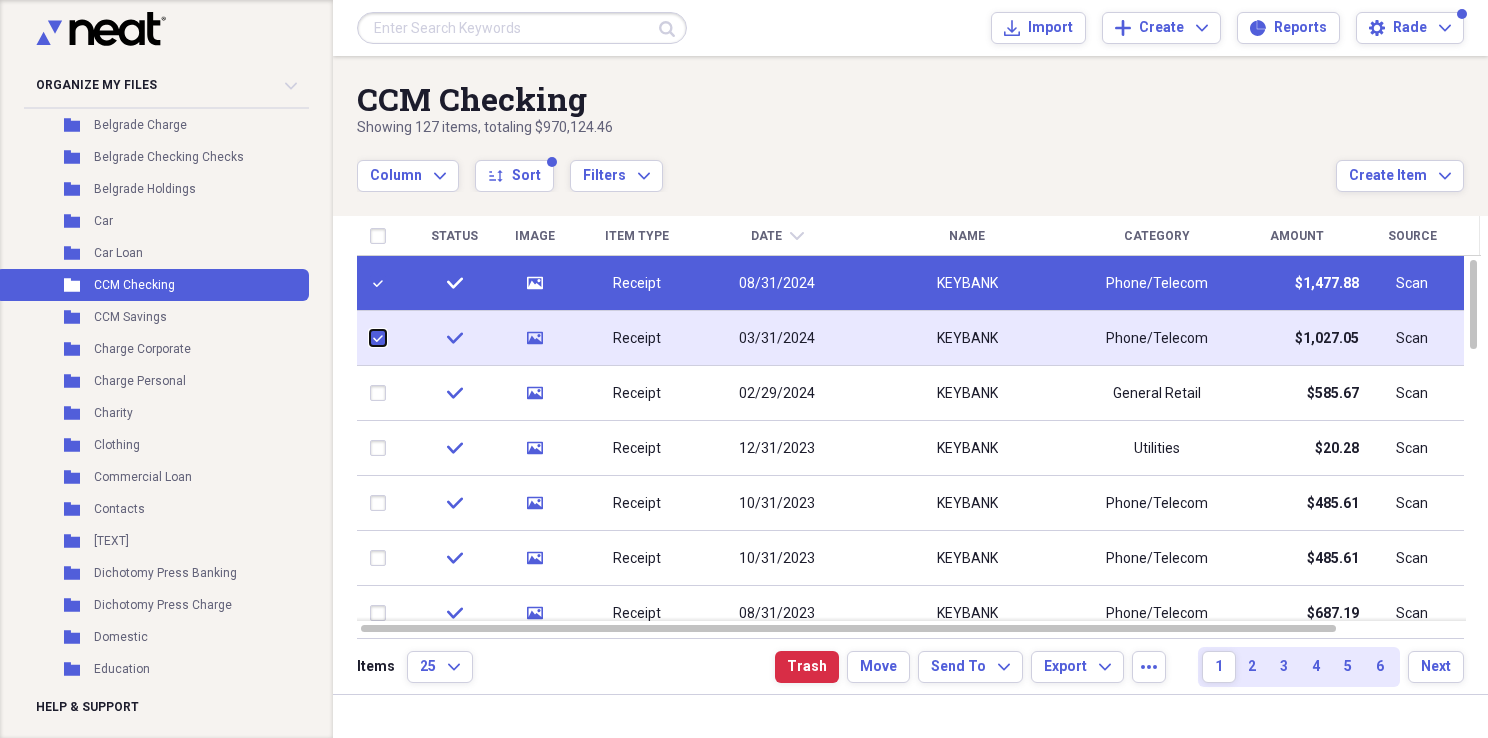 checkbox on "true" 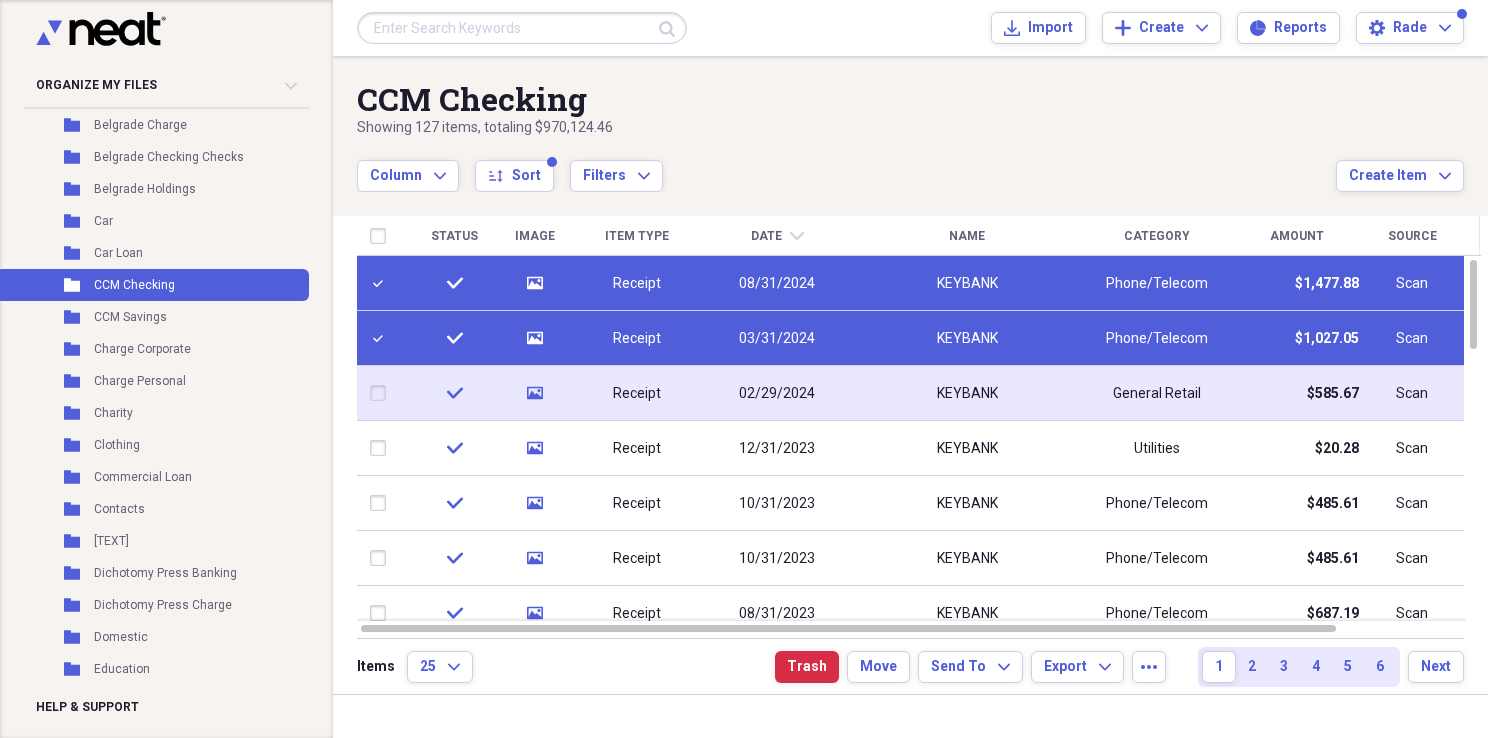 click at bounding box center [382, 393] 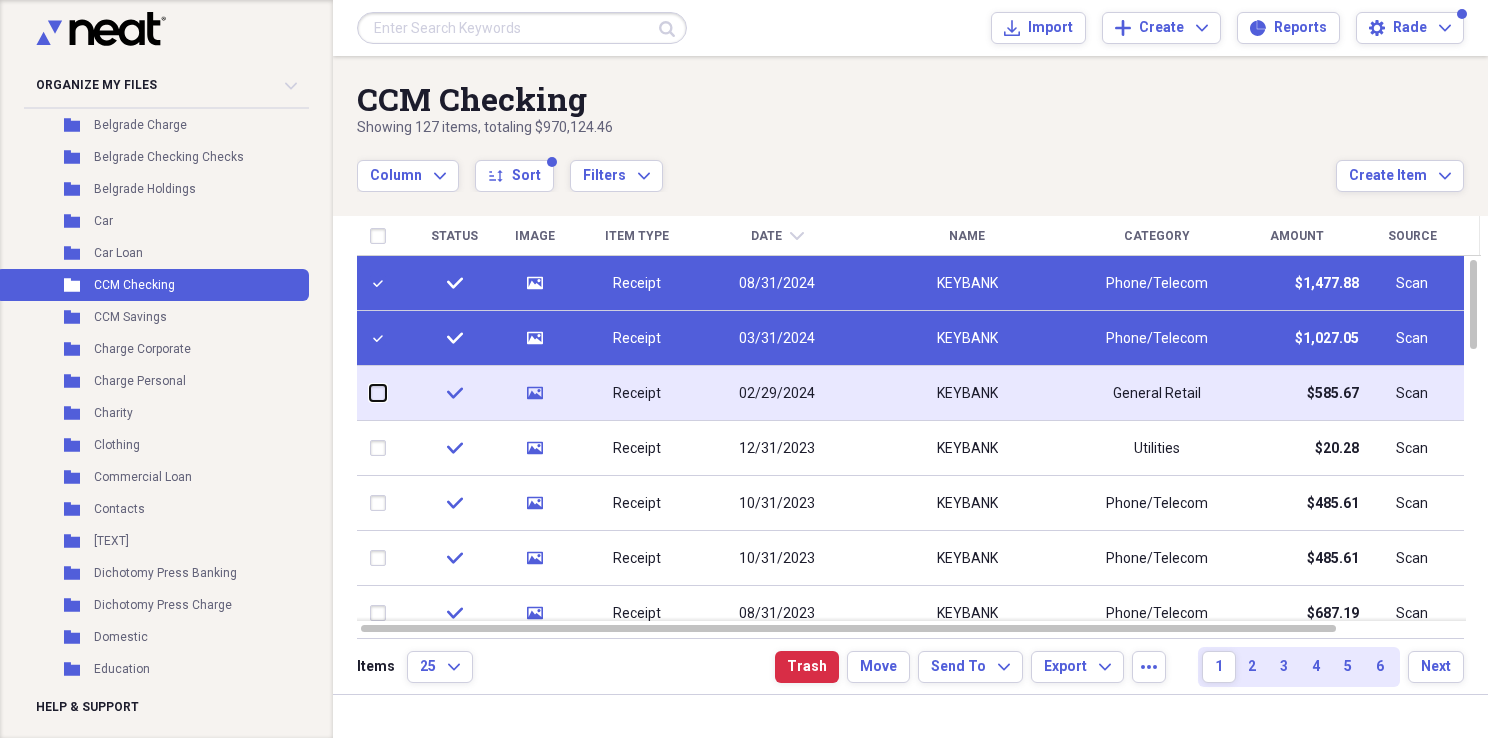 click at bounding box center (370, 393) 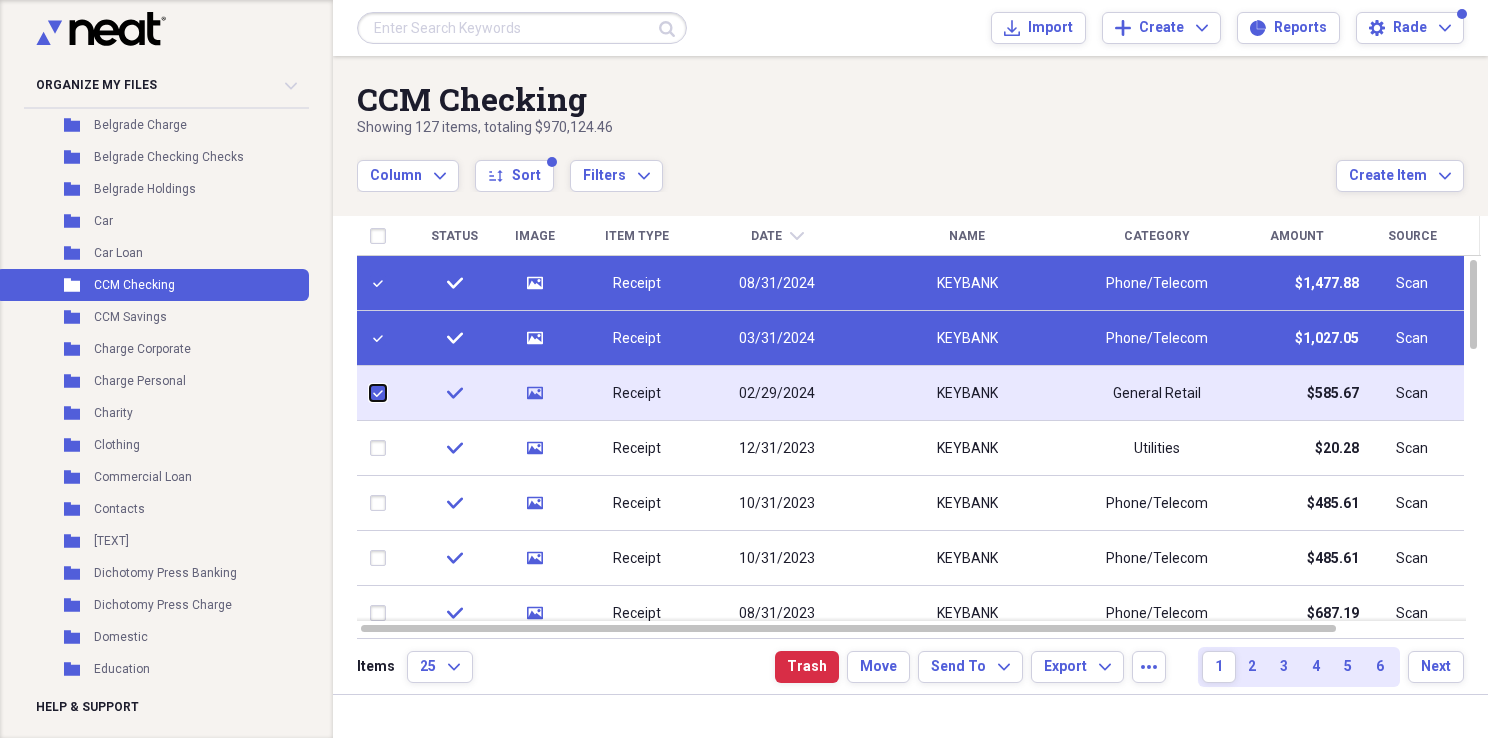 checkbox on "true" 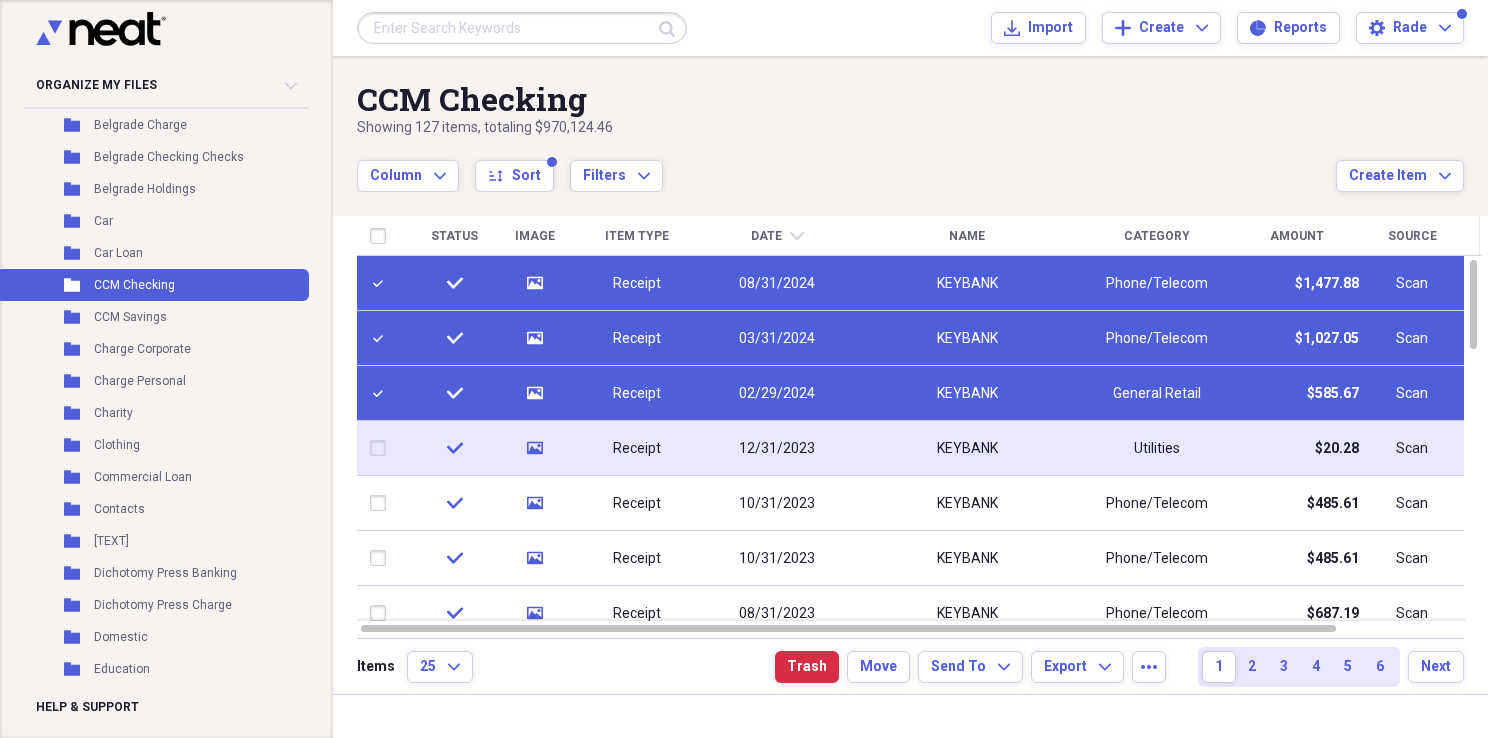 click at bounding box center (382, 448) 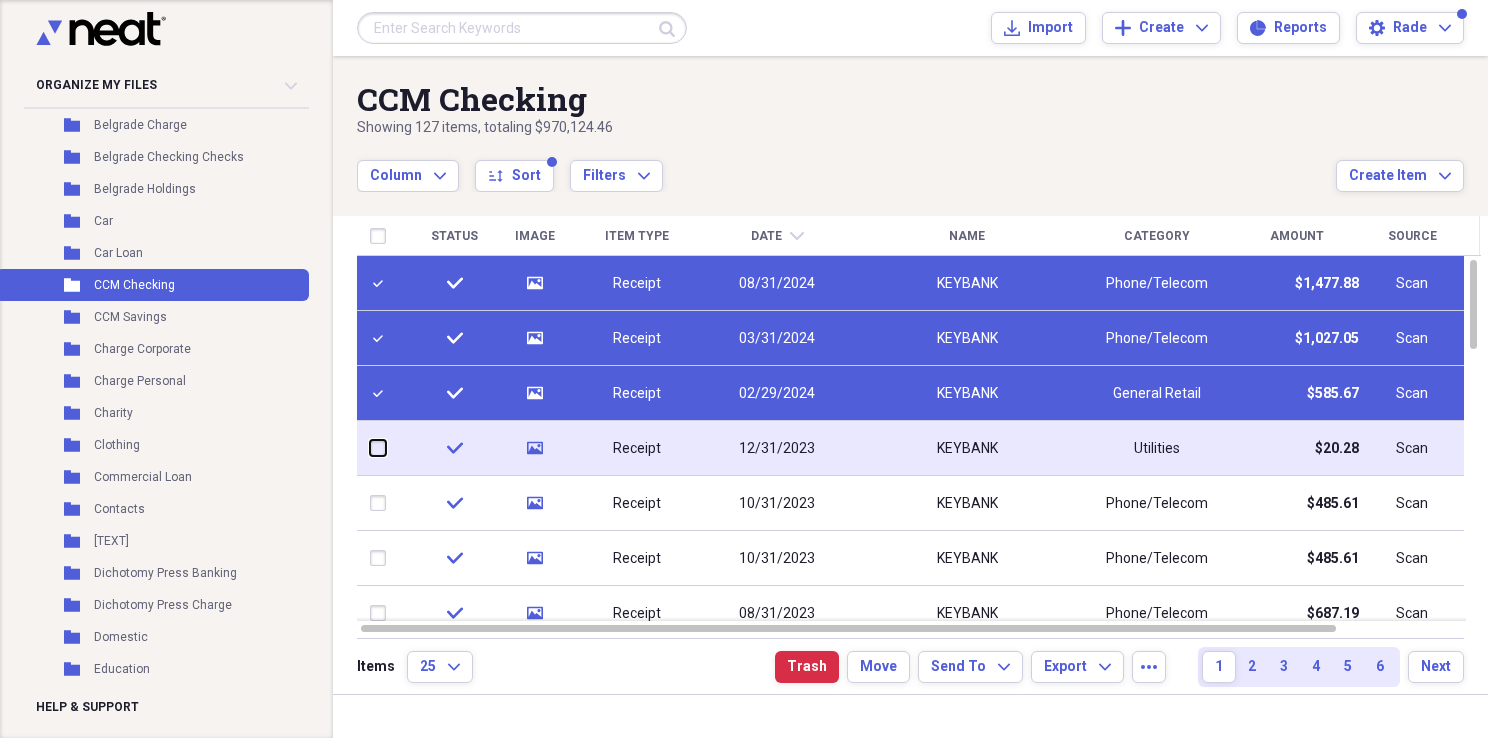 click at bounding box center [370, 448] 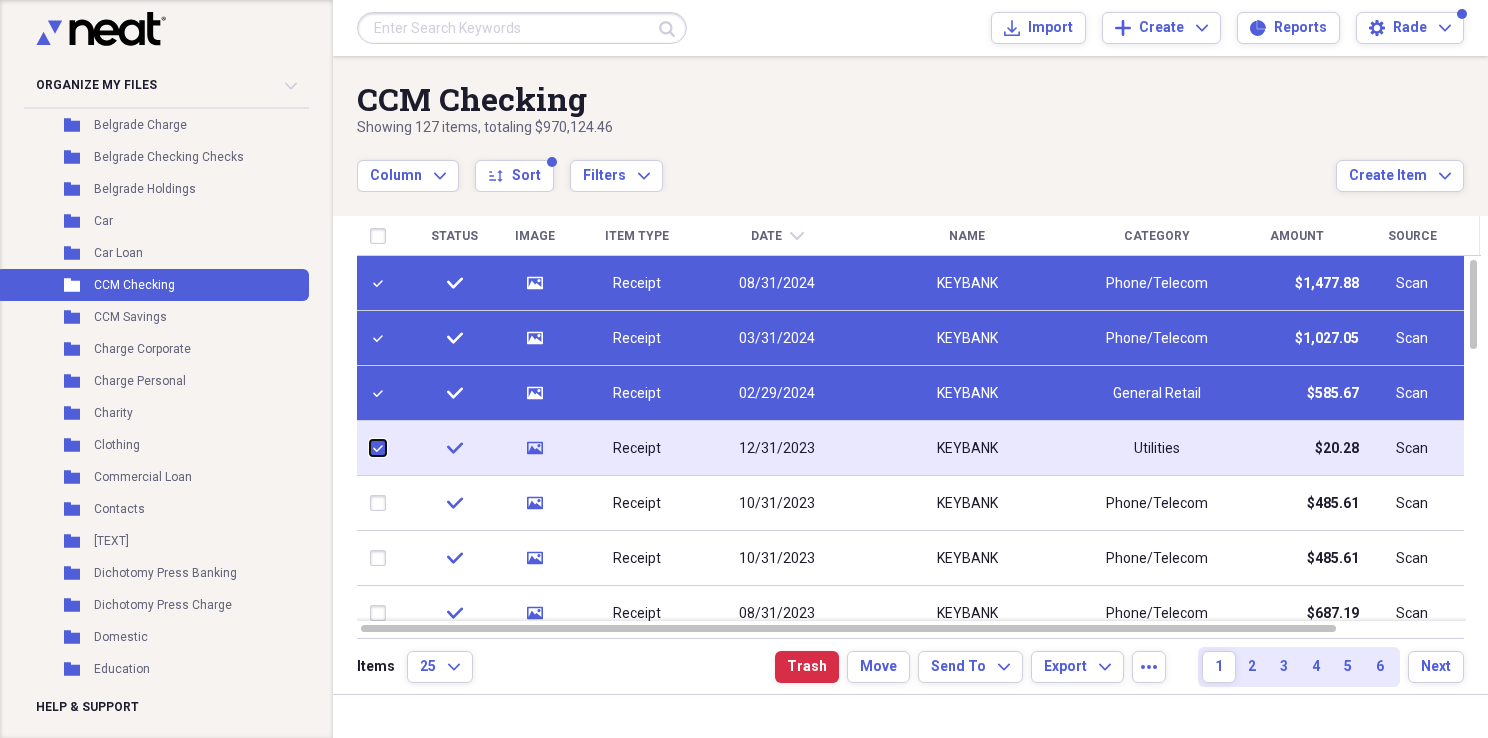 checkbox on "true" 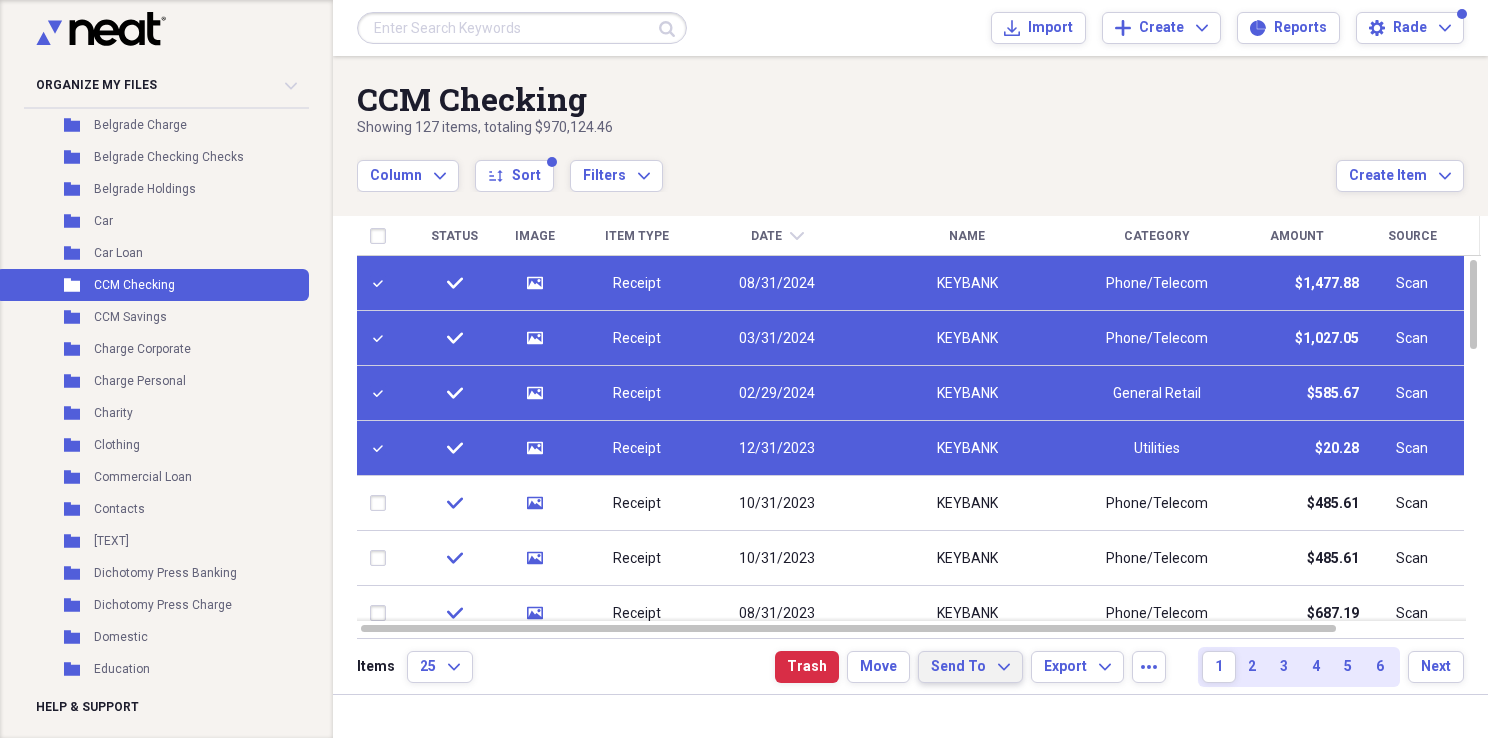 click on "Expand" 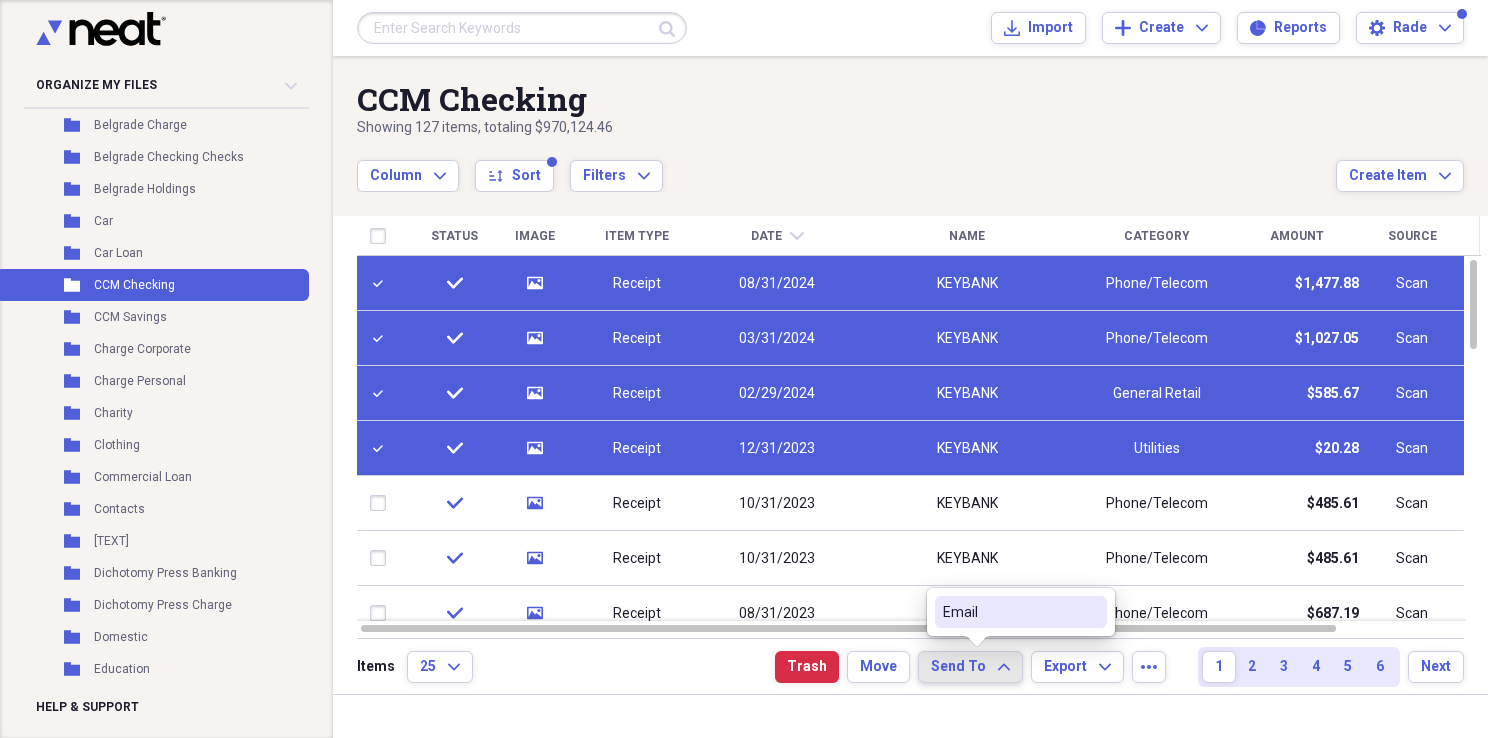 click on "Email" at bounding box center [1021, 612] 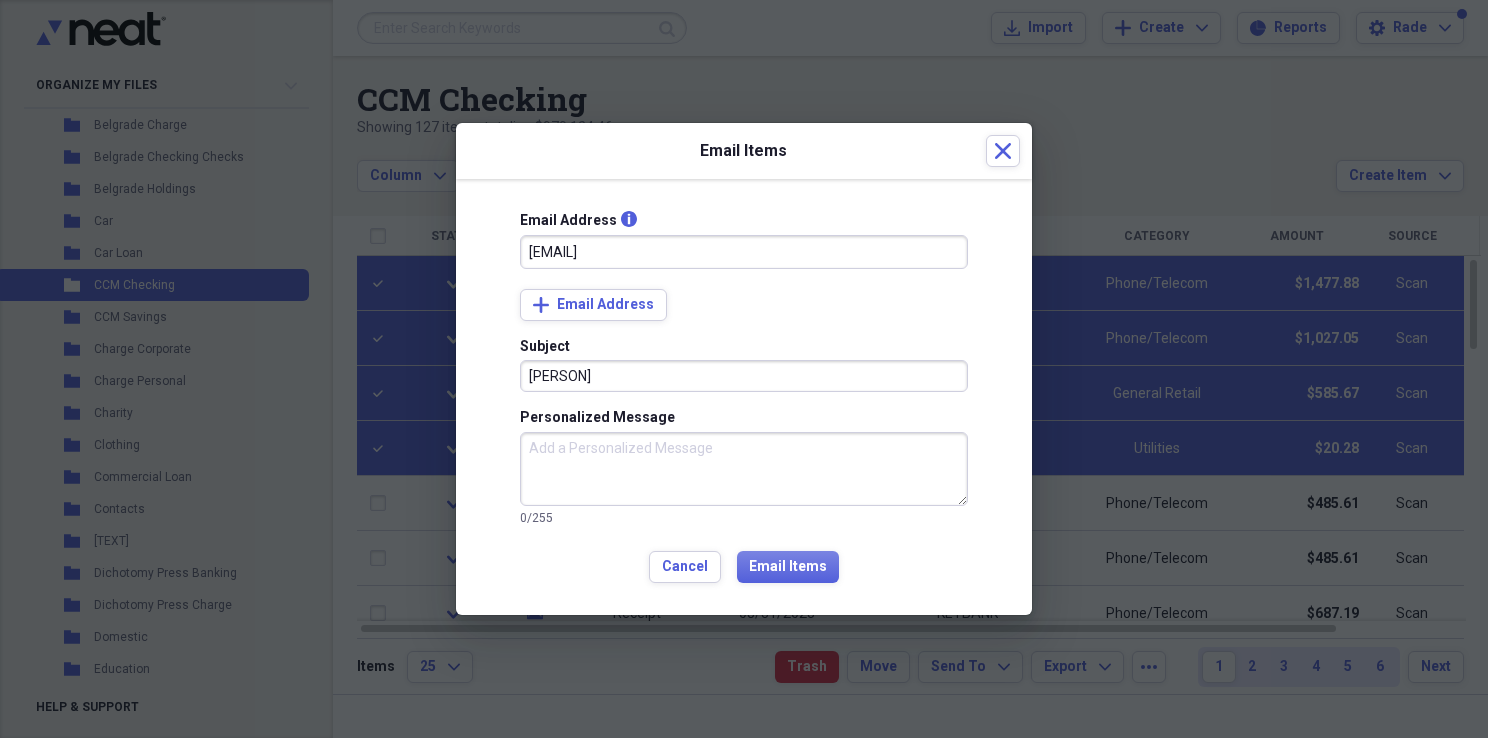 type on "[EMAIL]" 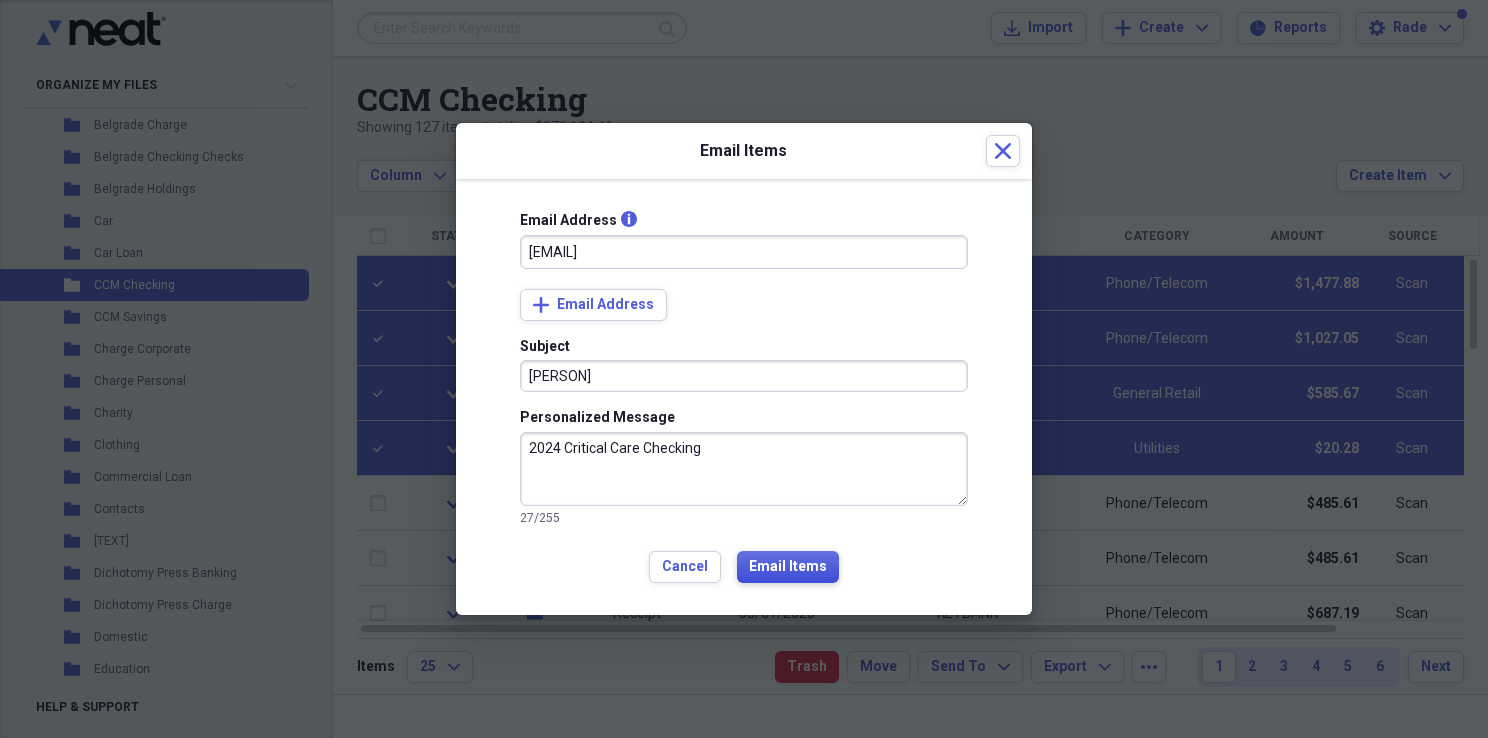 type on "2024 Critical Care Checking" 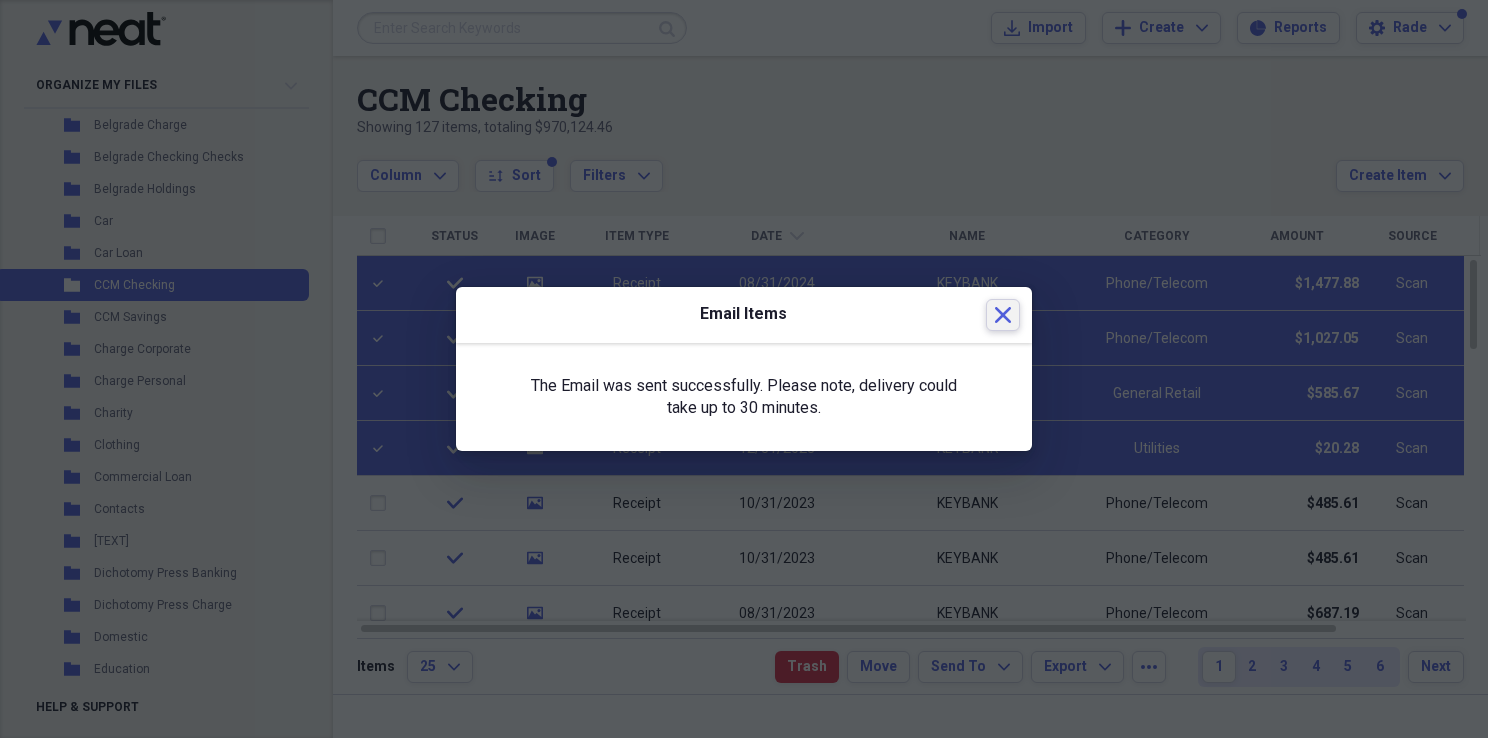 click on "Close" at bounding box center [1003, 315] 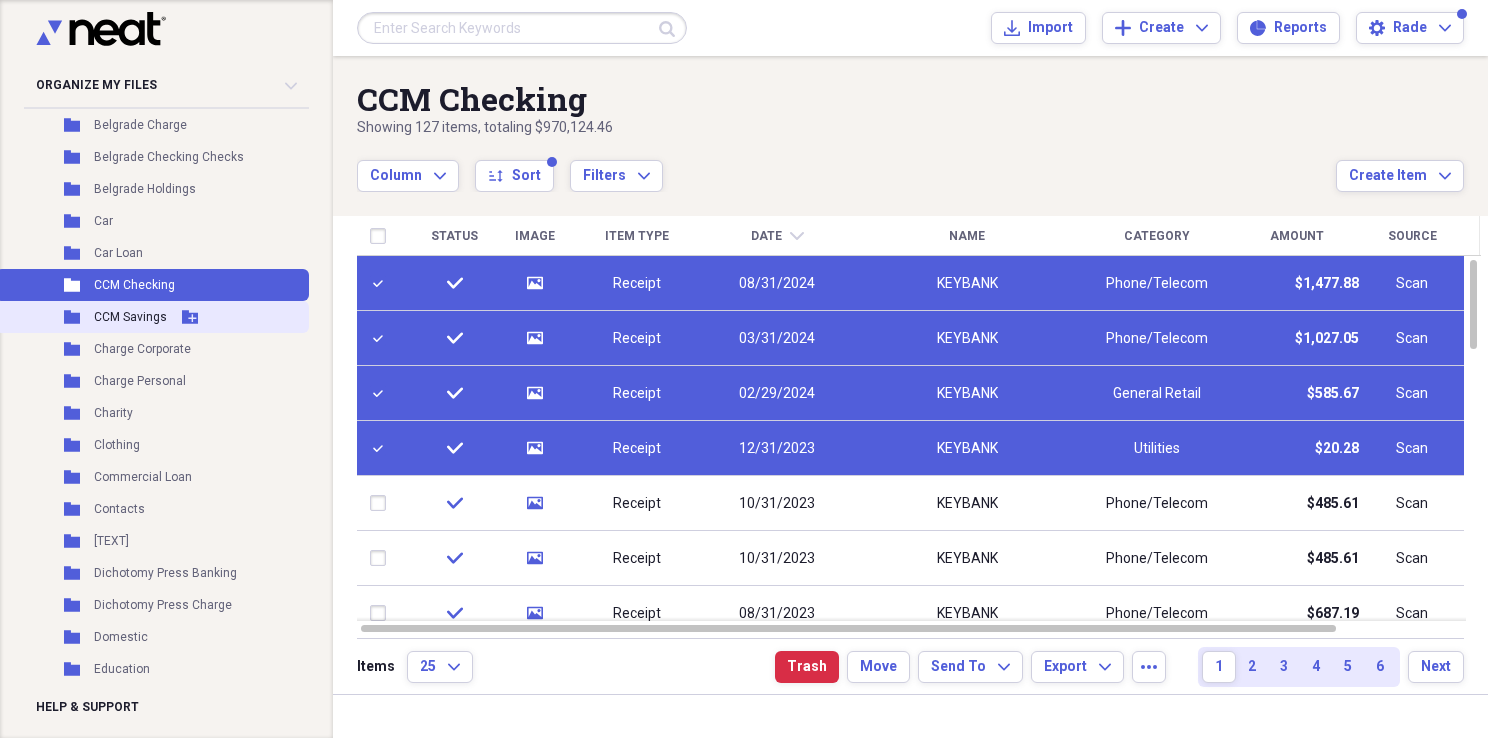 click on "CCM Savings" at bounding box center [130, 317] 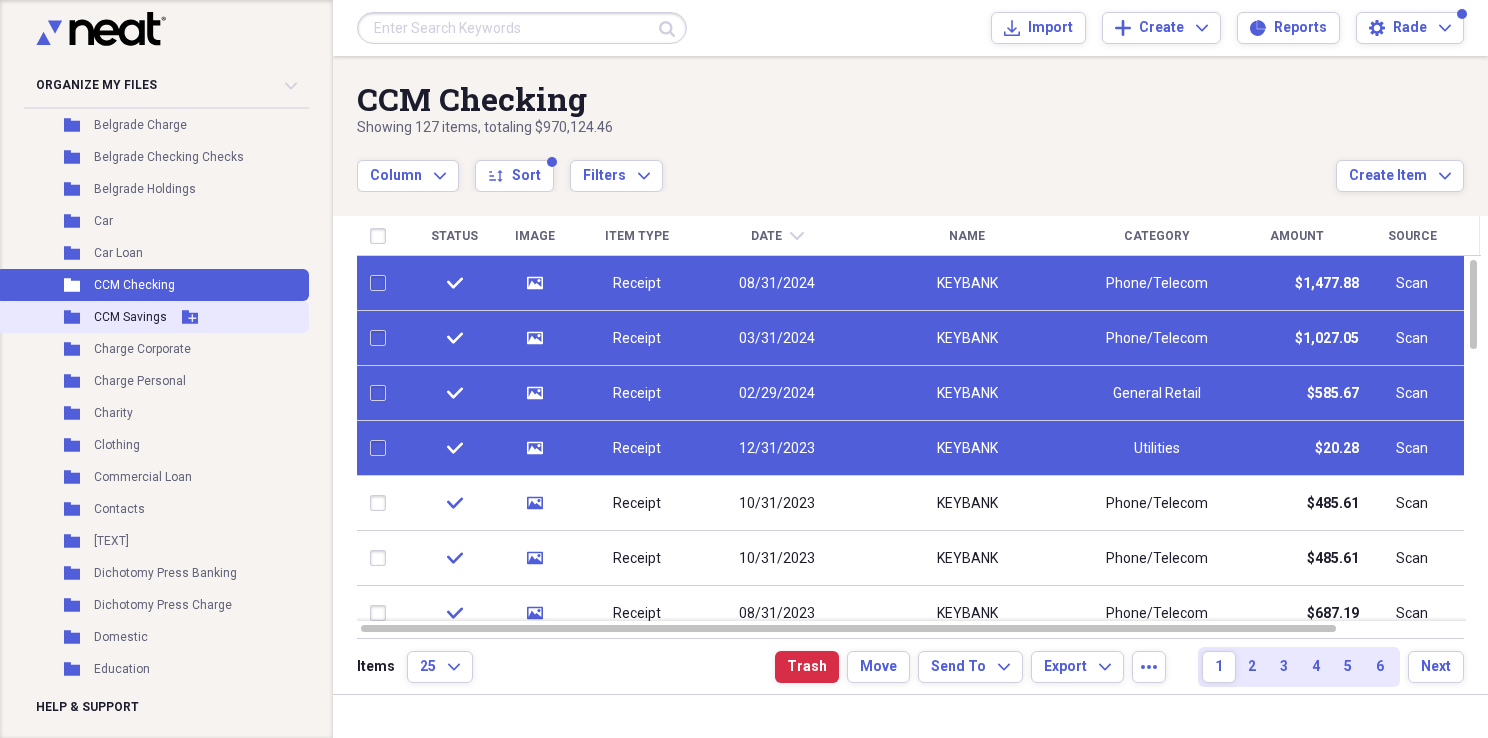 checkbox on "false" 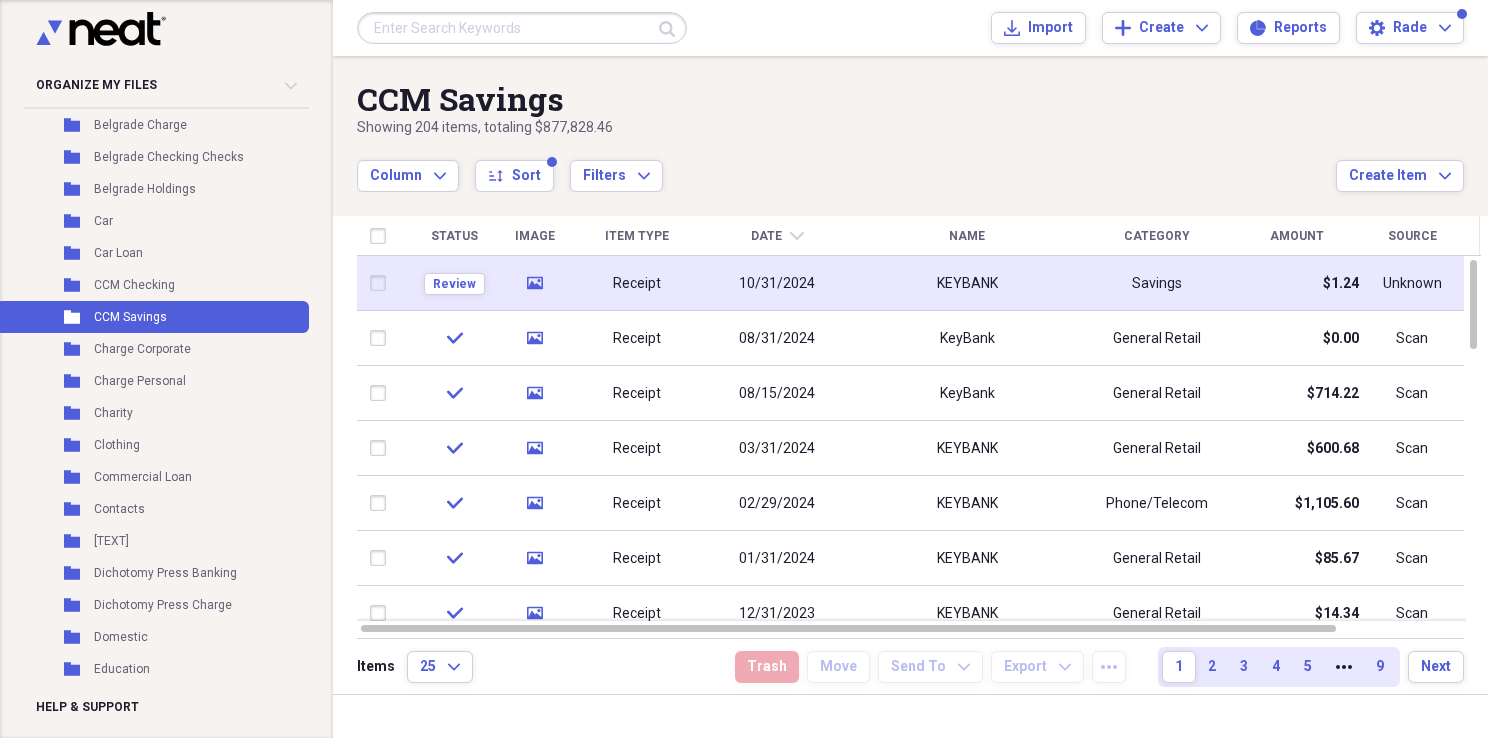 click at bounding box center (382, 283) 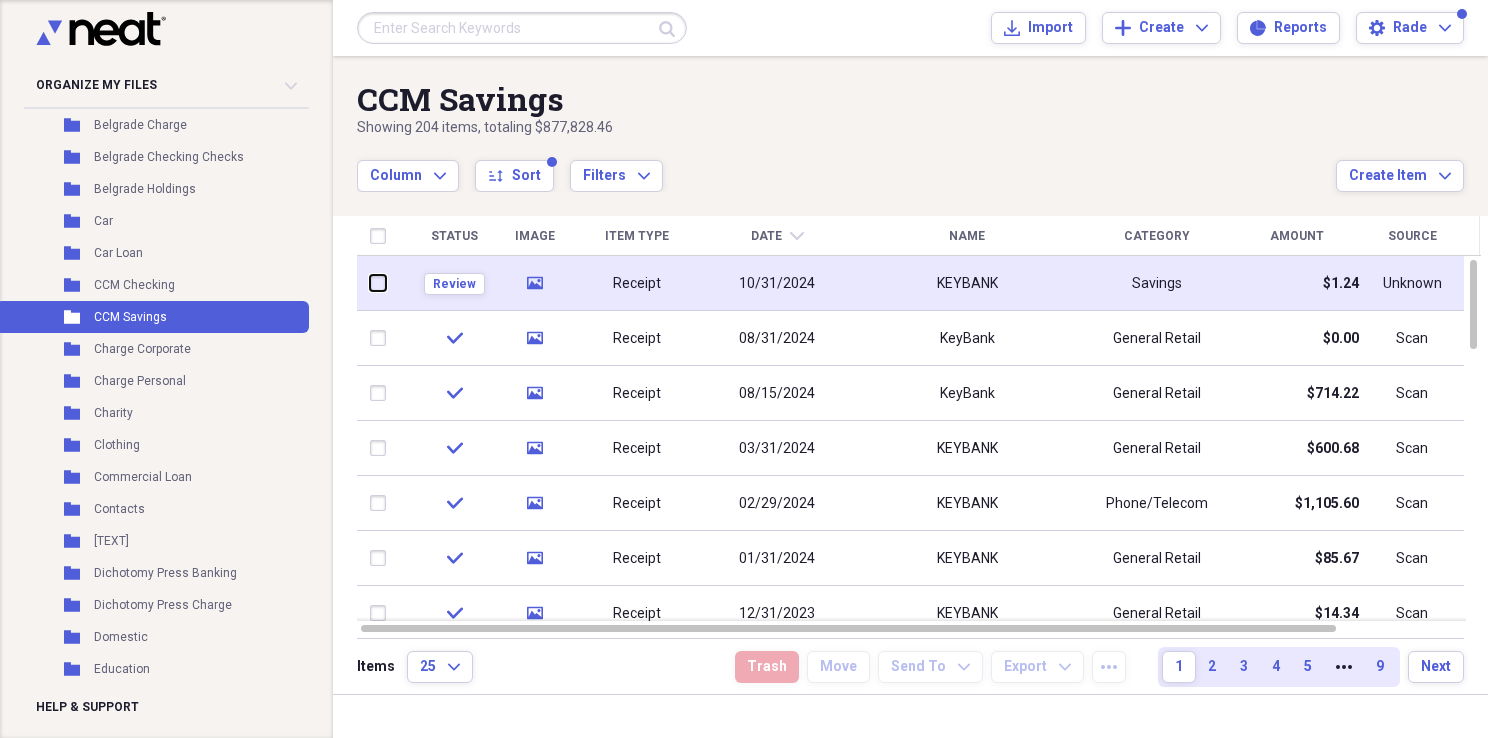 click at bounding box center (370, 283) 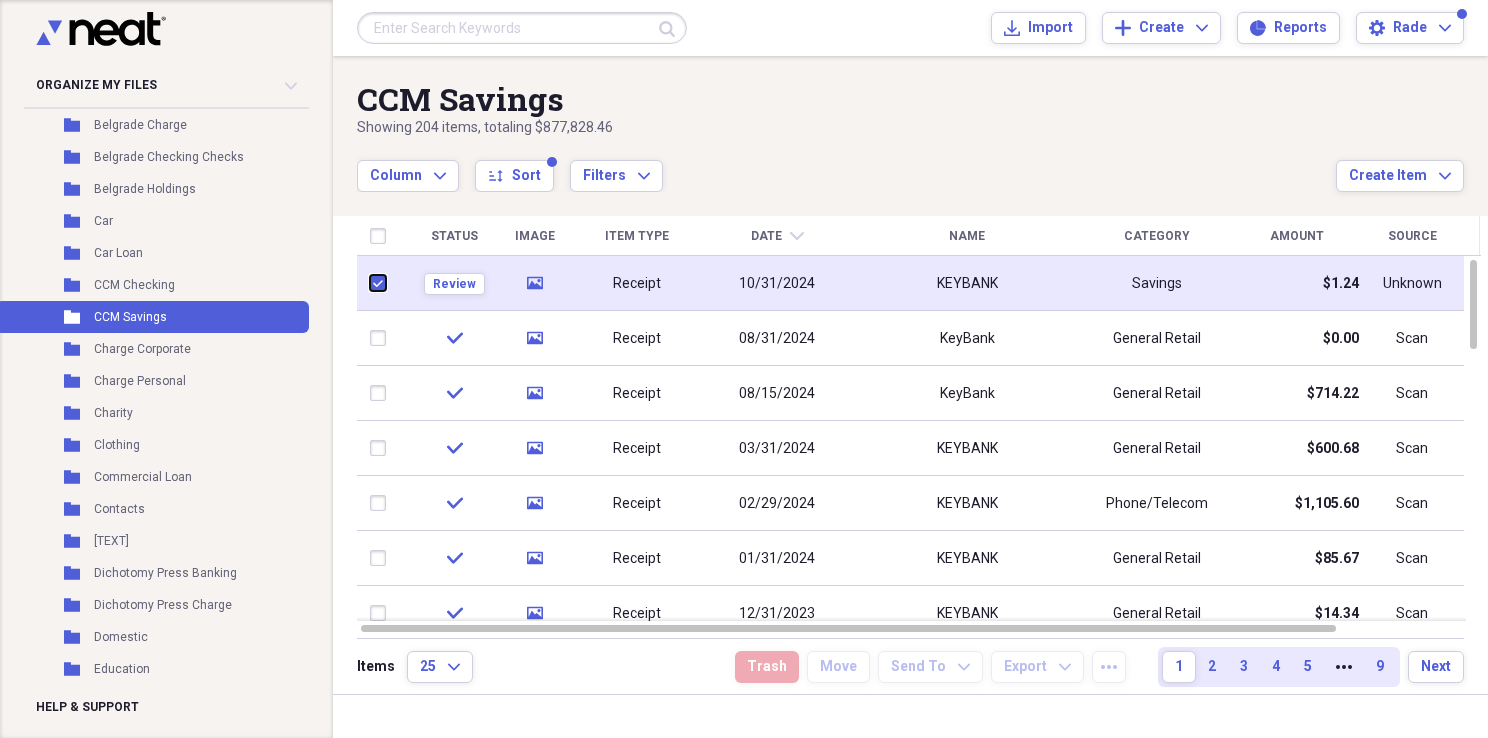 checkbox on "true" 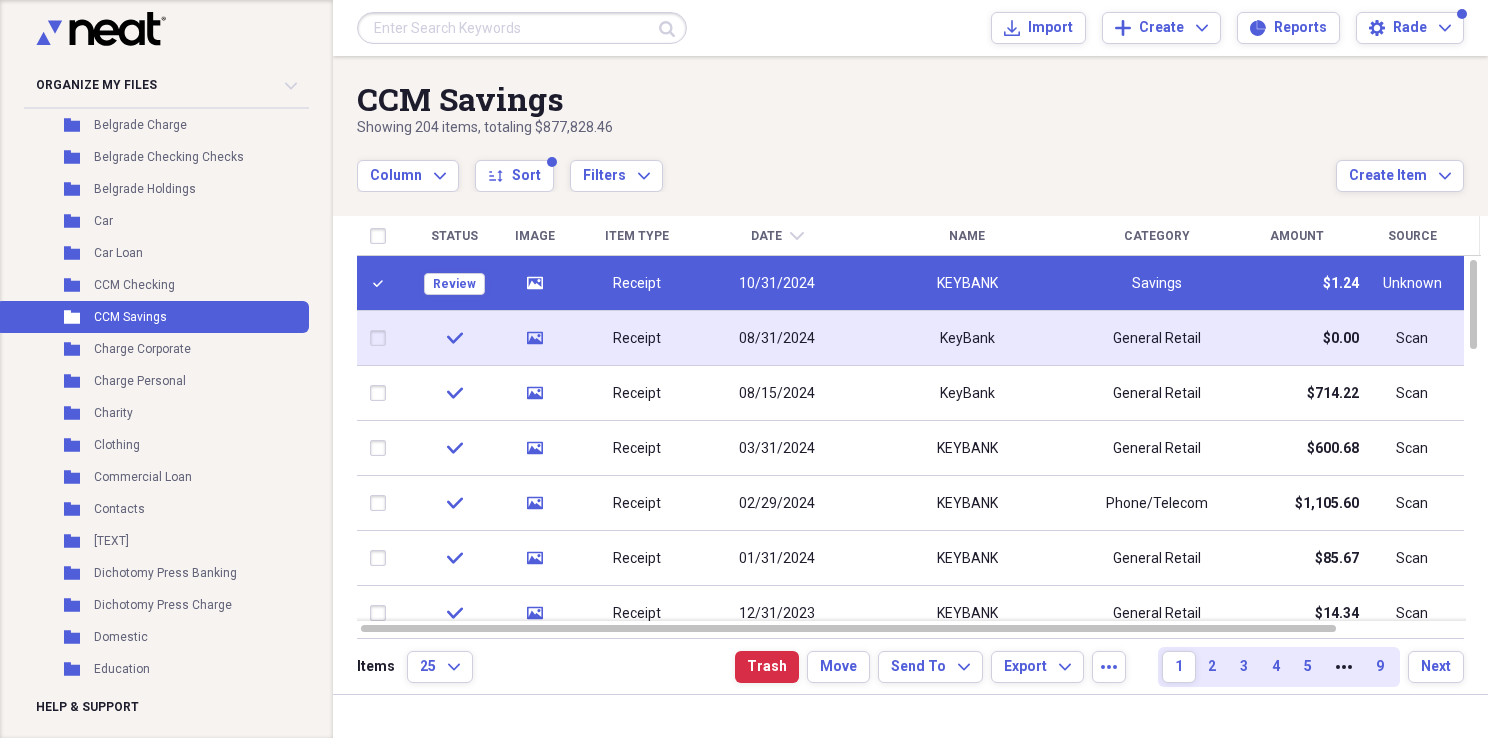 click at bounding box center (382, 338) 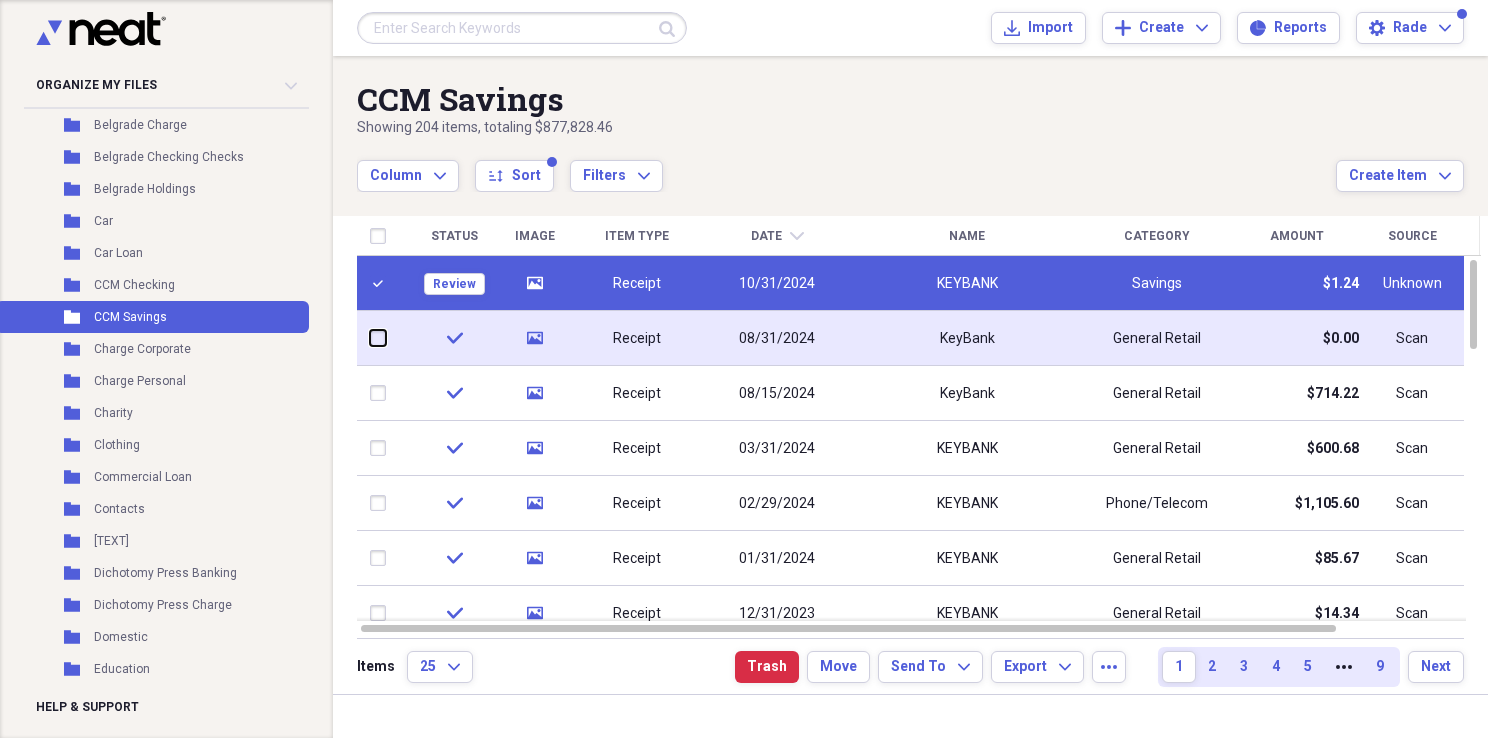 click at bounding box center (370, 338) 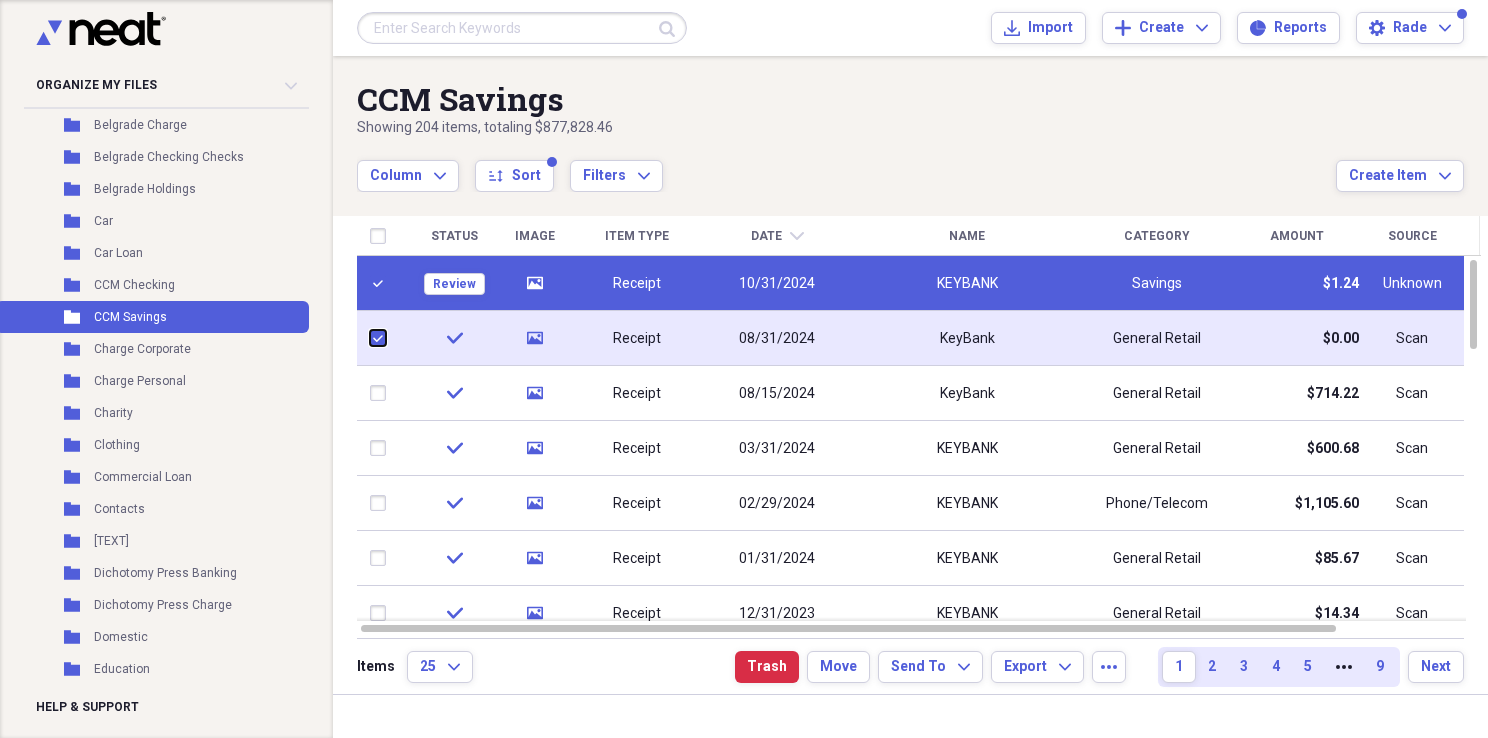 checkbox on "true" 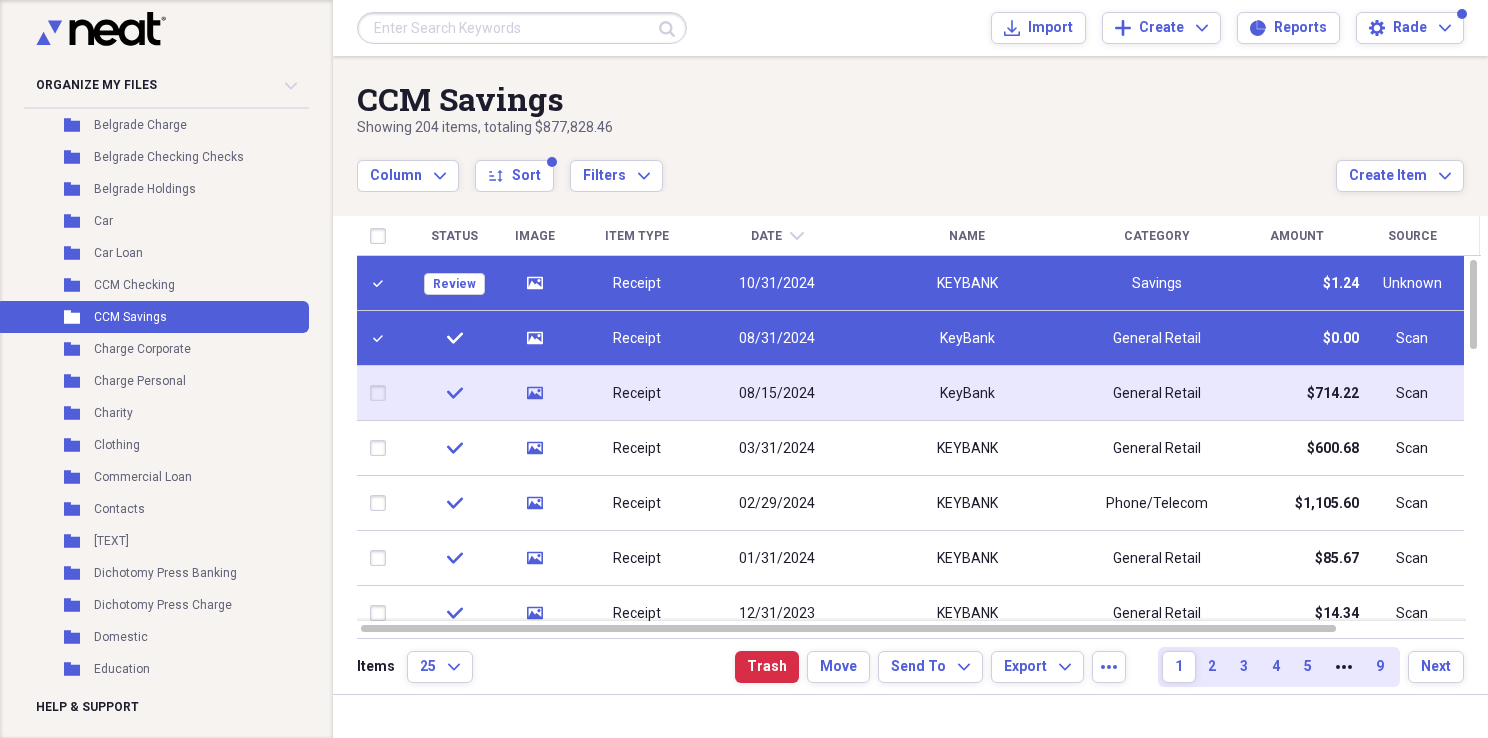 click at bounding box center [382, 393] 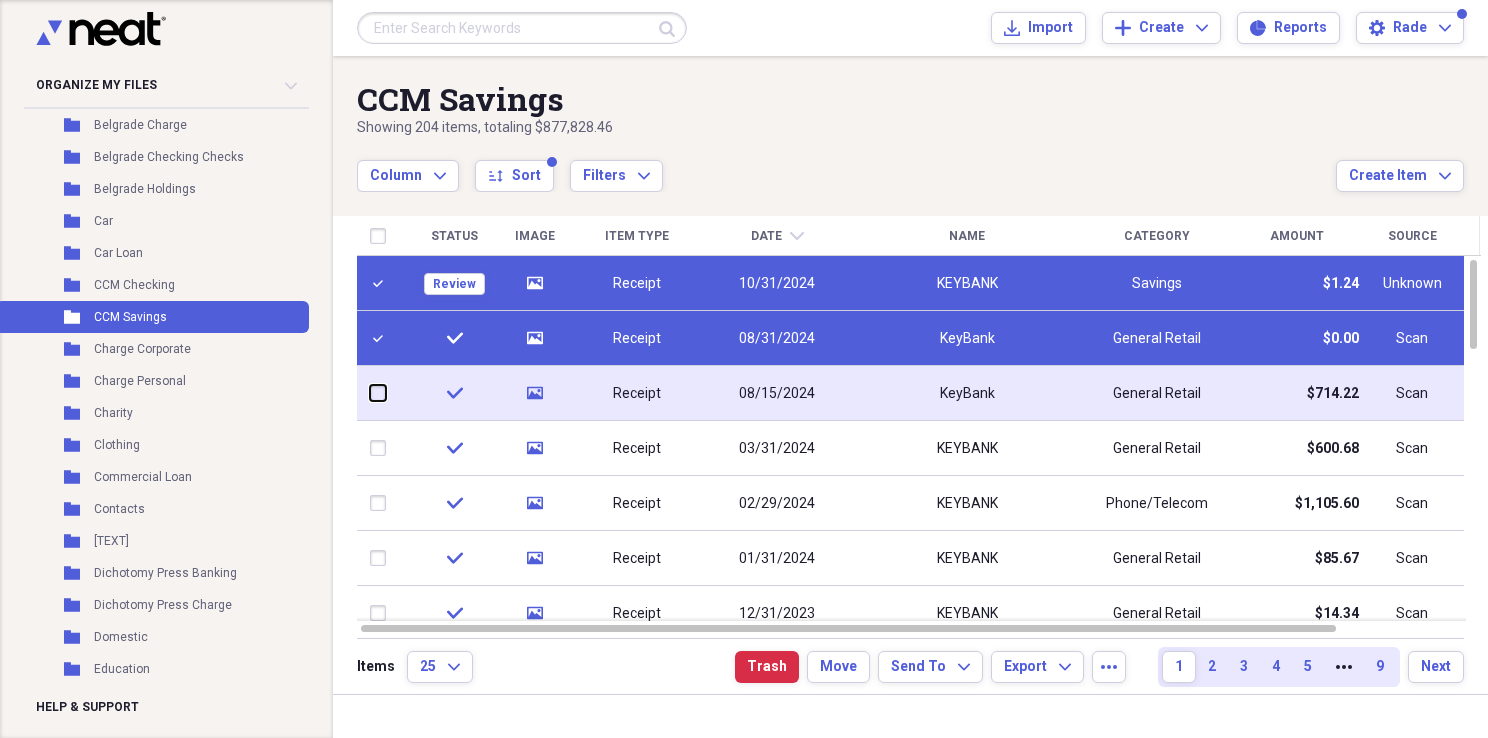click at bounding box center [370, 393] 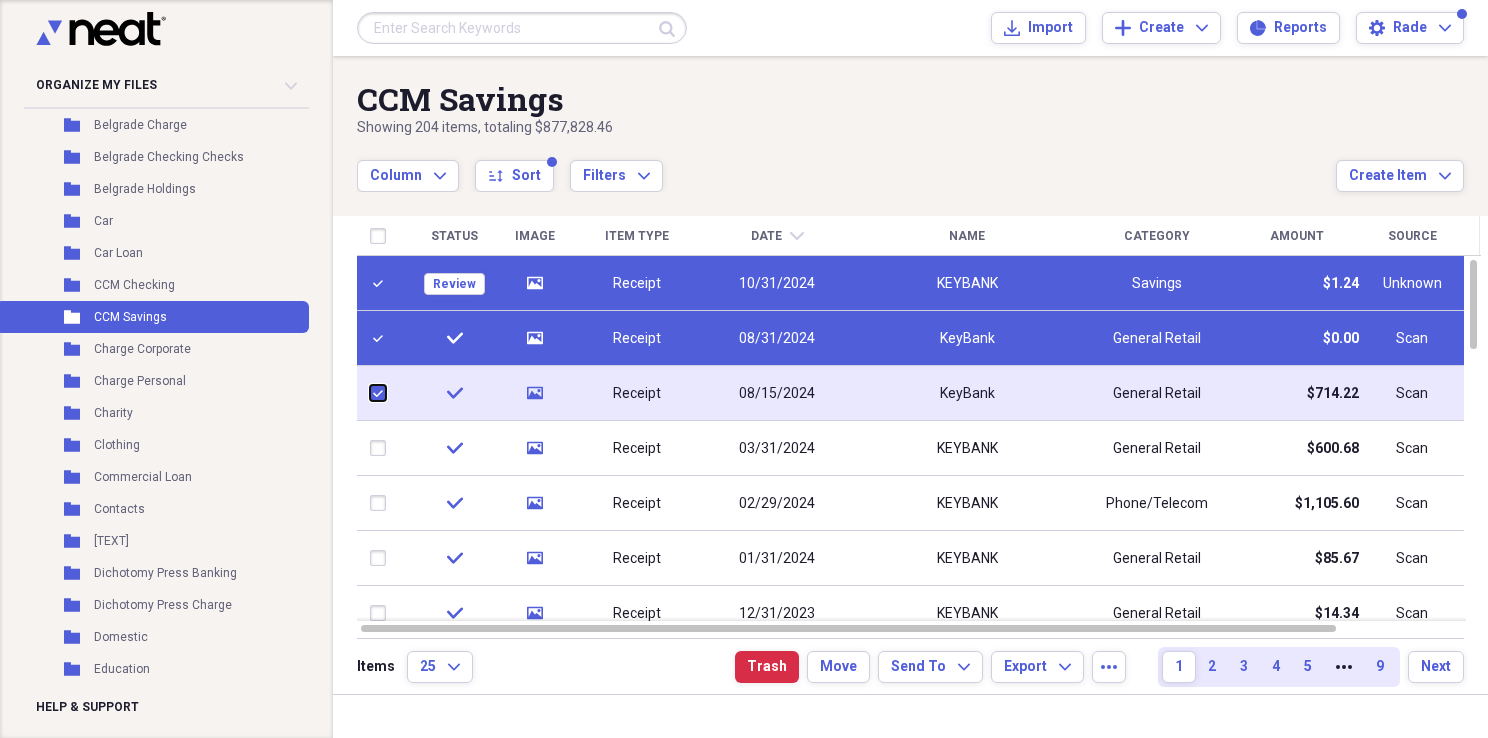 checkbox on "true" 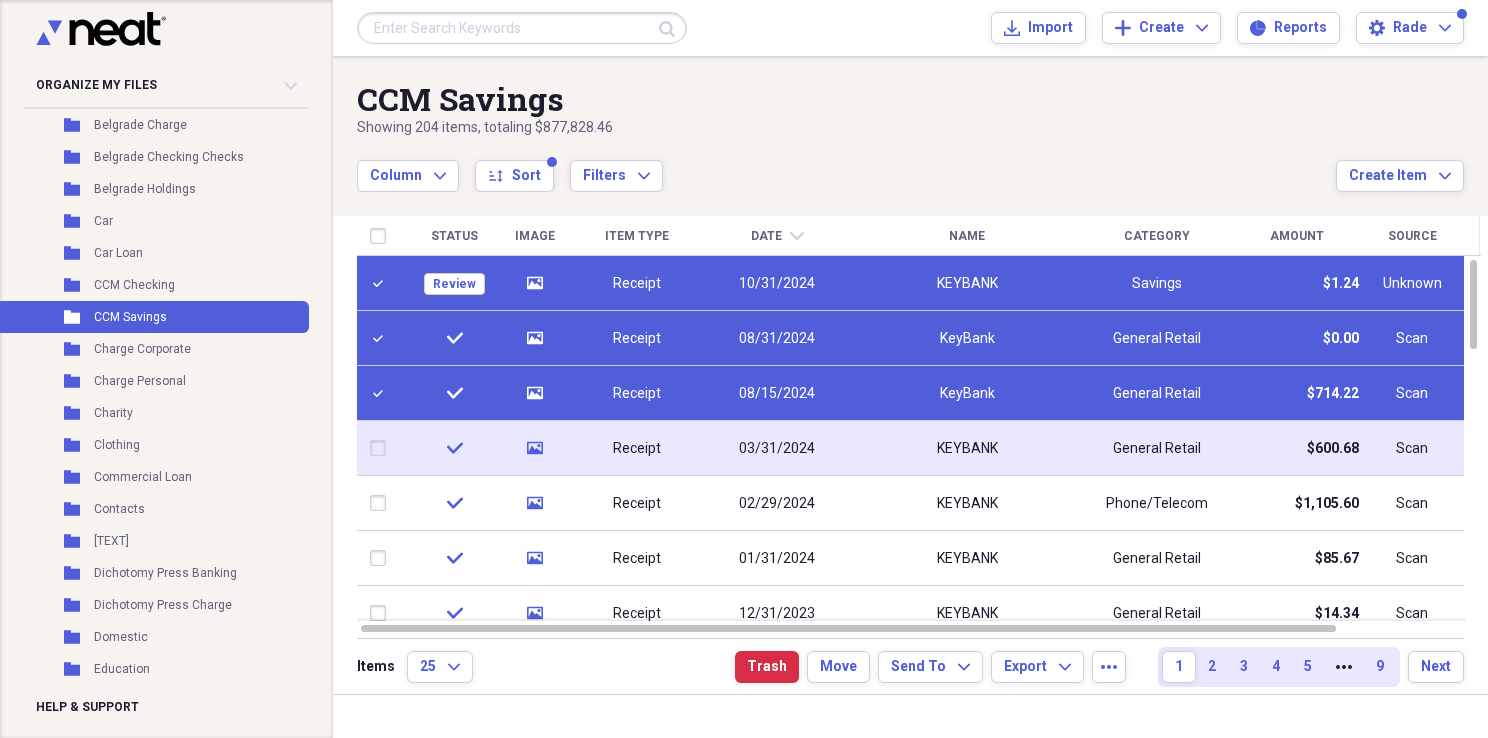 click at bounding box center (382, 448) 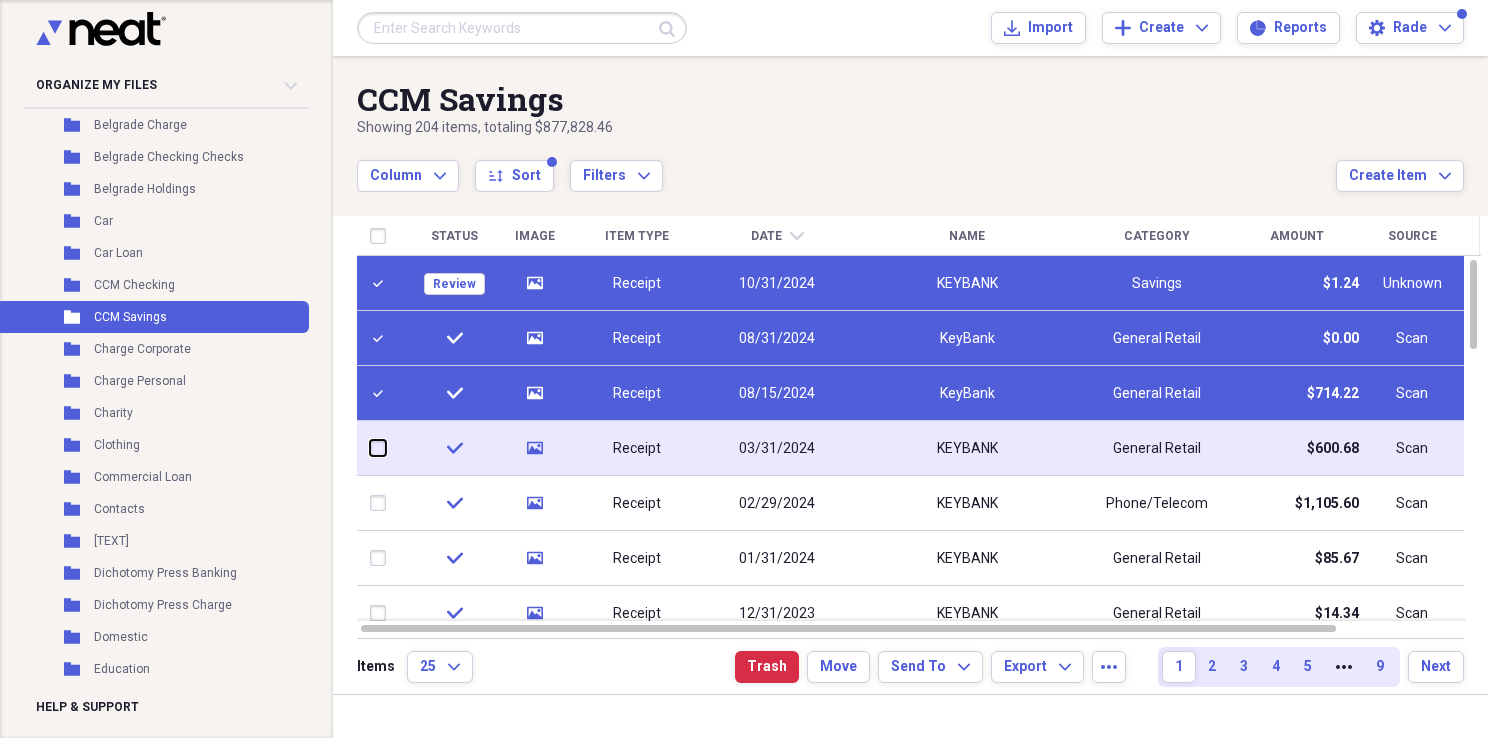 click at bounding box center [370, 448] 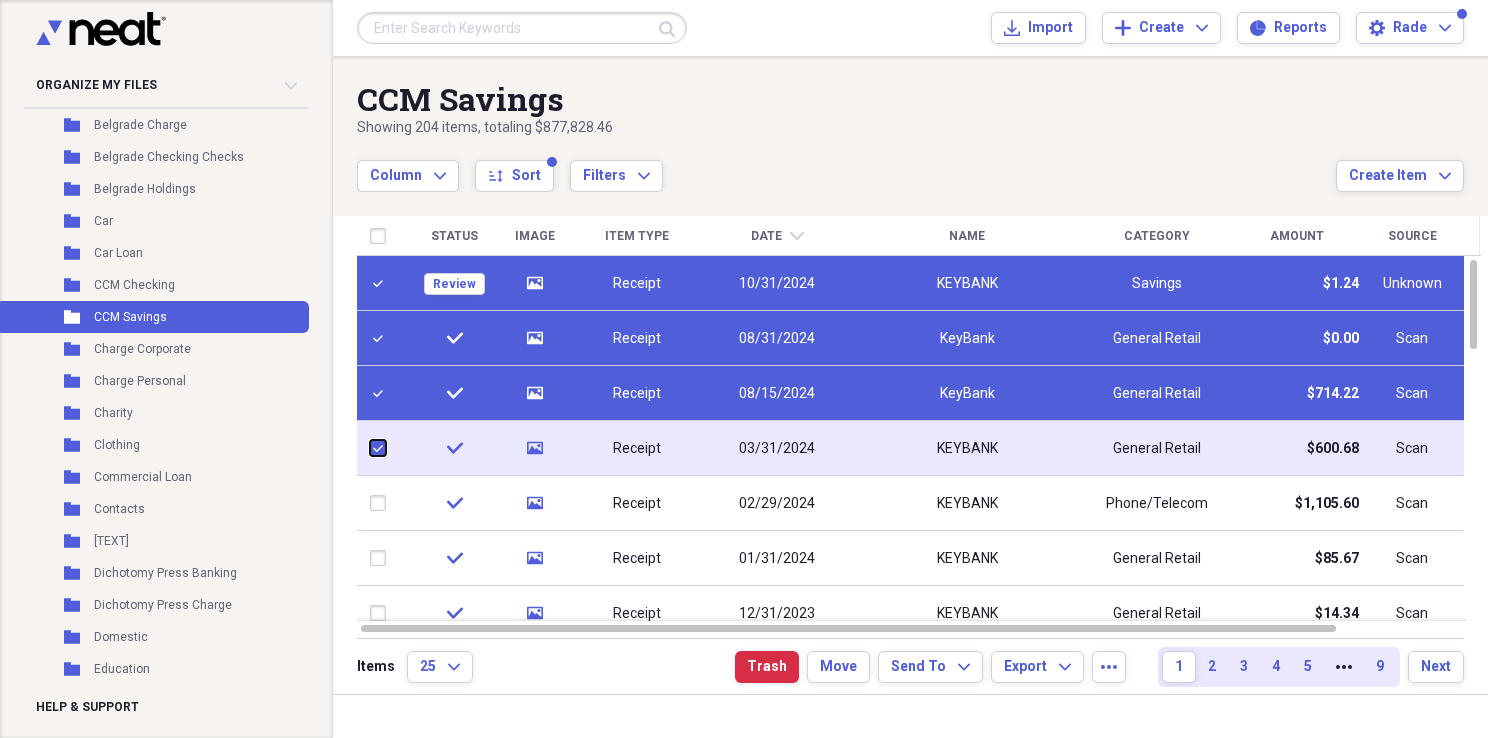 checkbox on "true" 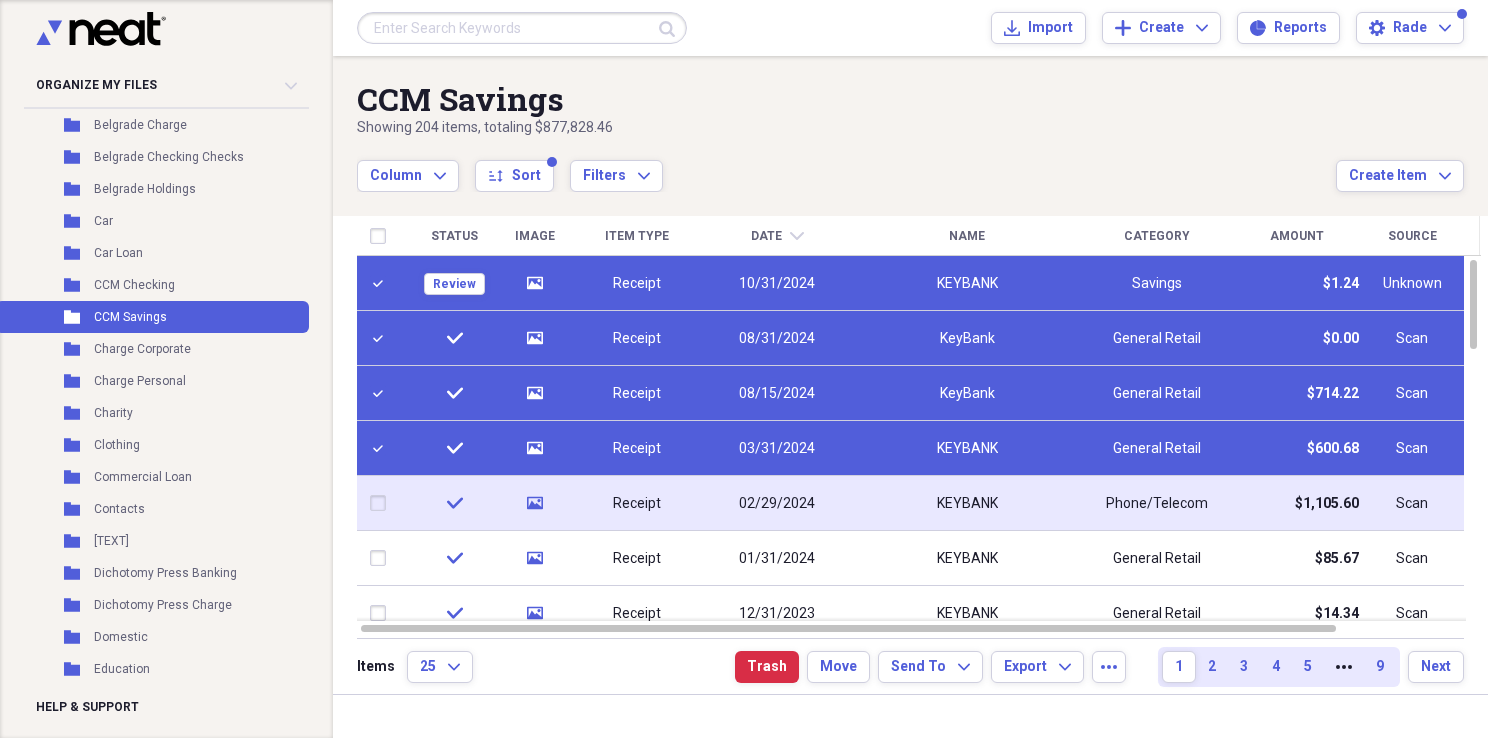 click at bounding box center [382, 503] 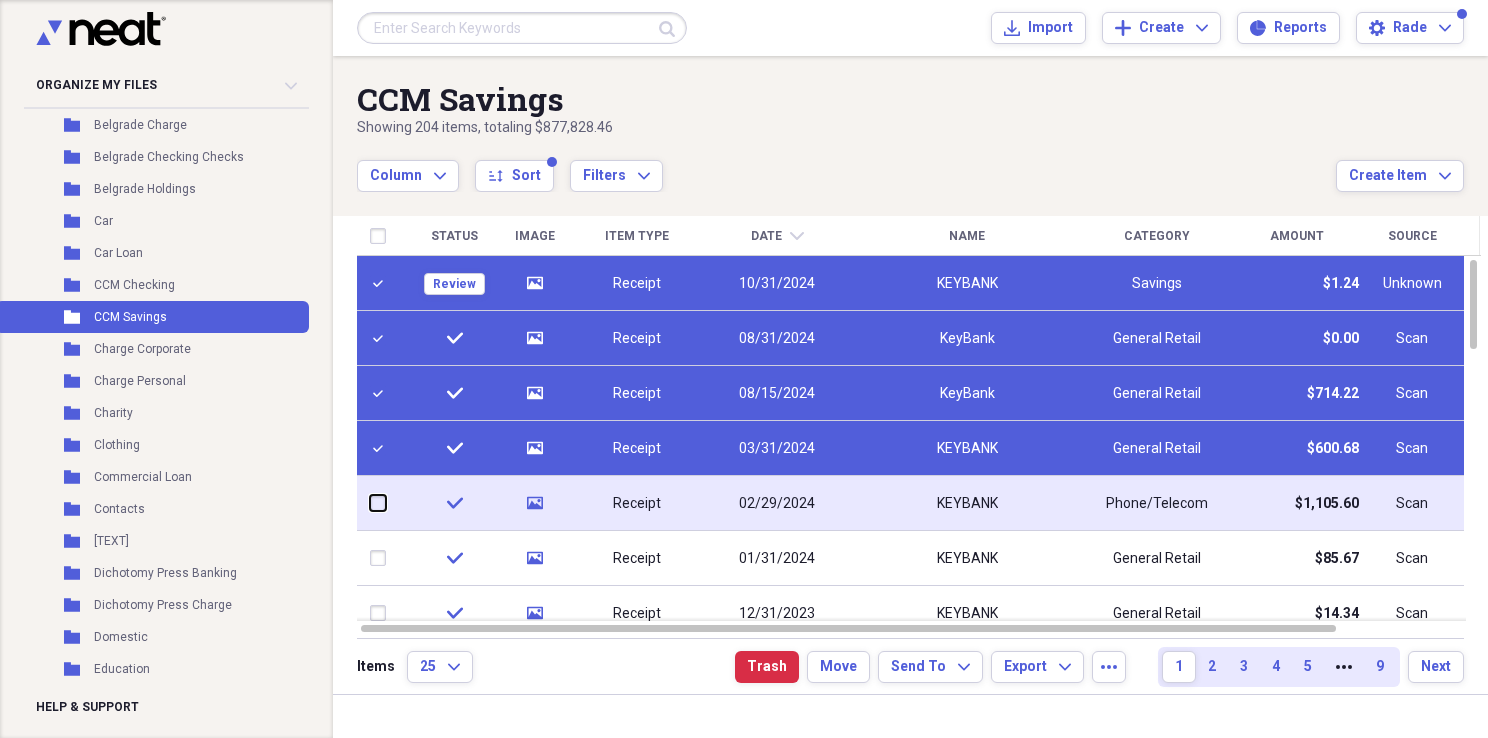 click at bounding box center [370, 503] 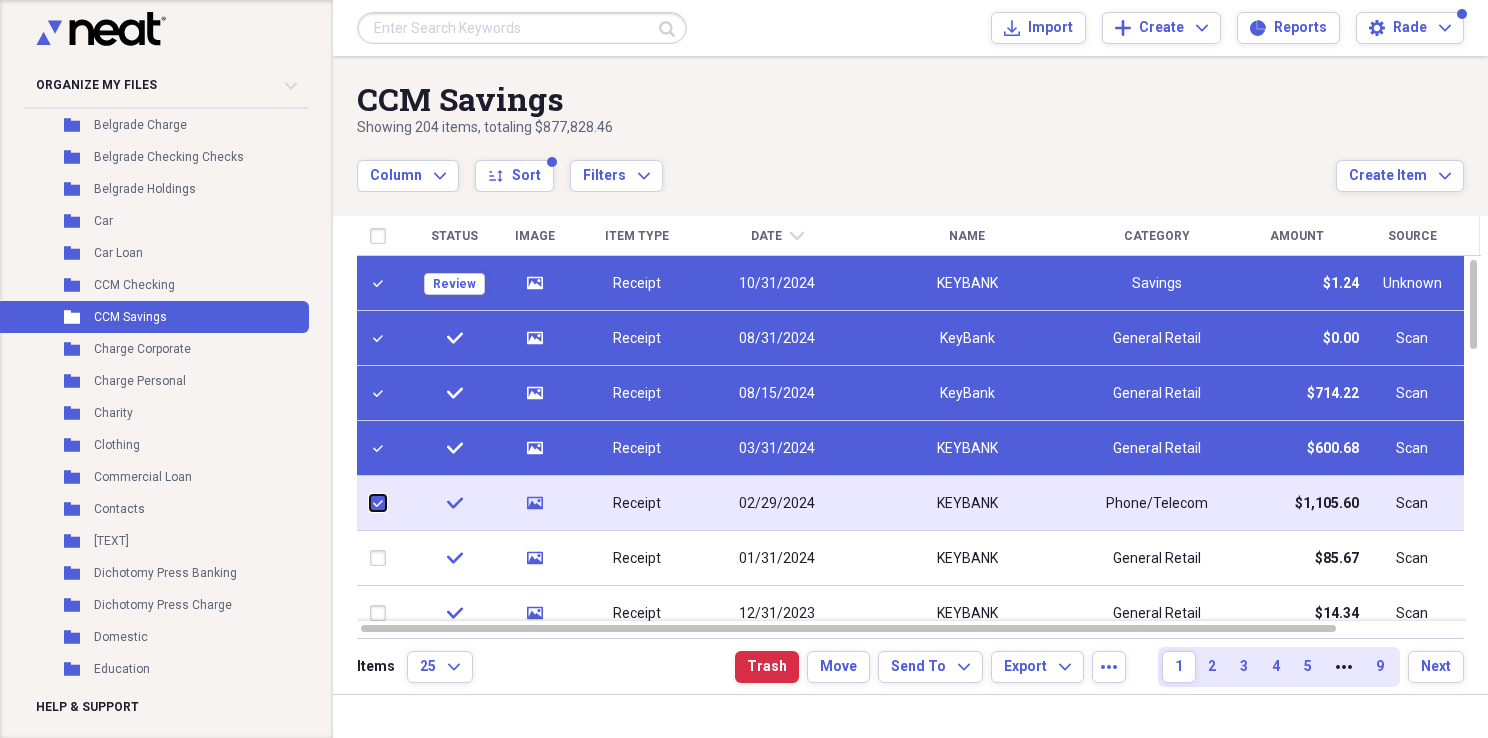 checkbox on "true" 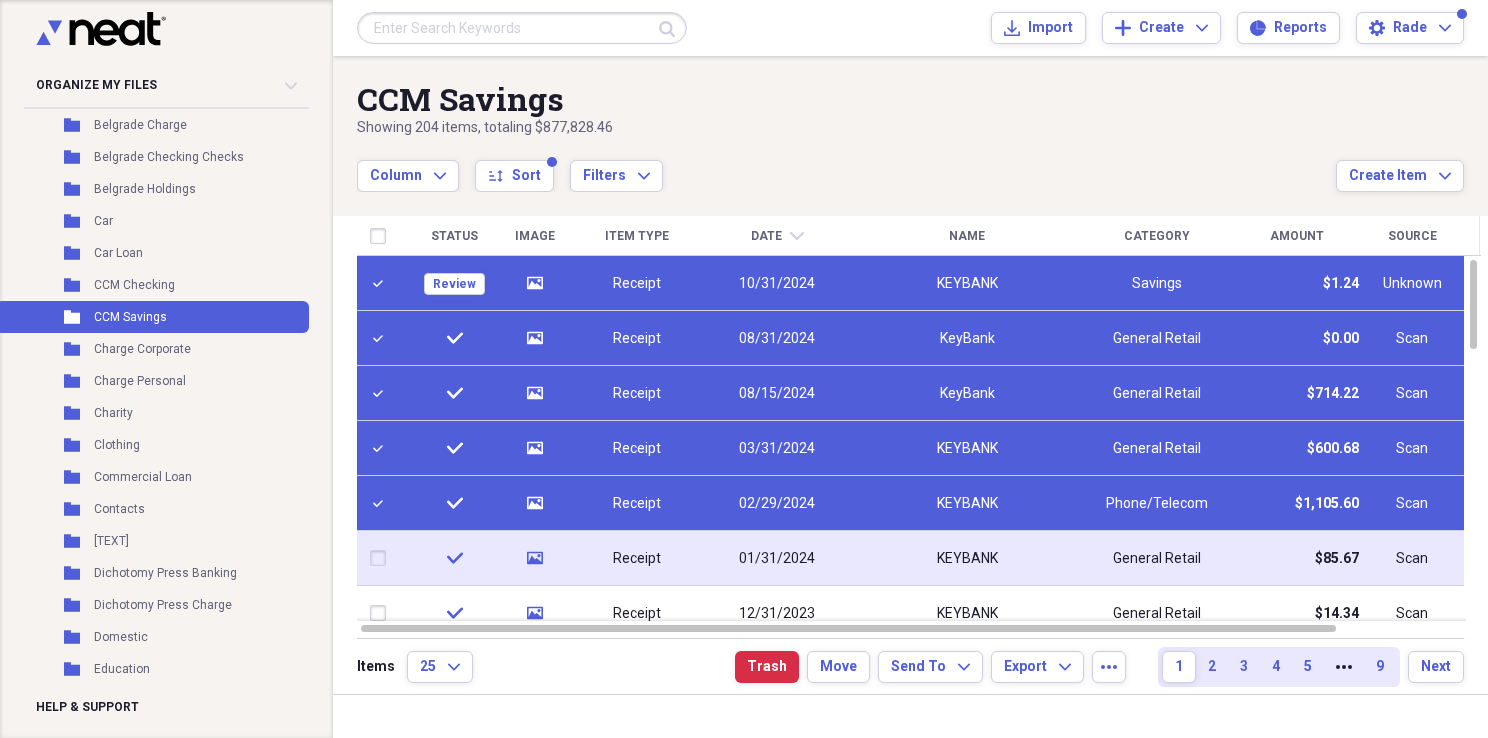 click at bounding box center [382, 558] 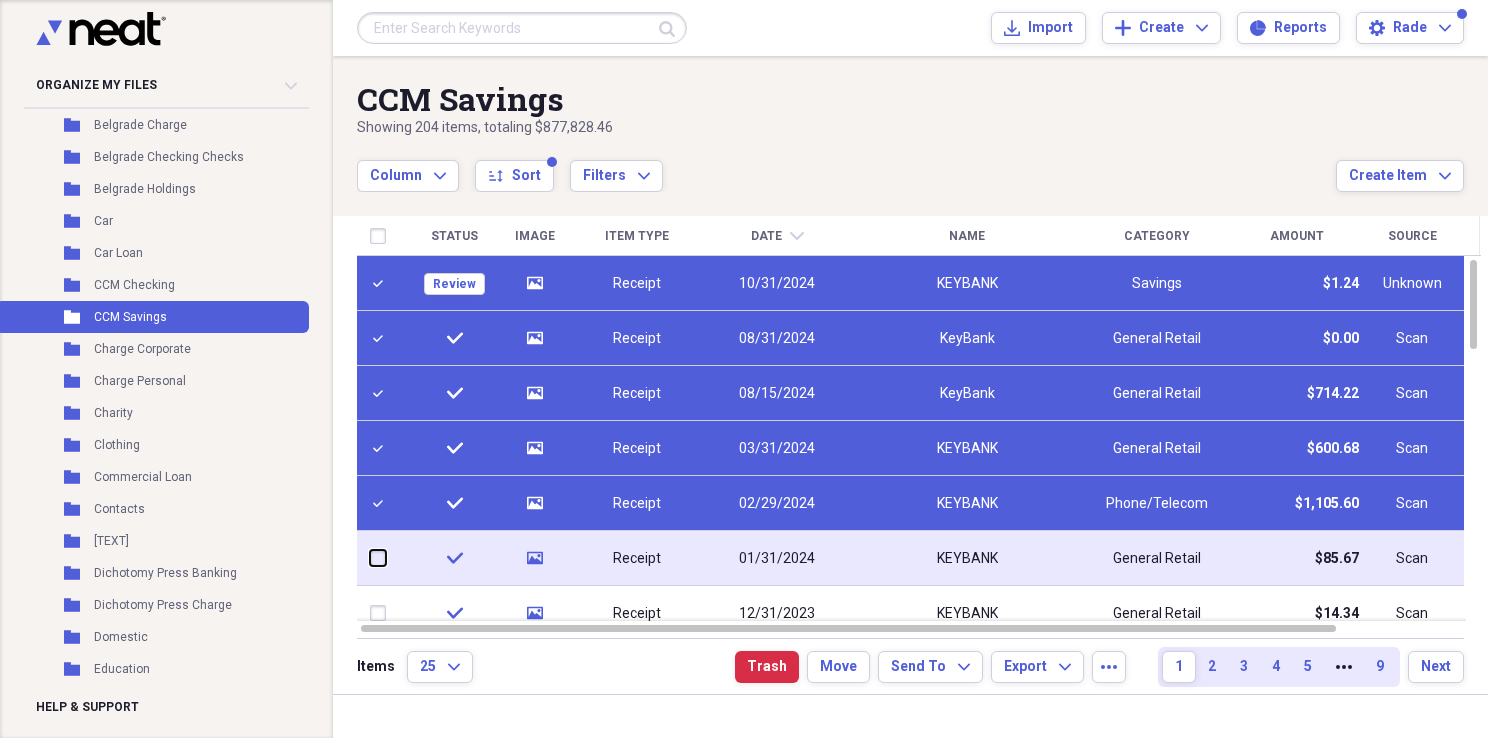 click at bounding box center (370, 558) 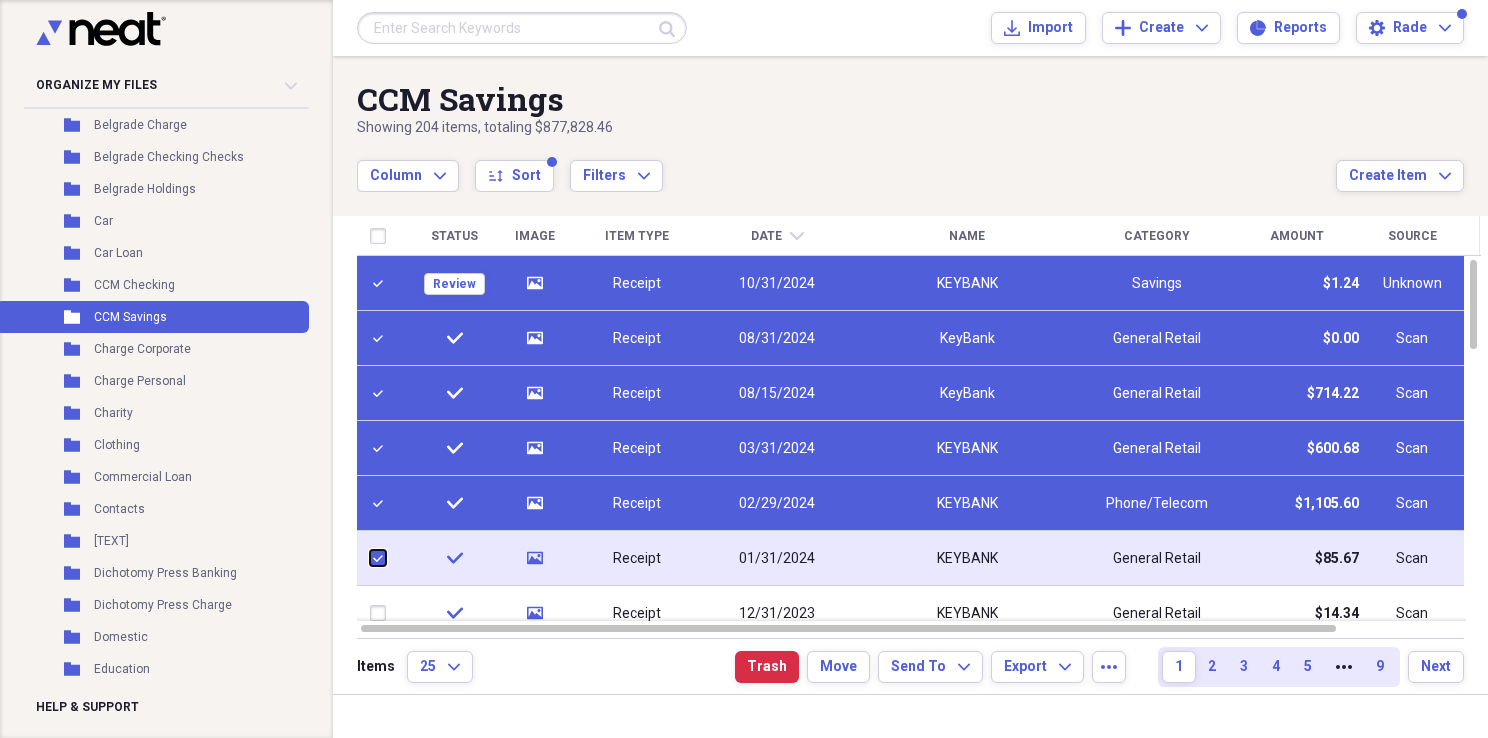 checkbox on "true" 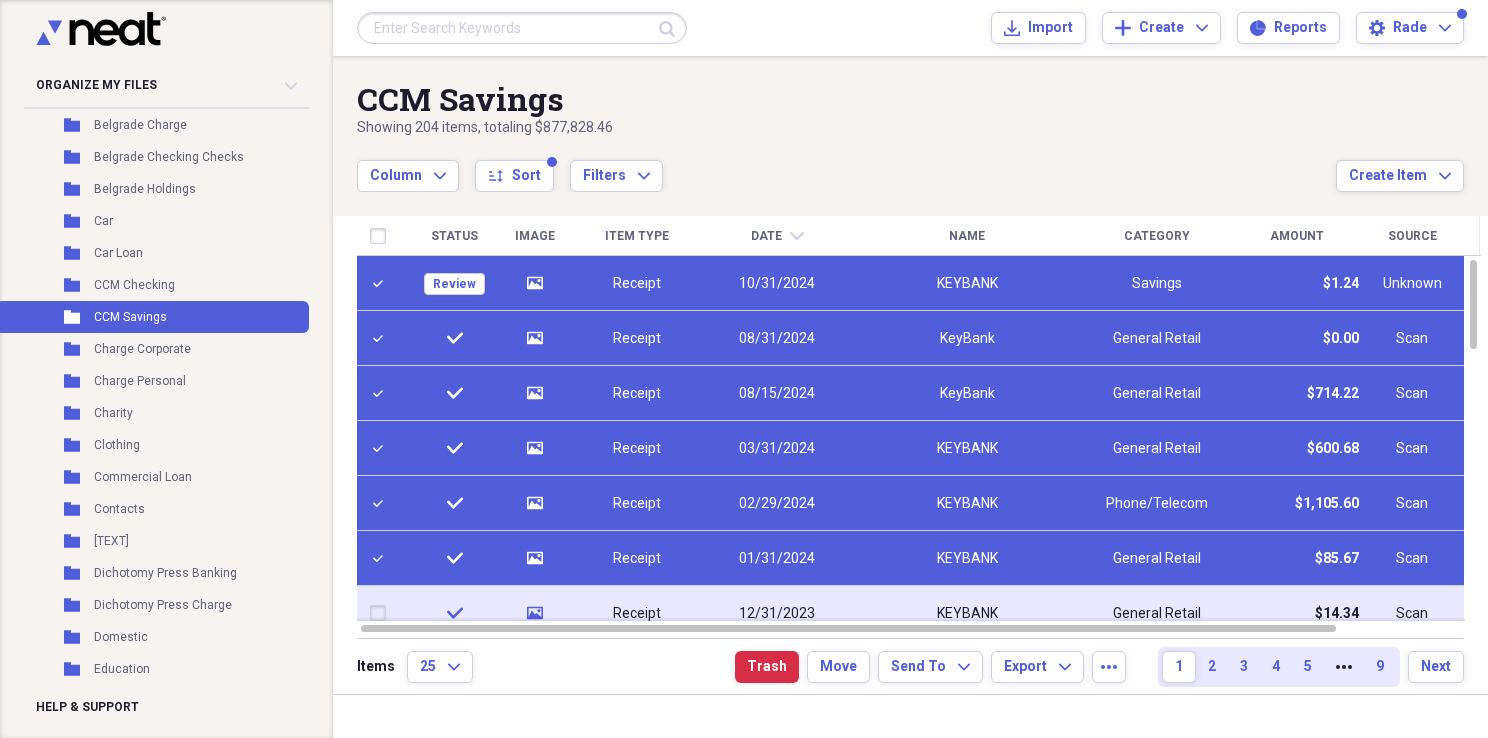 click at bounding box center [382, 613] 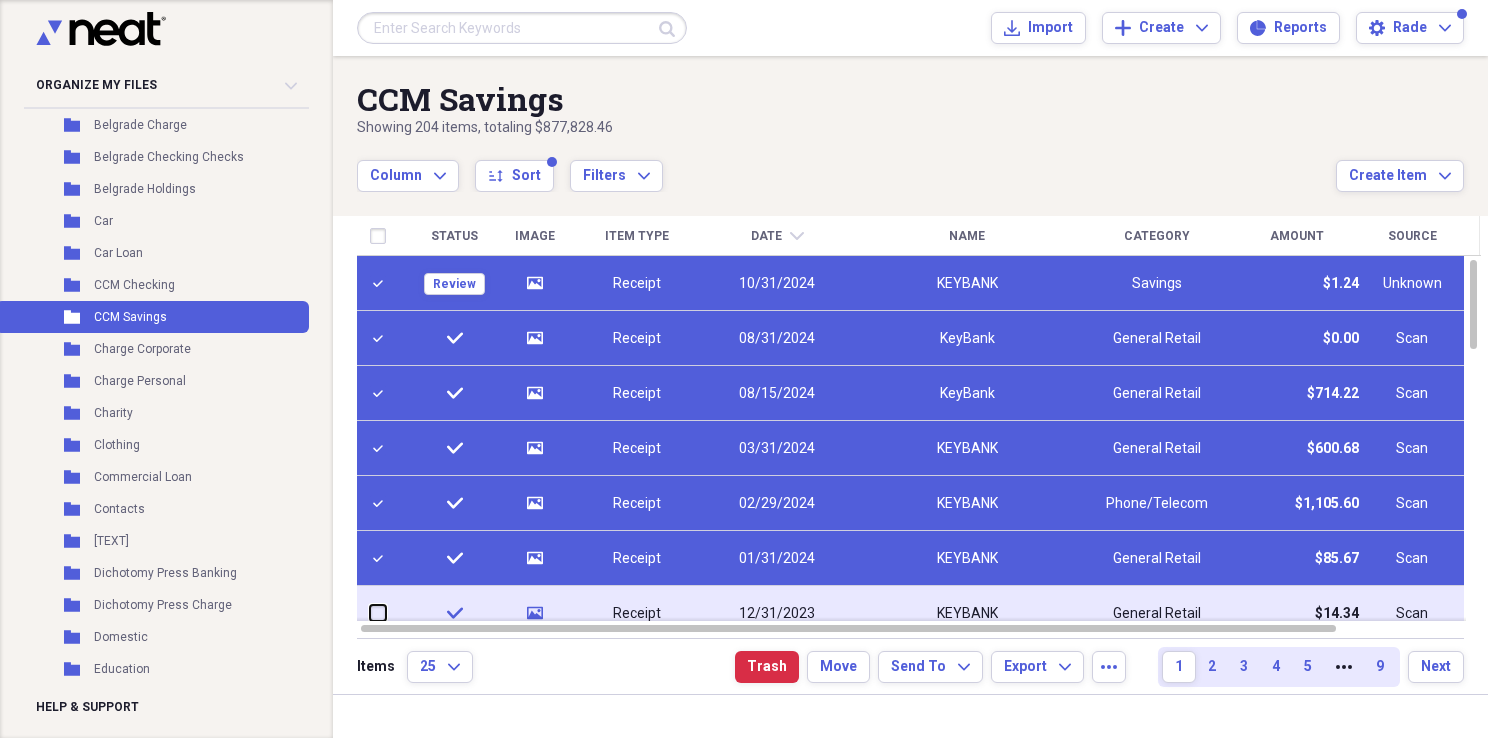click at bounding box center (370, 613) 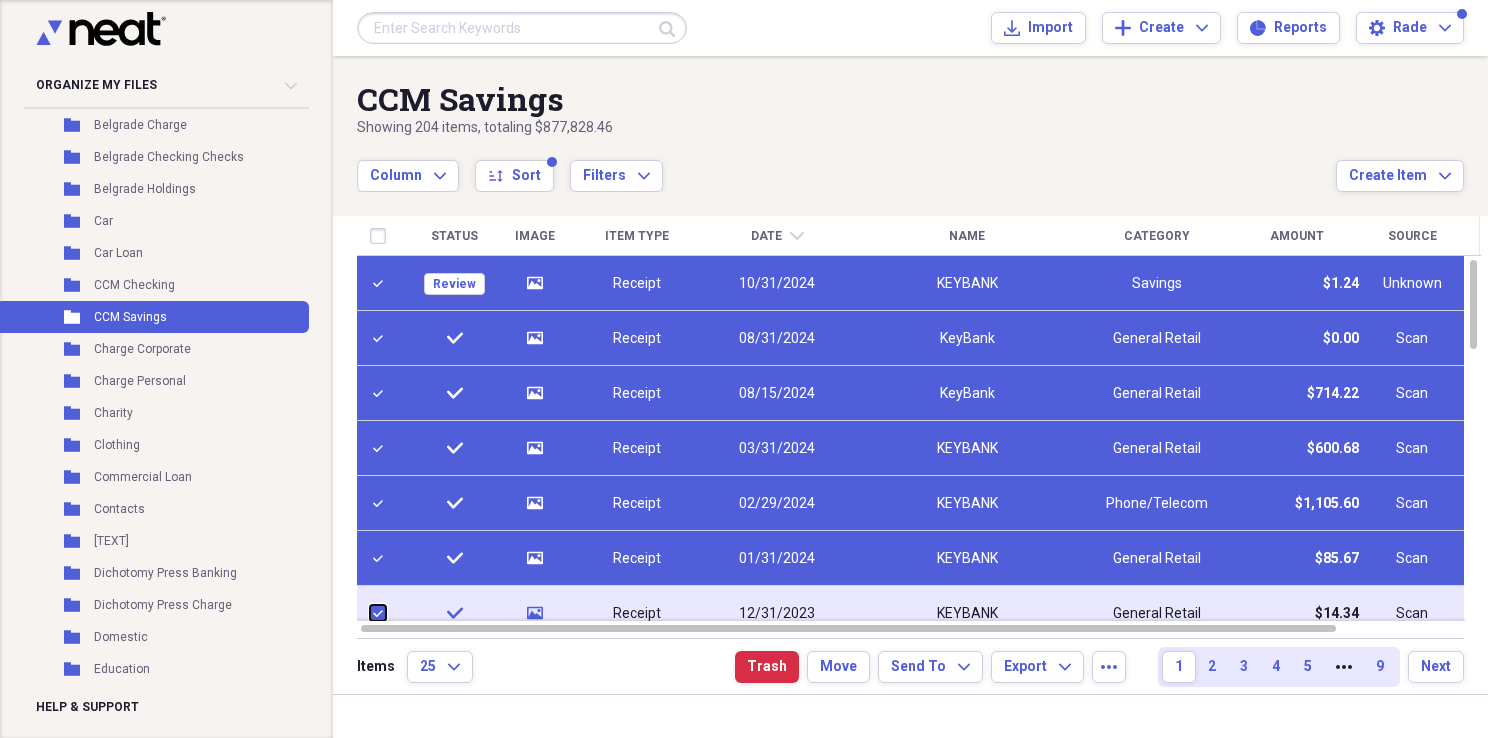 checkbox on "true" 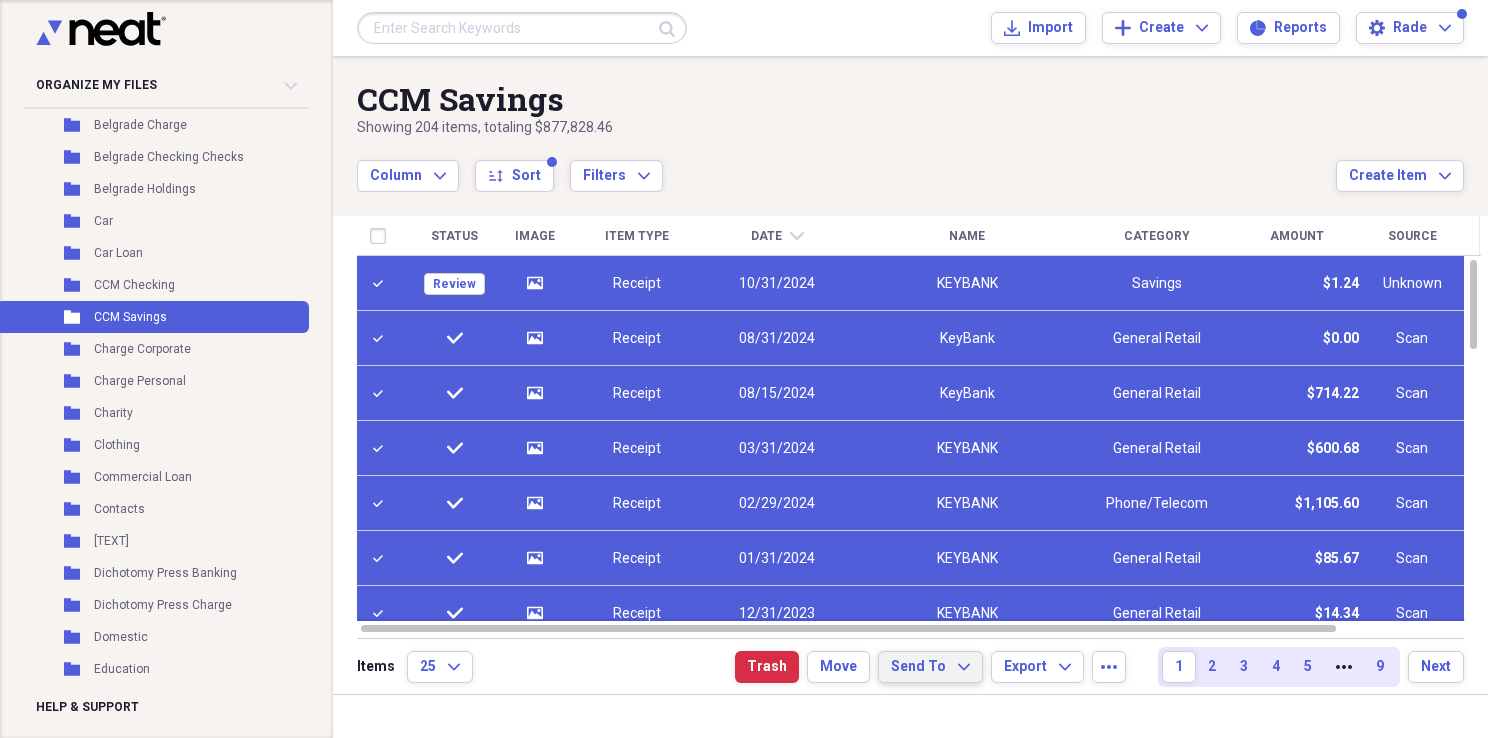 click on "Send To" at bounding box center (918, 667) 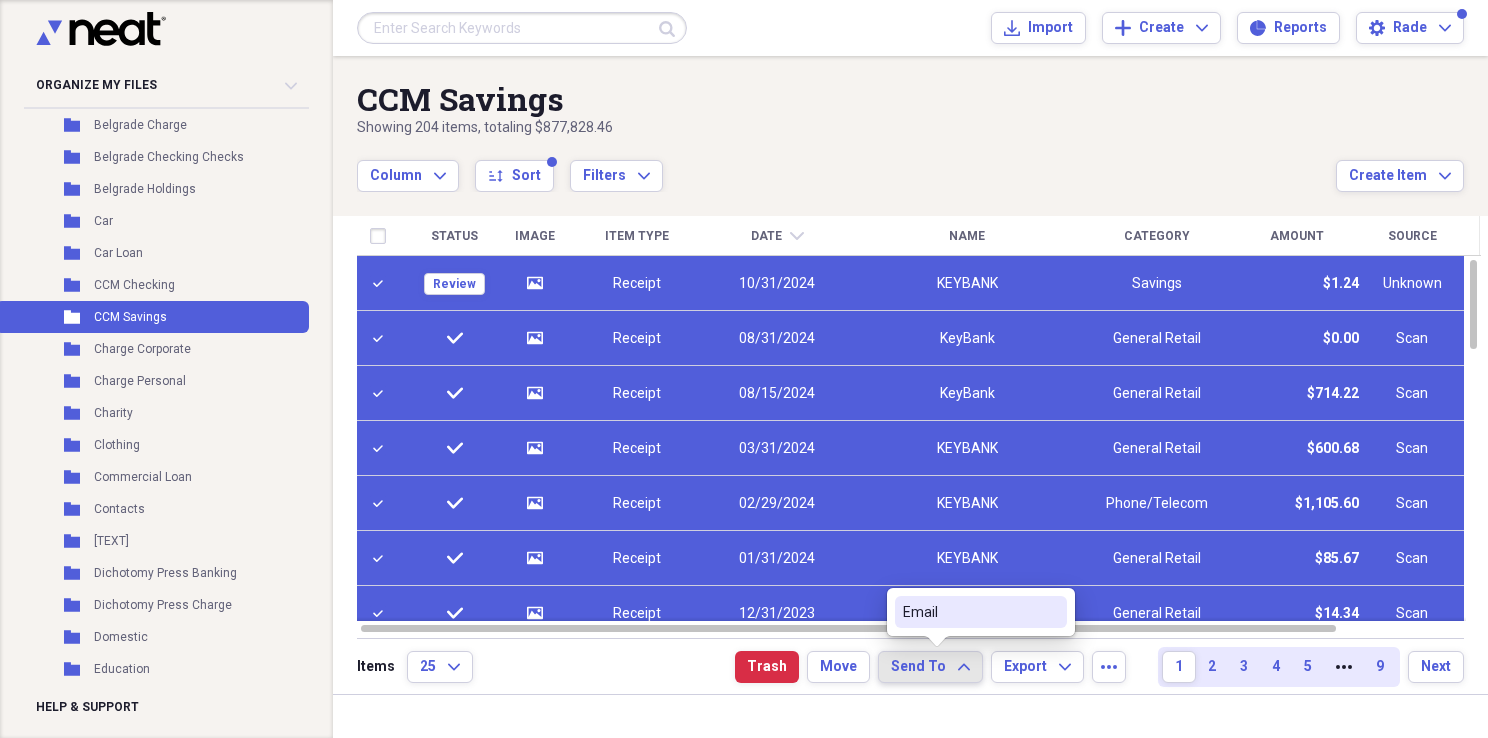 click on "Email" at bounding box center [969, 612] 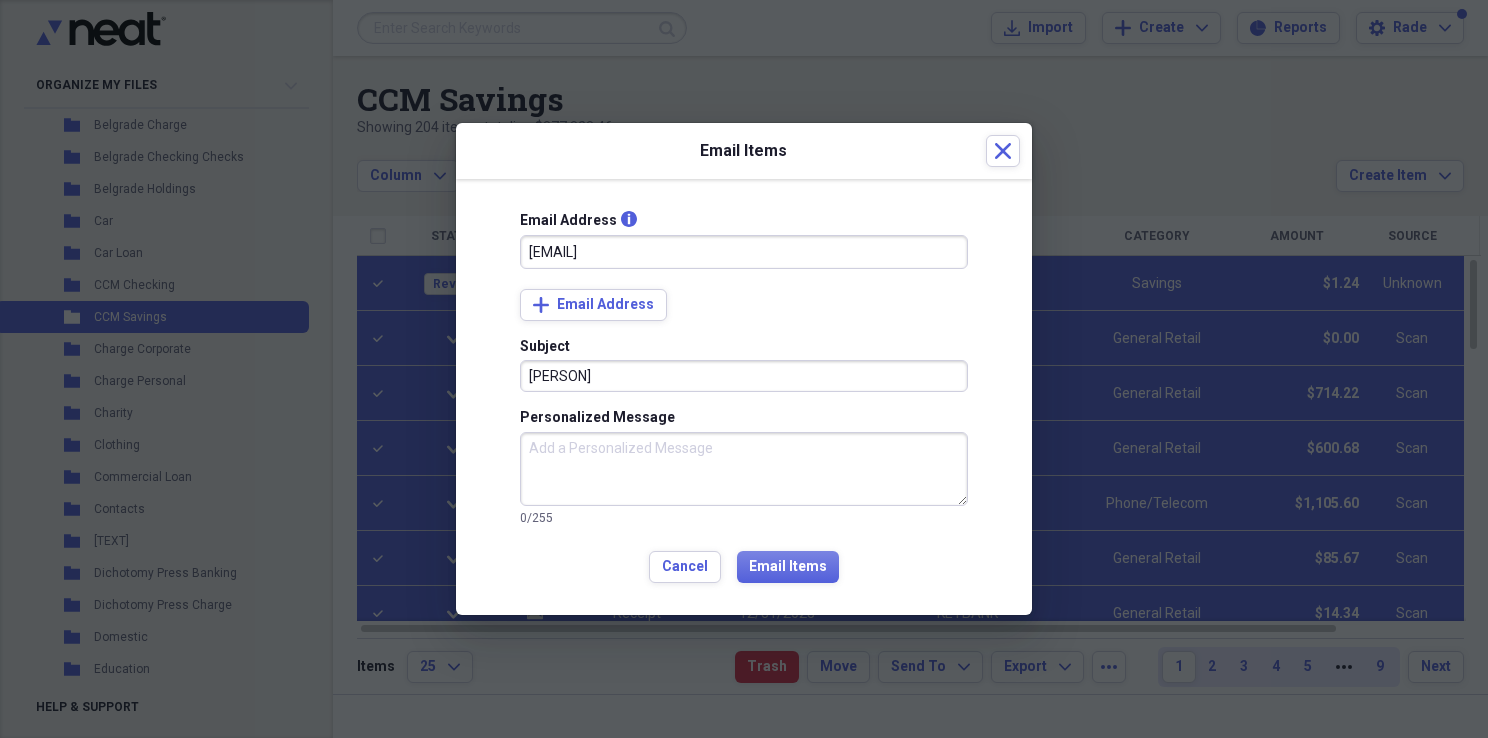 type on "[EMAIL]" 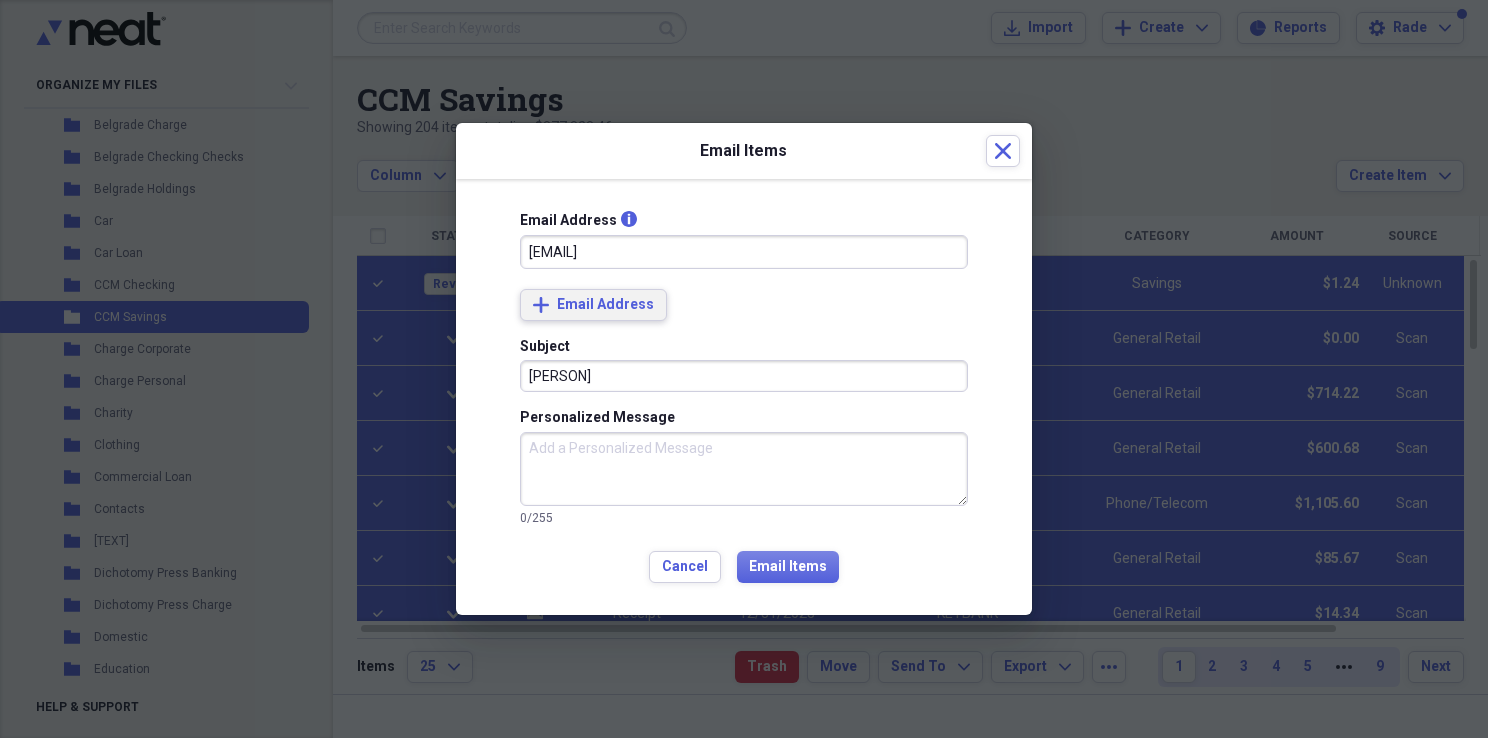 type 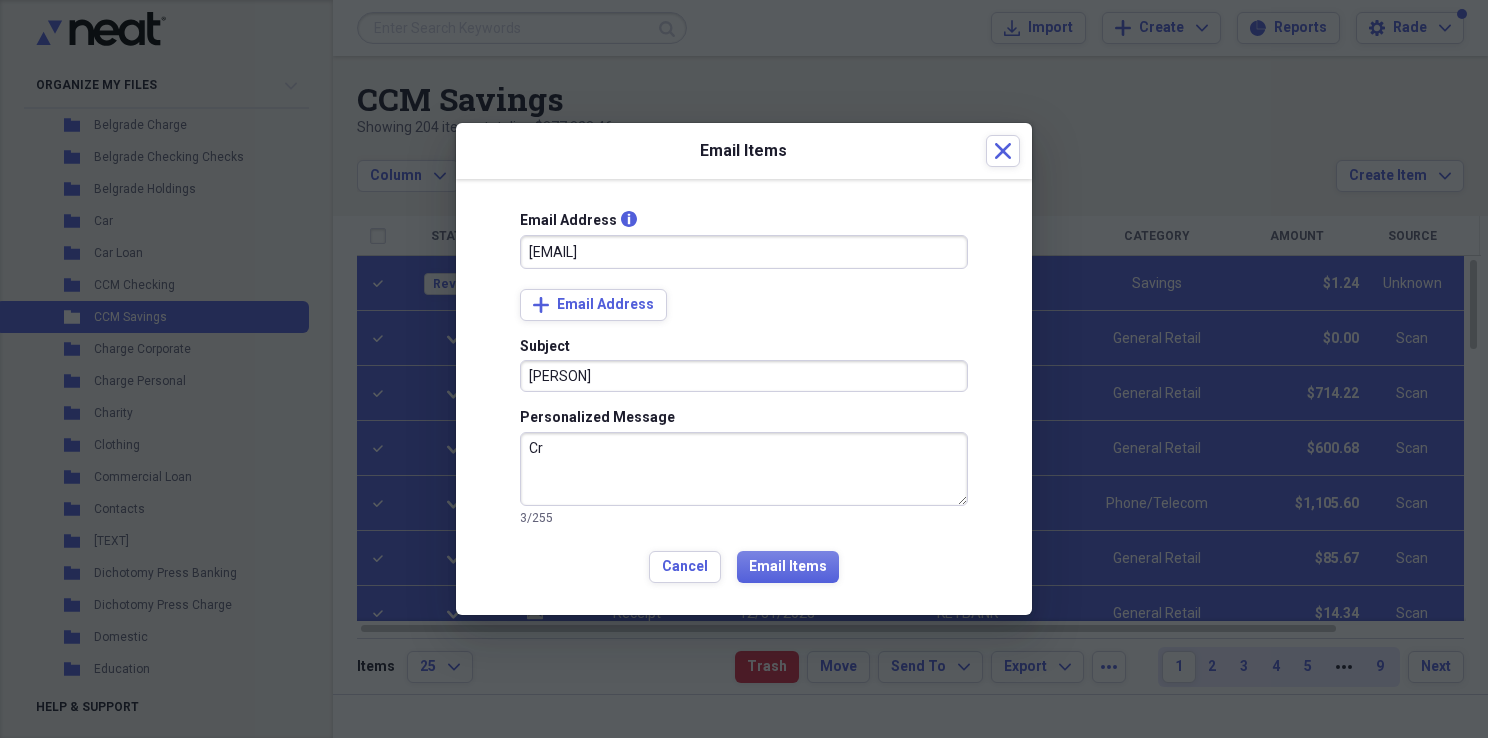 type on "C" 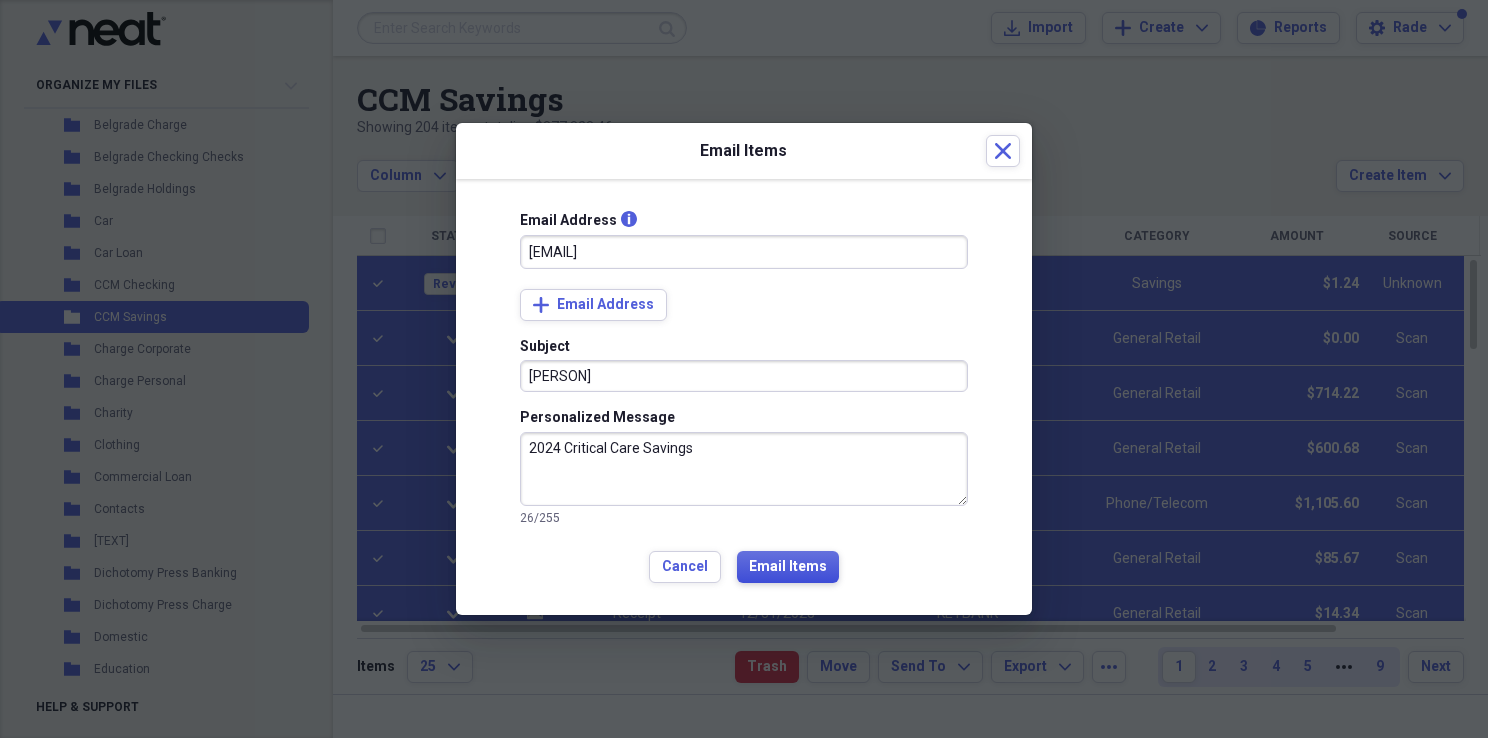 type on "2024 Critical Care Savings" 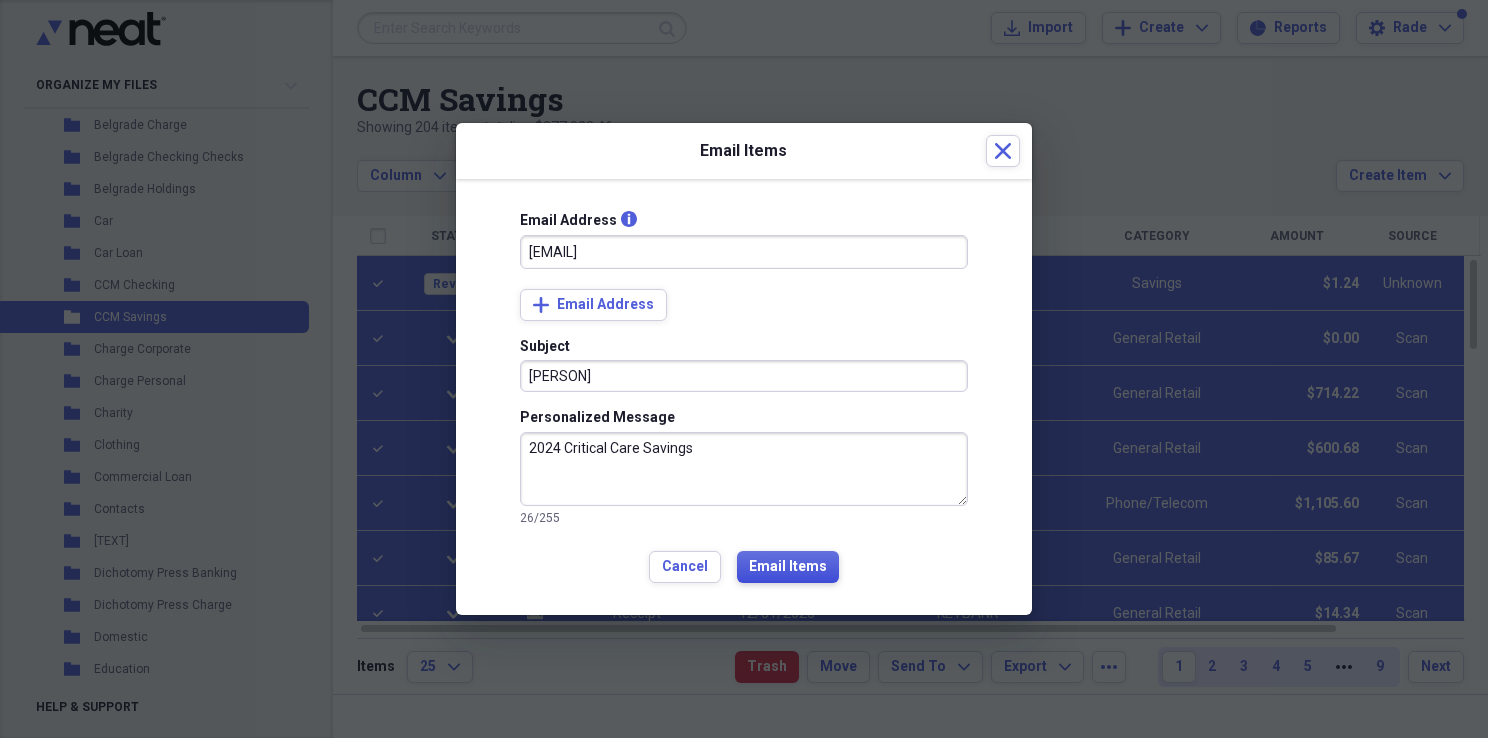 click on "Email Items" at bounding box center [788, 567] 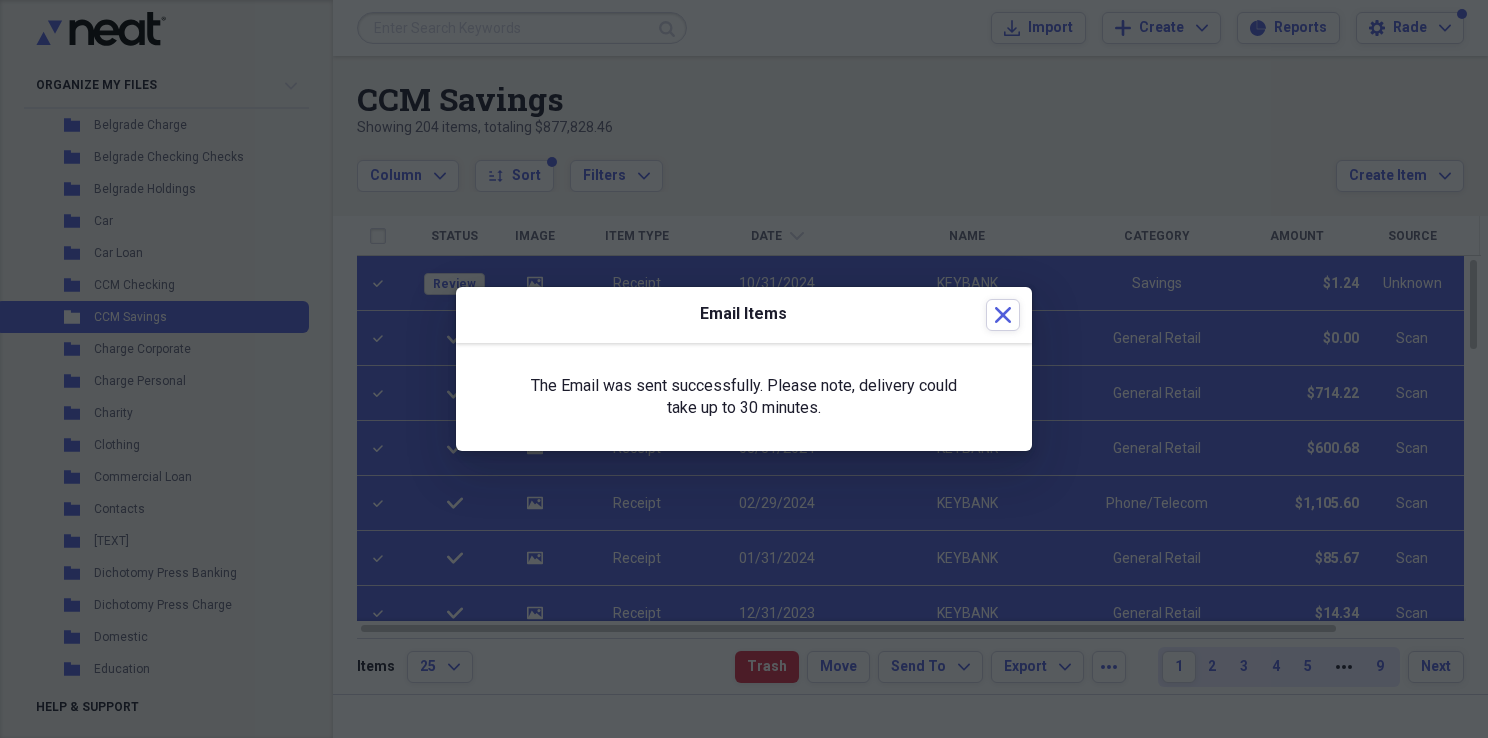 click on "[TEXT]" at bounding box center (744, 315) 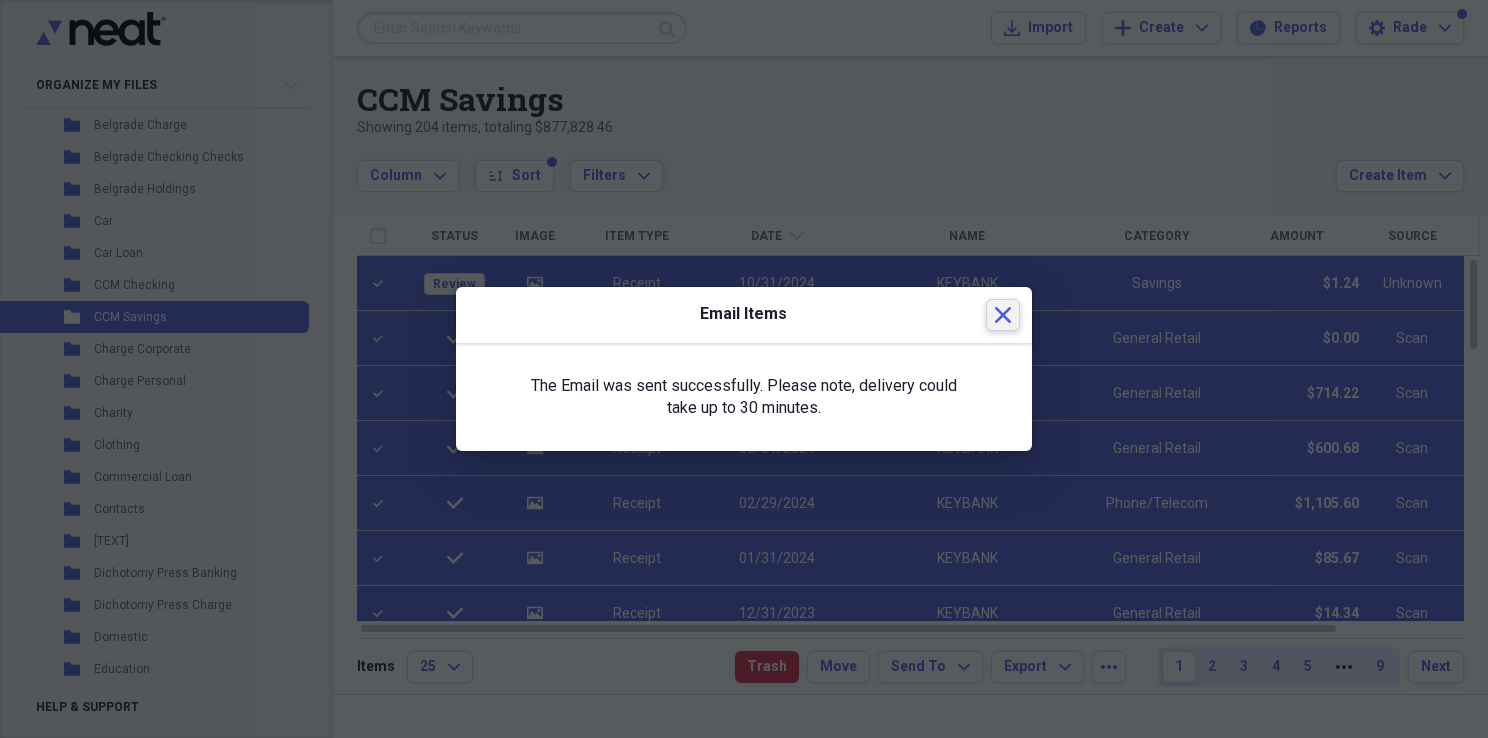 click on "Close" at bounding box center (1003, 315) 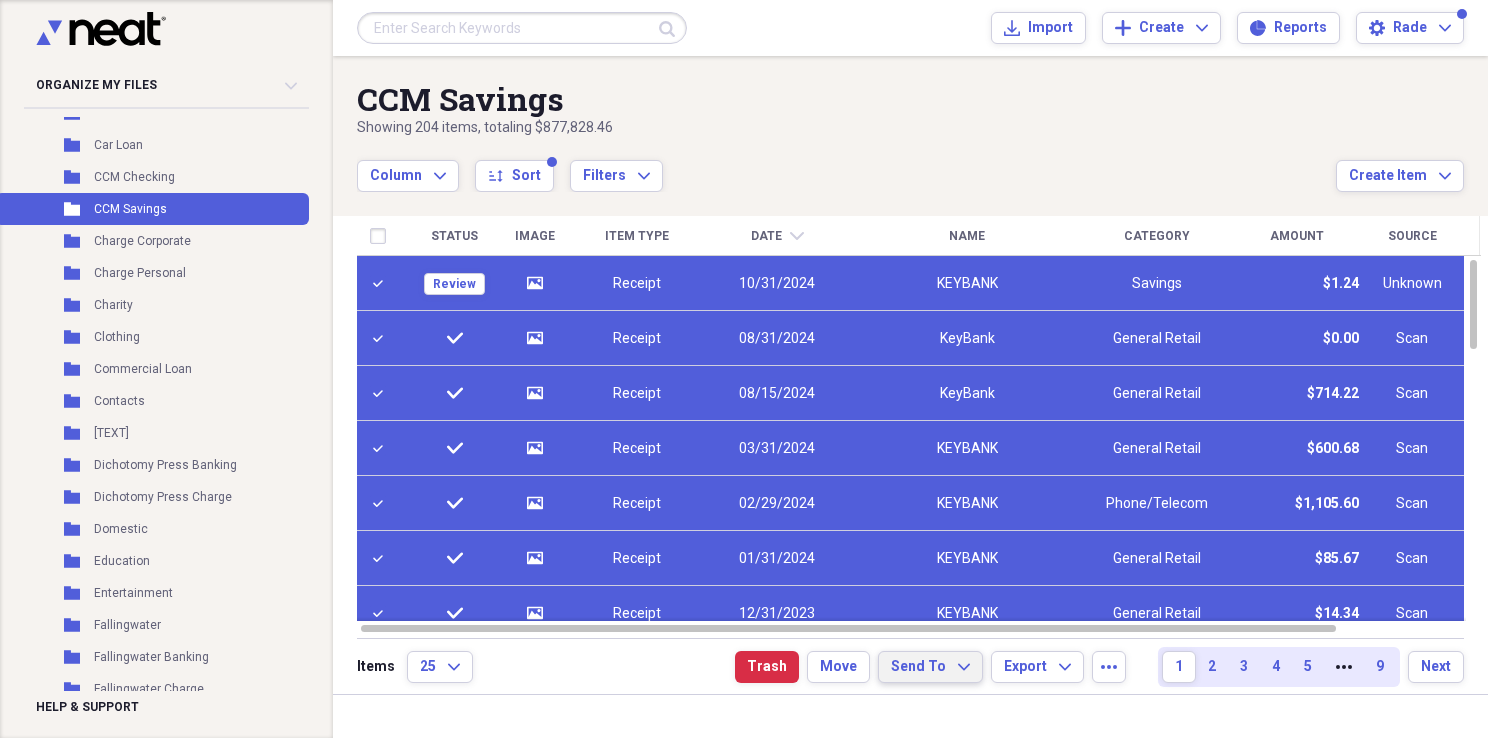 scroll, scrollTop: 300, scrollLeft: 0, axis: vertical 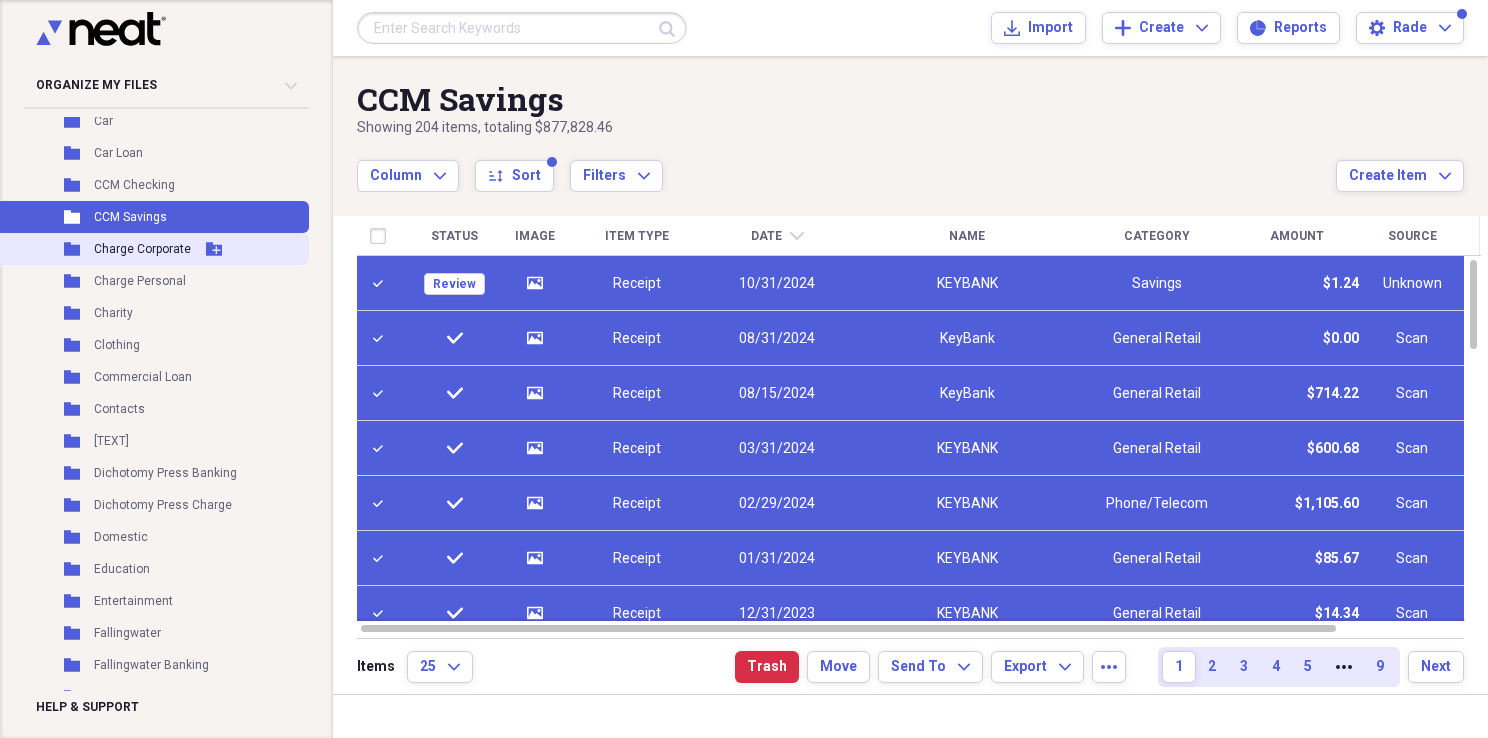 click on "Folder Charge Corporate Add Folder" at bounding box center (152, 249) 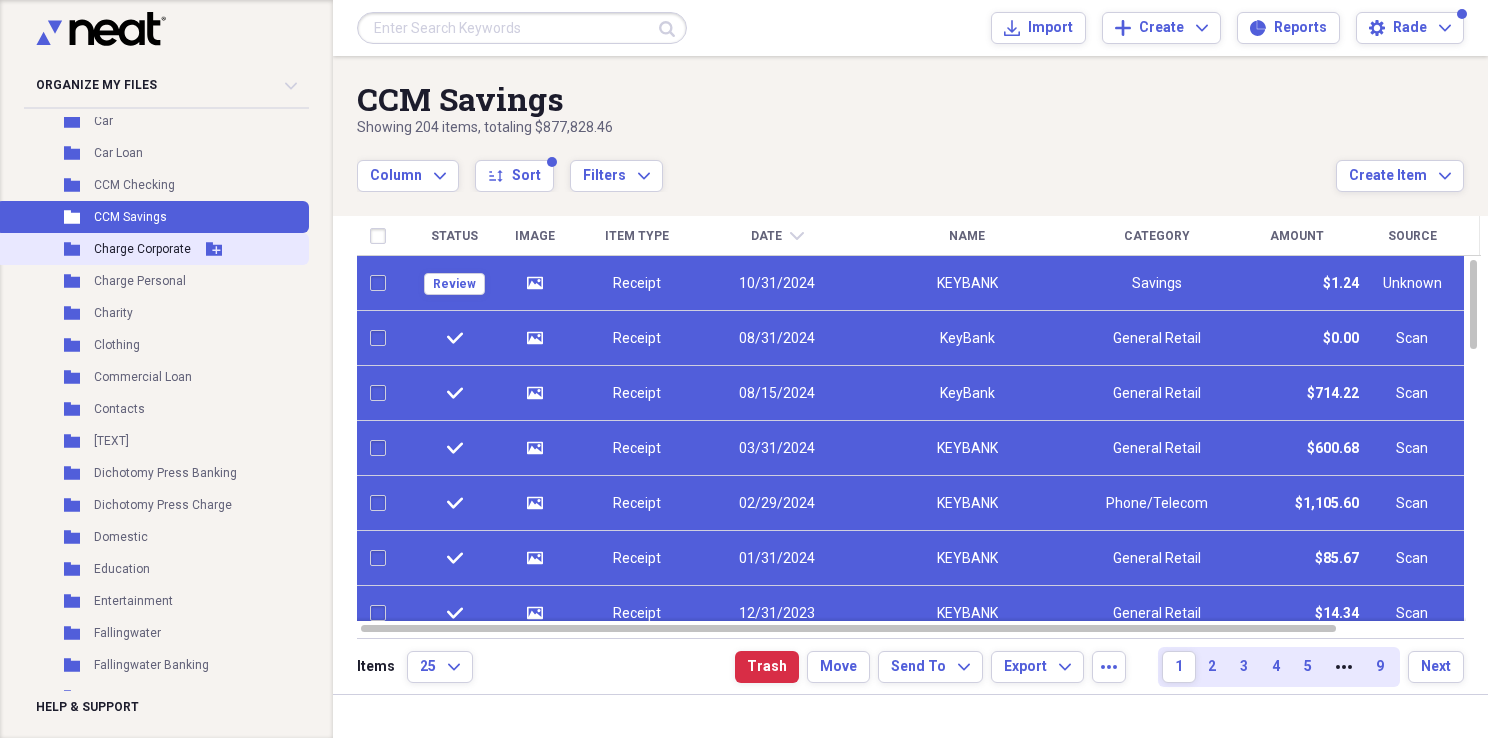 checkbox on "false" 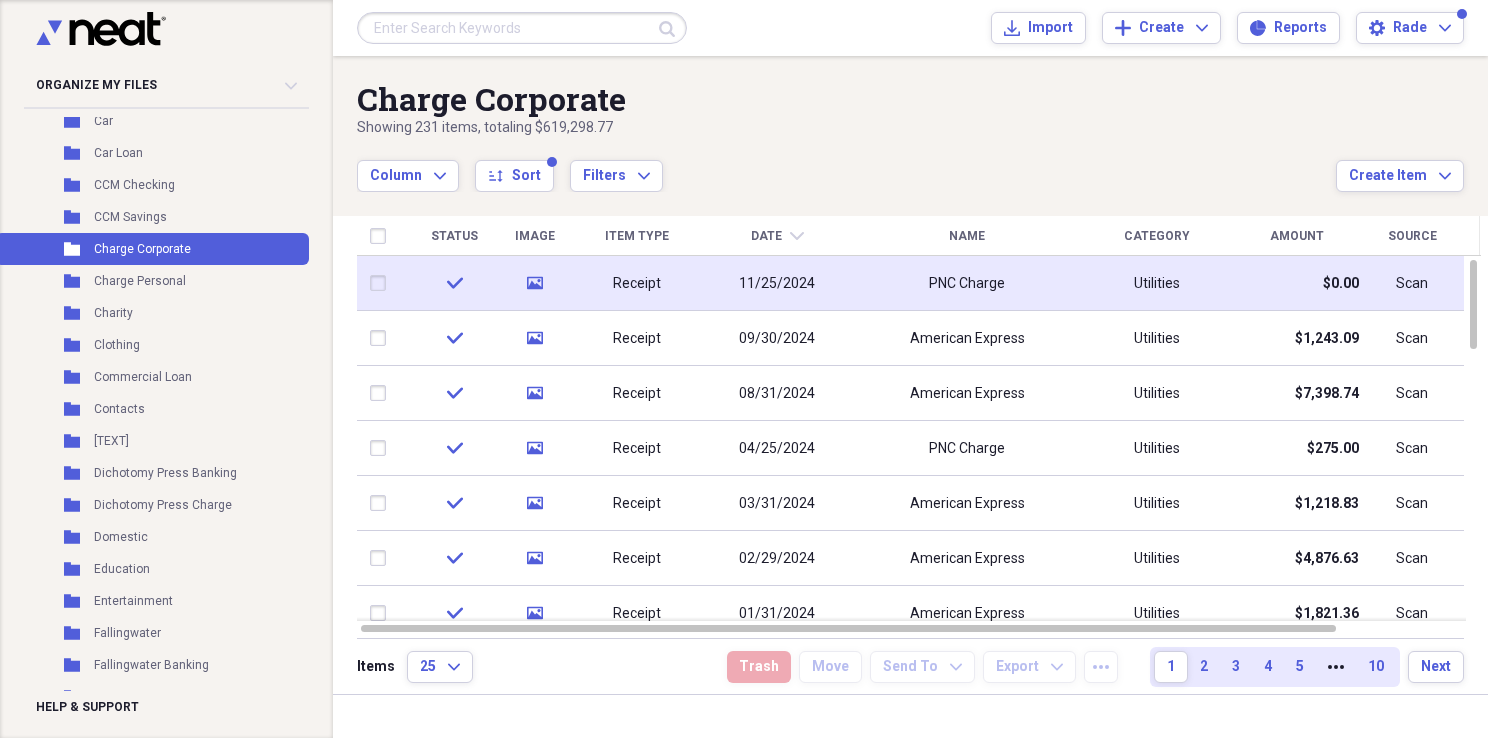 click on "11/25/2024" at bounding box center (777, 284) 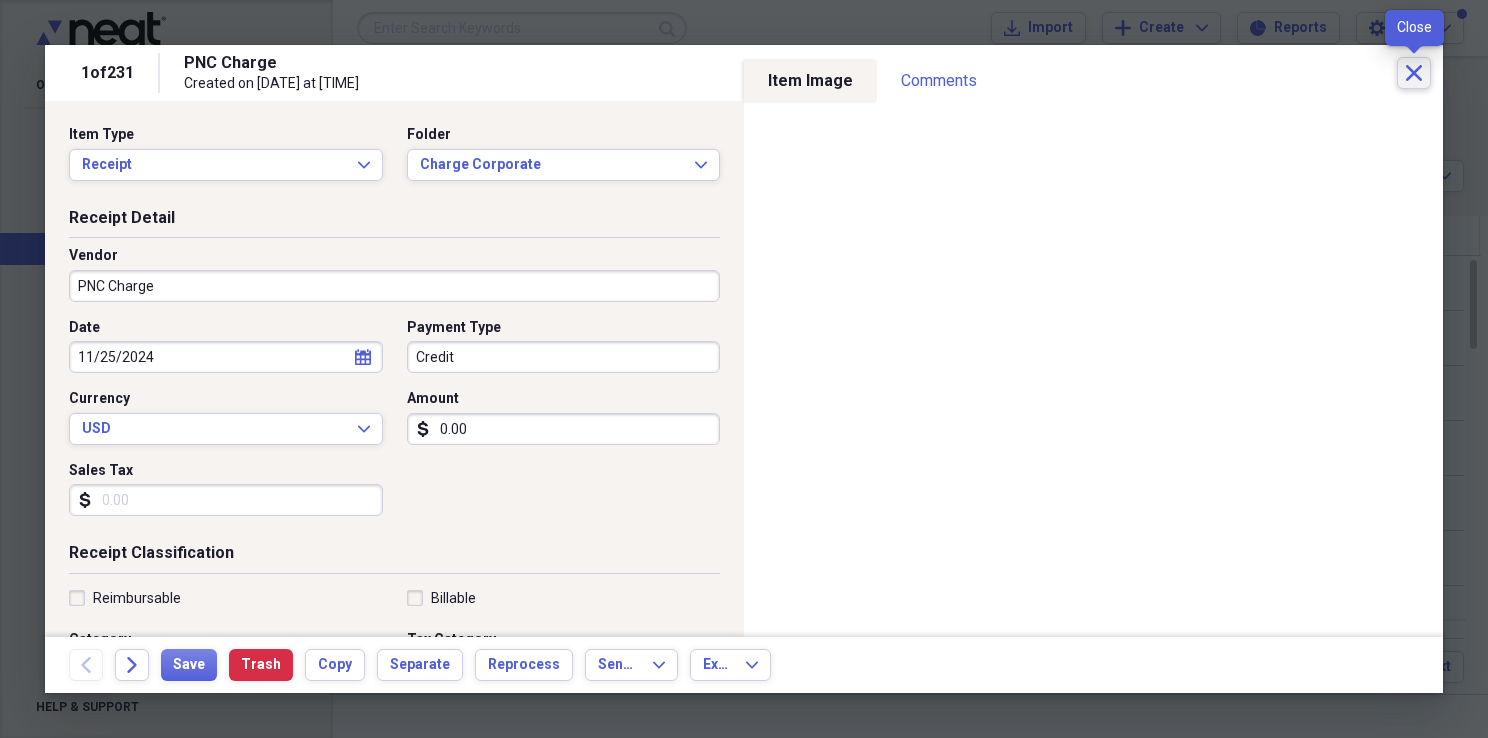 click on "Close" at bounding box center (1414, 73) 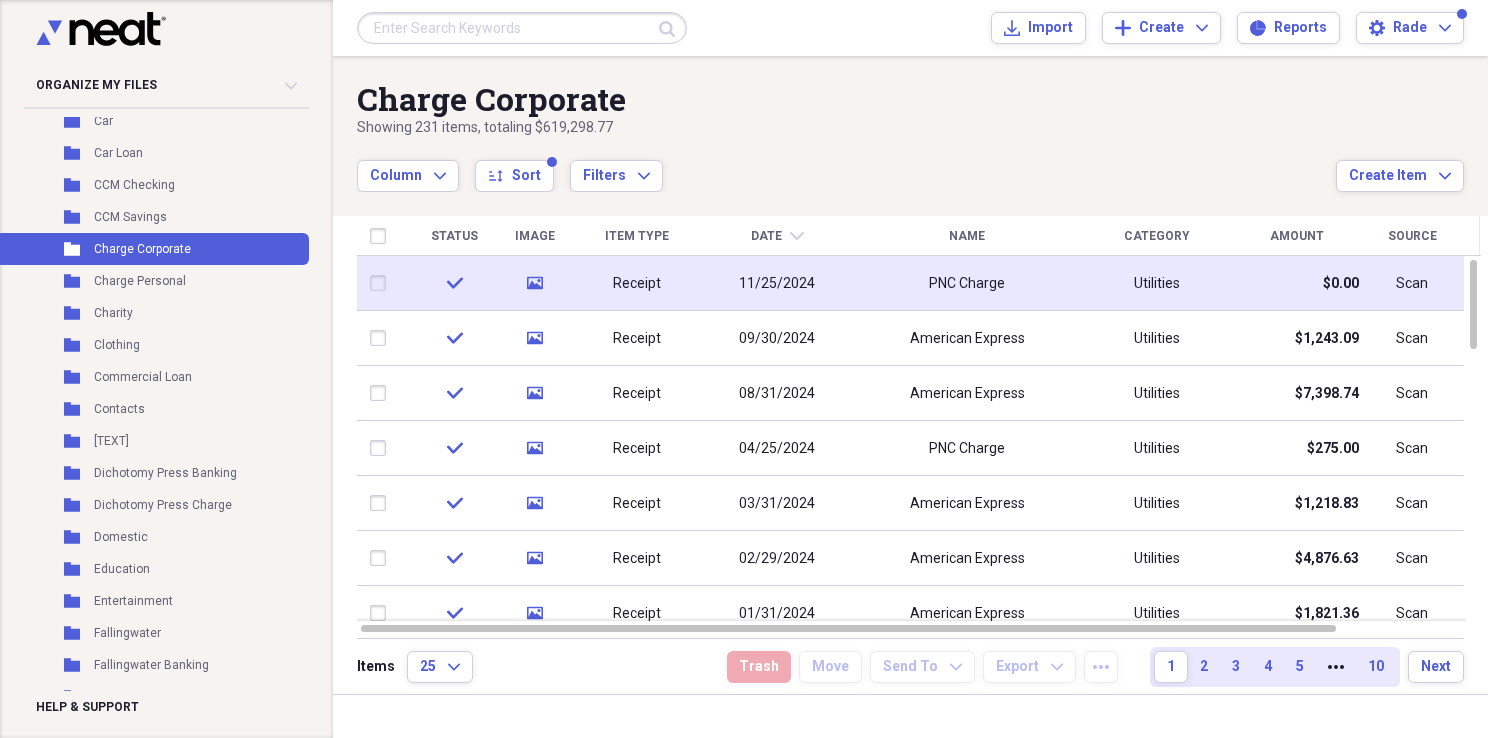 click at bounding box center [382, 283] 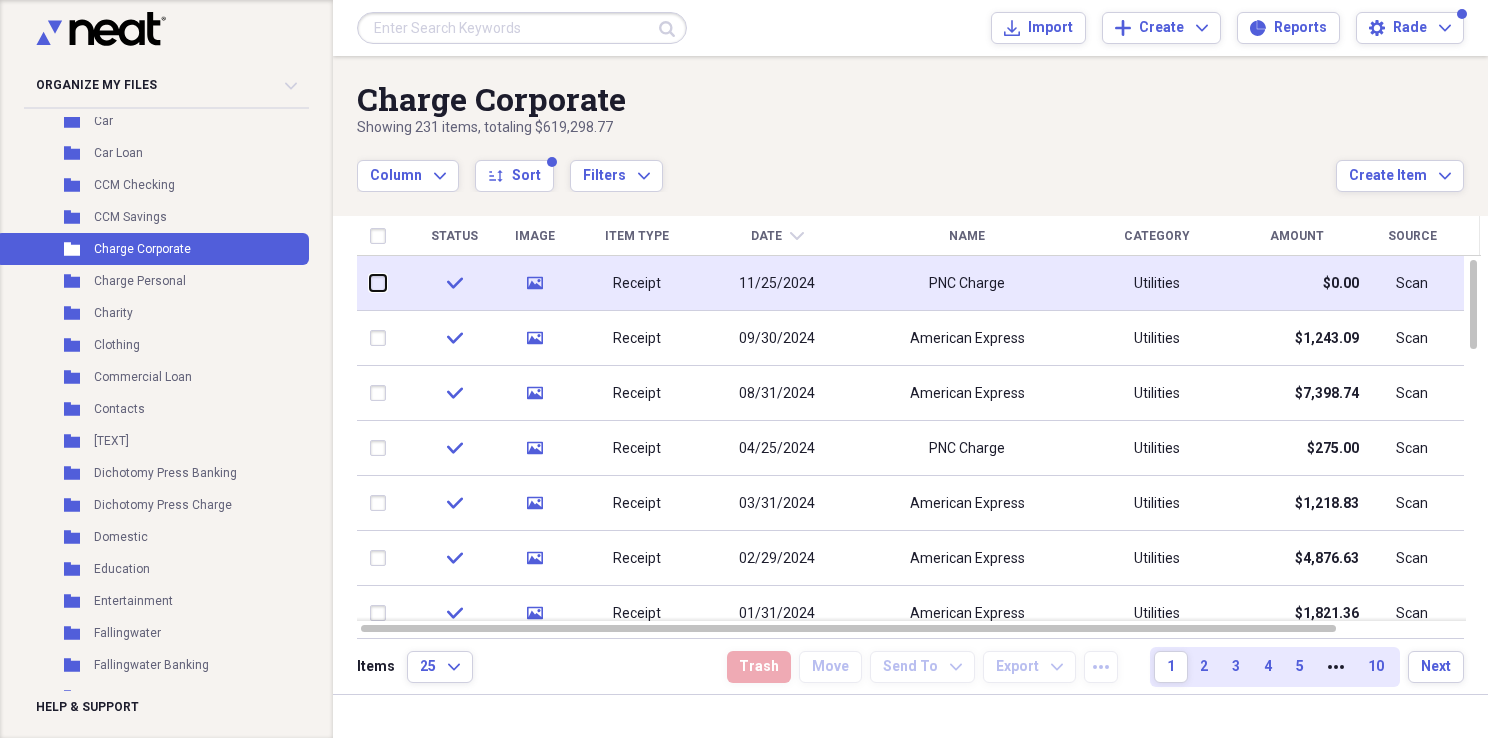 click at bounding box center [370, 283] 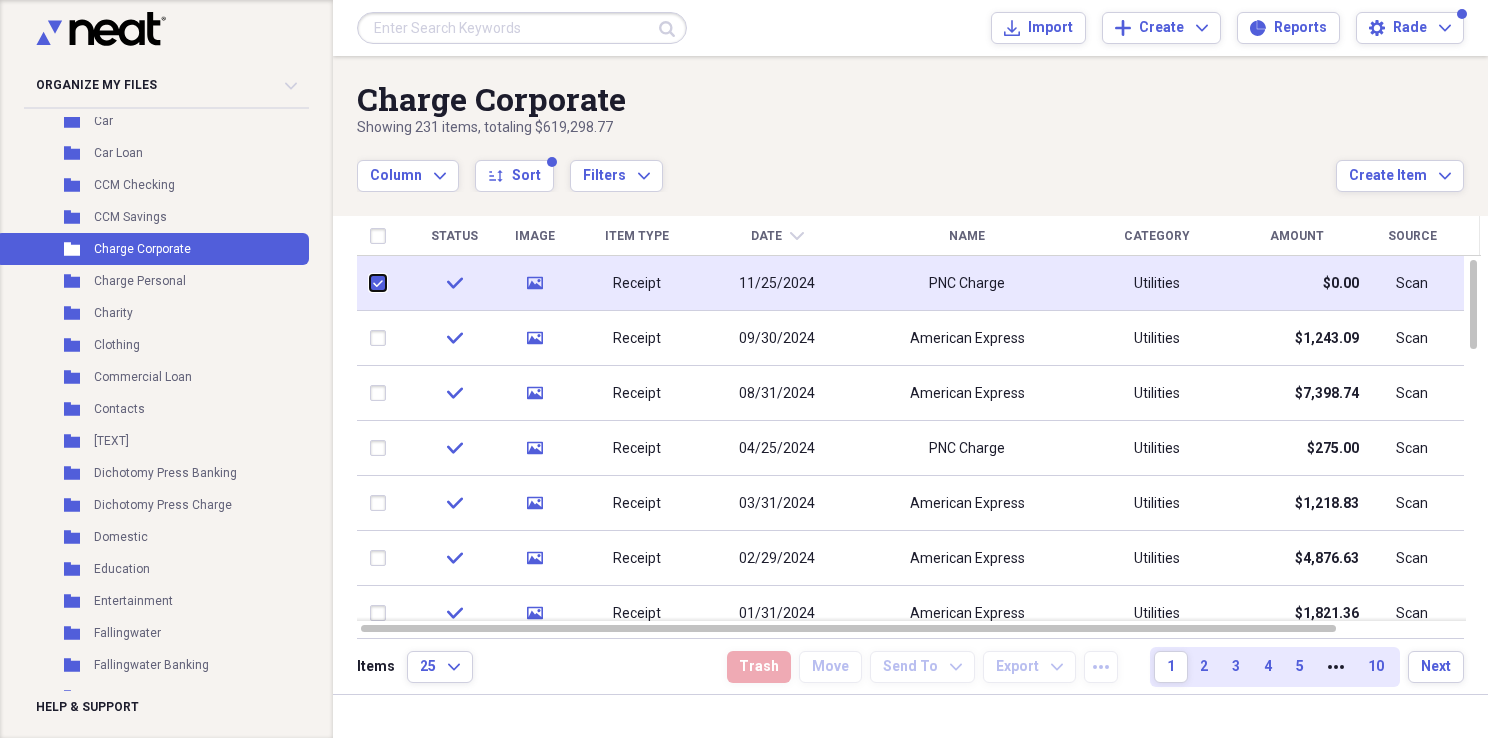 checkbox on "true" 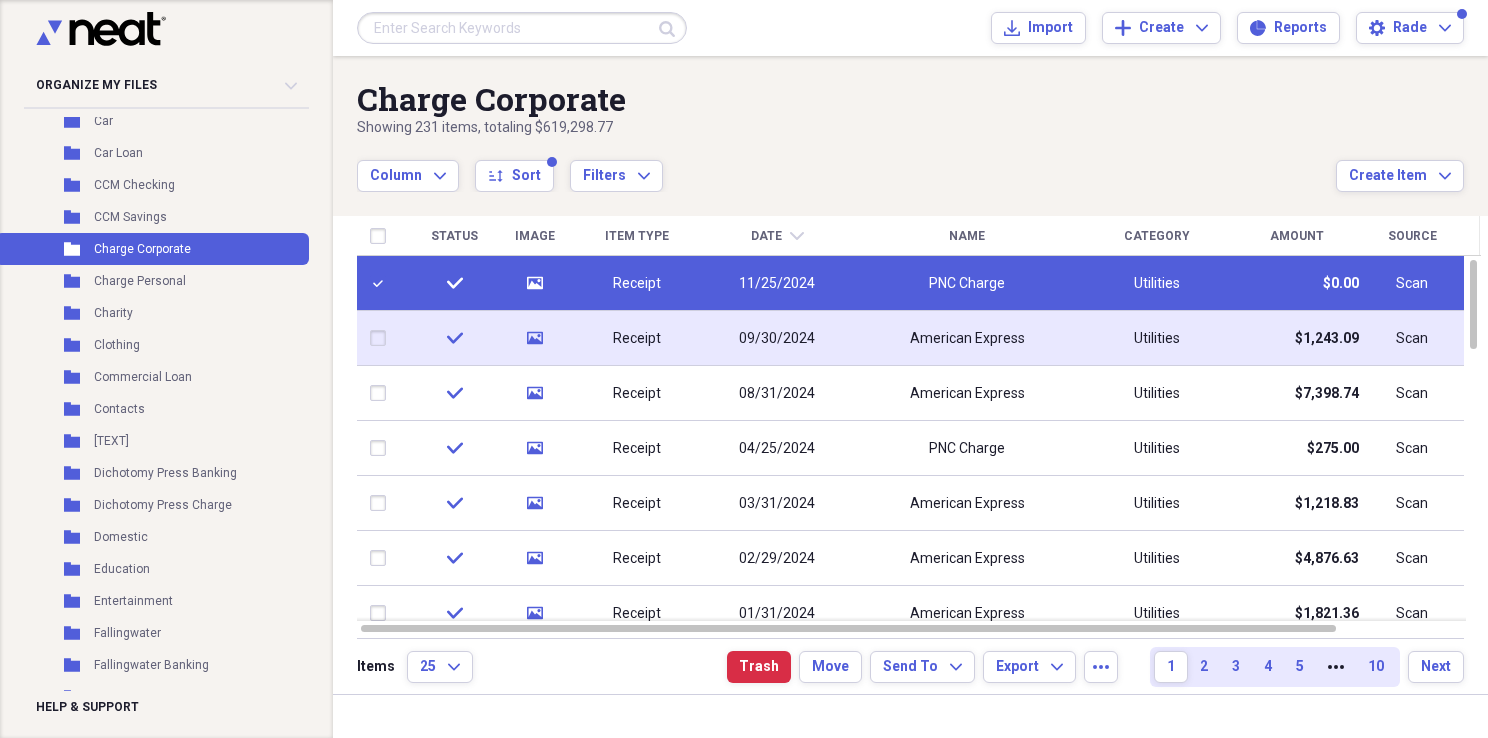 click at bounding box center (382, 338) 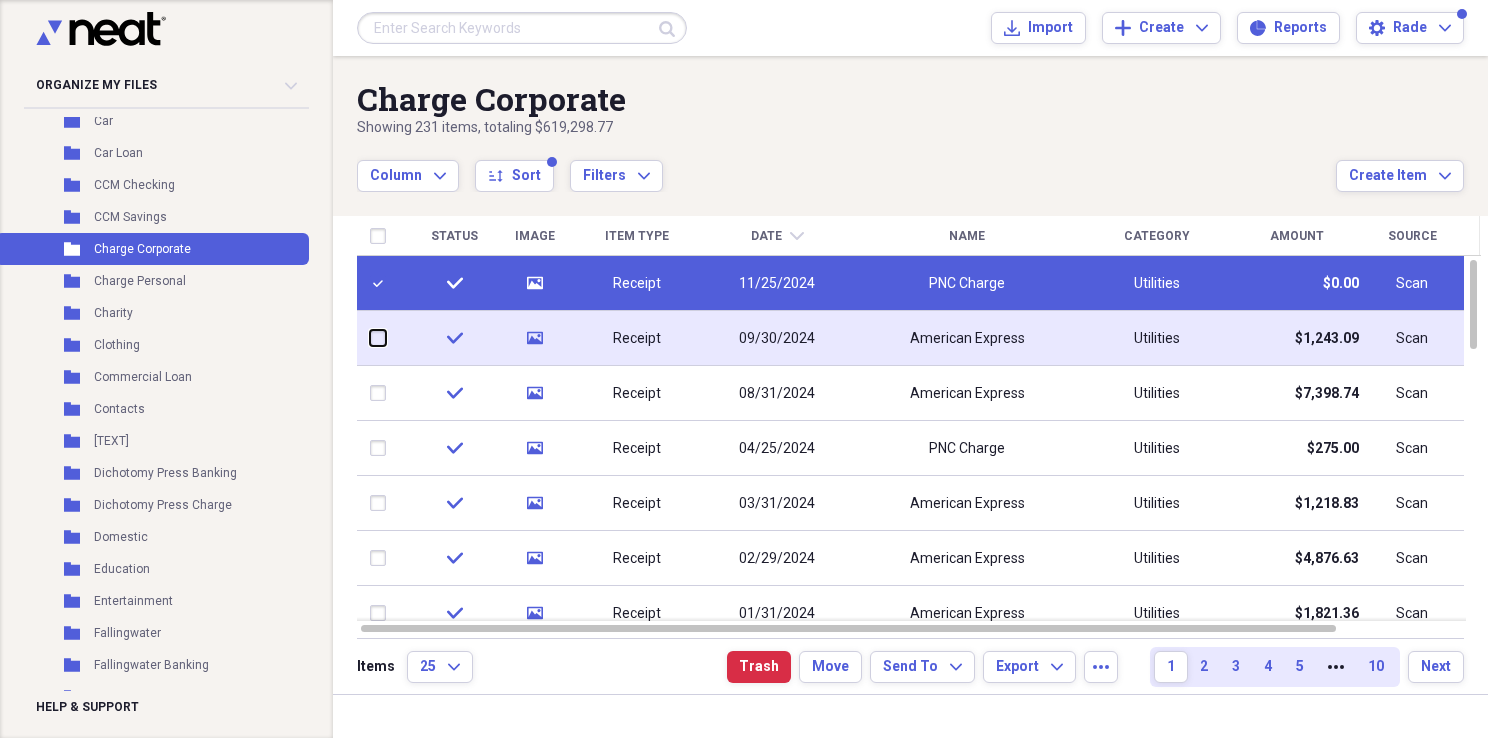 click at bounding box center (370, 338) 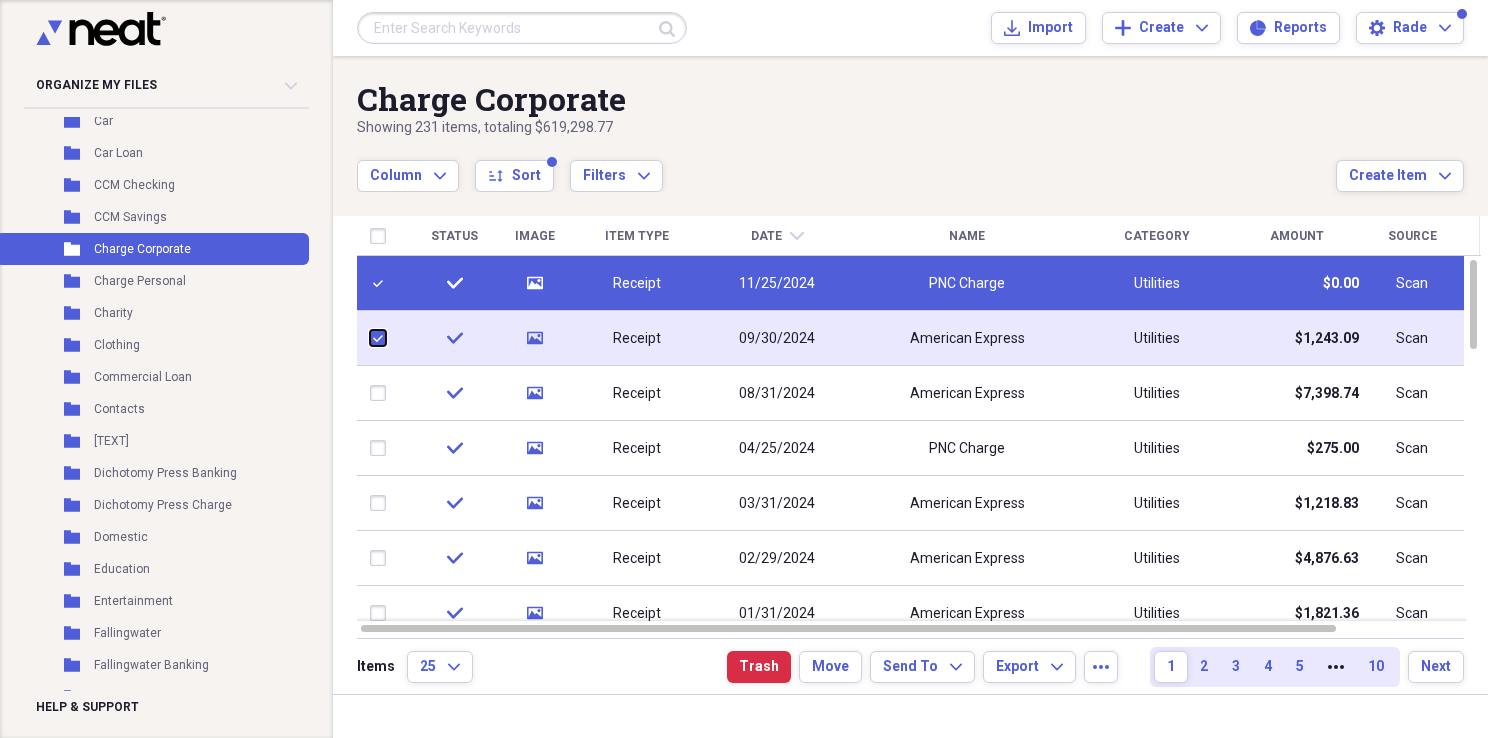 checkbox on "true" 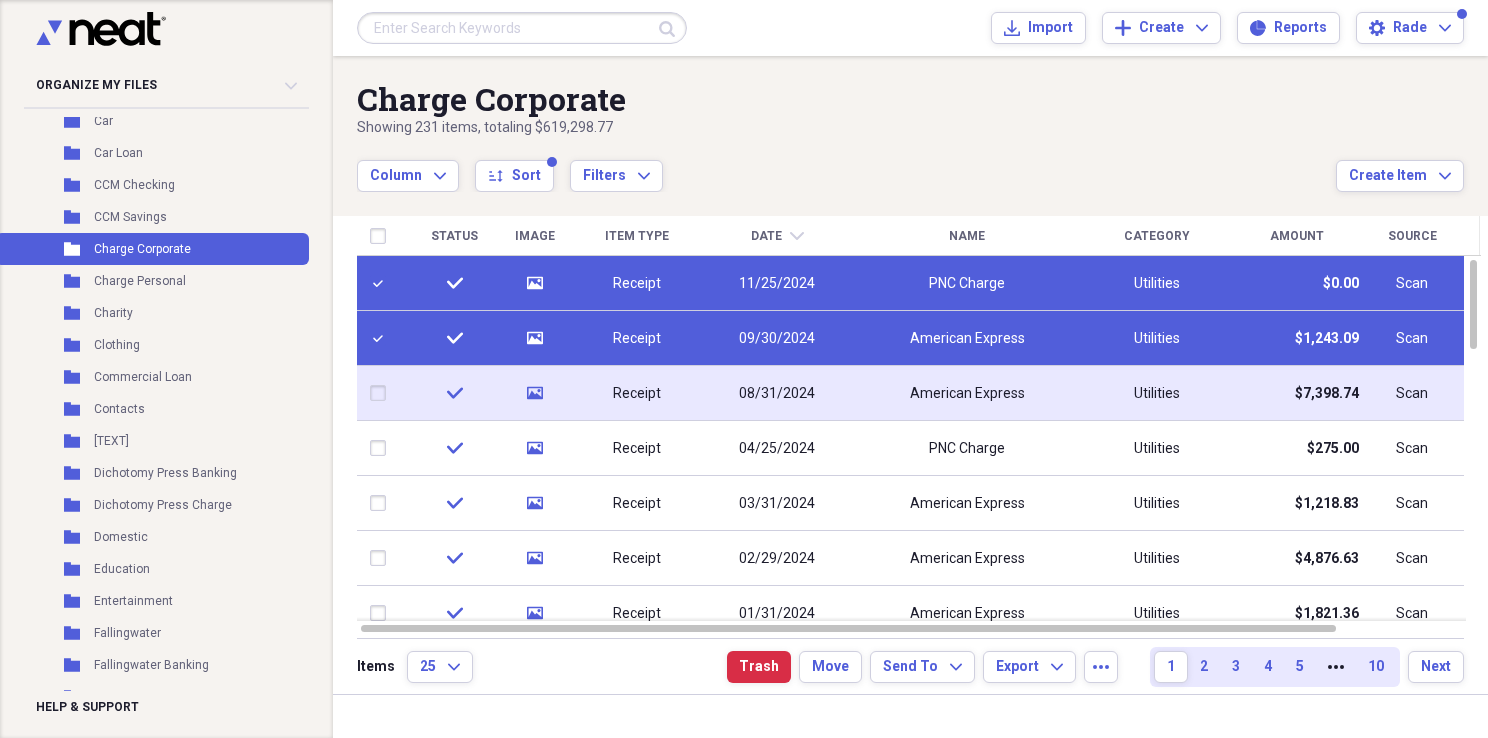 click at bounding box center [382, 393] 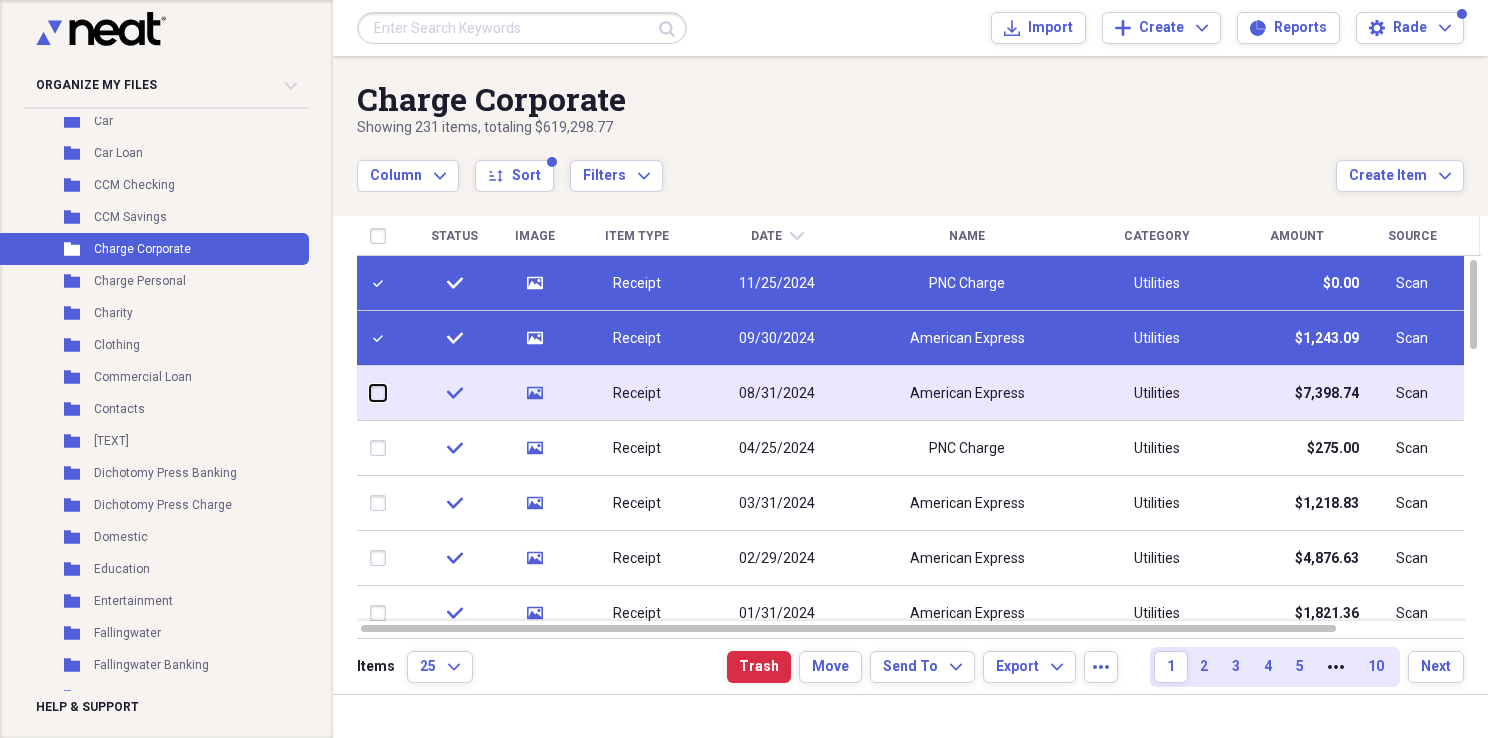 click at bounding box center (370, 393) 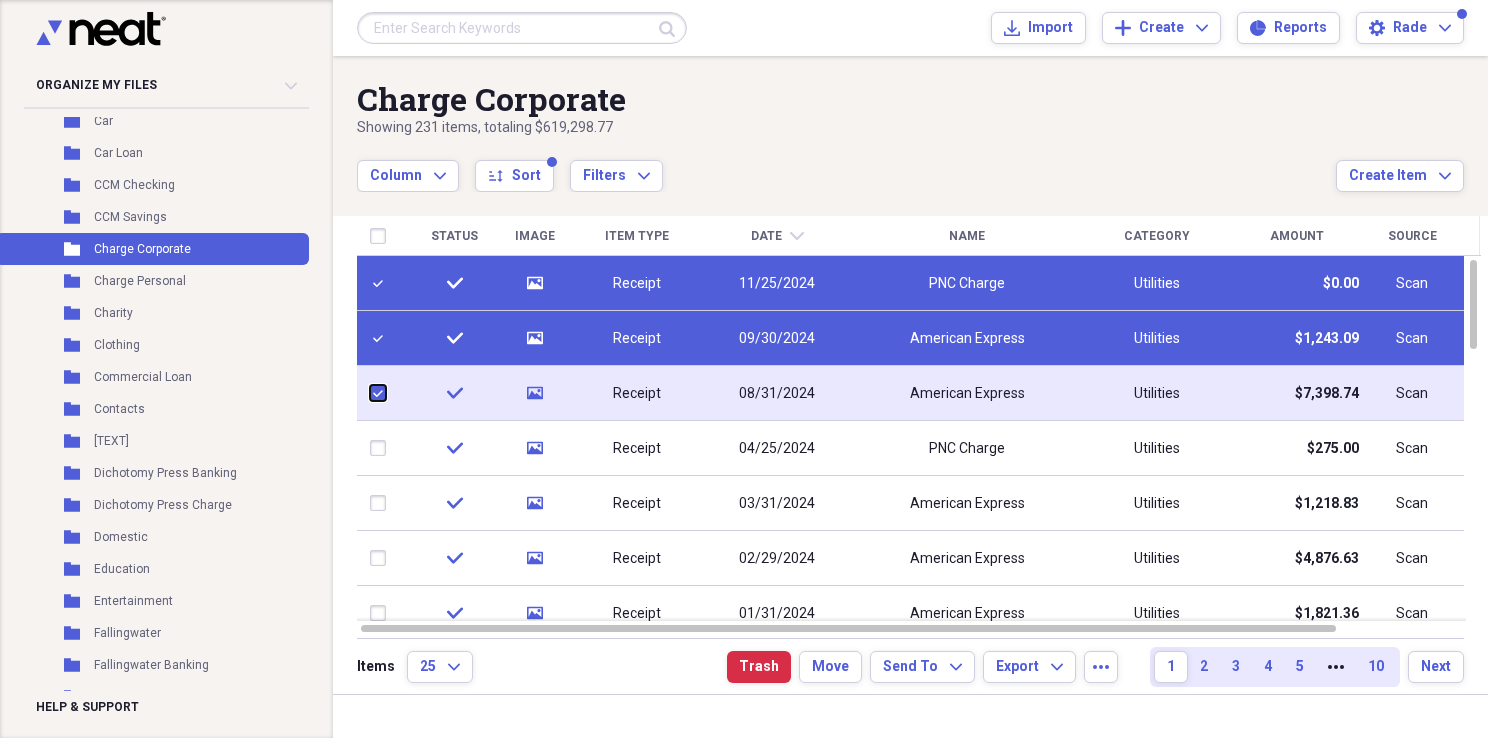 checkbox on "true" 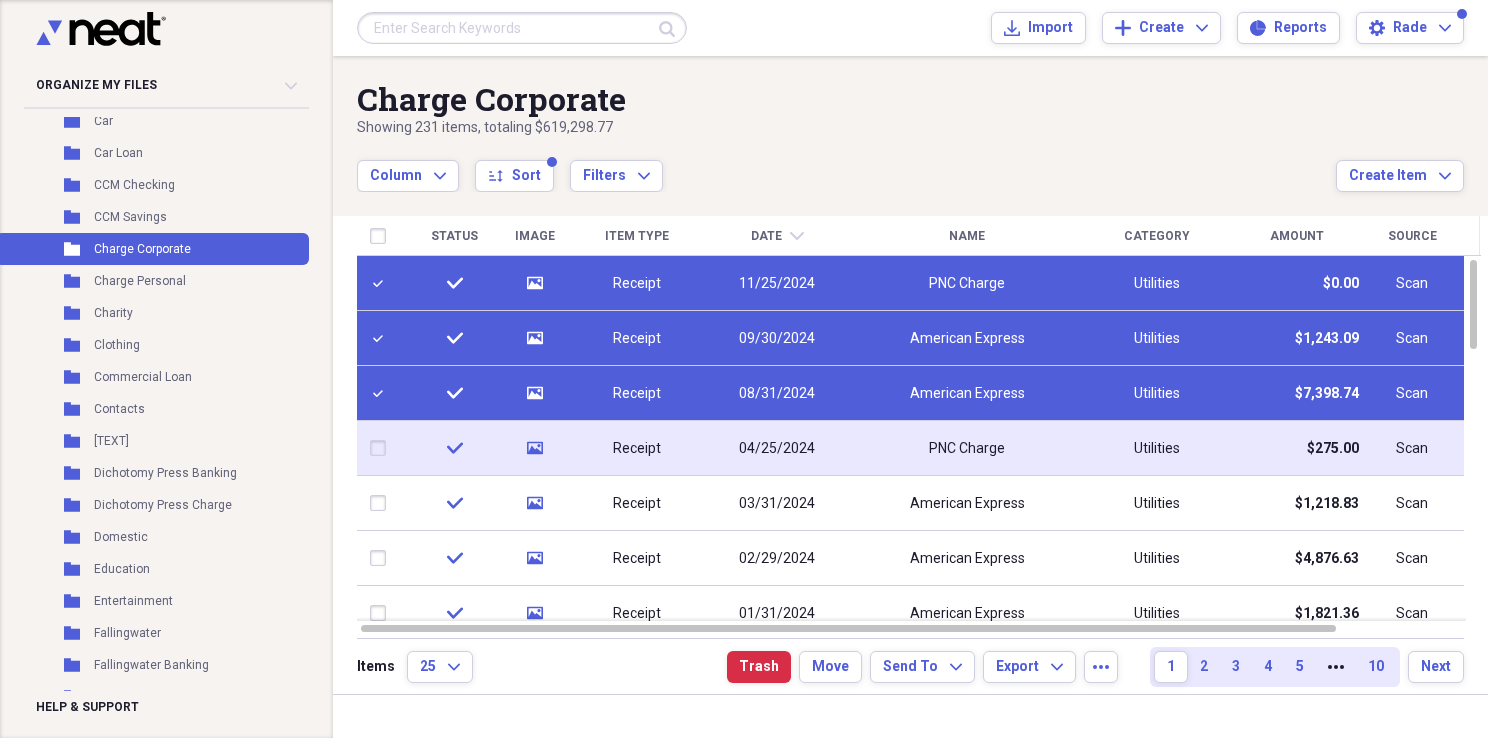 click at bounding box center (382, 448) 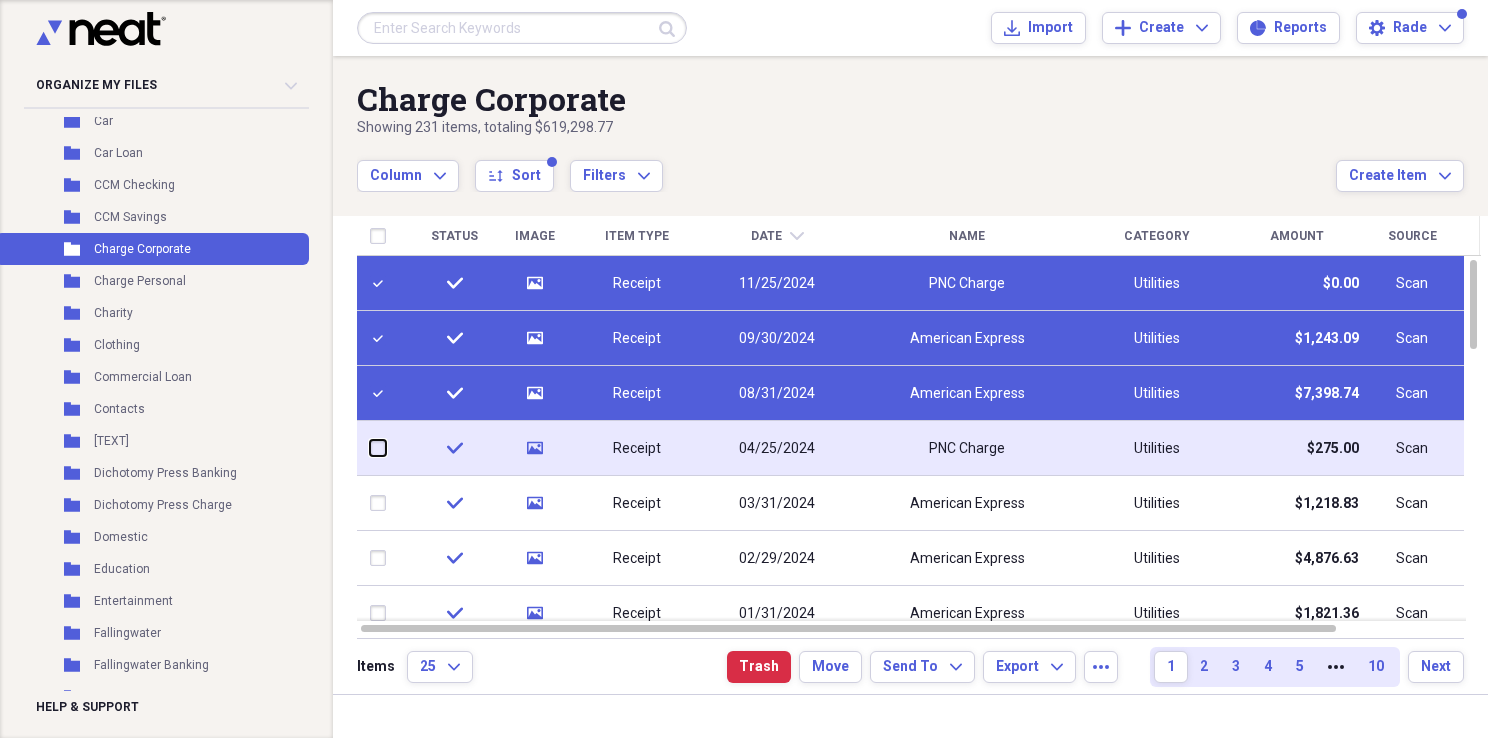 click at bounding box center (370, 448) 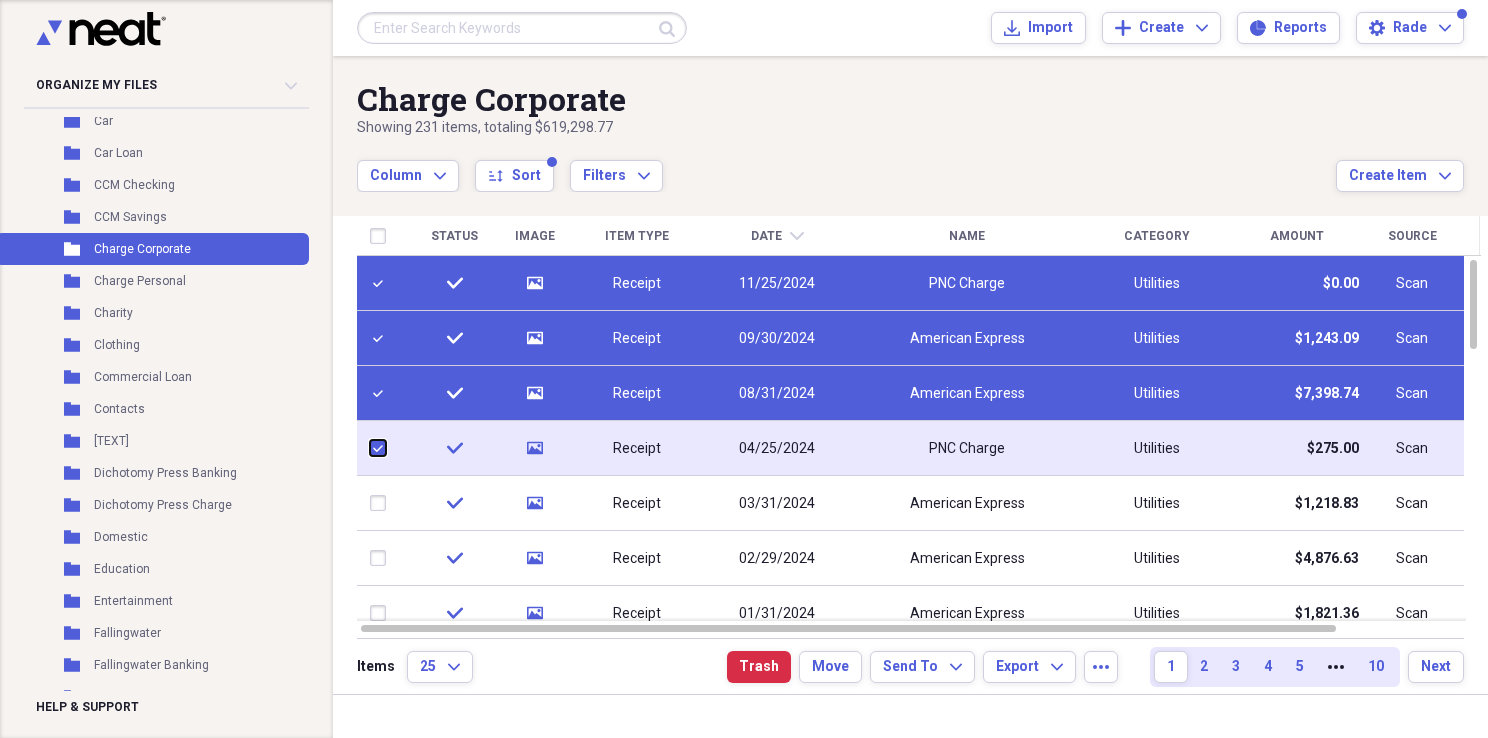 checkbox on "true" 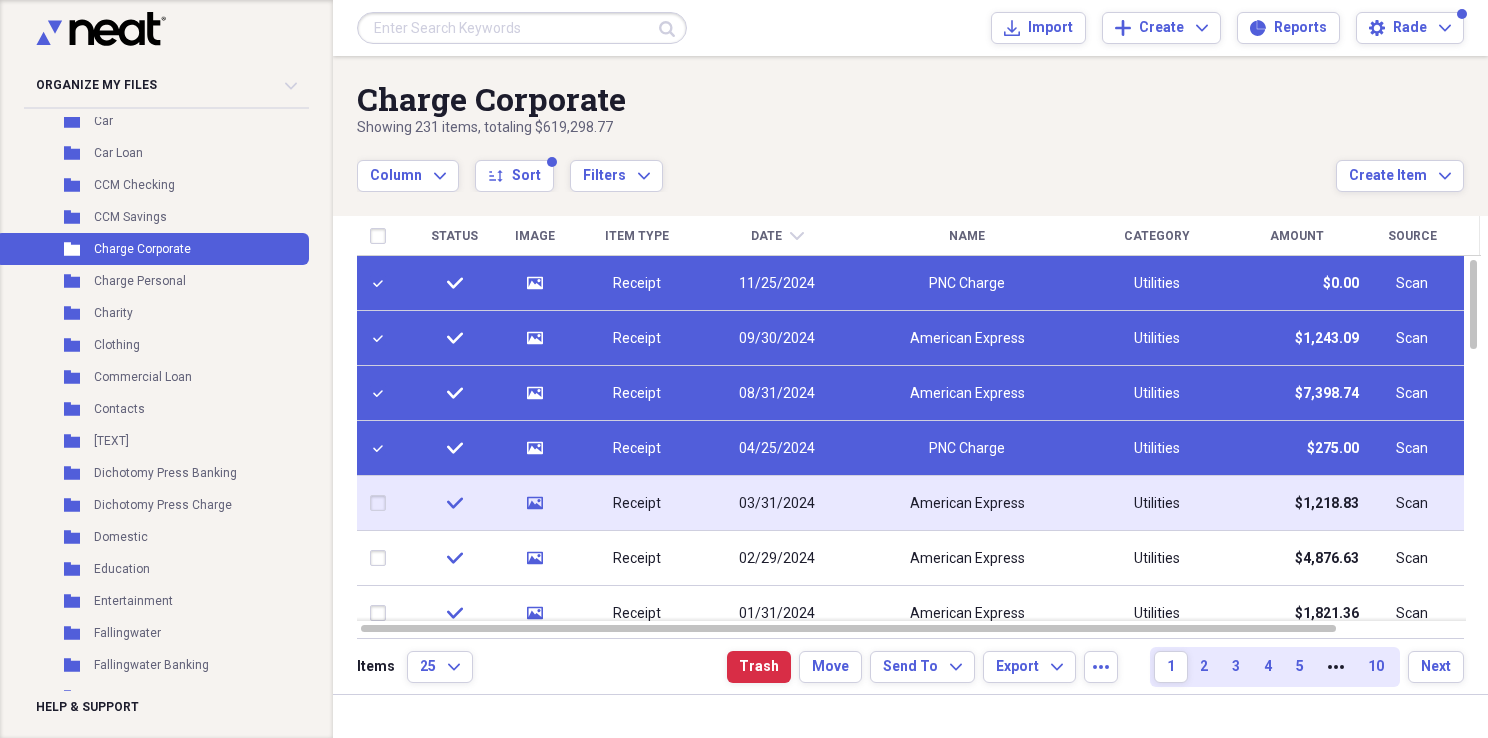 click at bounding box center [382, 503] 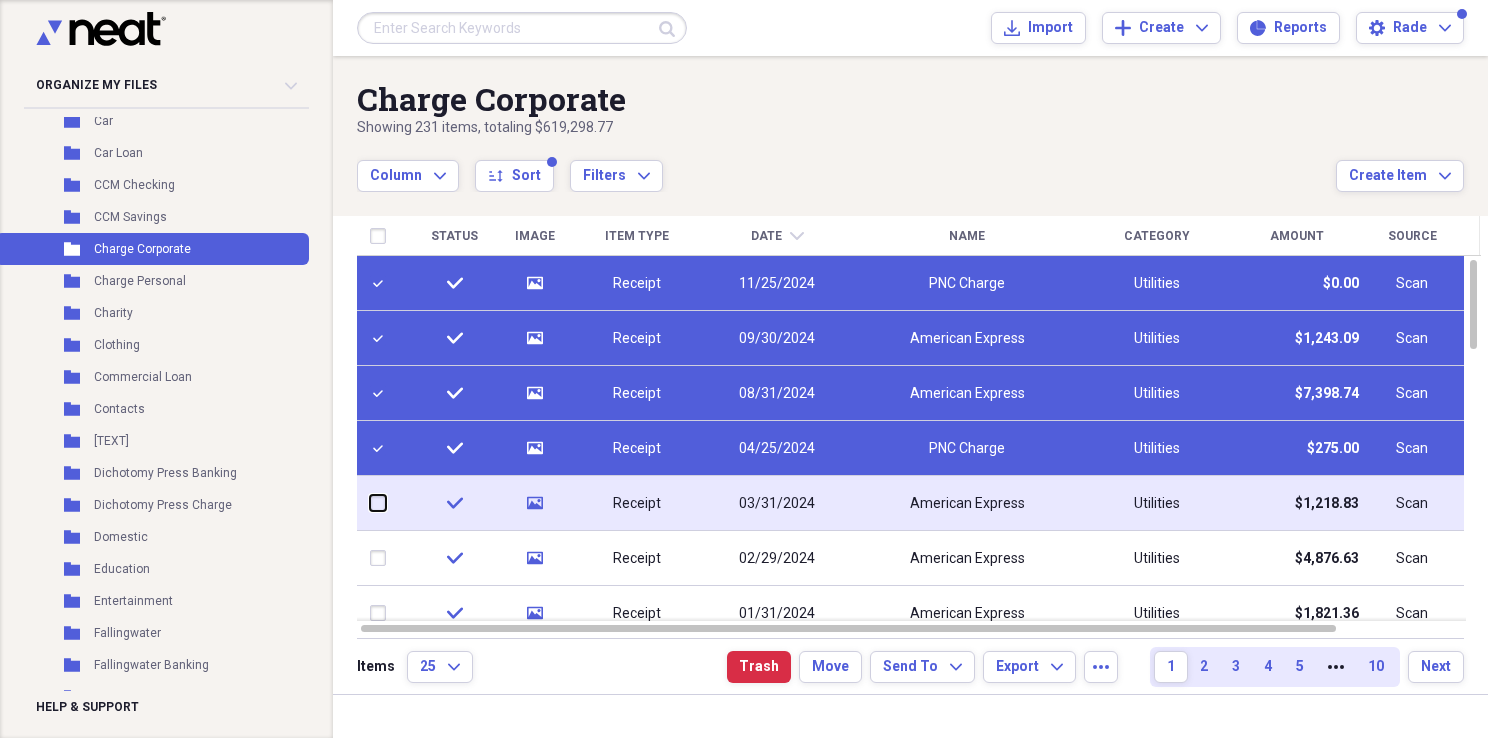 click at bounding box center [370, 503] 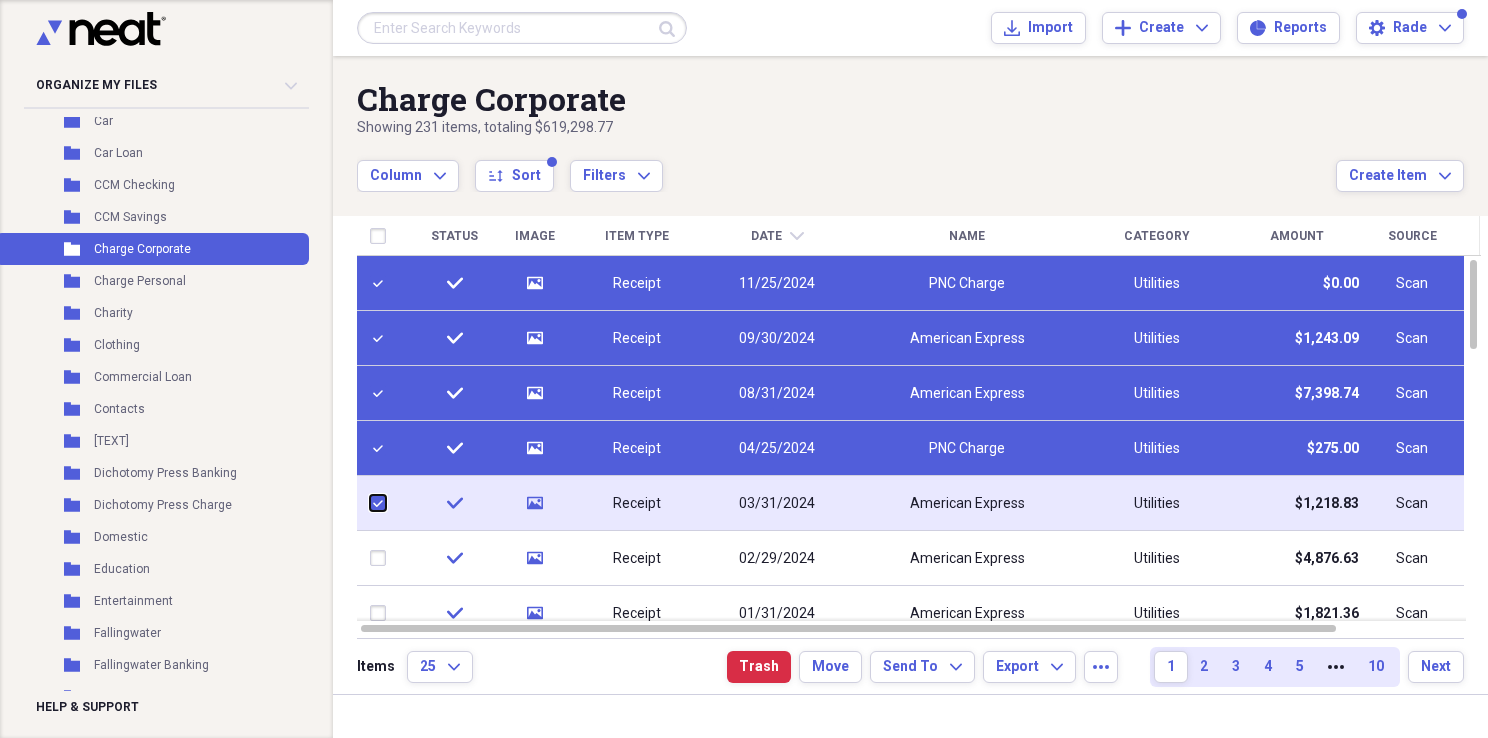 checkbox on "true" 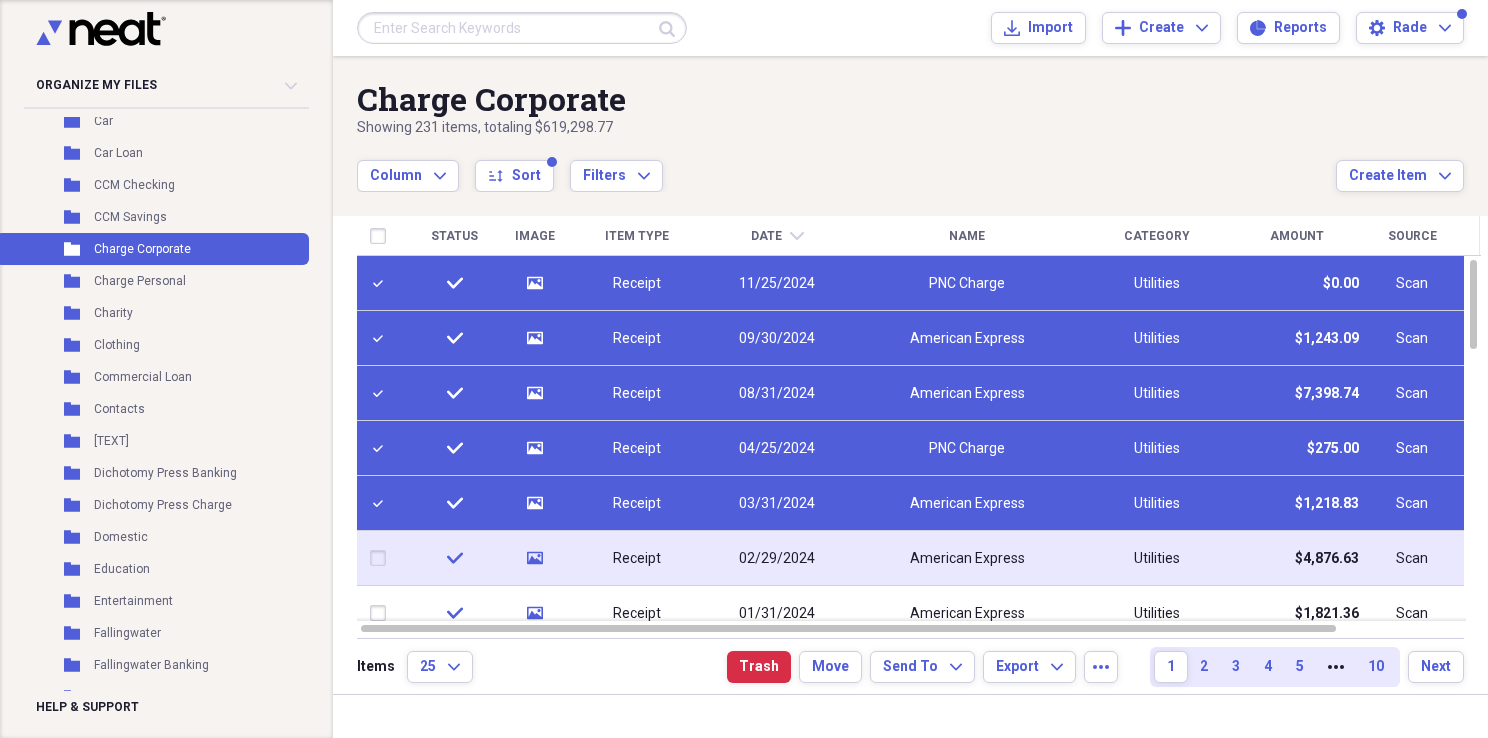 click at bounding box center (382, 558) 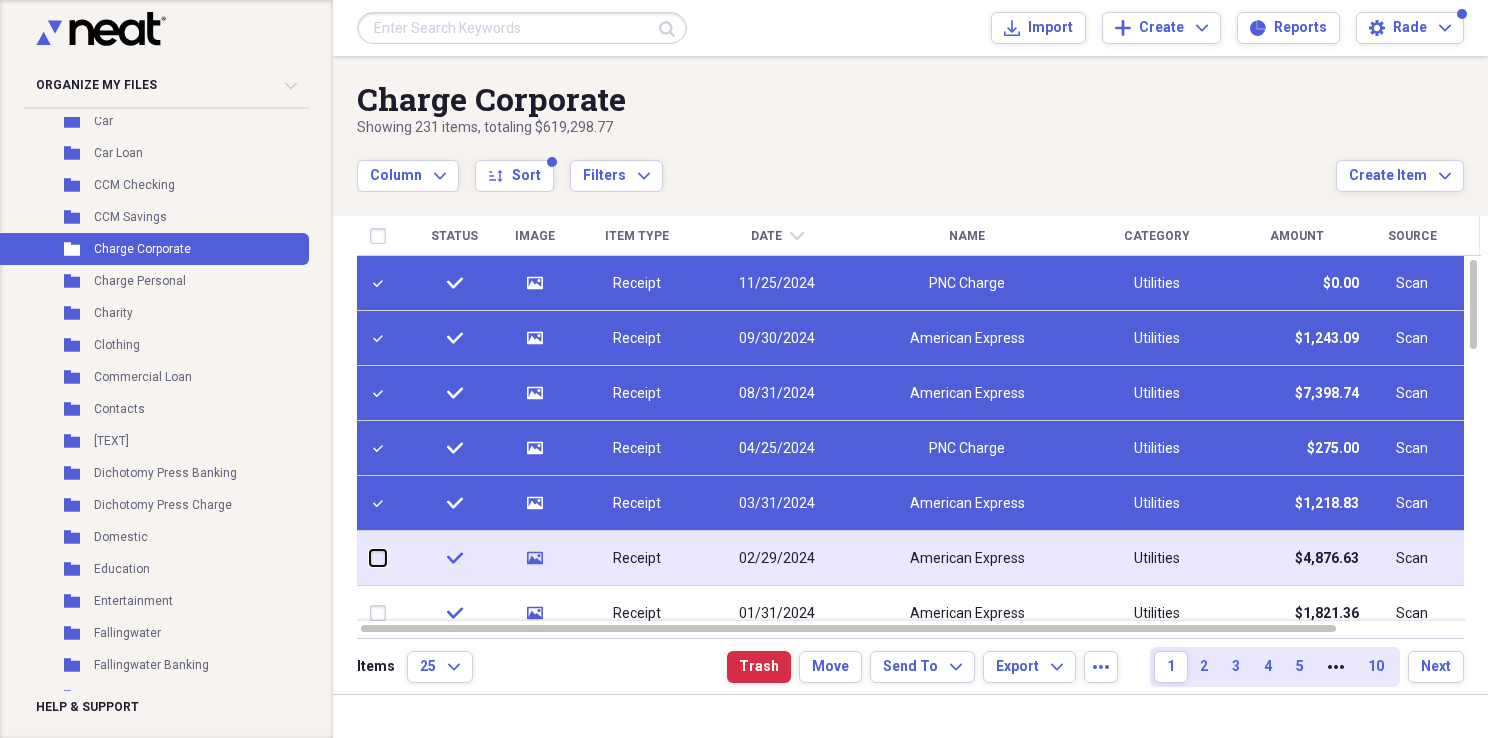 click at bounding box center (370, 558) 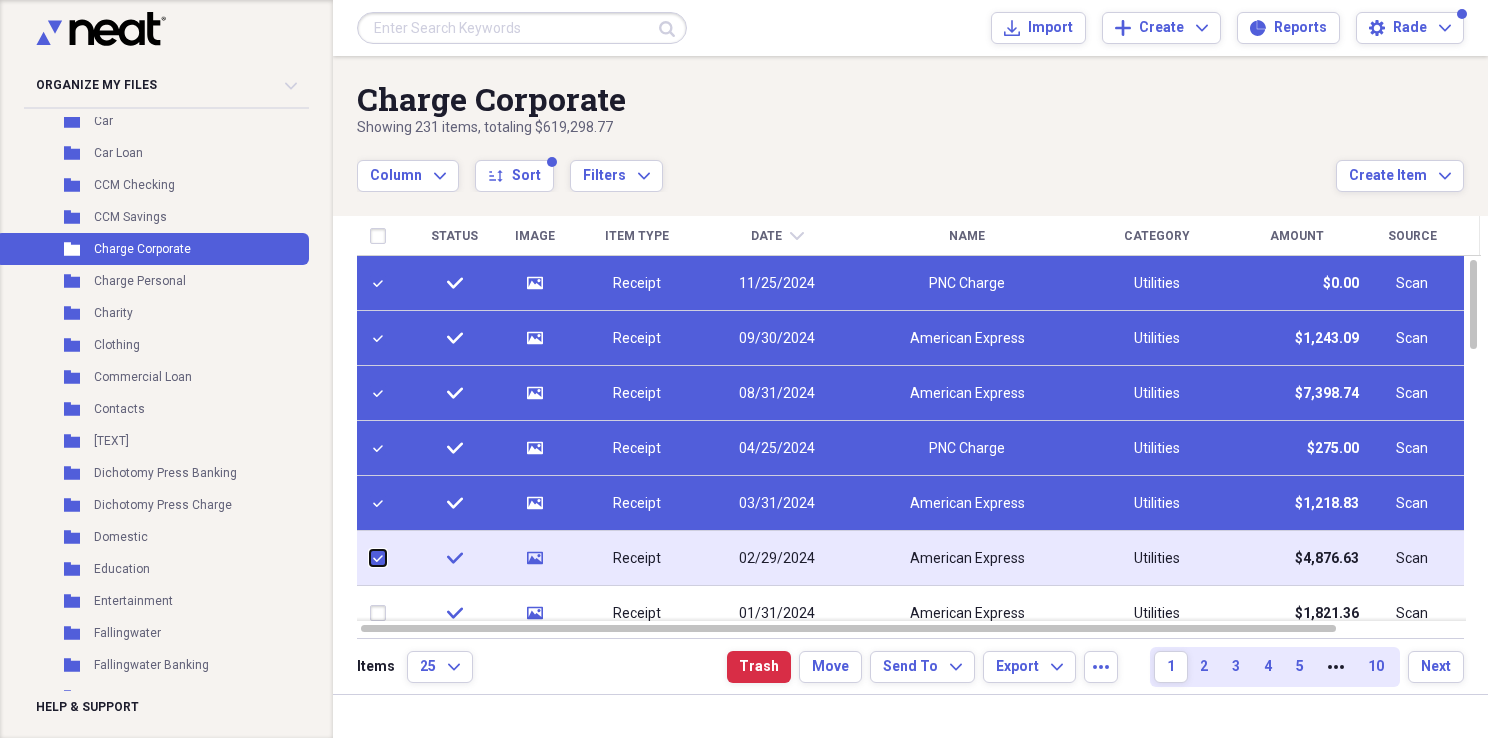 checkbox on "true" 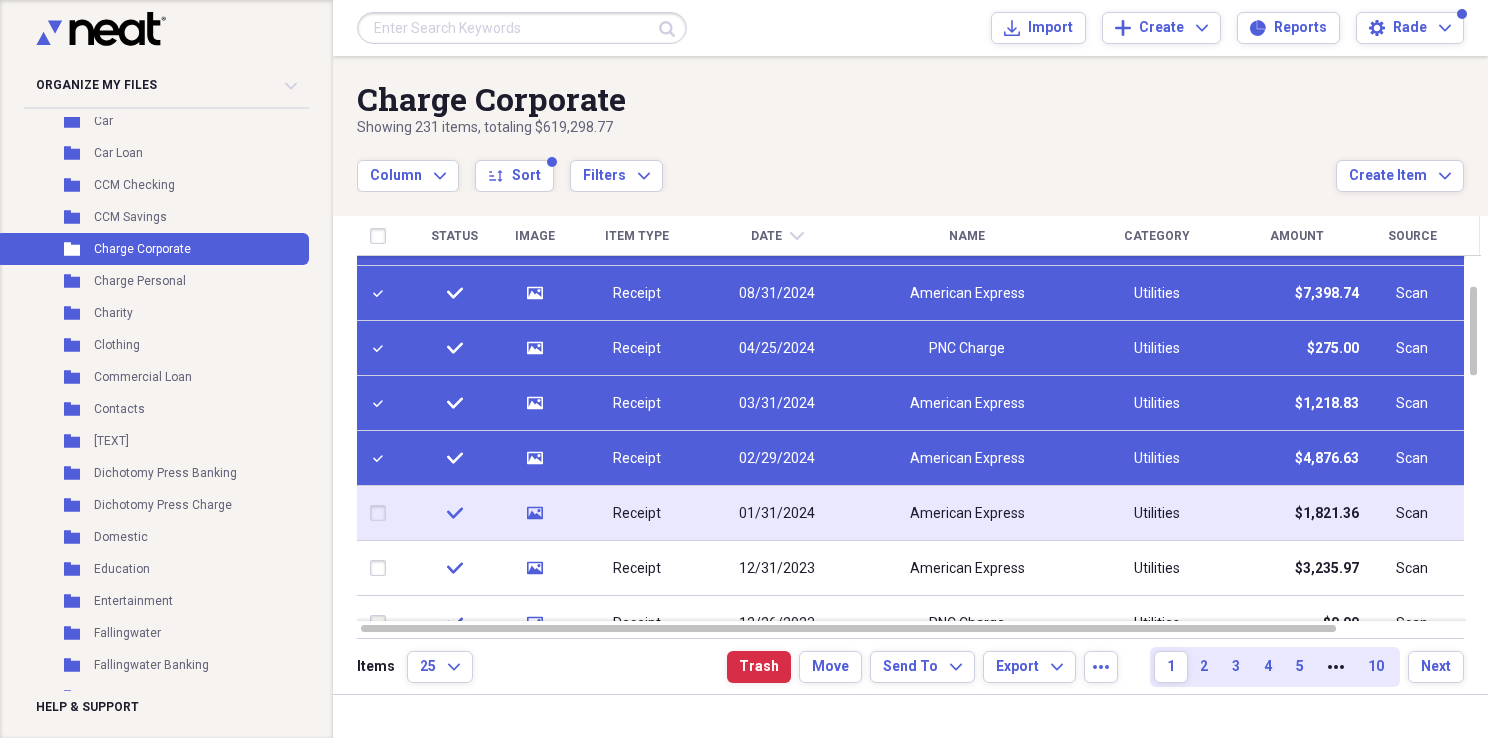 click at bounding box center (382, 513) 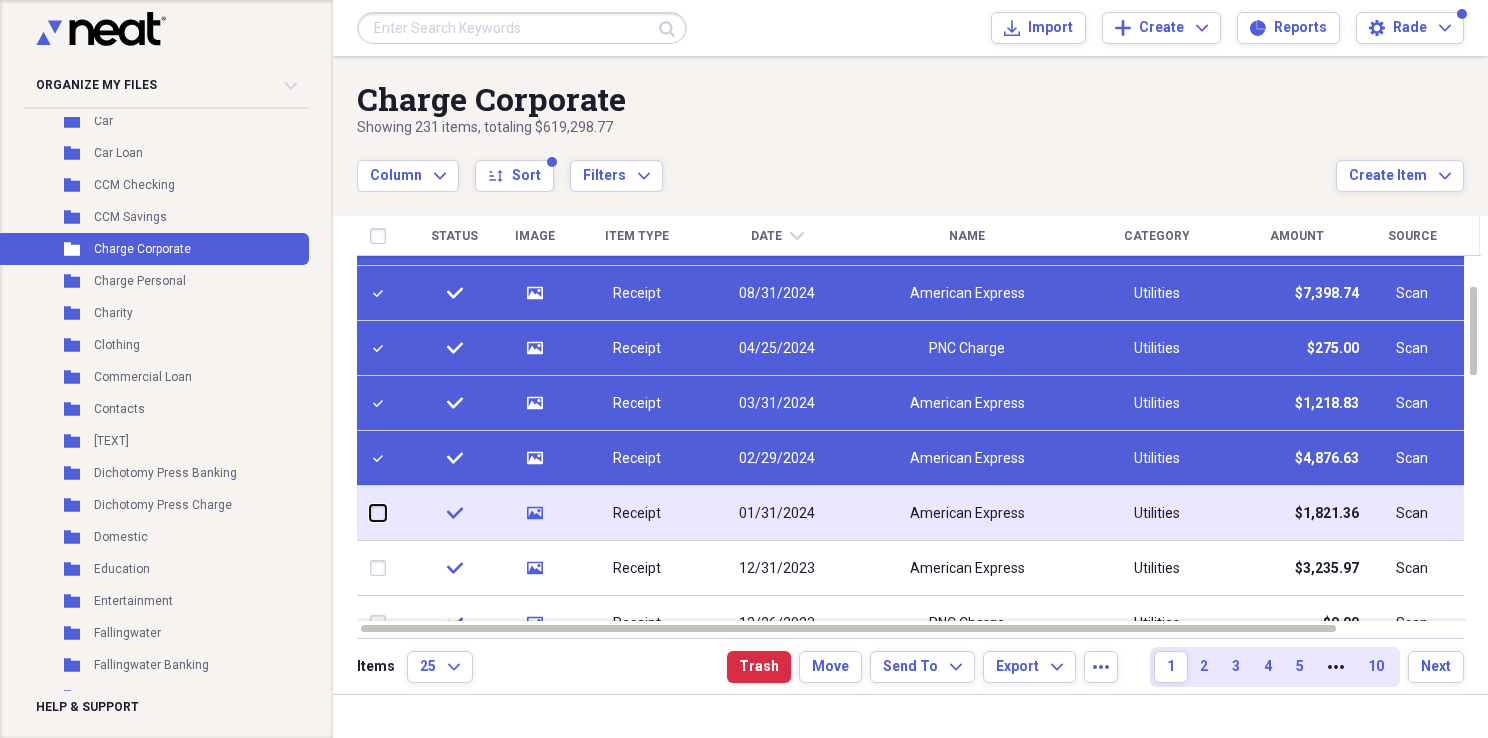click at bounding box center (370, 513) 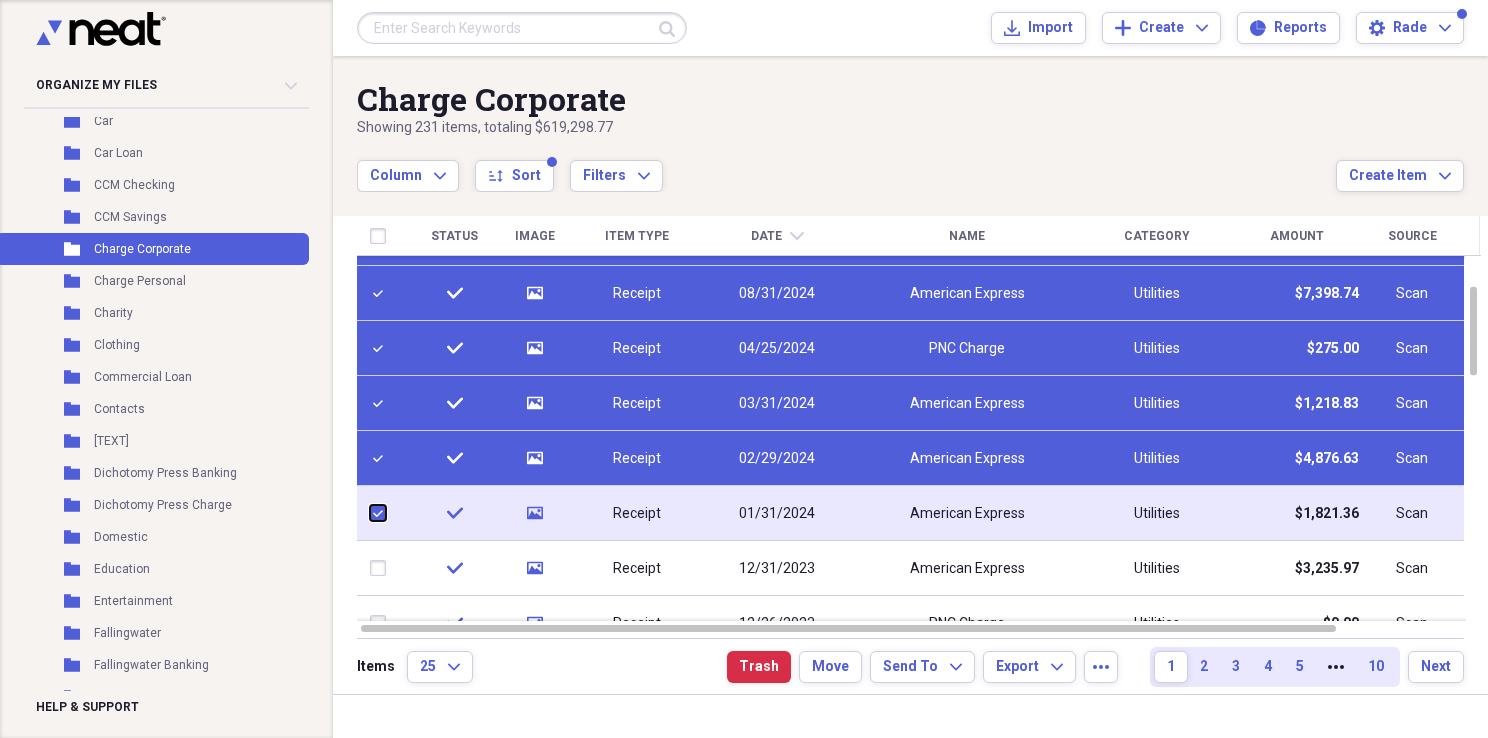 checkbox on "true" 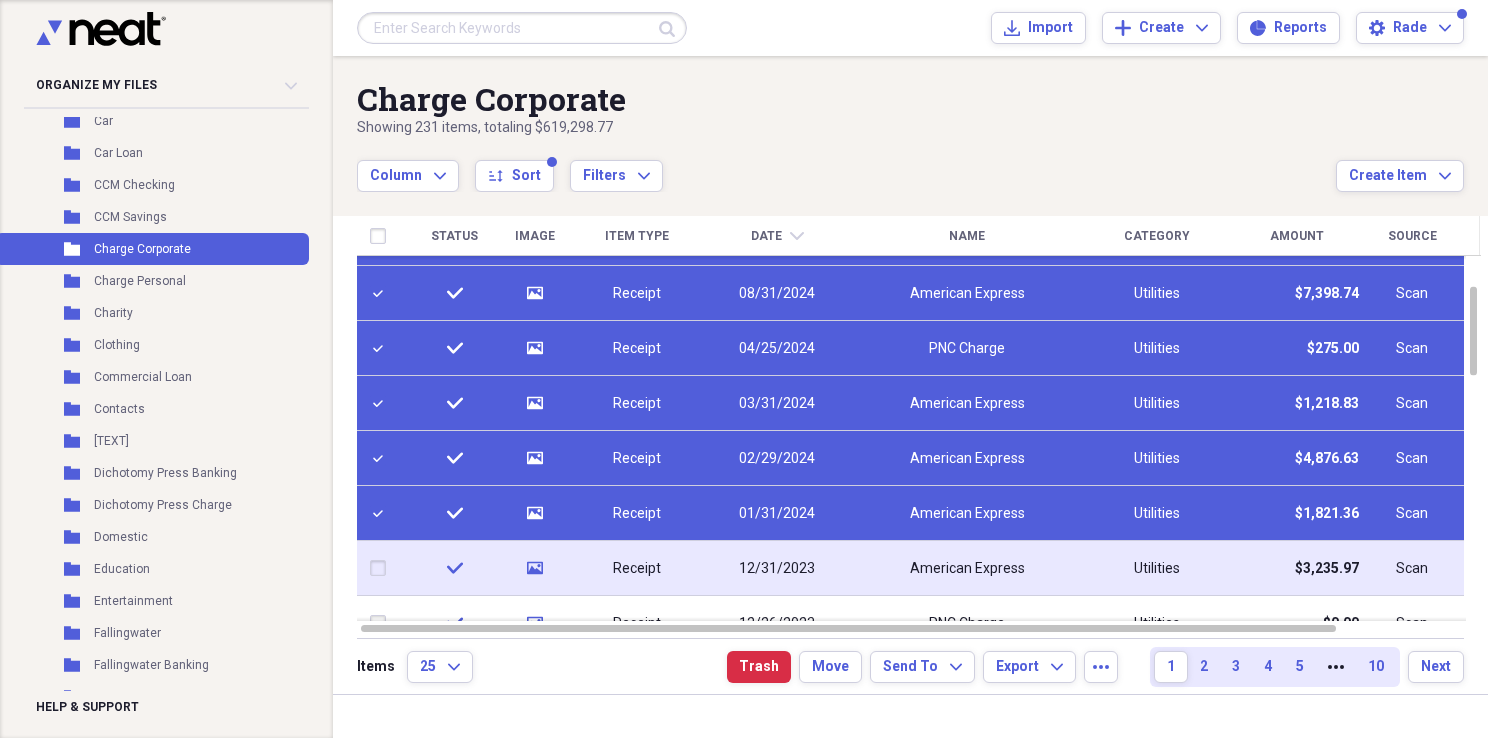 click at bounding box center (382, 568) 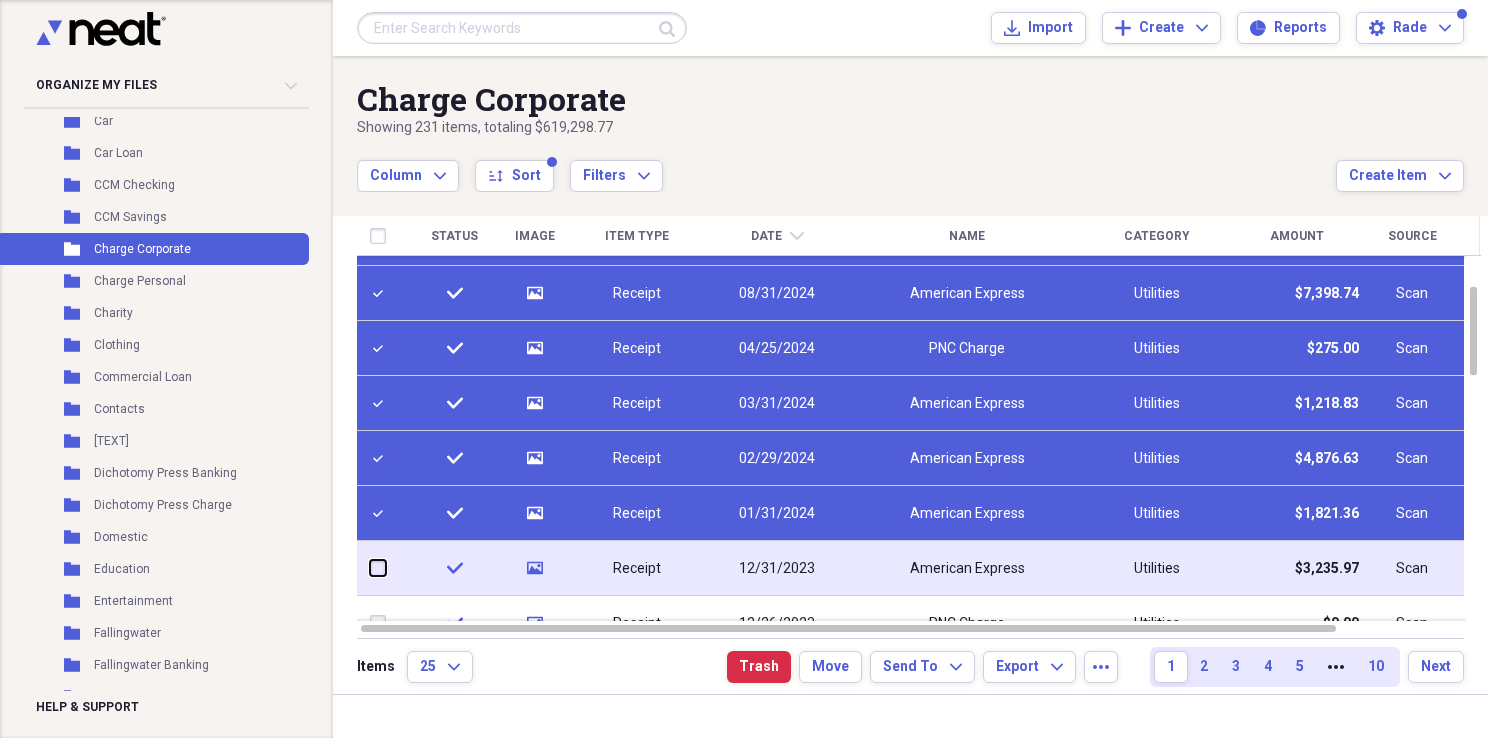 click at bounding box center (370, 568) 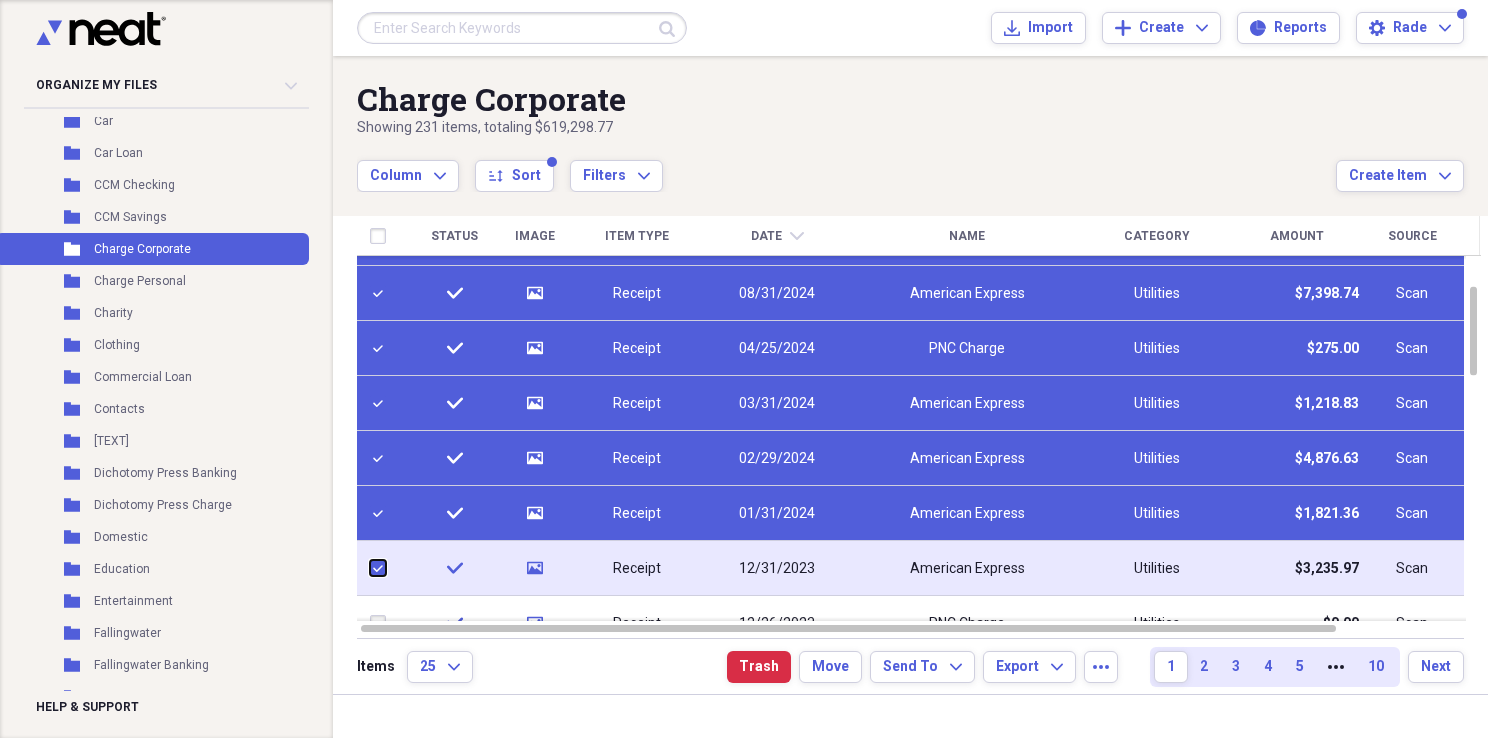 checkbox on "true" 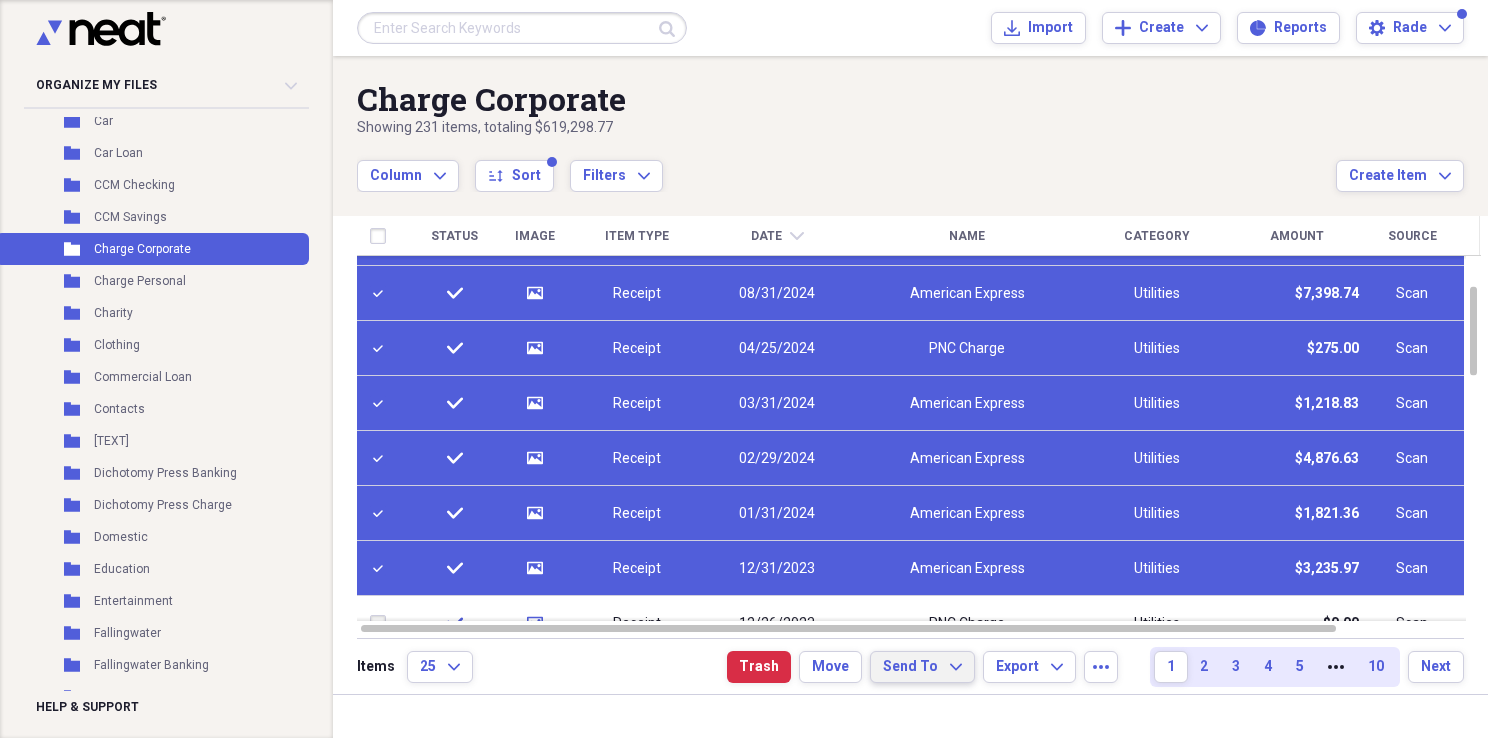 click on "Send To" at bounding box center (910, 667) 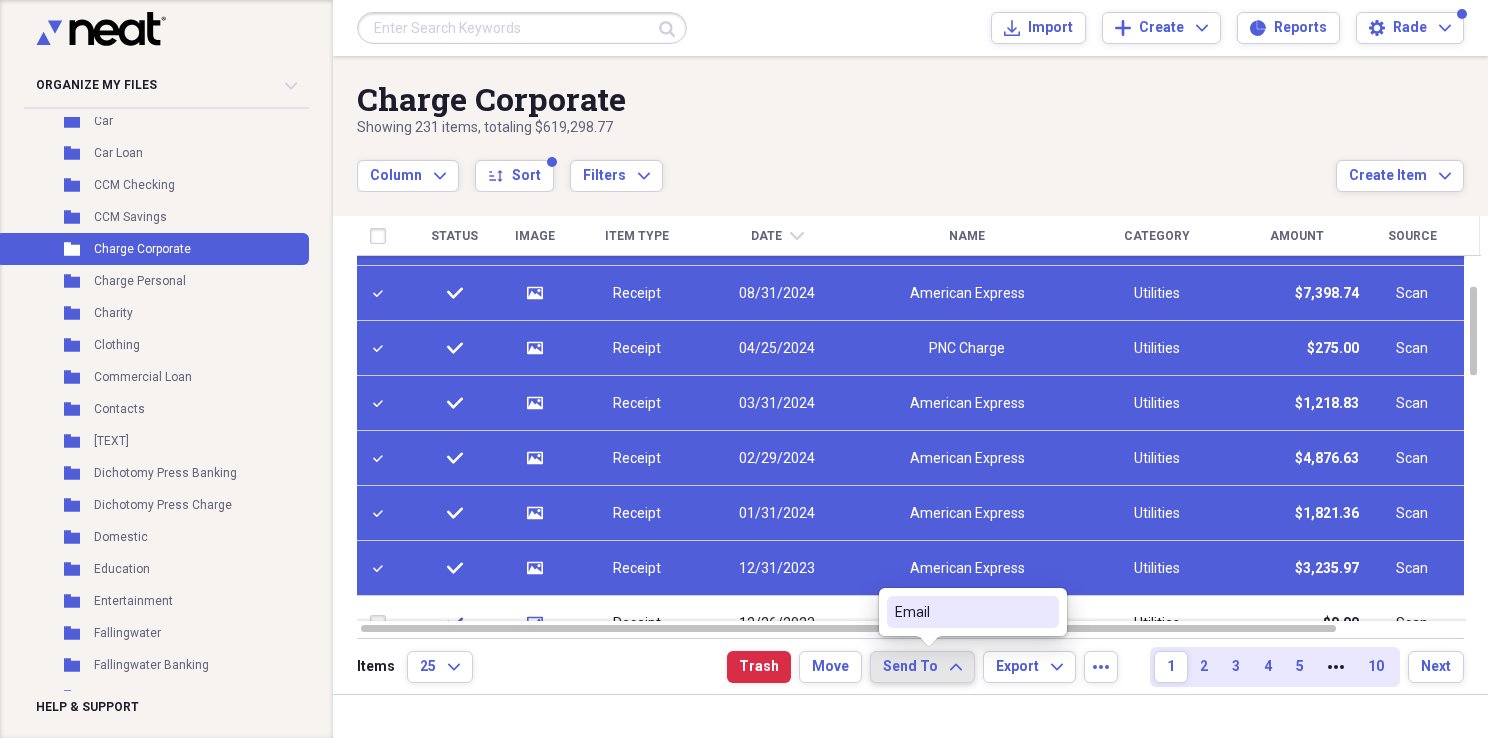 click 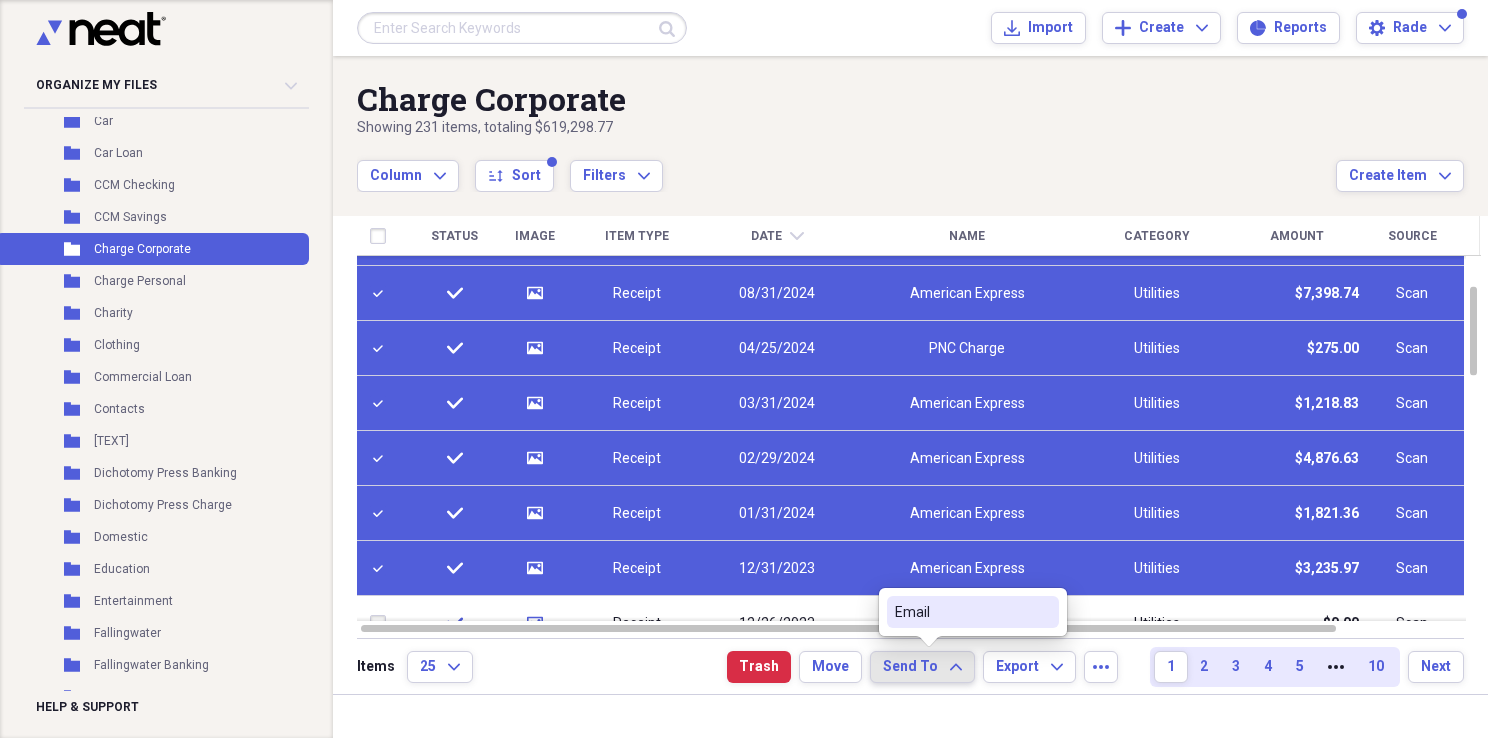 click on "Email" at bounding box center [961, 612] 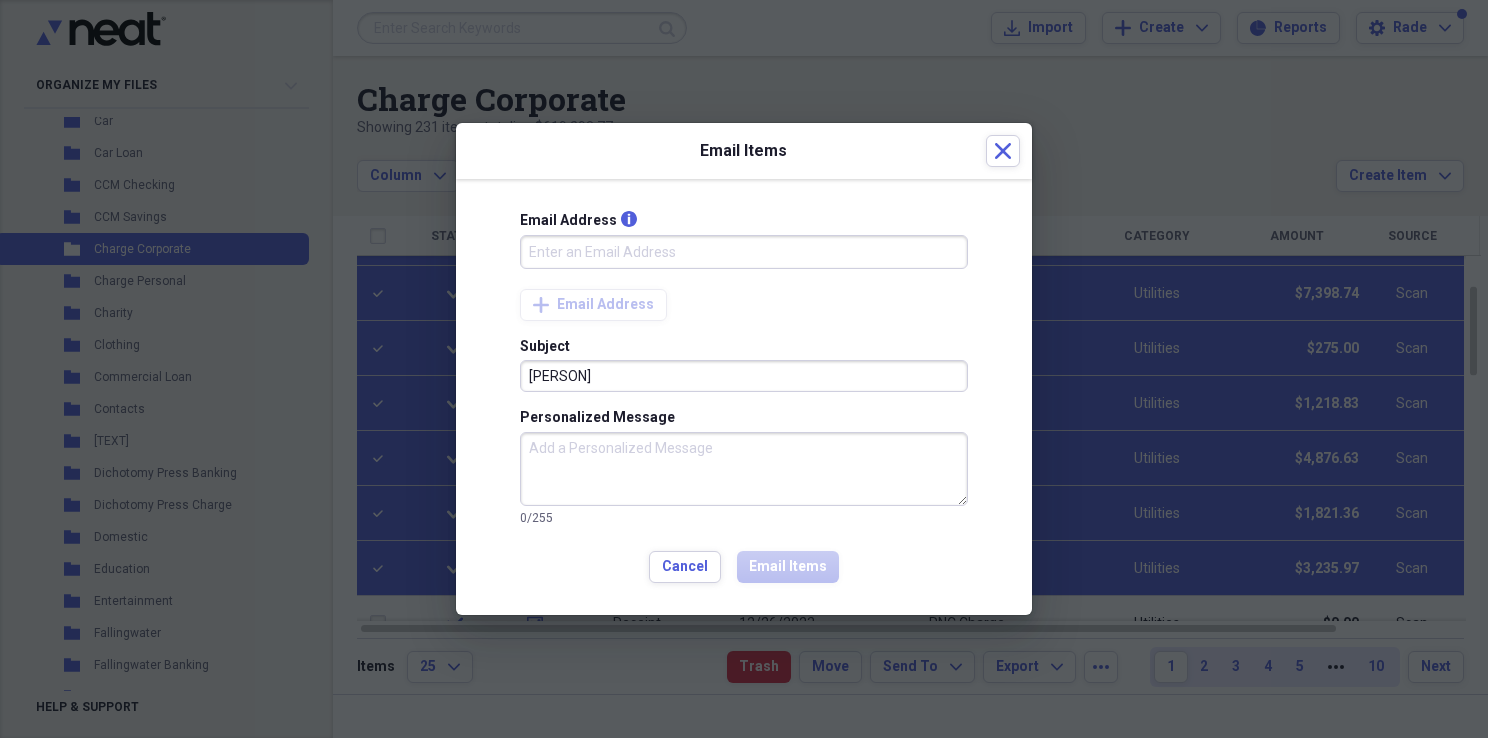 click on "Email Address info" at bounding box center (744, 252) 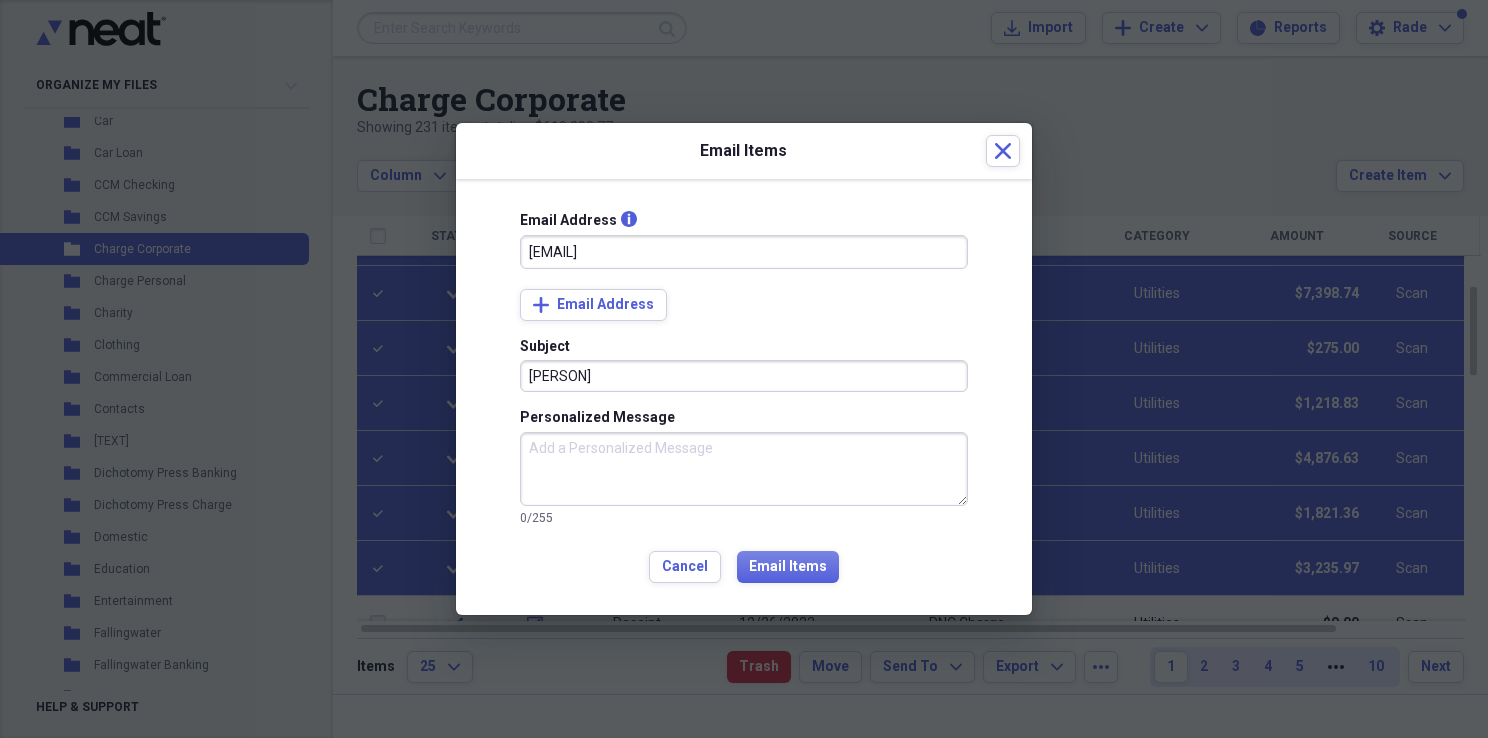 type on "[EMAIL]" 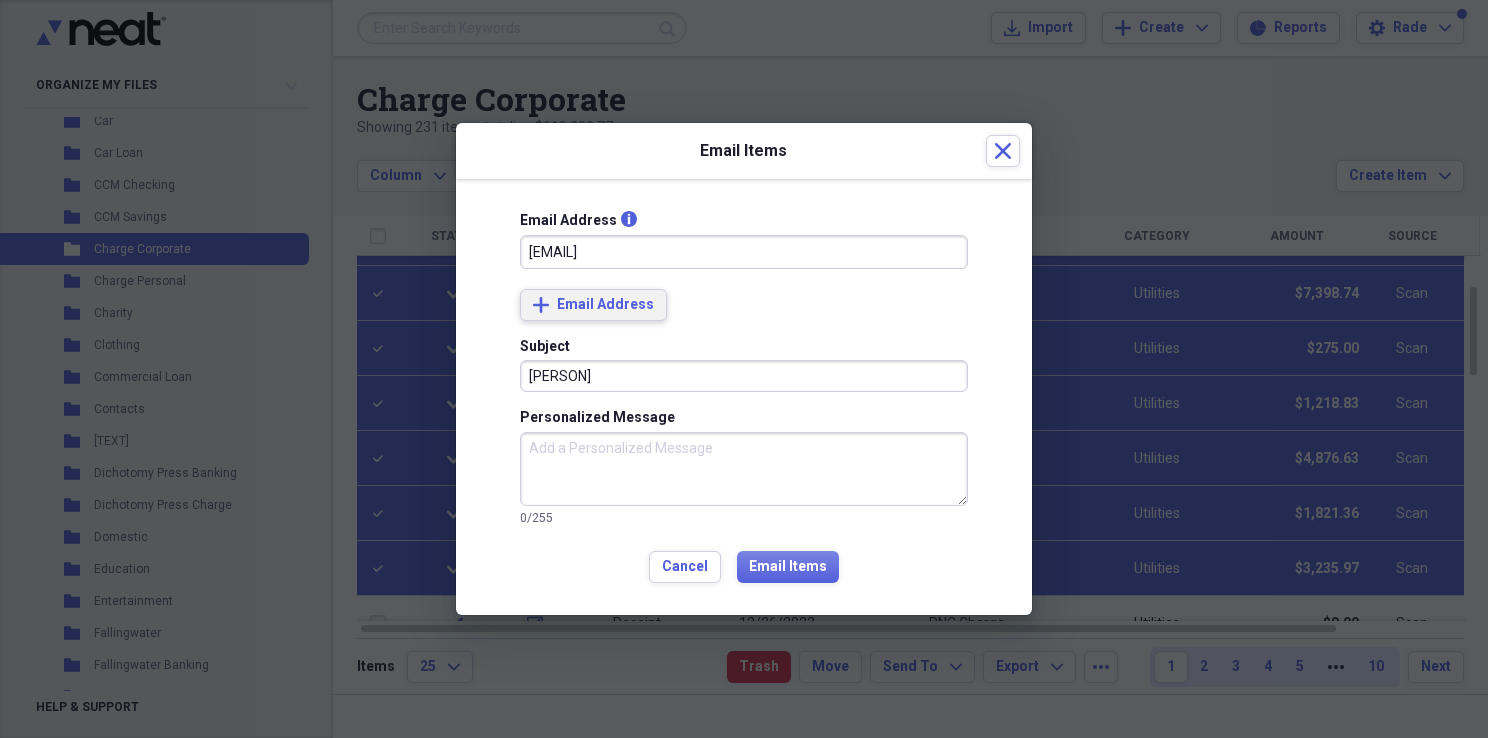 type 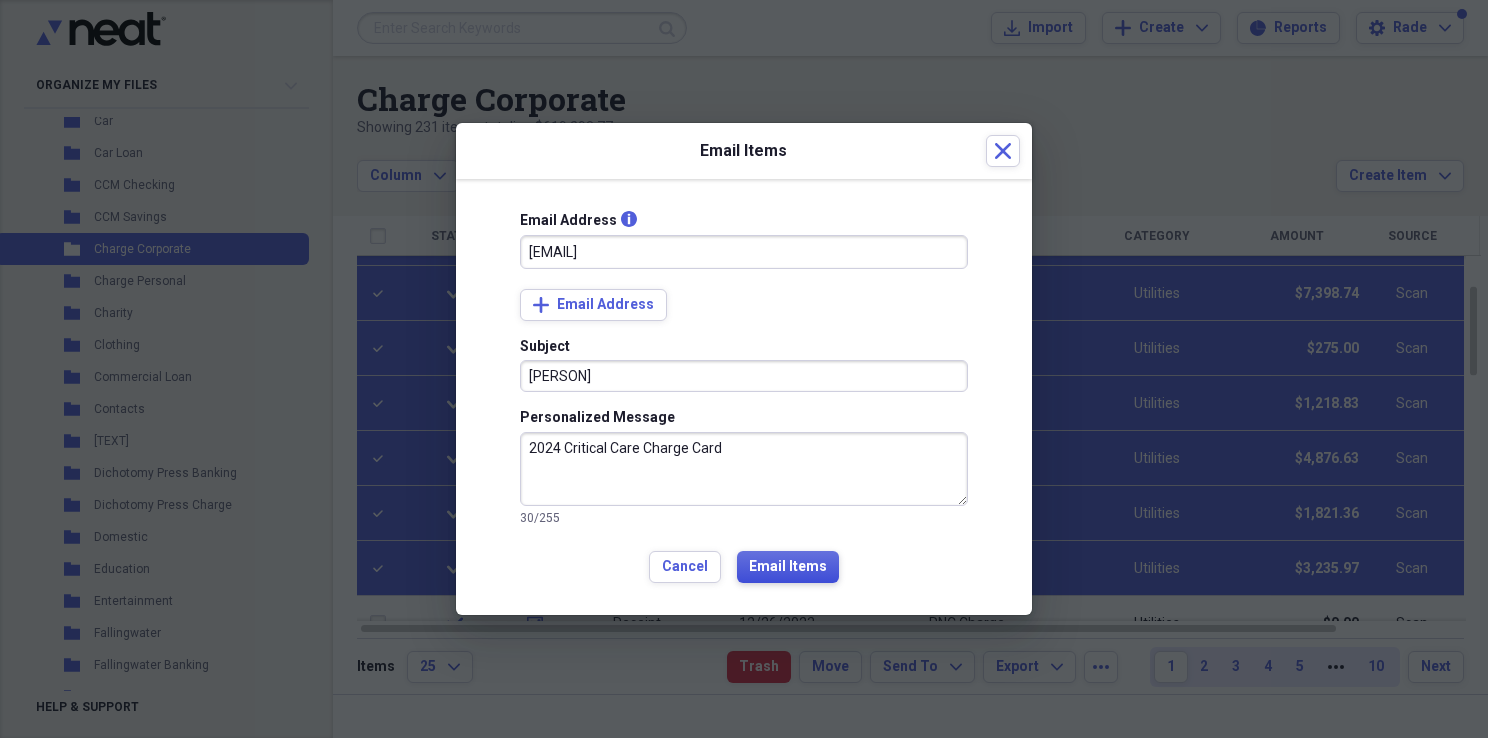 type on "2024 Critical Care Charge Card" 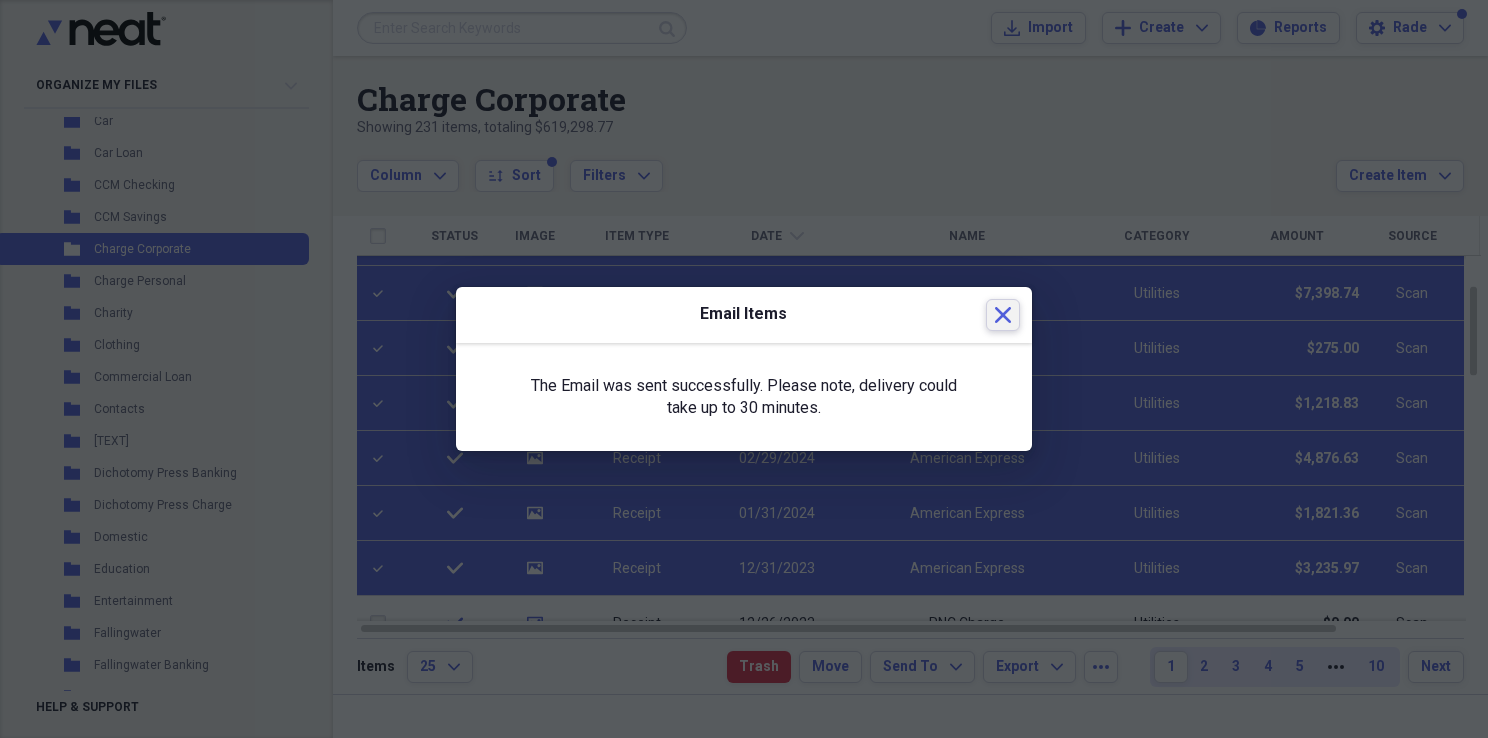 click on "Close" at bounding box center (1003, 315) 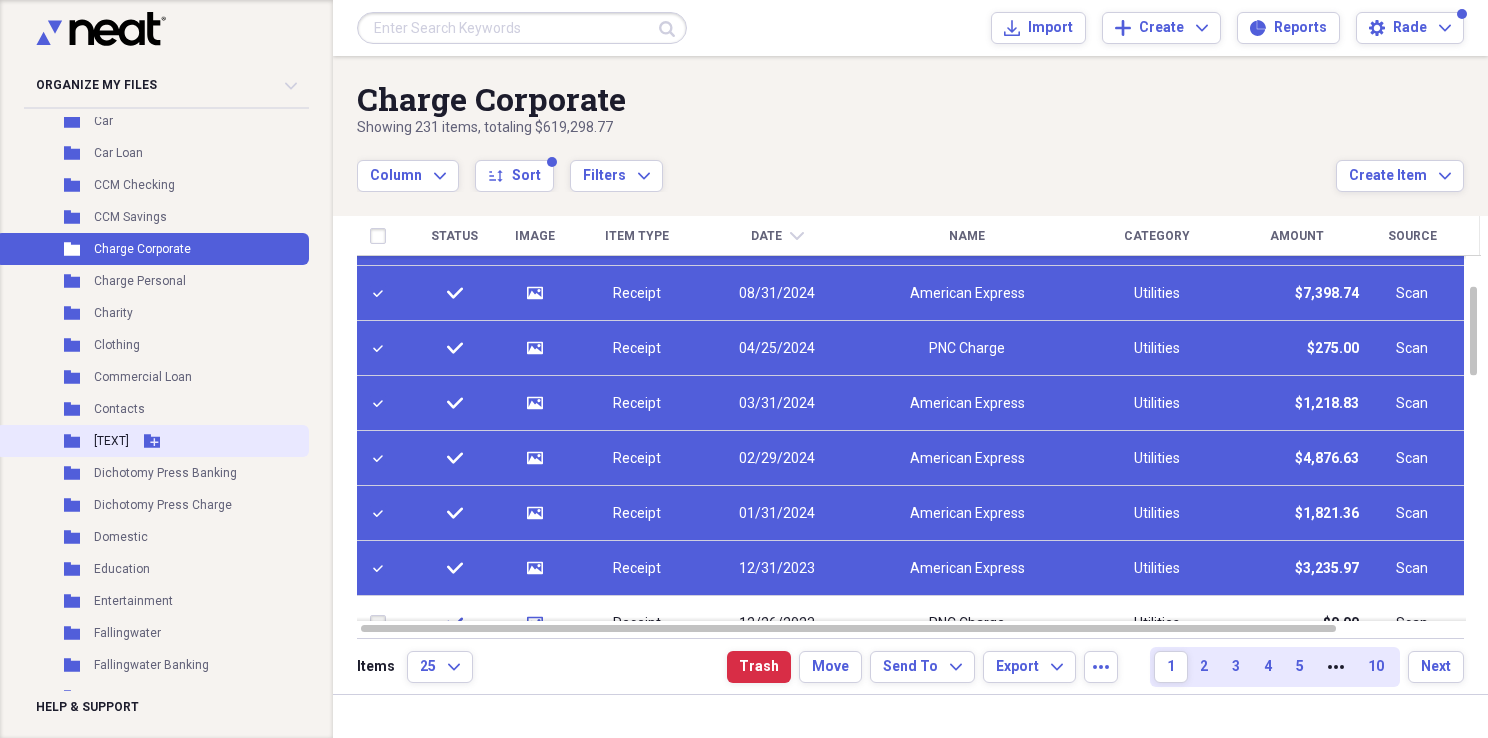 click on "Folder Dichotomy Press Add Folder" at bounding box center [152, 441] 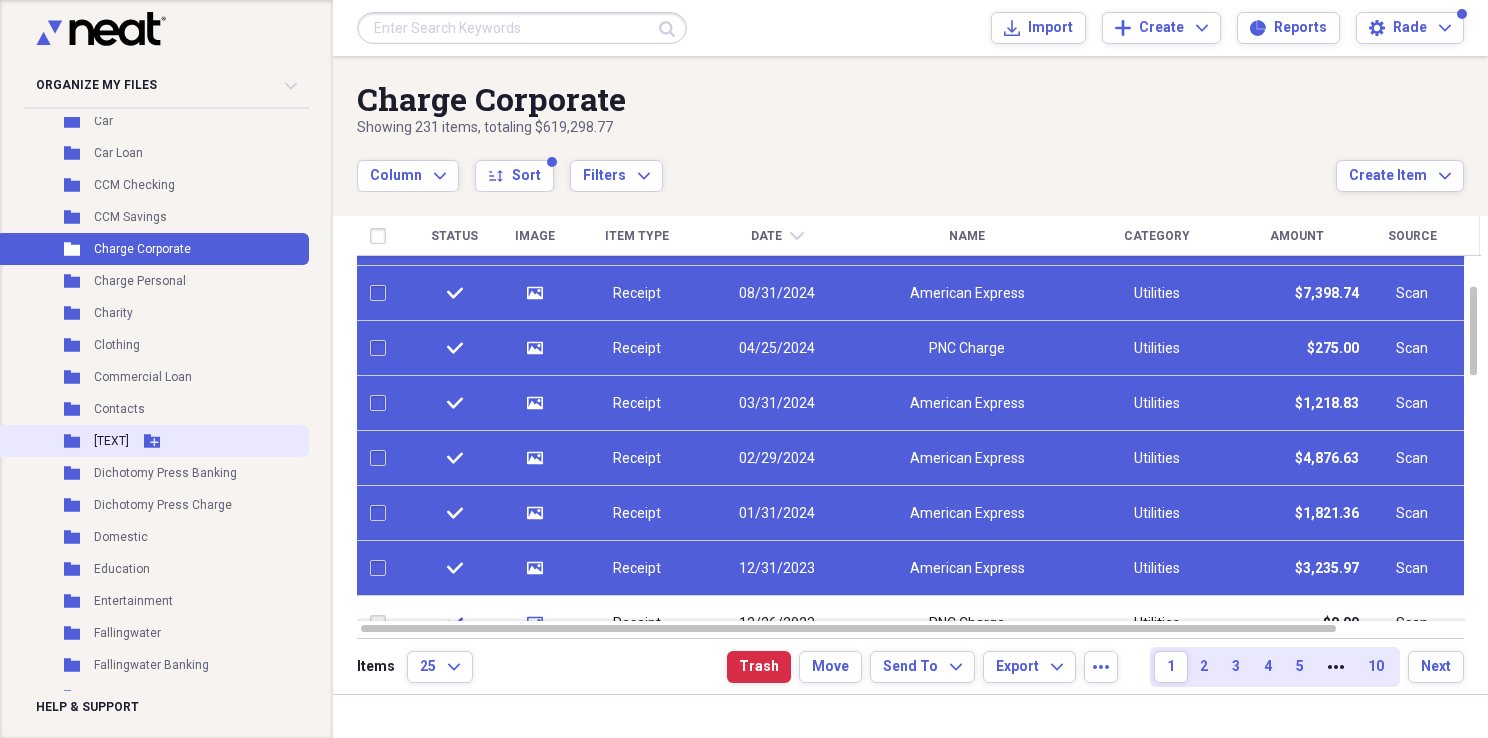 checkbox on "false" 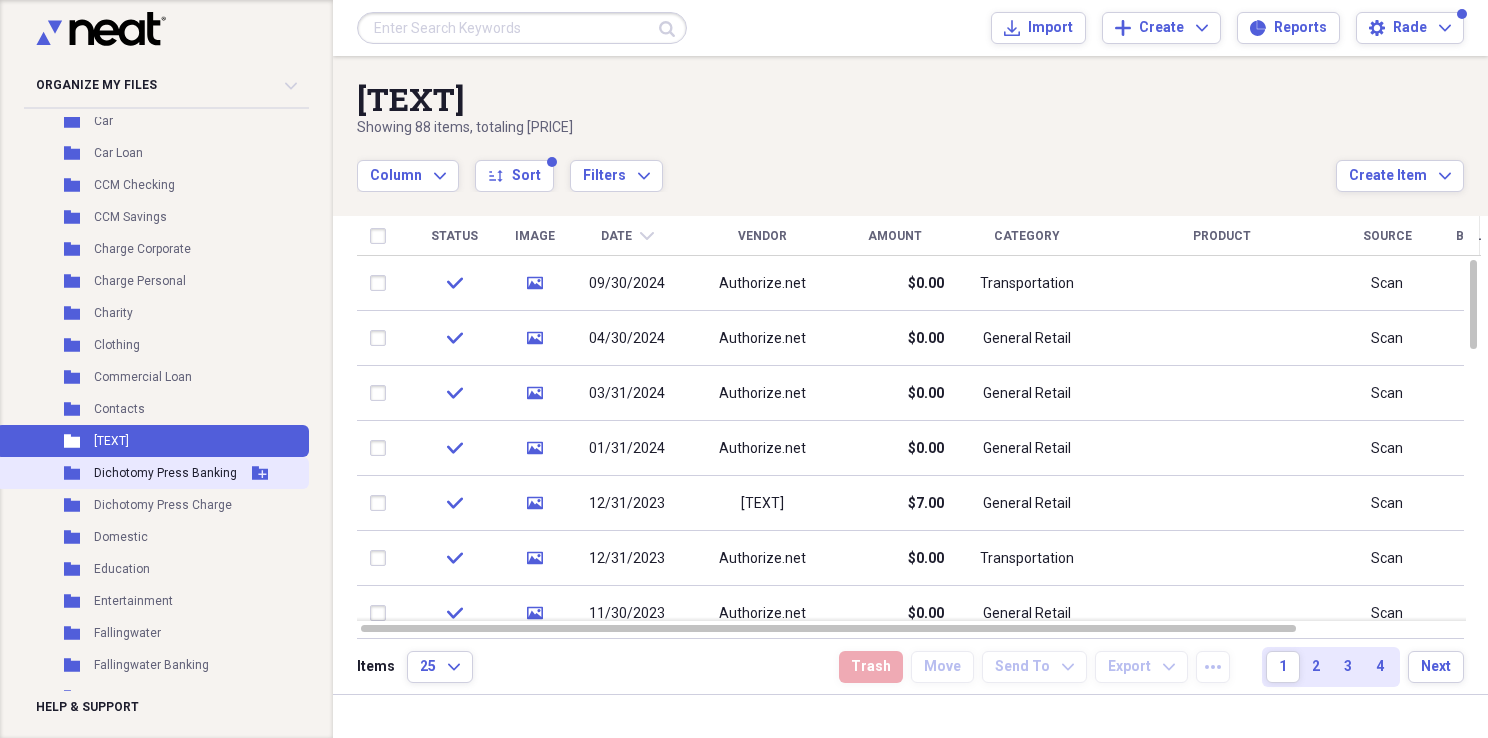 click on "Dichotomy Press Banking" at bounding box center [165, 473] 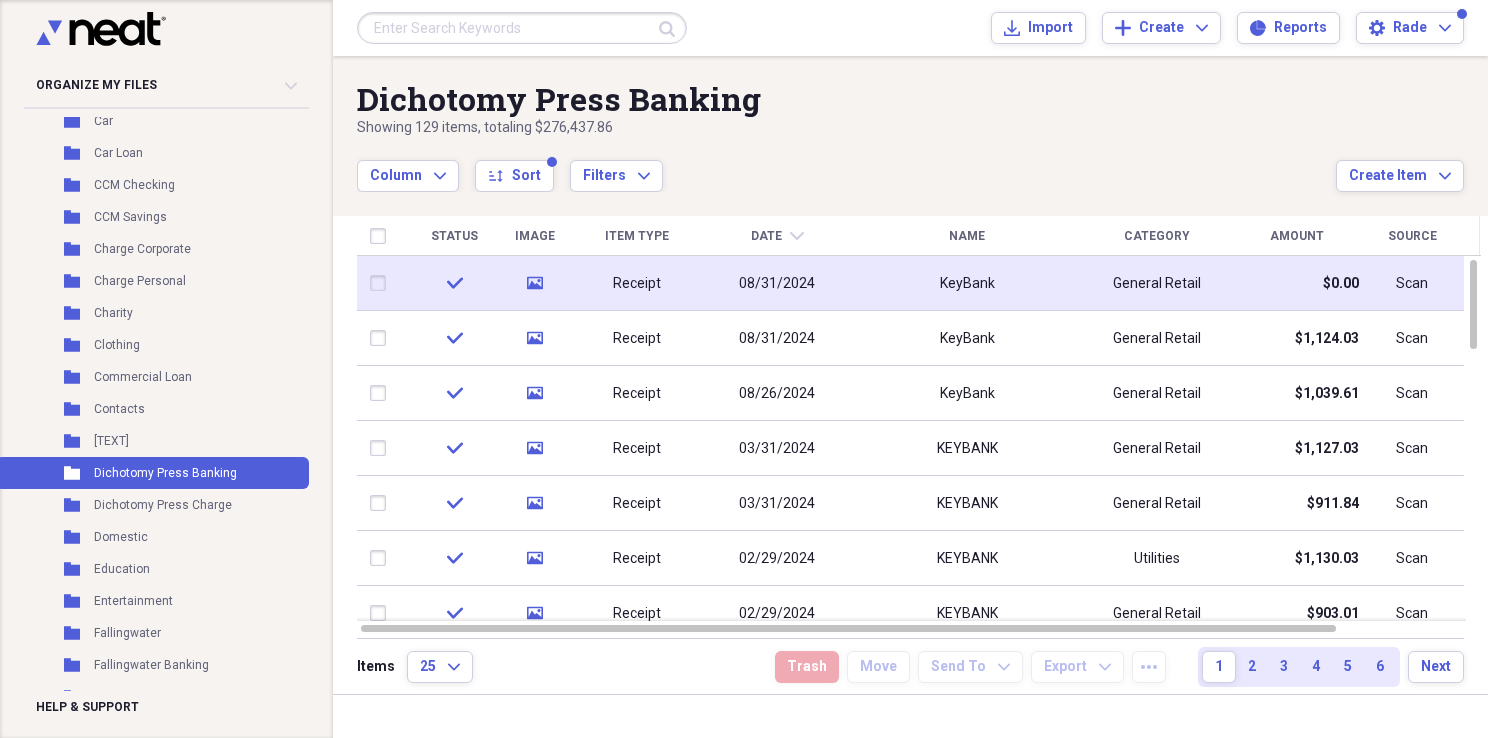 click on "media" 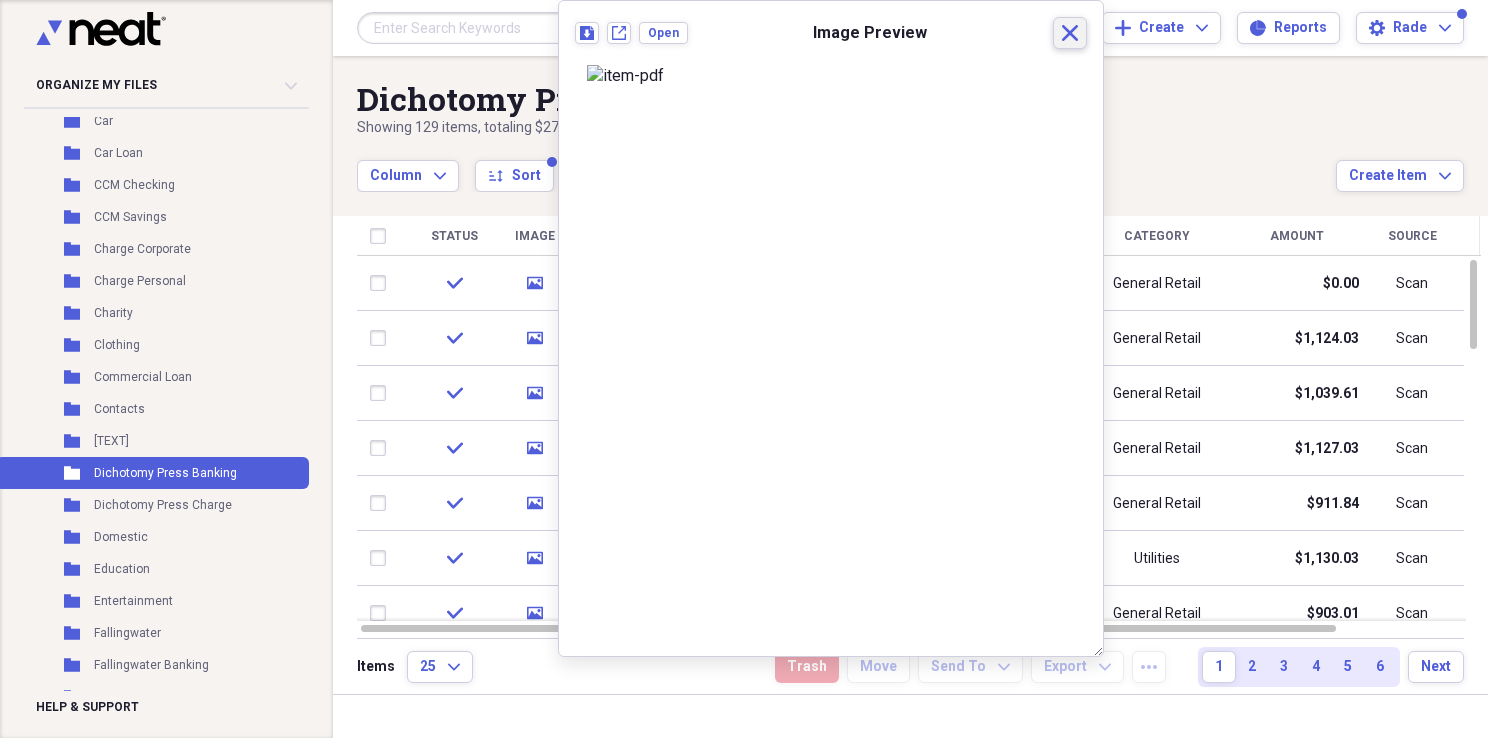 click 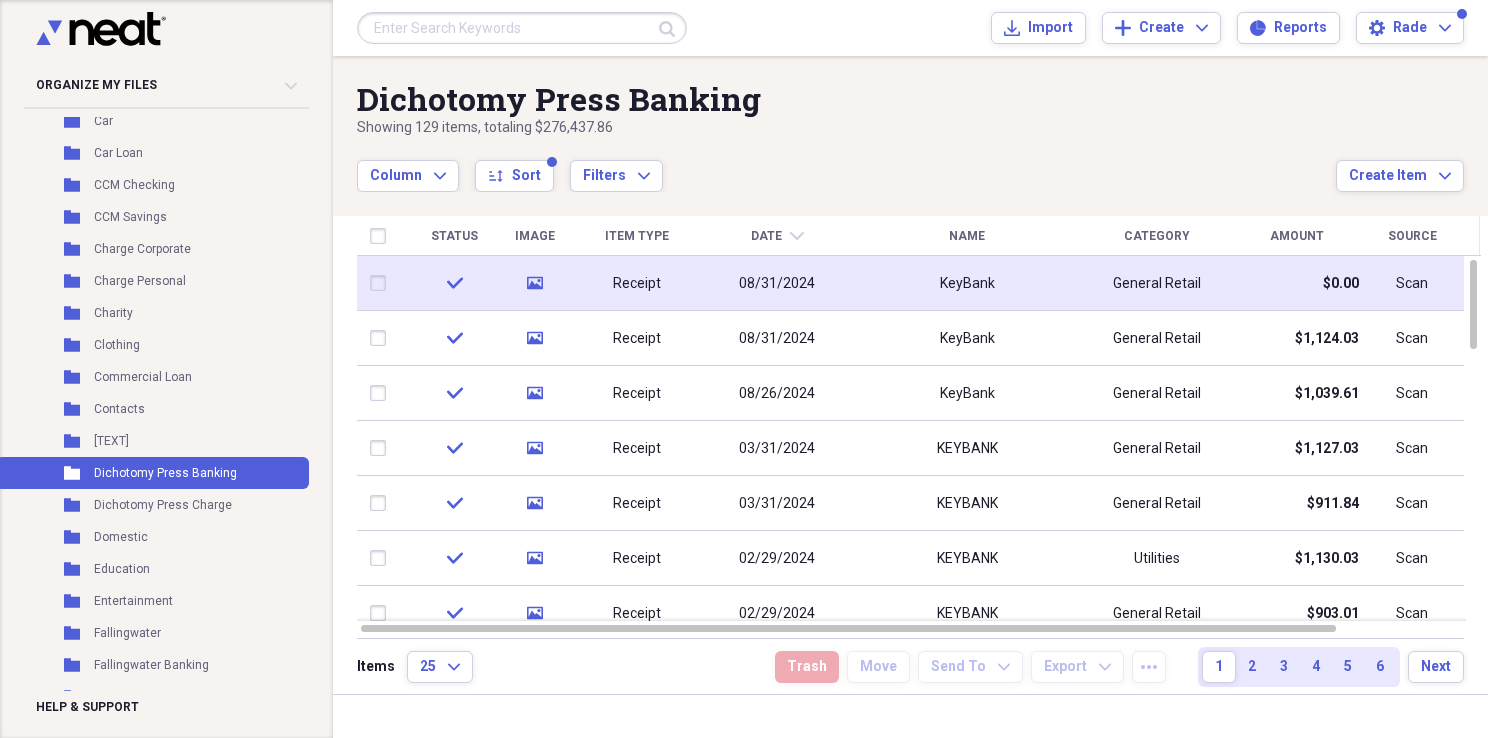 click at bounding box center (382, 283) 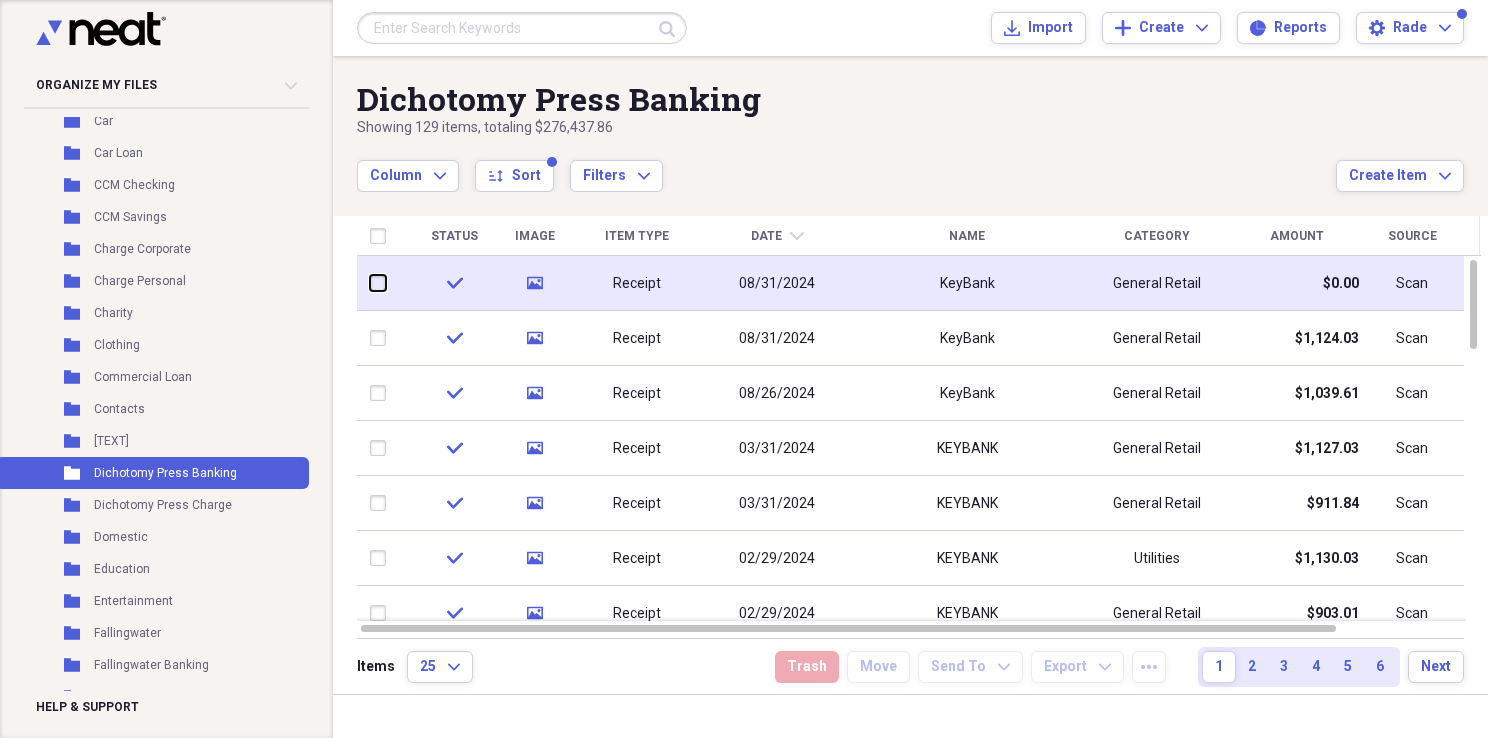 click at bounding box center (370, 283) 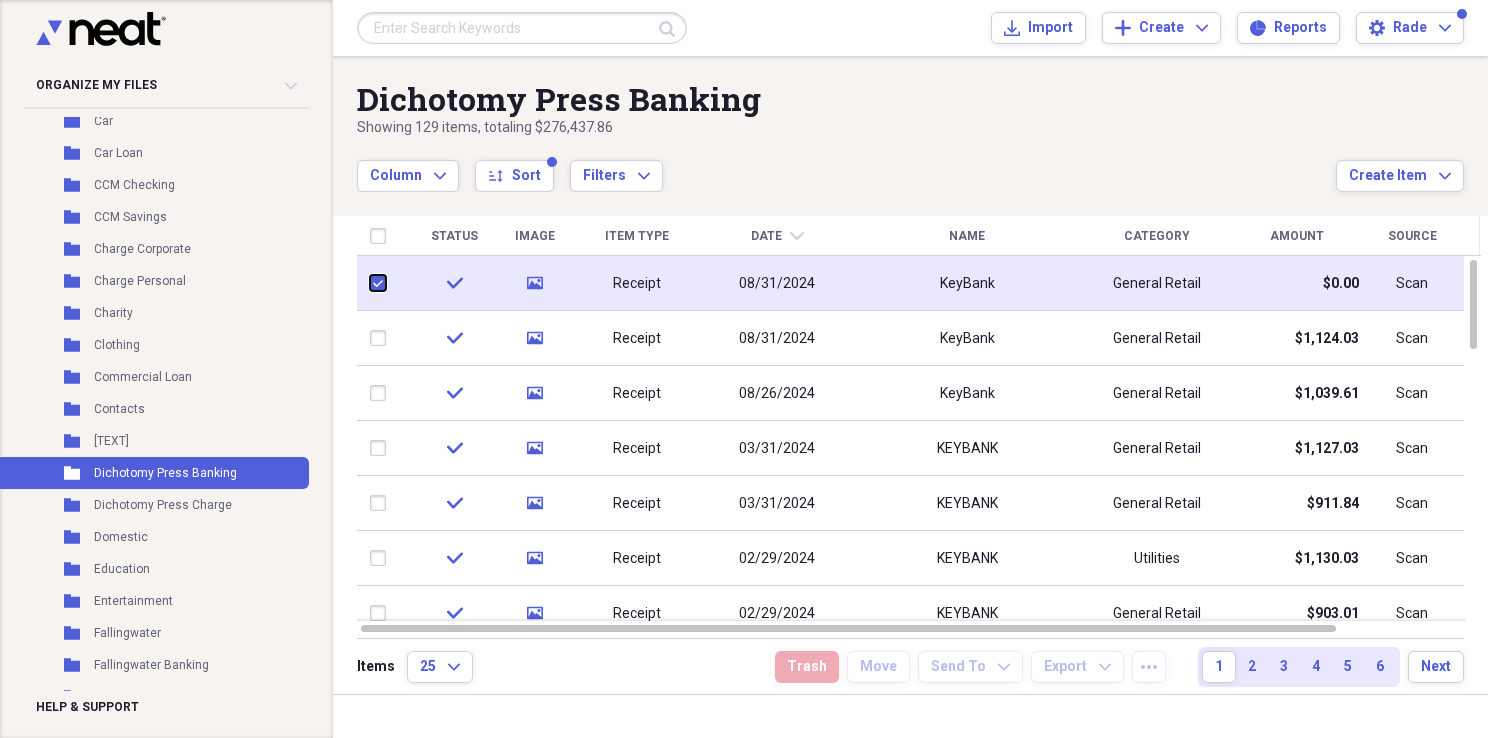 checkbox on "true" 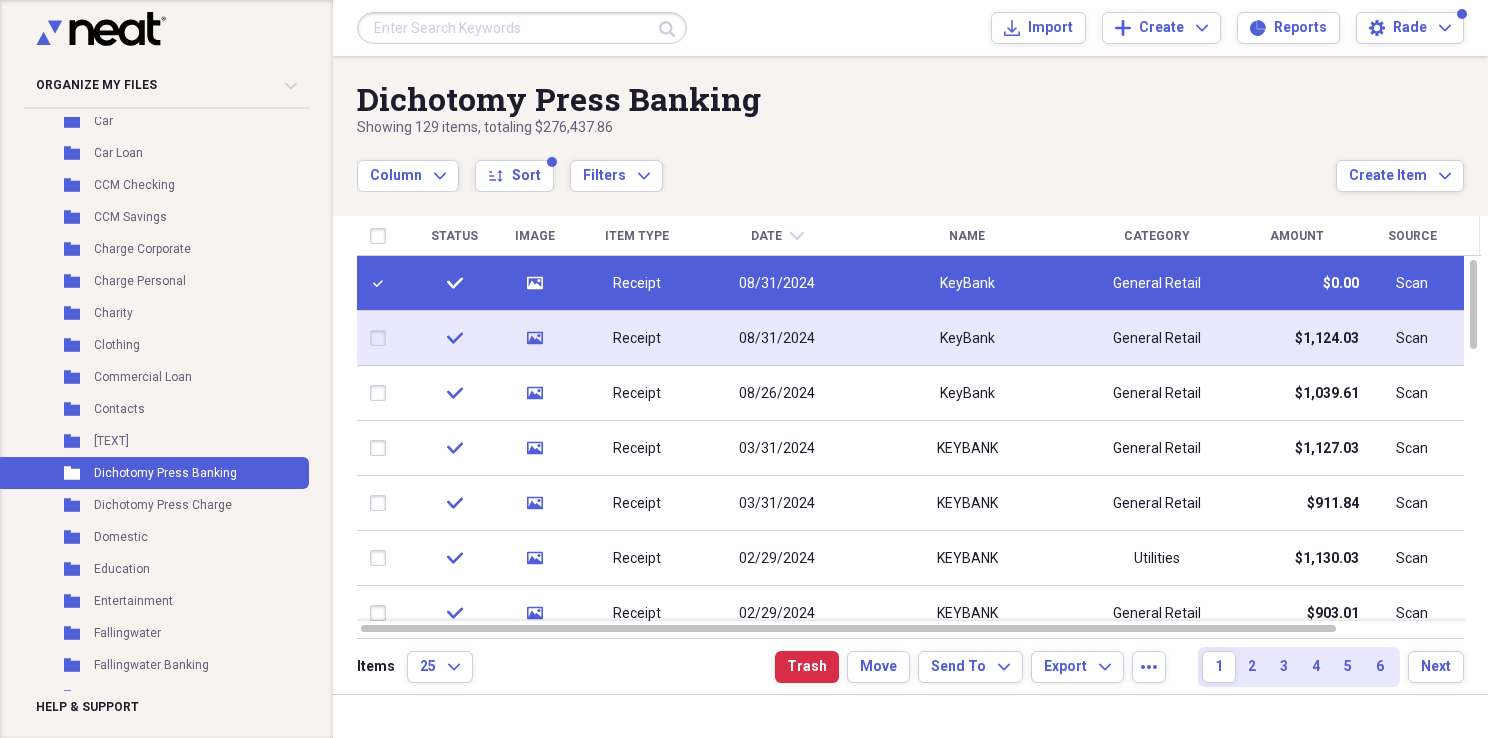 click at bounding box center [382, 338] 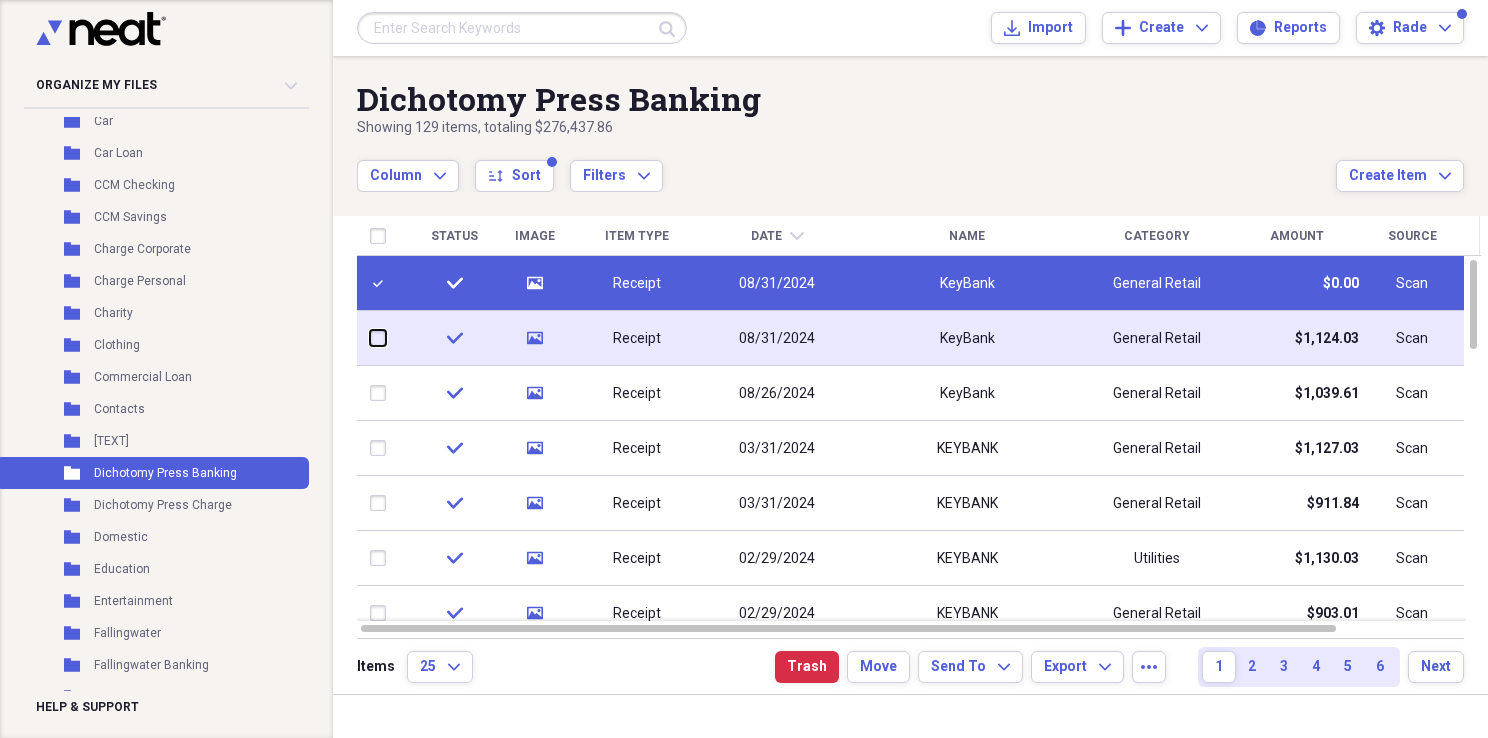 click at bounding box center [370, 338] 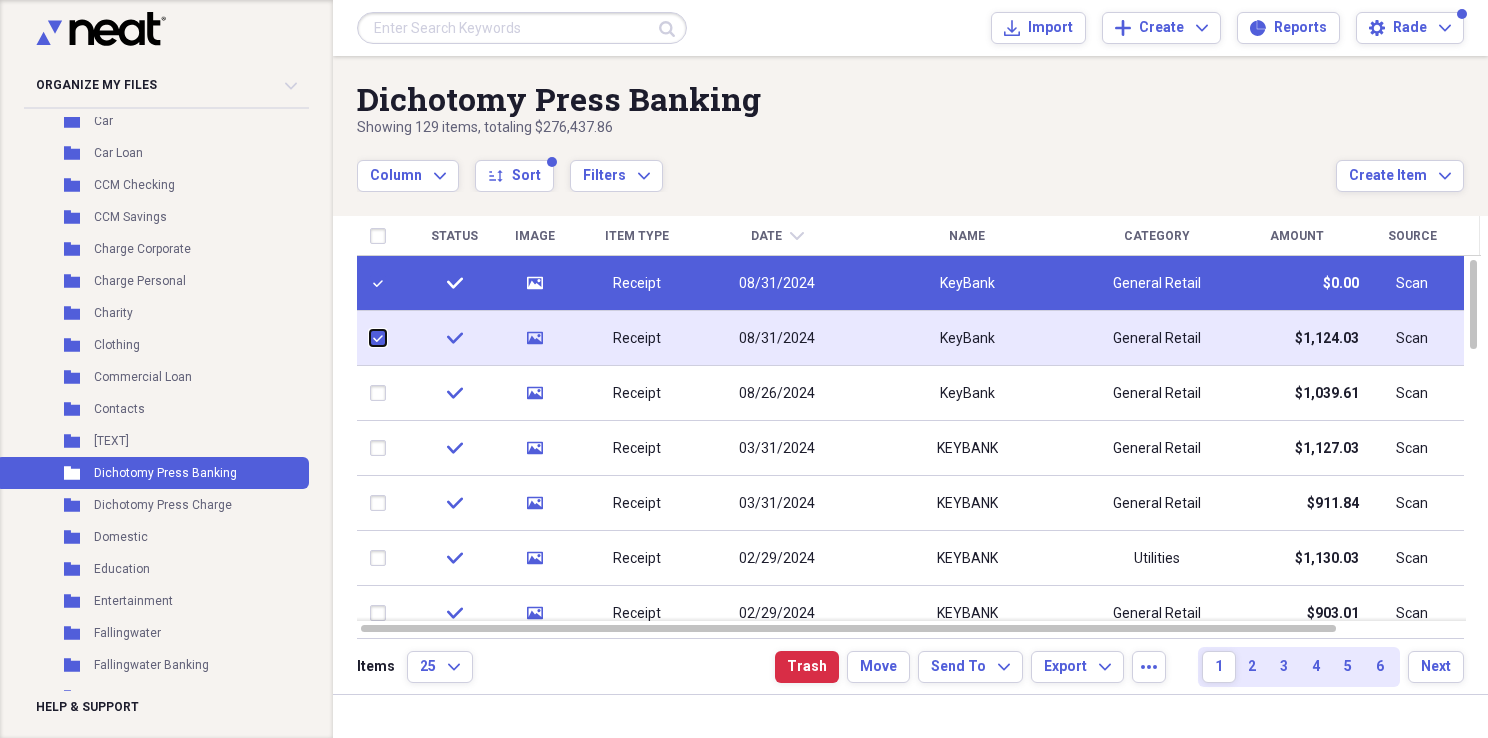 checkbox on "true" 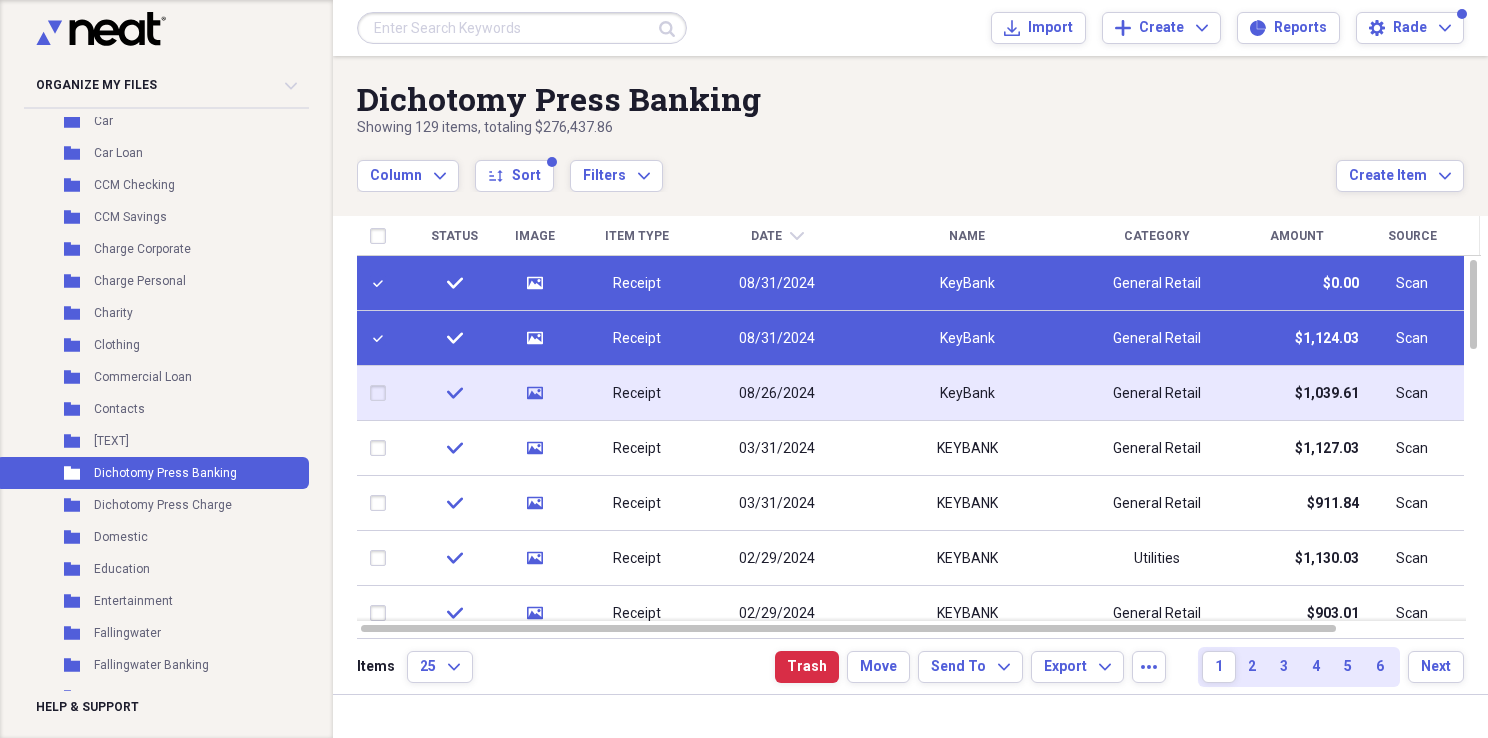 click at bounding box center (382, 393) 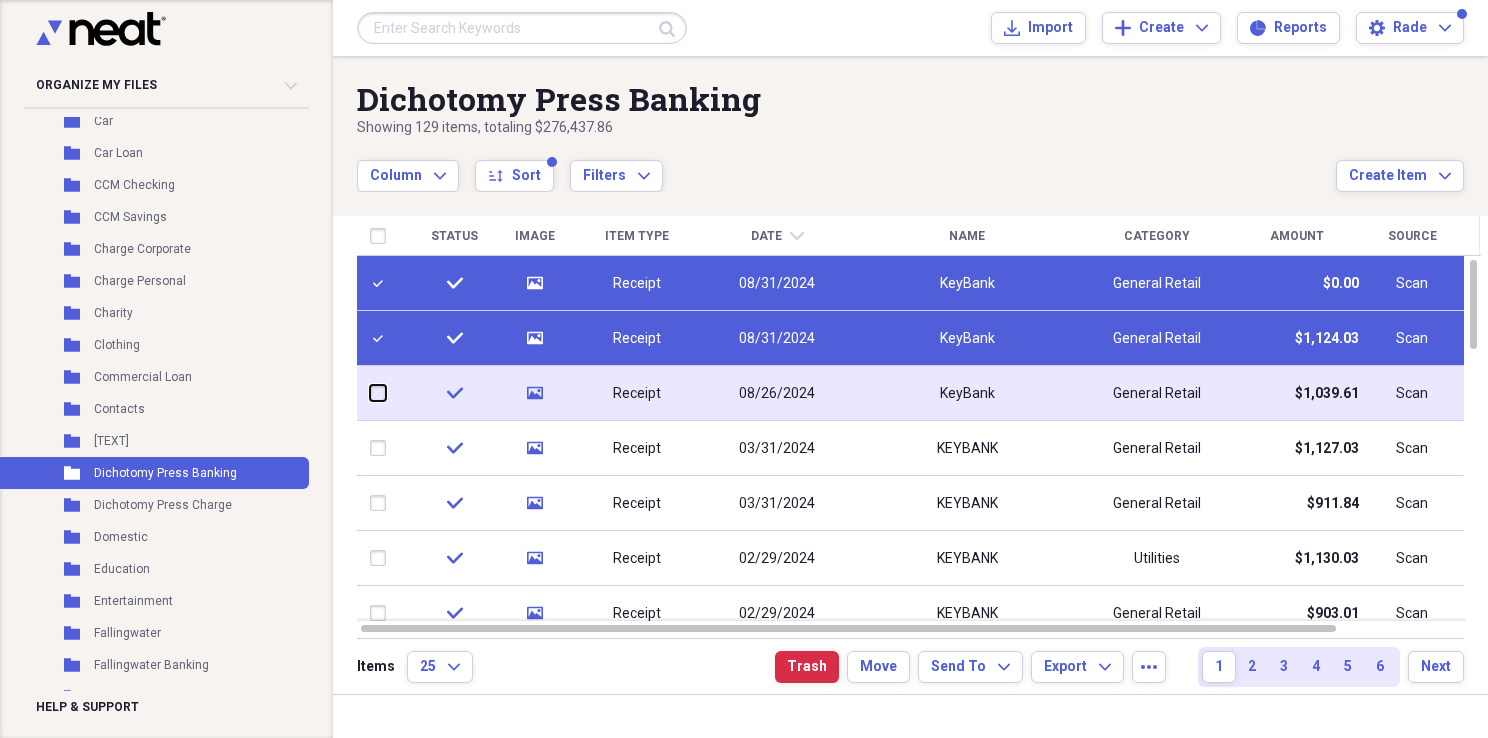 click at bounding box center [370, 393] 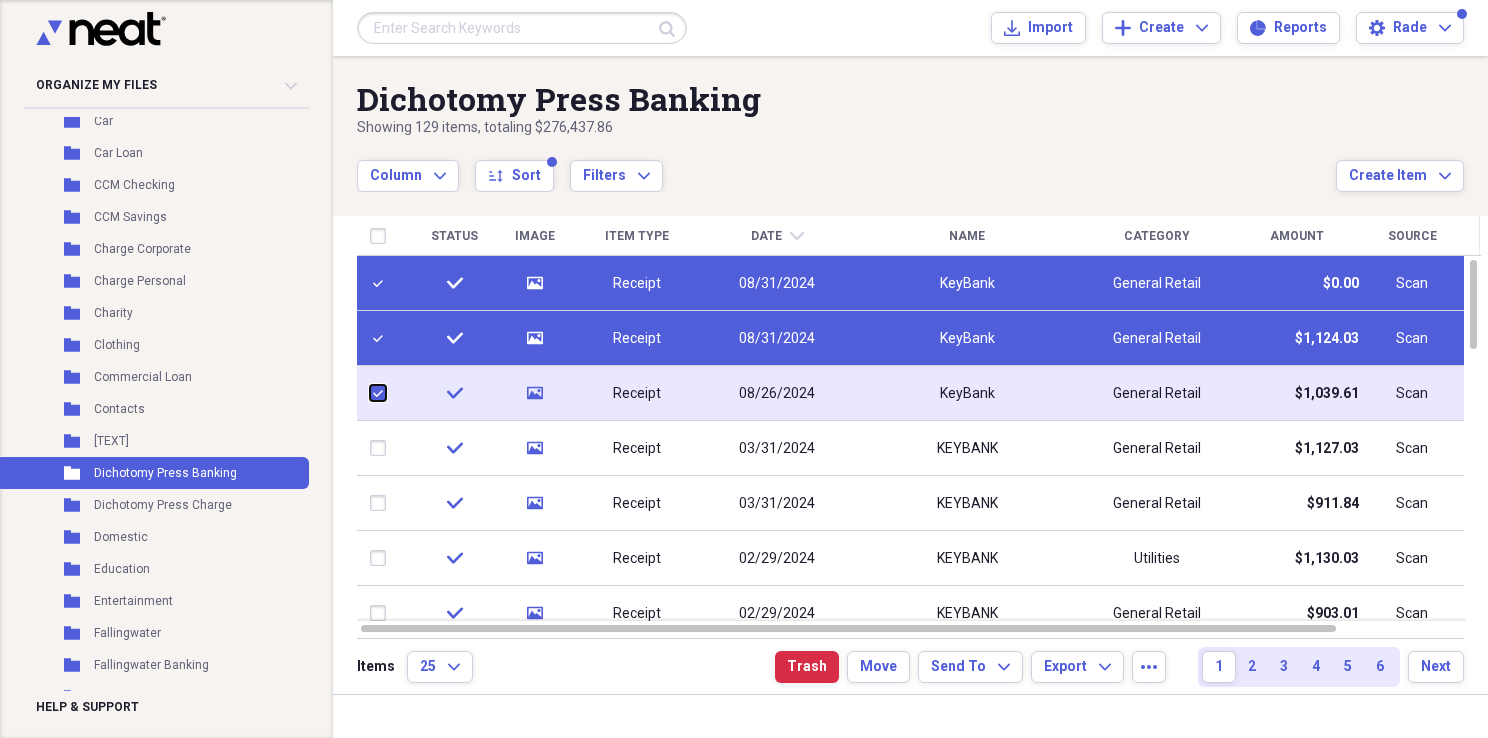 checkbox on "true" 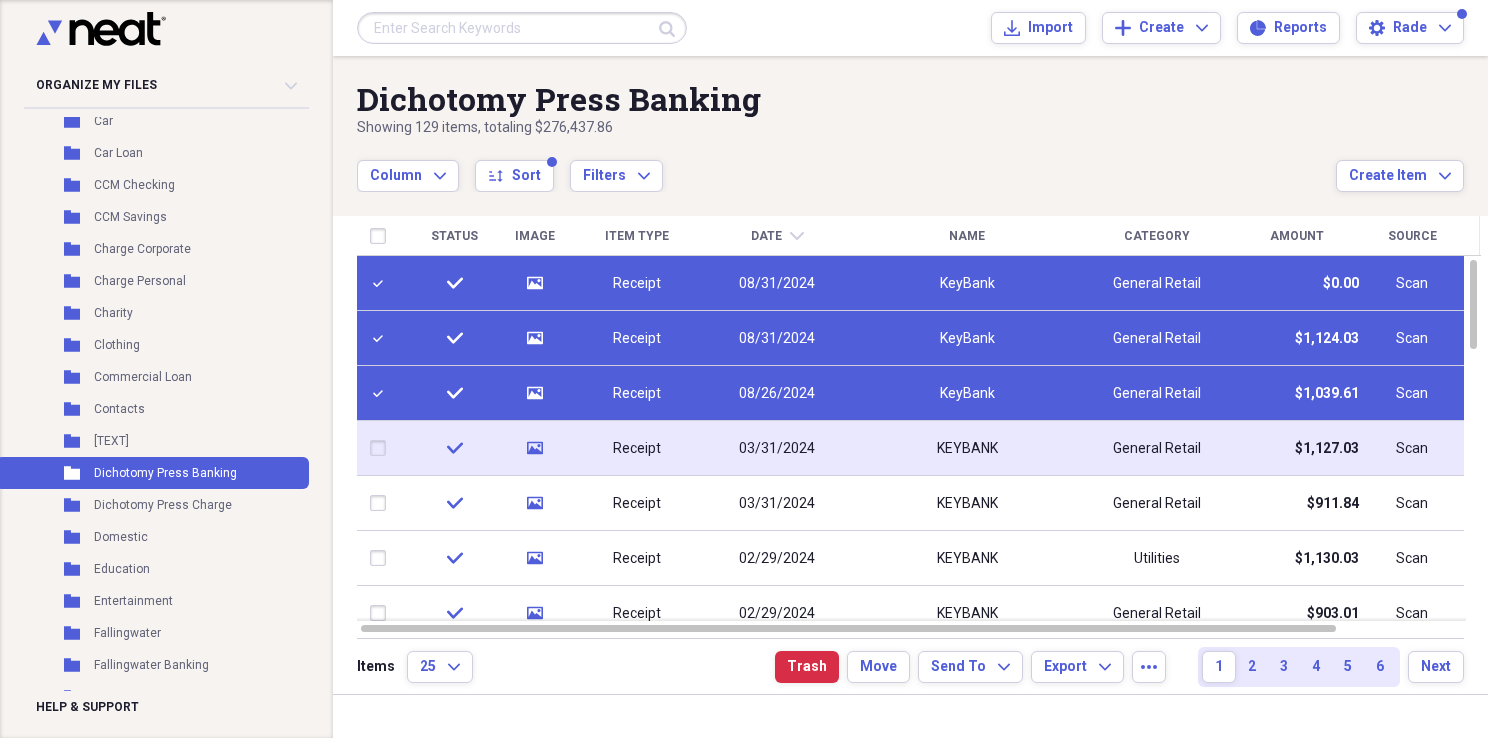 click at bounding box center [382, 448] 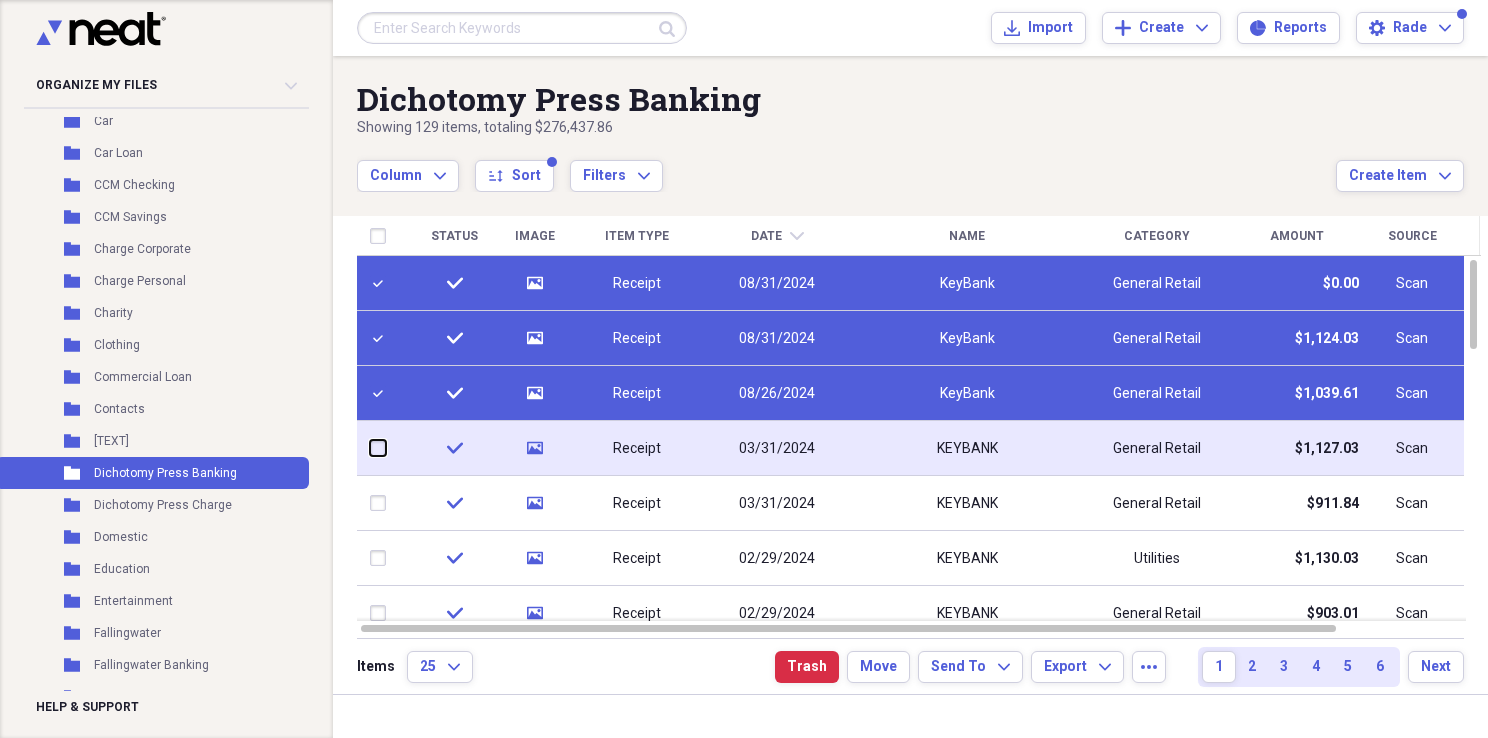 click at bounding box center (370, 448) 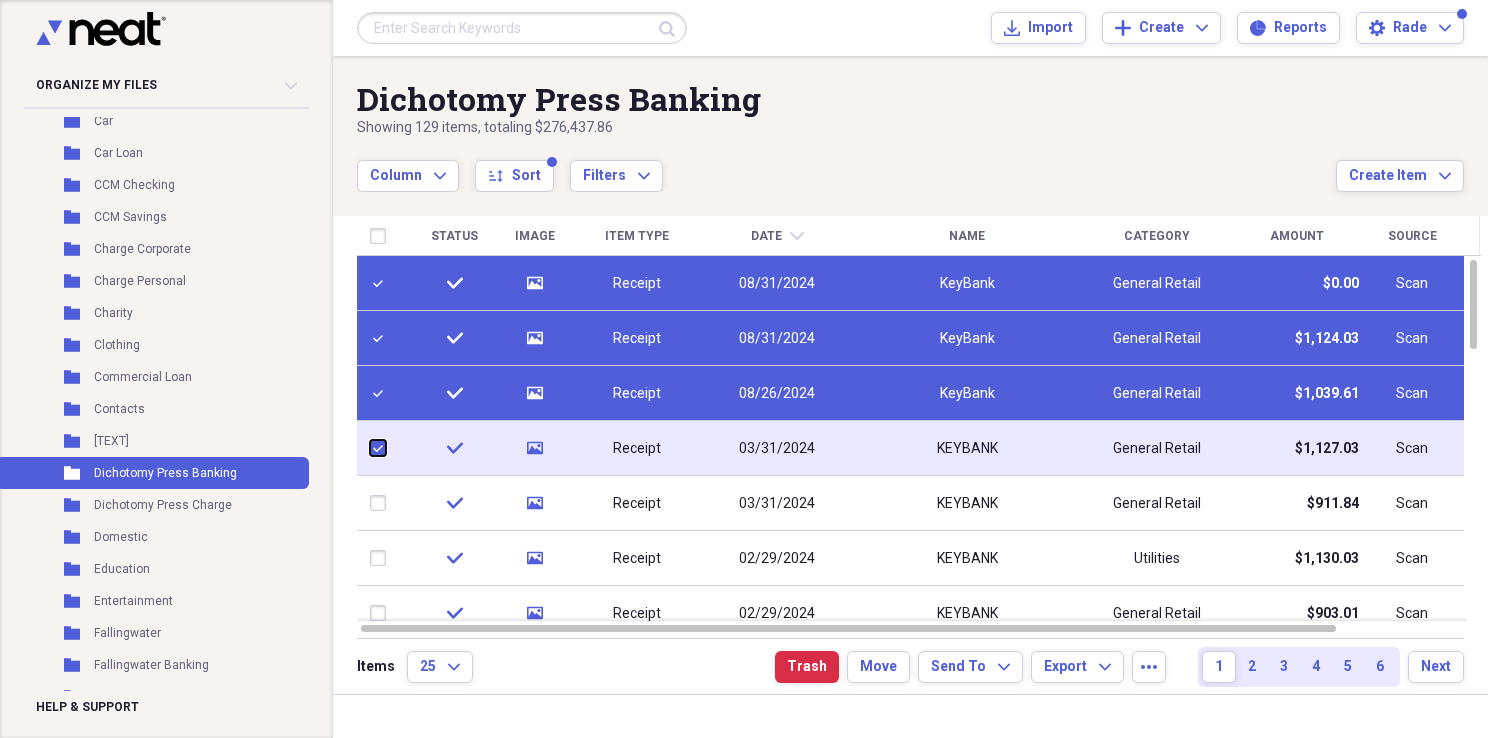checkbox on "true" 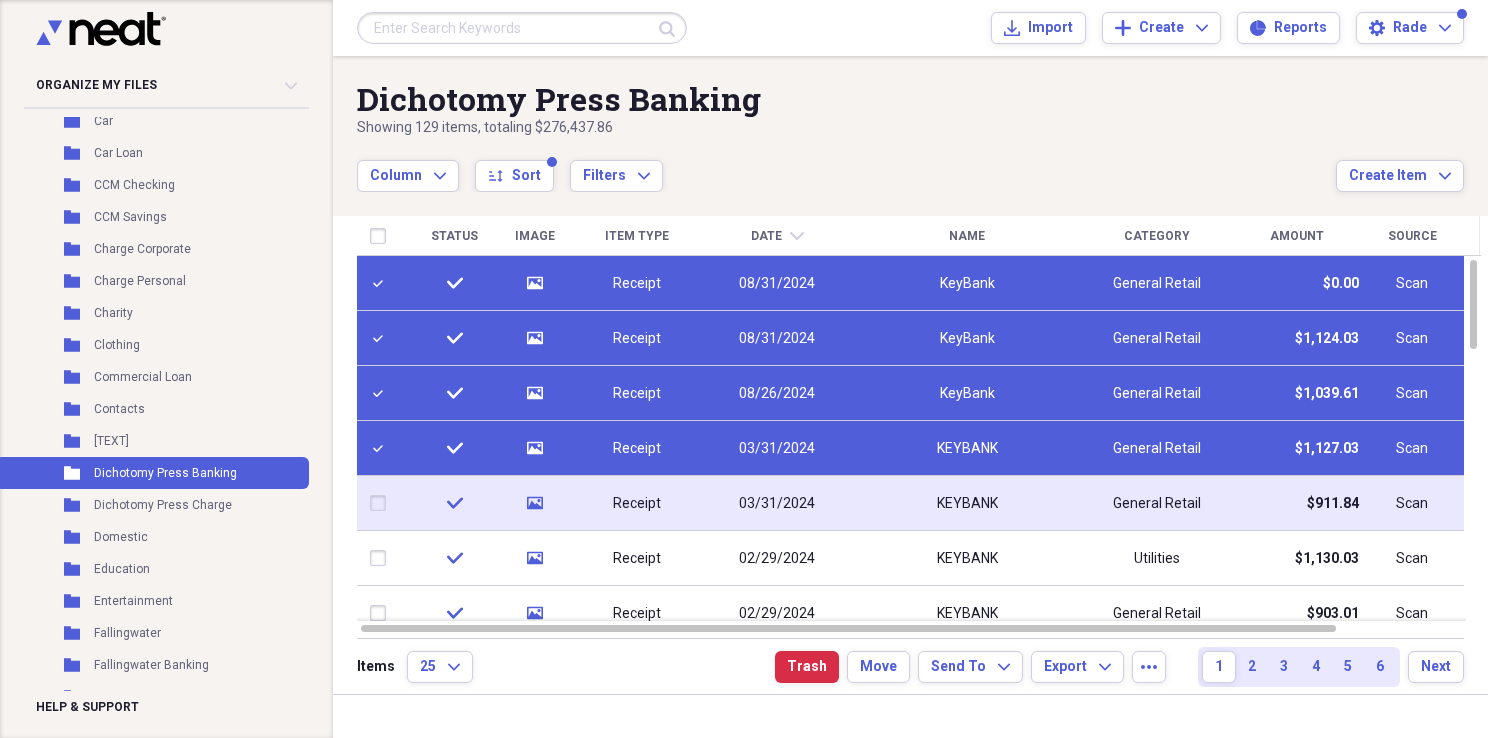 click at bounding box center [382, 503] 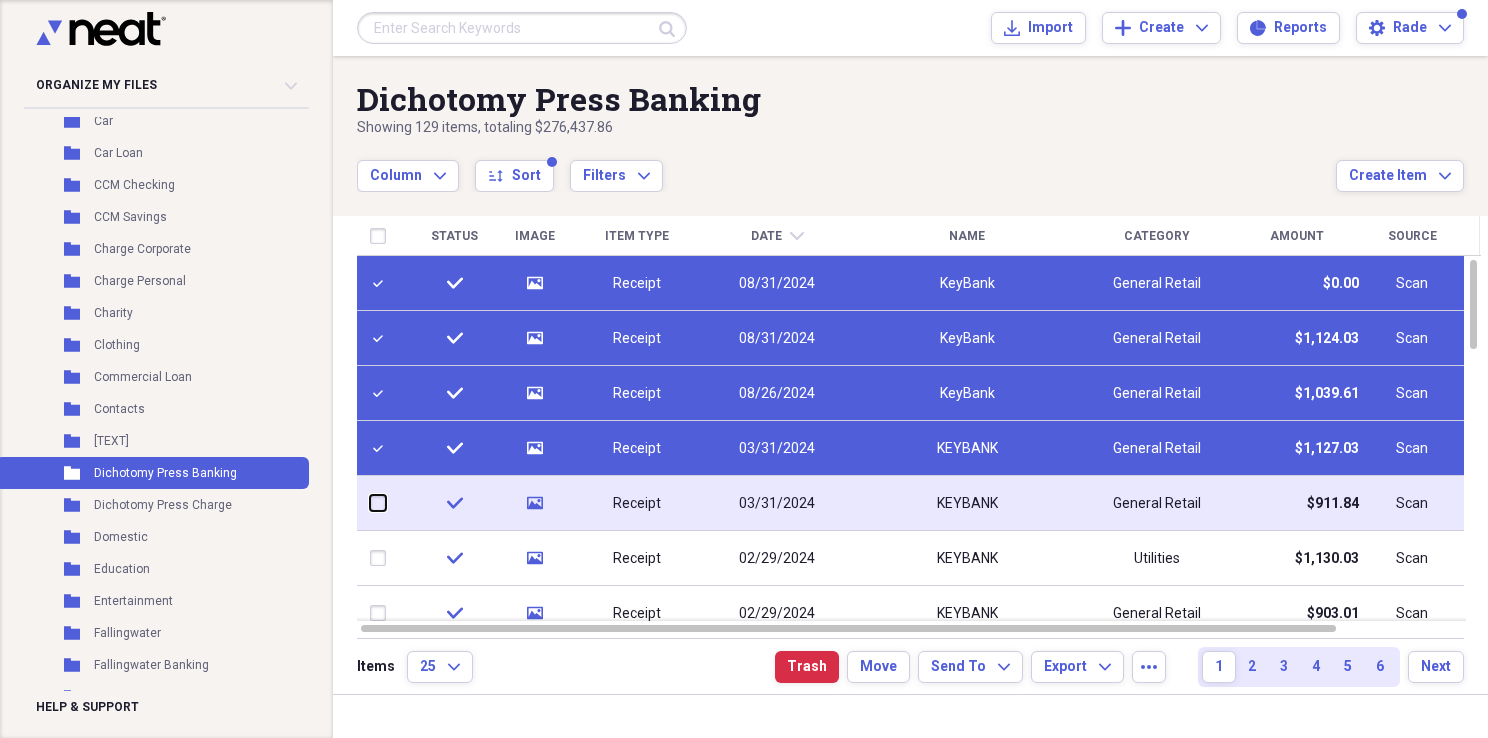 click at bounding box center [370, 503] 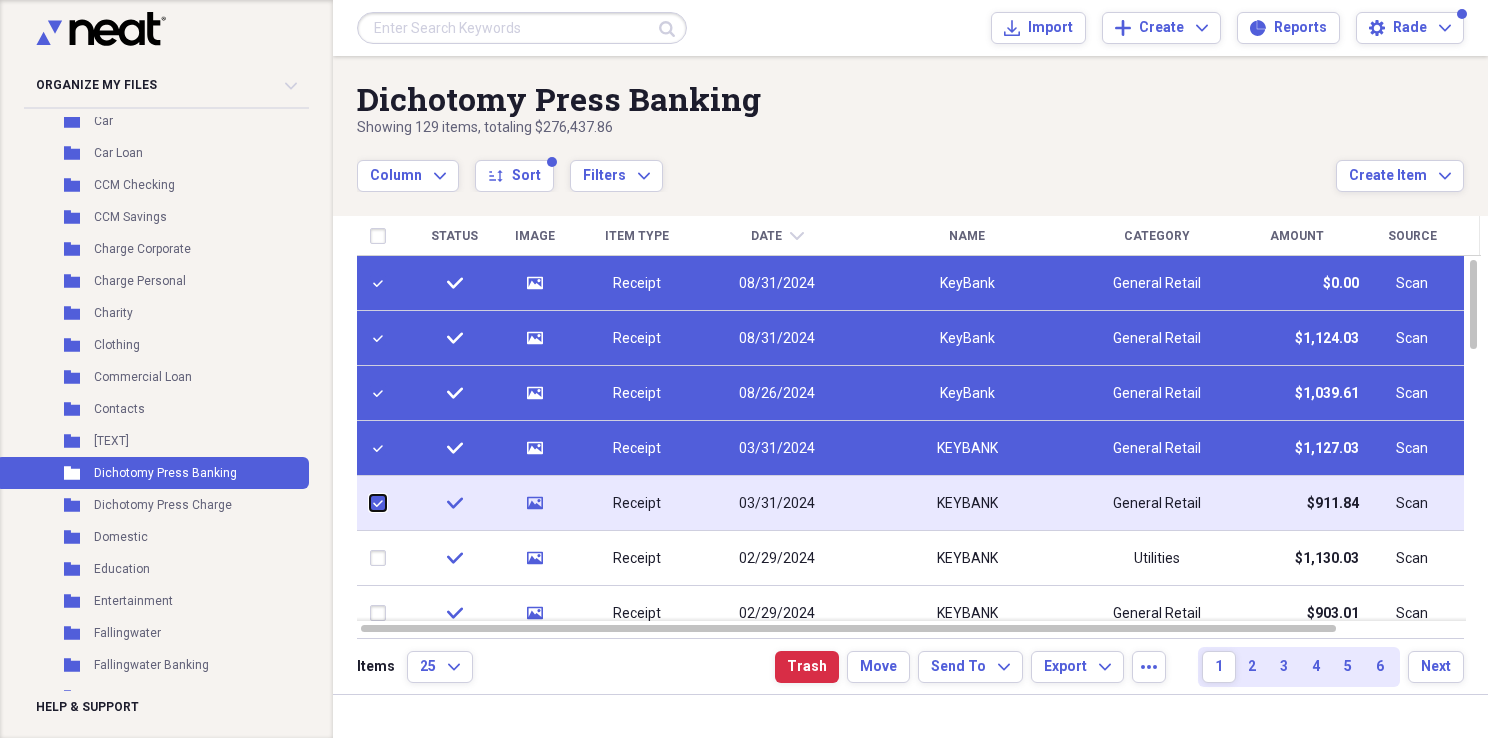 checkbox on "true" 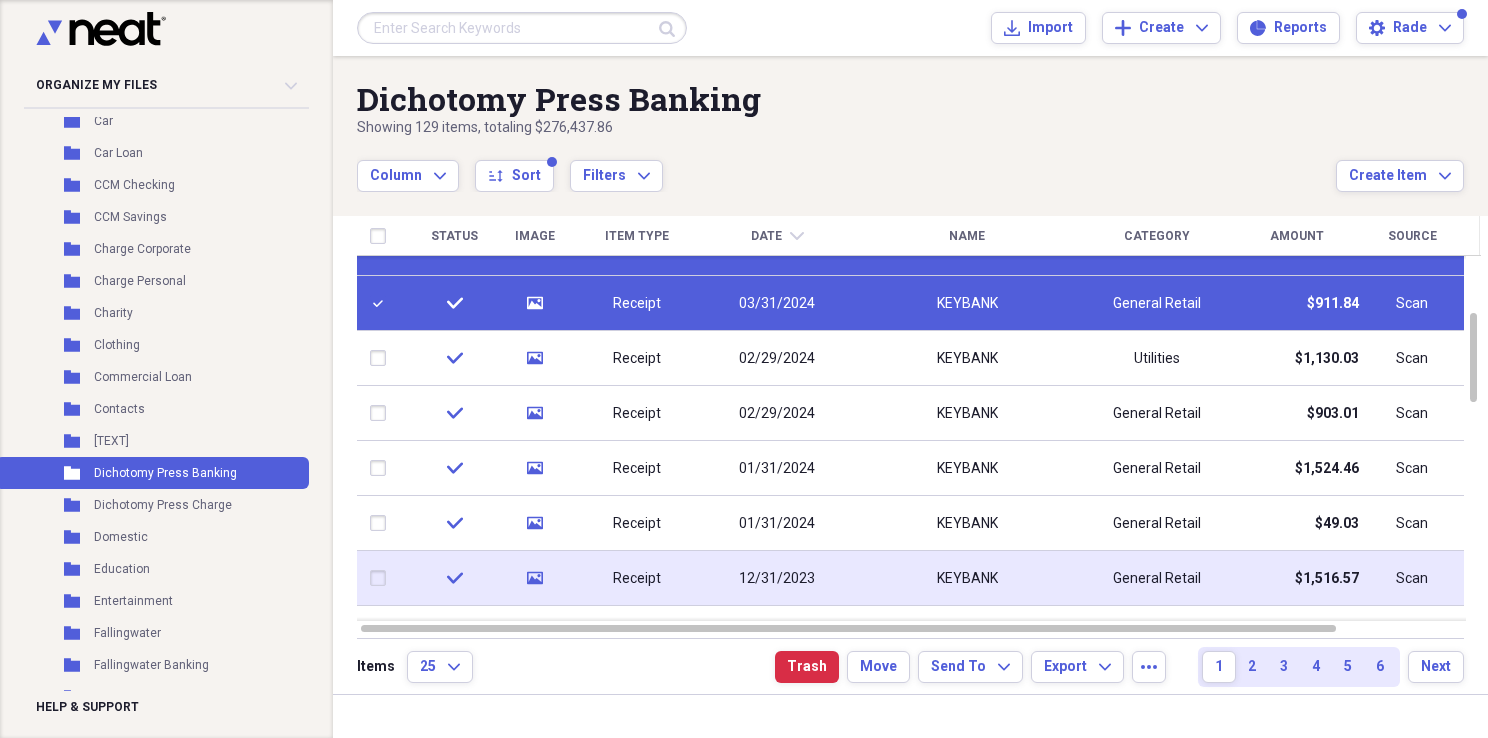 click at bounding box center [382, 578] 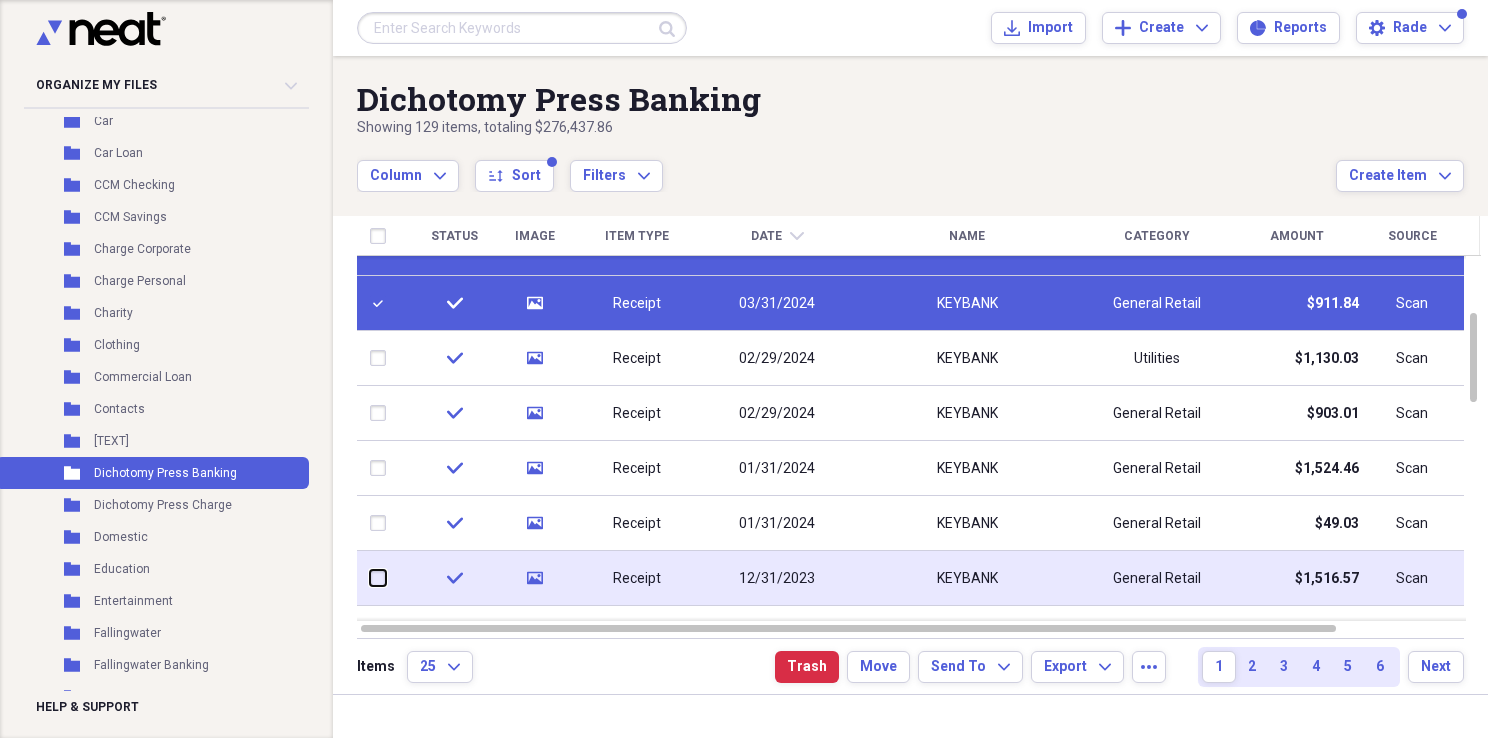 click at bounding box center [370, 578] 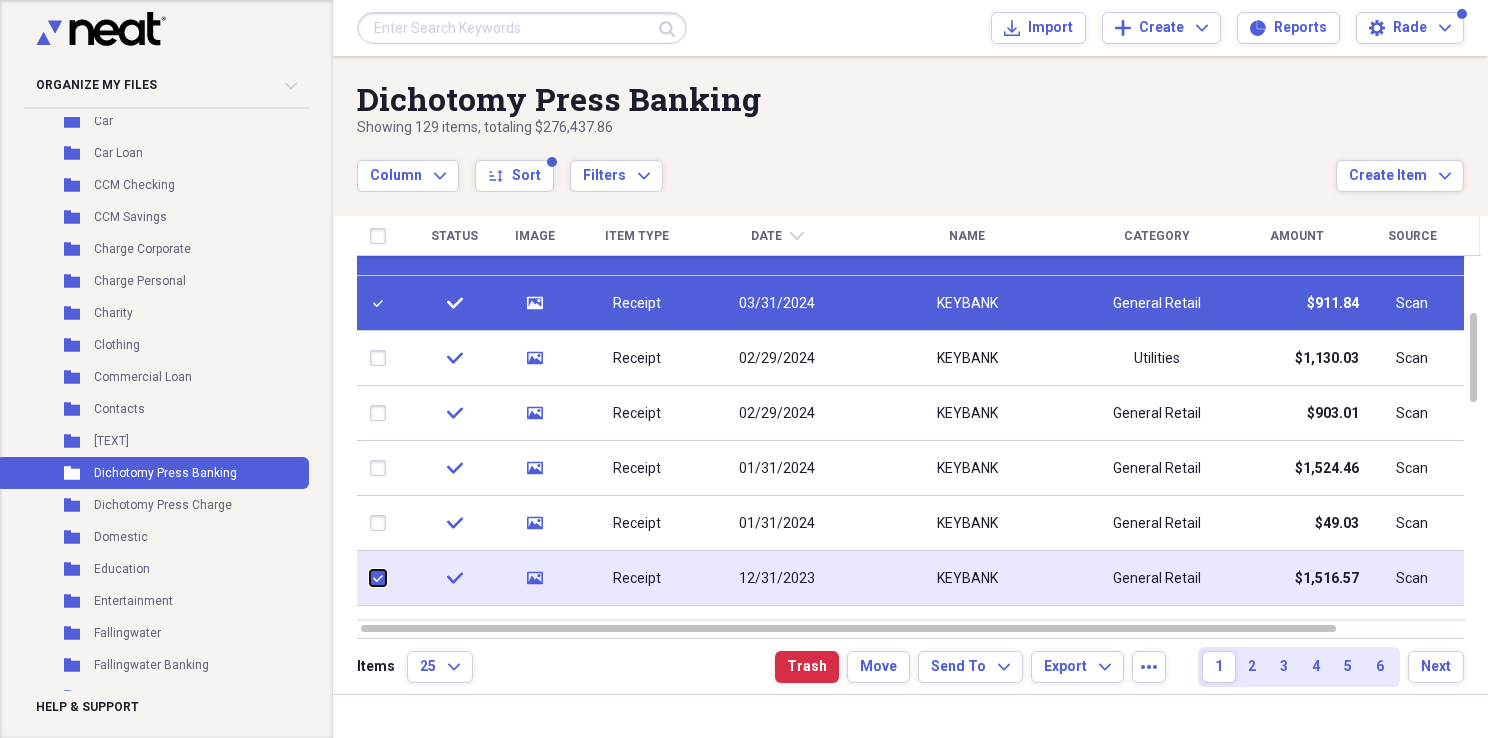 checkbox on "true" 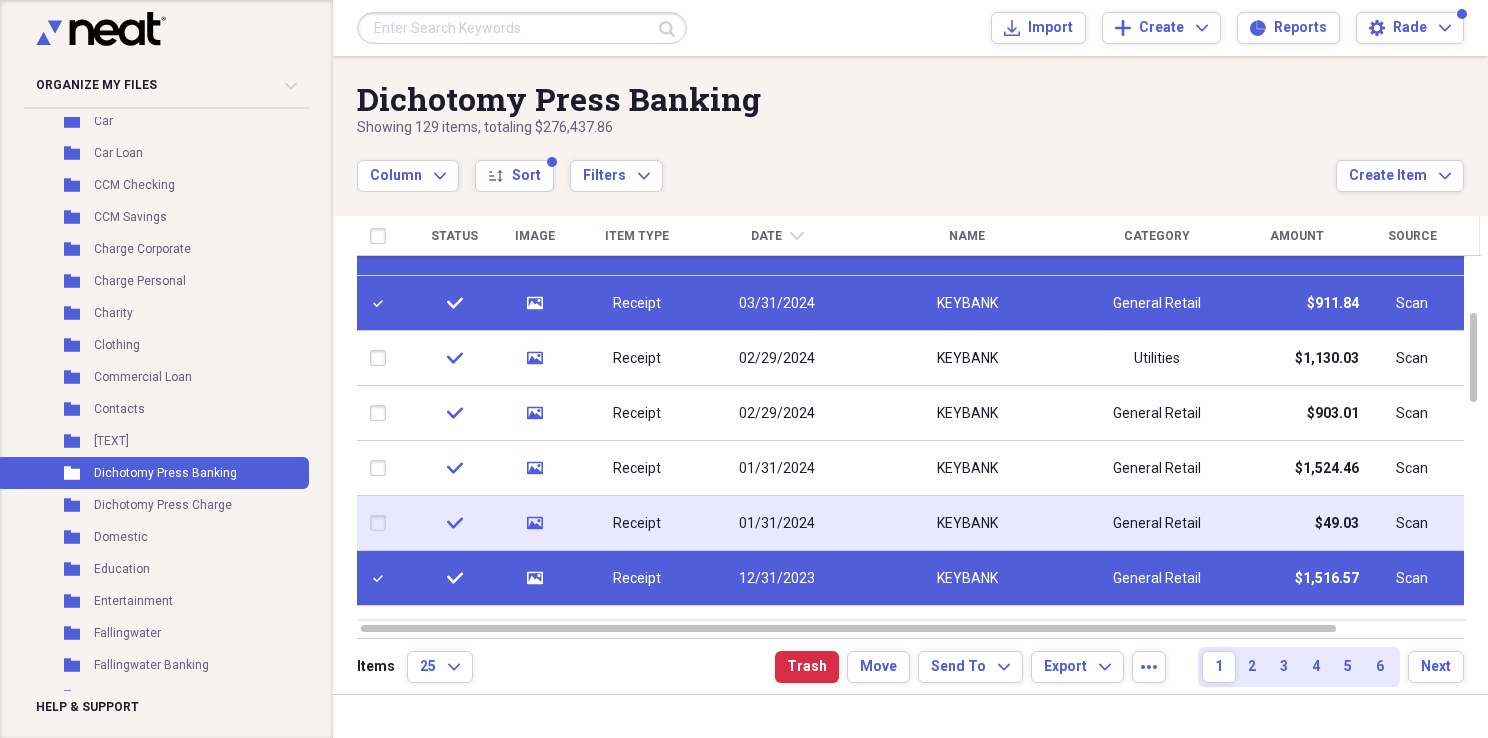 click at bounding box center [382, 523] 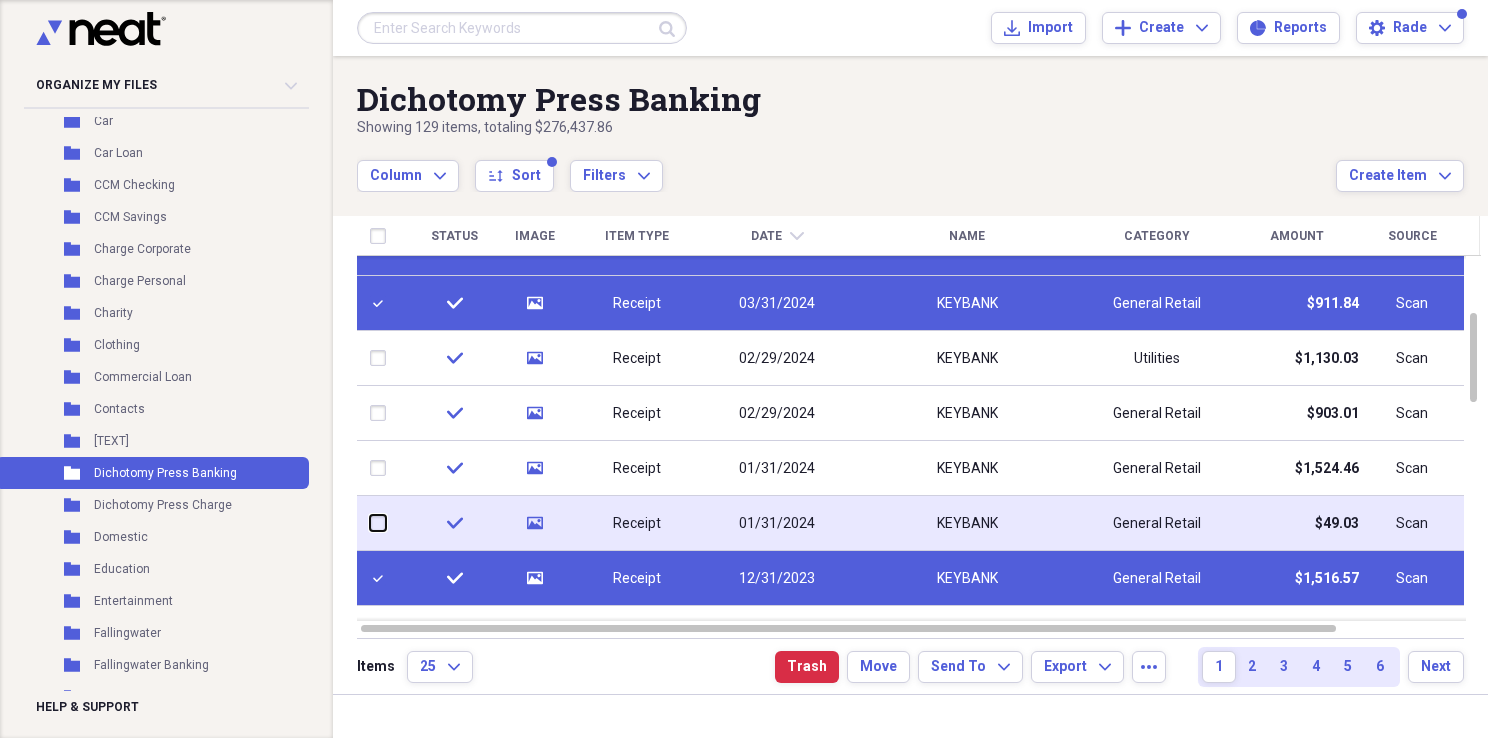 click at bounding box center (370, 523) 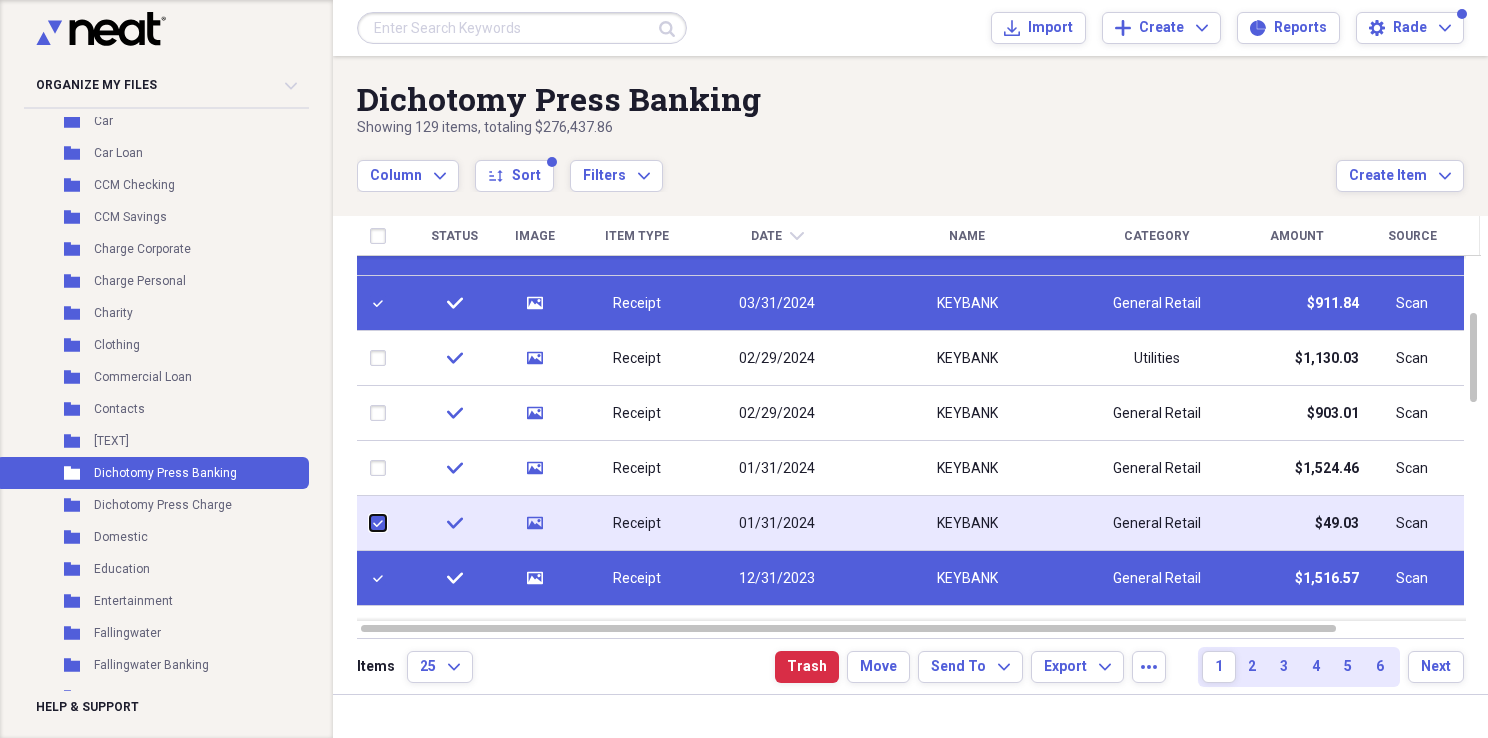 checkbox on "true" 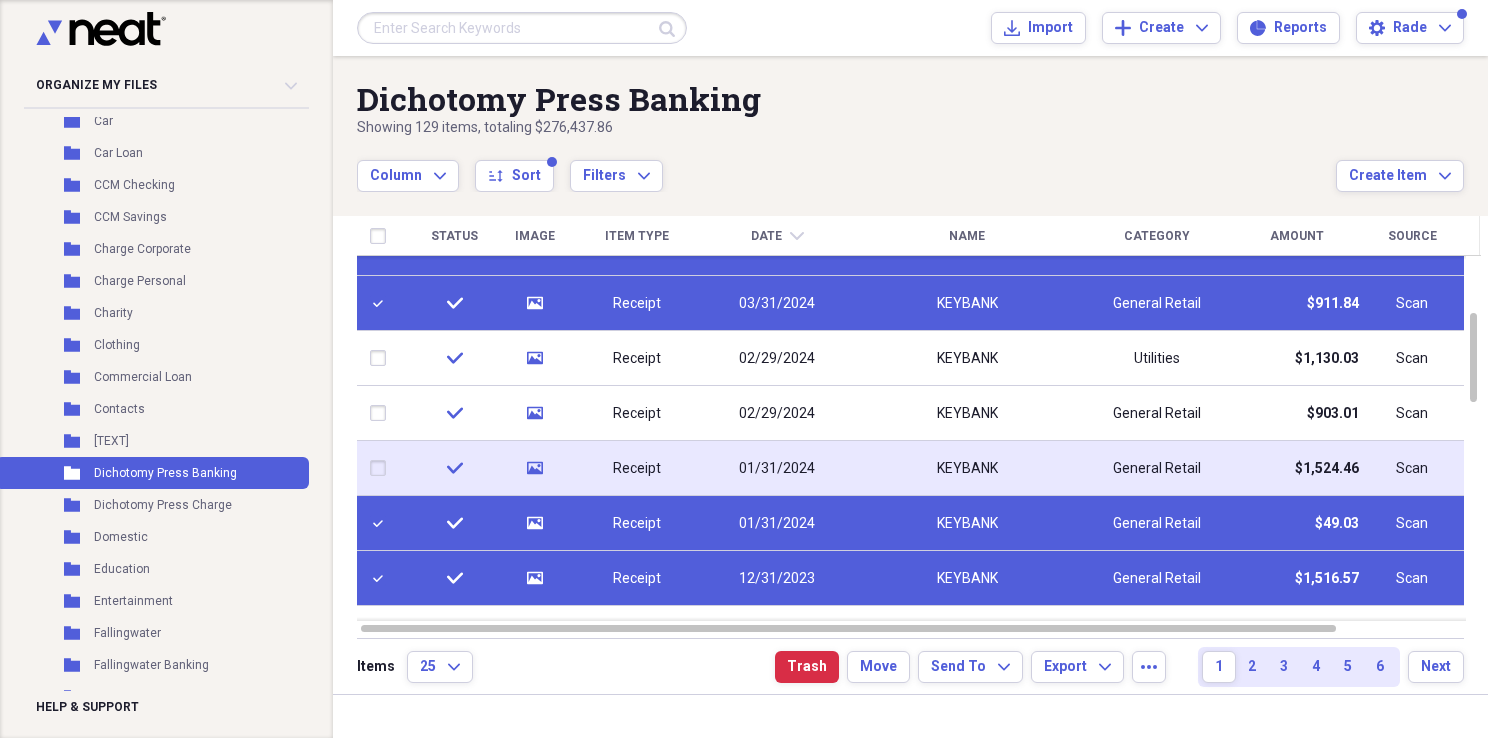 click at bounding box center (382, 468) 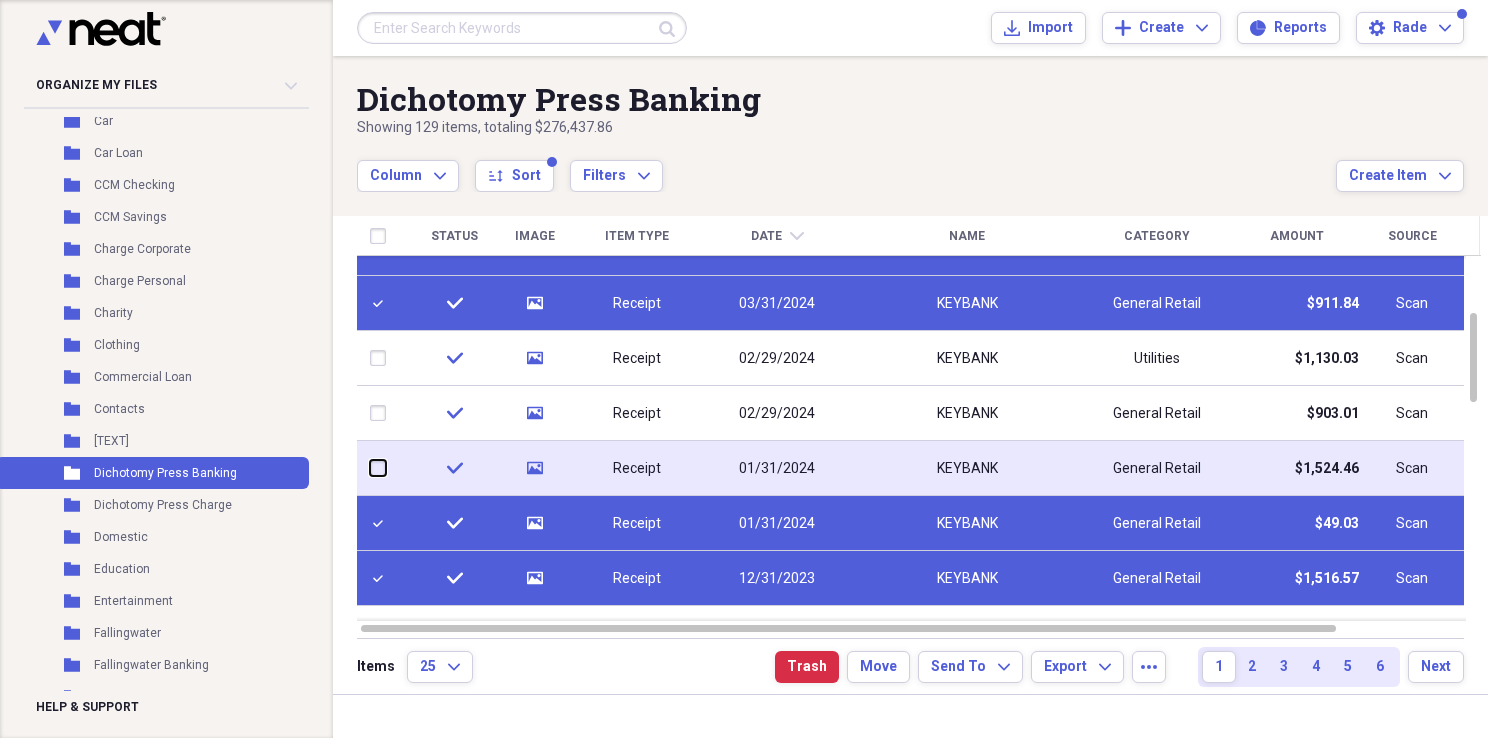 click at bounding box center (370, 468) 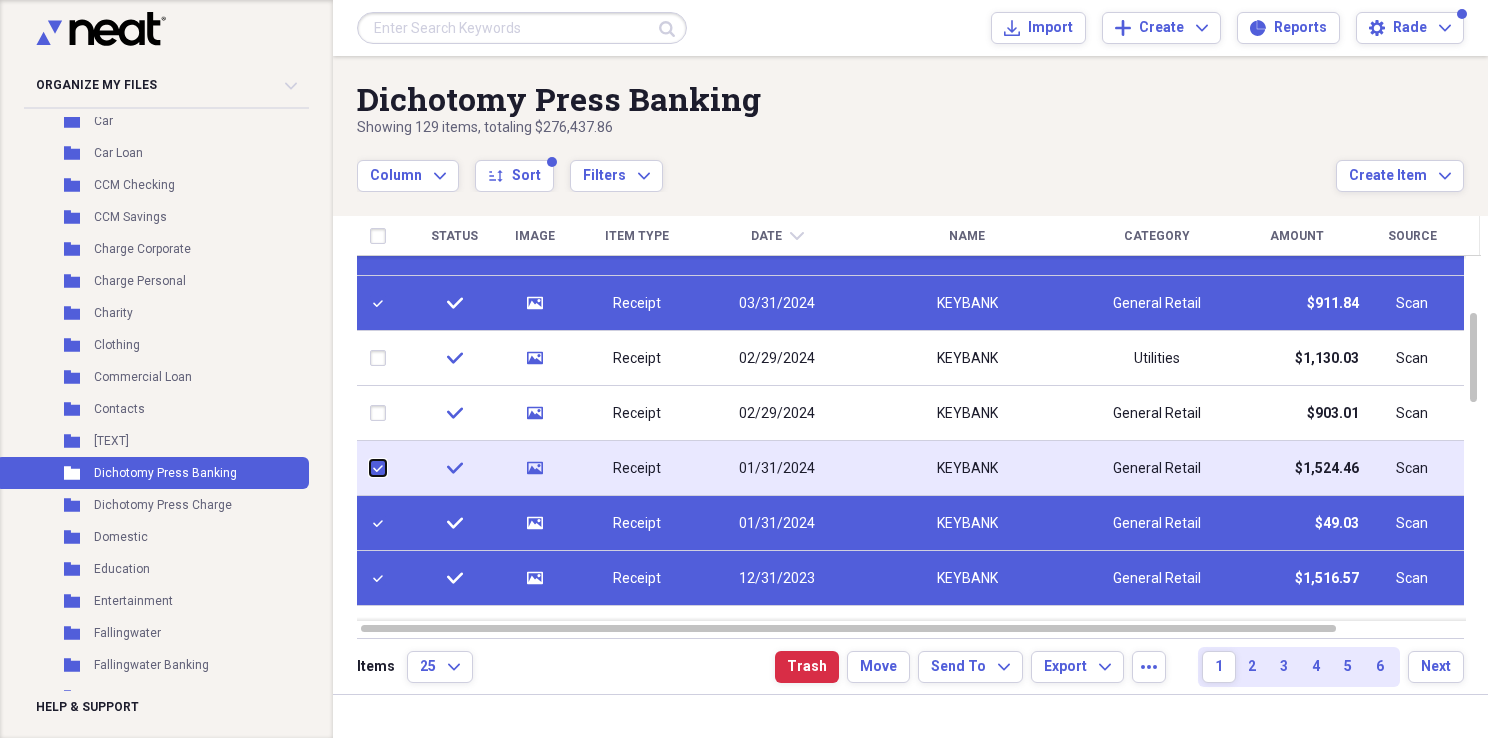 checkbox on "true" 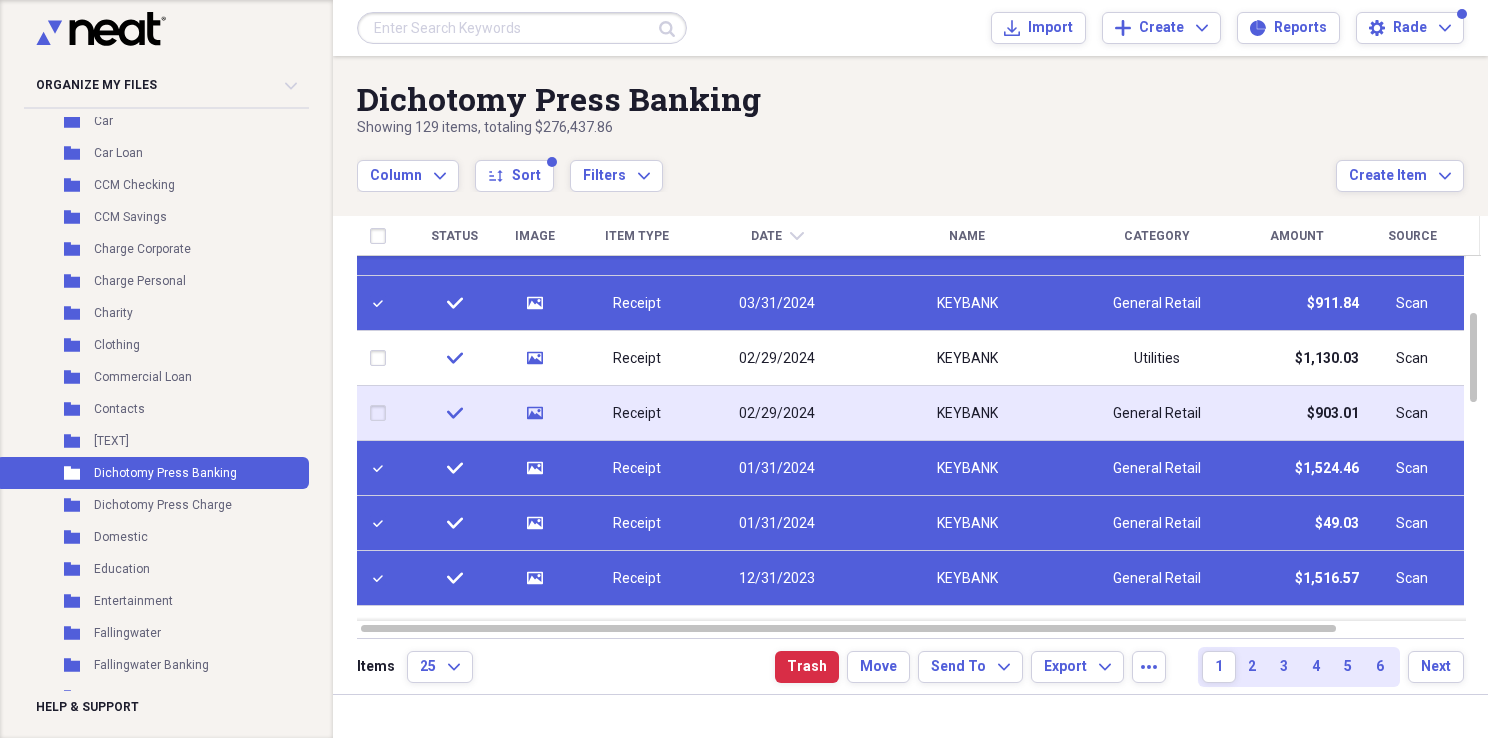 click at bounding box center [382, 413] 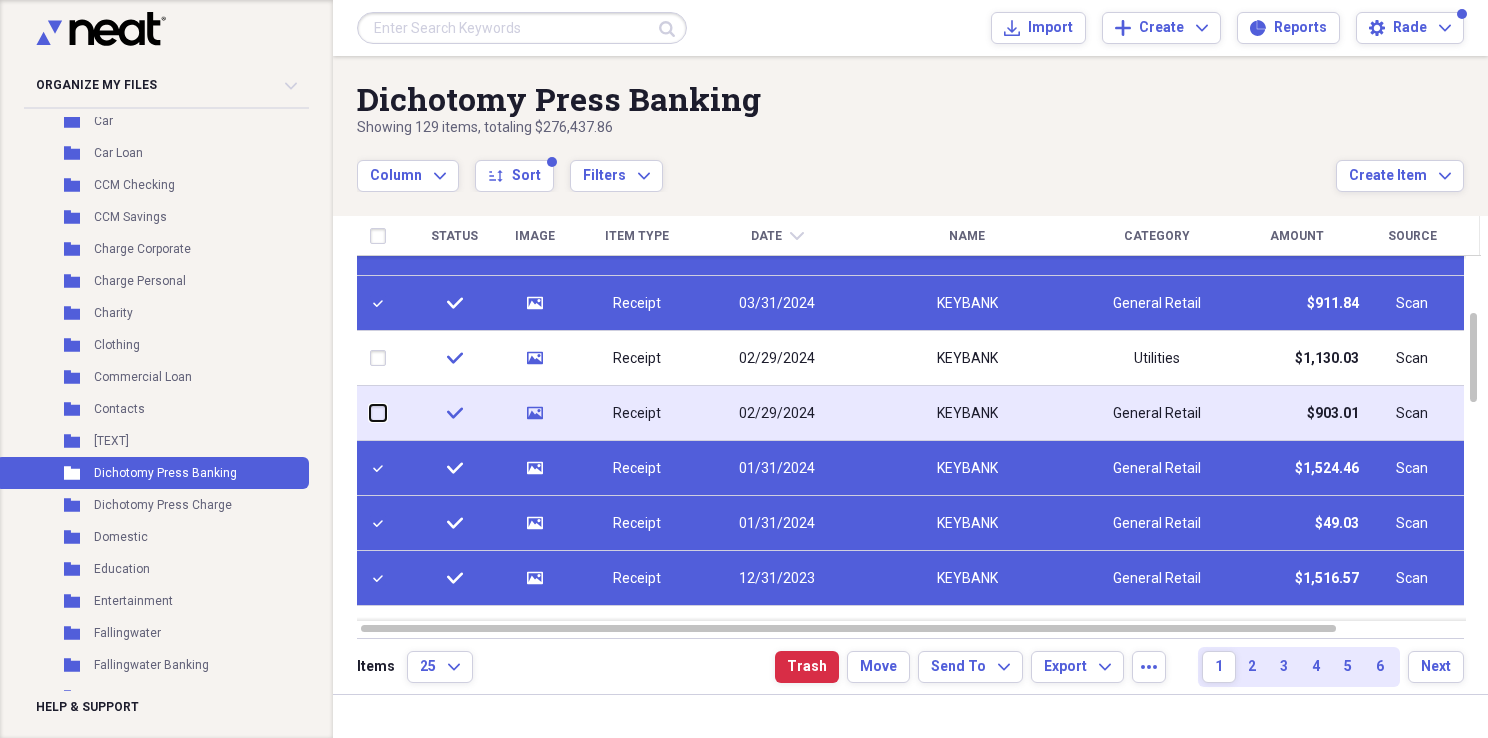 click at bounding box center (370, 413) 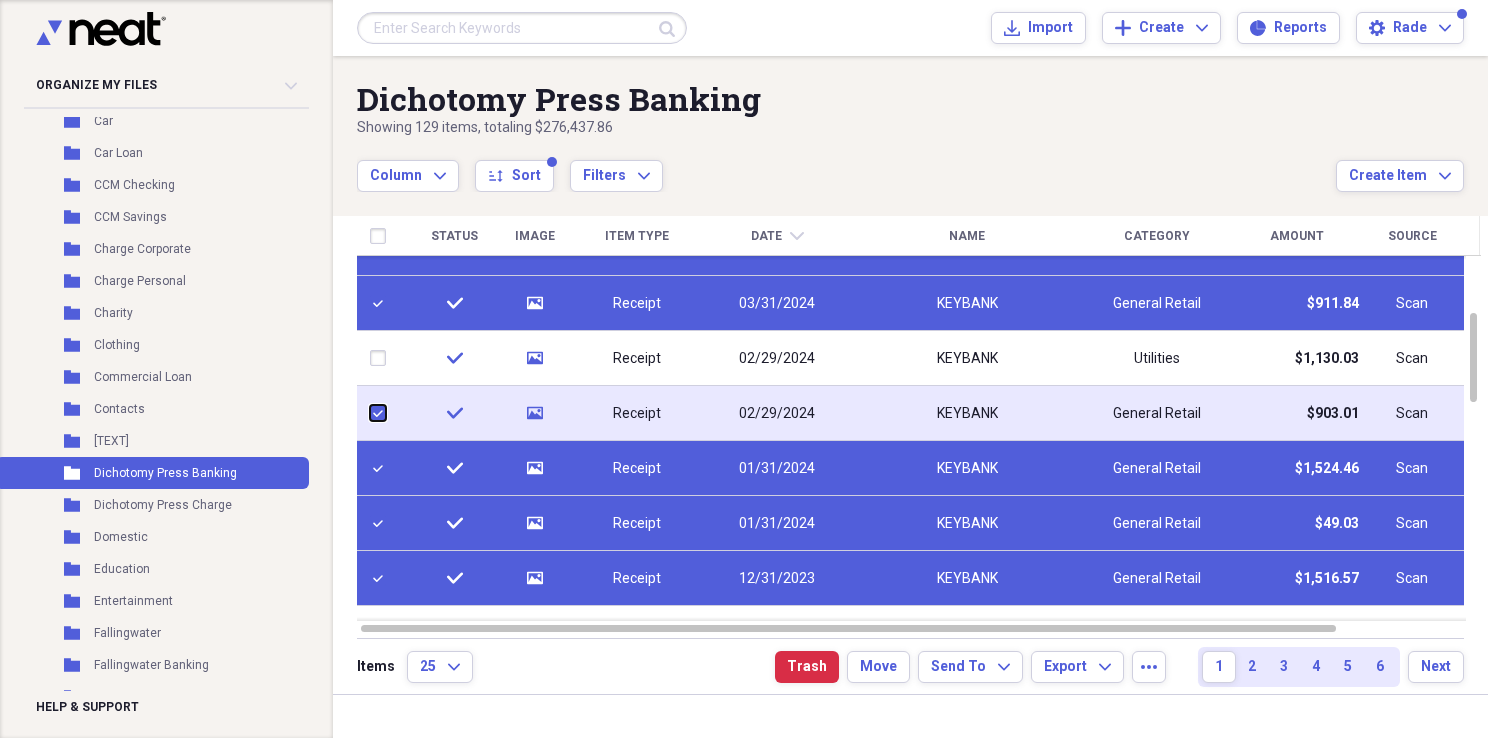 checkbox on "true" 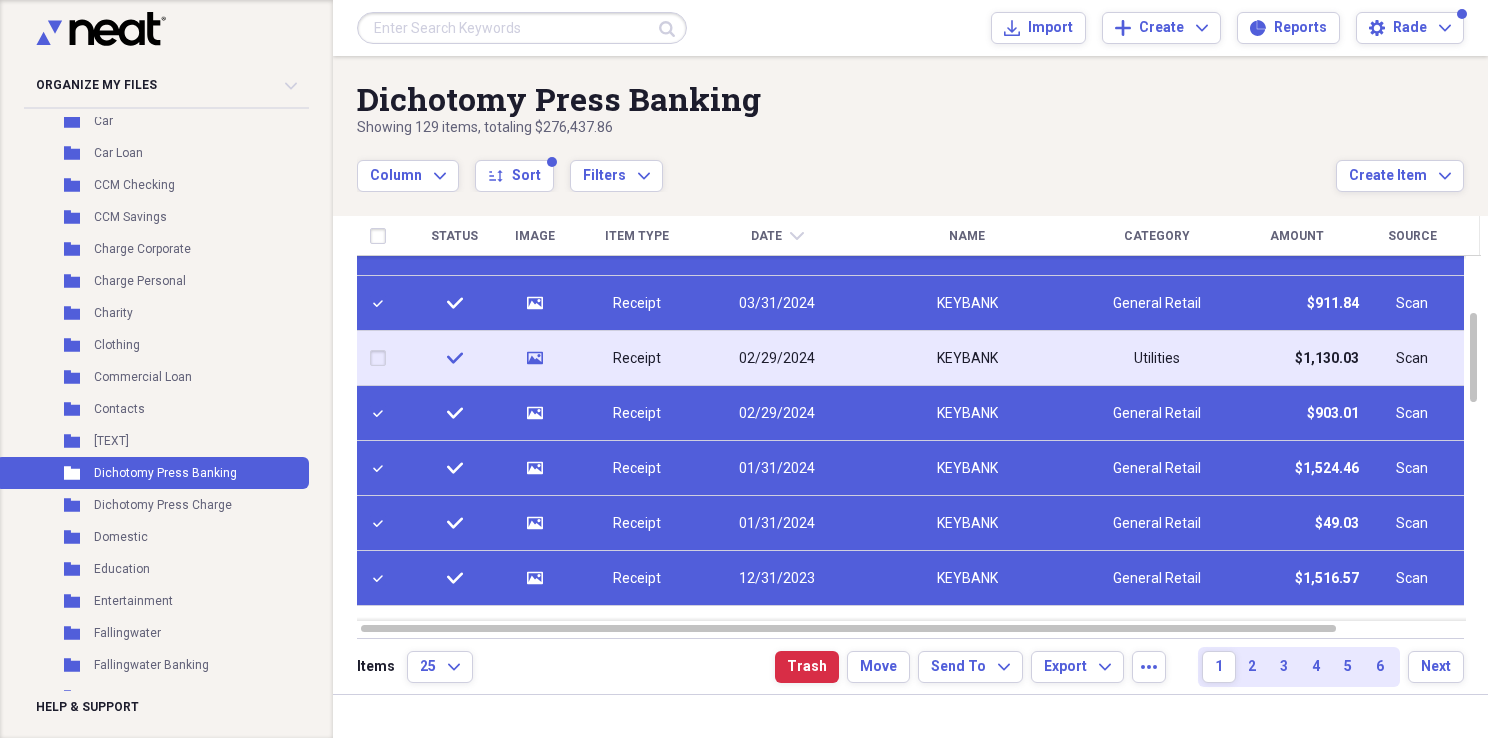 click at bounding box center (382, 358) 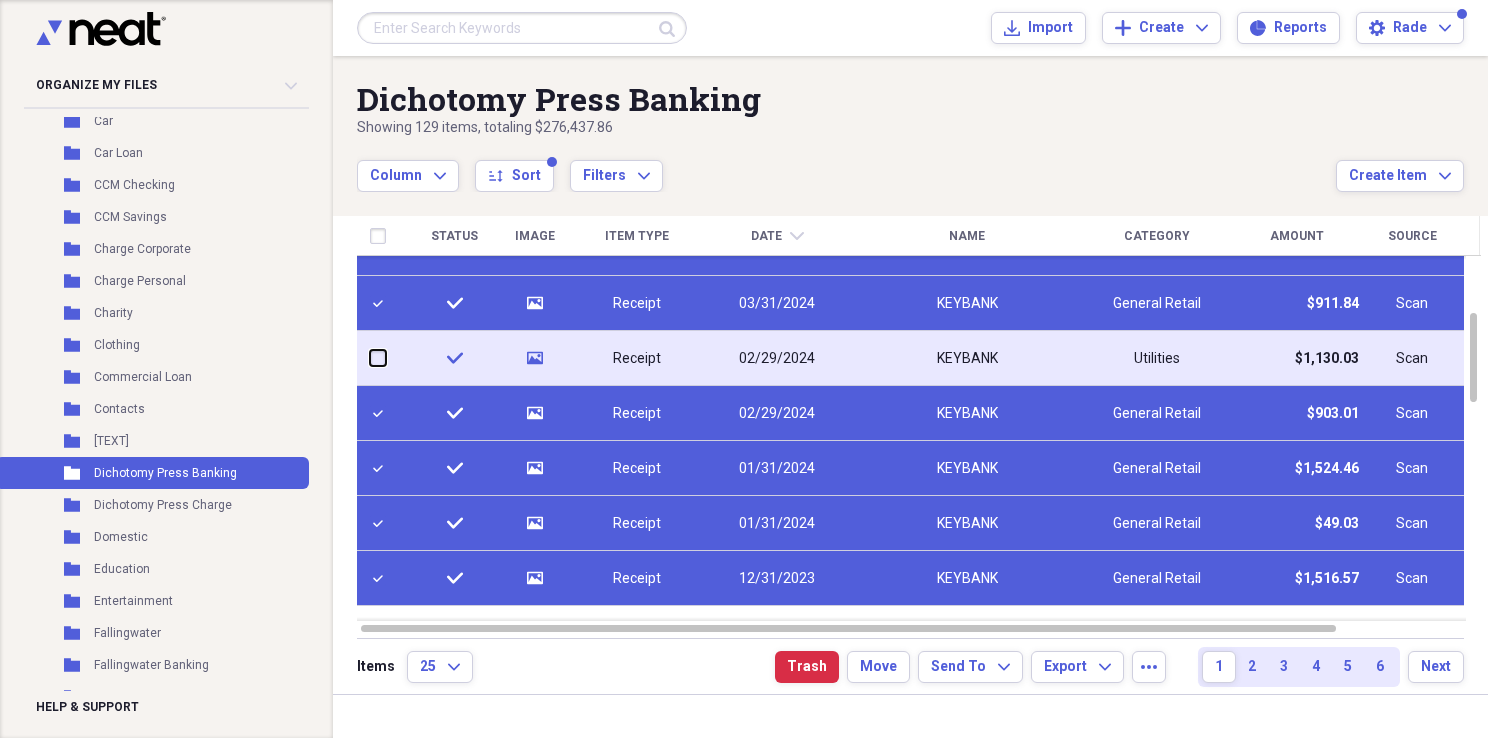 click at bounding box center (370, 358) 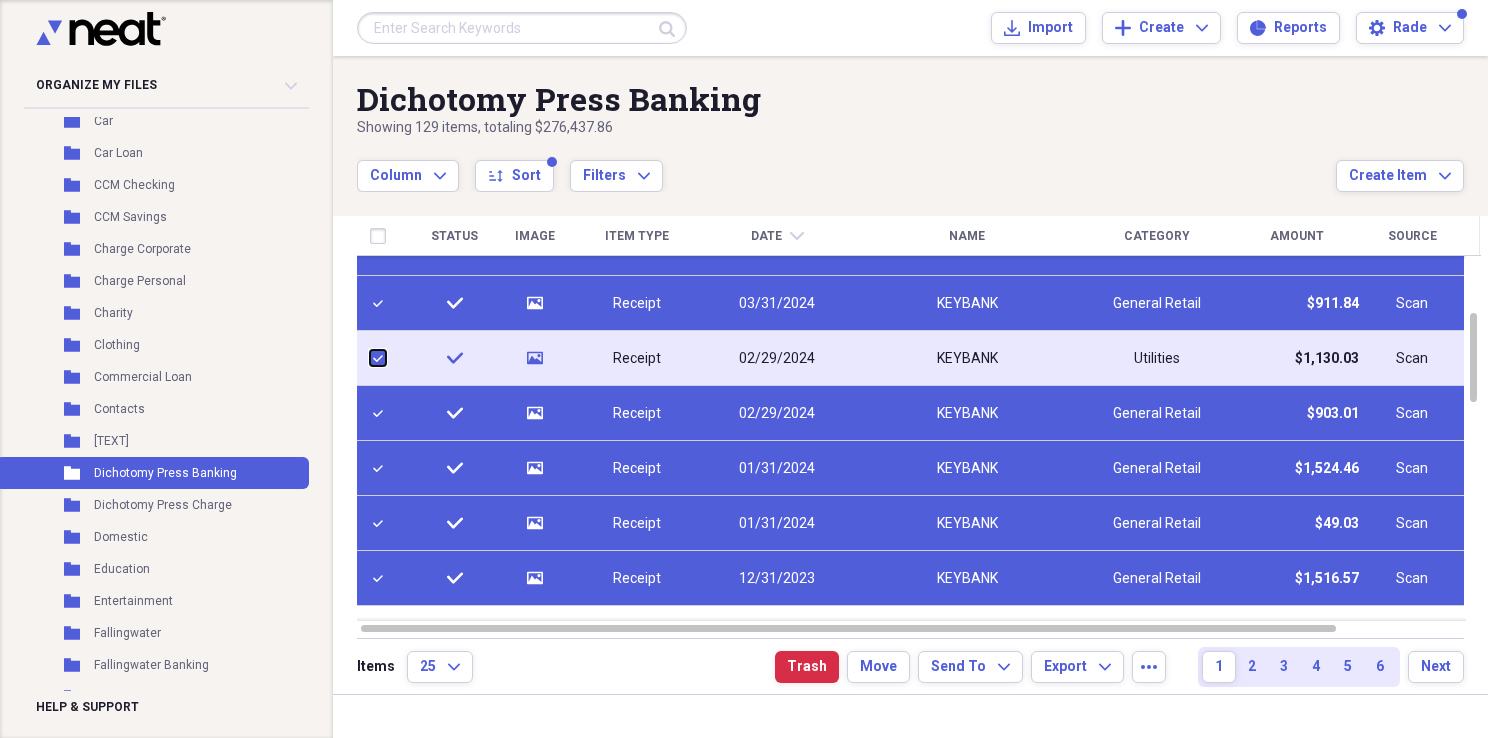 checkbox on "true" 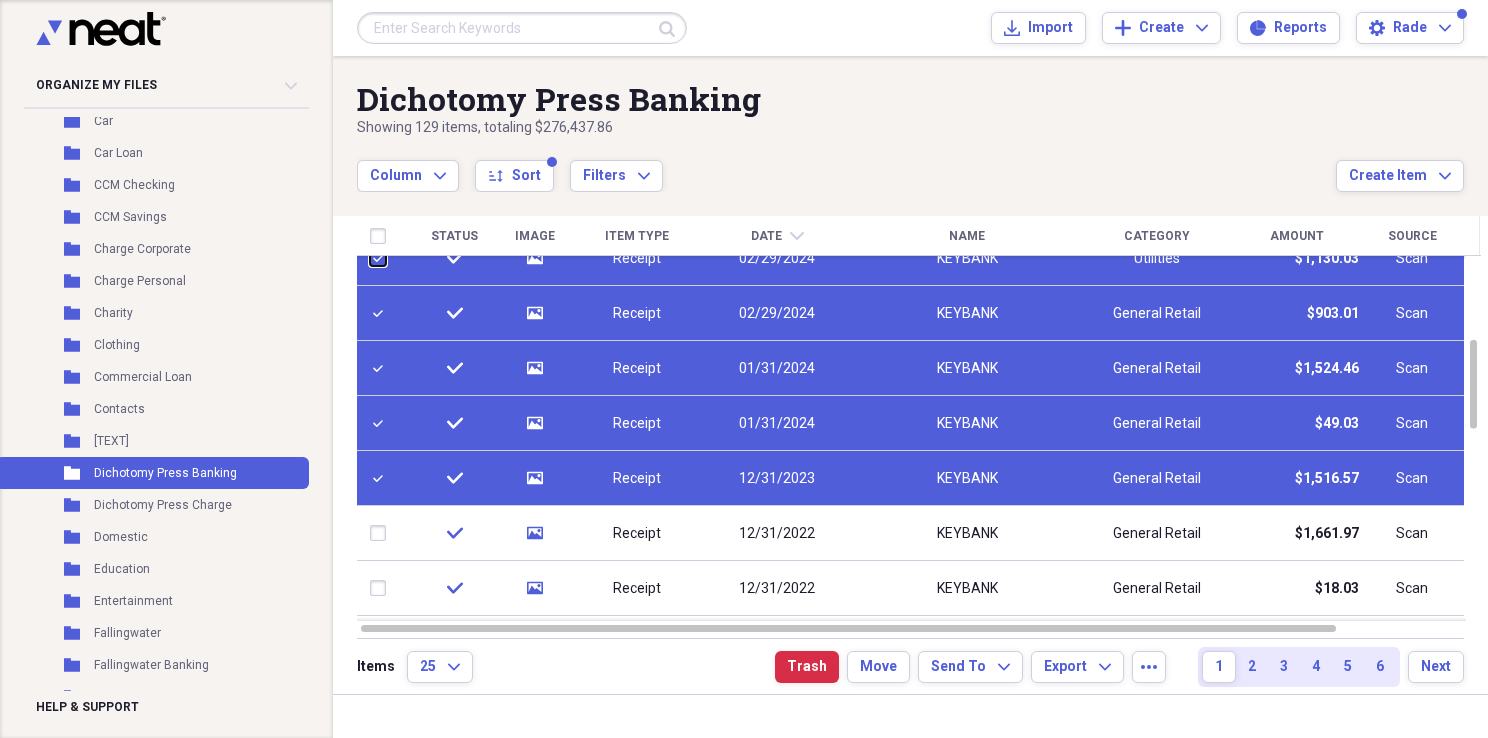 checkbox on "false" 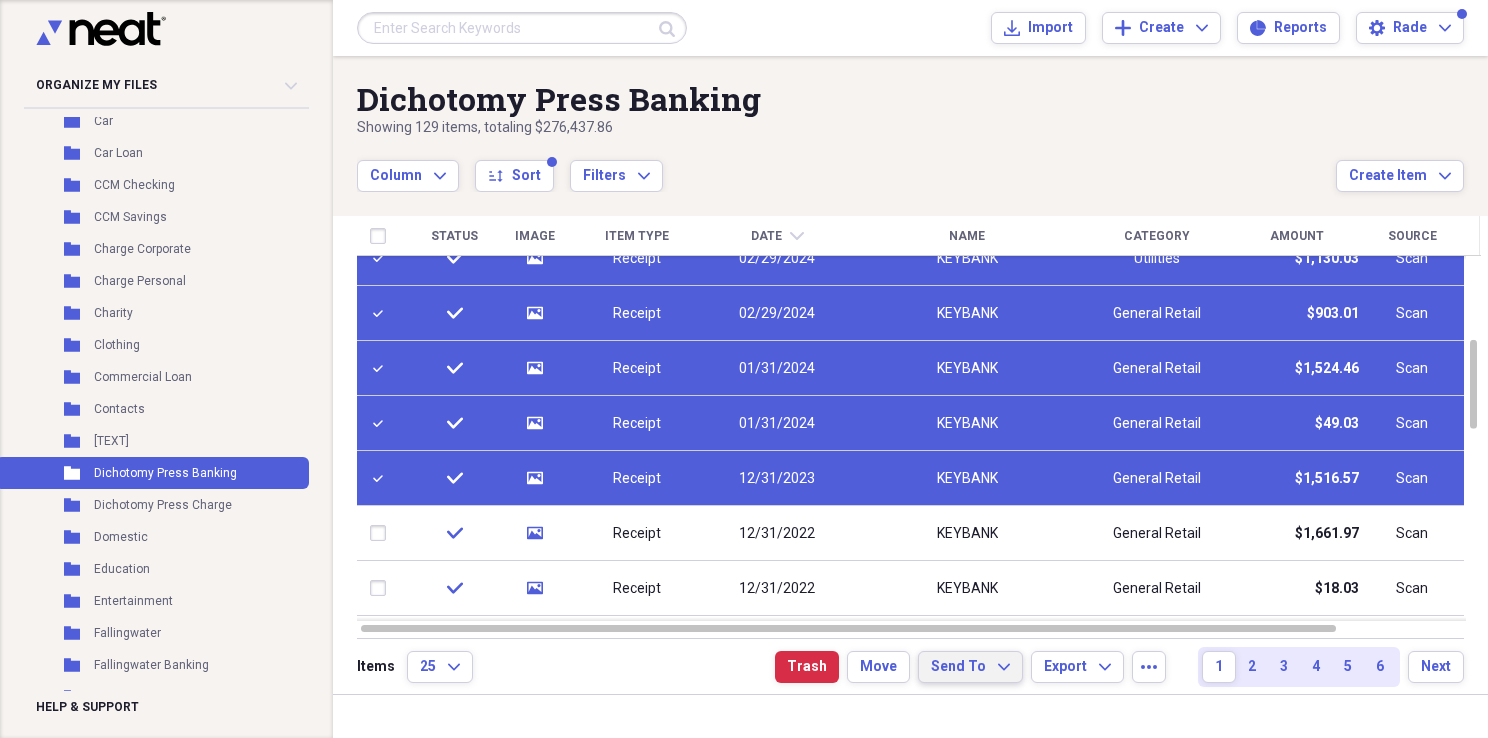 click on "Send To" at bounding box center [958, 667] 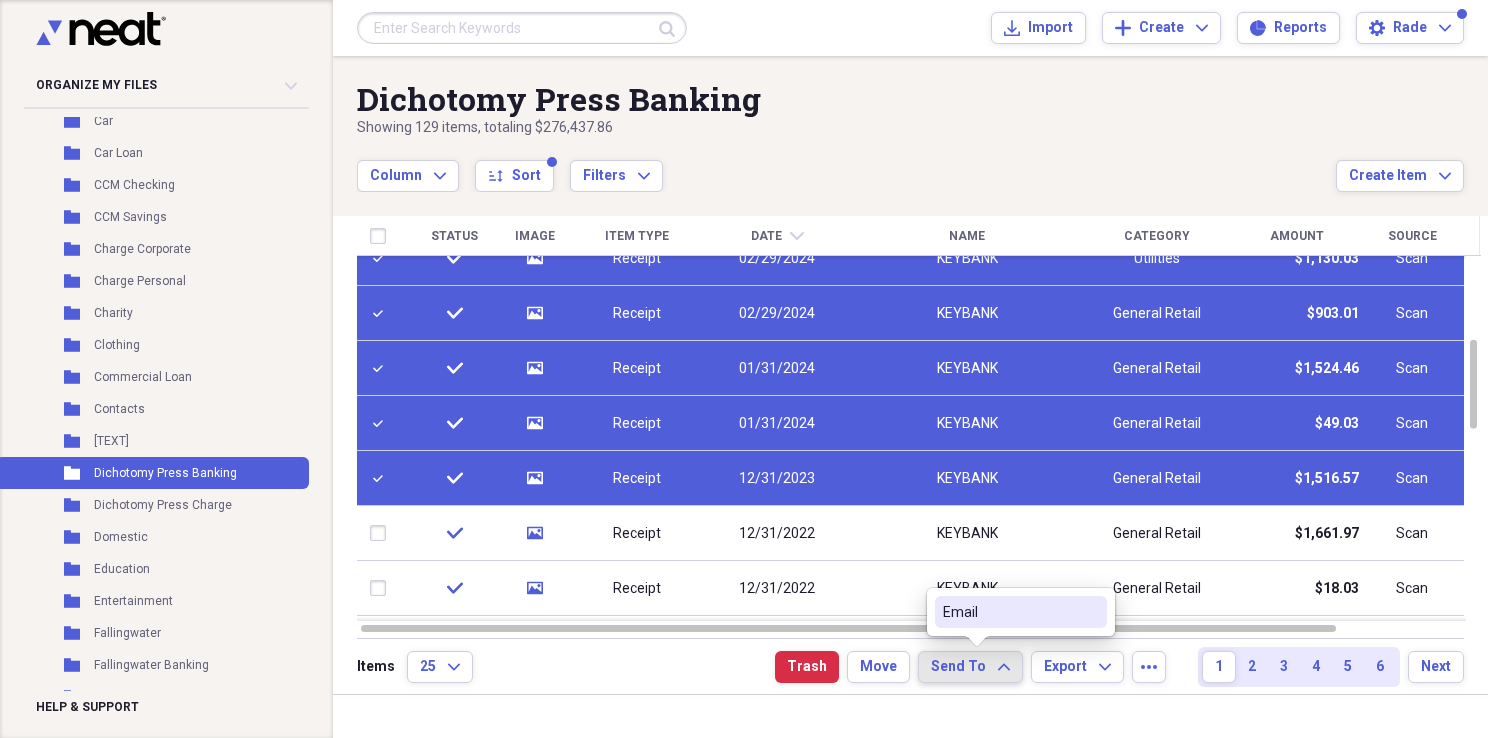 click 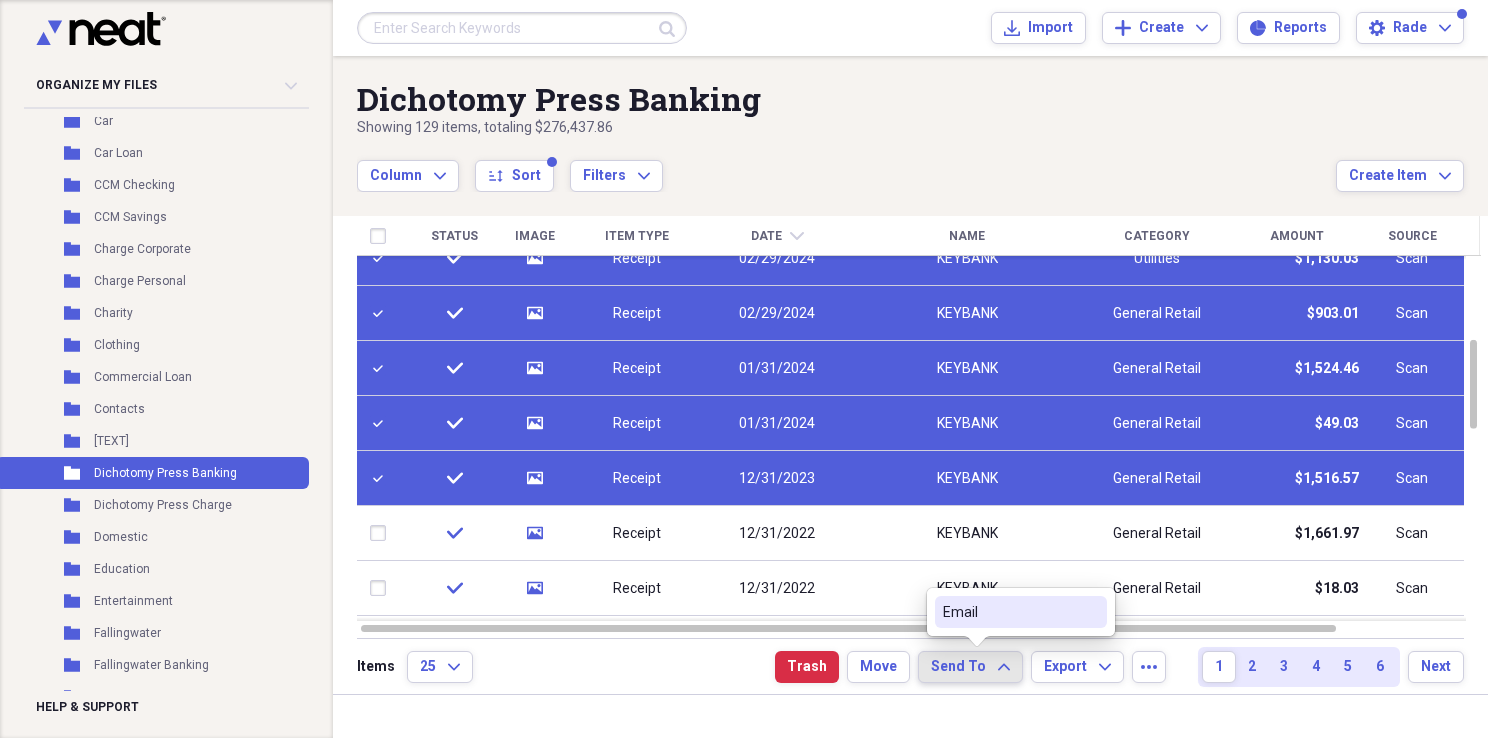 click on "Email" at bounding box center [1009, 612] 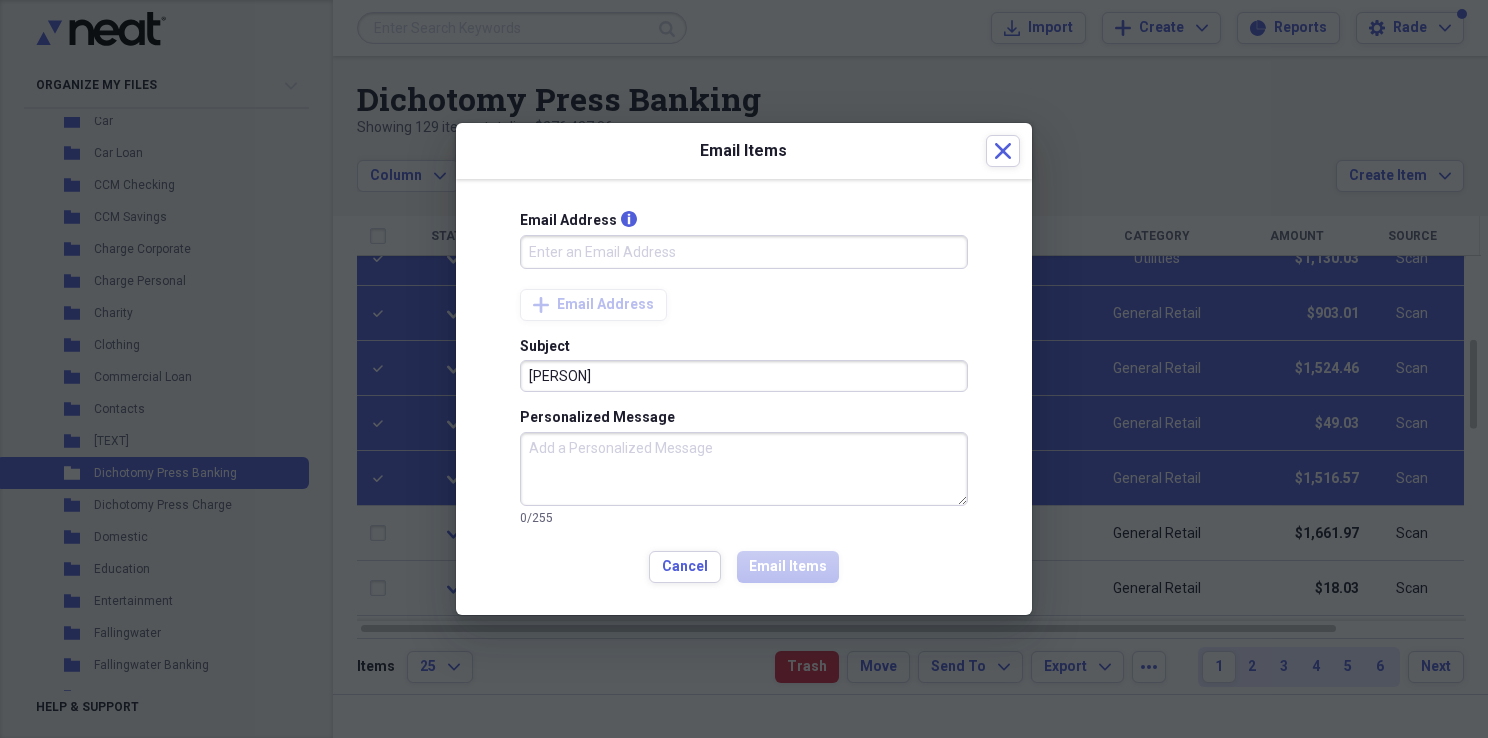 click on "Email Address info" at bounding box center (744, 252) 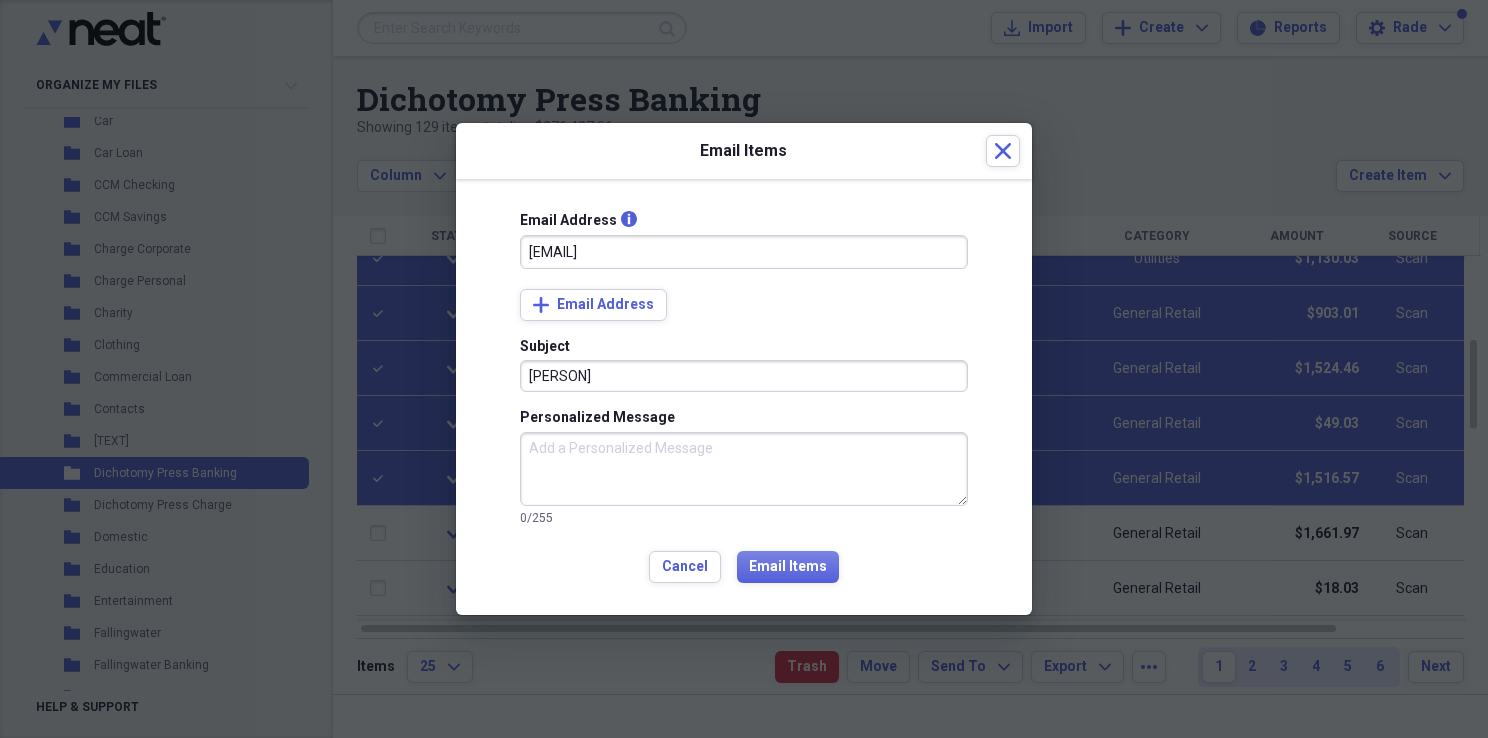 type on "[EMAIL]" 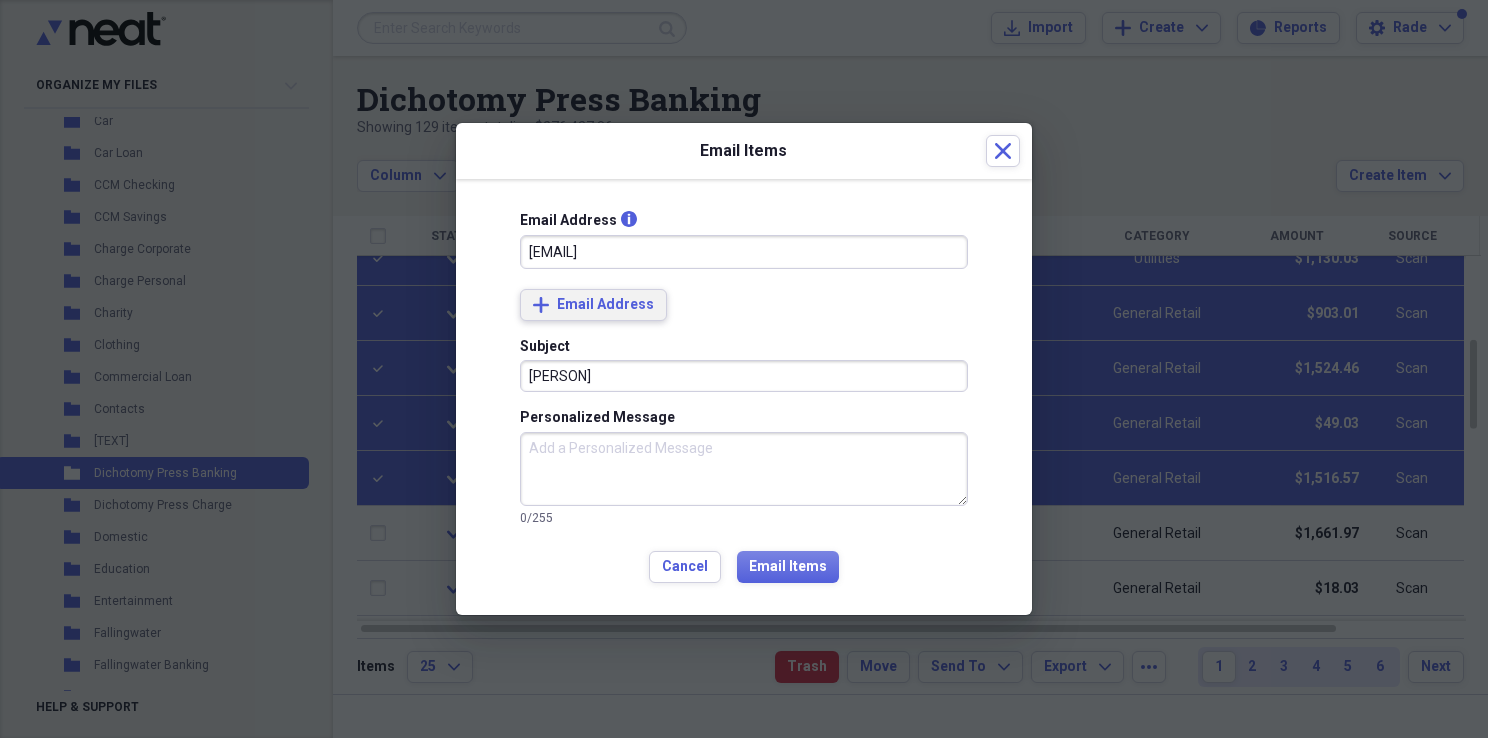 type 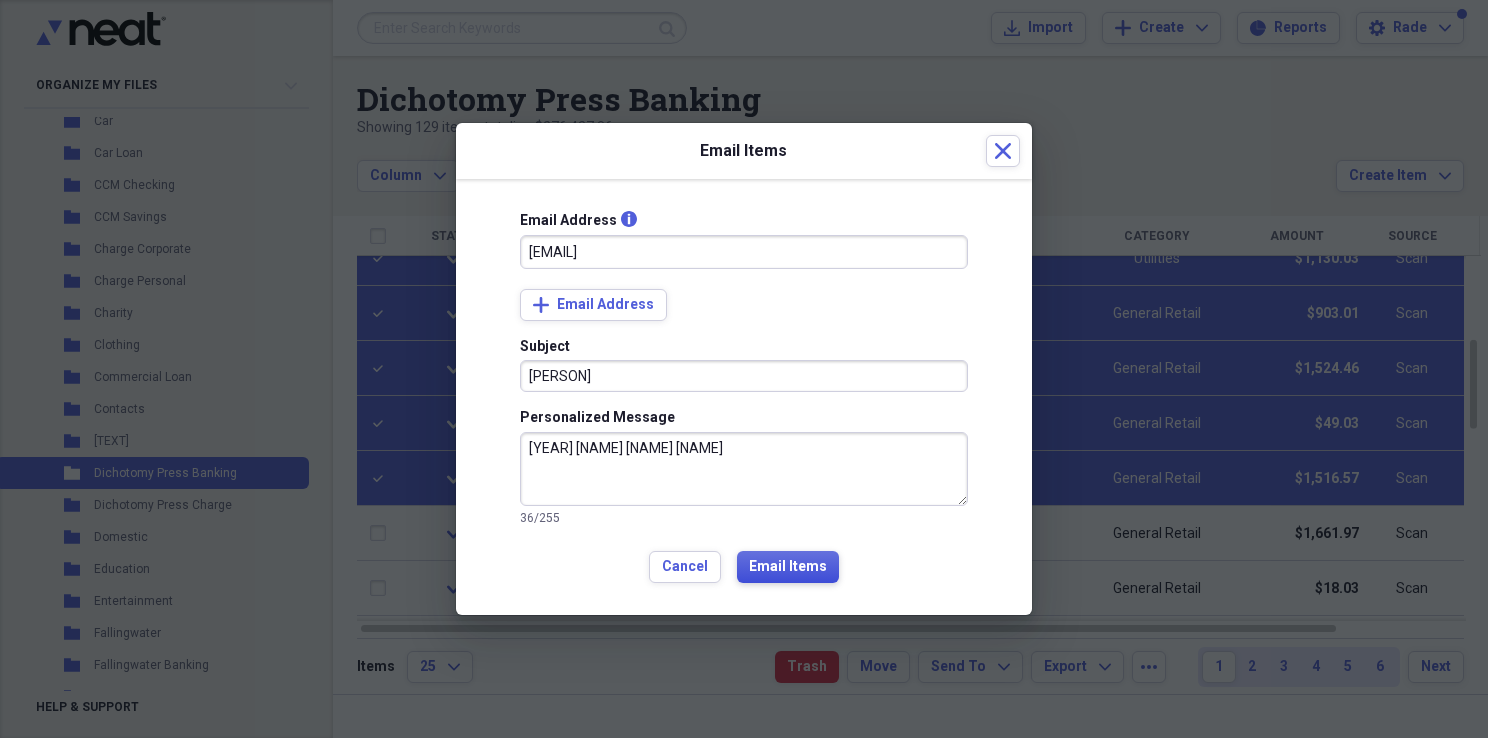 type on "[YEAR] [NAME] [NAME] [NAME]" 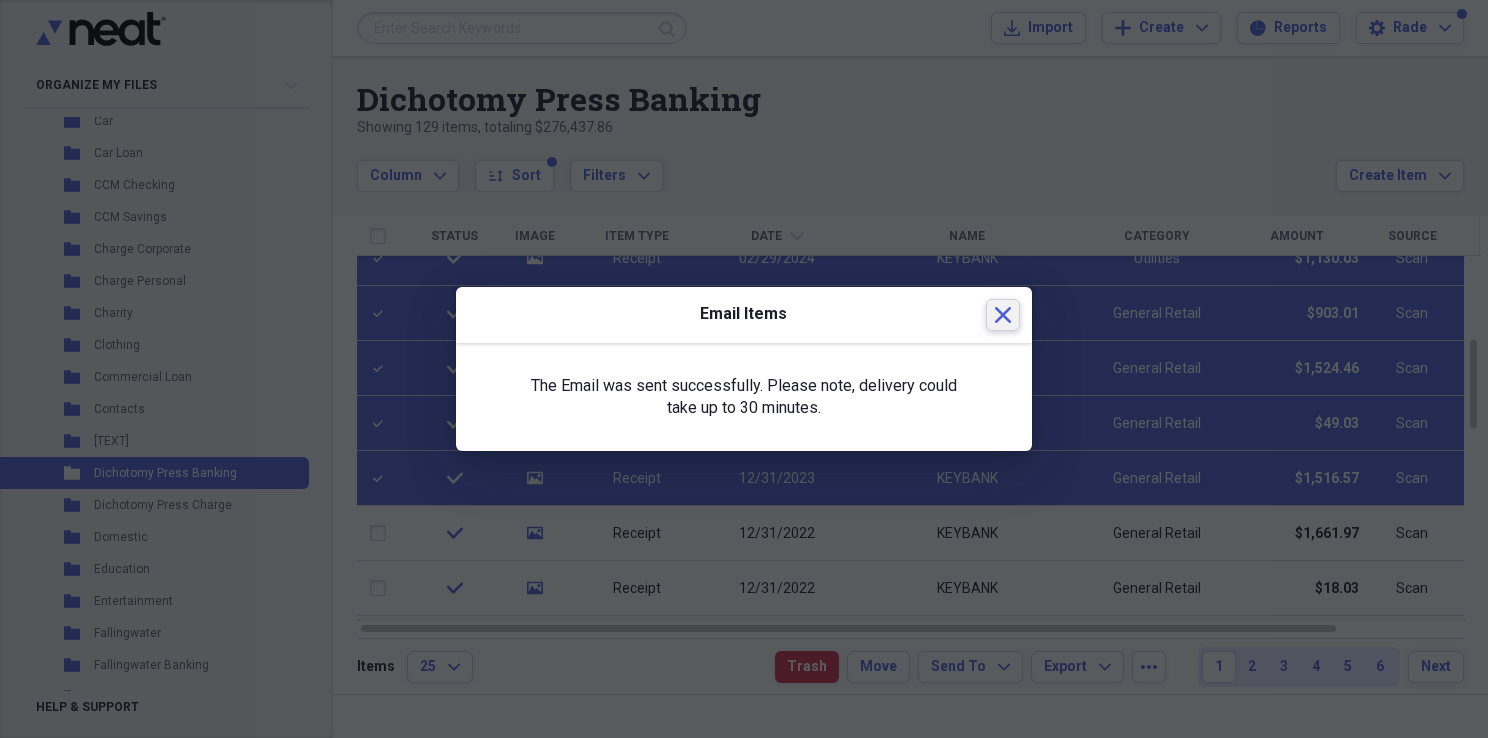 click on "Close" at bounding box center [1003, 315] 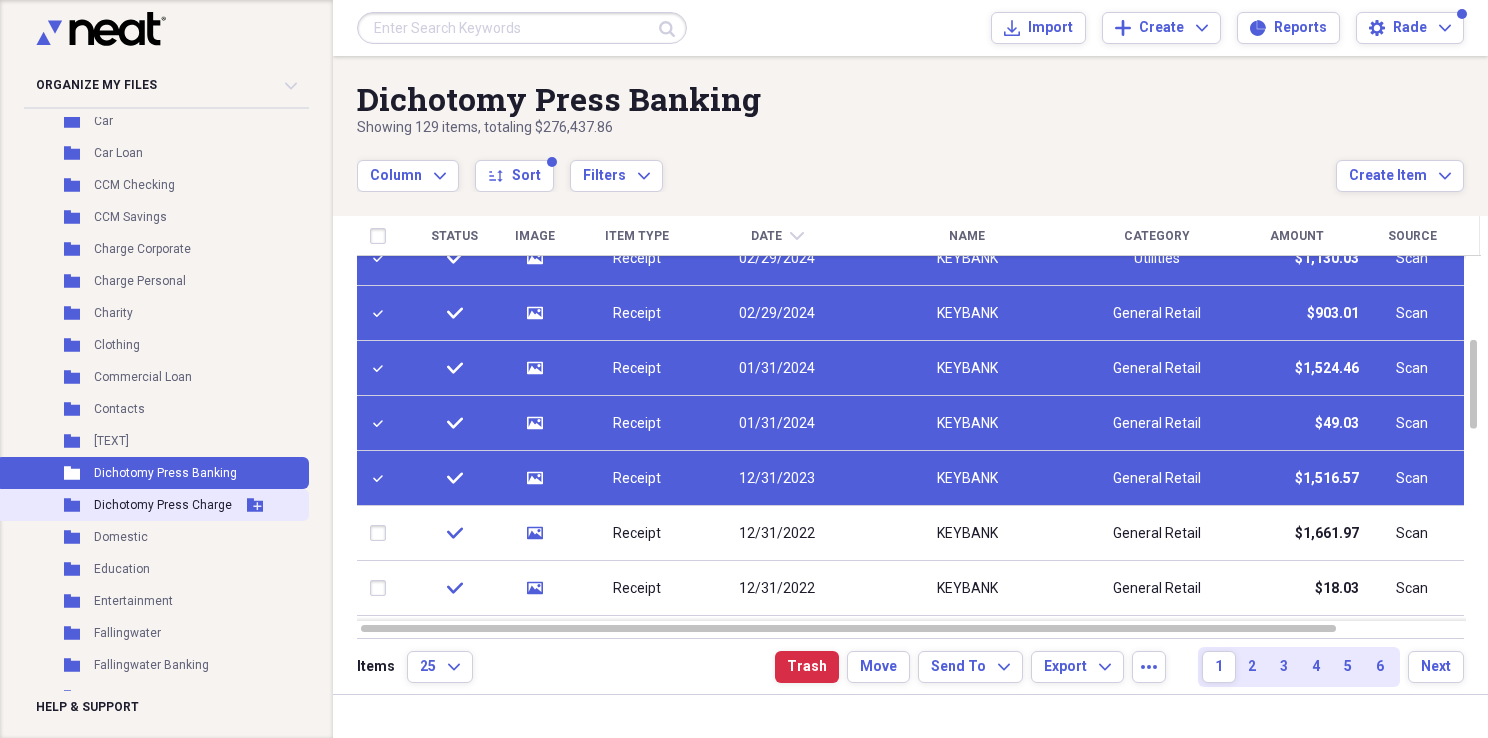 click on "Dichotomy Press Charge" at bounding box center (163, 505) 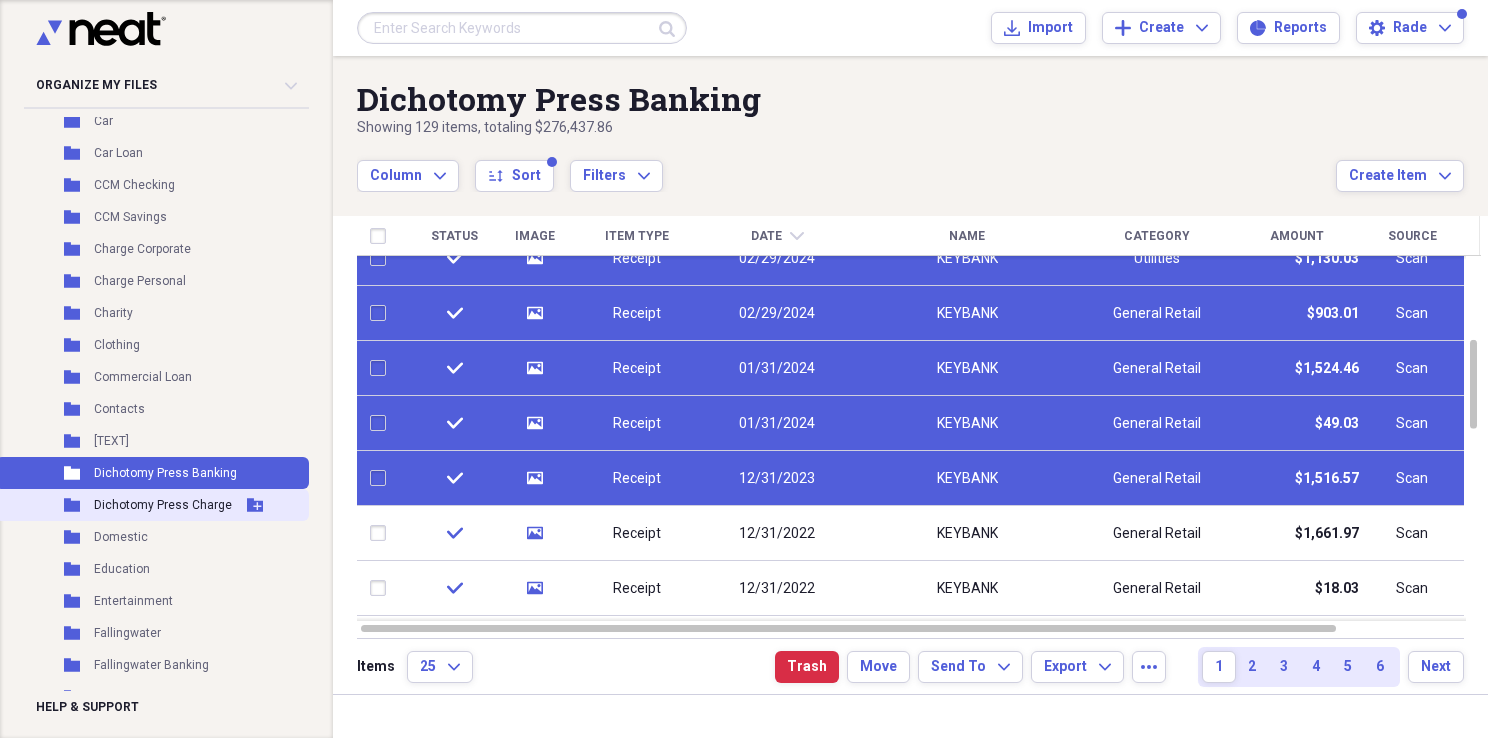 checkbox on "false" 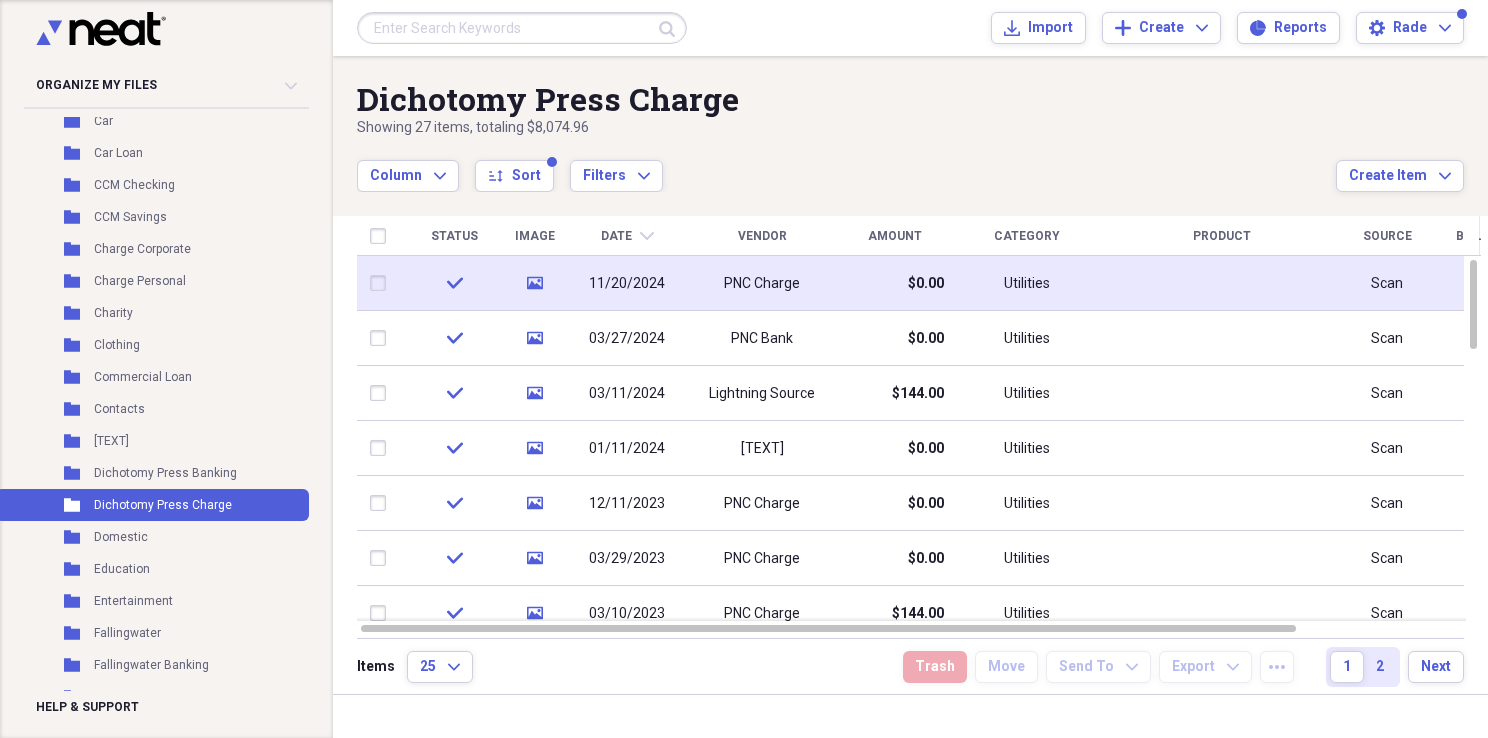 click at bounding box center (382, 283) 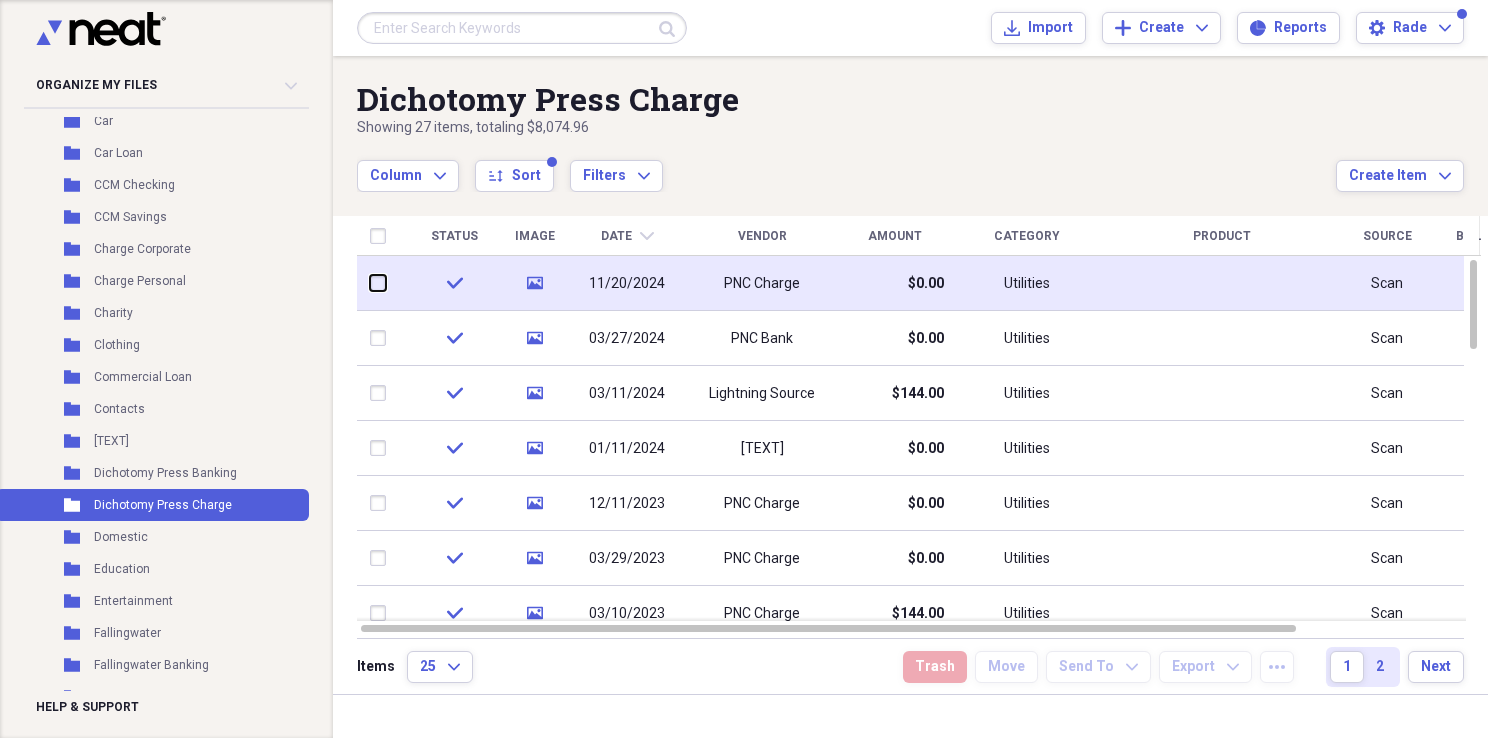 click at bounding box center (370, 283) 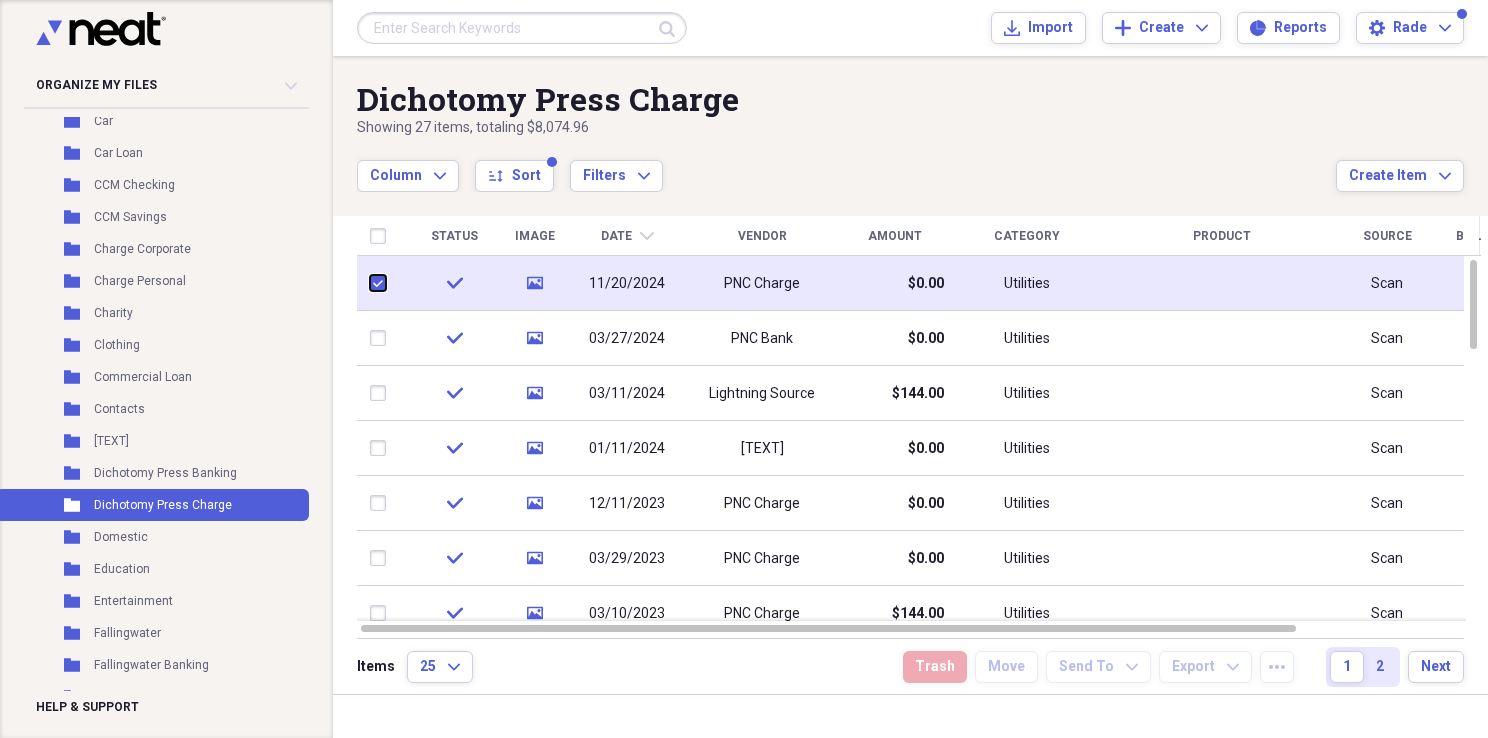 checkbox on "true" 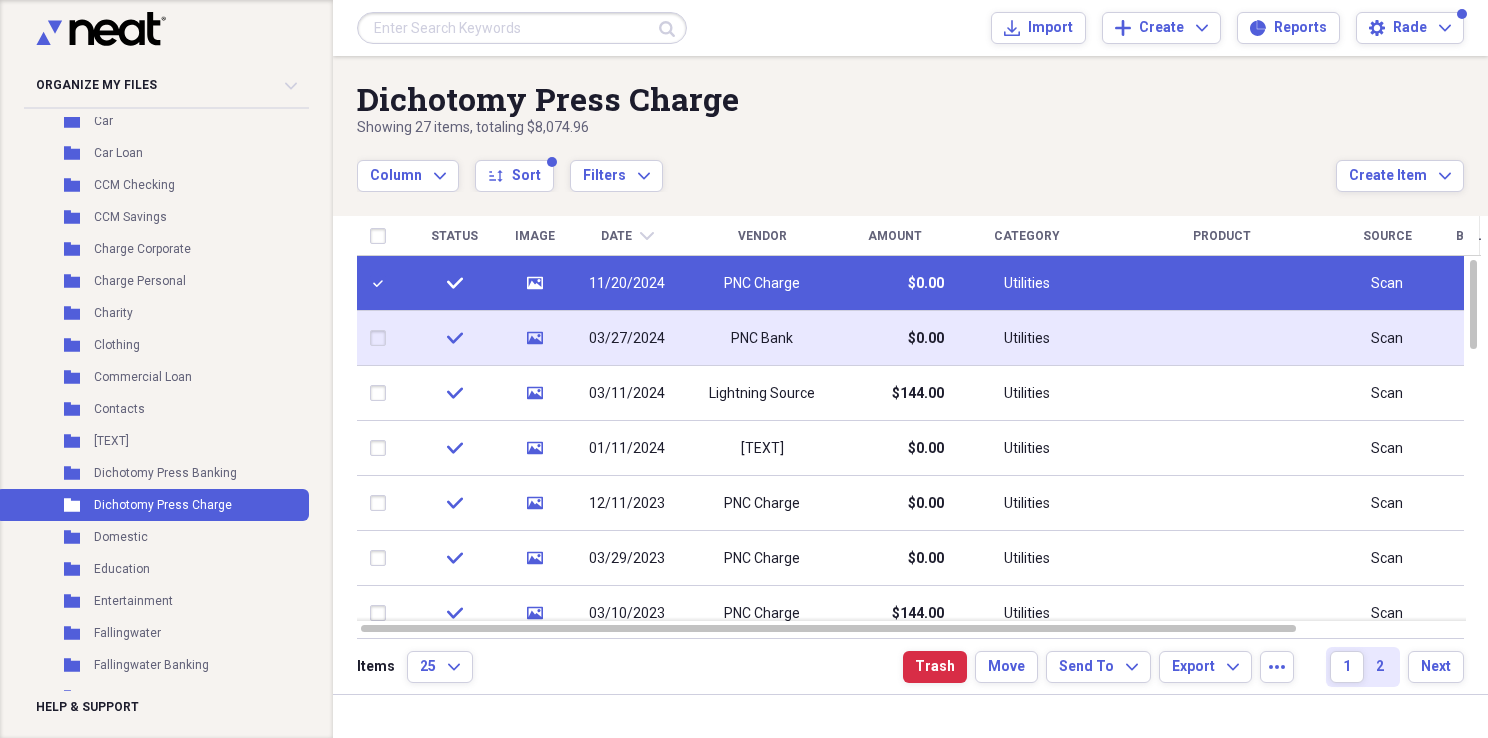 click at bounding box center (382, 338) 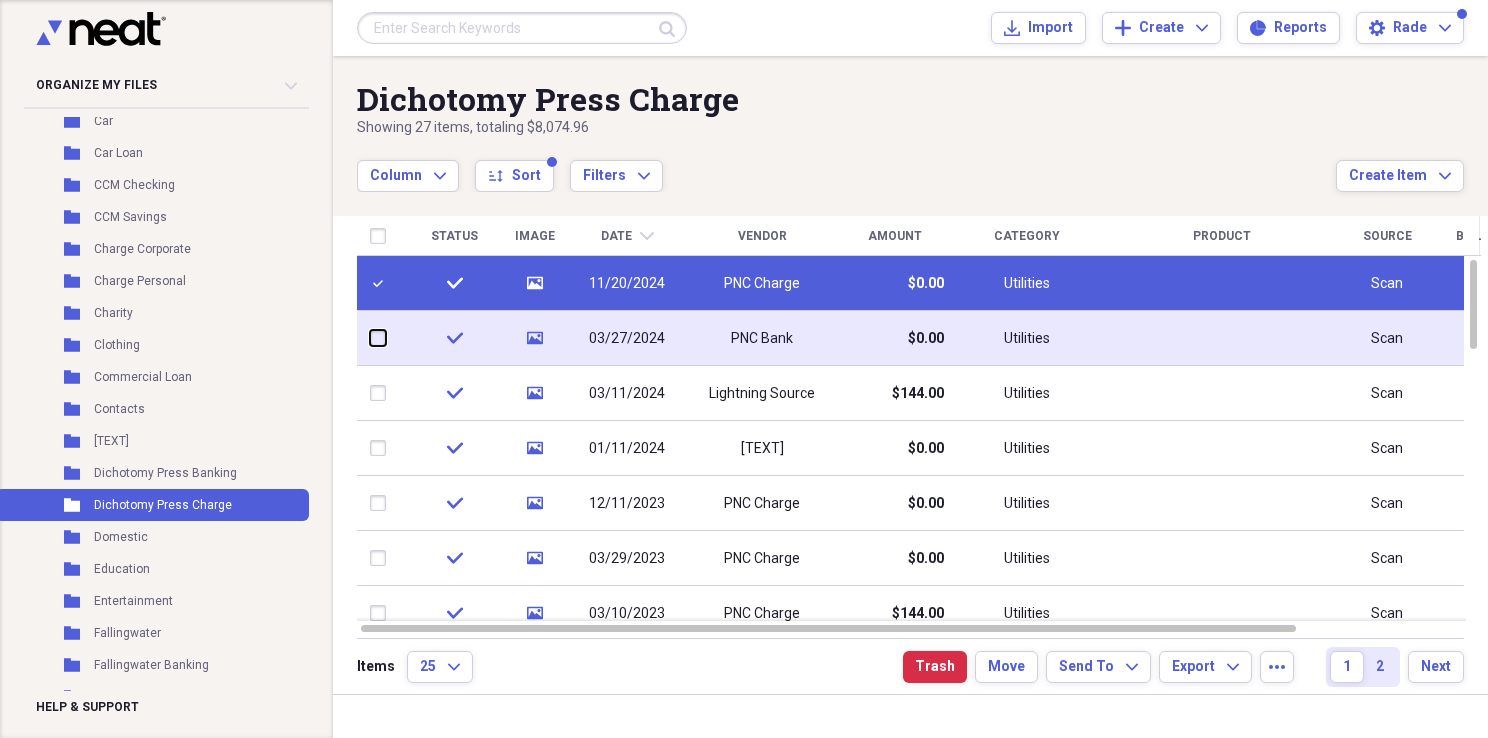 click at bounding box center (370, 338) 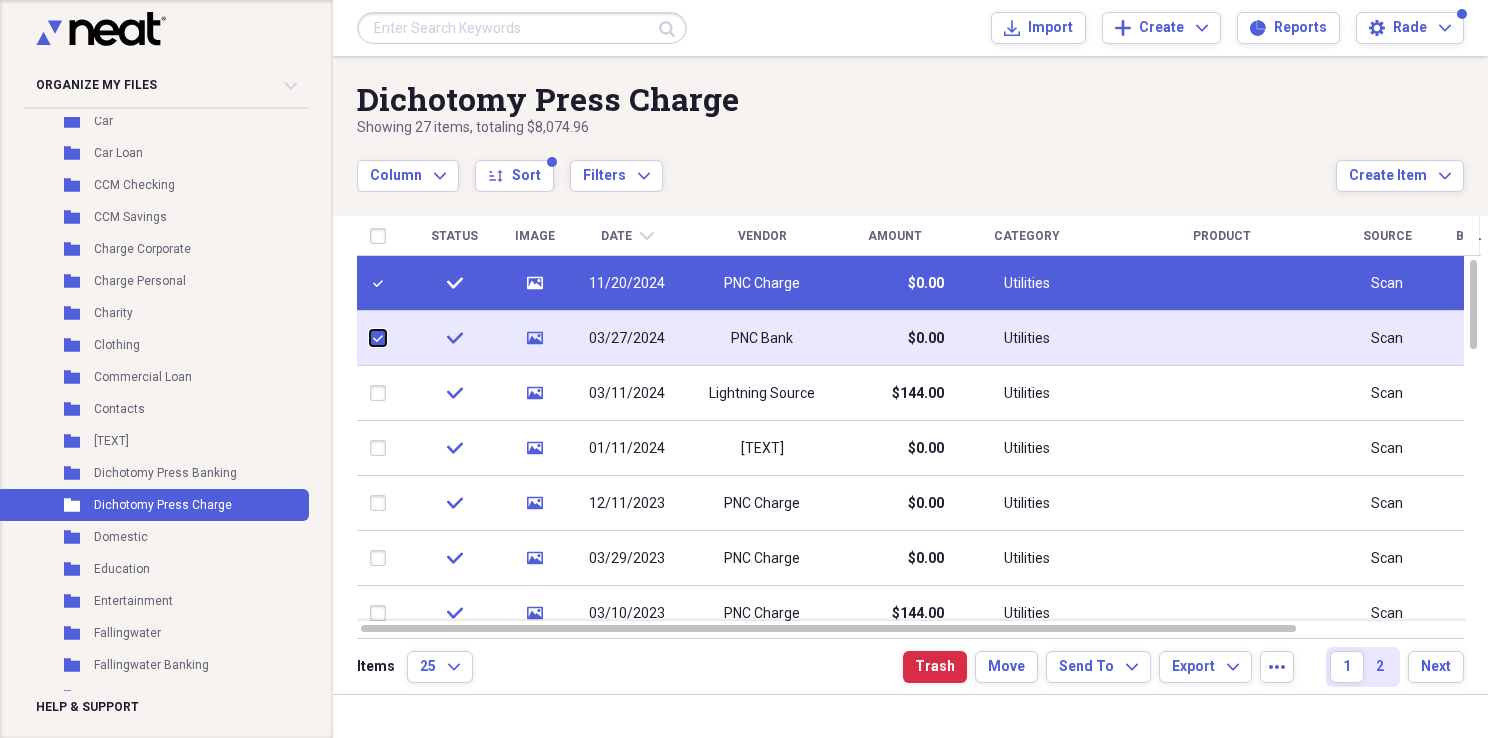 checkbox on "true" 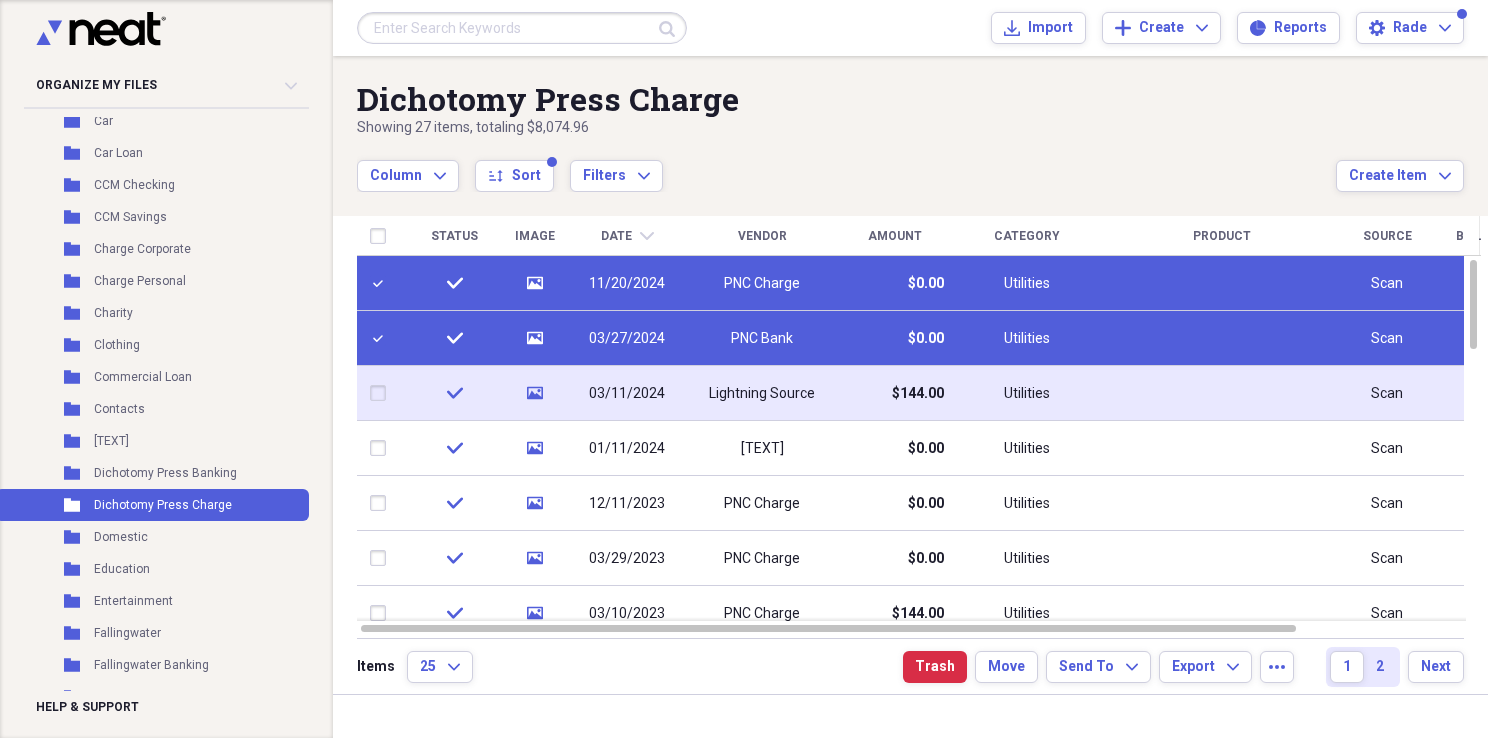 click at bounding box center [382, 393] 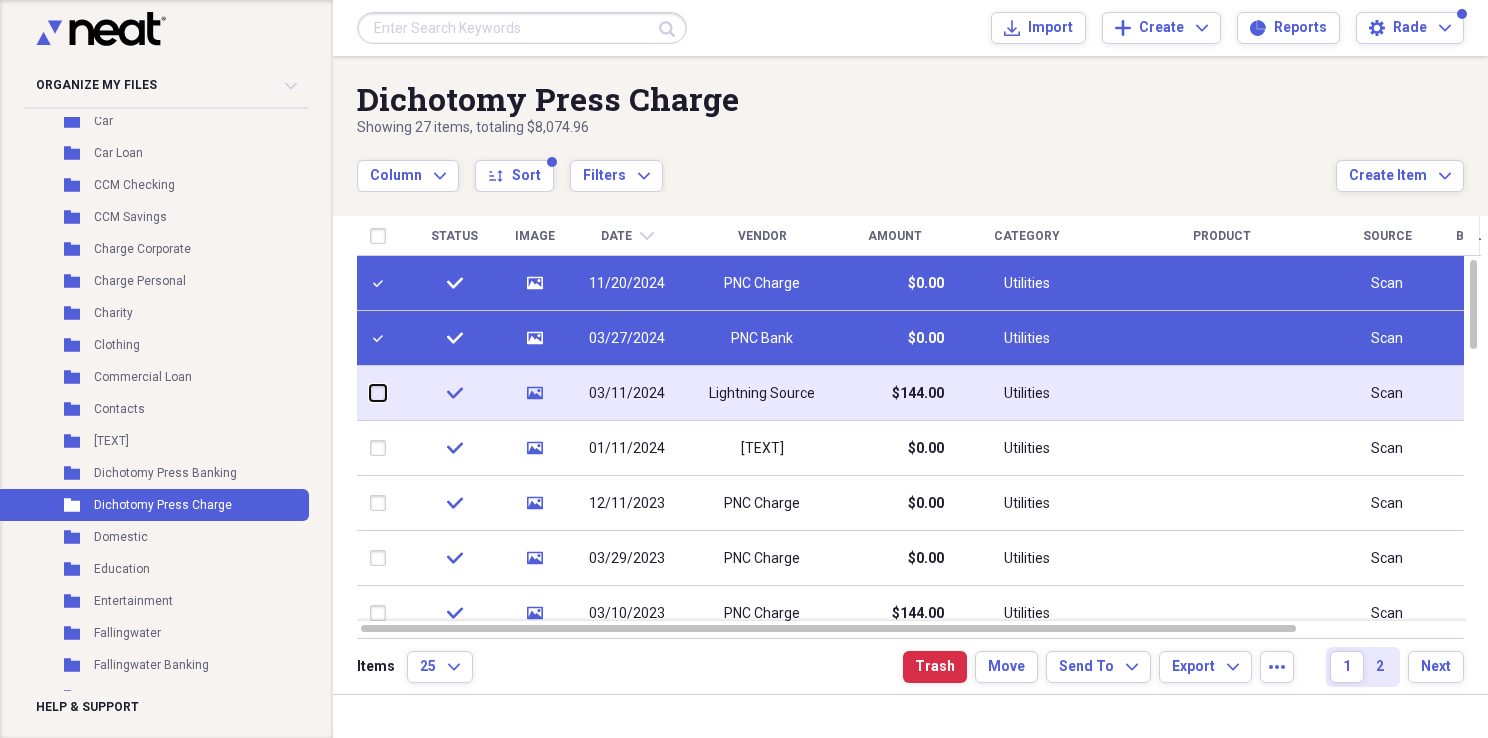 click at bounding box center (370, 393) 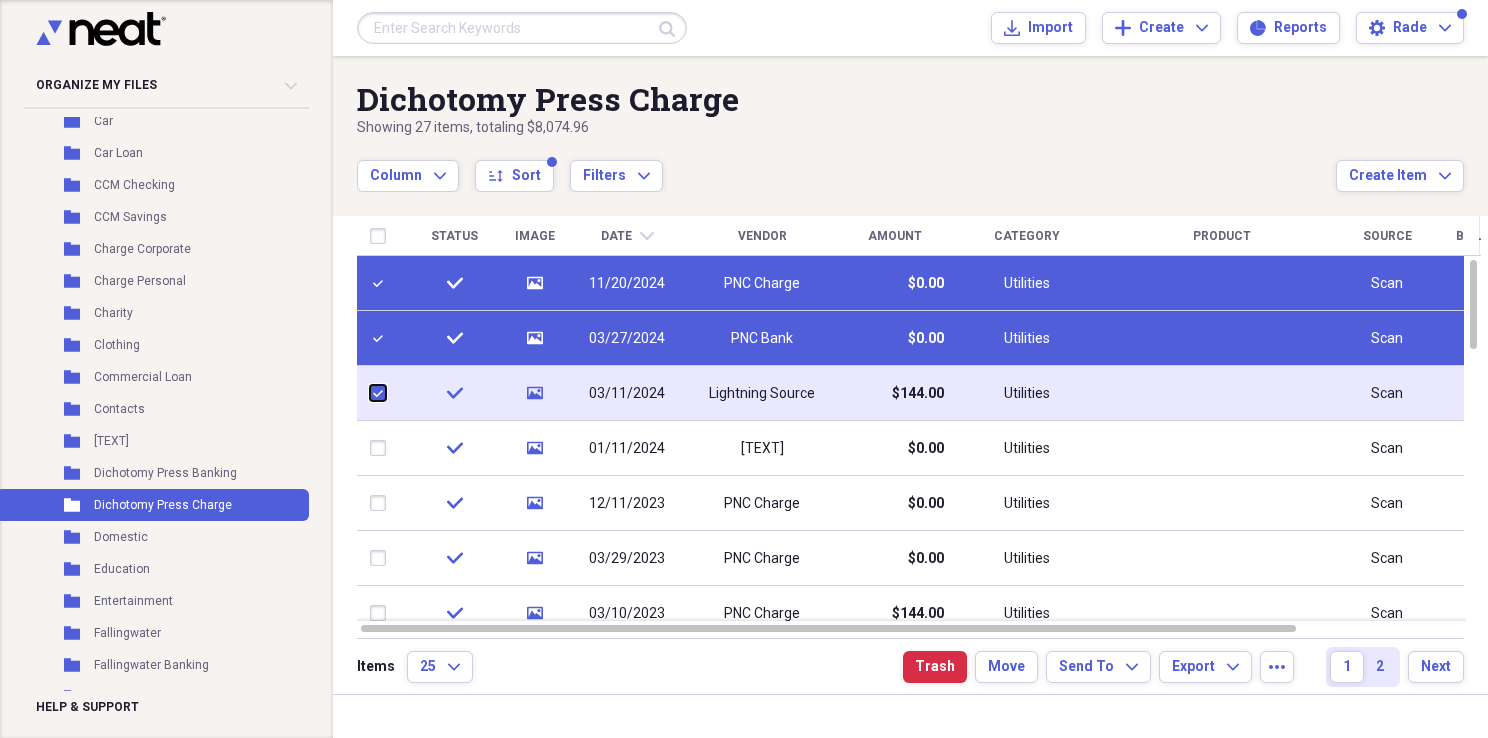 checkbox on "true" 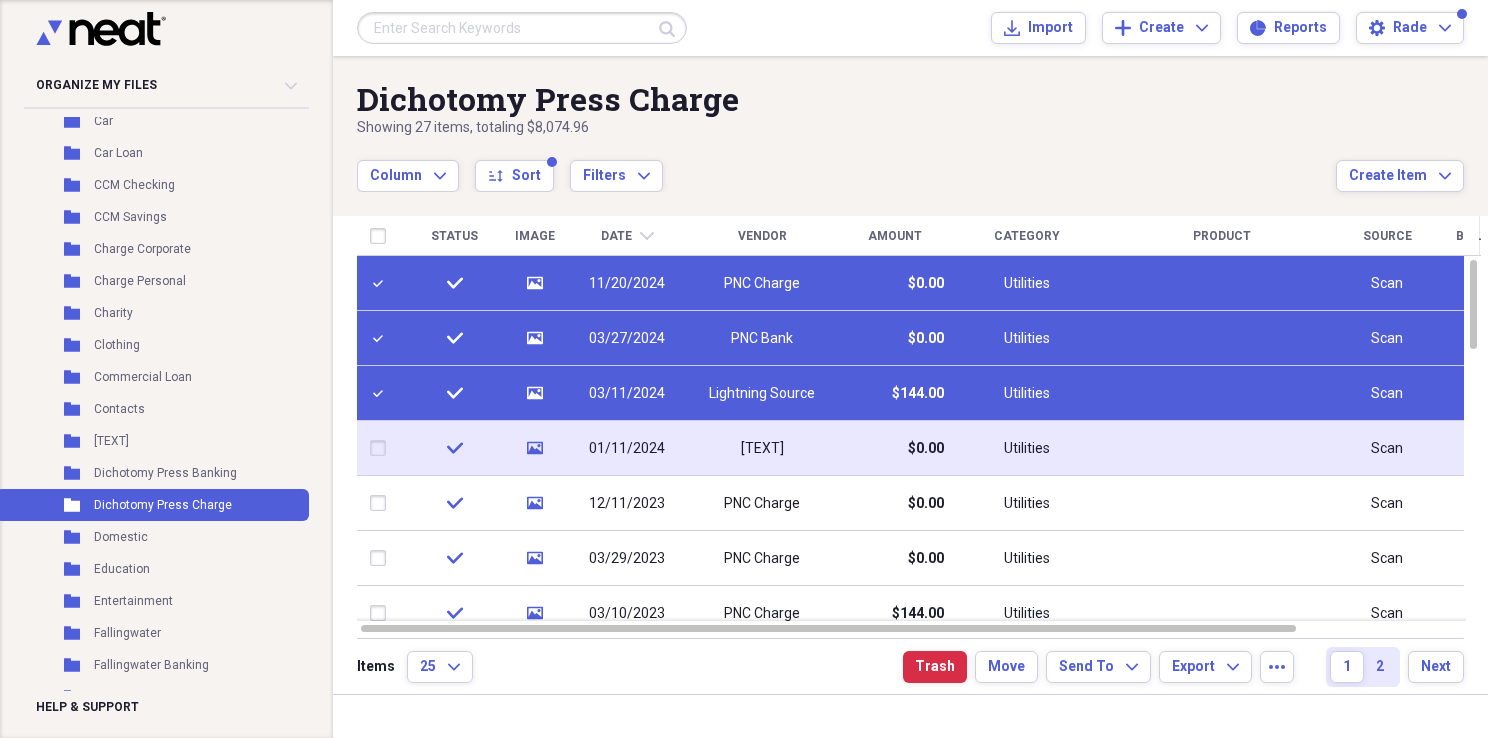 click at bounding box center [382, 448] 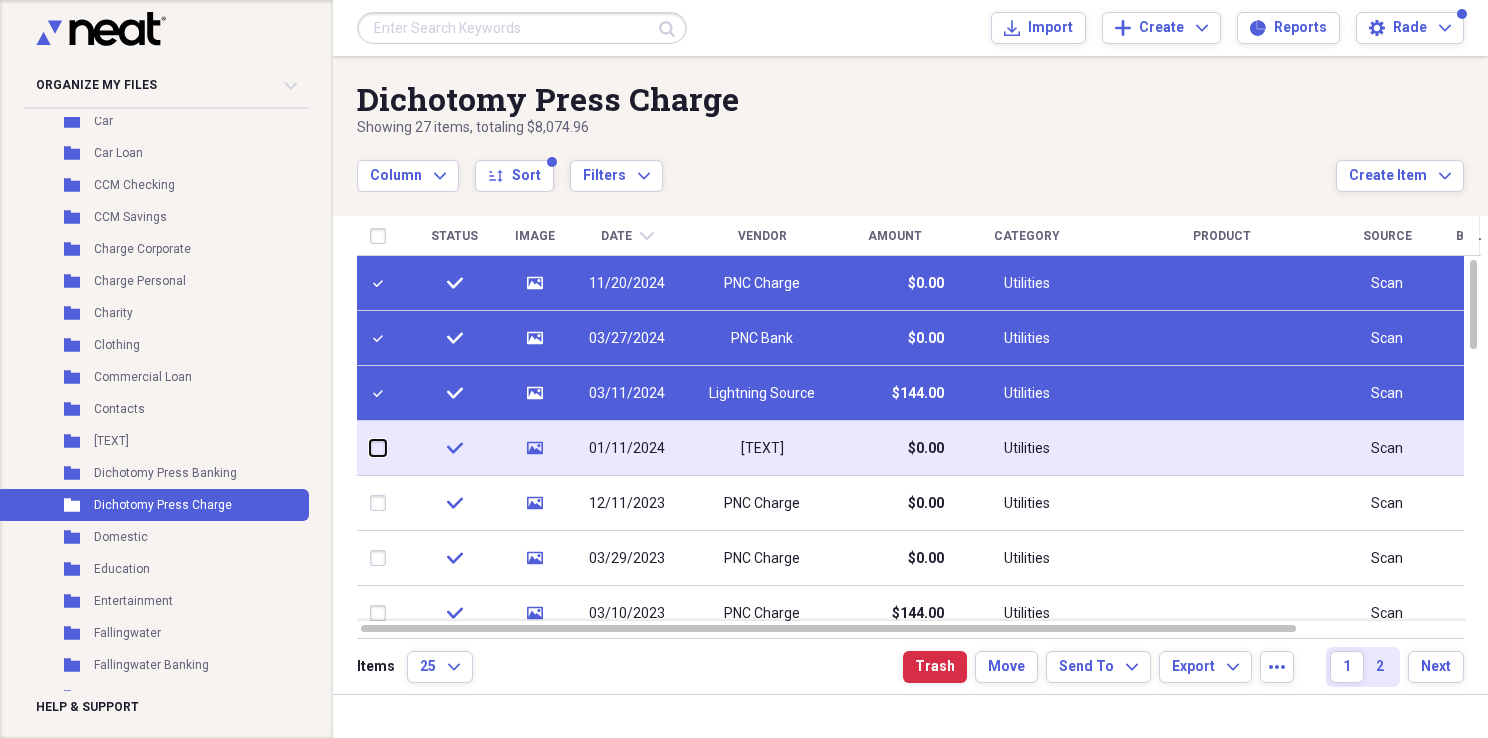 click at bounding box center (370, 448) 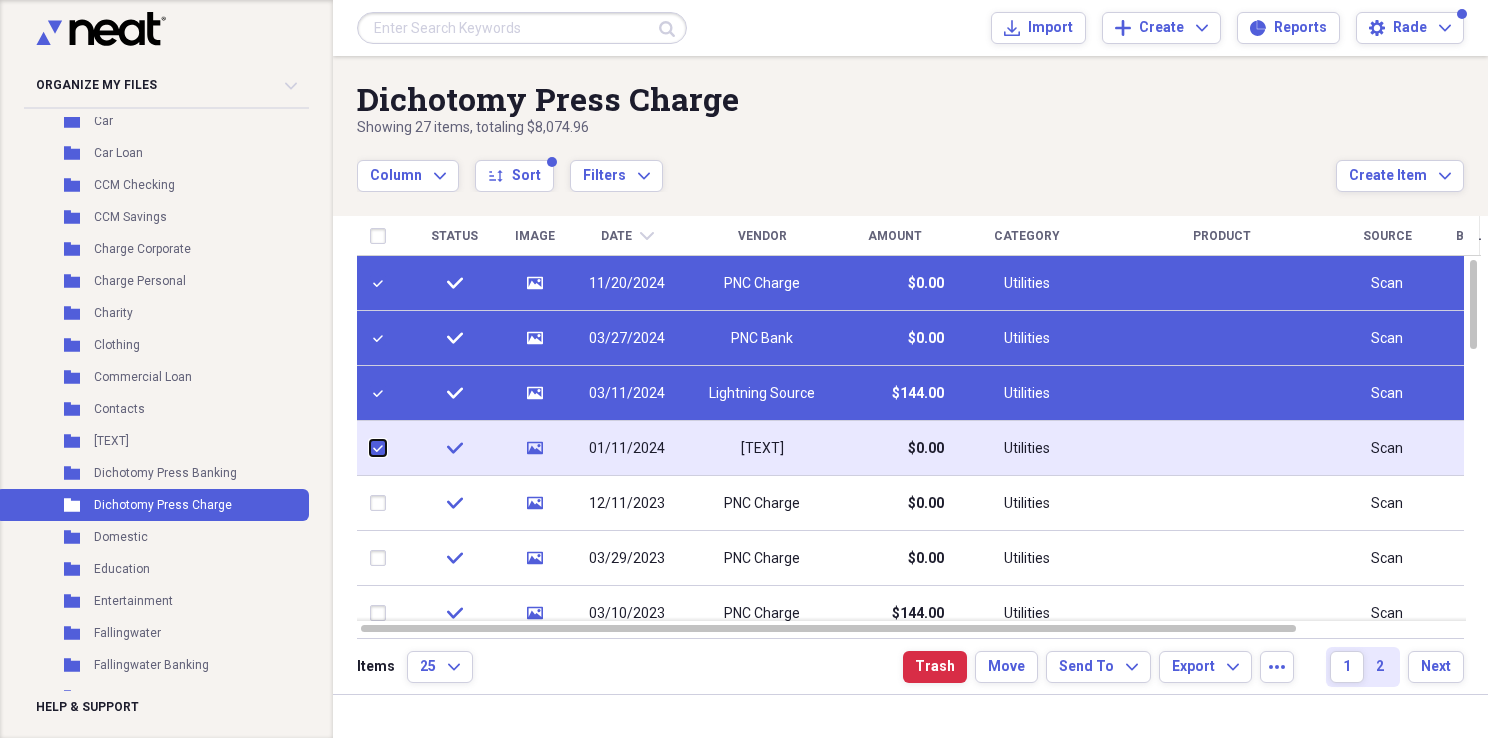 checkbox on "true" 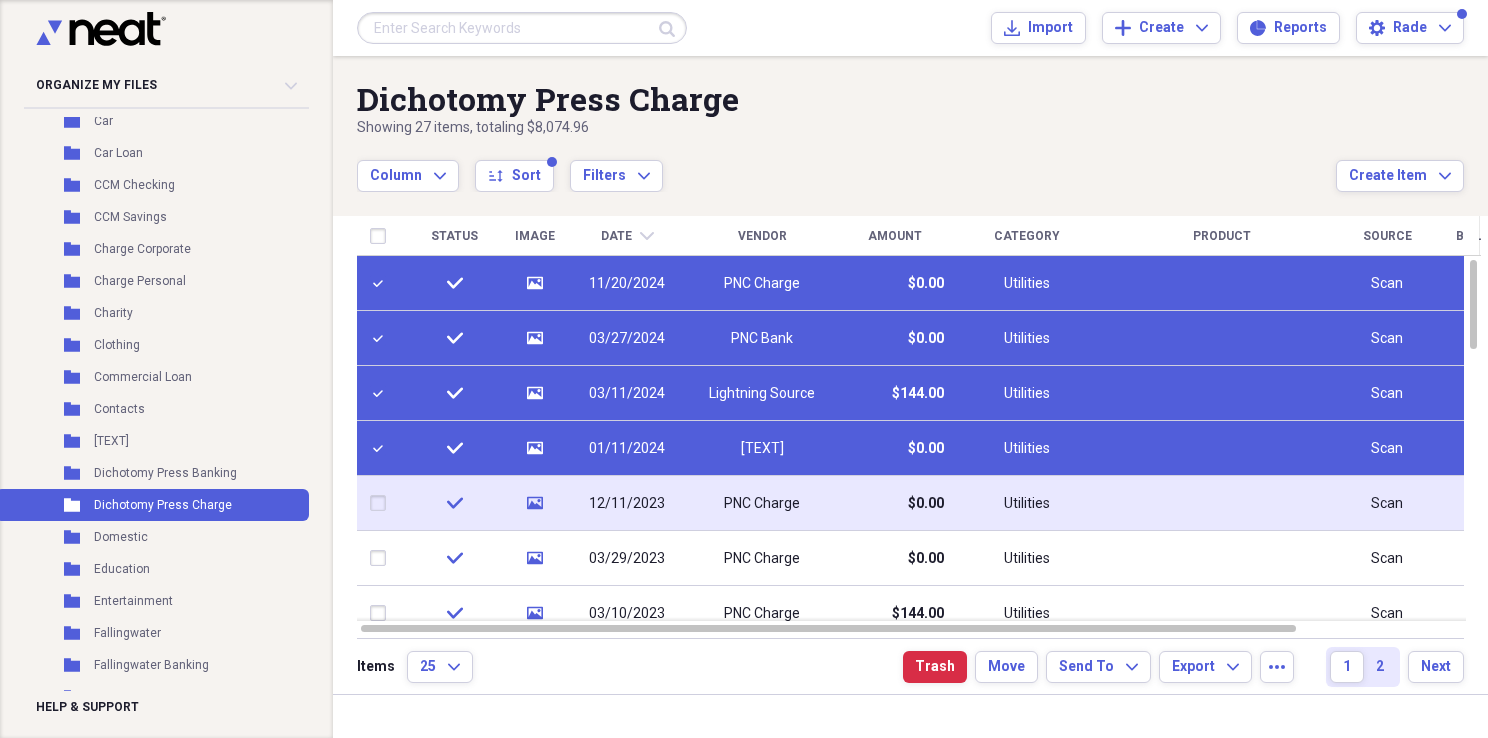 click at bounding box center [382, 503] 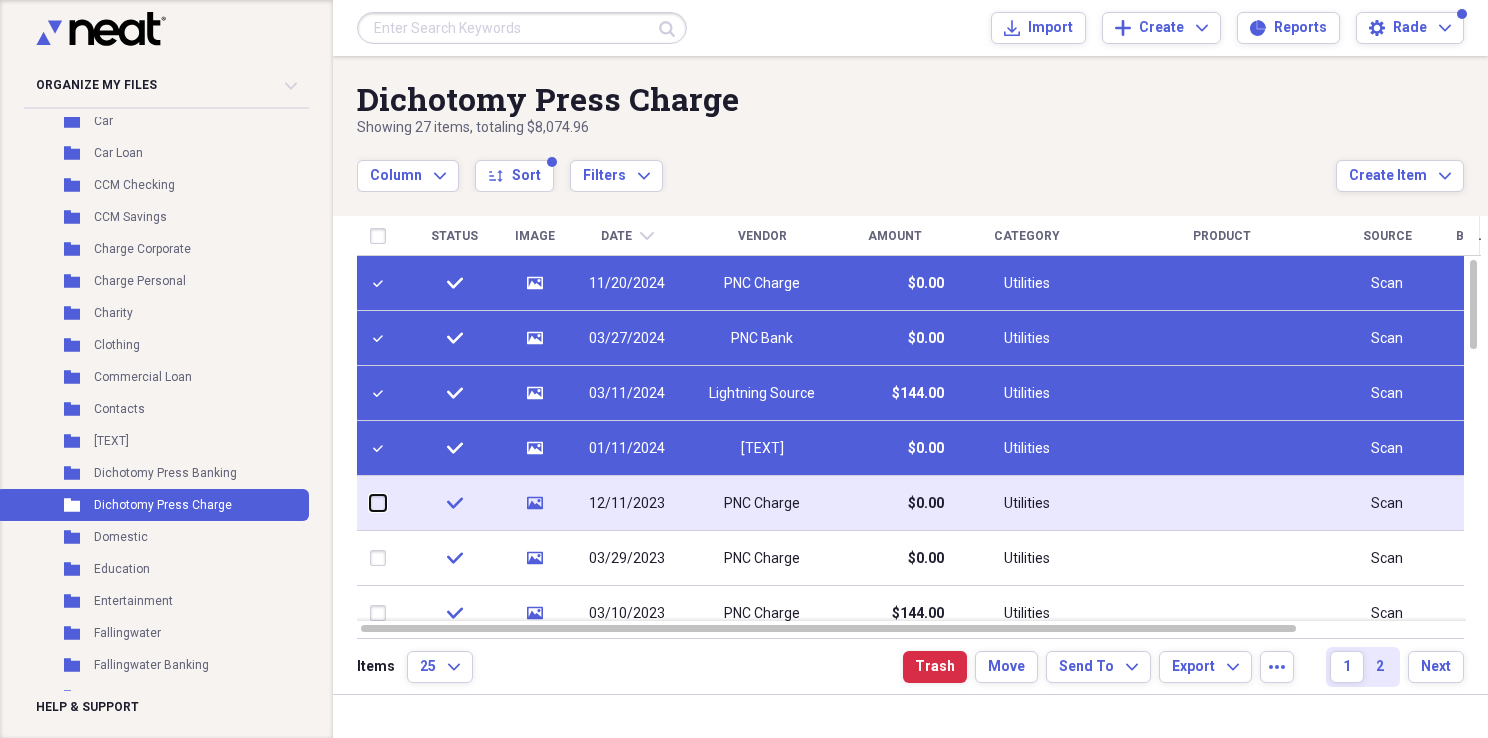 click at bounding box center [370, 503] 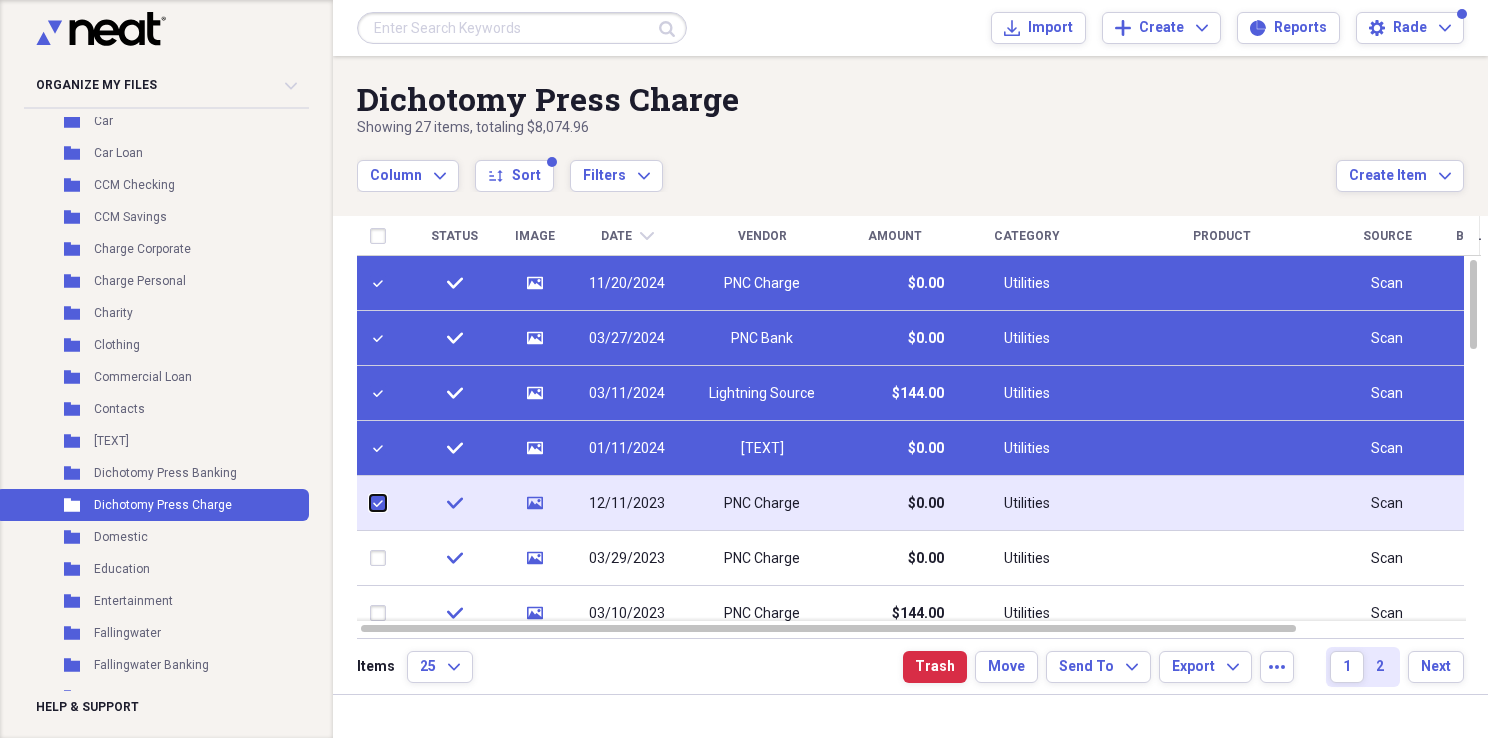 checkbox on "true" 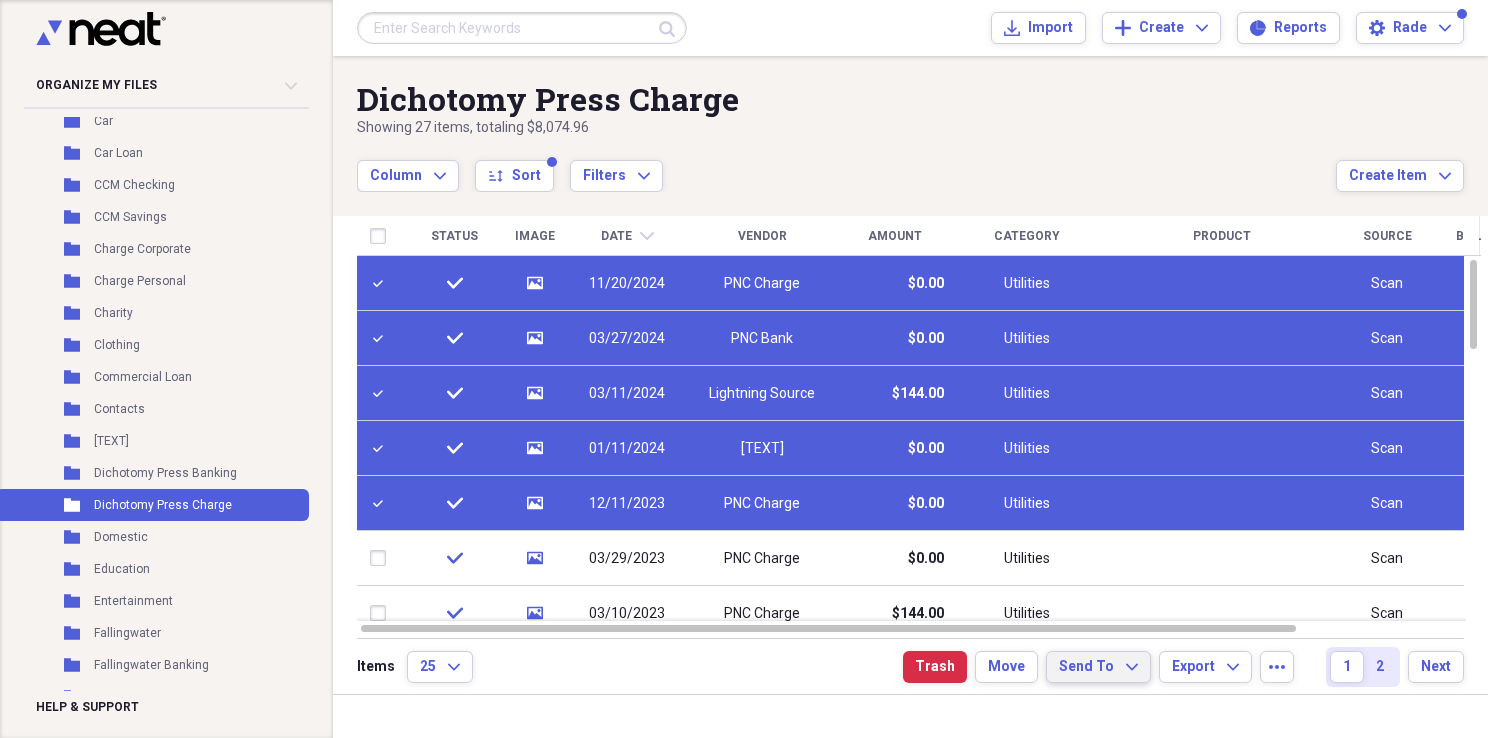 click on "Send To" at bounding box center [1086, 667] 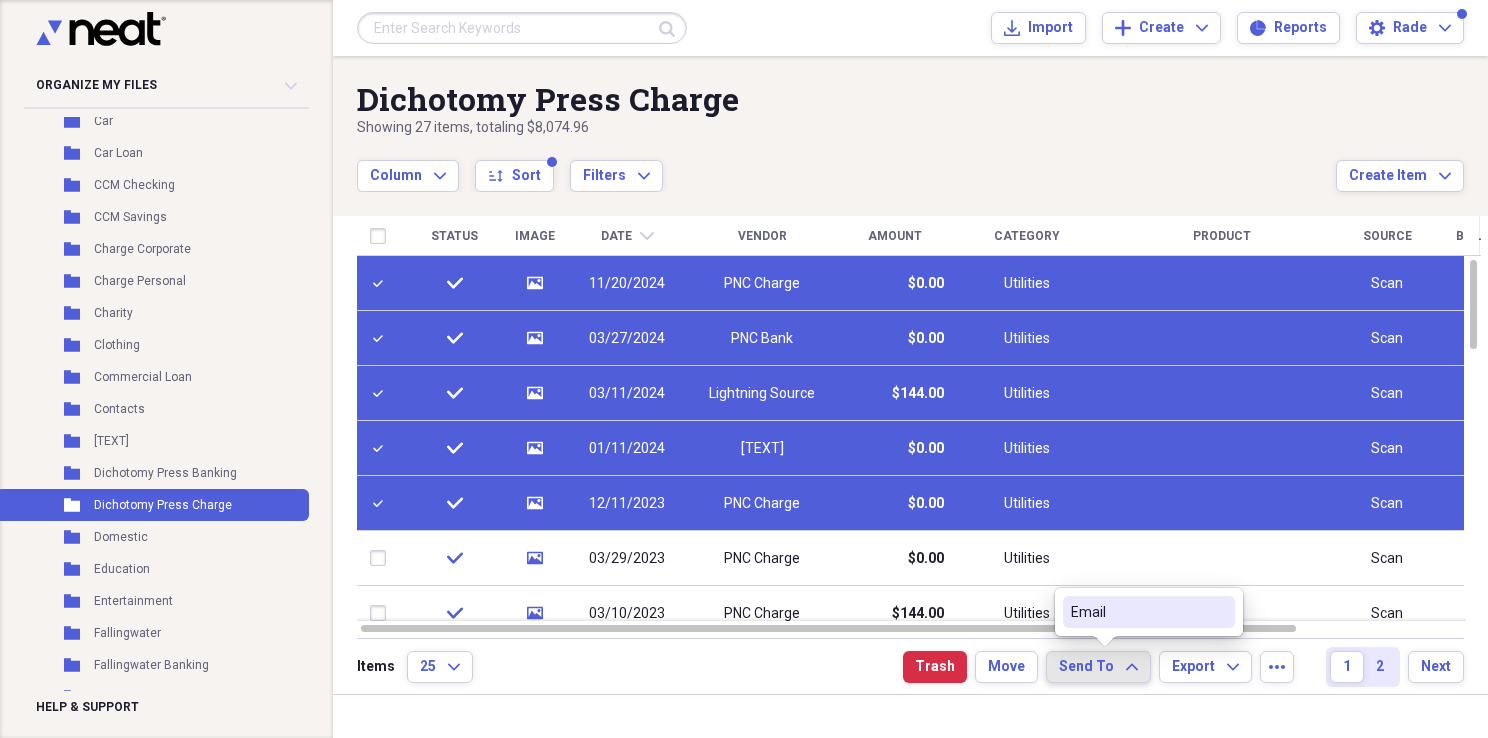 click on "Email" at bounding box center (1137, 612) 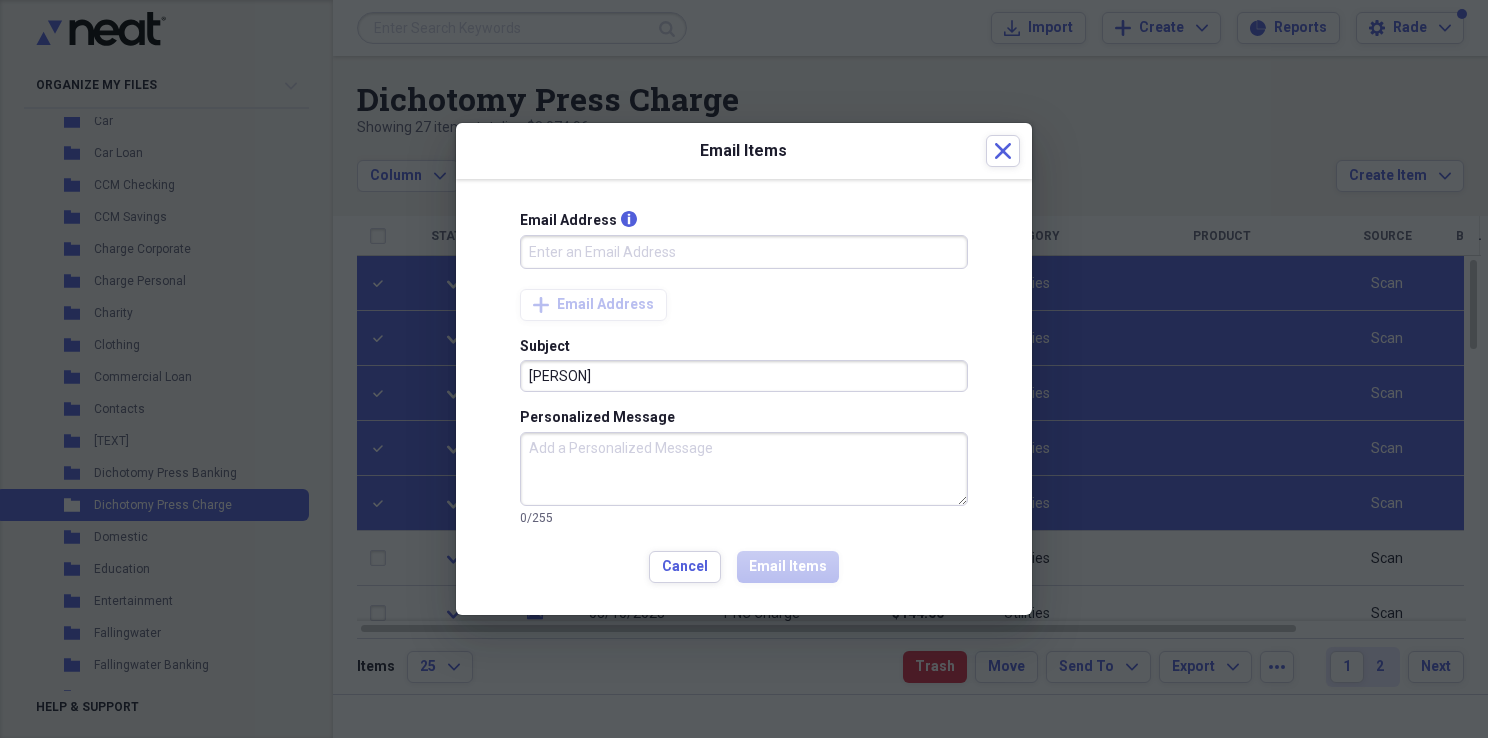 click on "Email Address info" at bounding box center [744, 252] 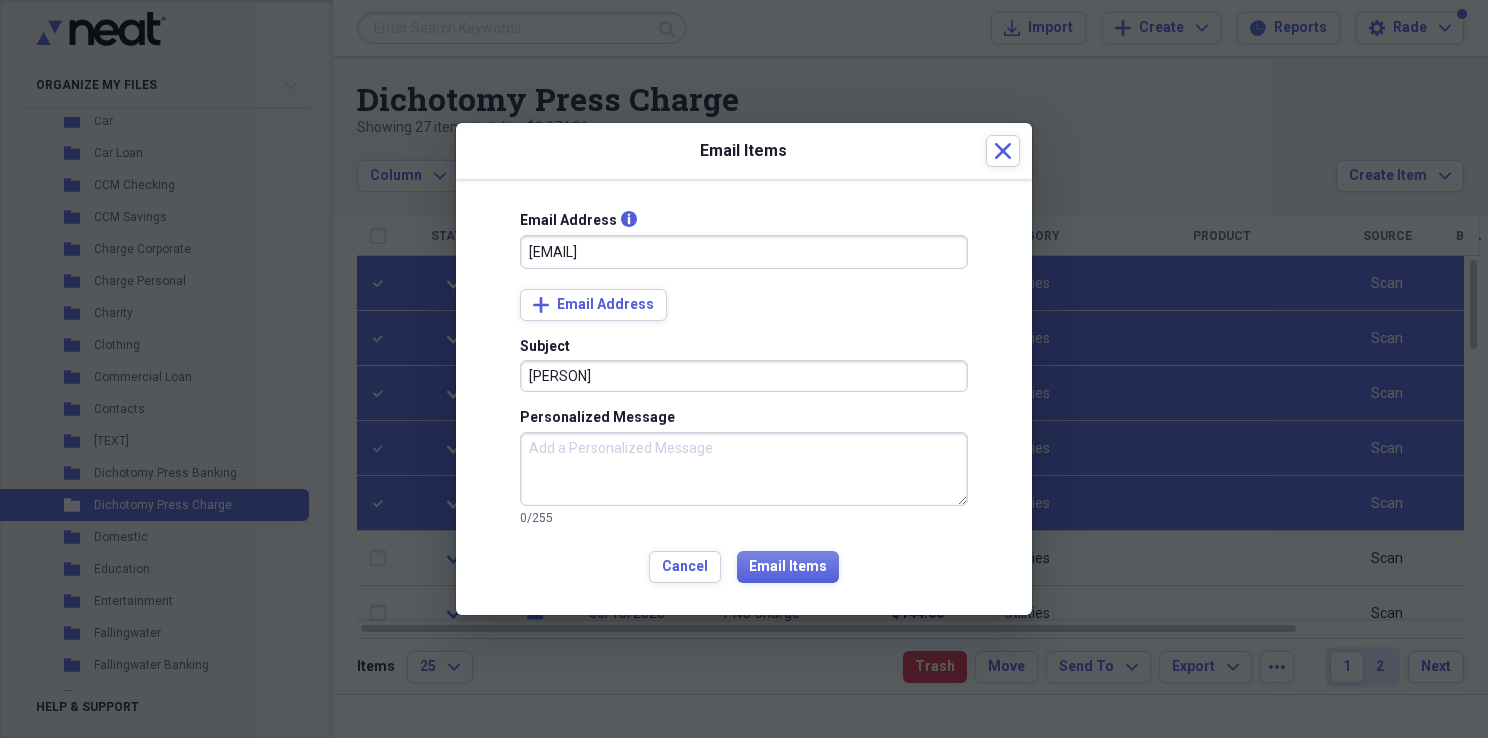 type on "[EMAIL]" 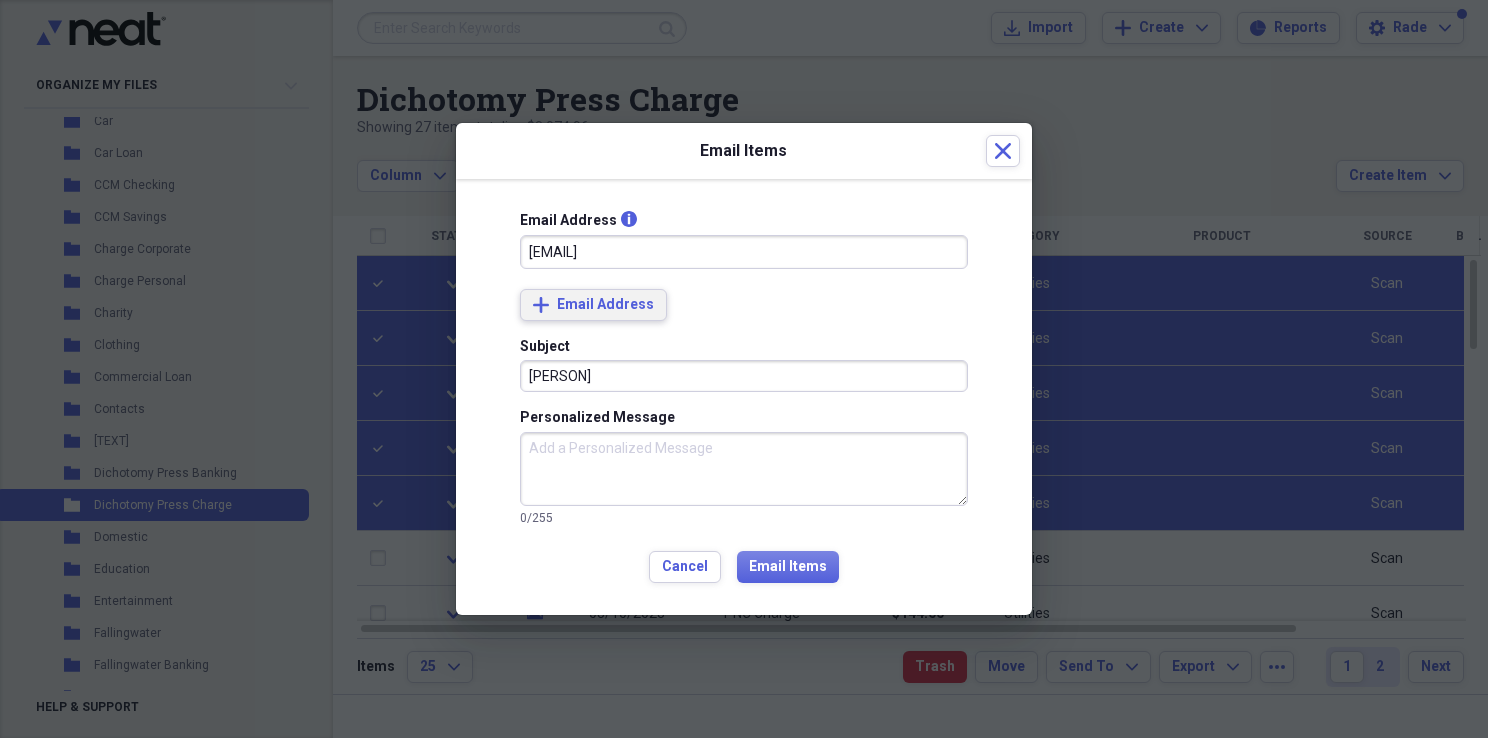type 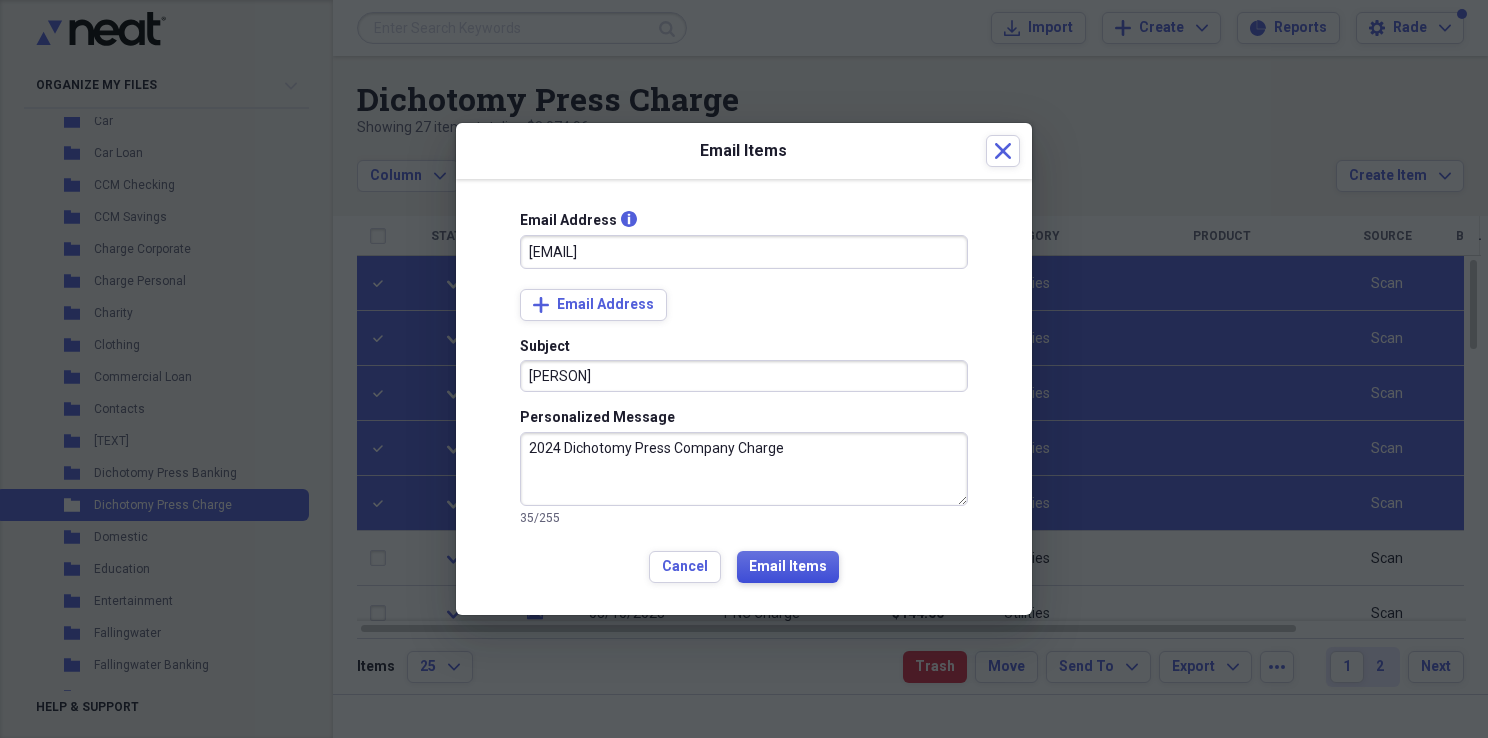 type on "2024 Dichotomy Press Company Charge" 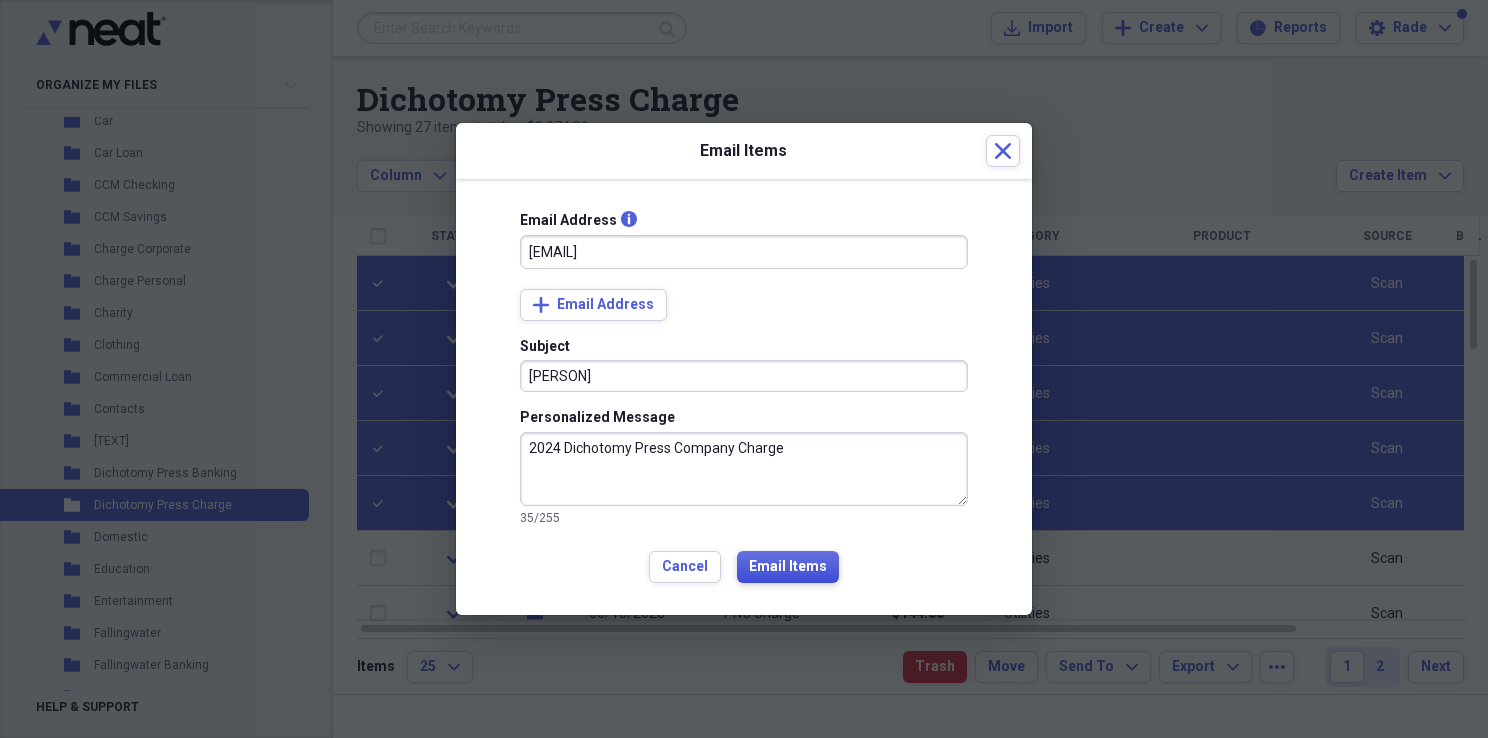 click on "Email Items" at bounding box center [788, 567] 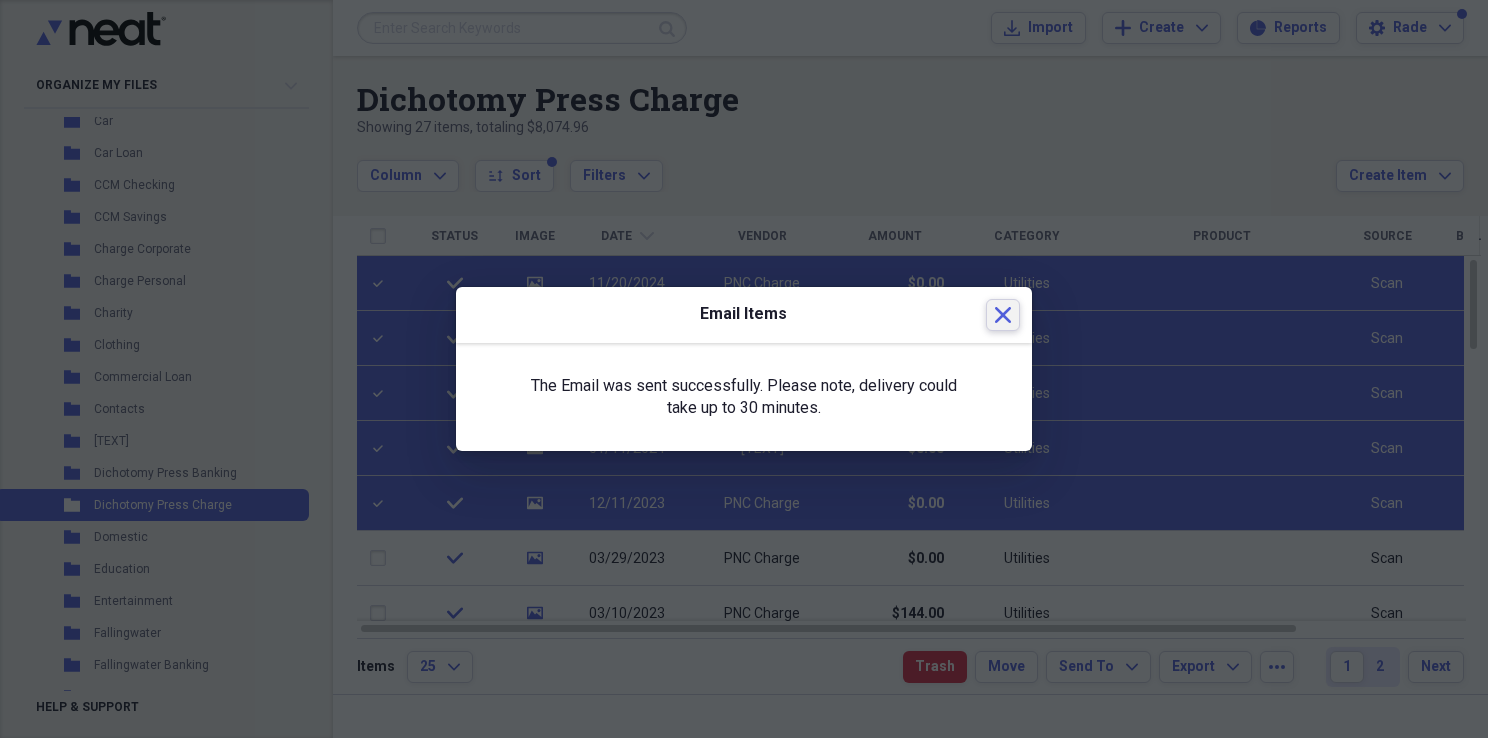 click 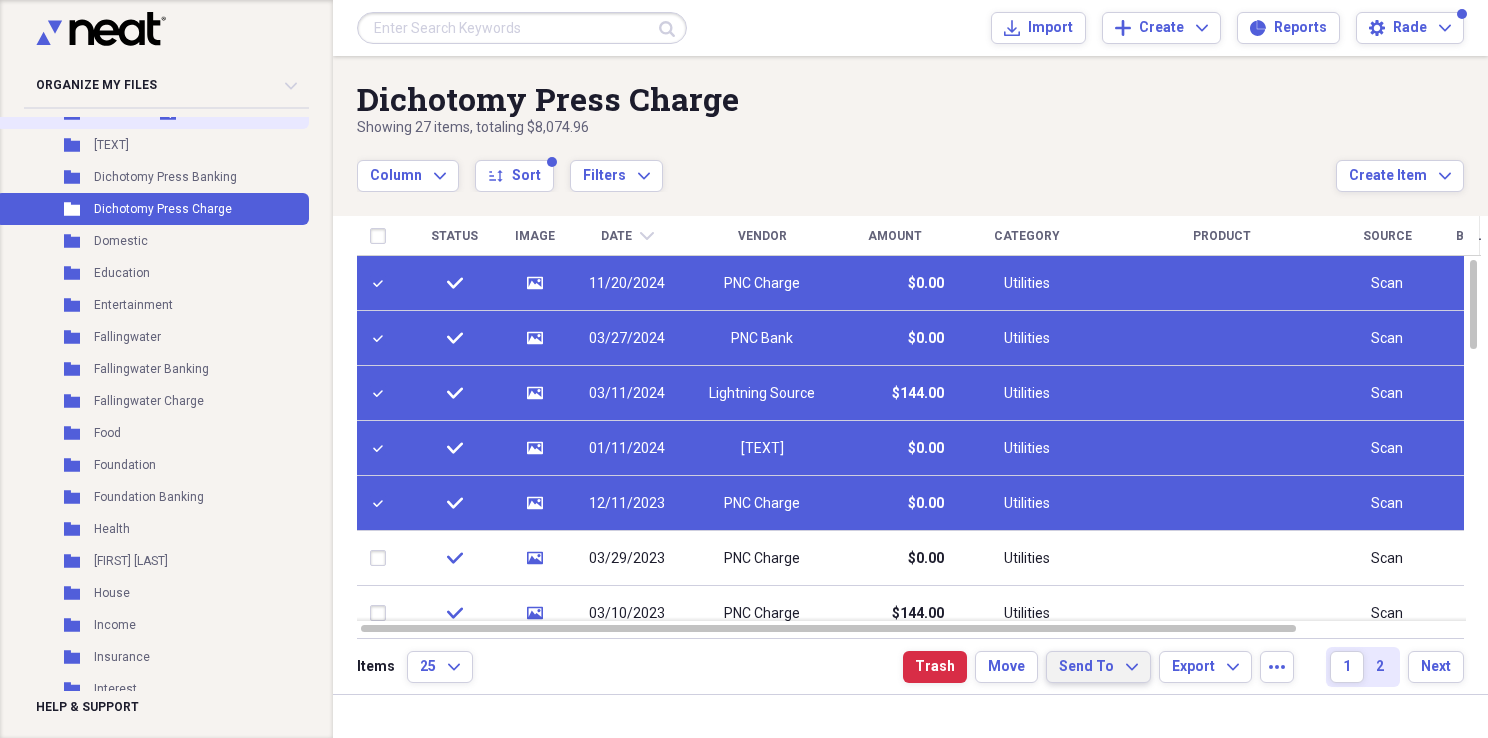 scroll, scrollTop: 600, scrollLeft: 0, axis: vertical 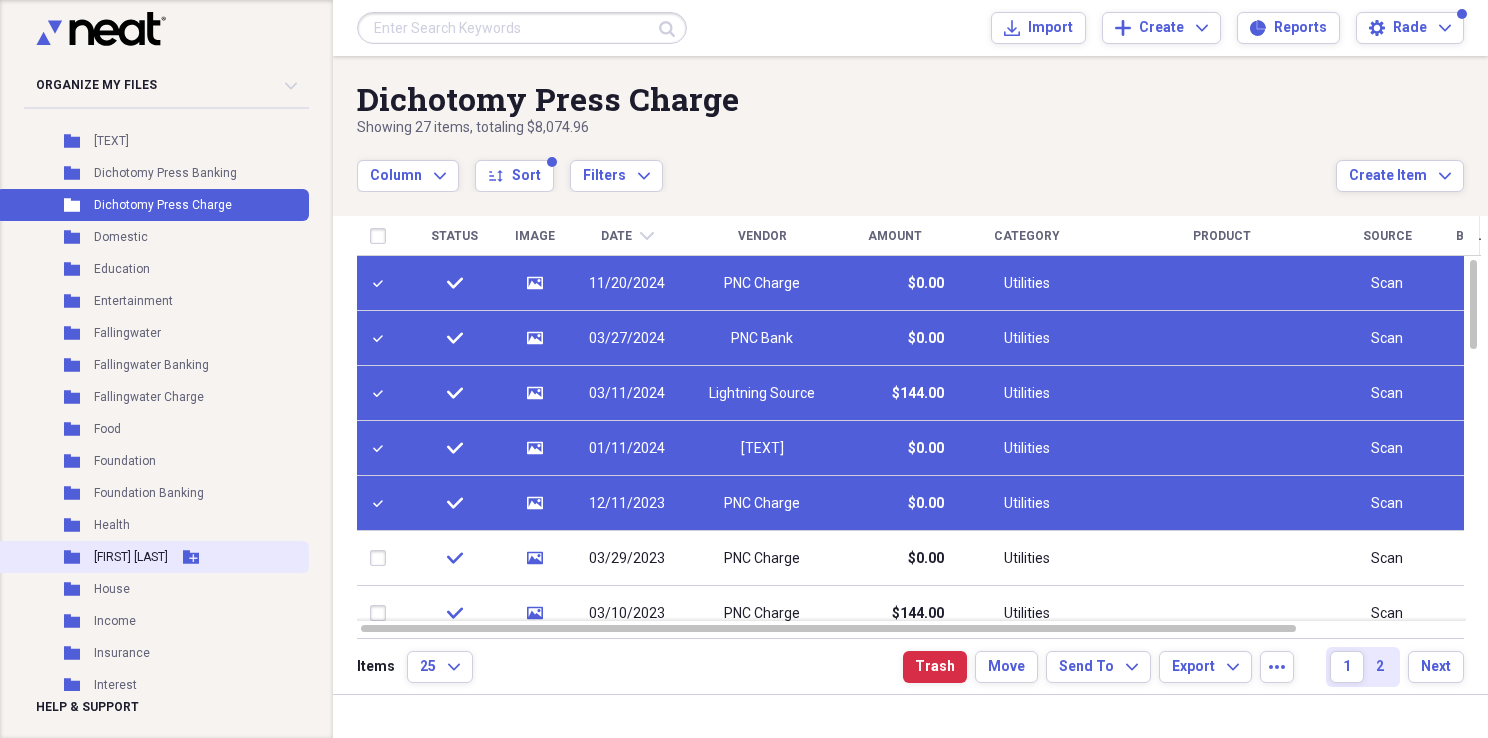 click on "[FIRST] [LAST]" at bounding box center [131, 557] 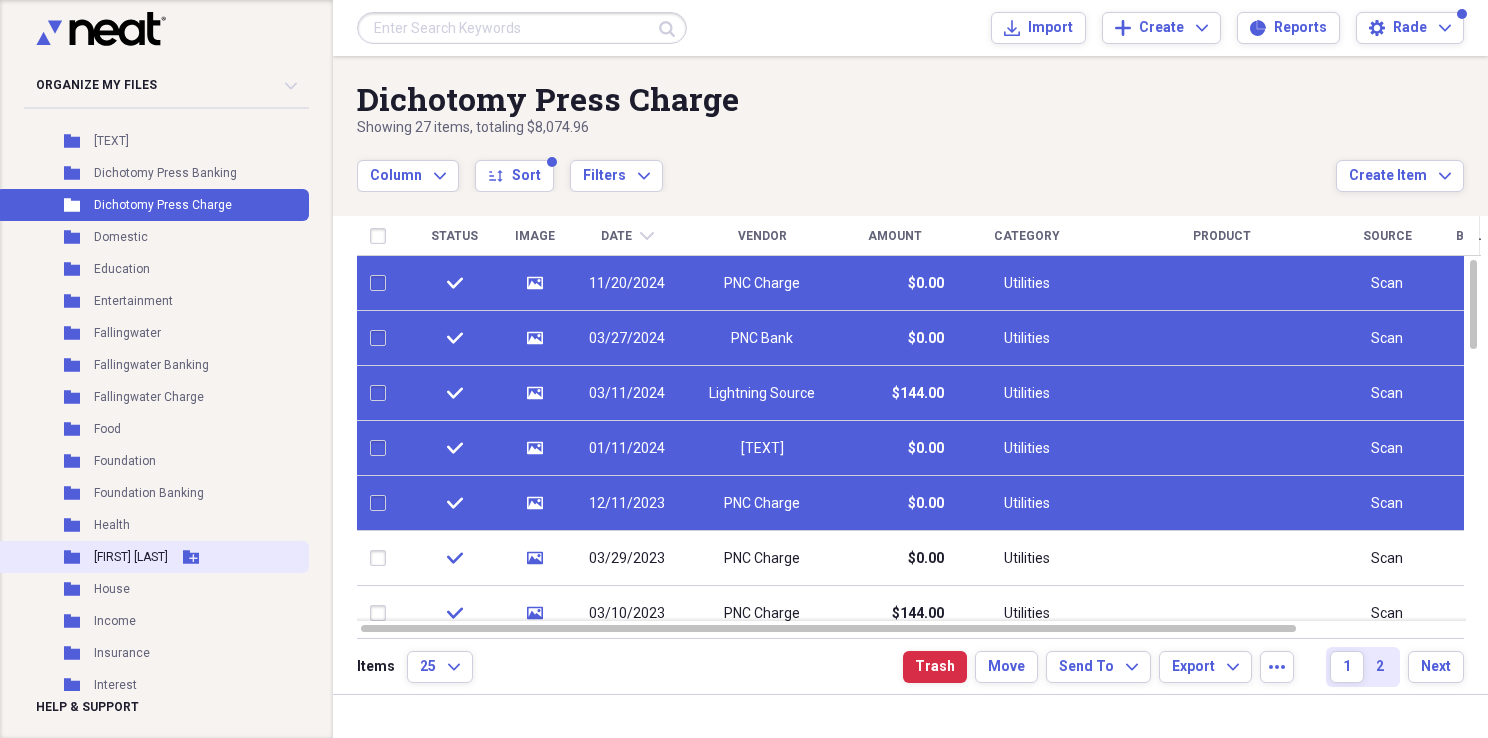 checkbox on "false" 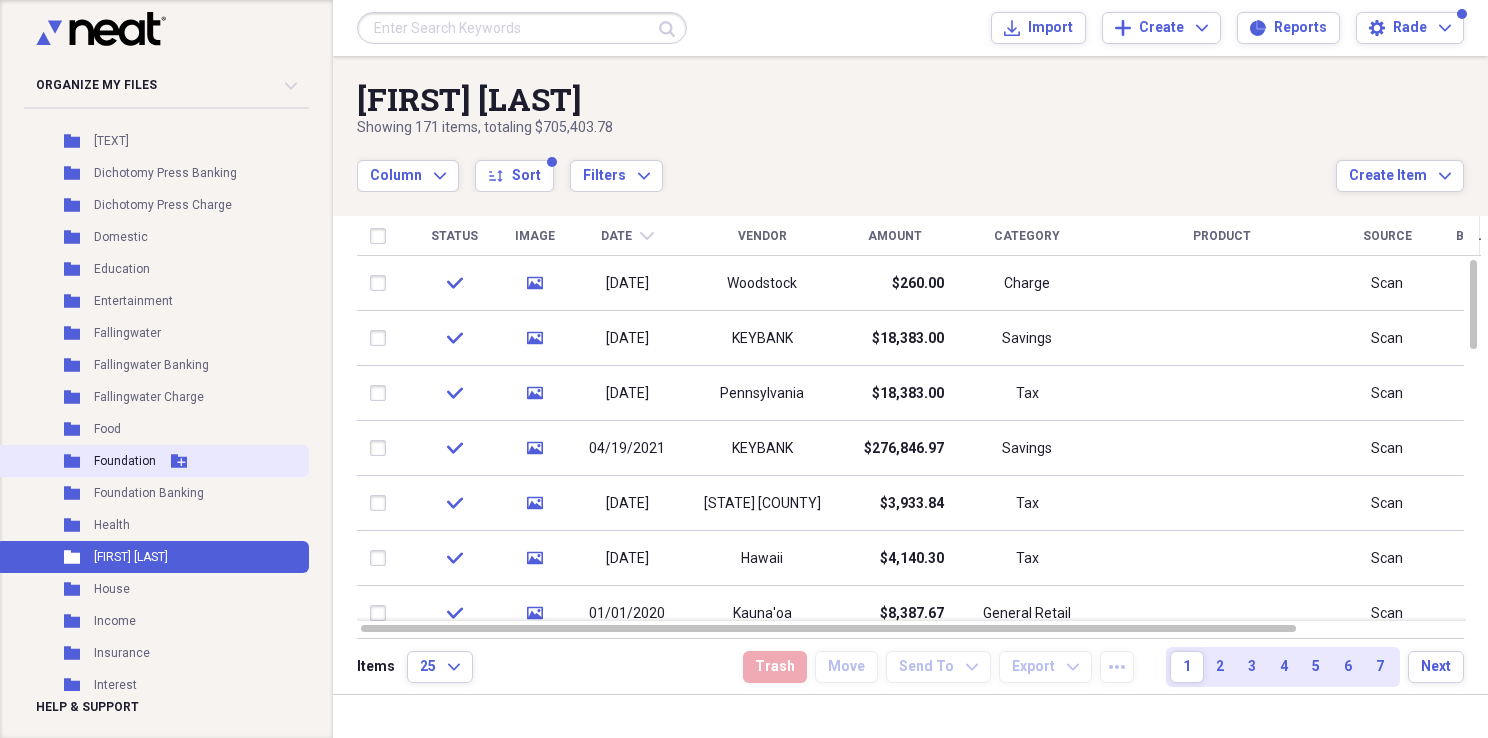 click on "Folder Foundation Add Folder" at bounding box center [152, 461] 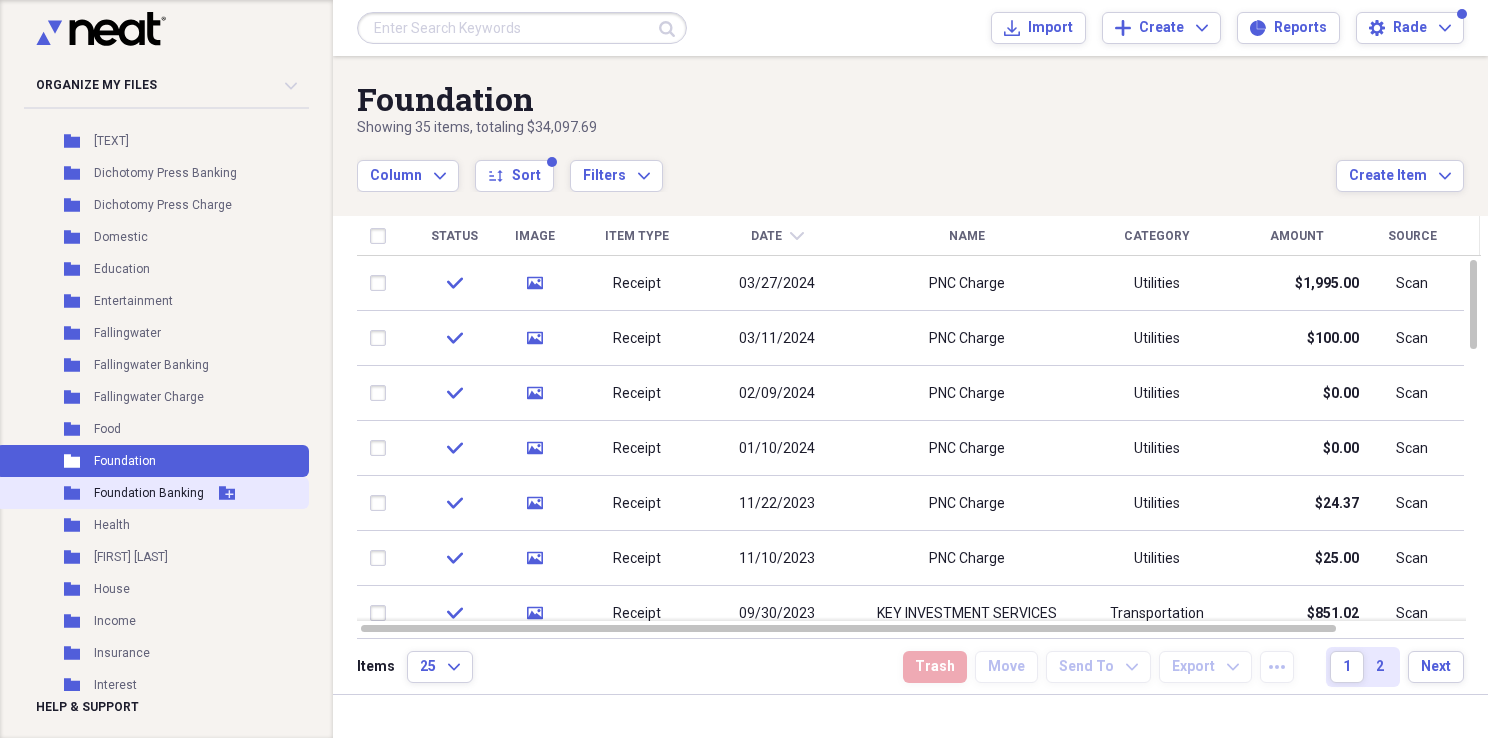click on "Folder Foundation Banking Add Folder" at bounding box center (152, 493) 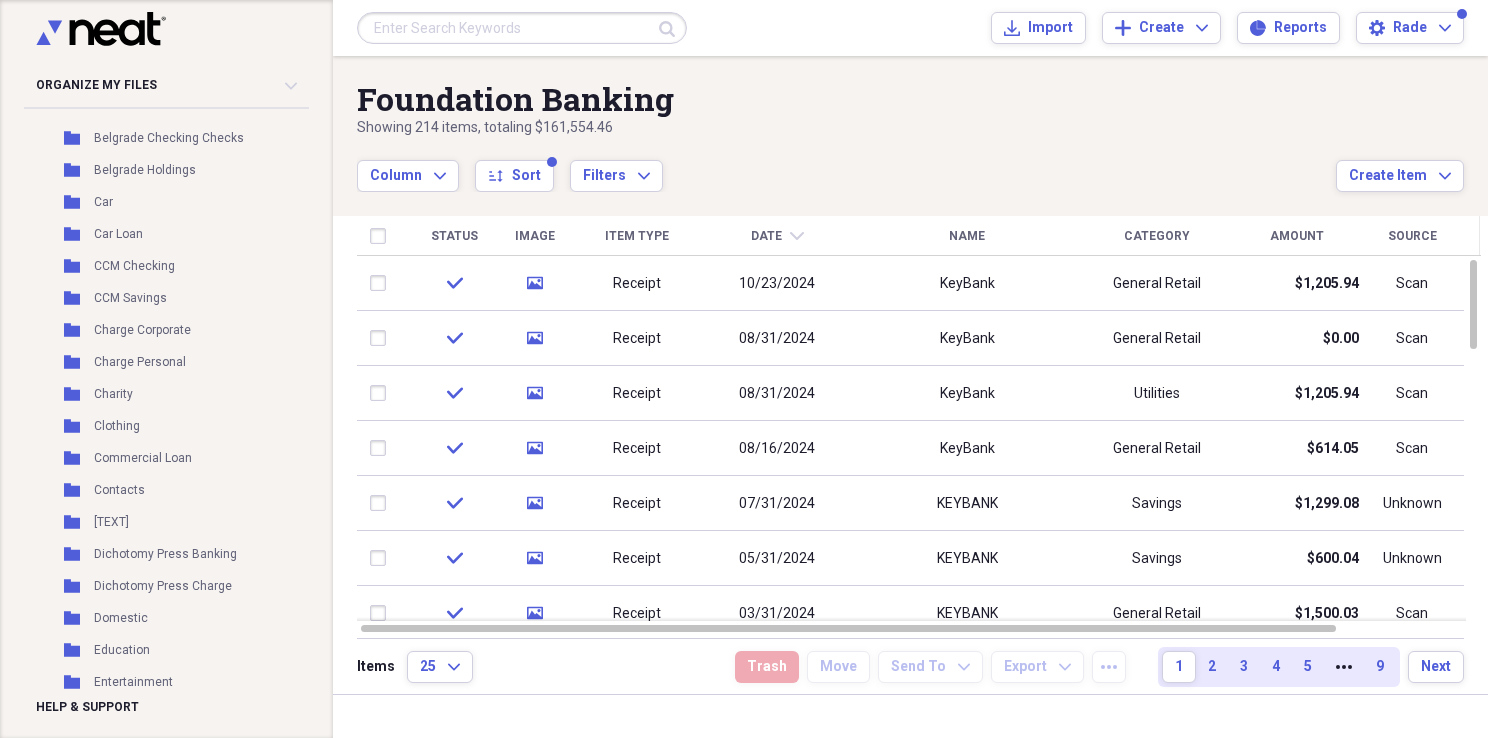 scroll, scrollTop: 0, scrollLeft: 0, axis: both 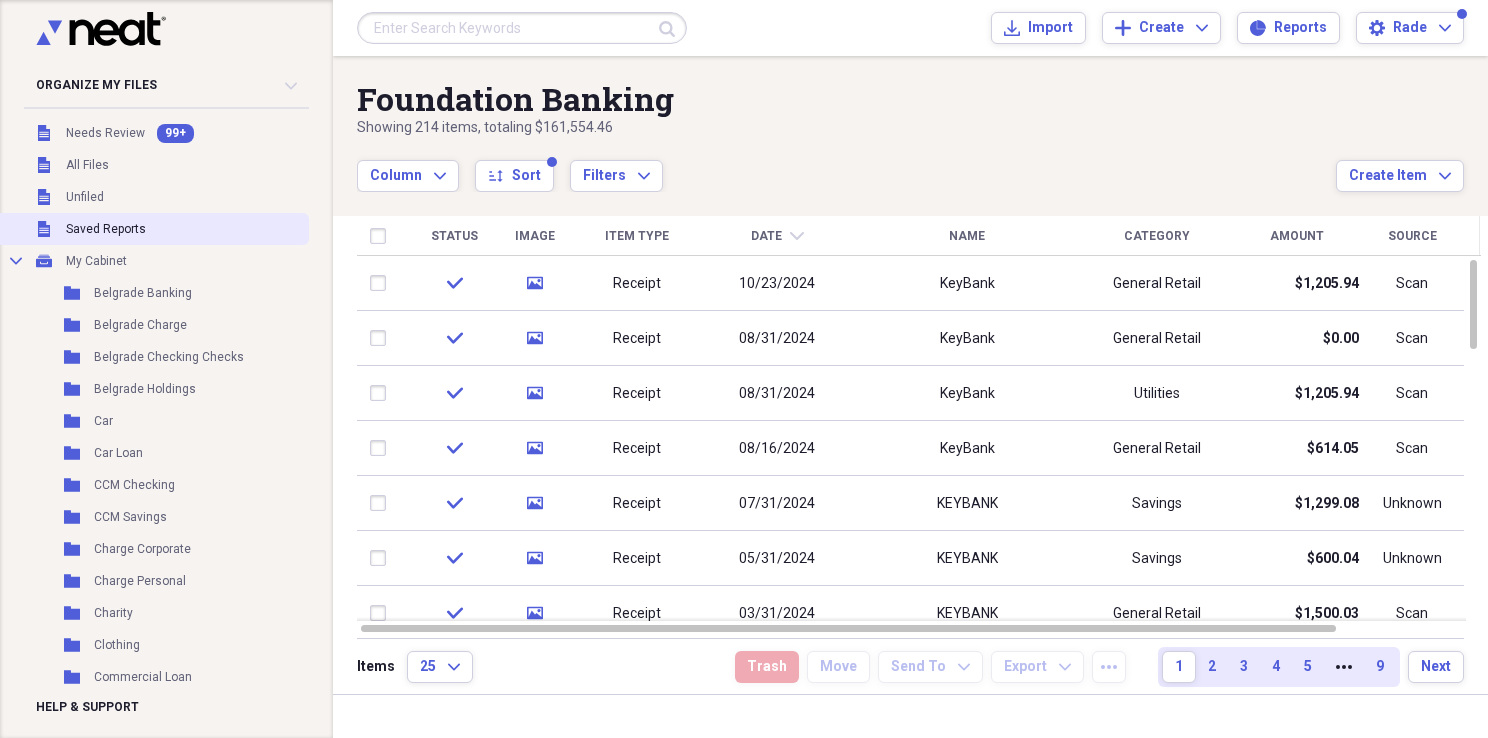 click on "Unfiled Saved Reports" at bounding box center (152, 229) 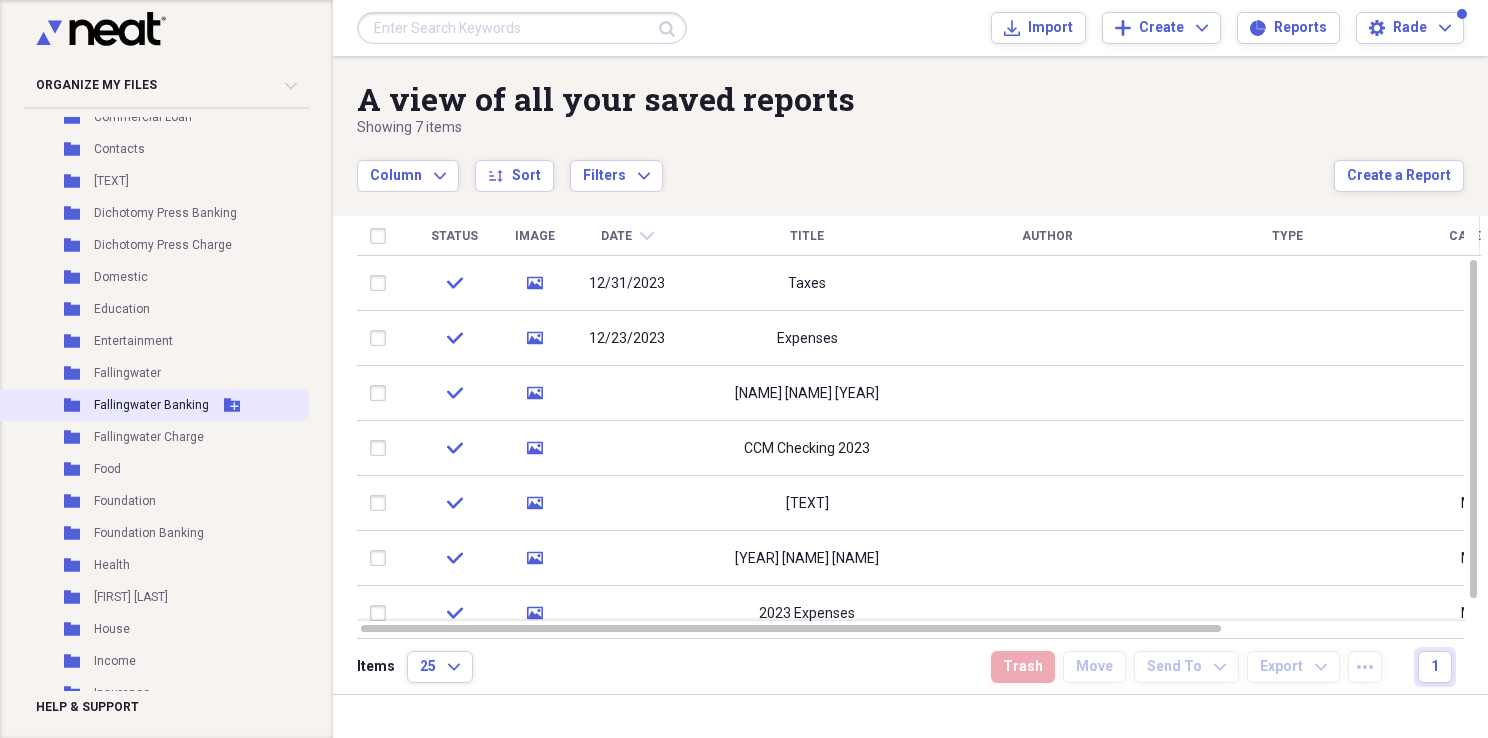 scroll, scrollTop: 700, scrollLeft: 0, axis: vertical 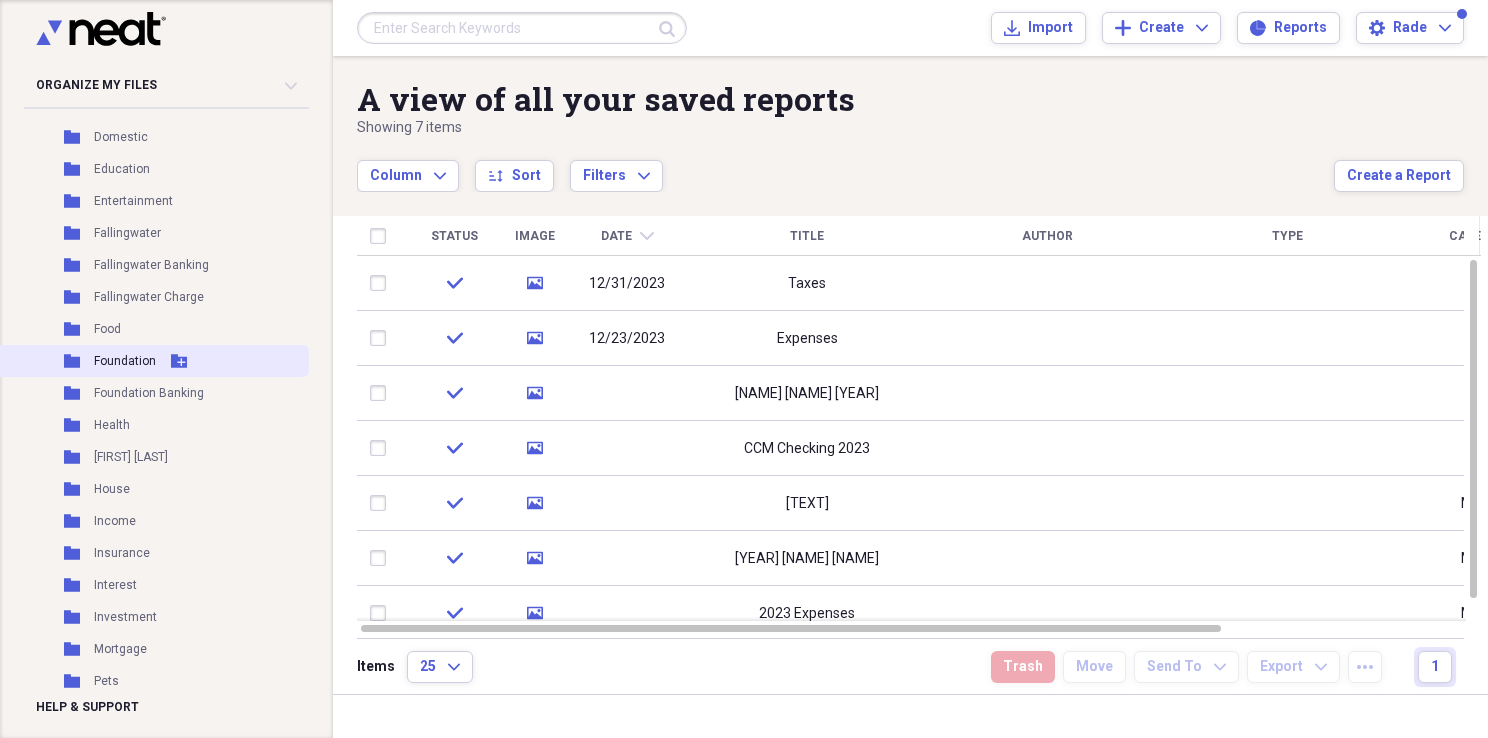 click on "Folder Foundation Add Folder" at bounding box center [152, 361] 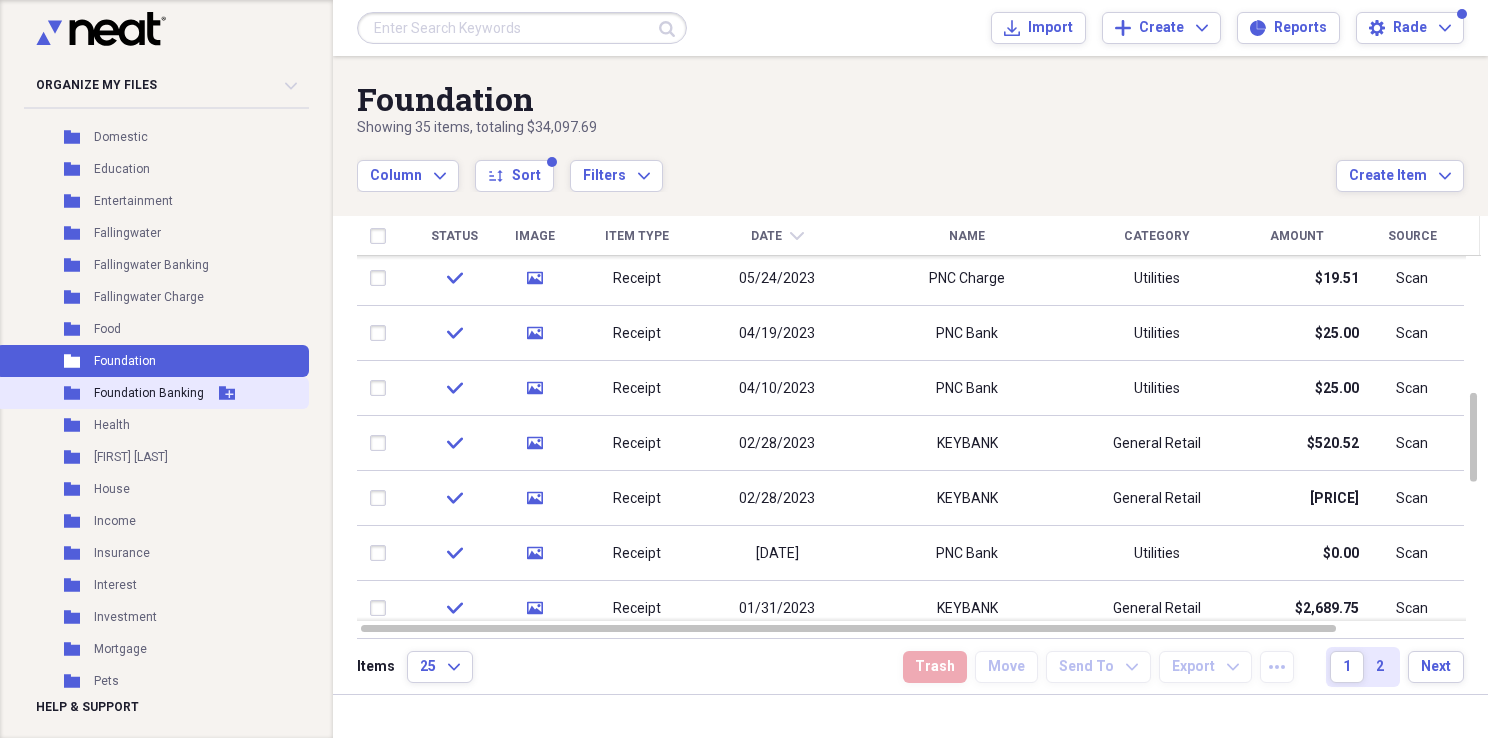 click on "Folder Foundation Banking Add Folder" at bounding box center [152, 393] 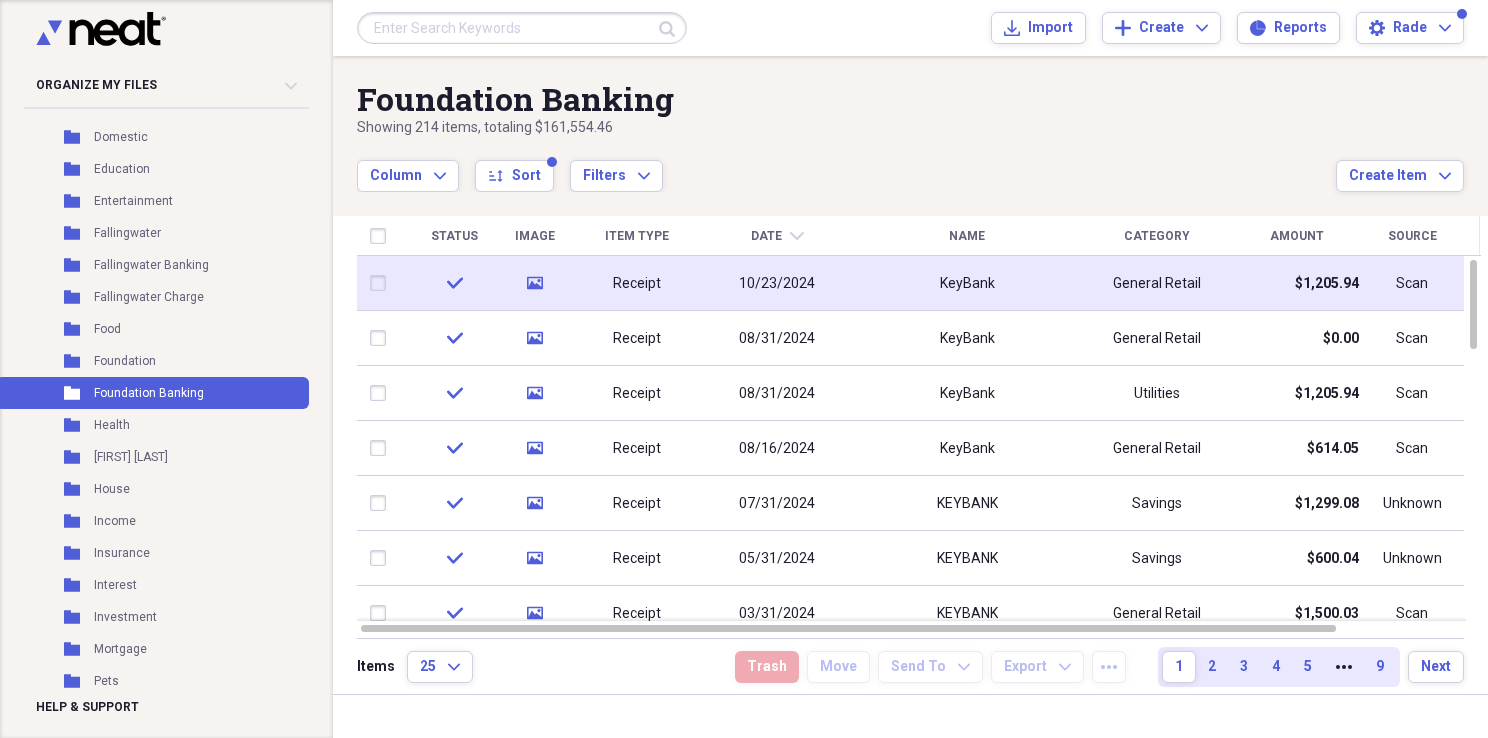 click at bounding box center [382, 283] 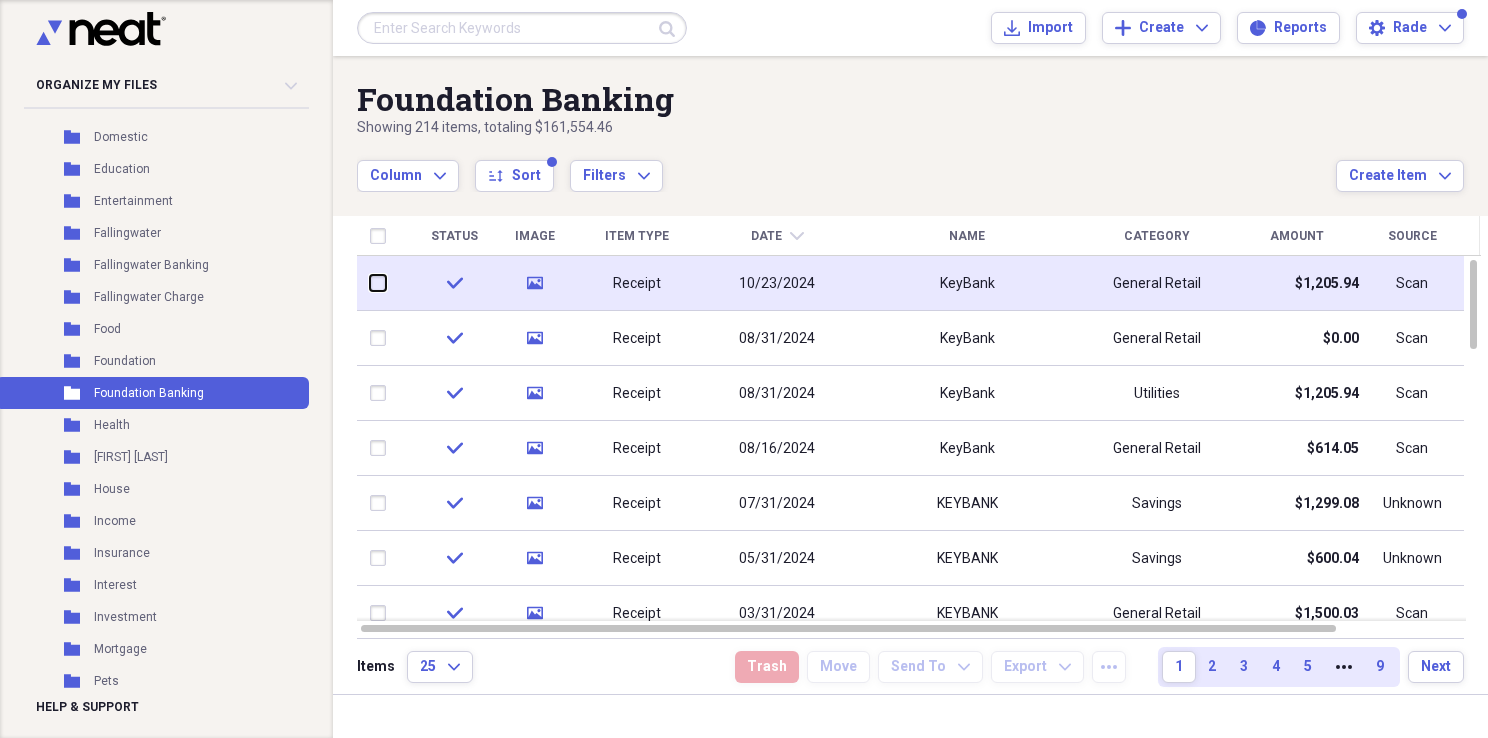 click at bounding box center [370, 283] 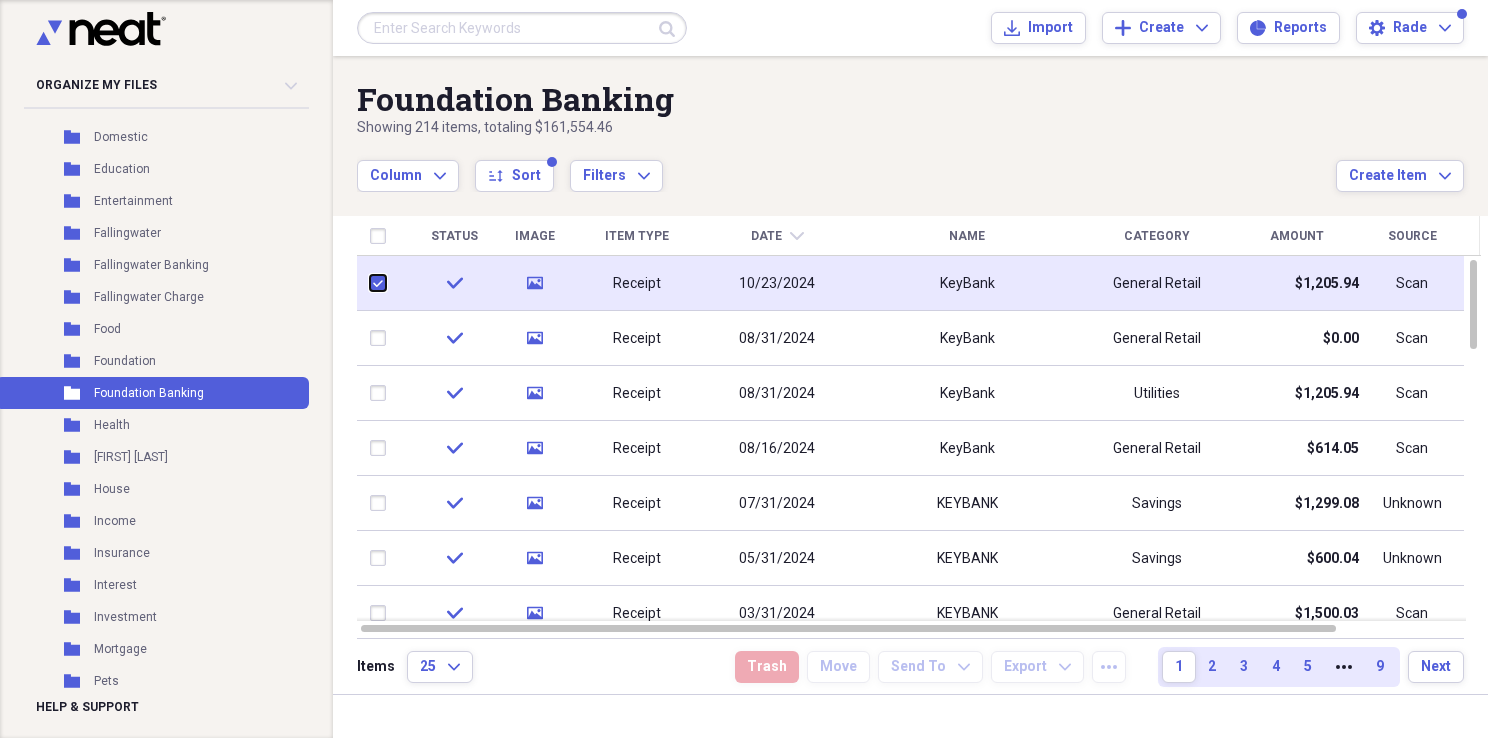 checkbox on "true" 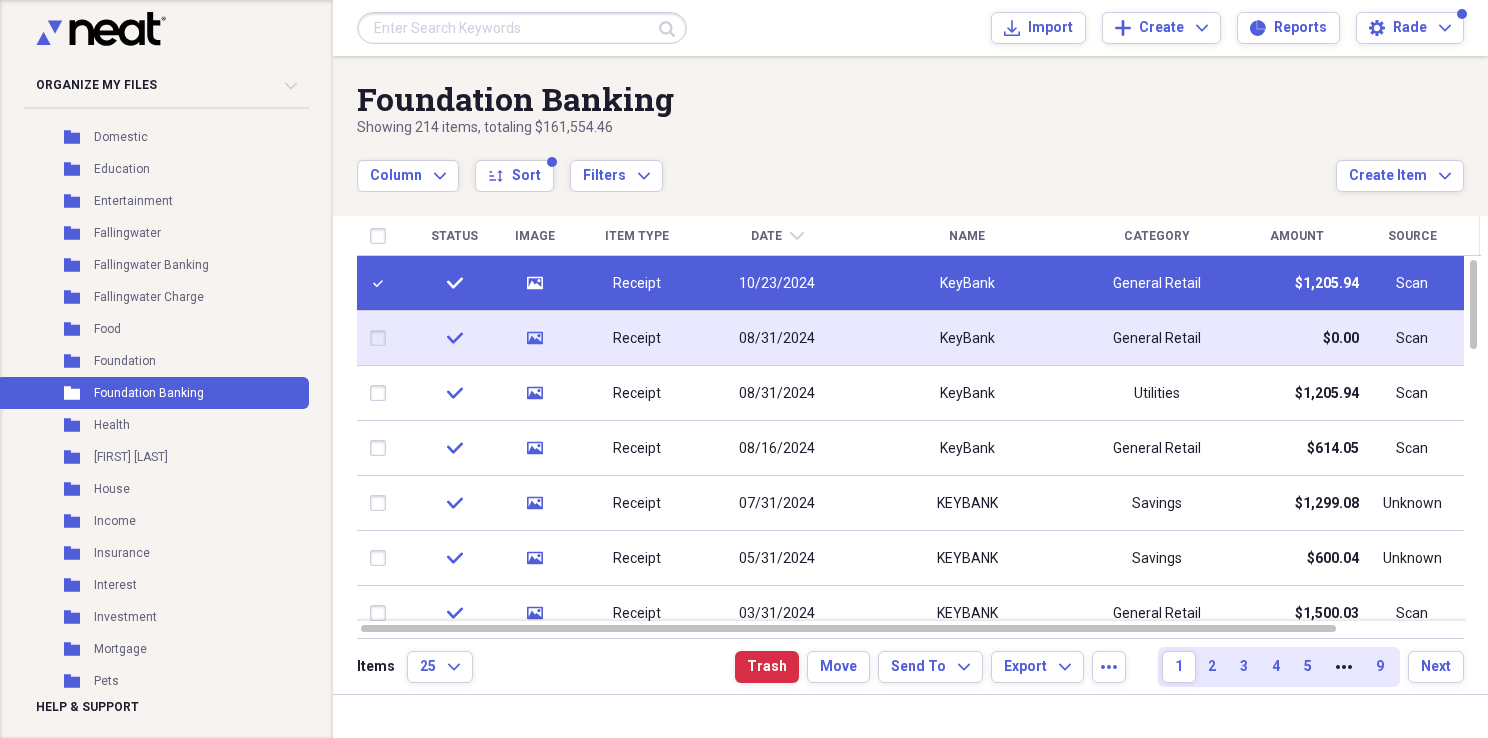 click at bounding box center (382, 338) 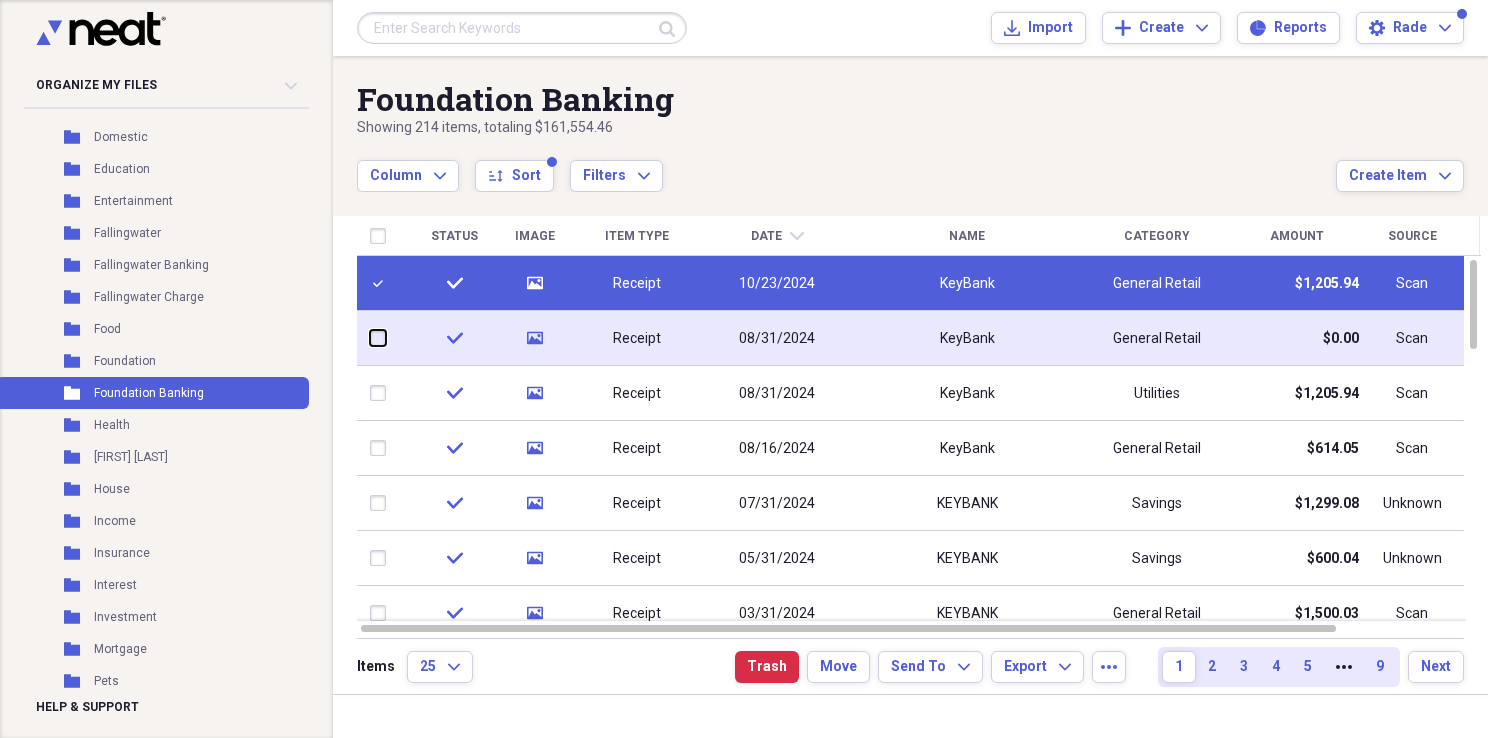 click at bounding box center [370, 338] 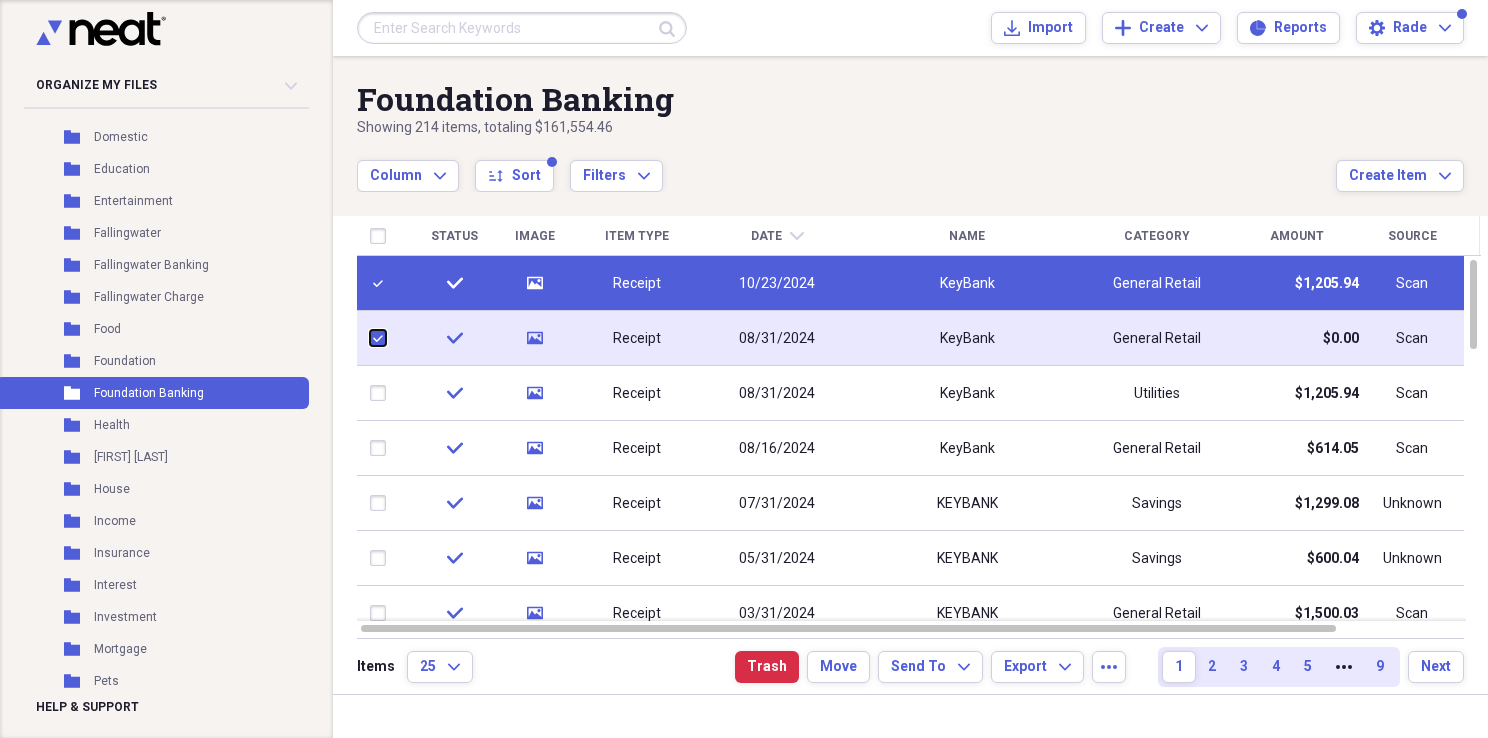 checkbox on "true" 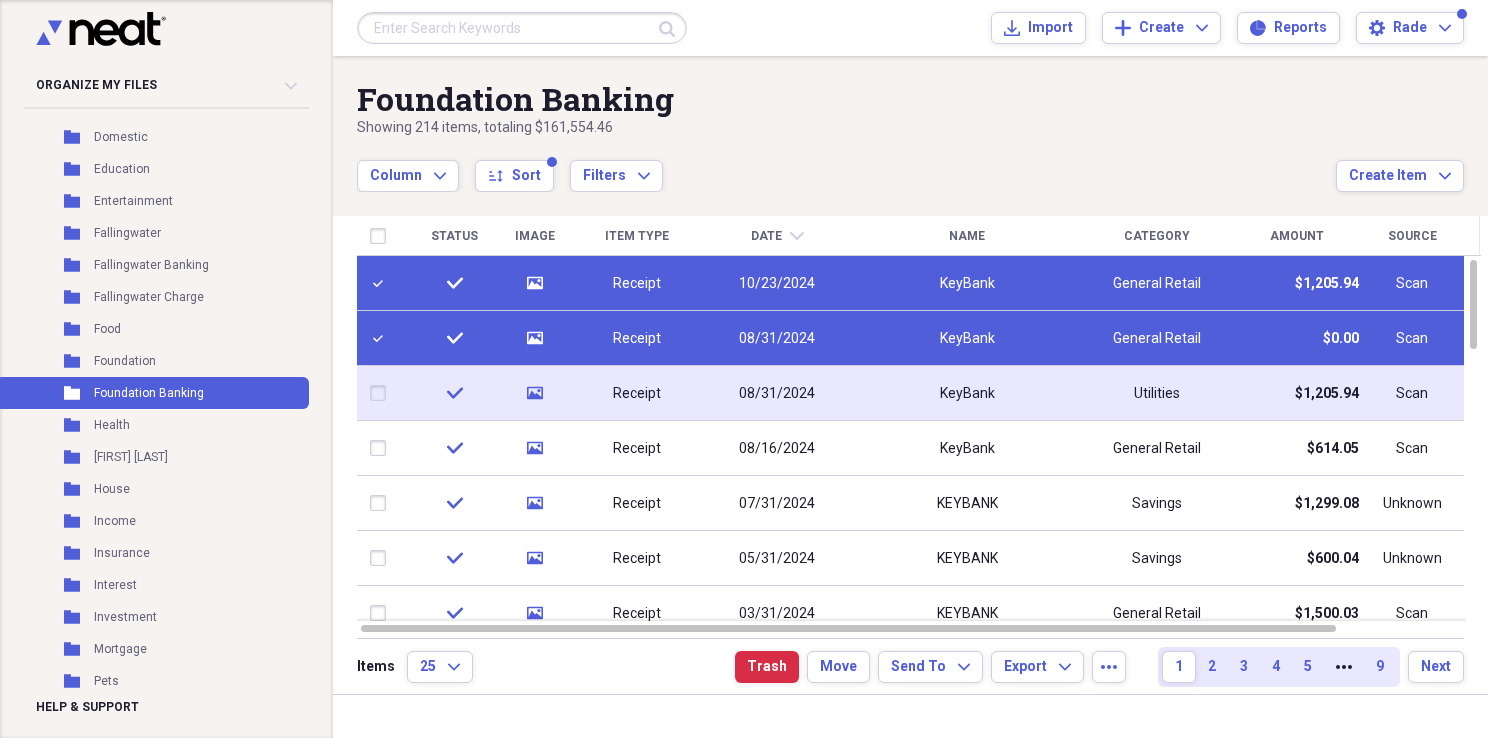 click at bounding box center (382, 393) 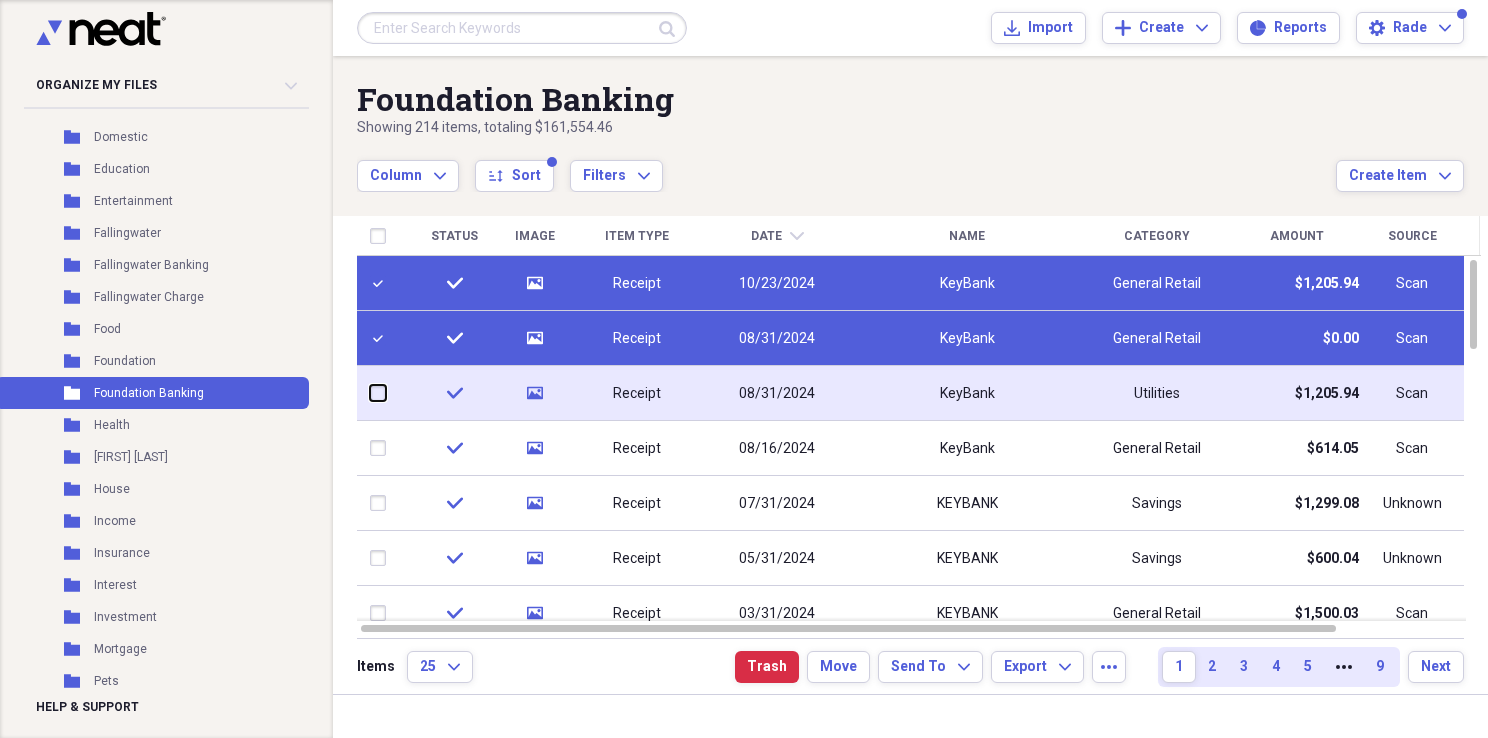 click at bounding box center [370, 393] 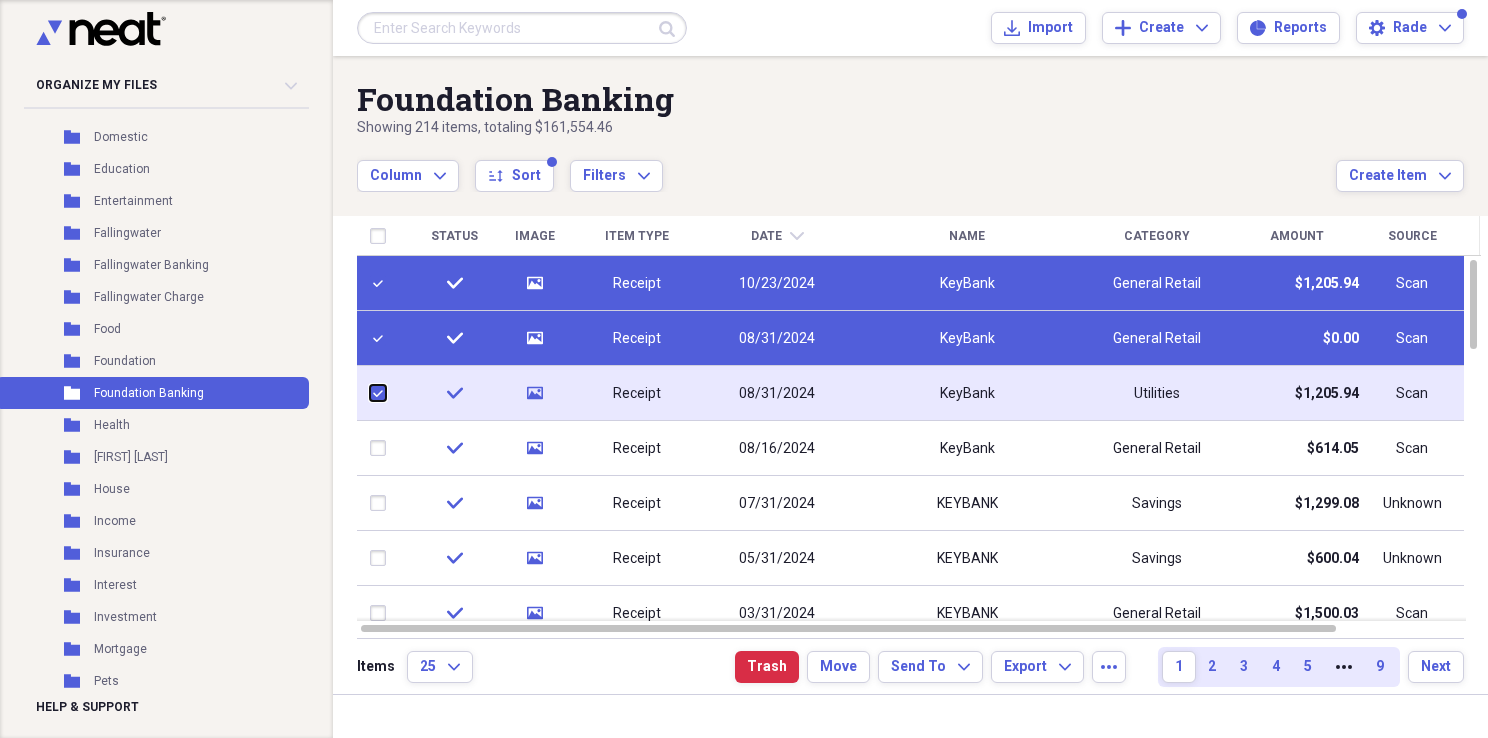 checkbox on "true" 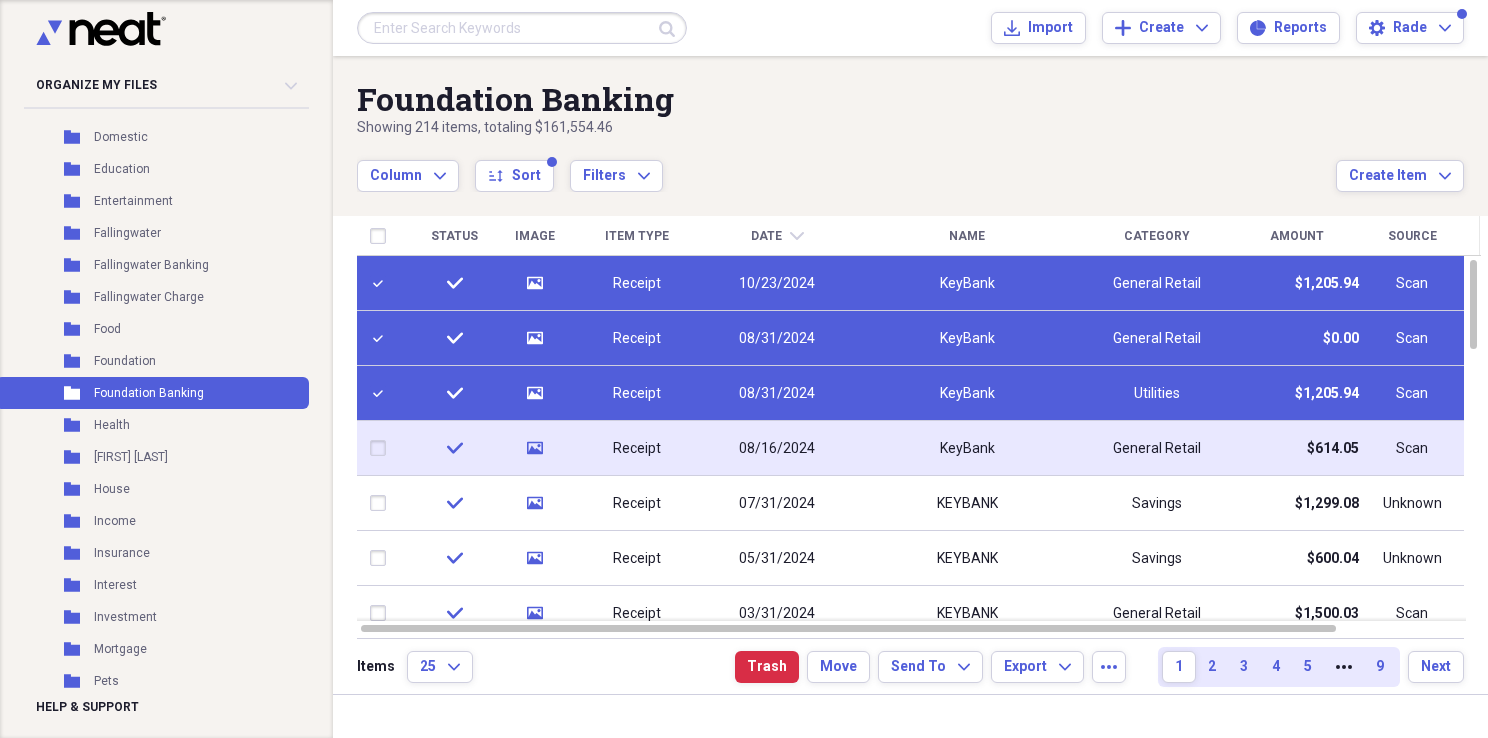 click at bounding box center (382, 448) 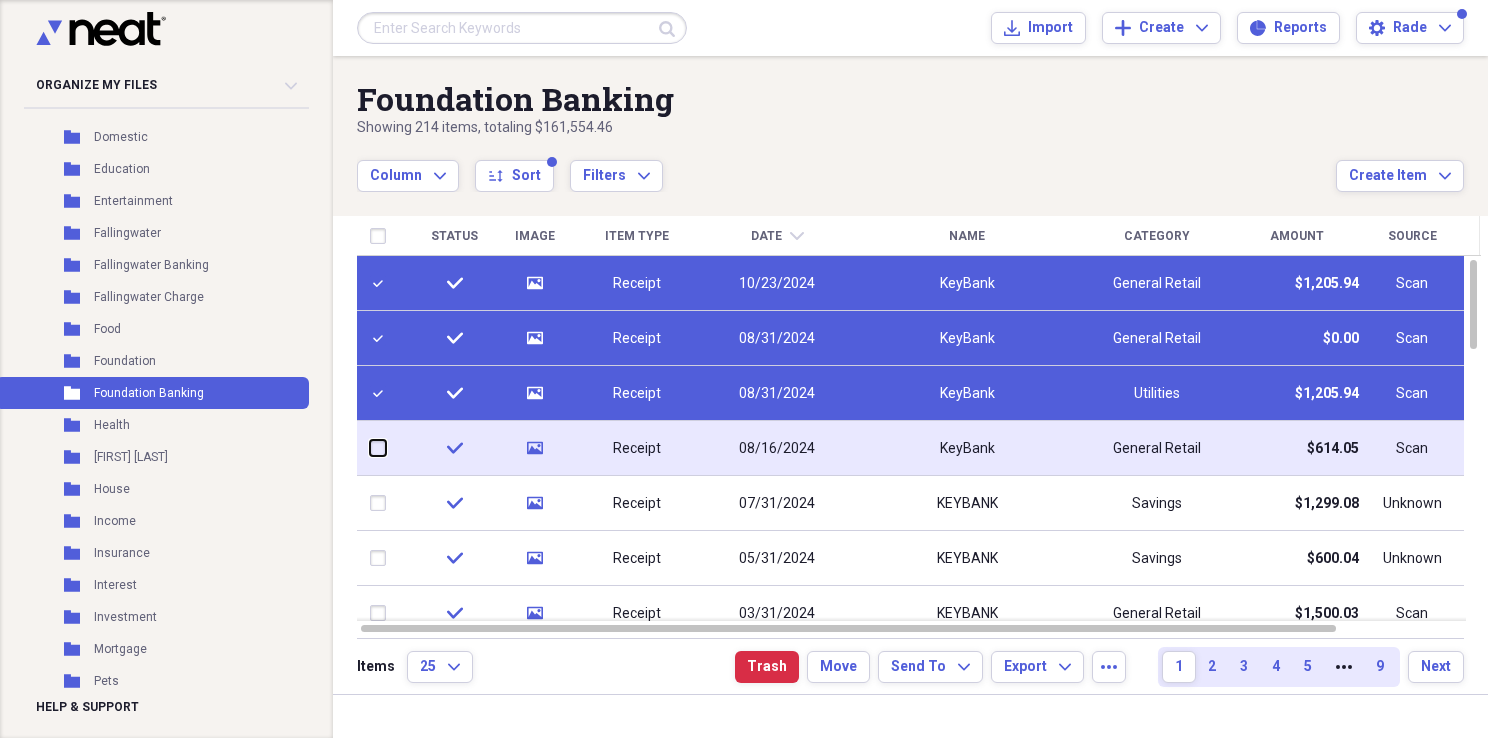 click at bounding box center [370, 448] 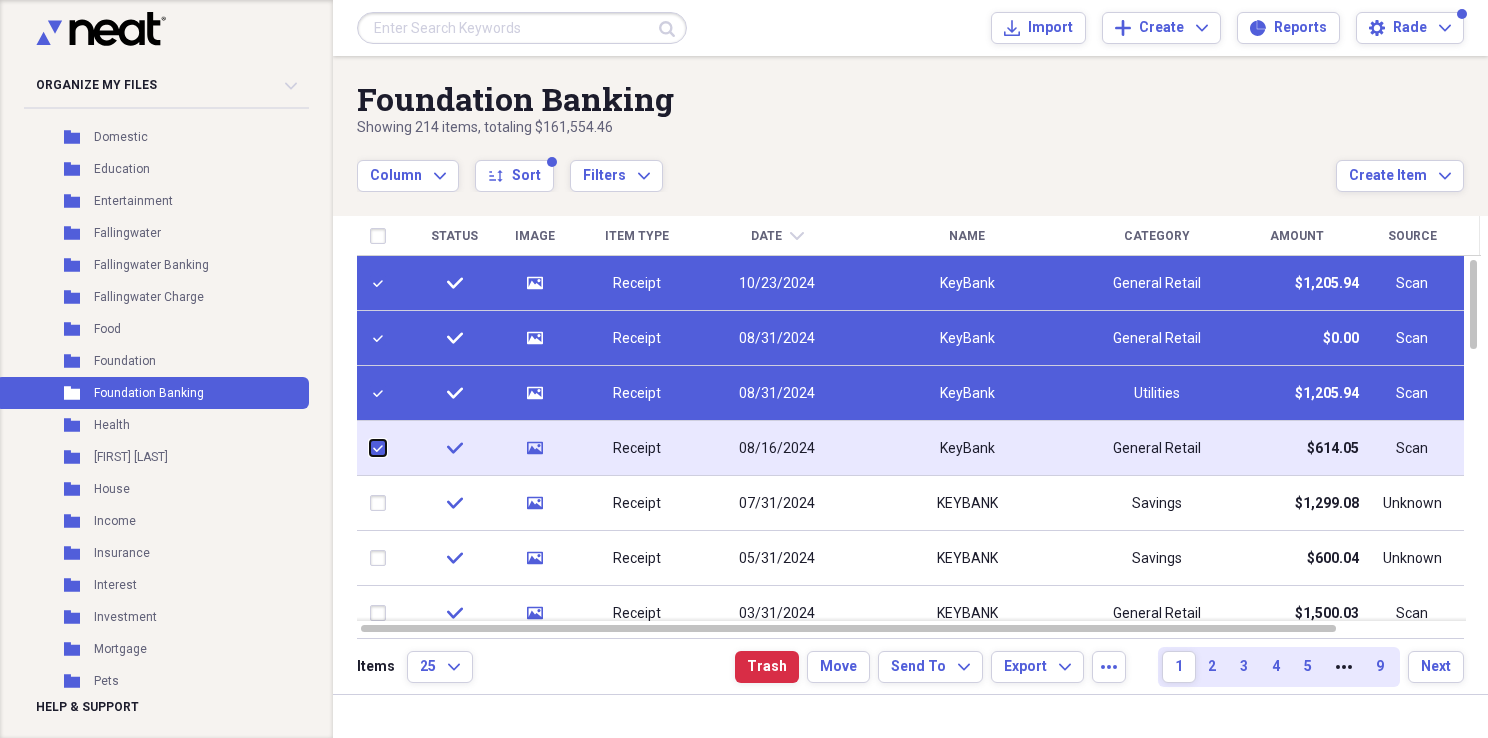 checkbox on "true" 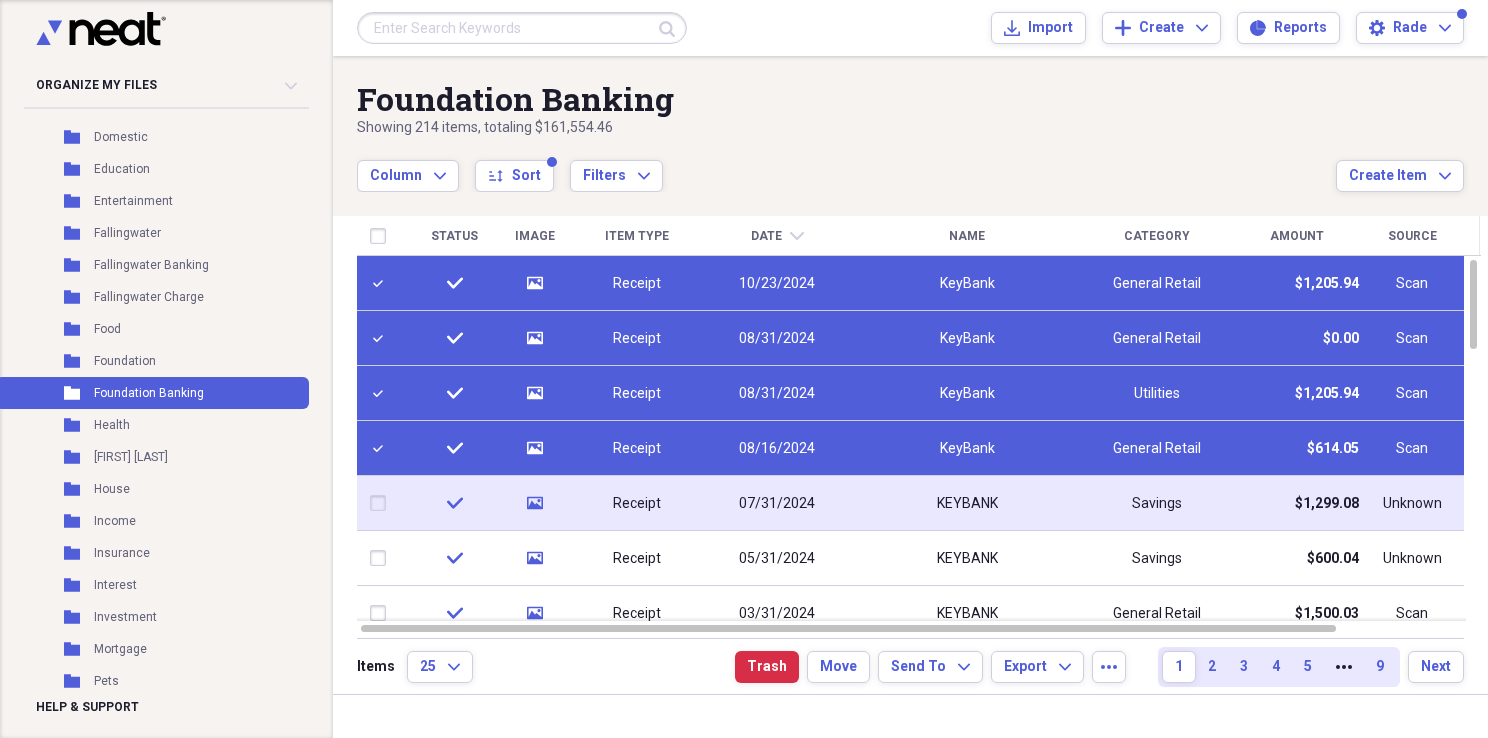 click at bounding box center [382, 503] 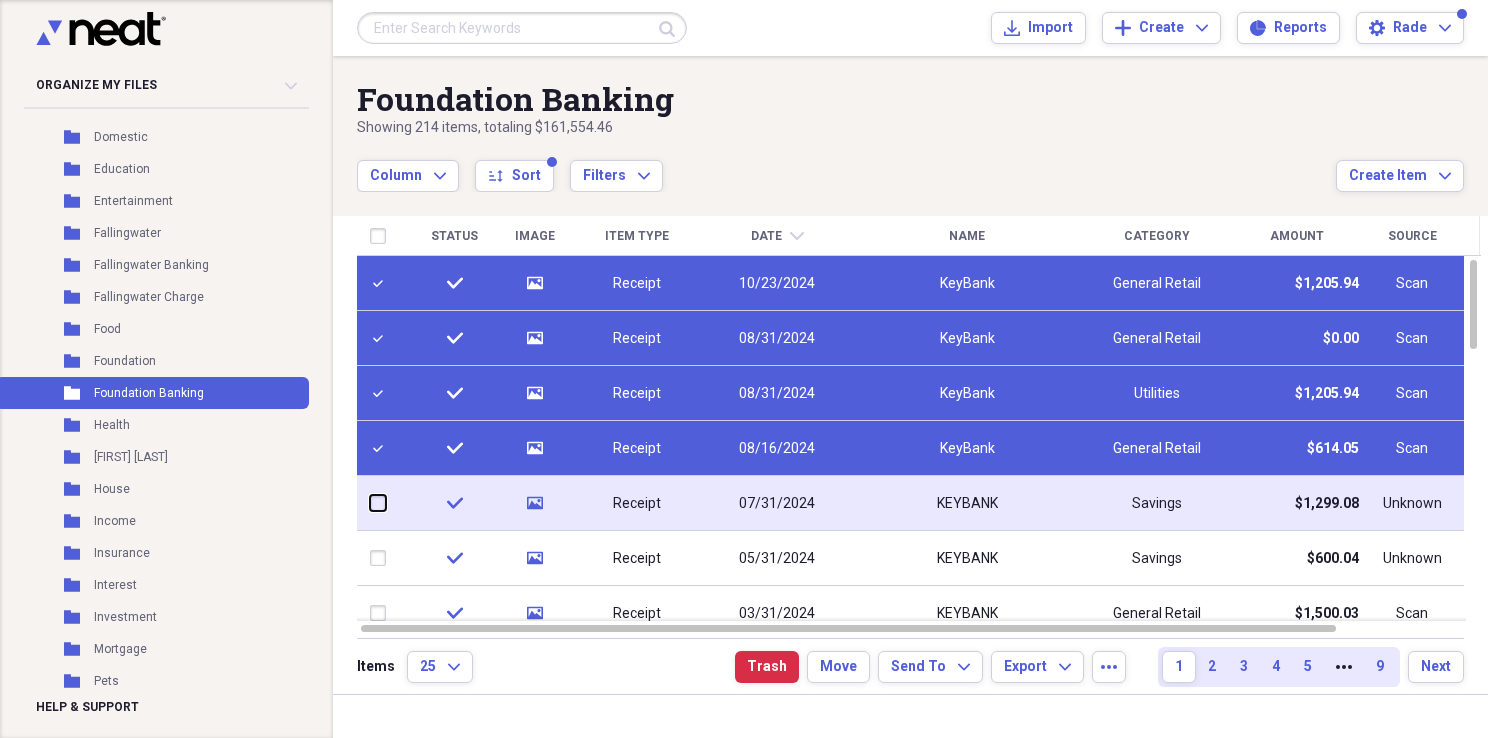 click at bounding box center [370, 503] 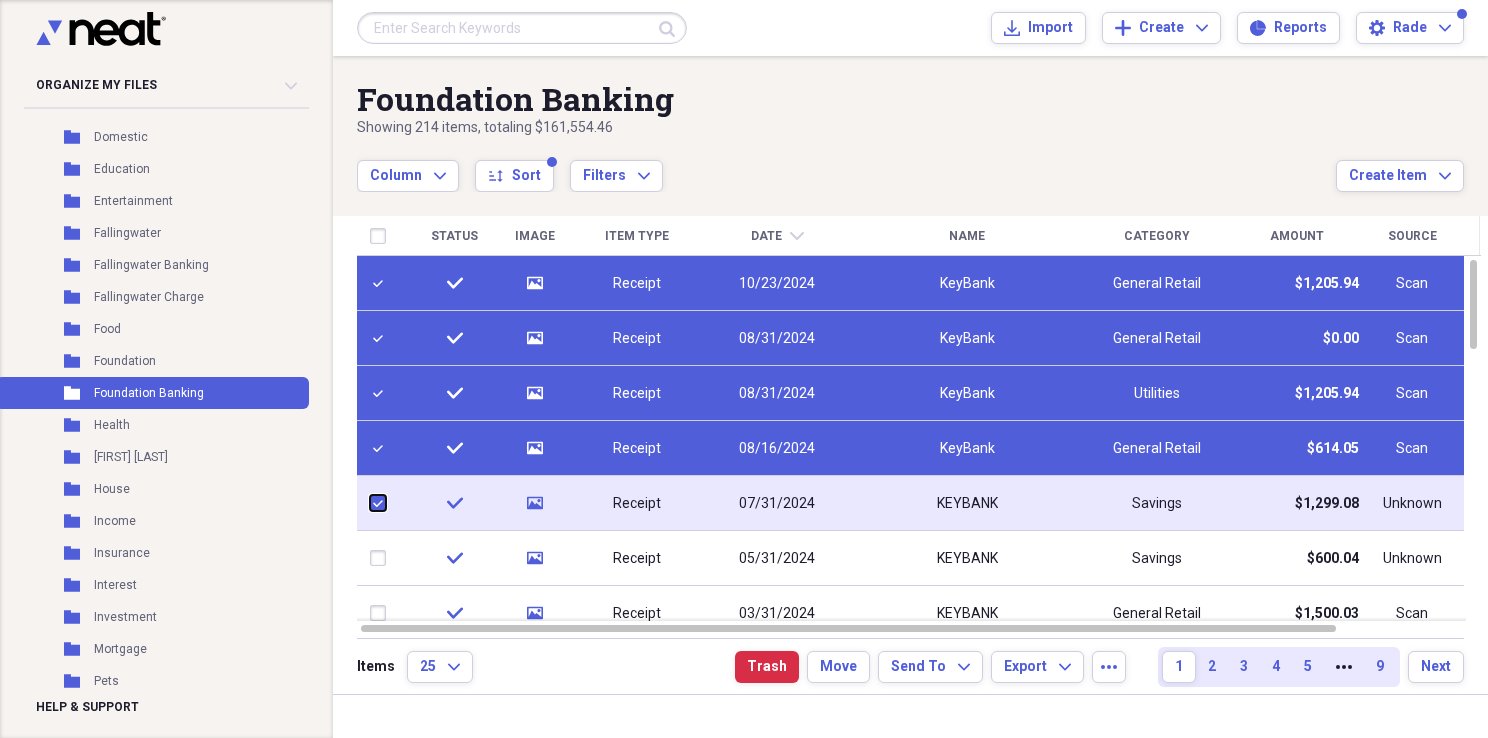 checkbox on "true" 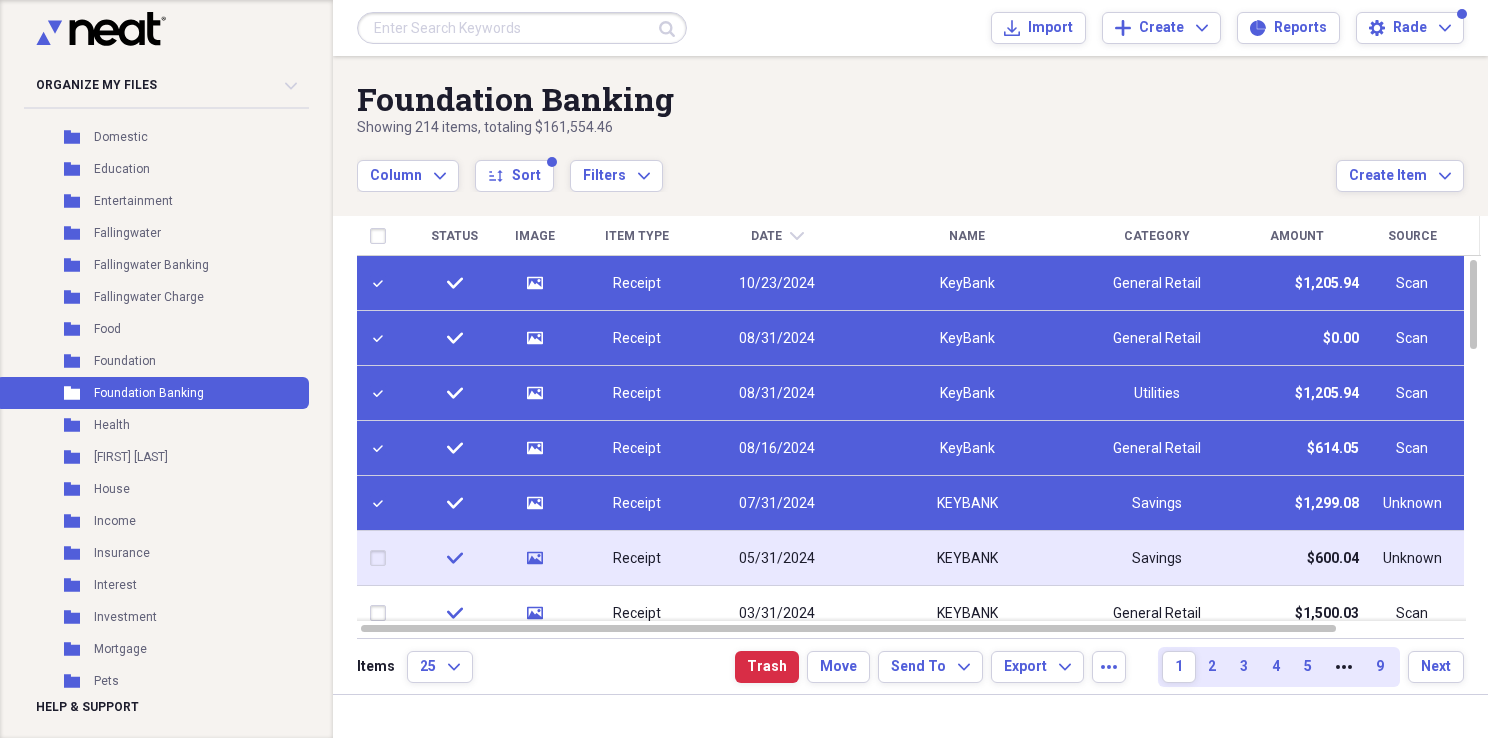 click at bounding box center [382, 558] 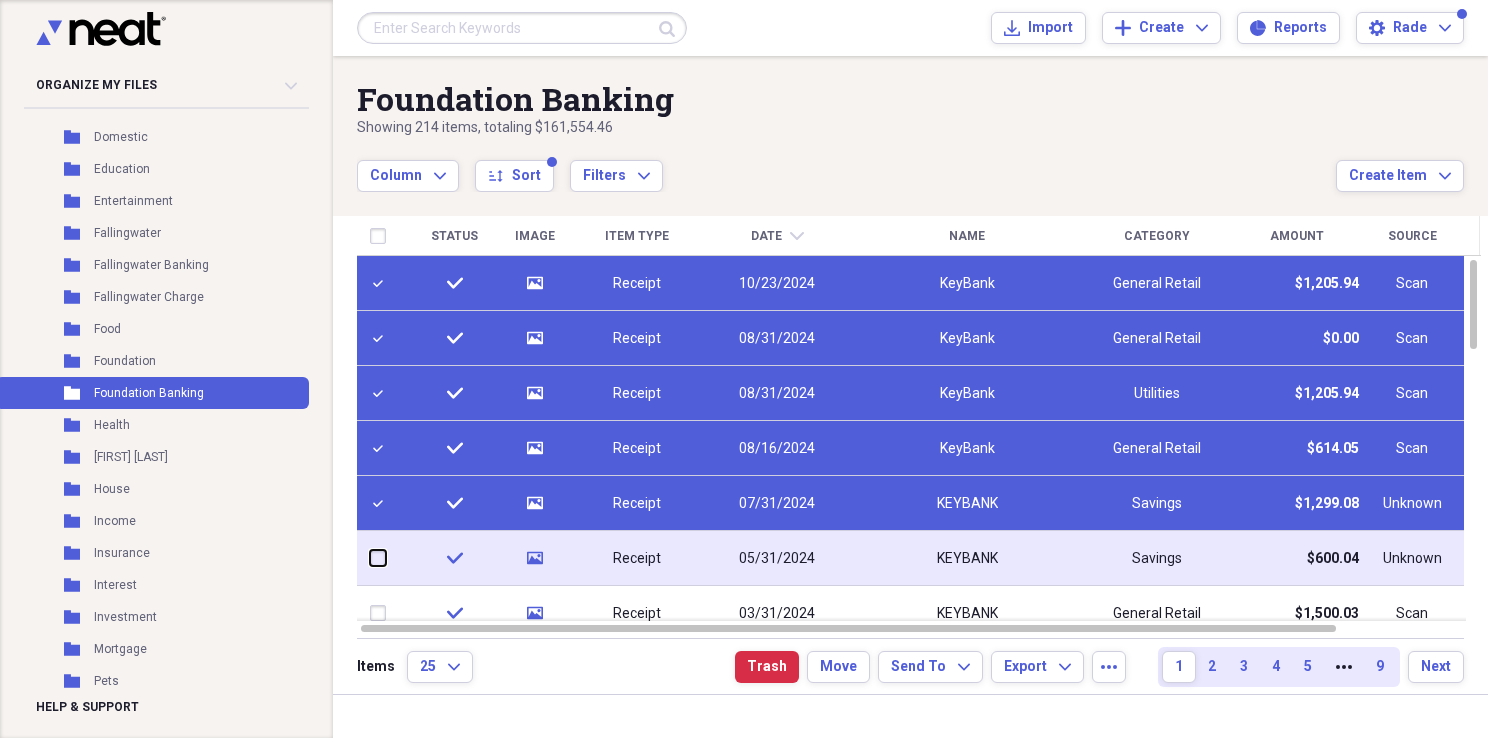 click at bounding box center (370, 558) 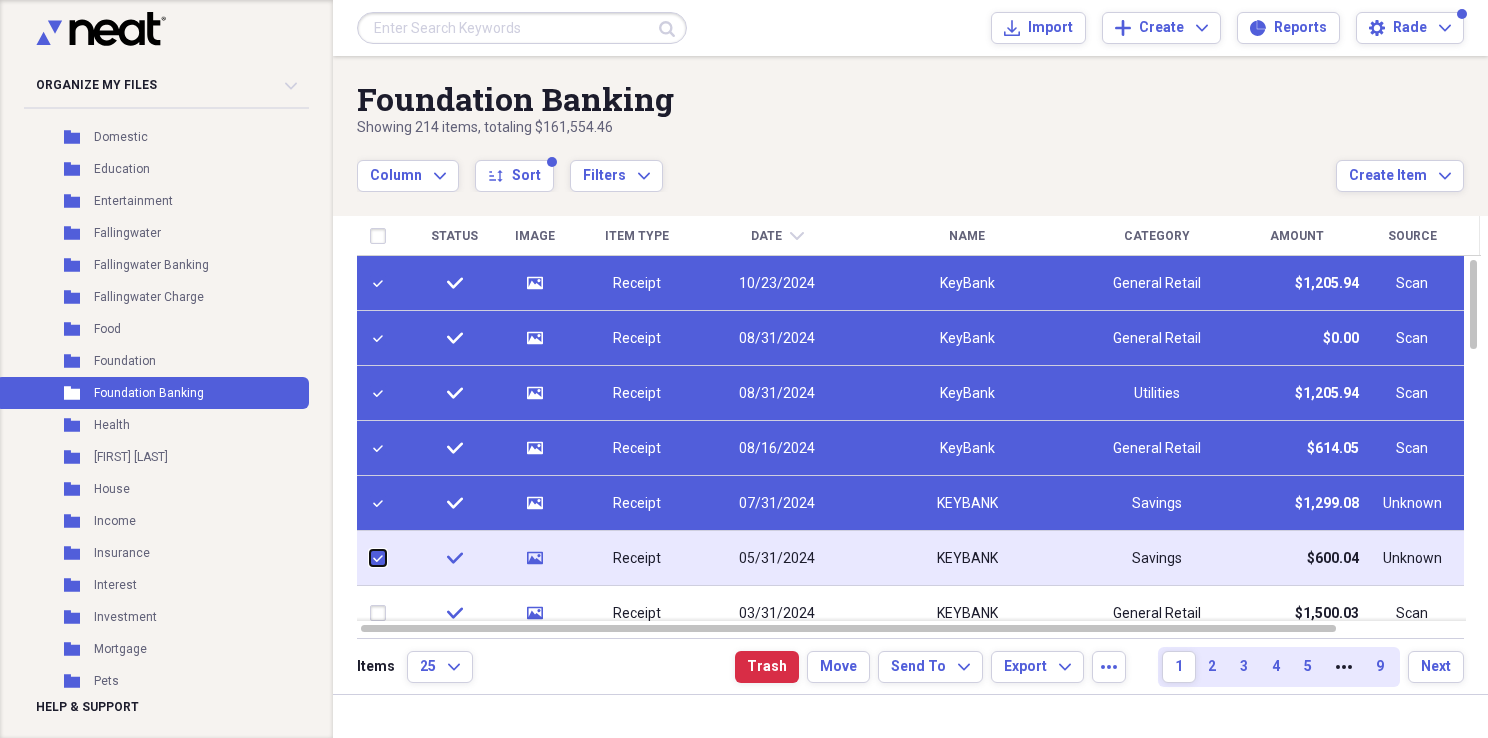 checkbox on "true" 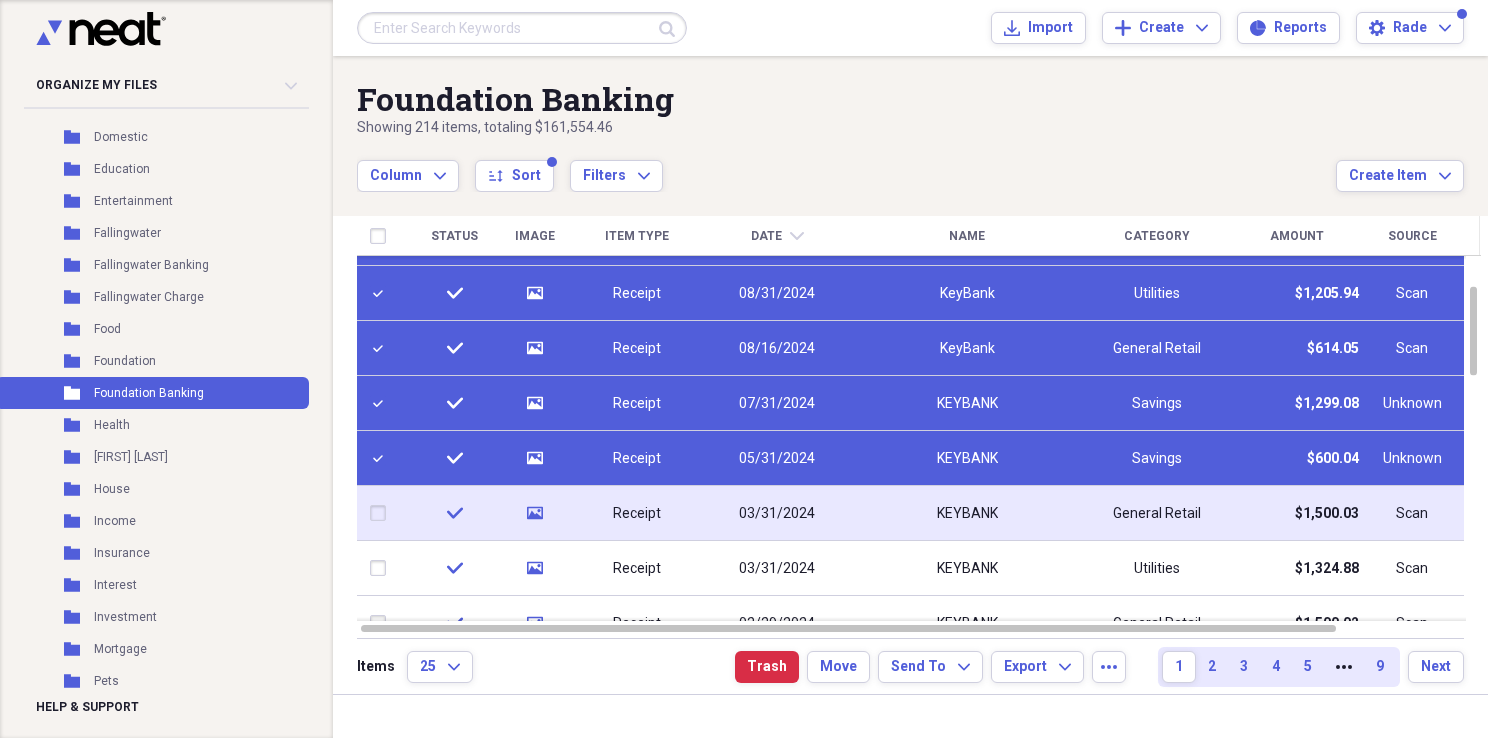 click at bounding box center [382, 513] 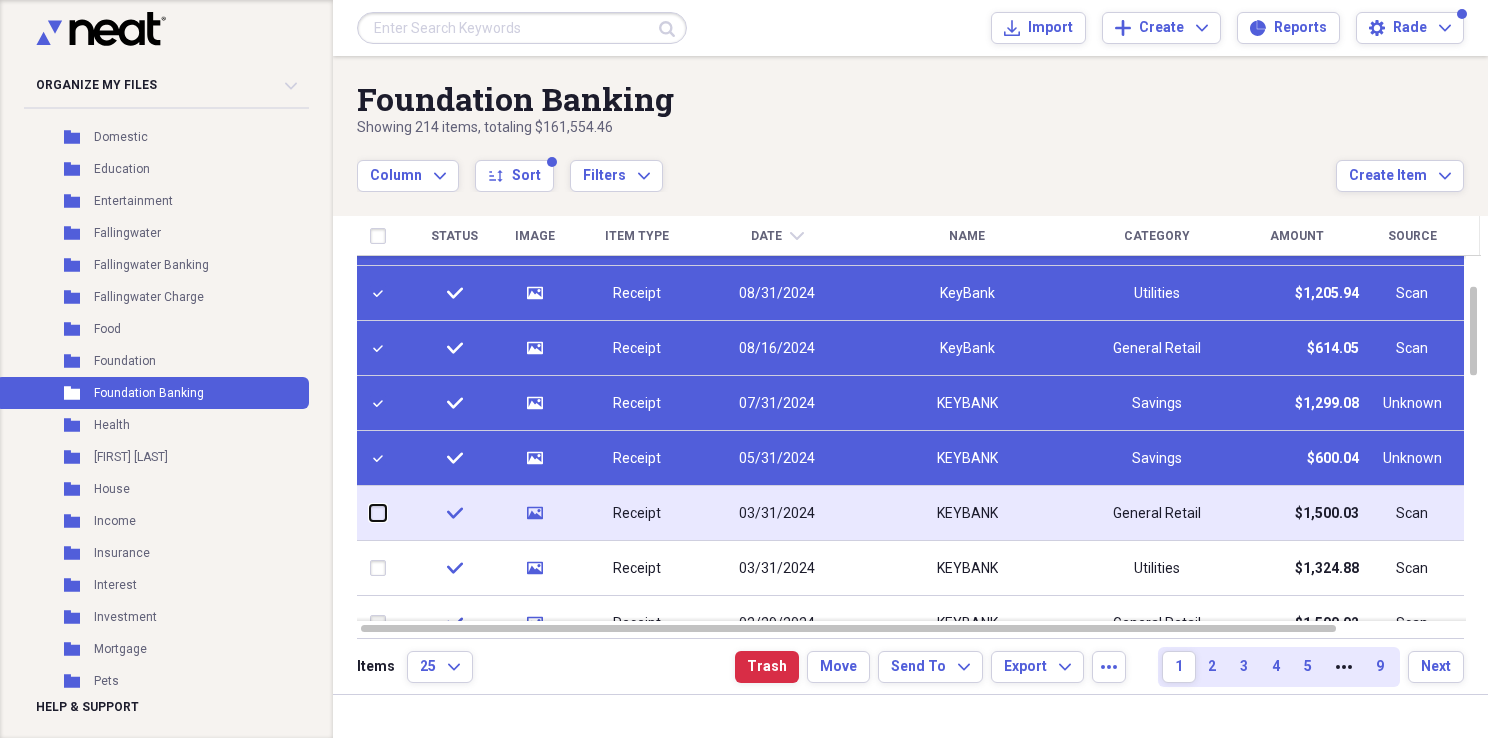 click at bounding box center (370, 513) 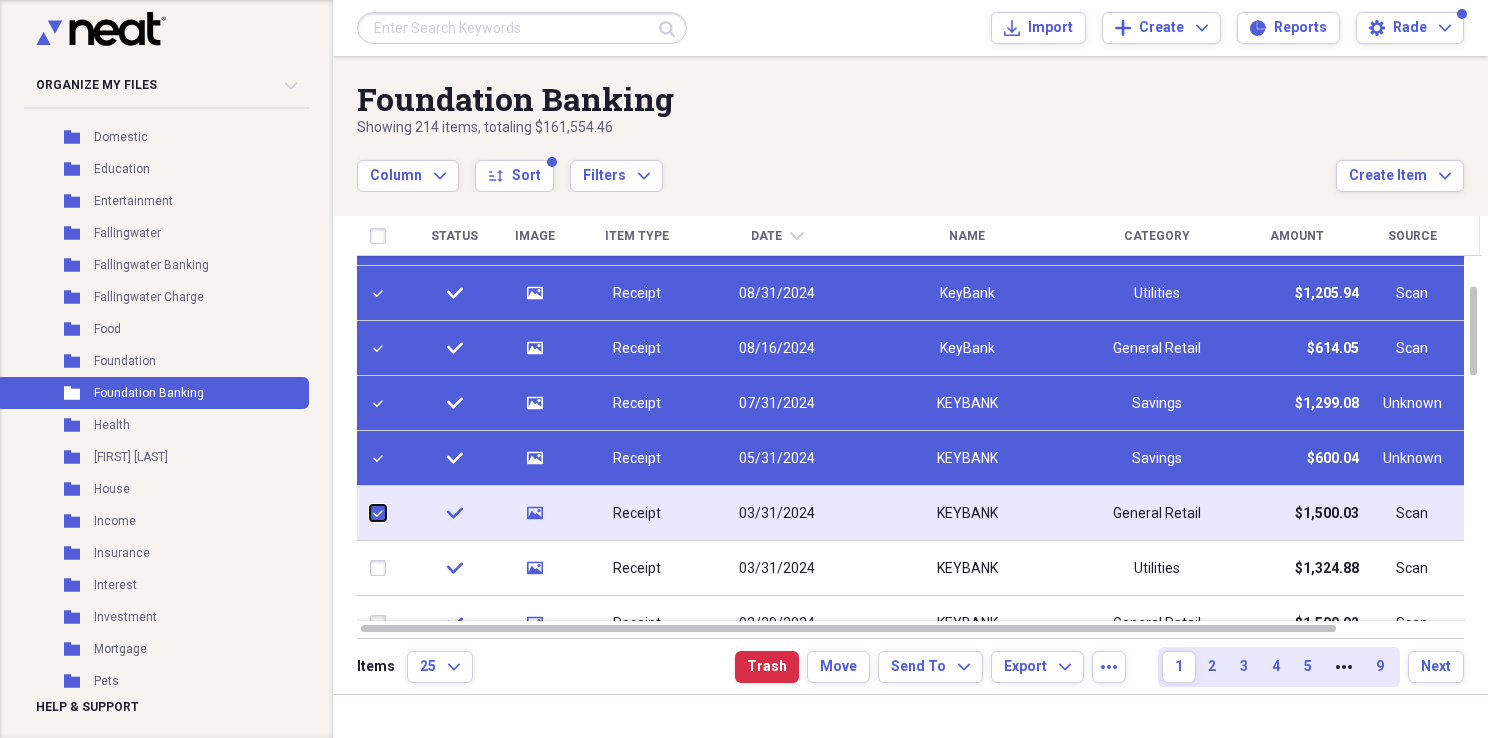 checkbox on "true" 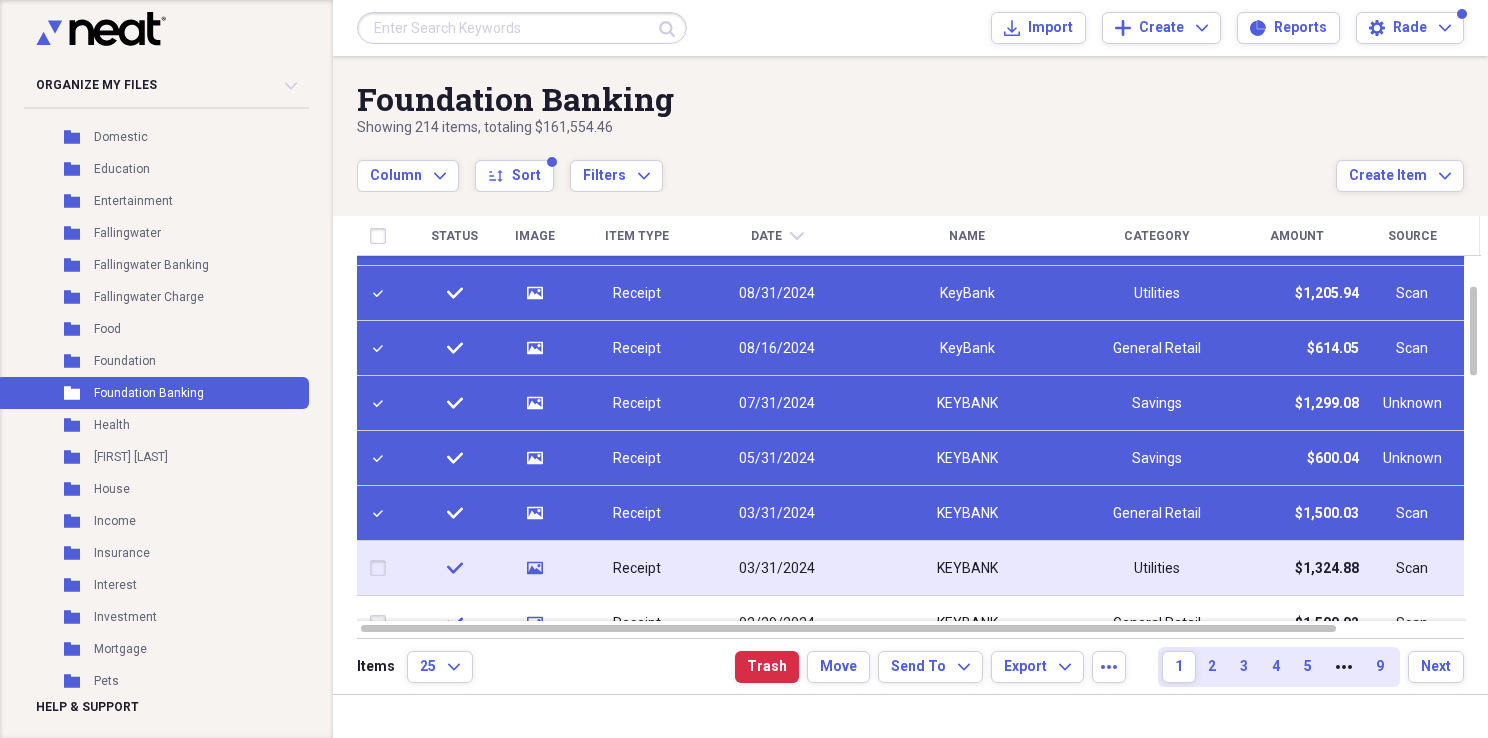 click at bounding box center [382, 568] 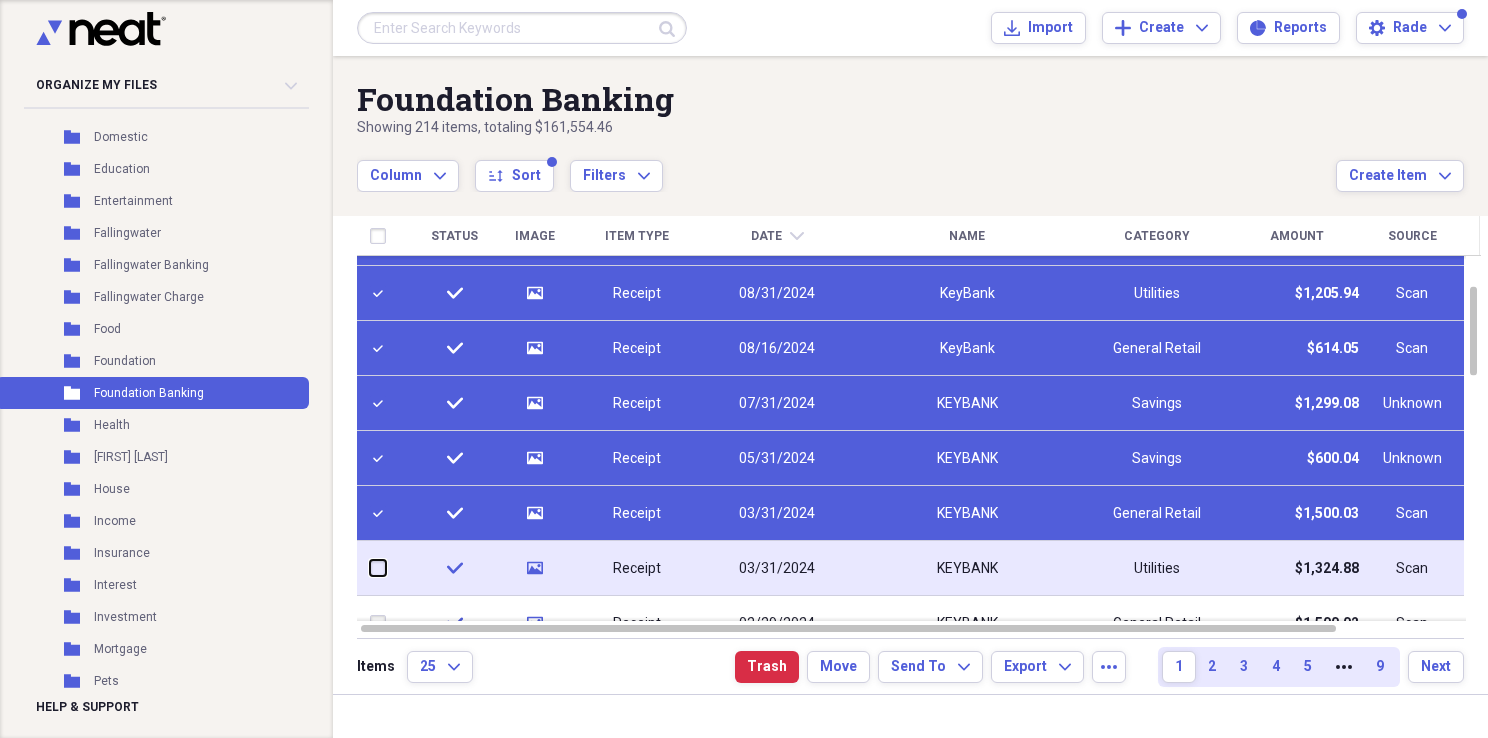 click at bounding box center [370, 568] 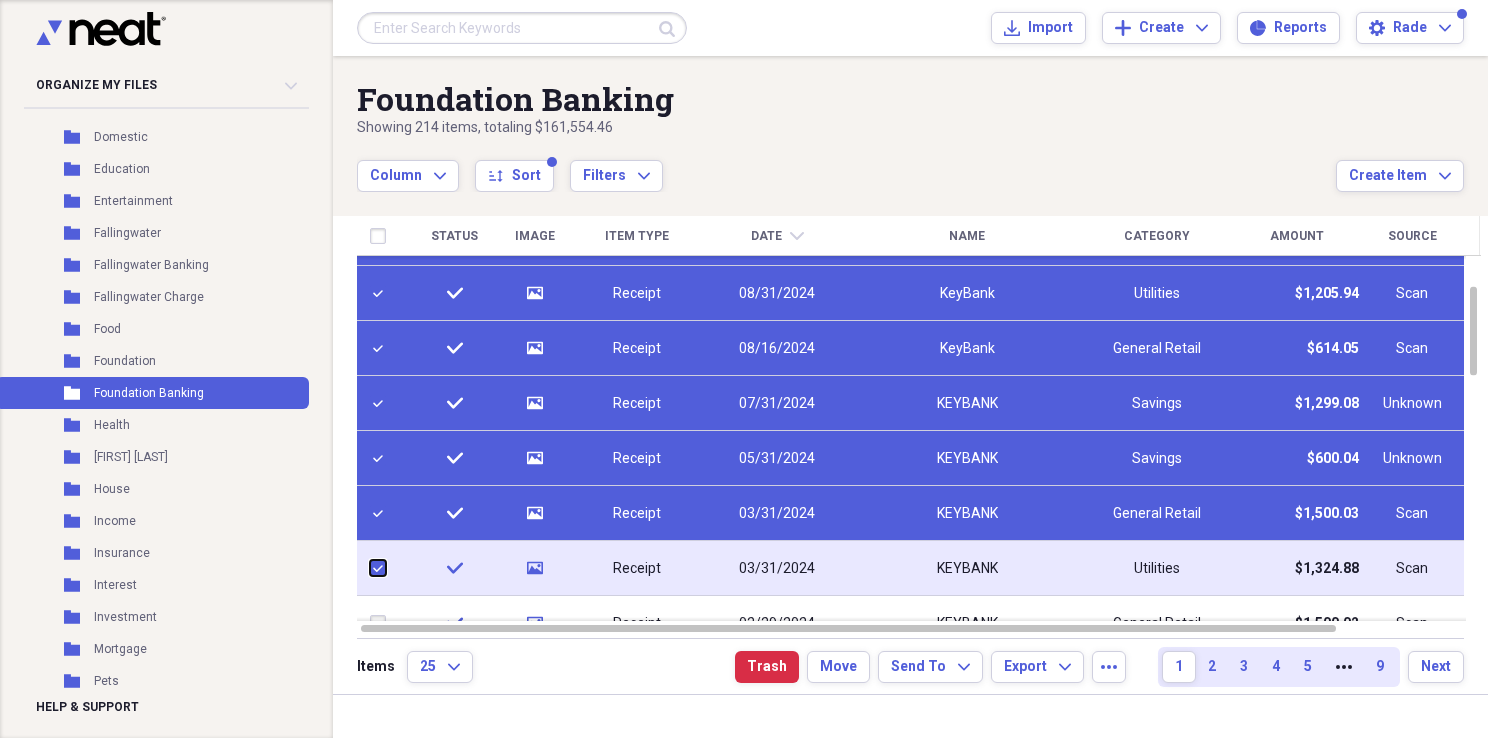checkbox on "true" 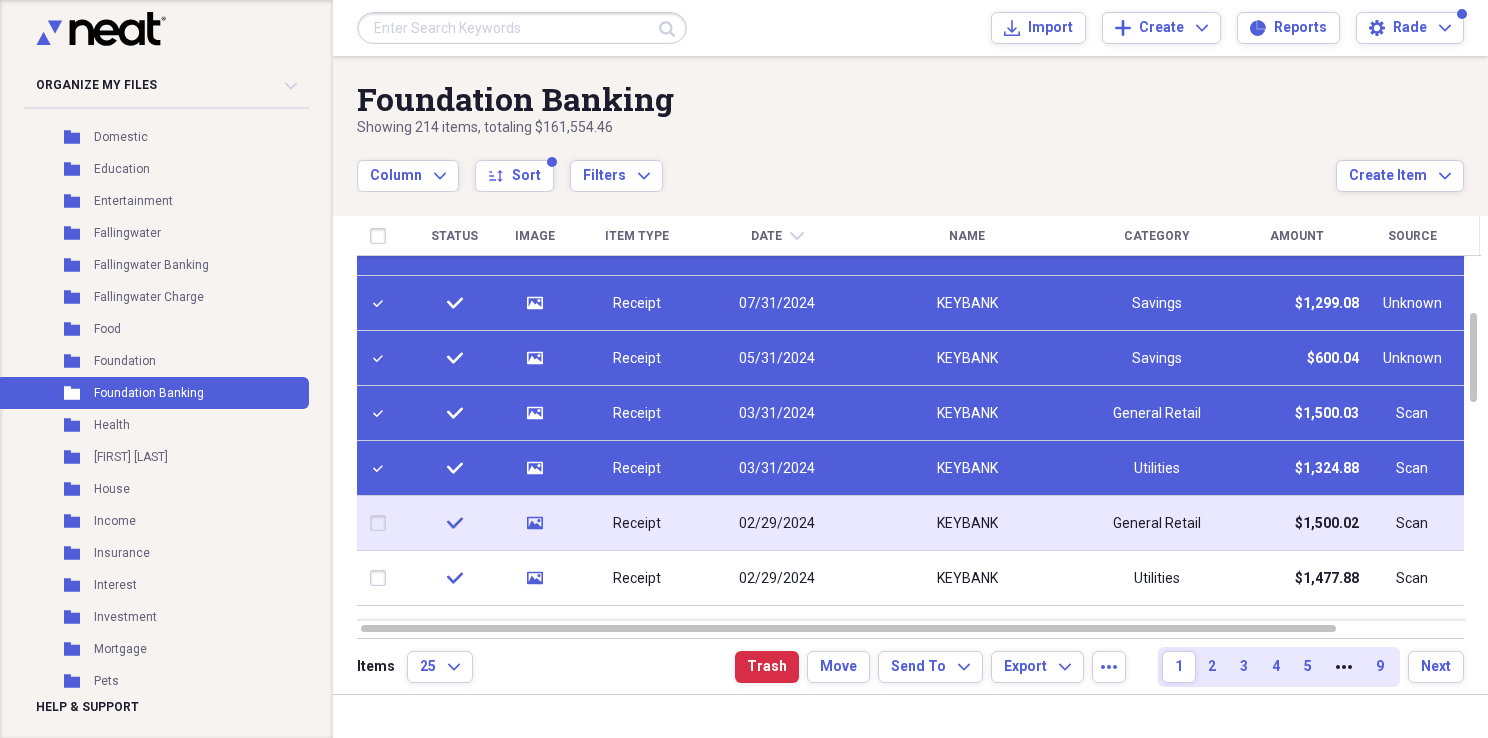 click at bounding box center (382, 523) 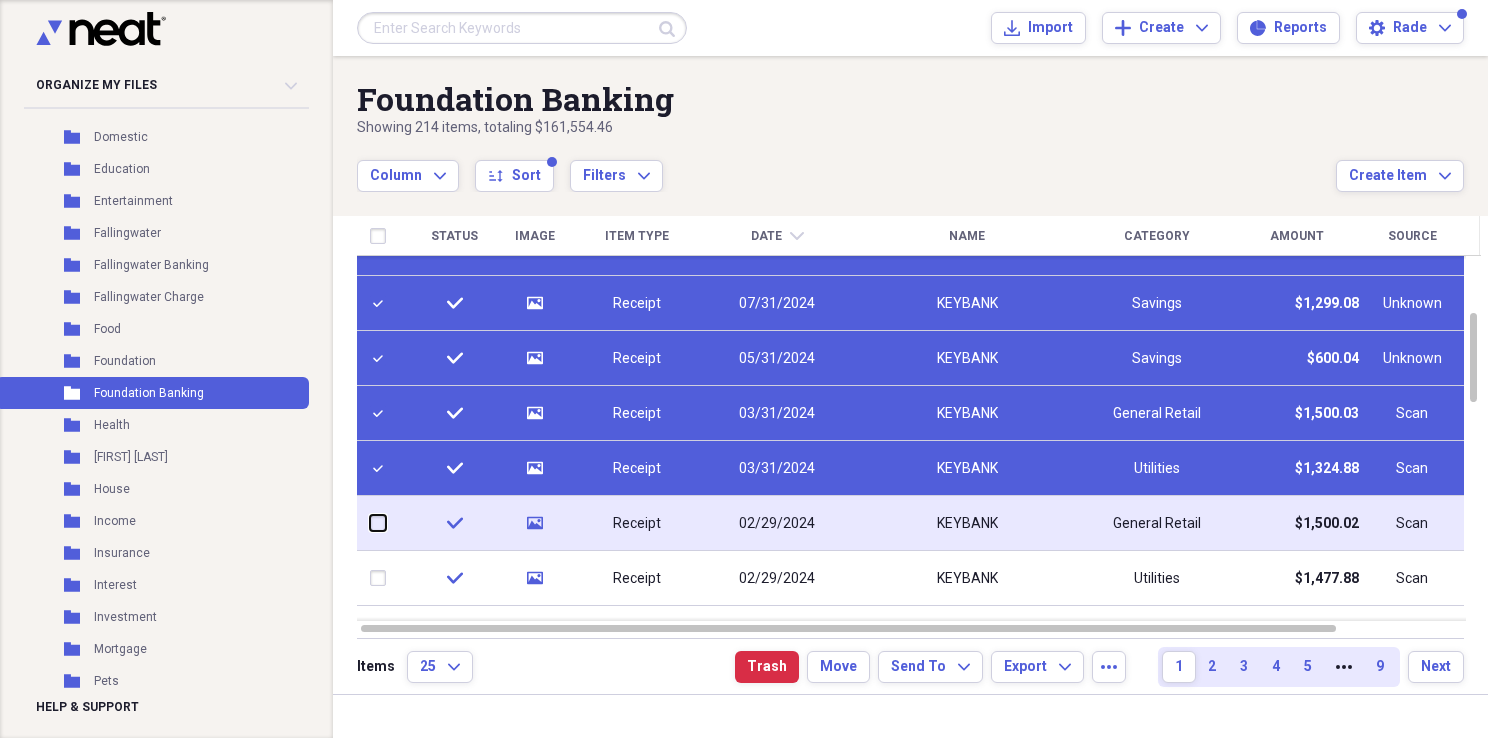 click at bounding box center [370, 523] 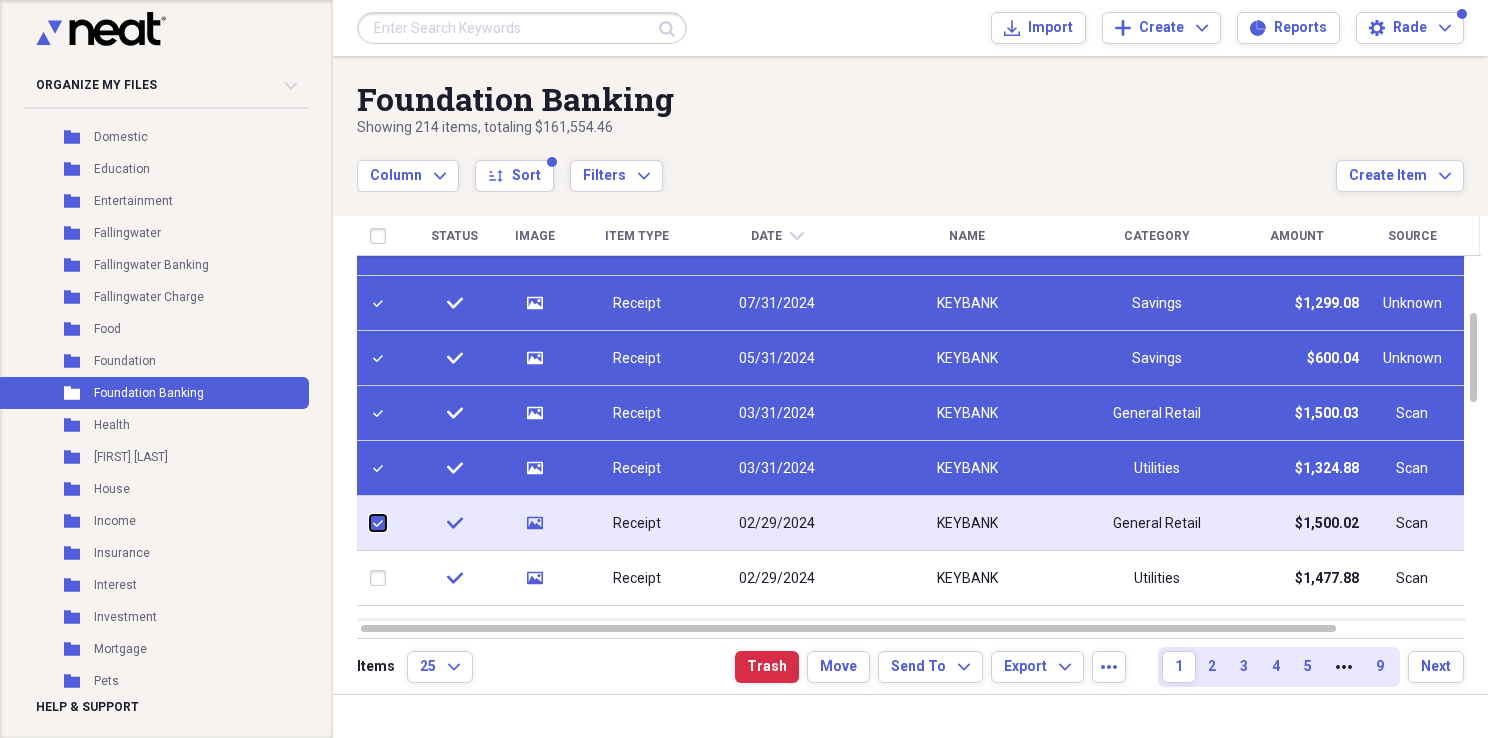 checkbox on "true" 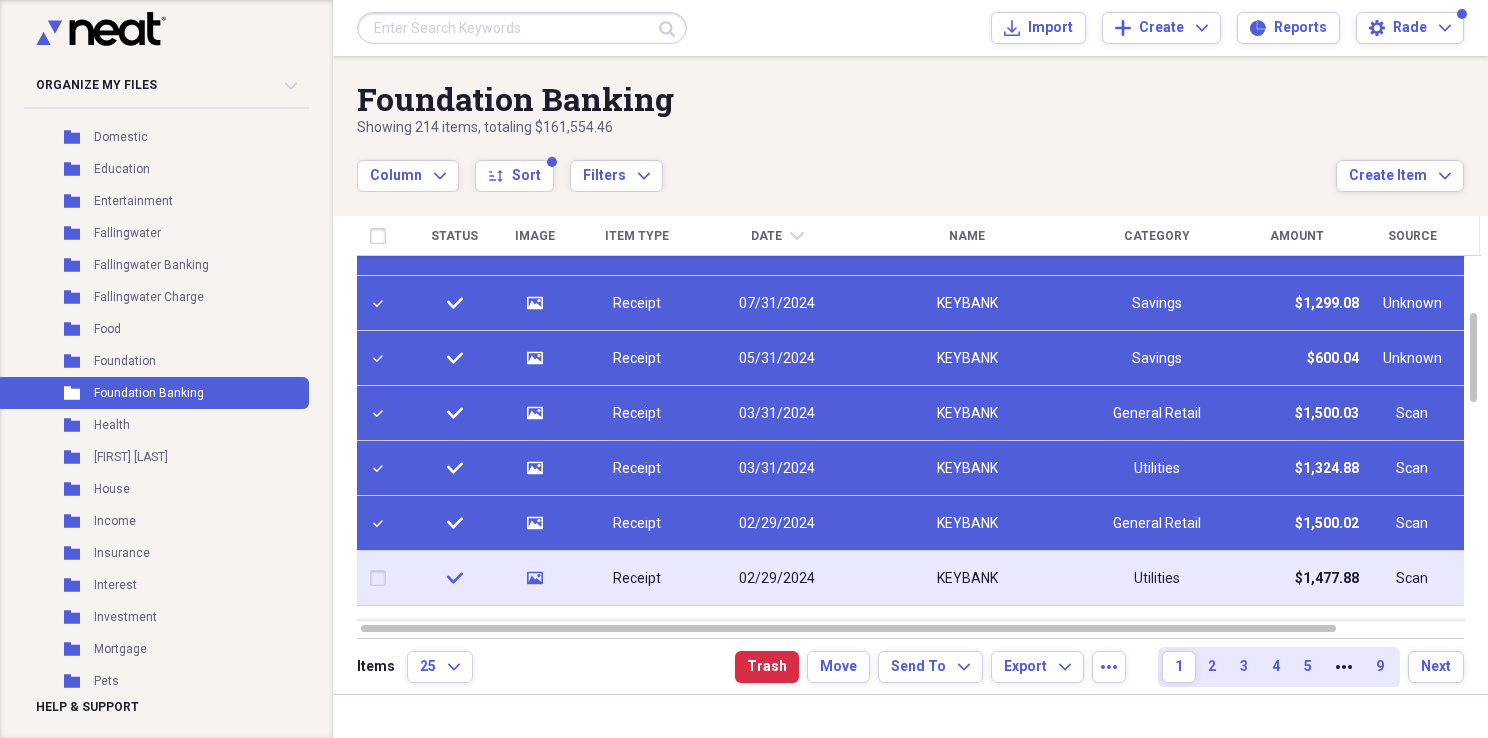 click at bounding box center (382, 578) 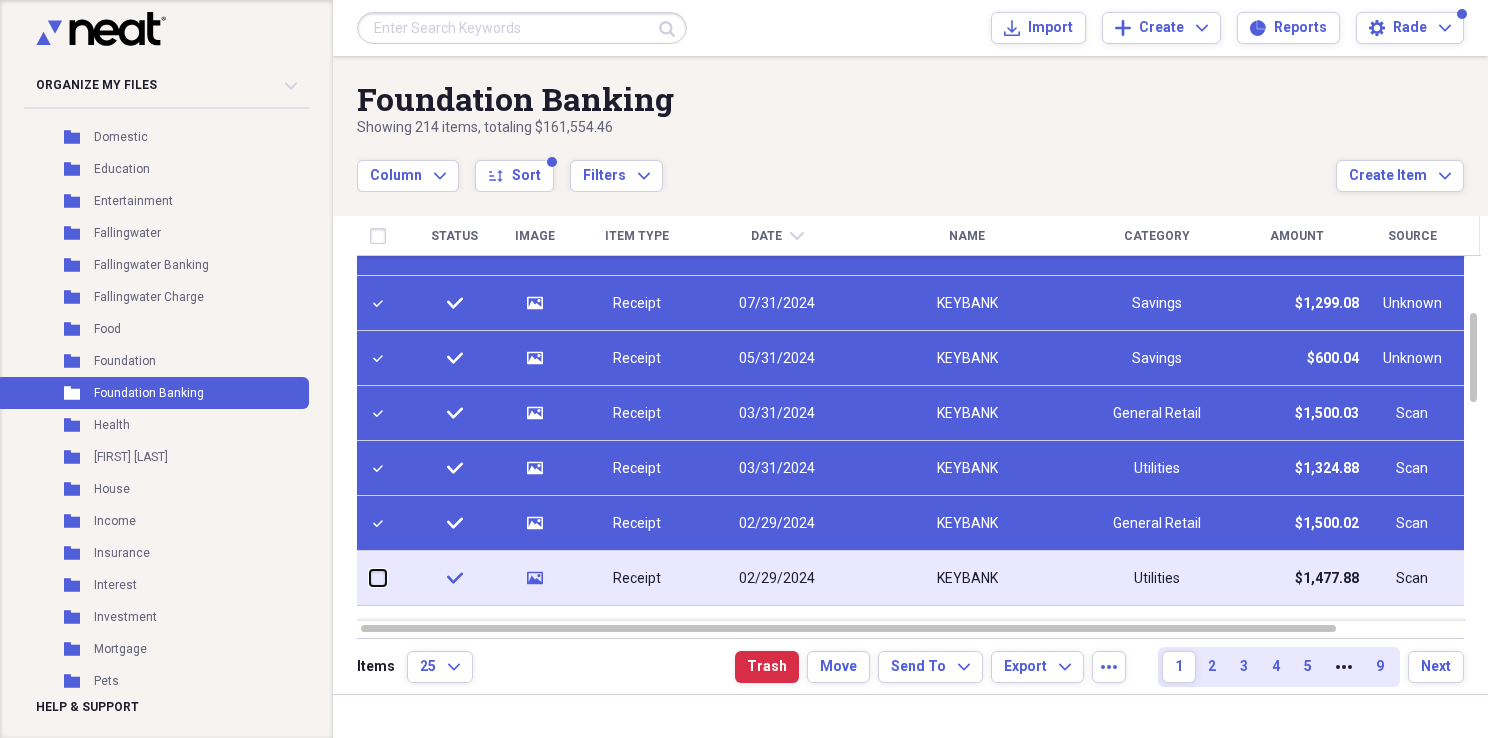 click at bounding box center [370, 578] 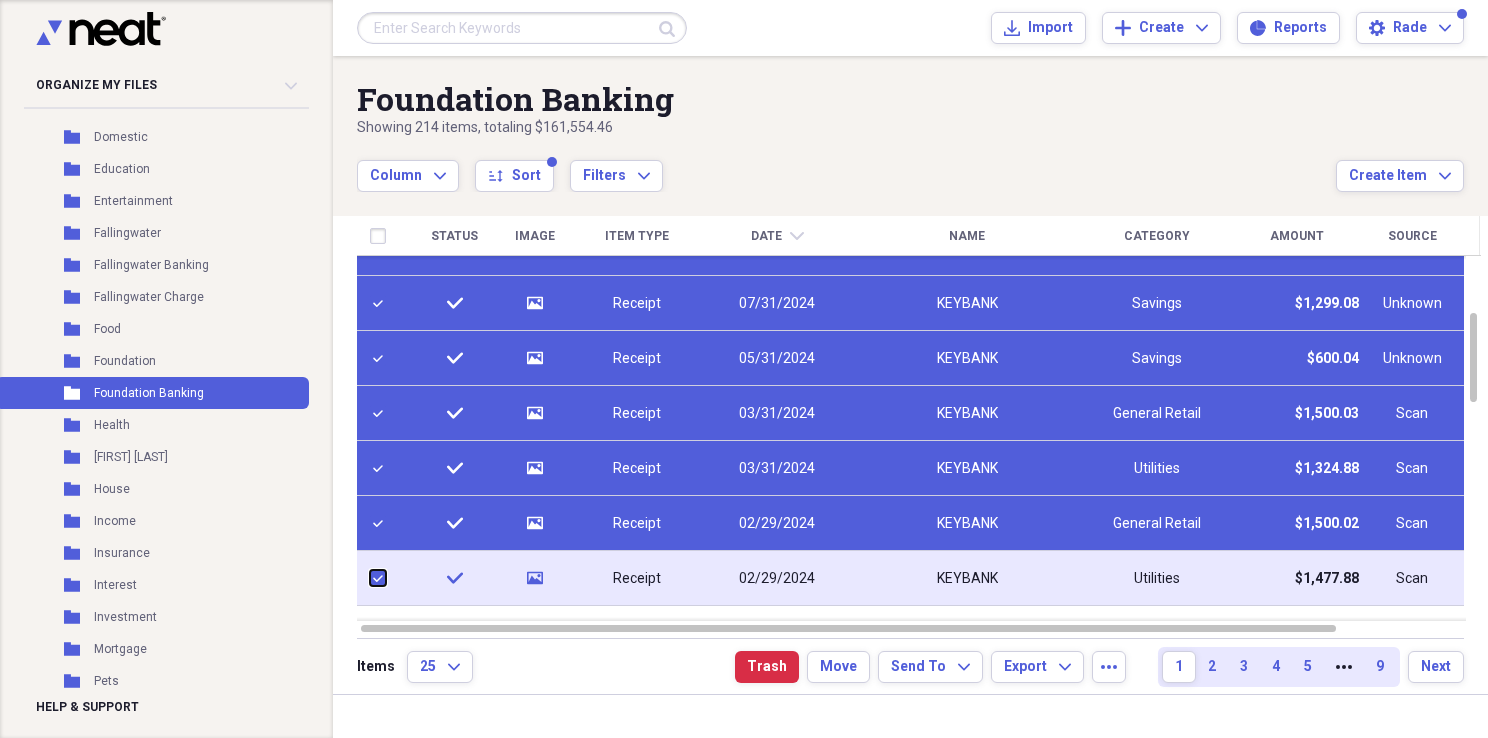 checkbox on "true" 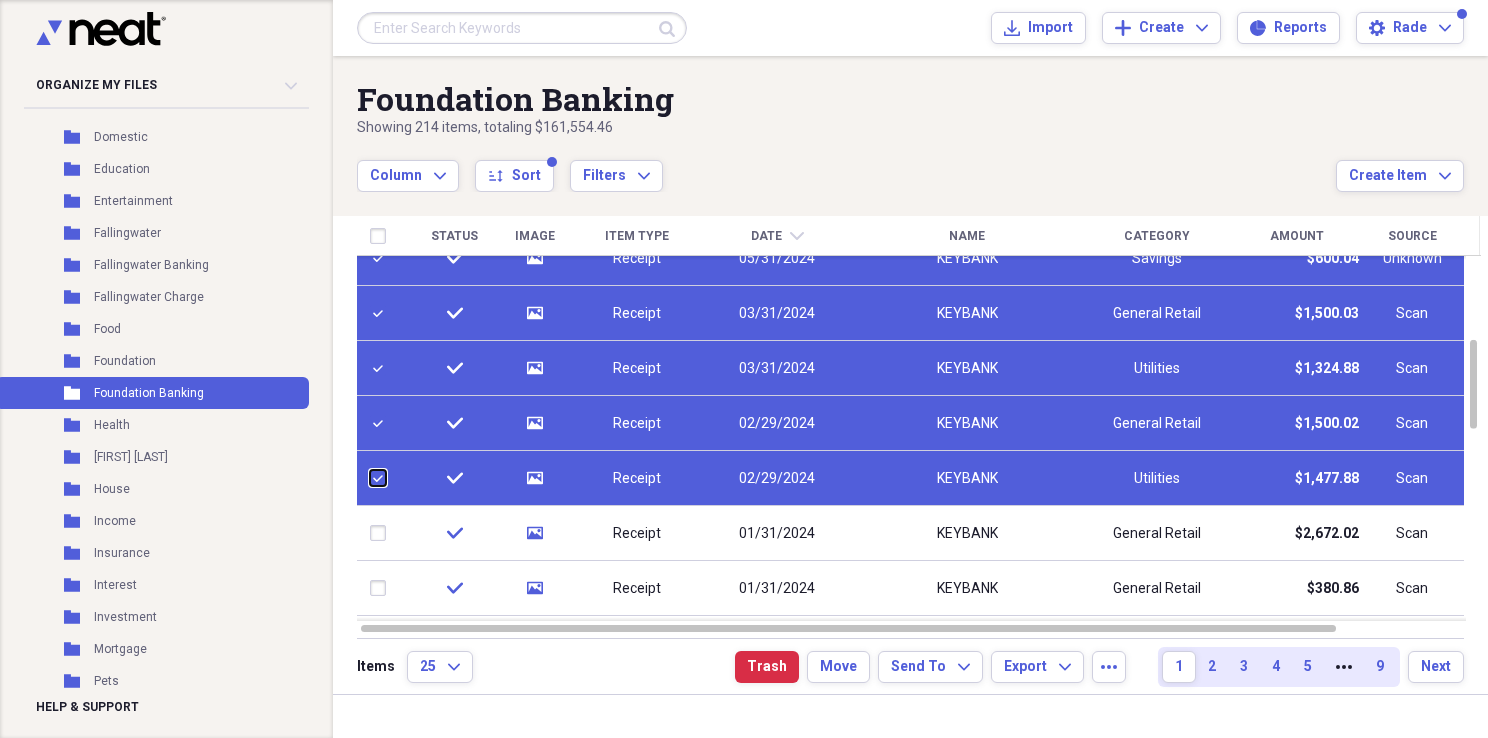 checkbox on "false" 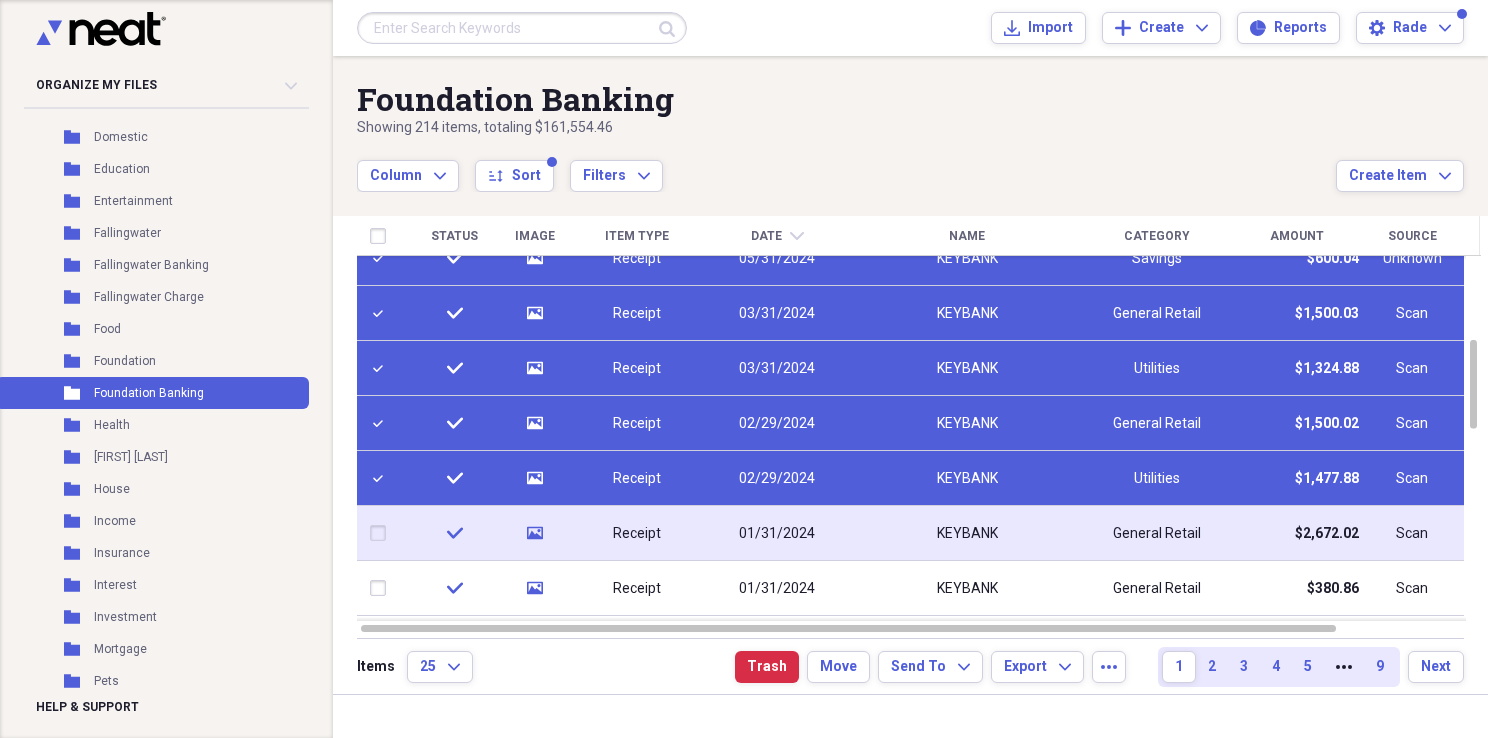 click at bounding box center (382, 533) 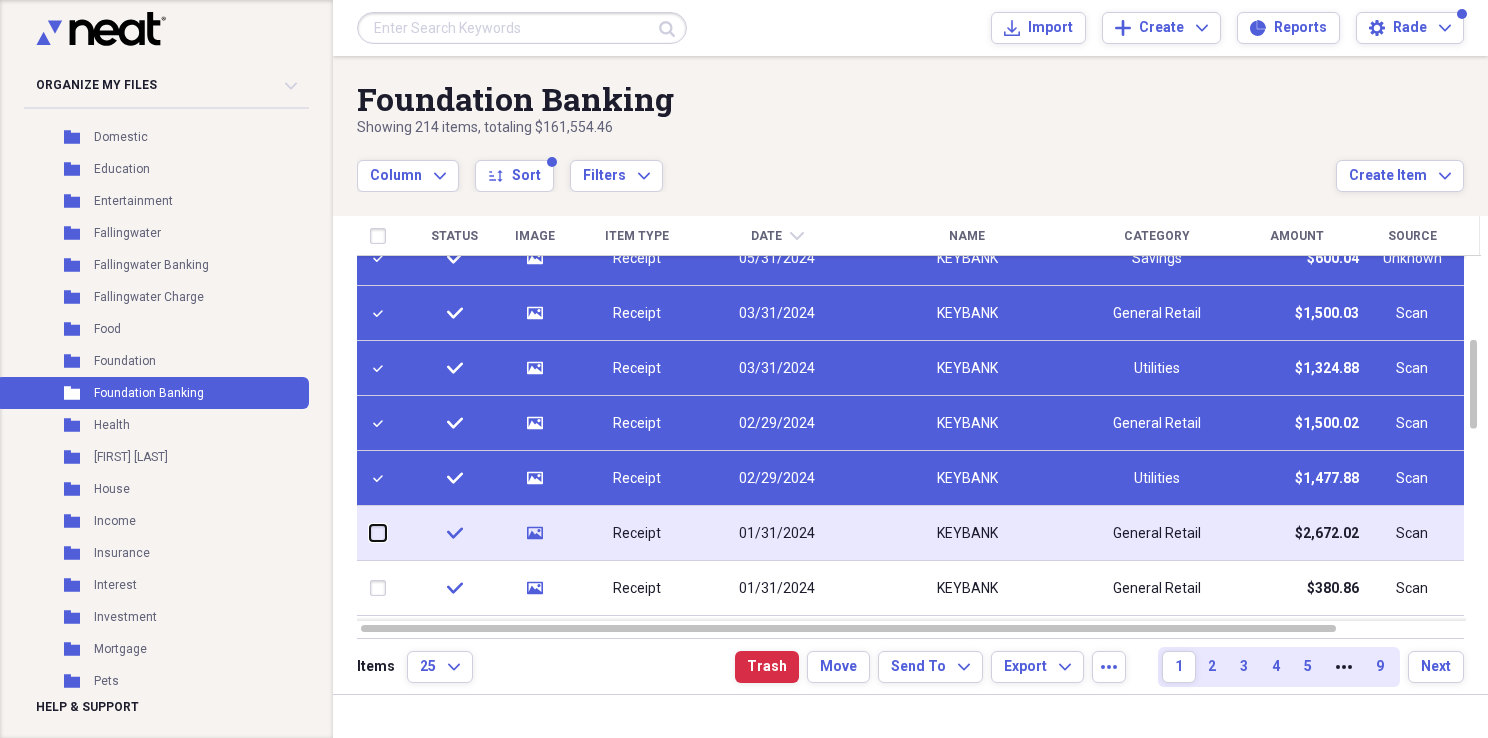 click at bounding box center (370, 533) 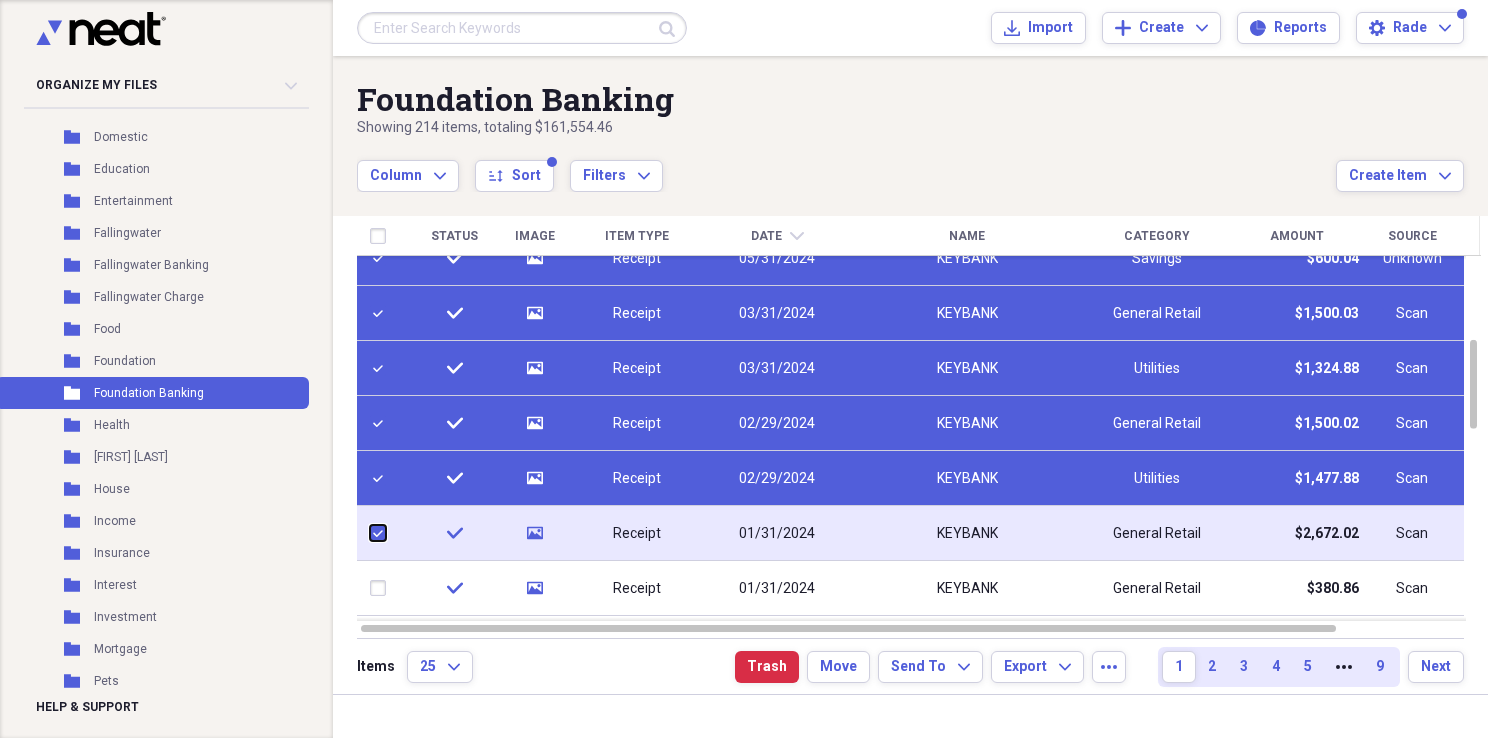 checkbox on "true" 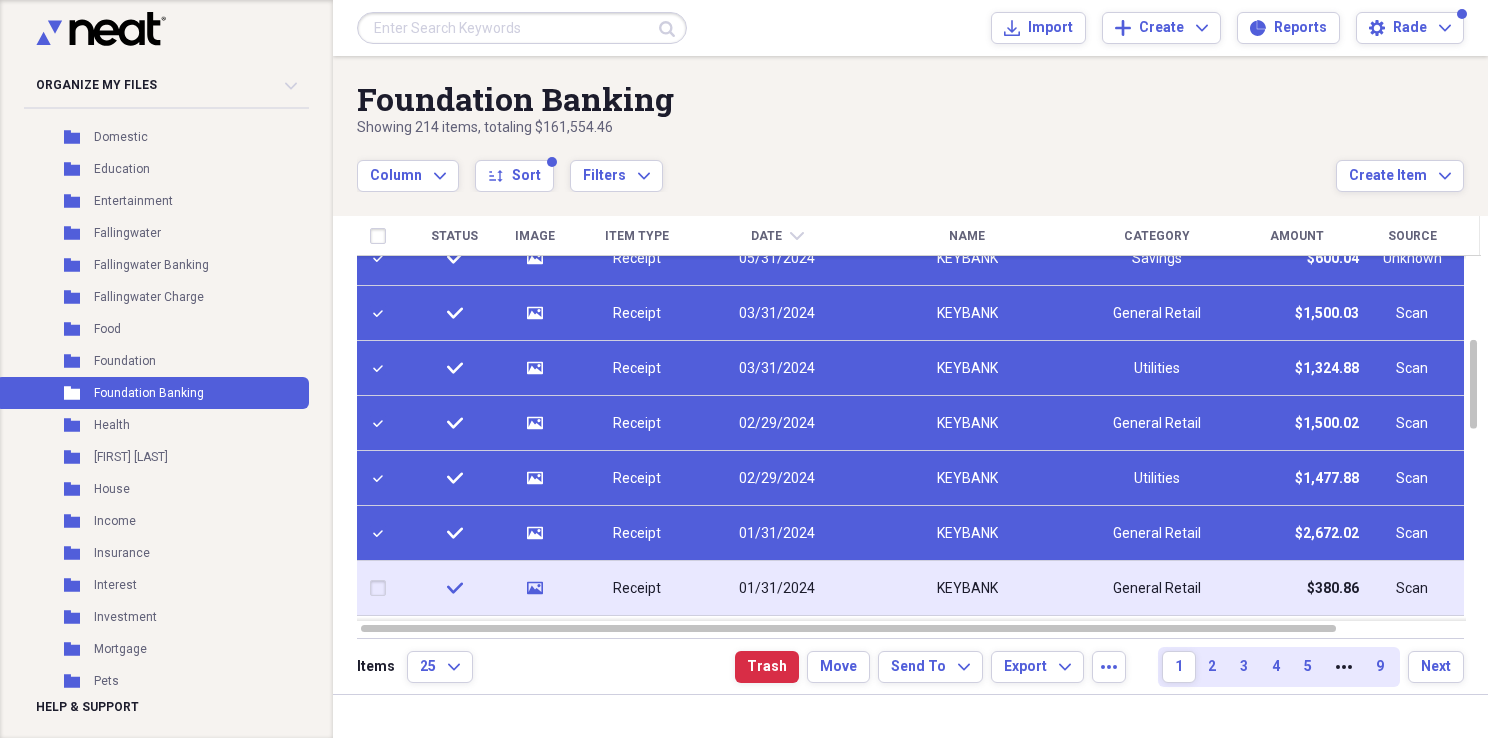 click at bounding box center (382, 588) 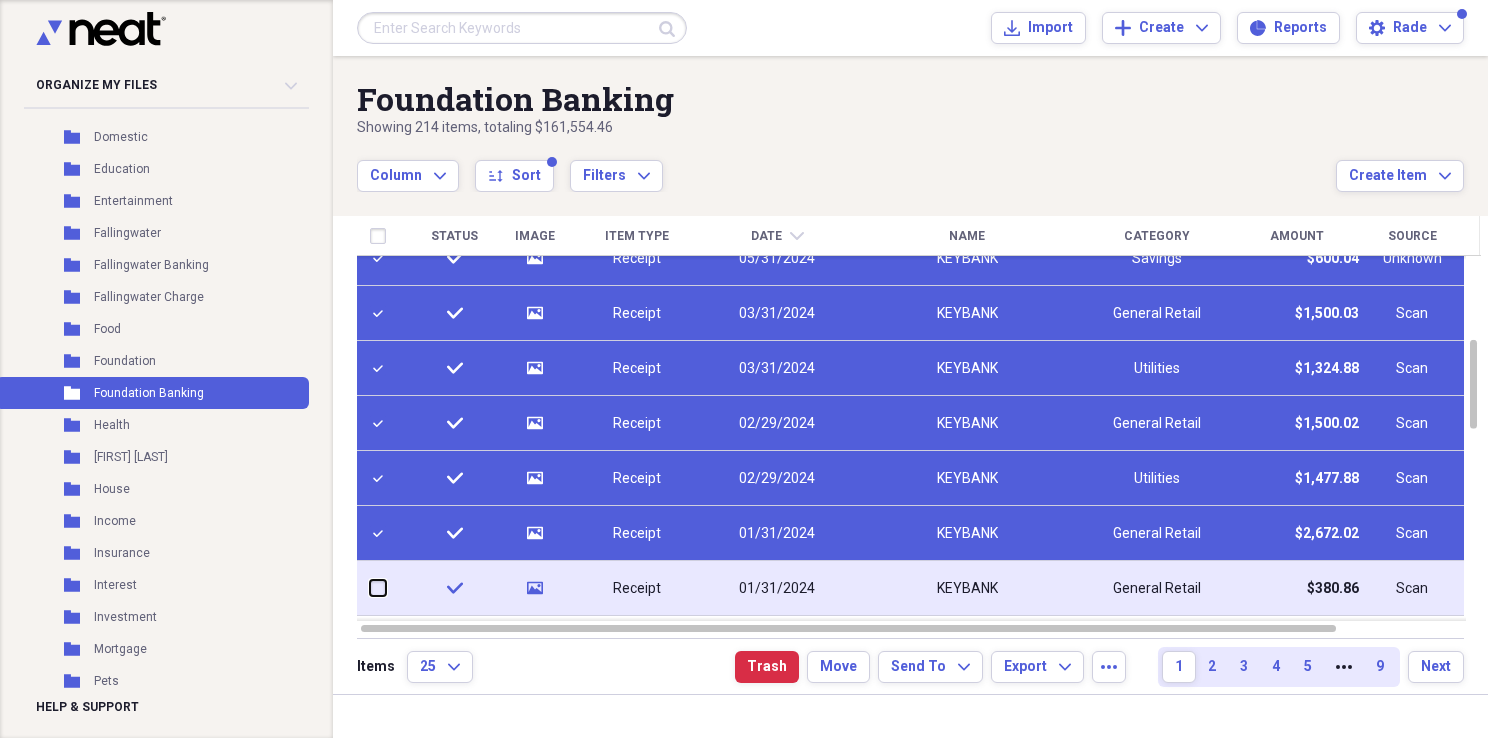 click at bounding box center [370, 588] 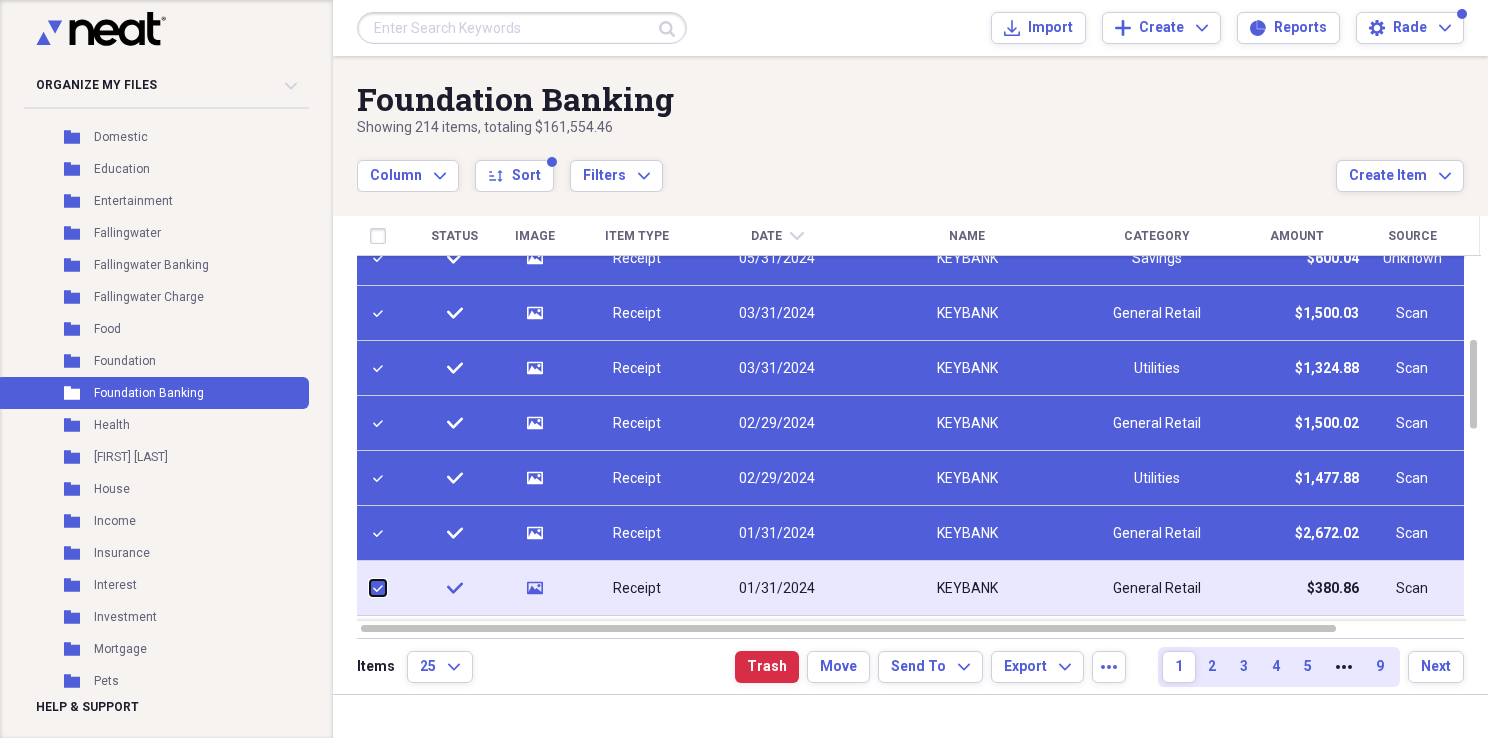 checkbox on "true" 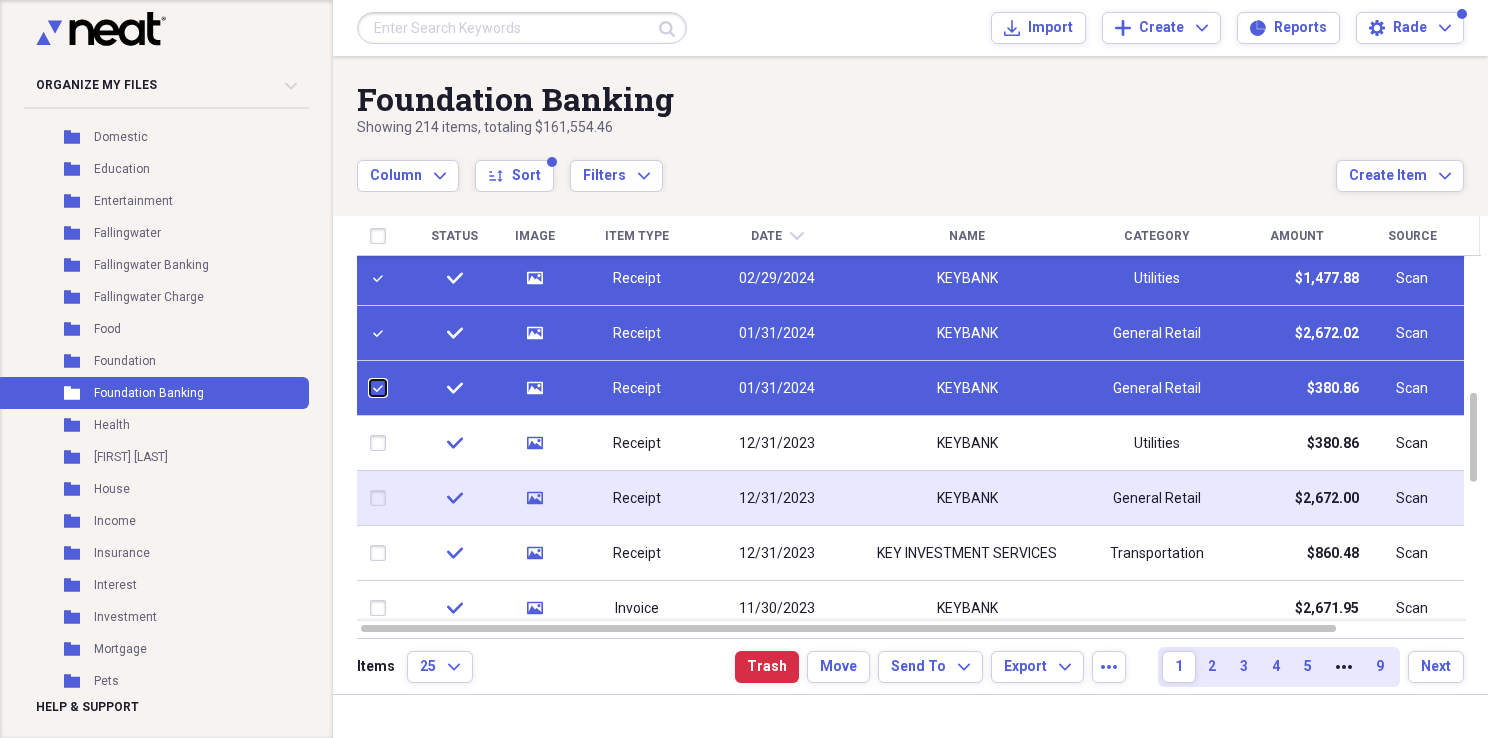 checkbox on "false" 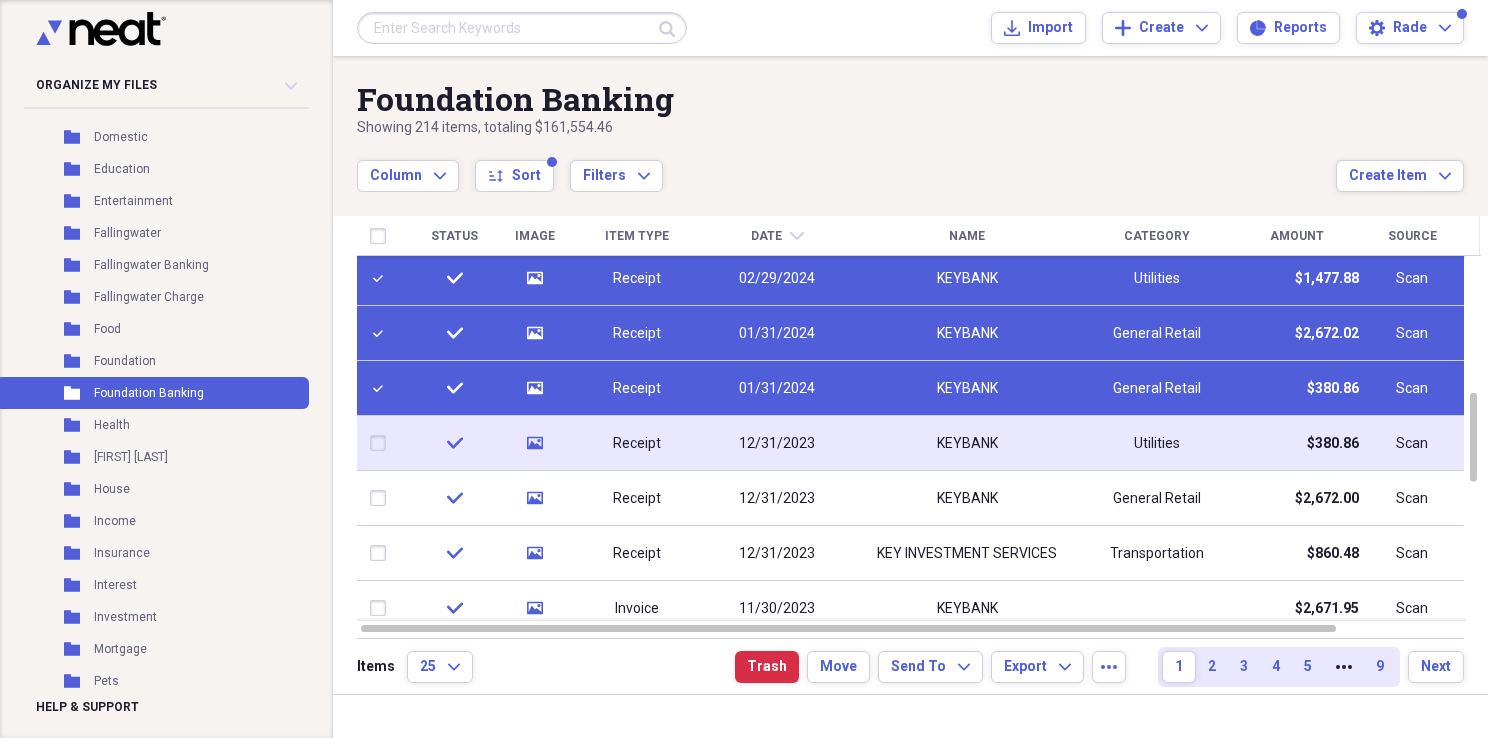 click at bounding box center [382, 443] 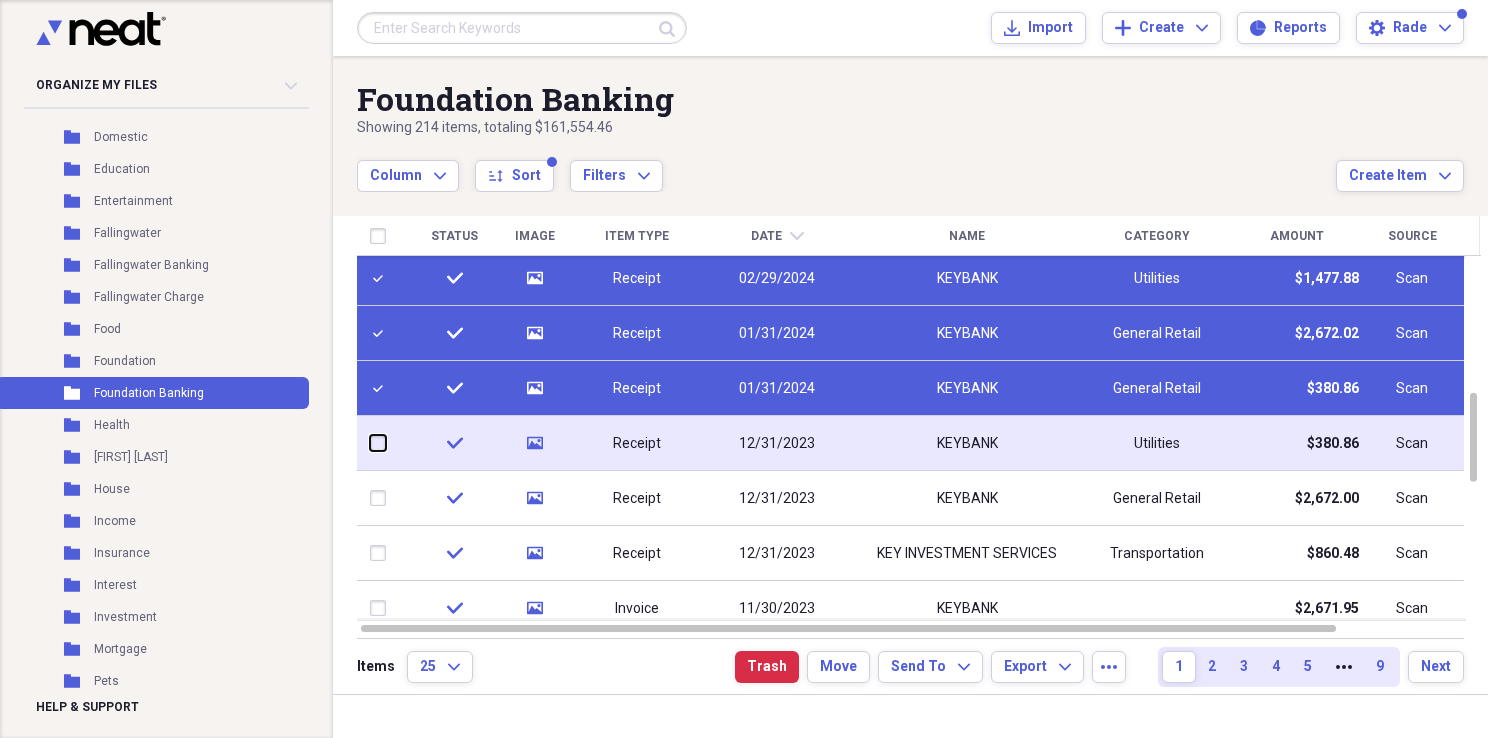 click at bounding box center [370, 443] 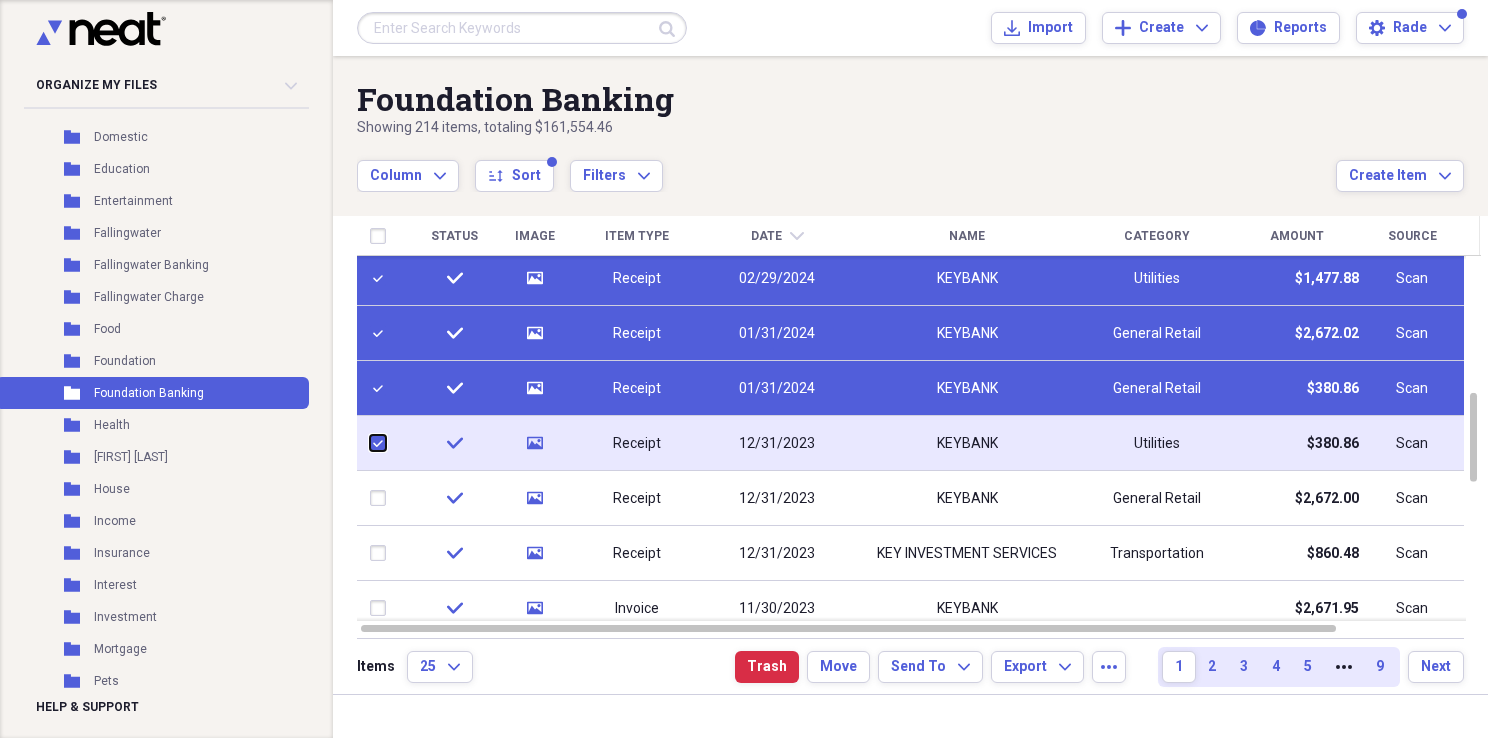 checkbox on "true" 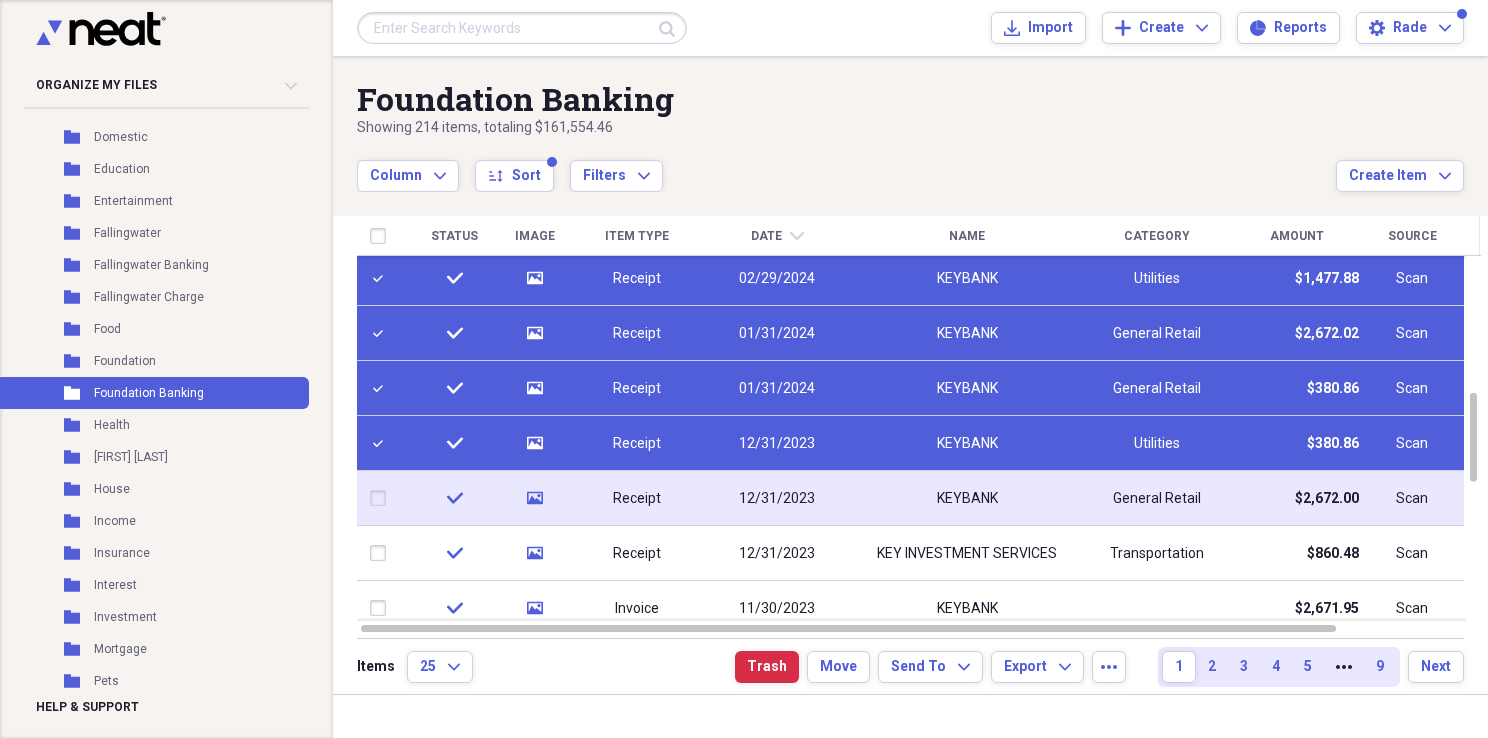 click at bounding box center [382, 498] 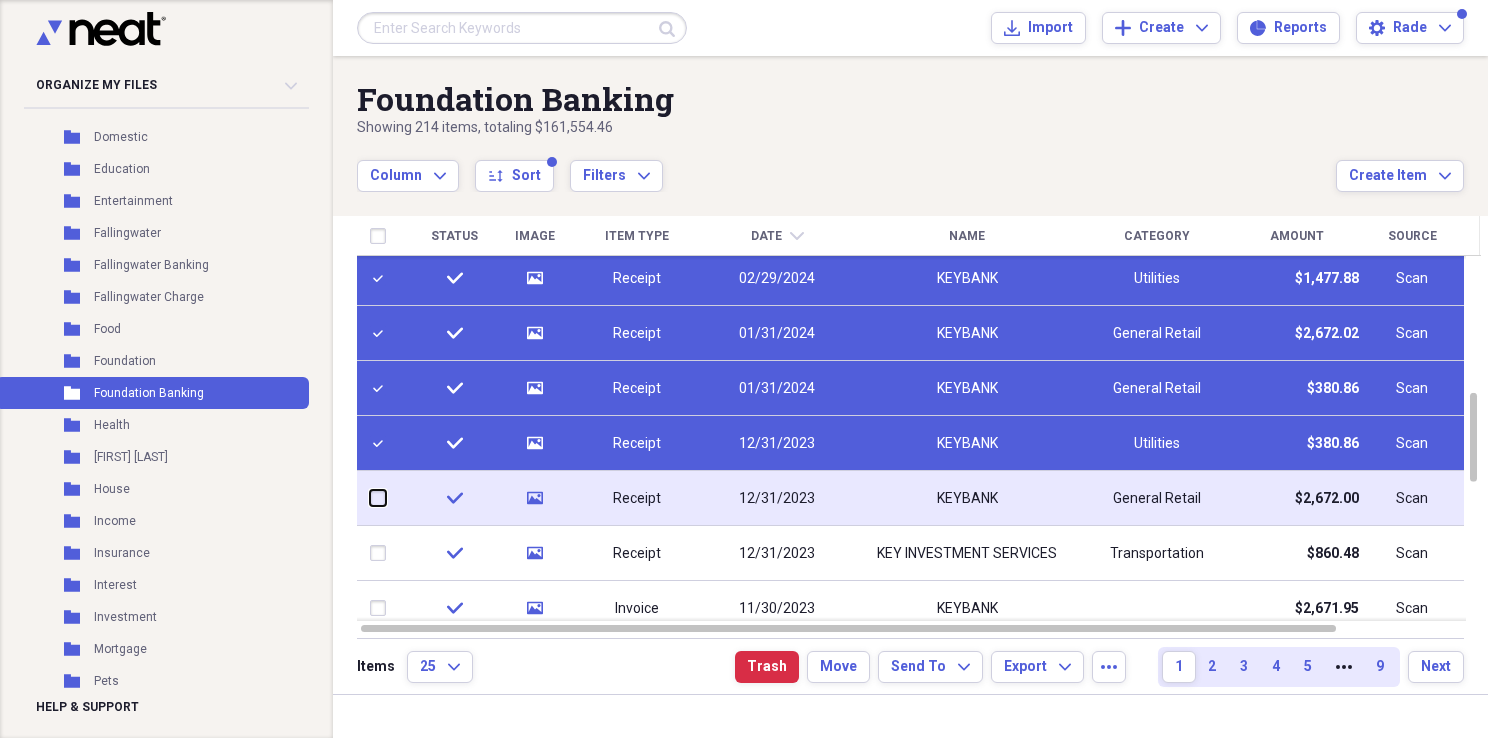 click at bounding box center [370, 498] 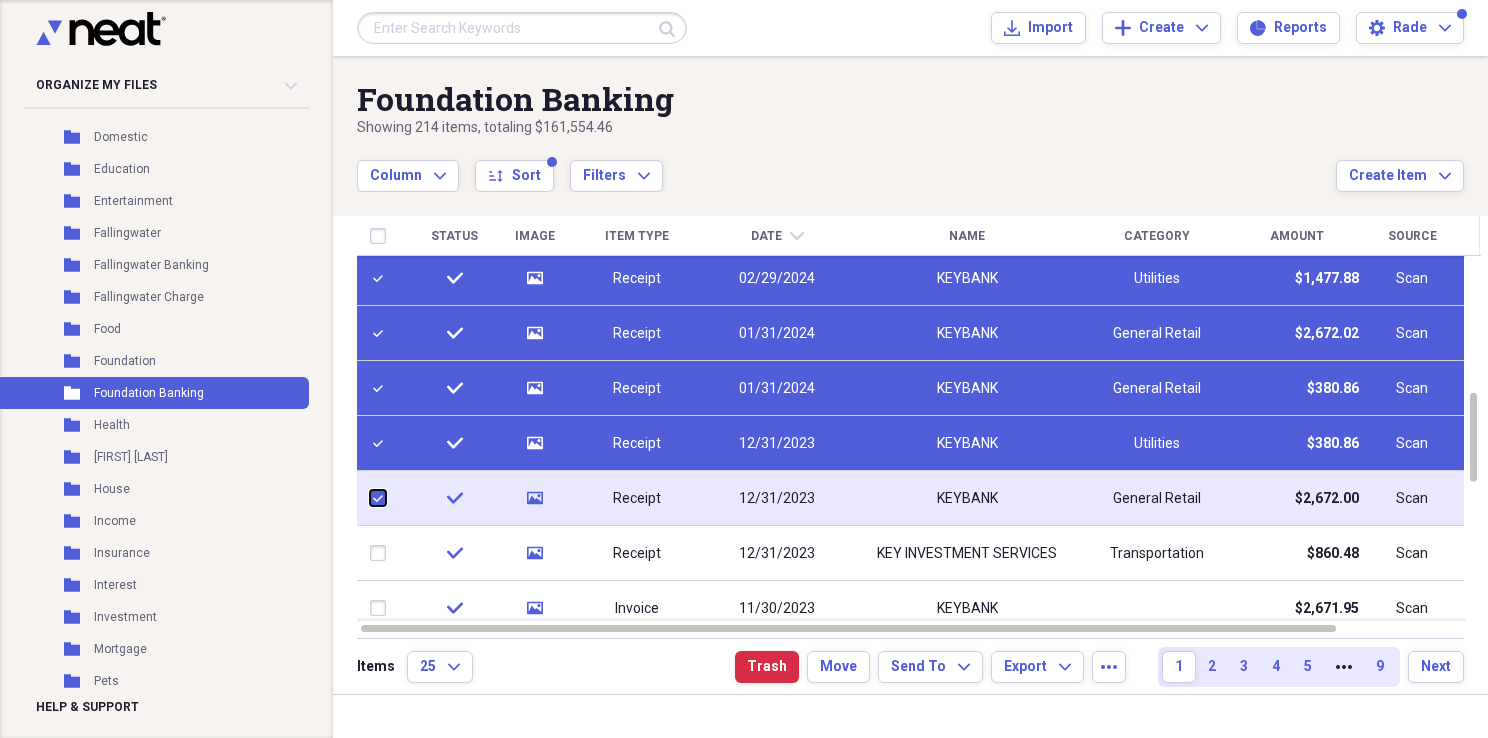 checkbox on "true" 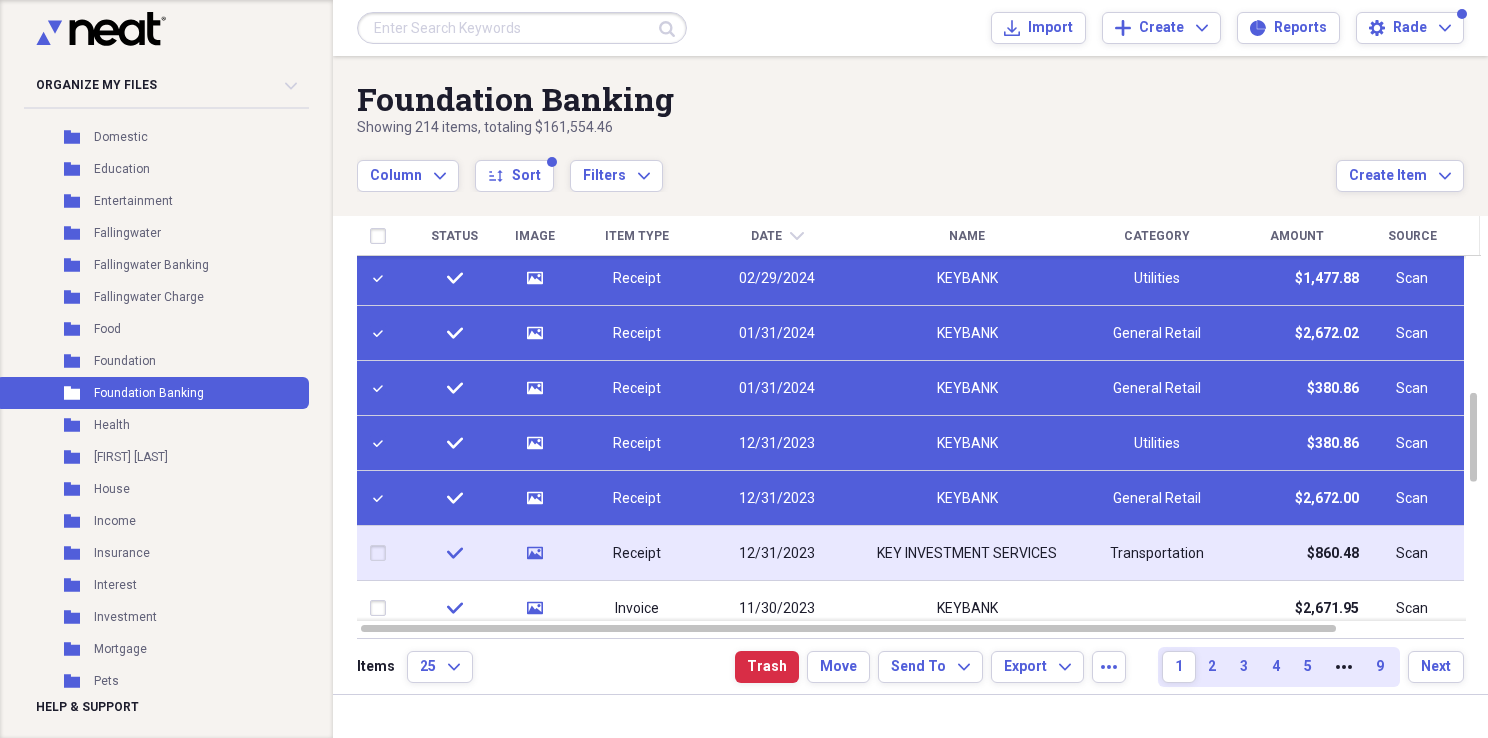 click at bounding box center (382, 553) 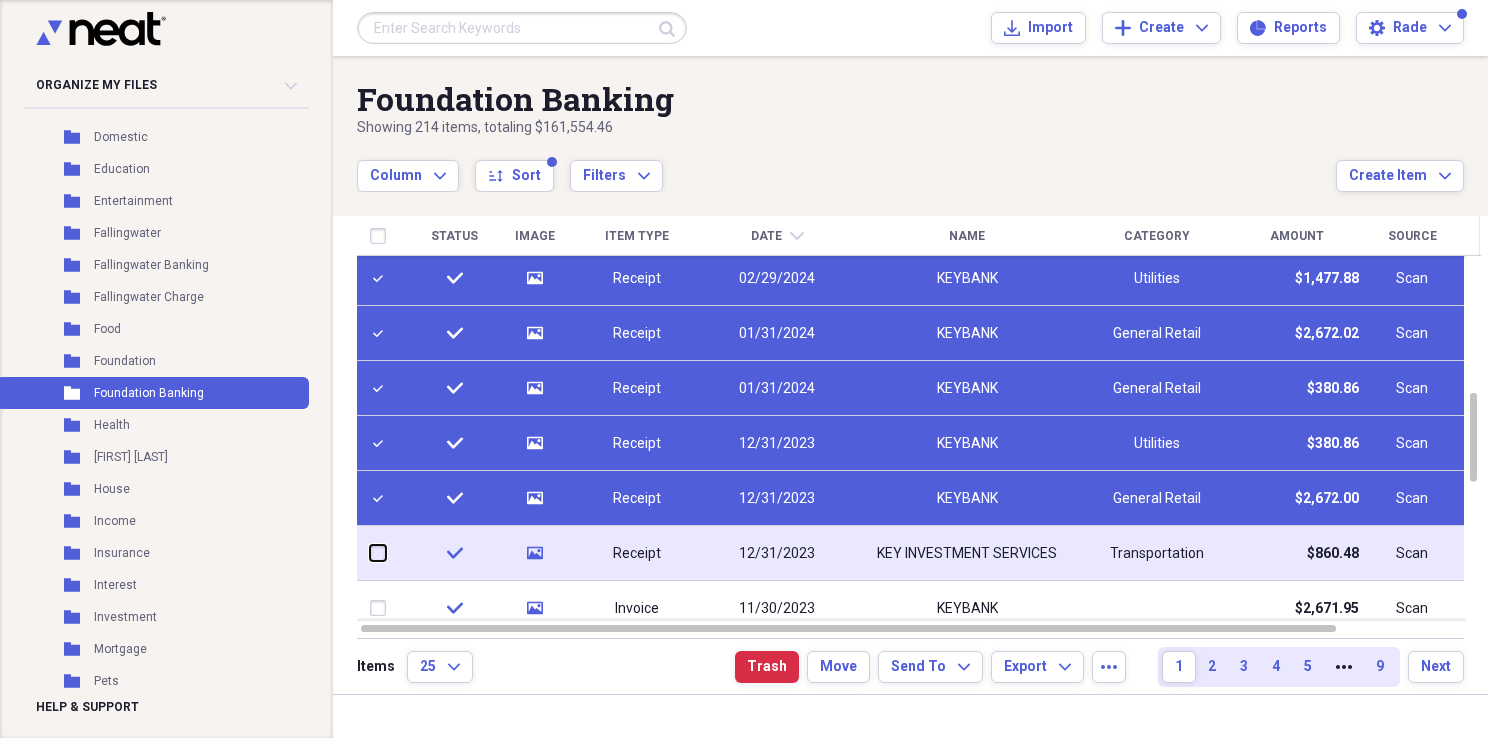 click at bounding box center (370, 553) 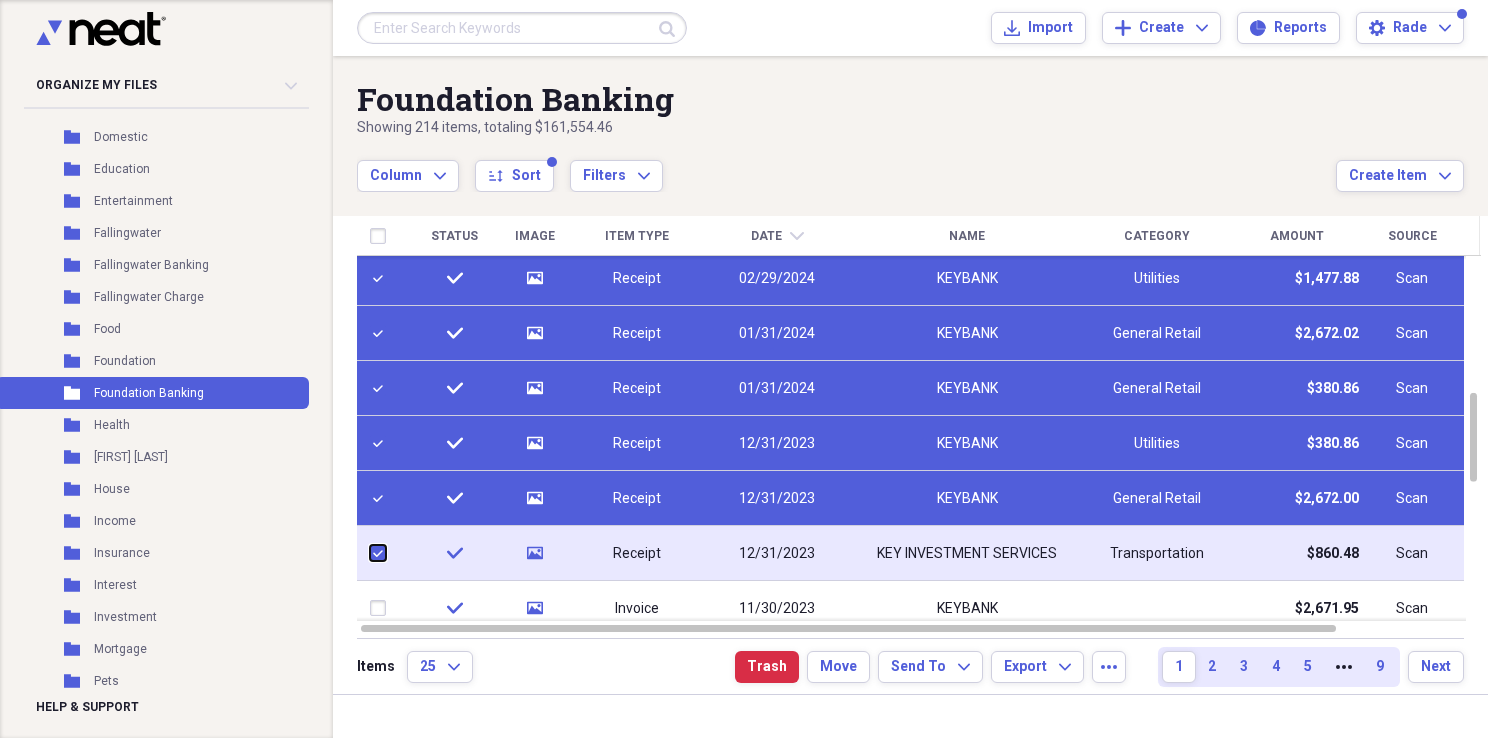 checkbox on "true" 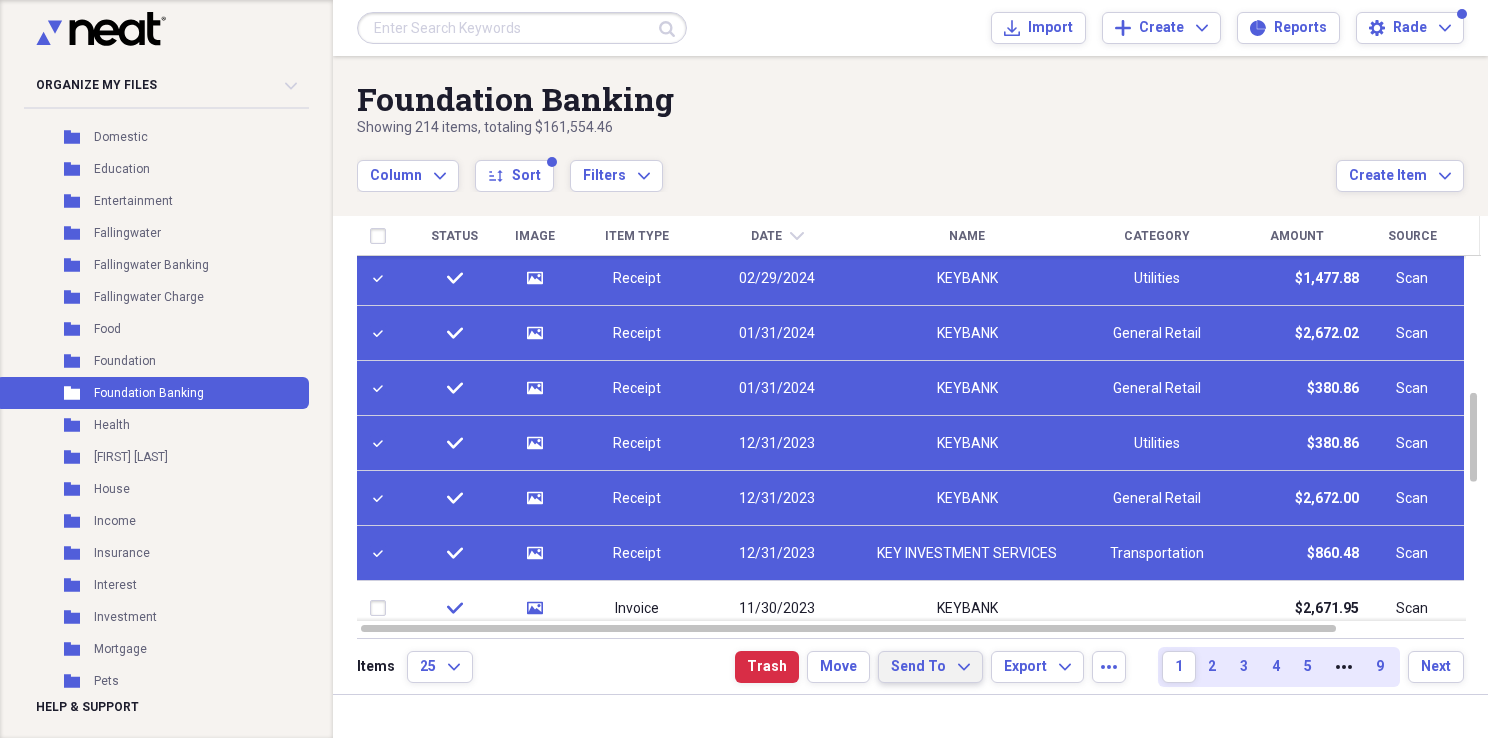click on "Send To Expand" at bounding box center [930, 667] 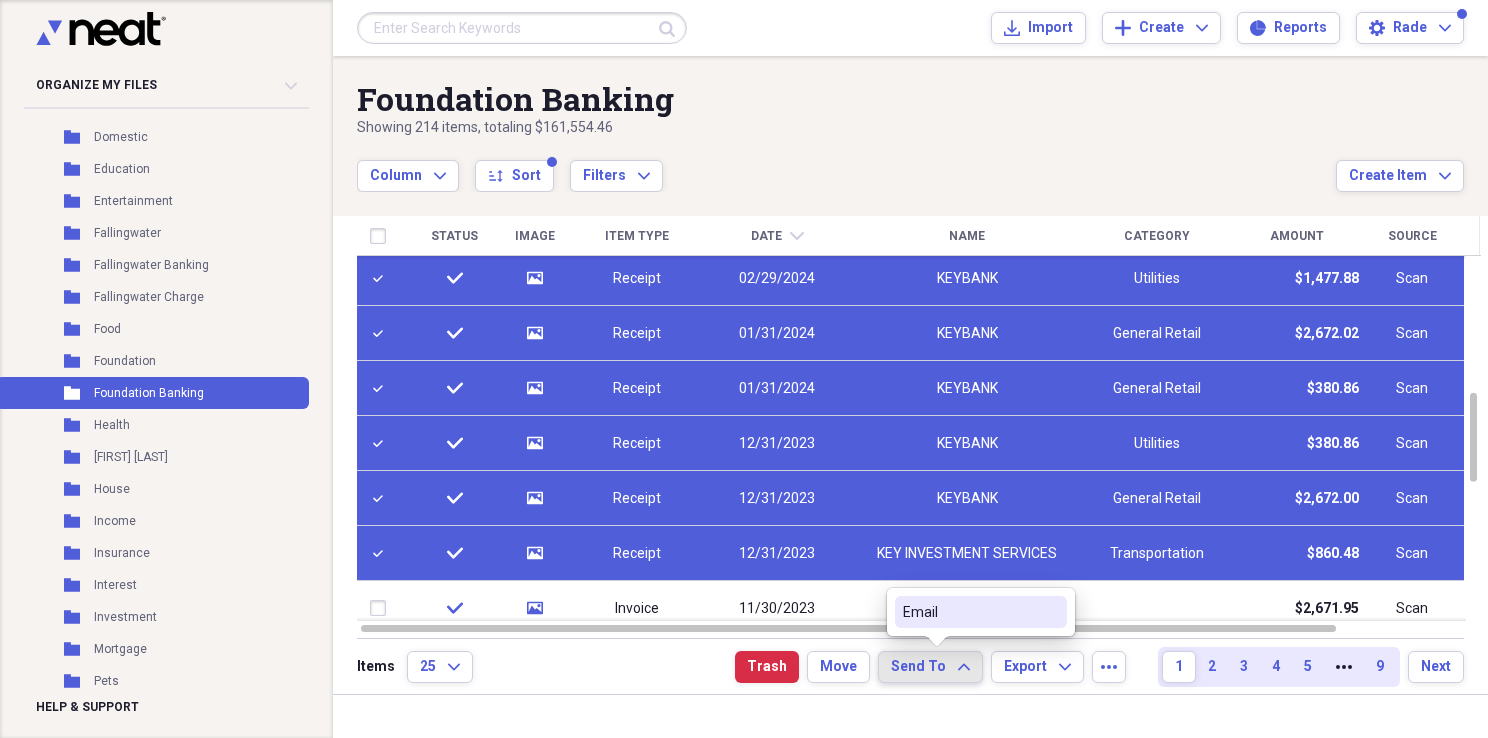 click on "Email" at bounding box center (969, 612) 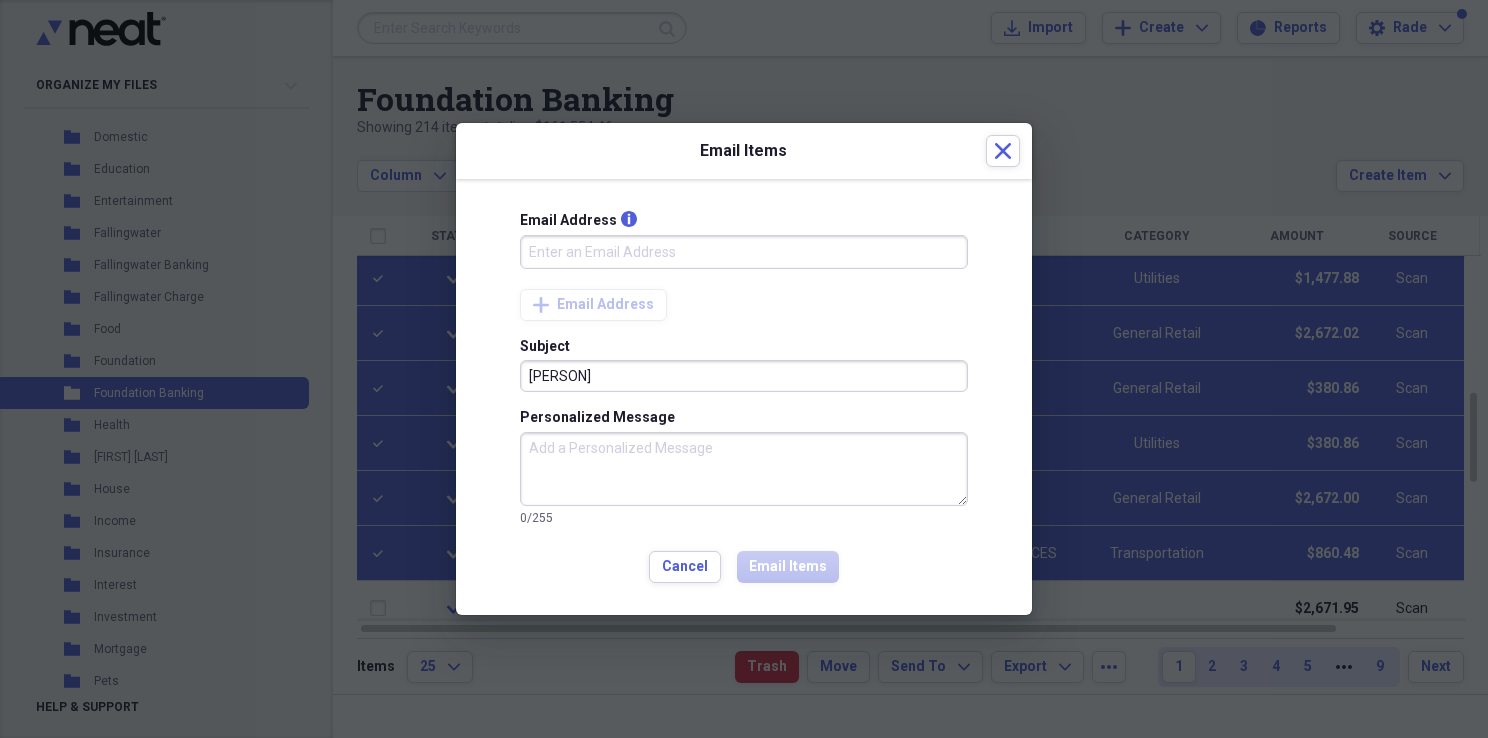 click on "Email Address info" at bounding box center [744, 252] 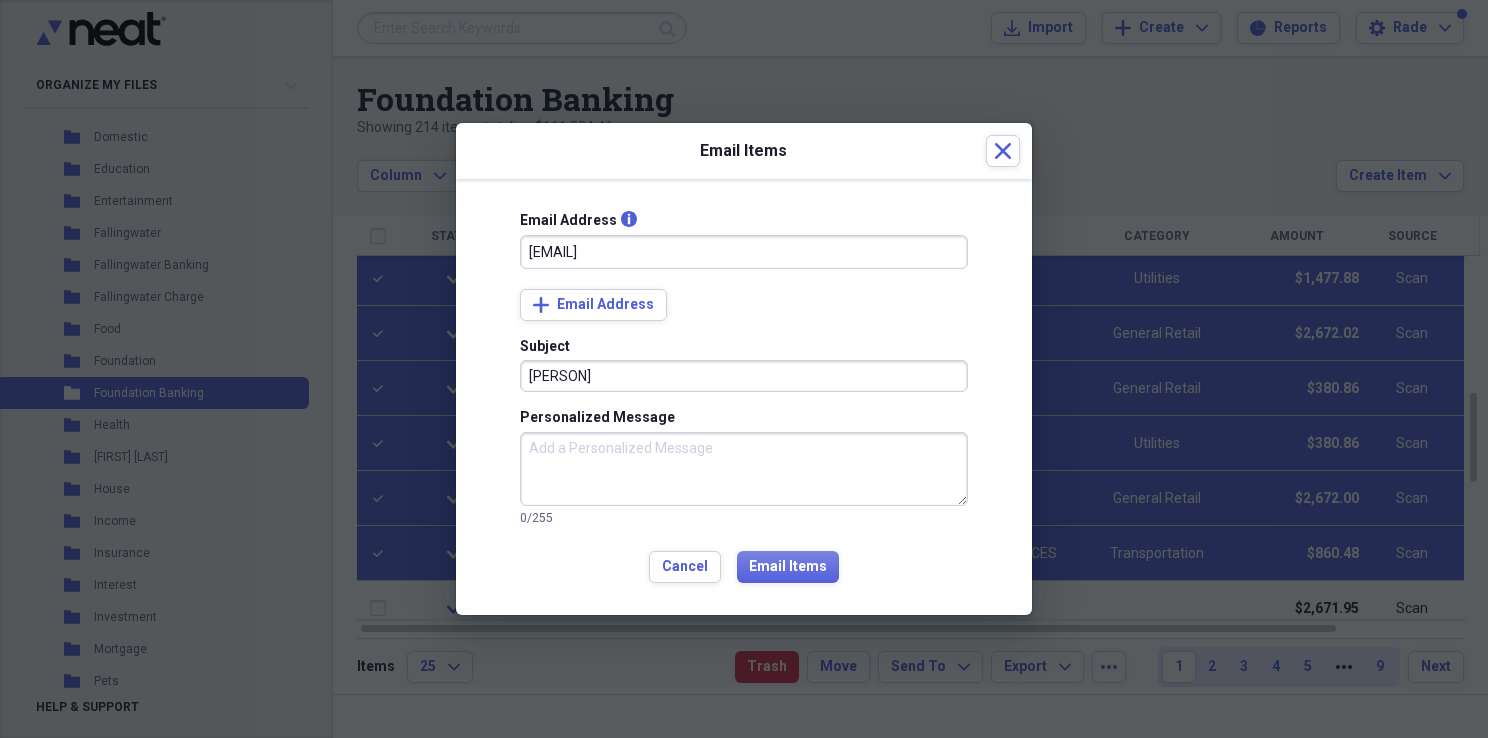 type on "[EMAIL]" 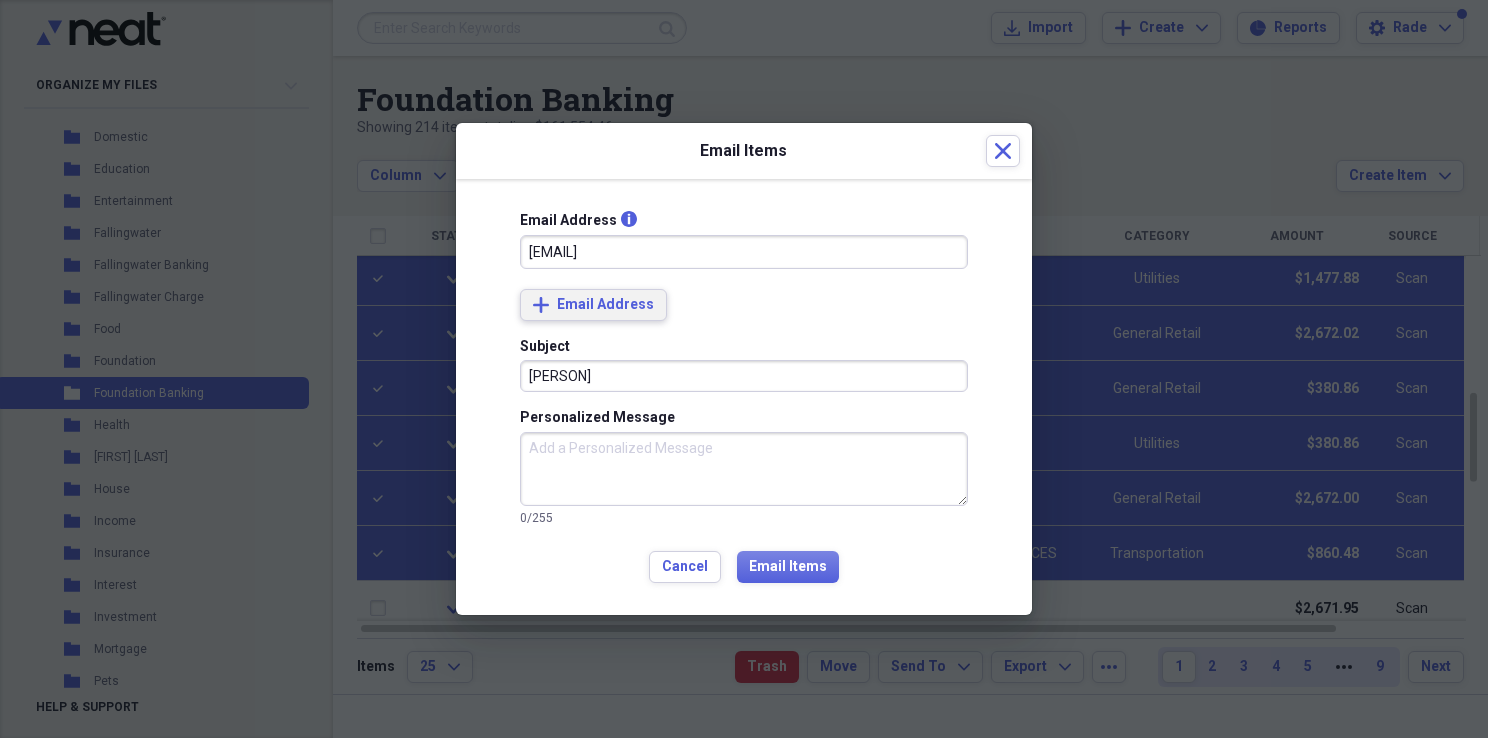 type 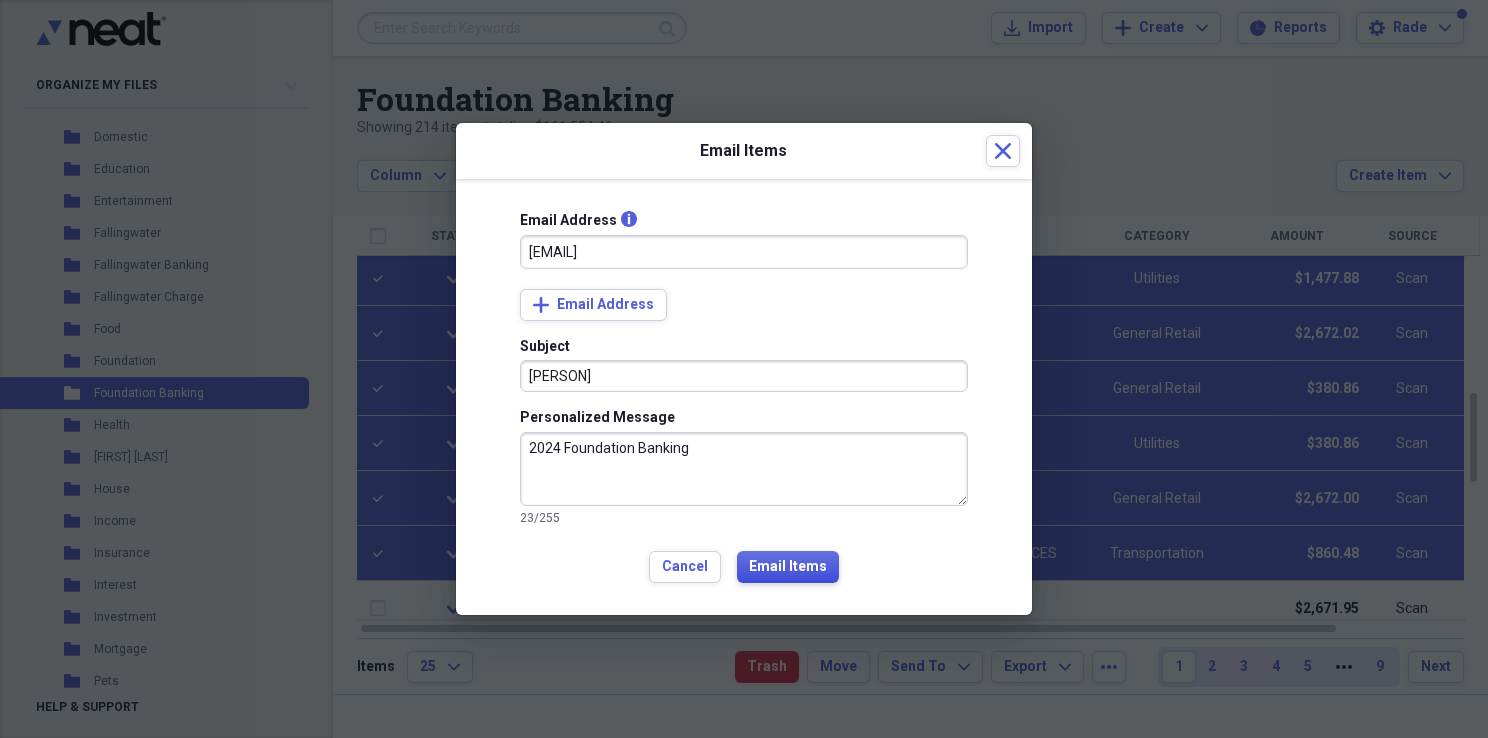type on "2024 Foundation Banking" 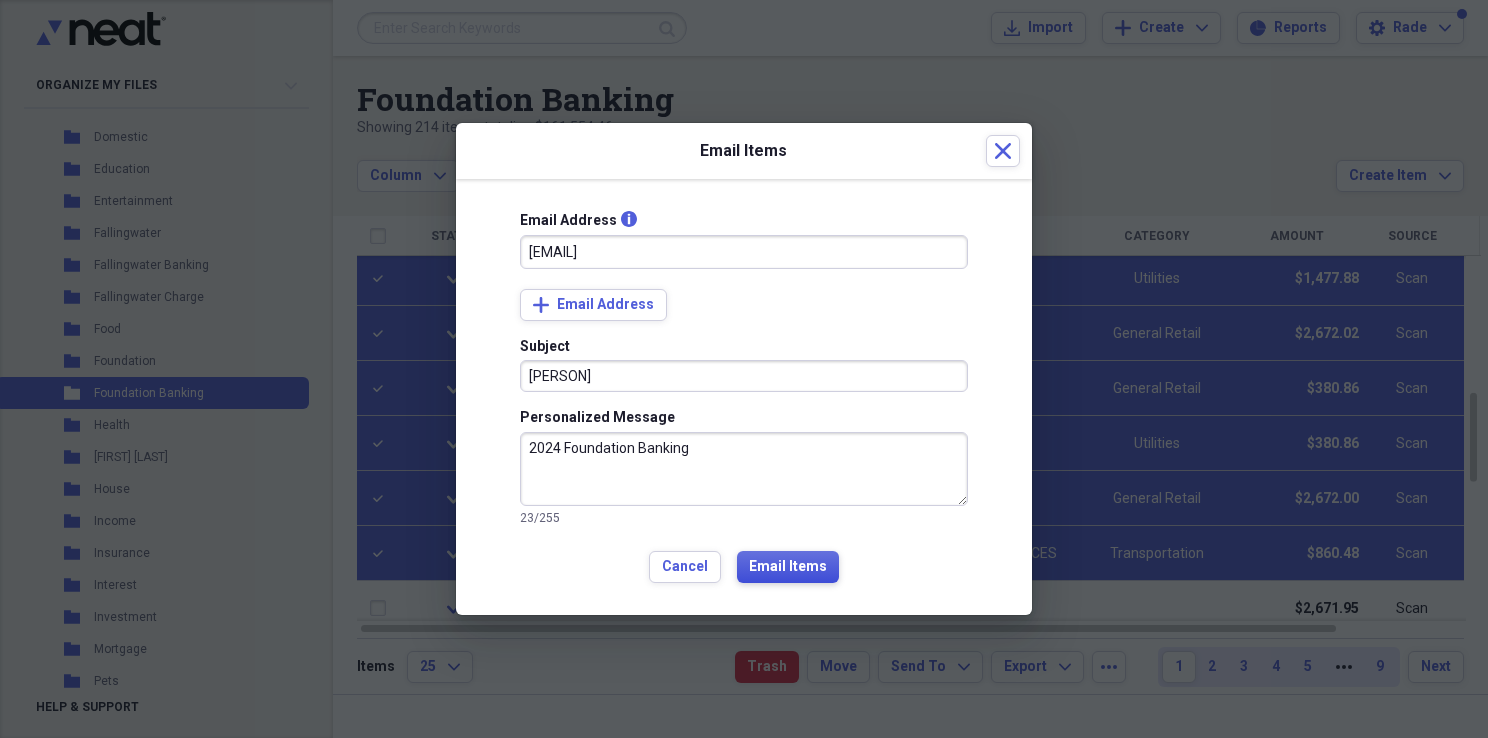 click on "Email Items" at bounding box center (788, 567) 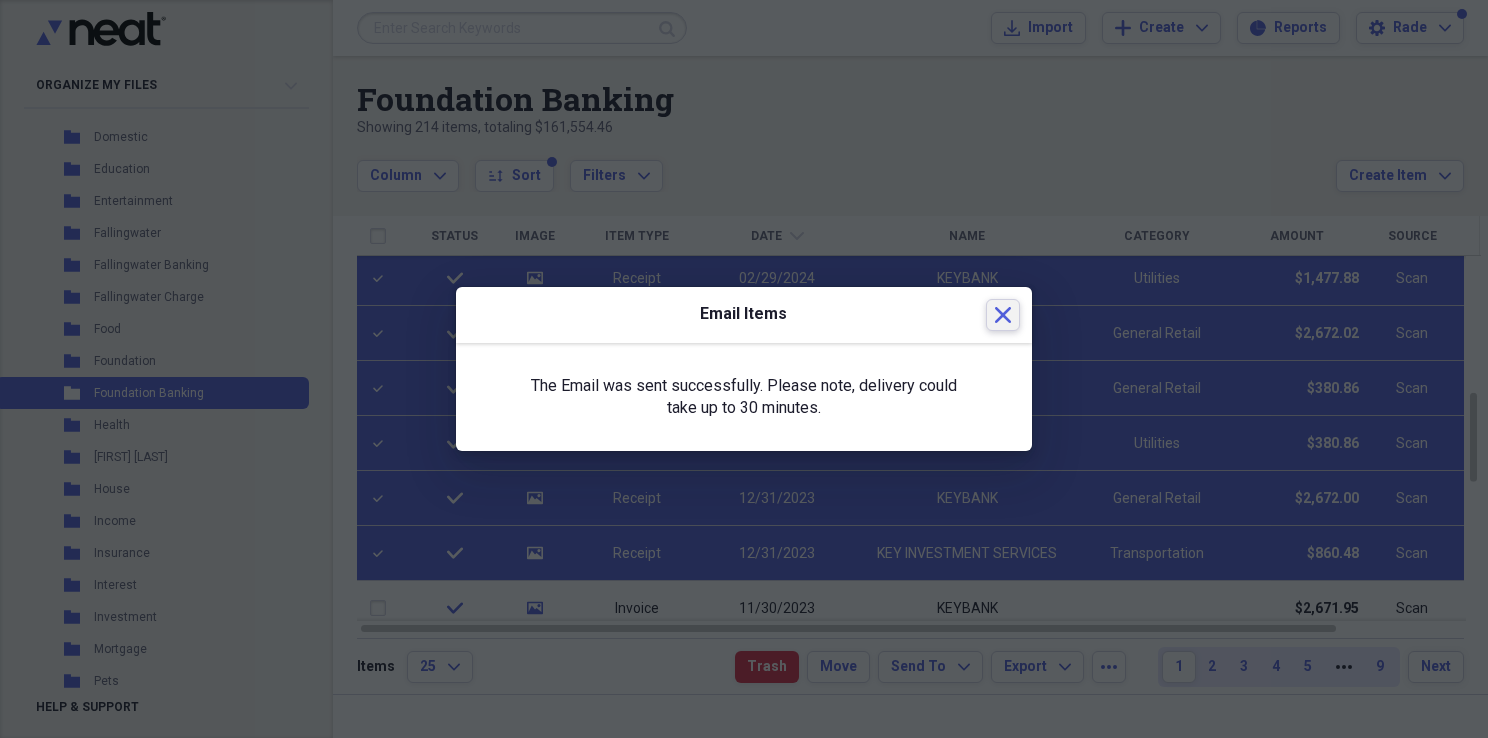 click on "Close" 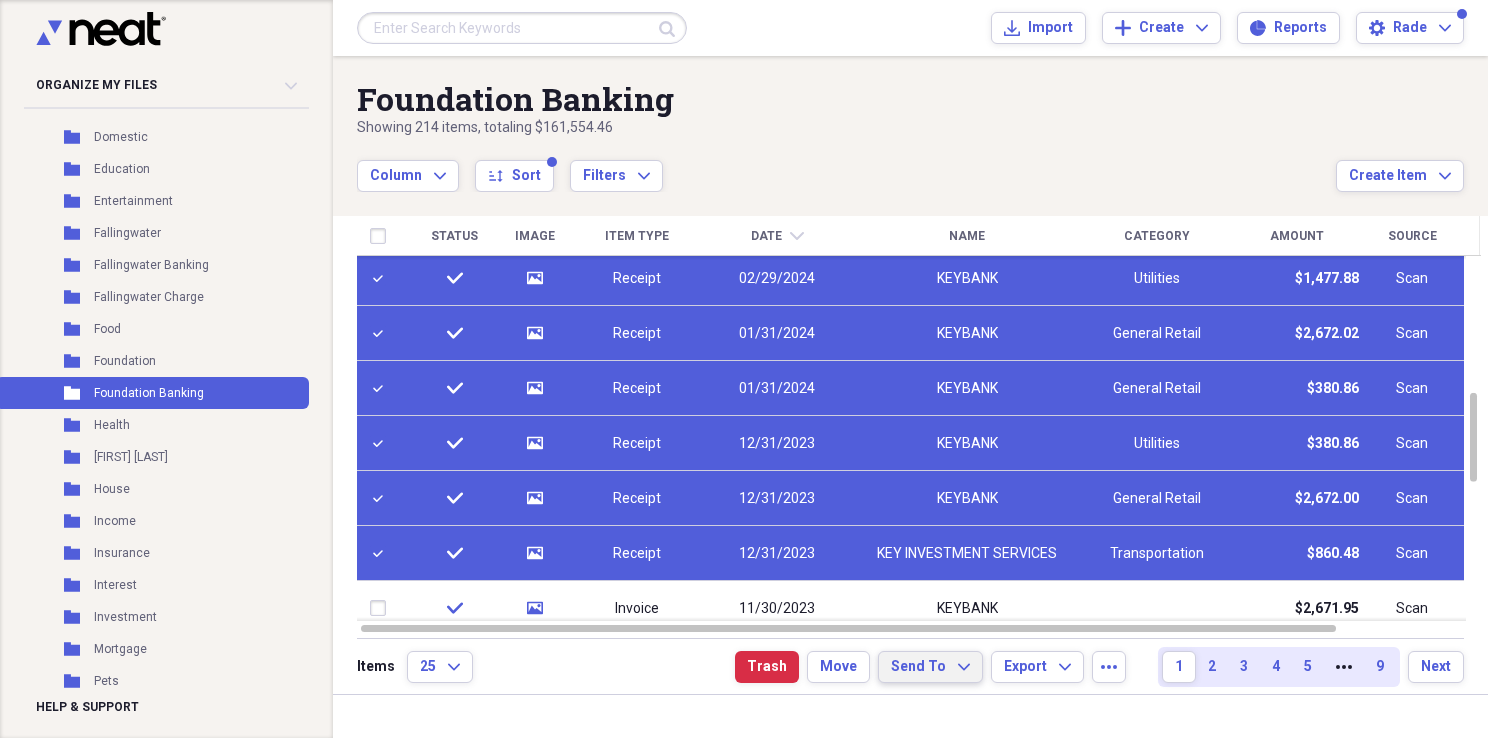 checkbox on "true" 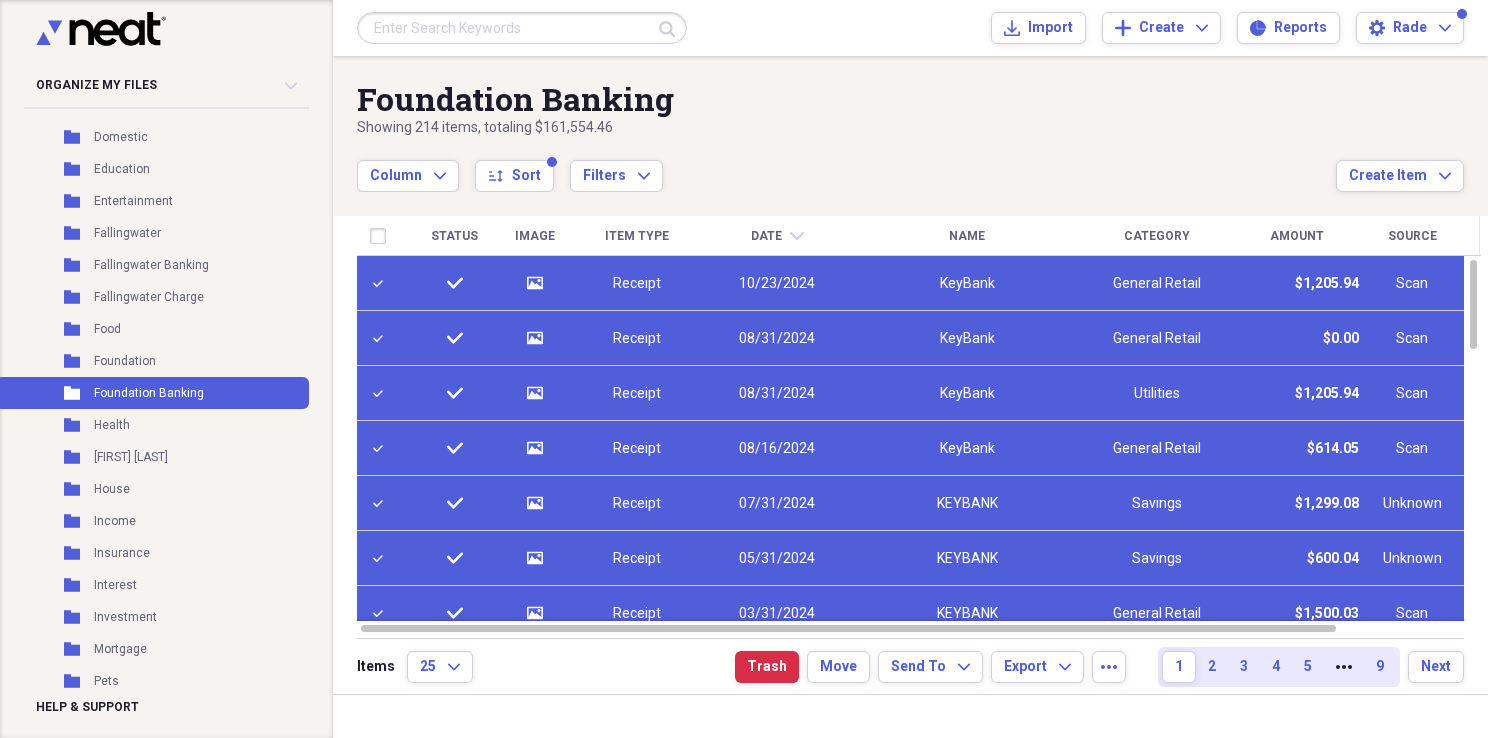 click at bounding box center [382, 283] 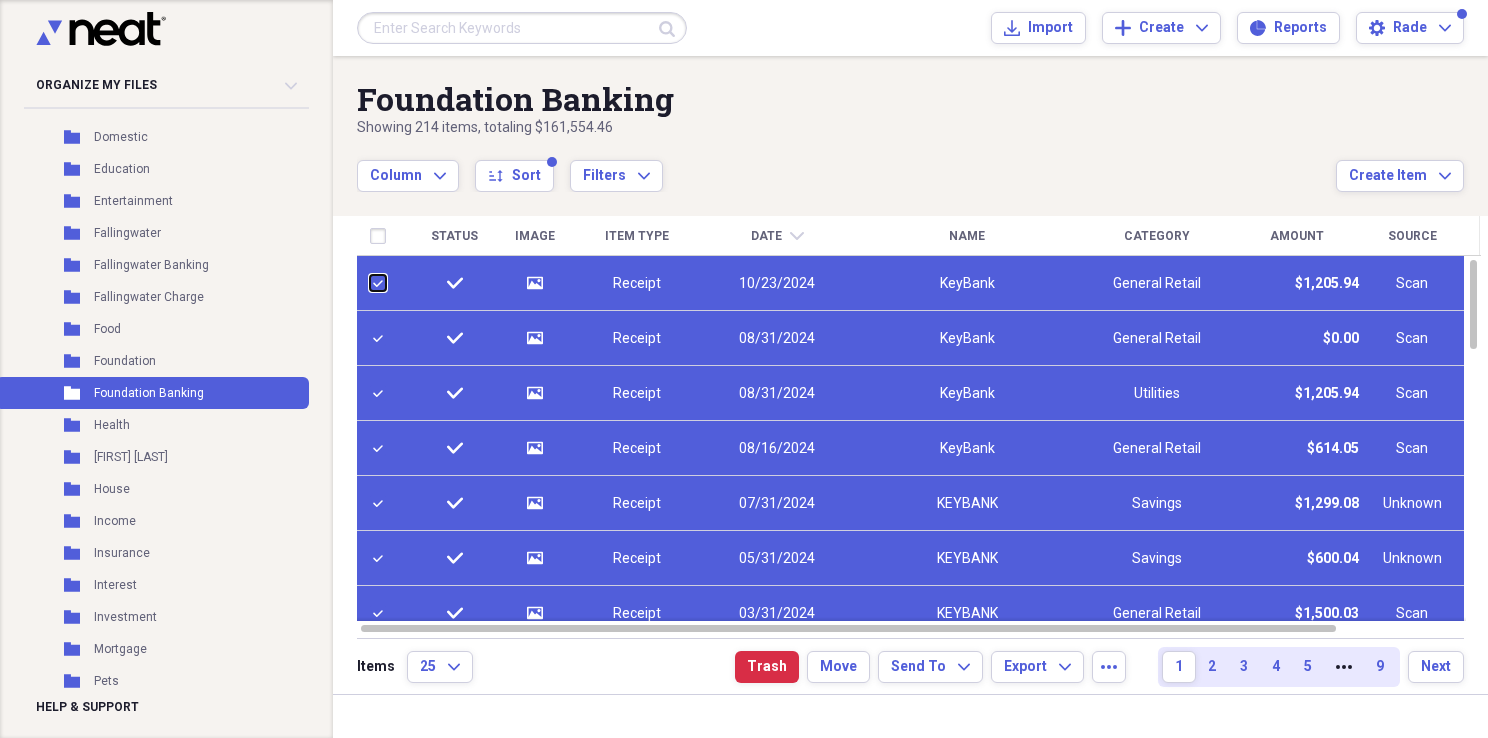 click at bounding box center (370, 283) 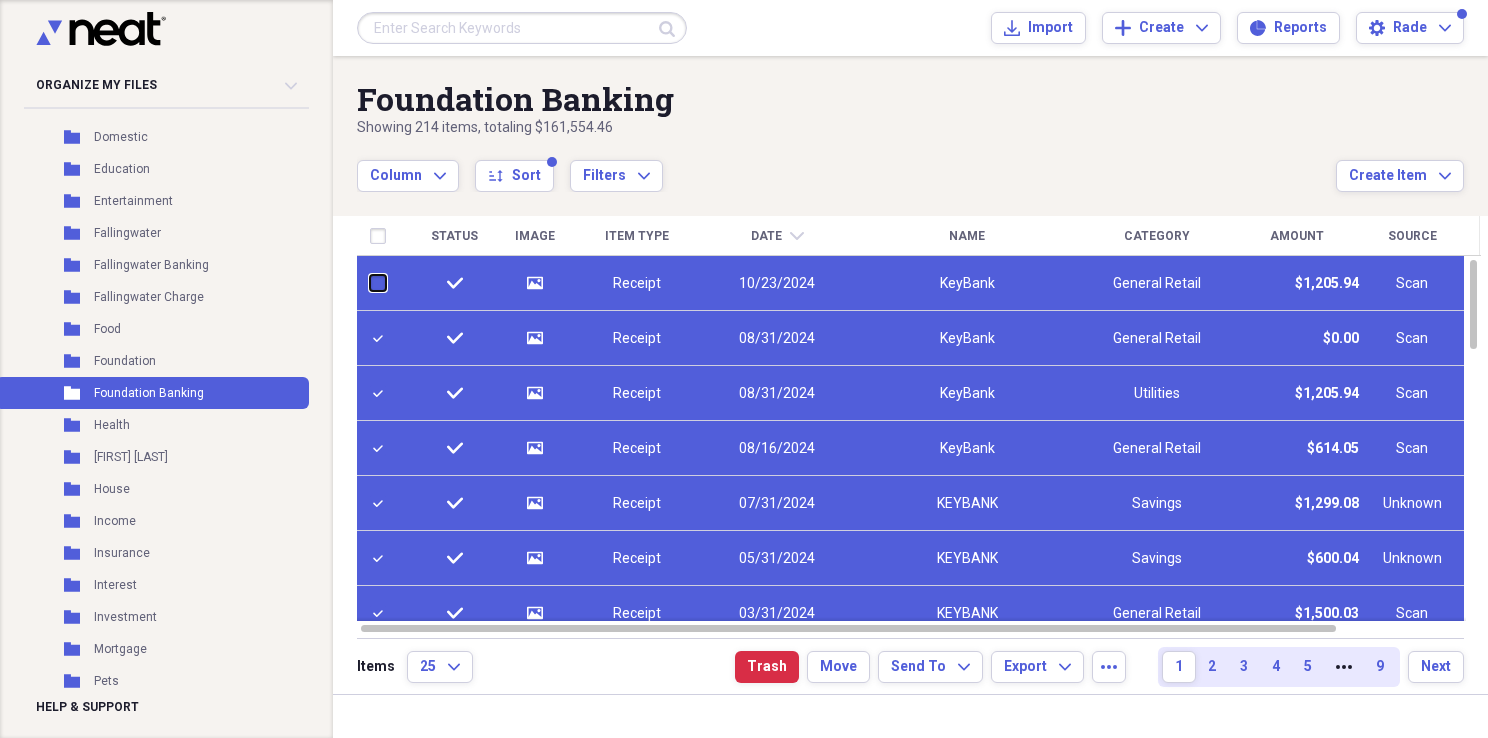 checkbox on "false" 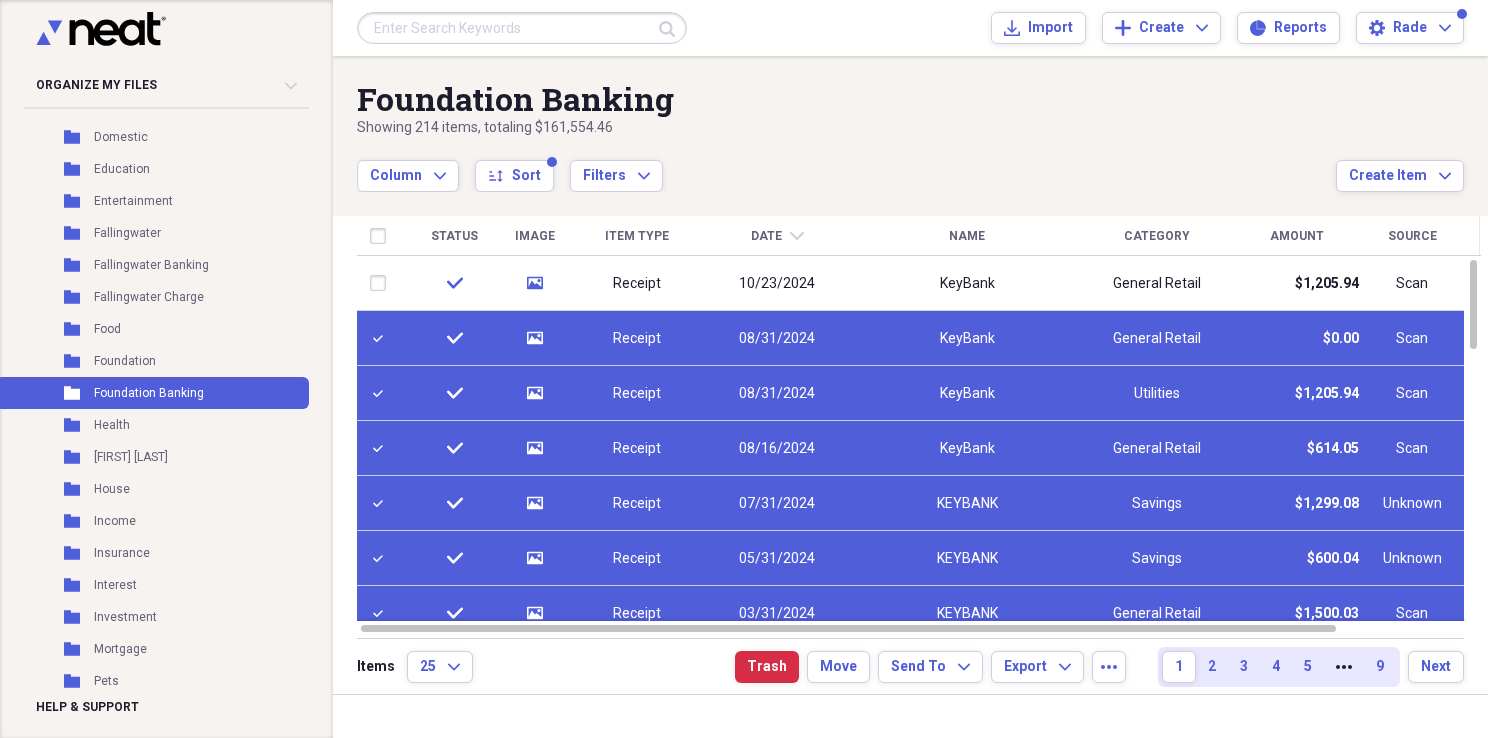 click at bounding box center [382, 338] 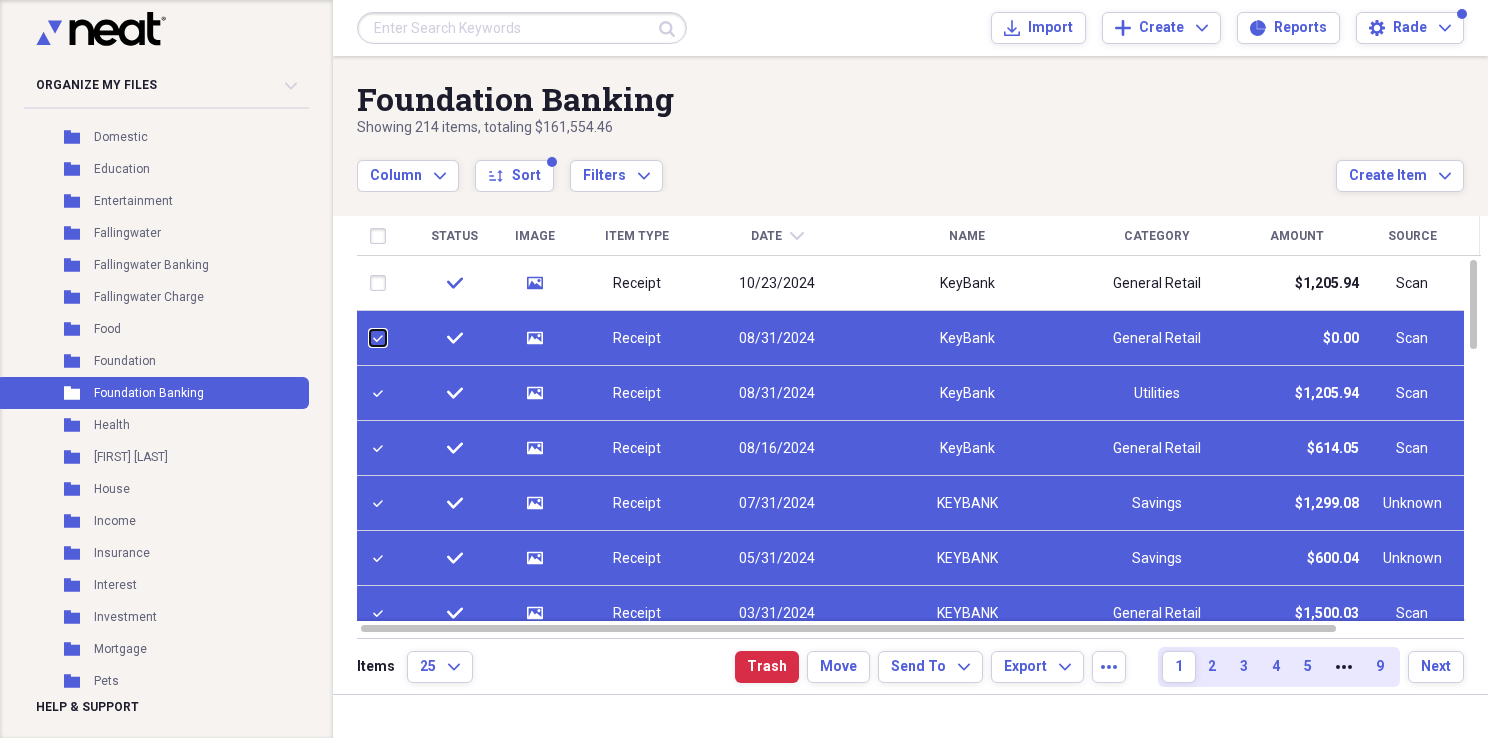 click at bounding box center [370, 338] 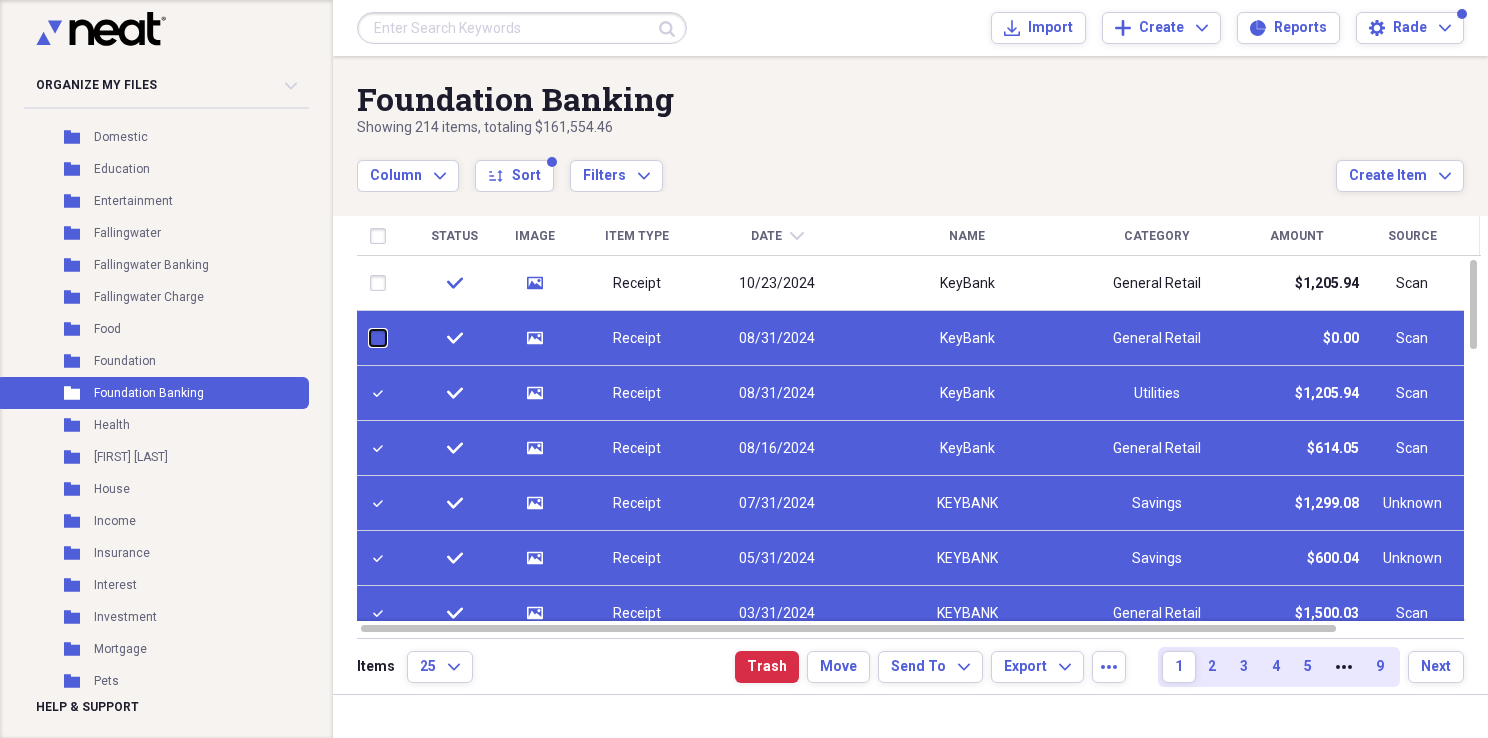 checkbox on "false" 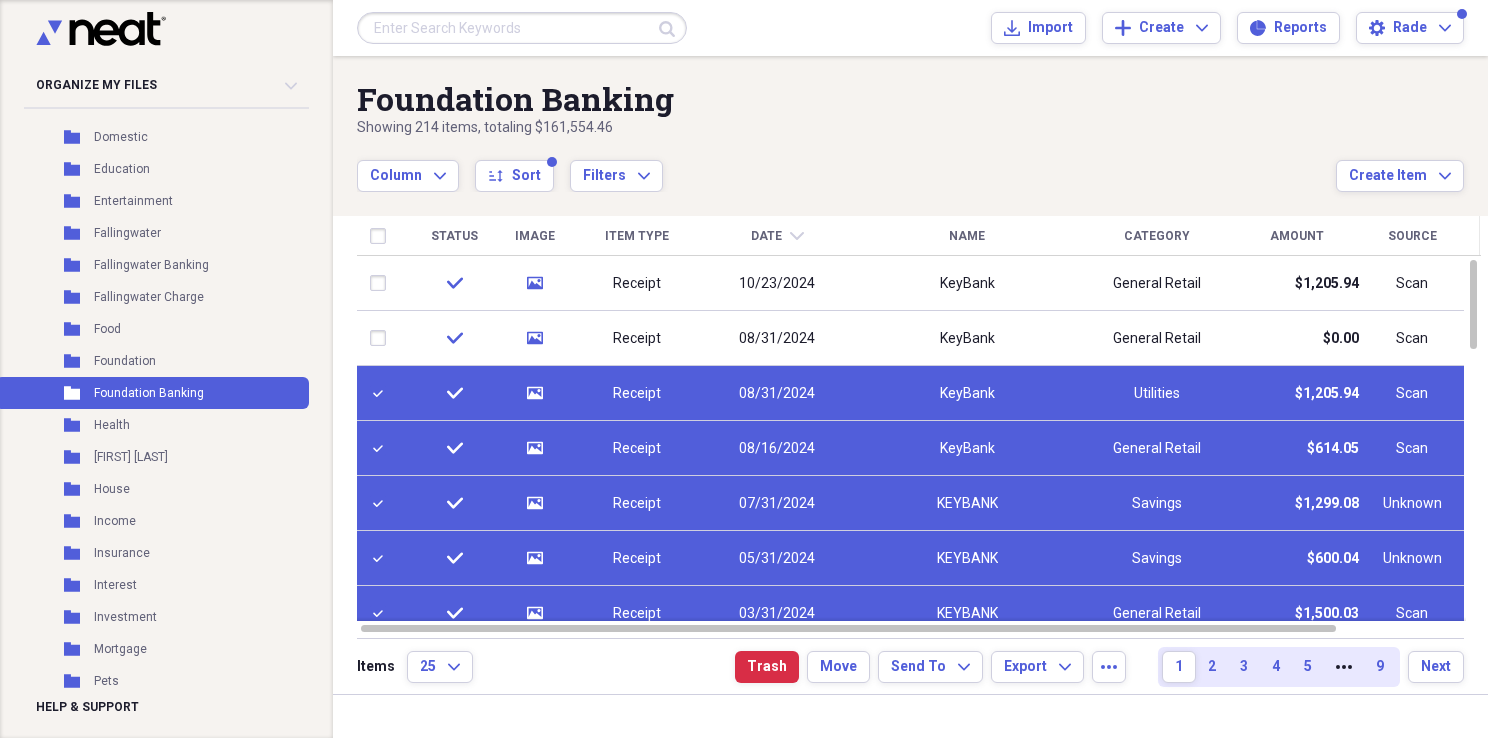 click at bounding box center (382, 393) 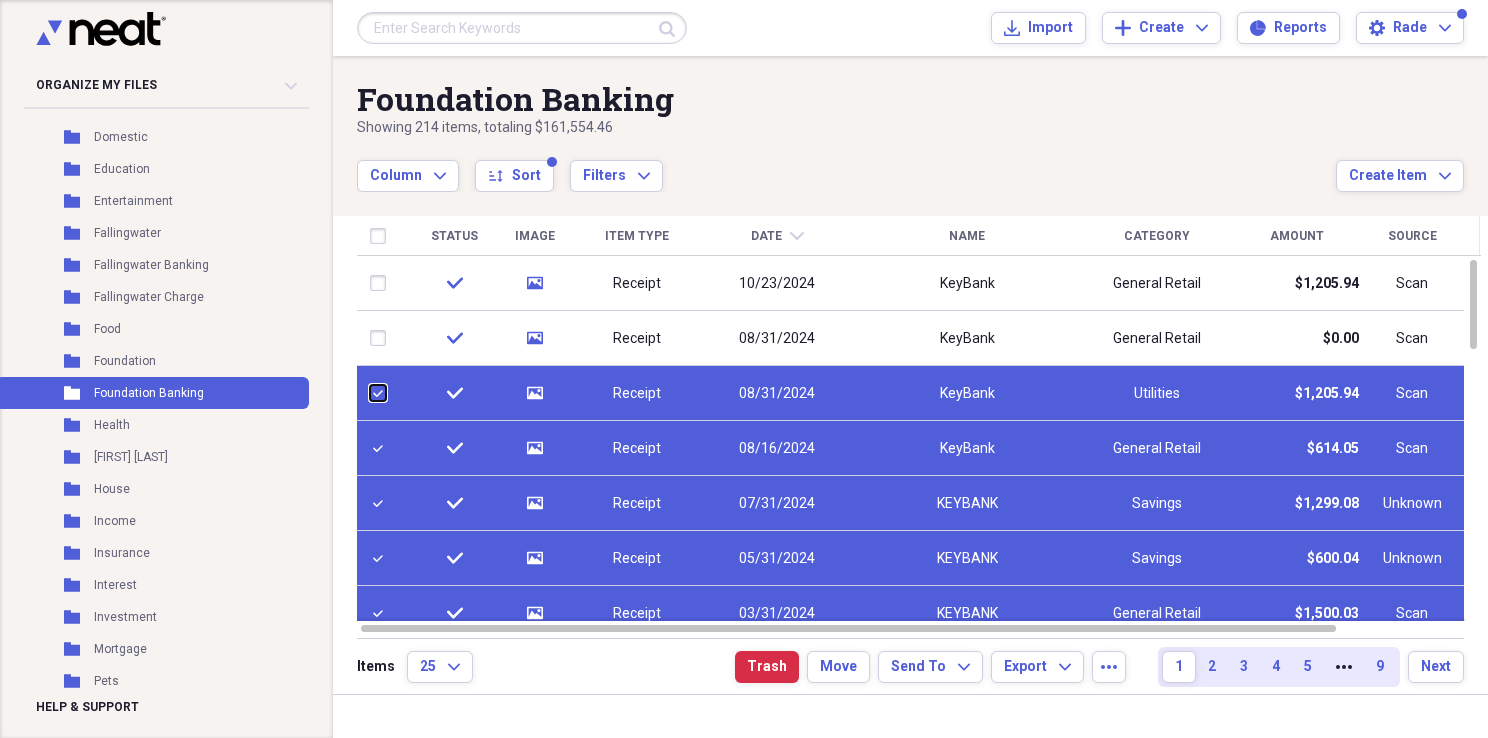 click at bounding box center (370, 393) 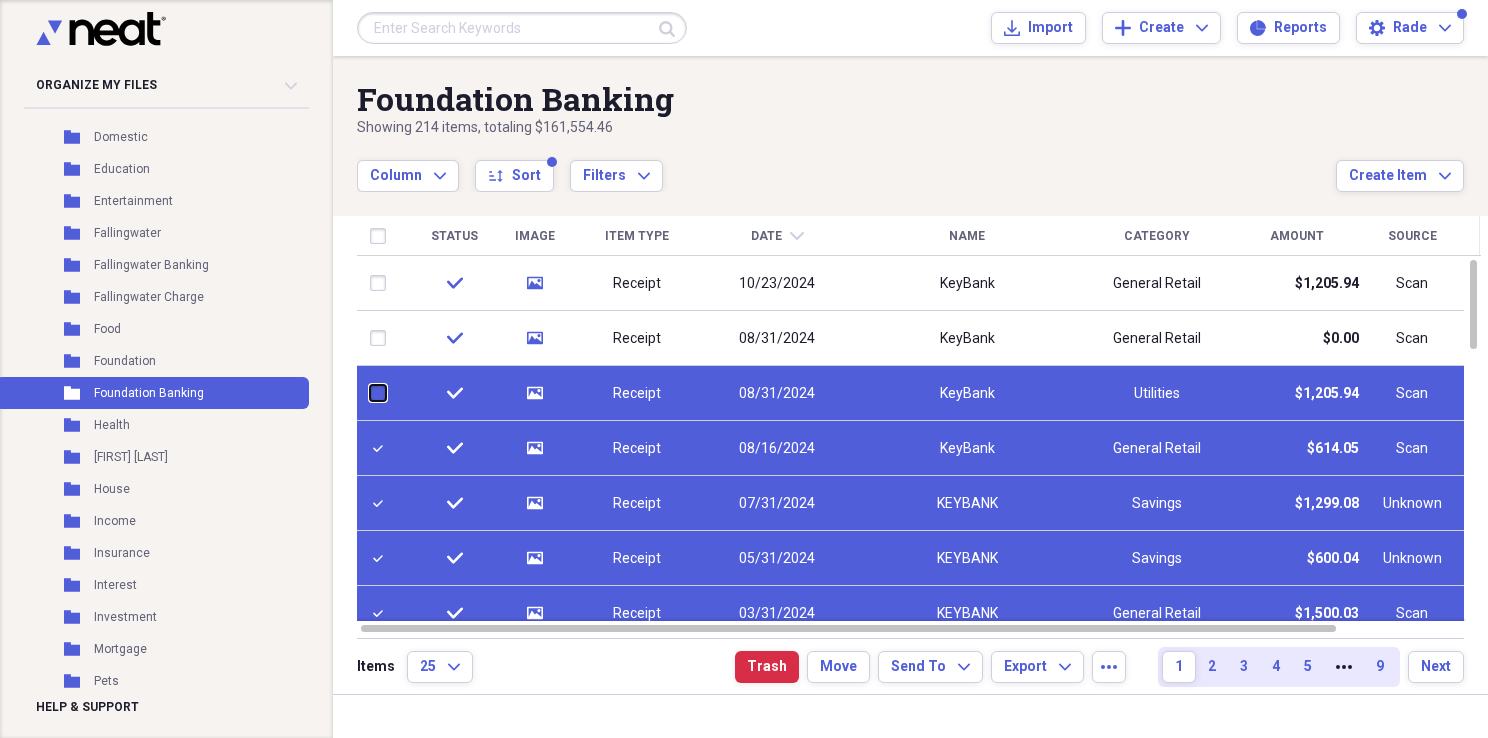 checkbox on "false" 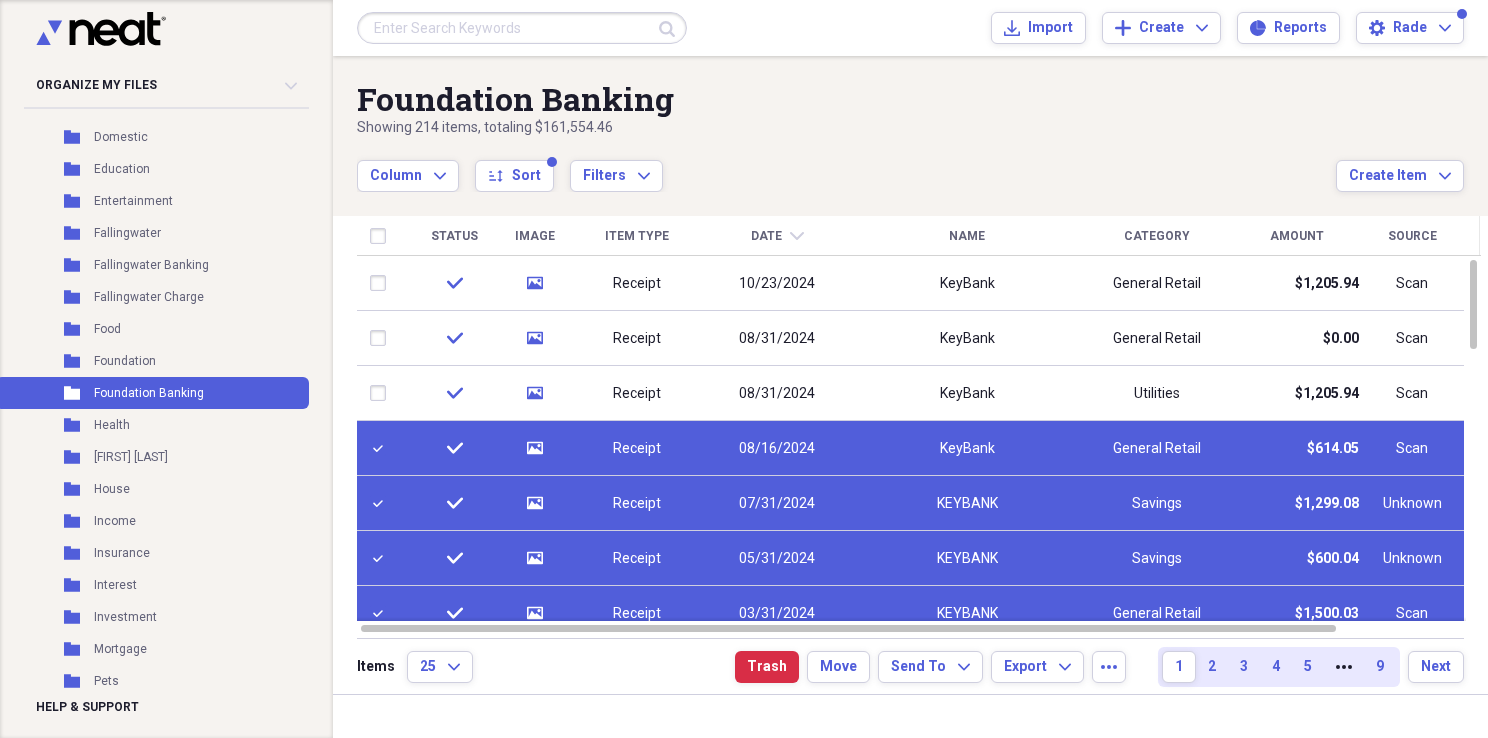 click at bounding box center (382, 448) 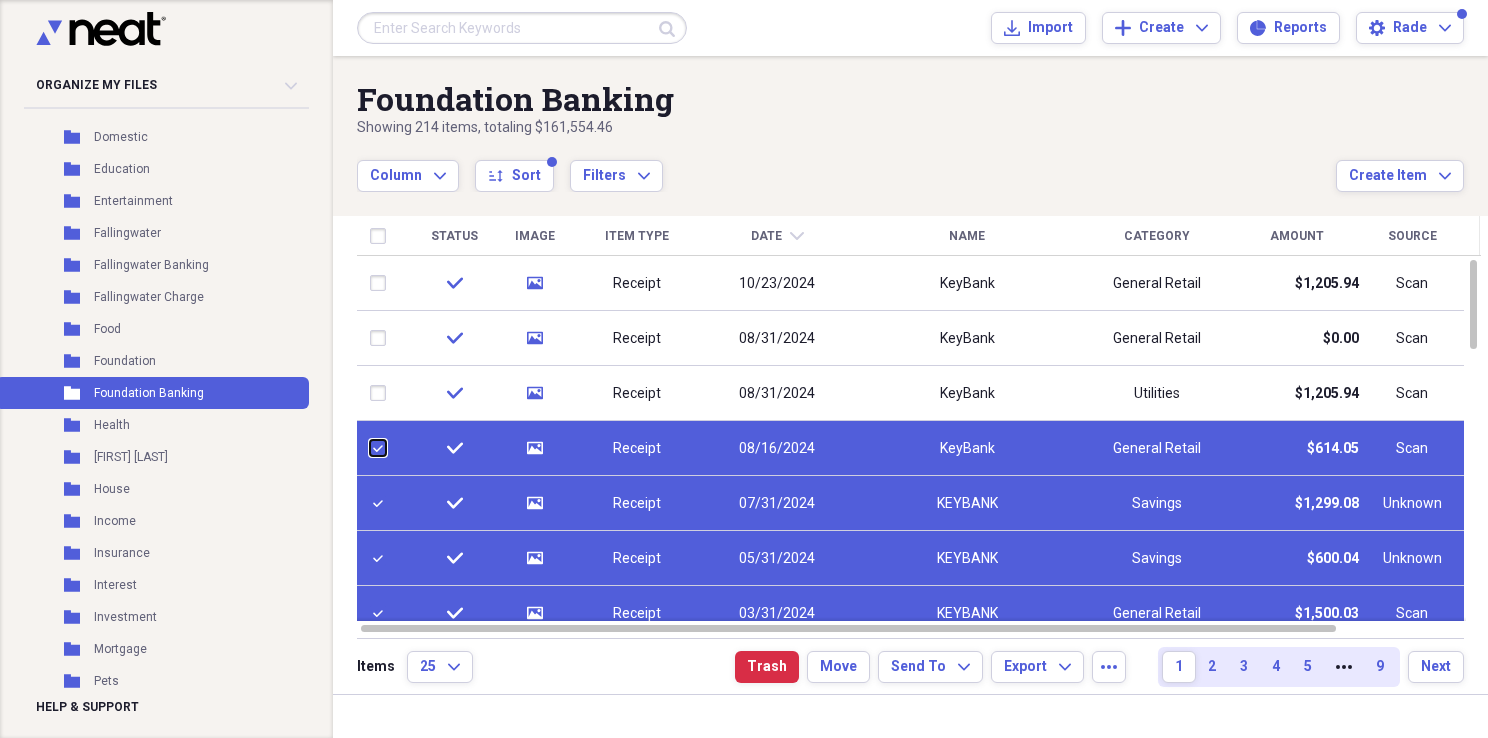 click at bounding box center (370, 448) 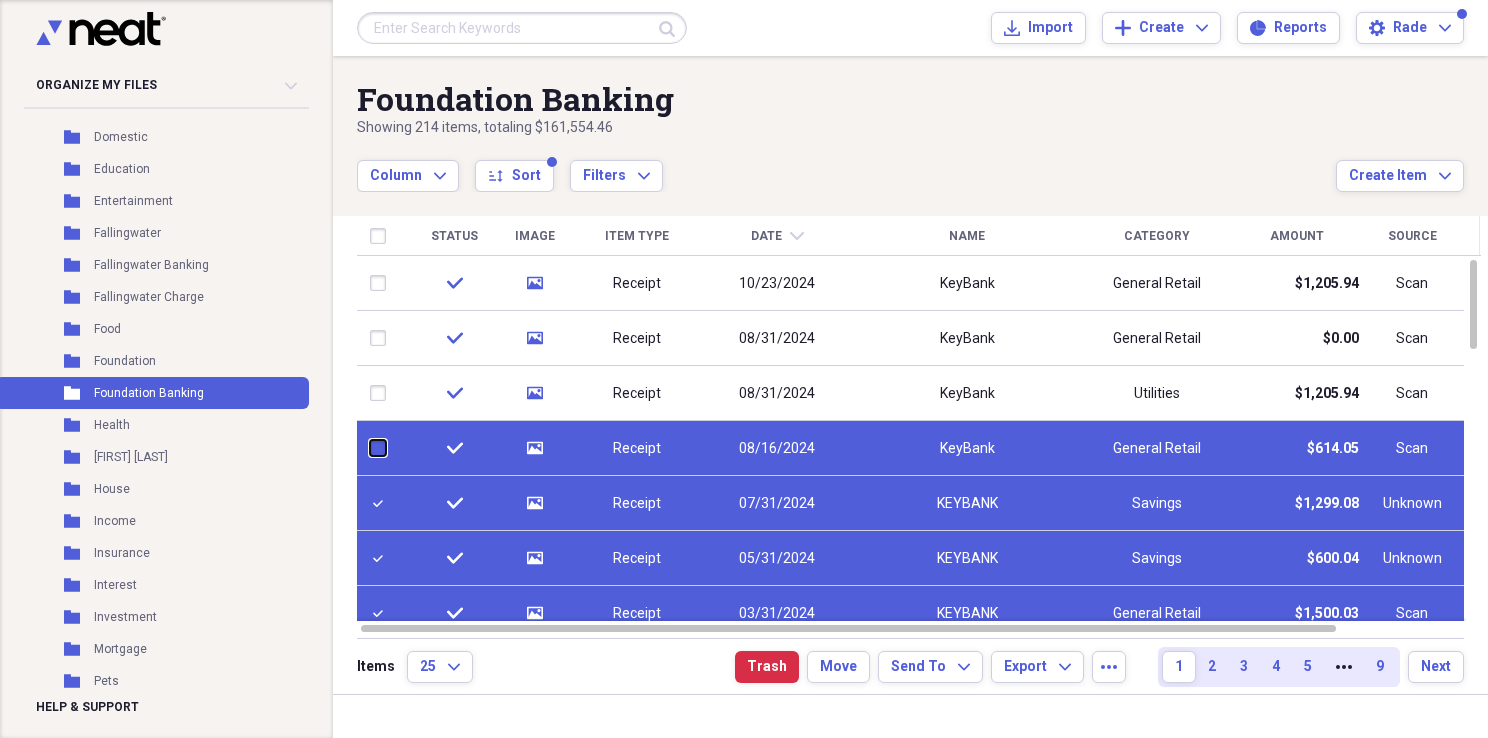 checkbox on "false" 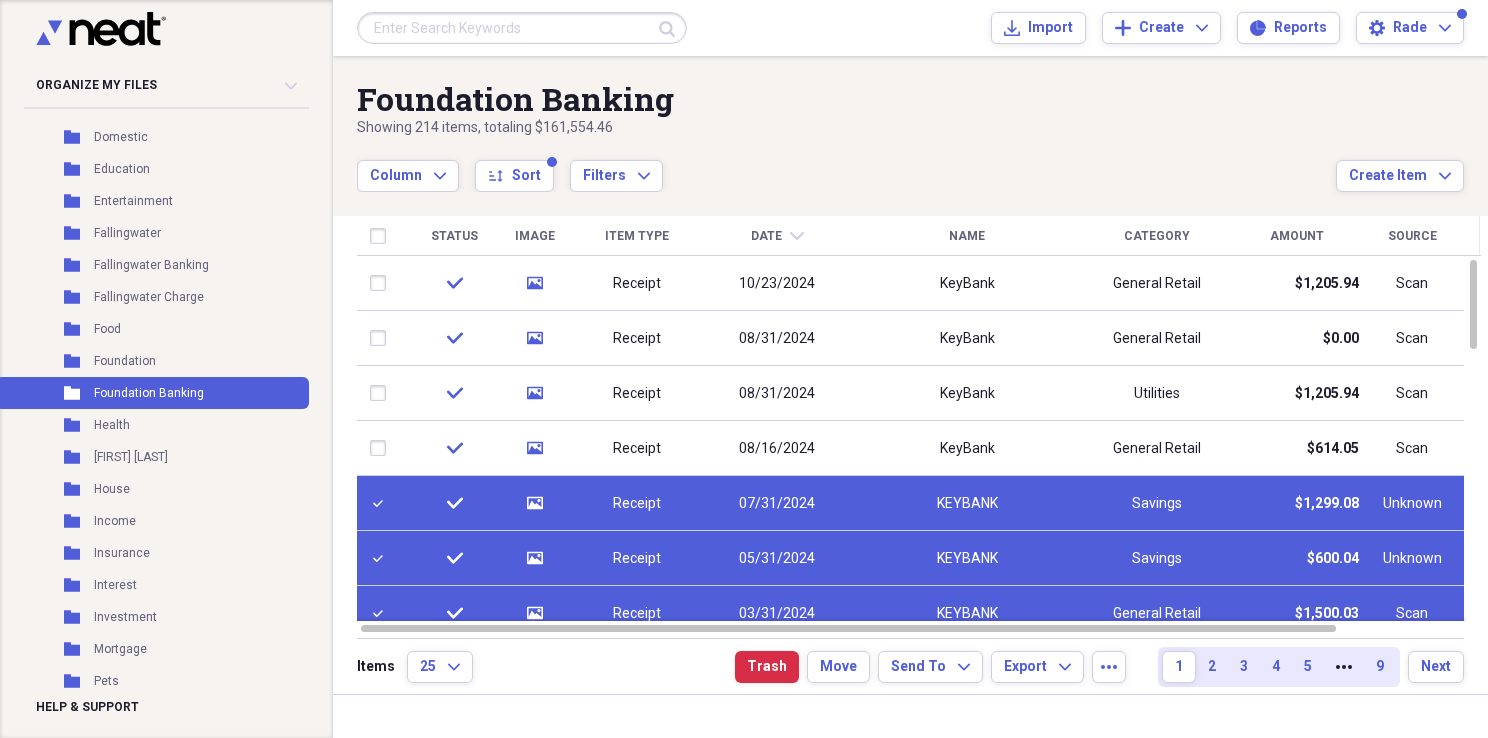 click at bounding box center (382, 503) 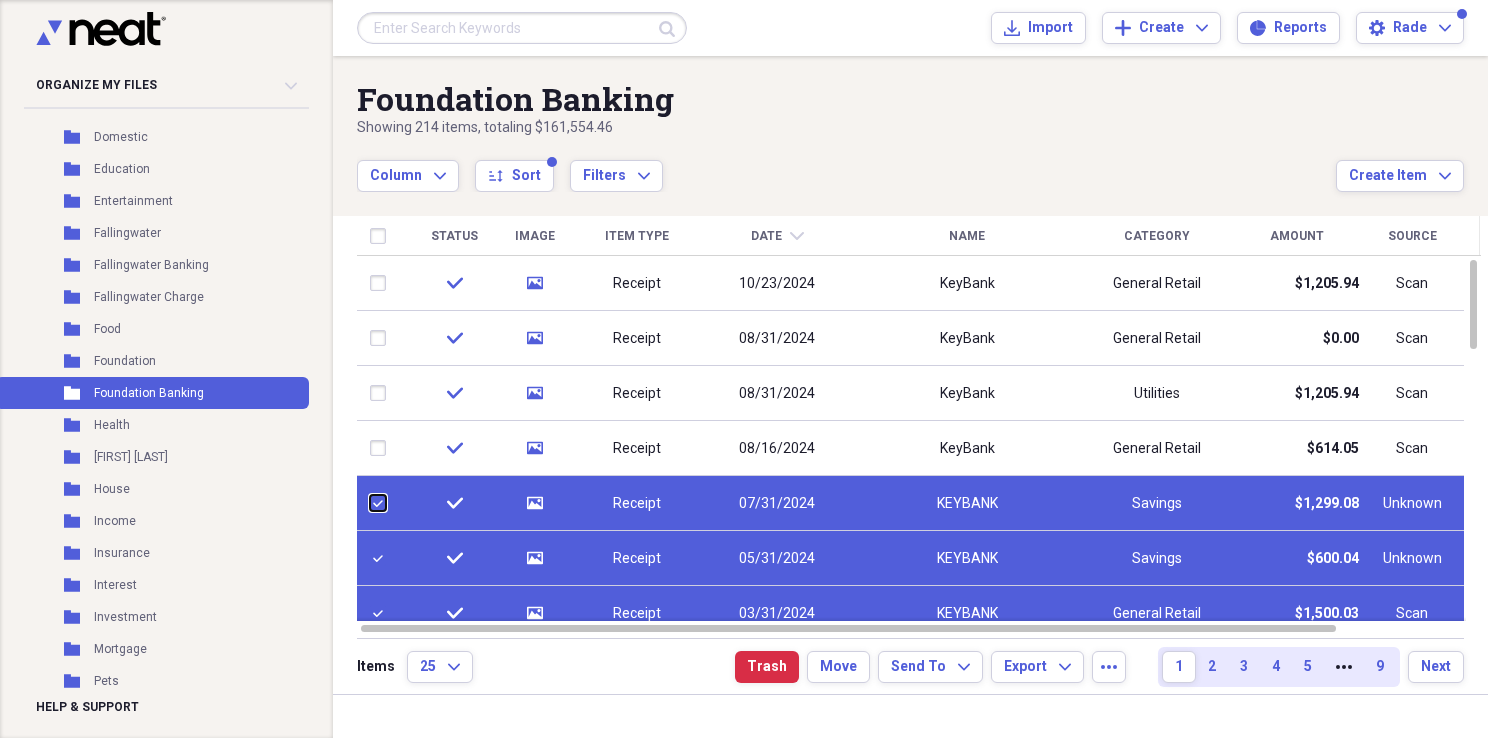 click at bounding box center (370, 503) 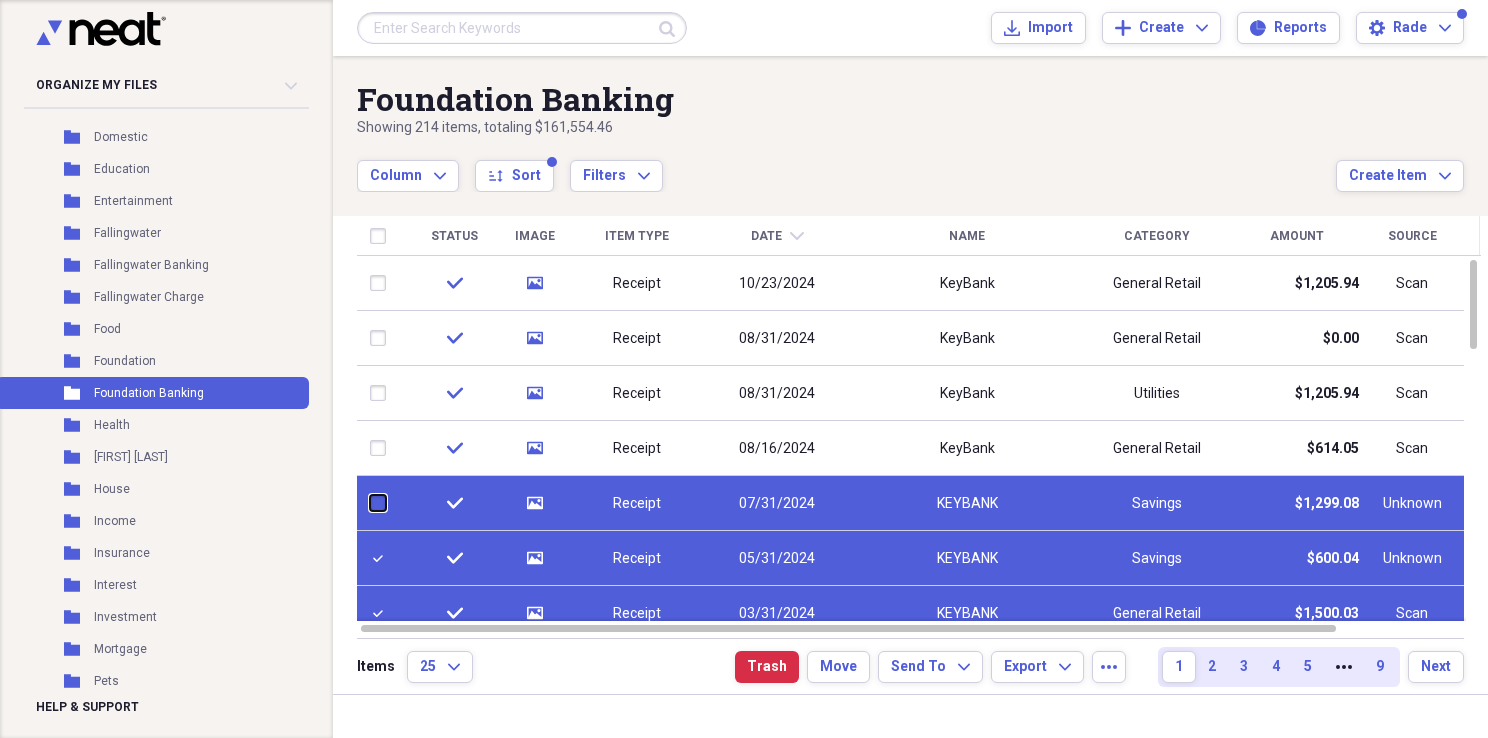 checkbox on "false" 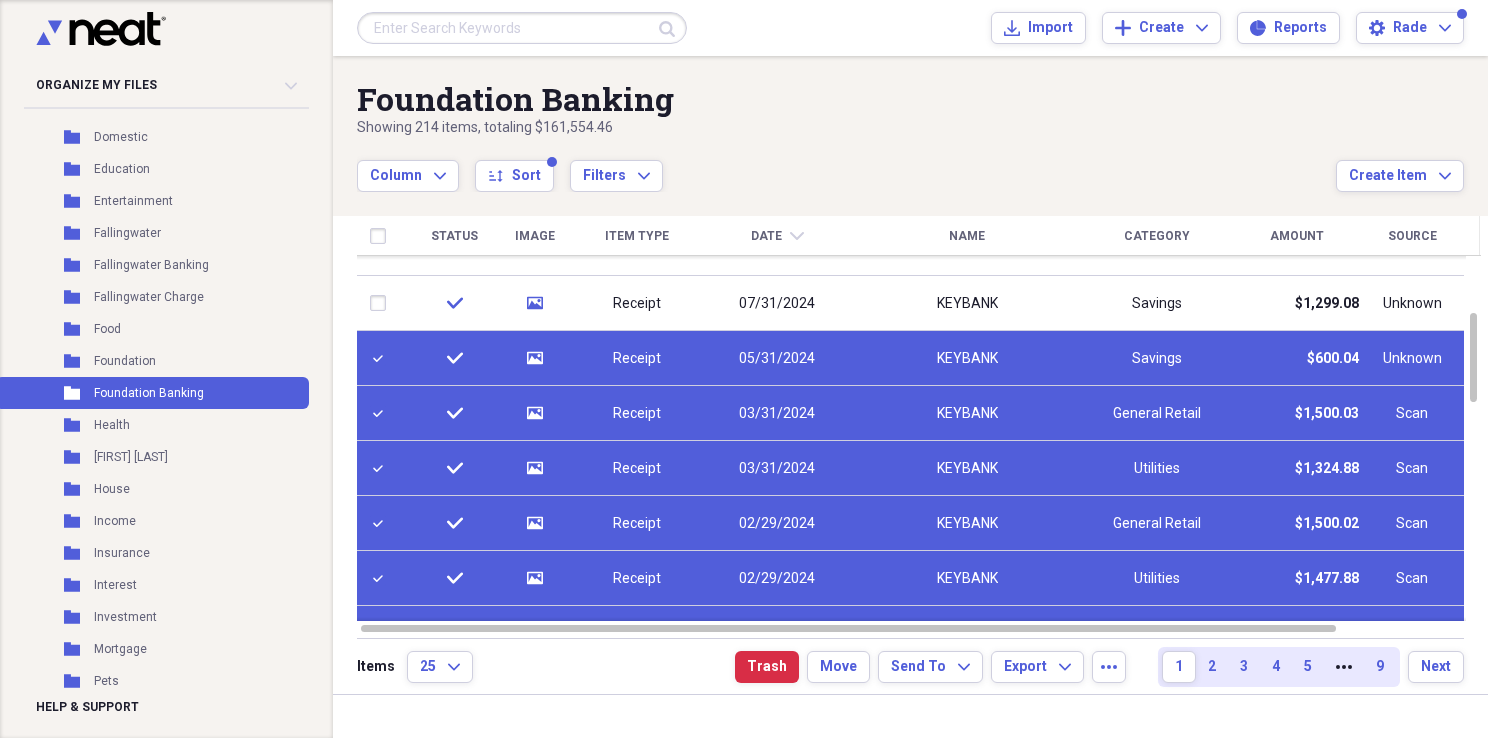 click at bounding box center (382, 358) 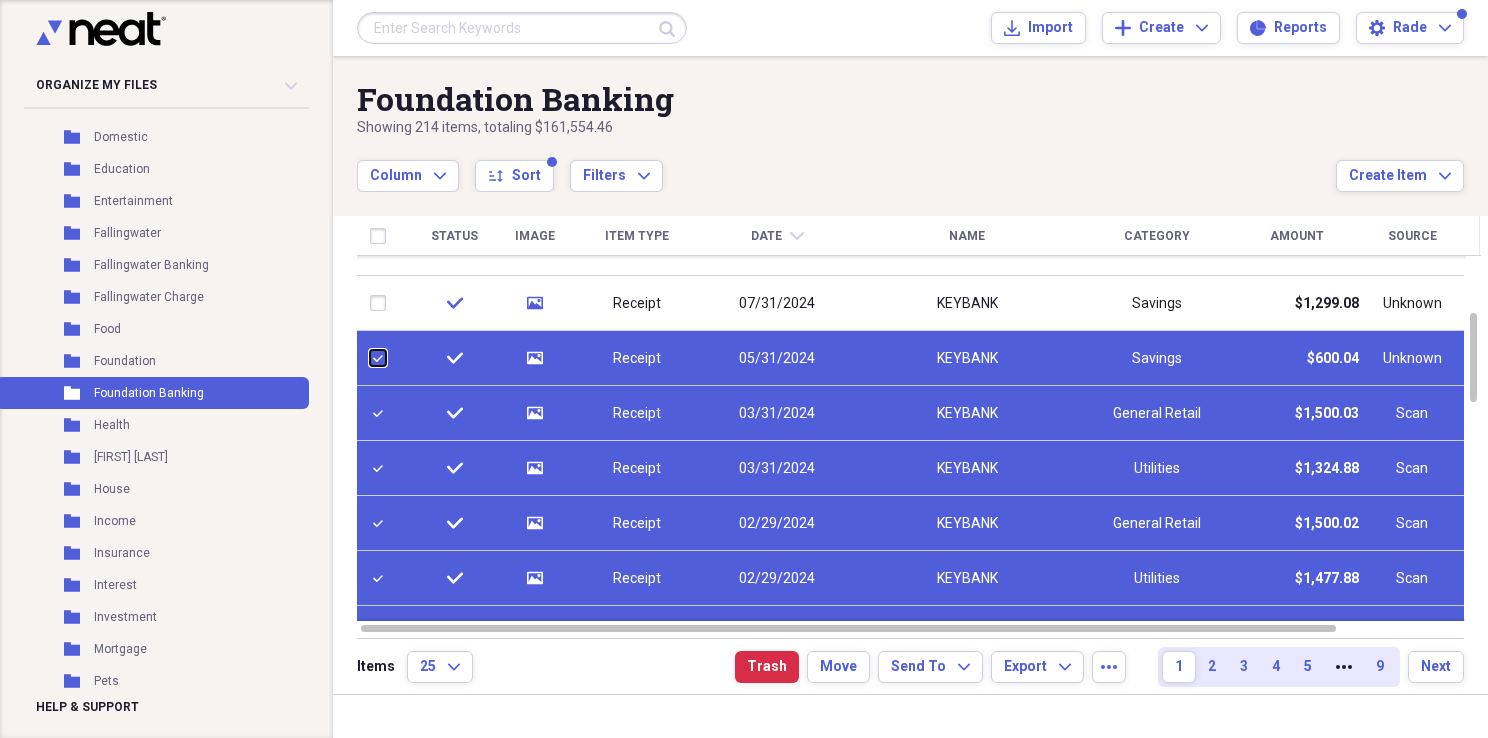 click at bounding box center (370, 358) 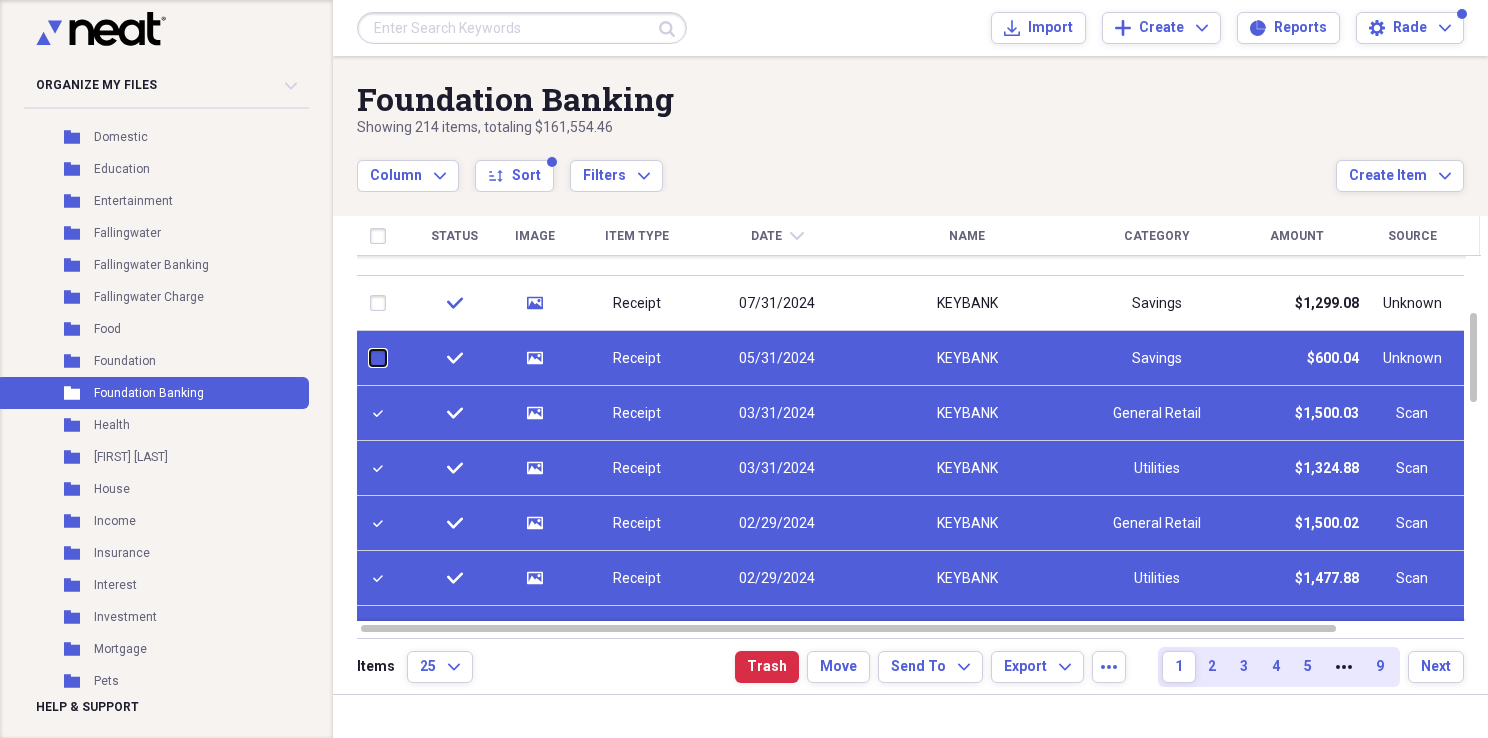 checkbox on "false" 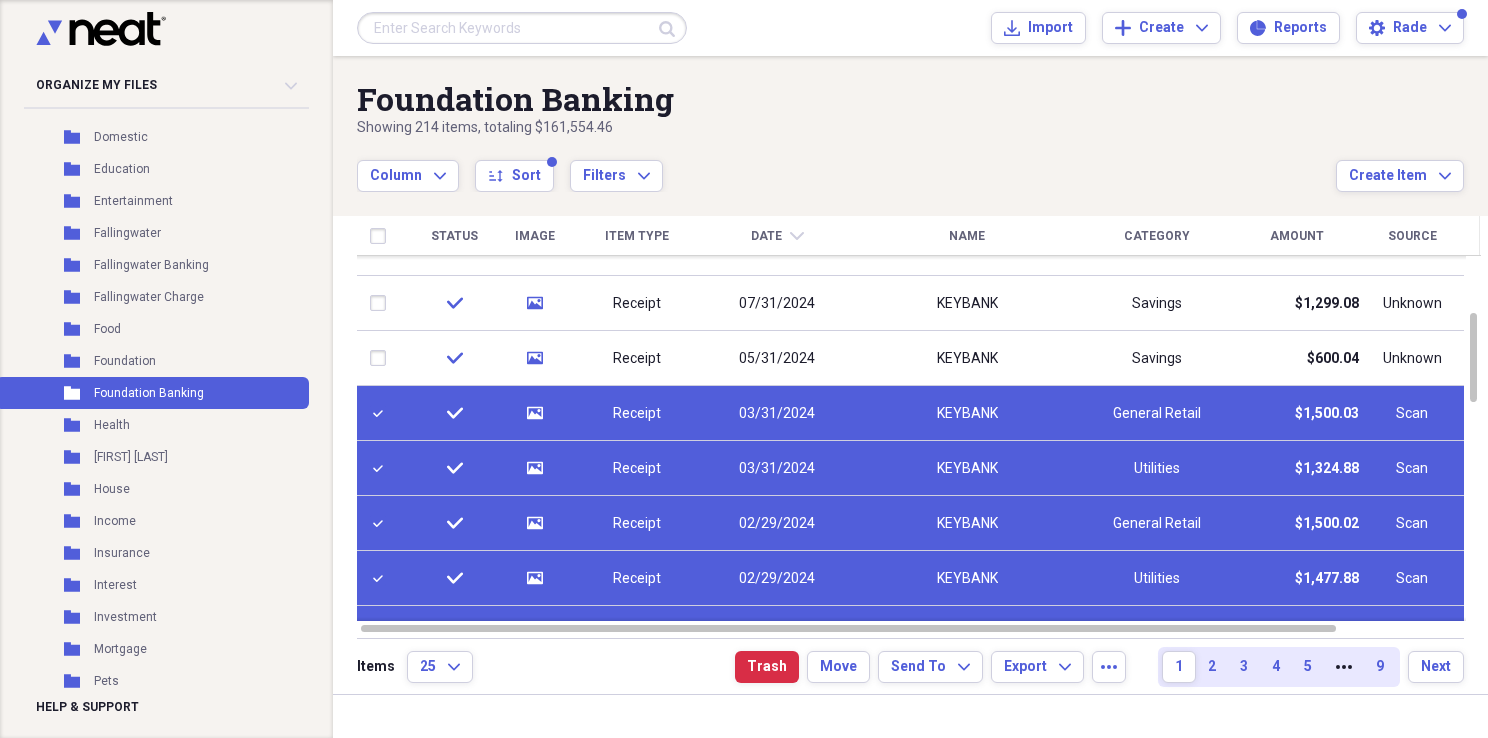 click at bounding box center [382, 413] 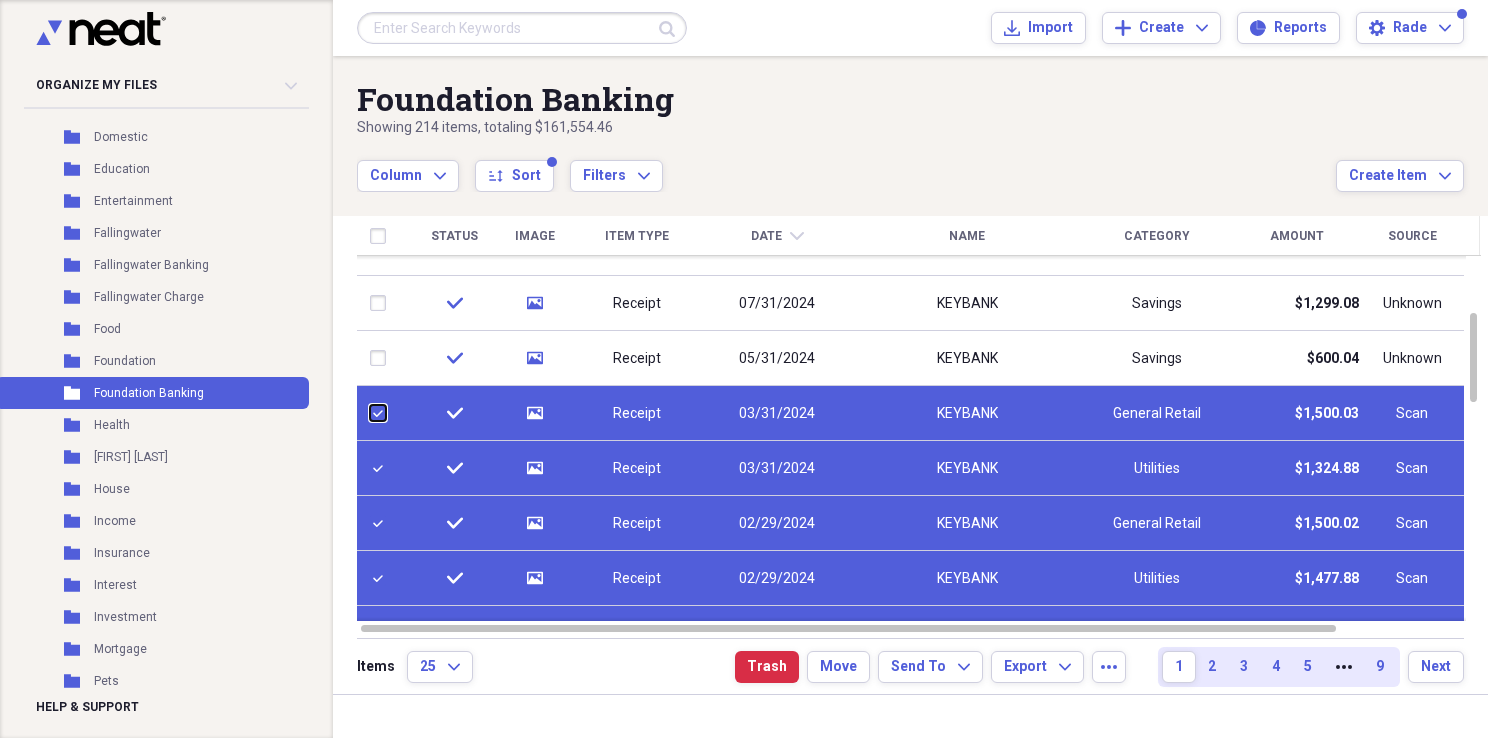 click at bounding box center [370, 413] 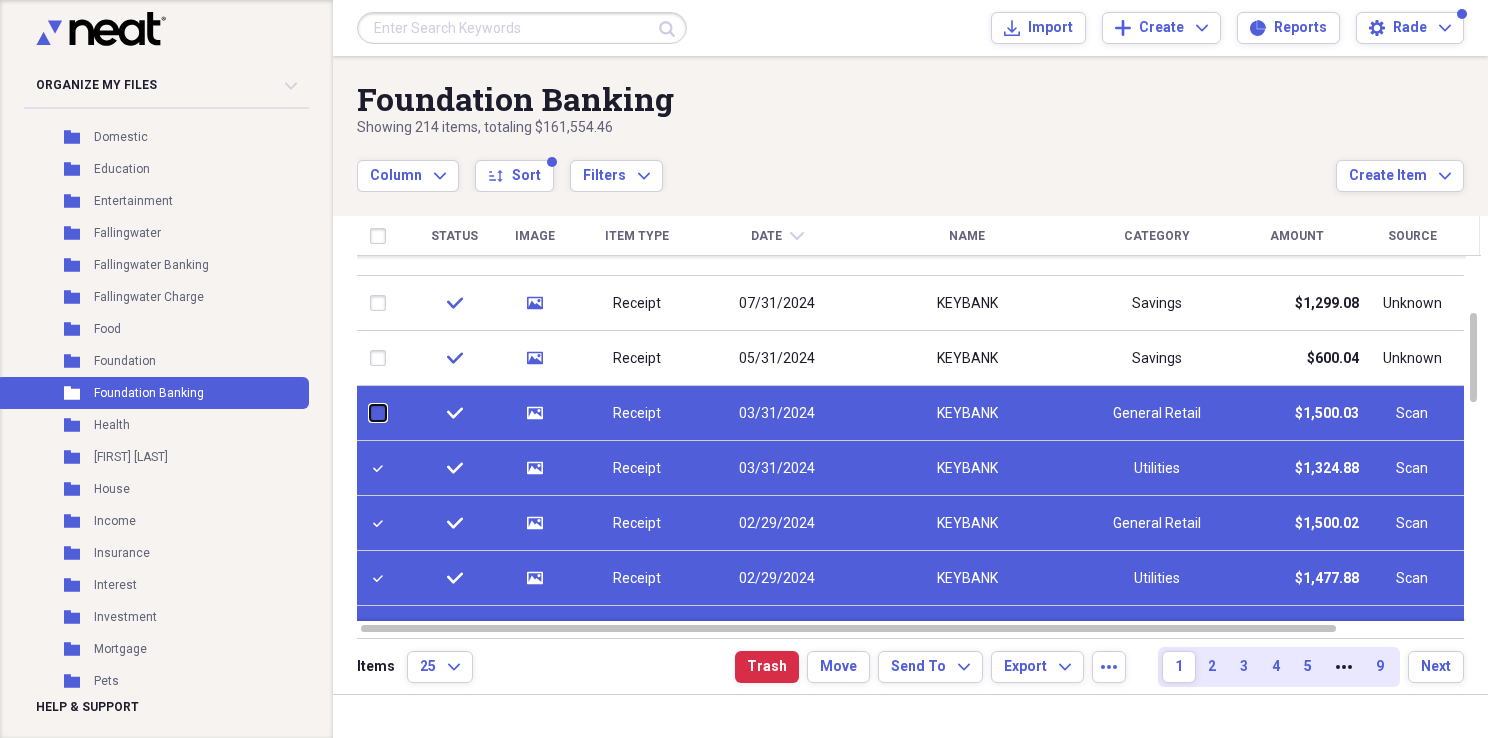 checkbox on "false" 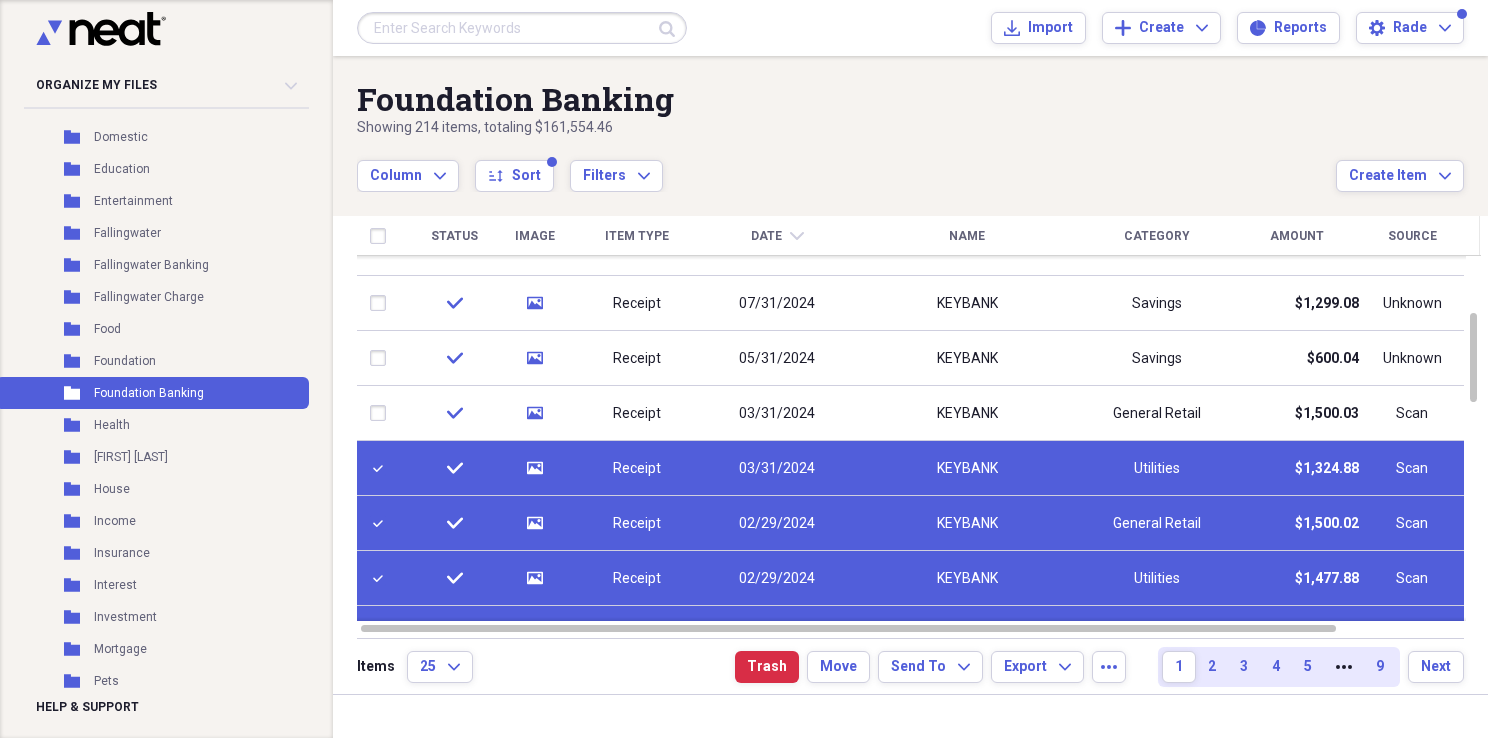 click at bounding box center [382, 468] 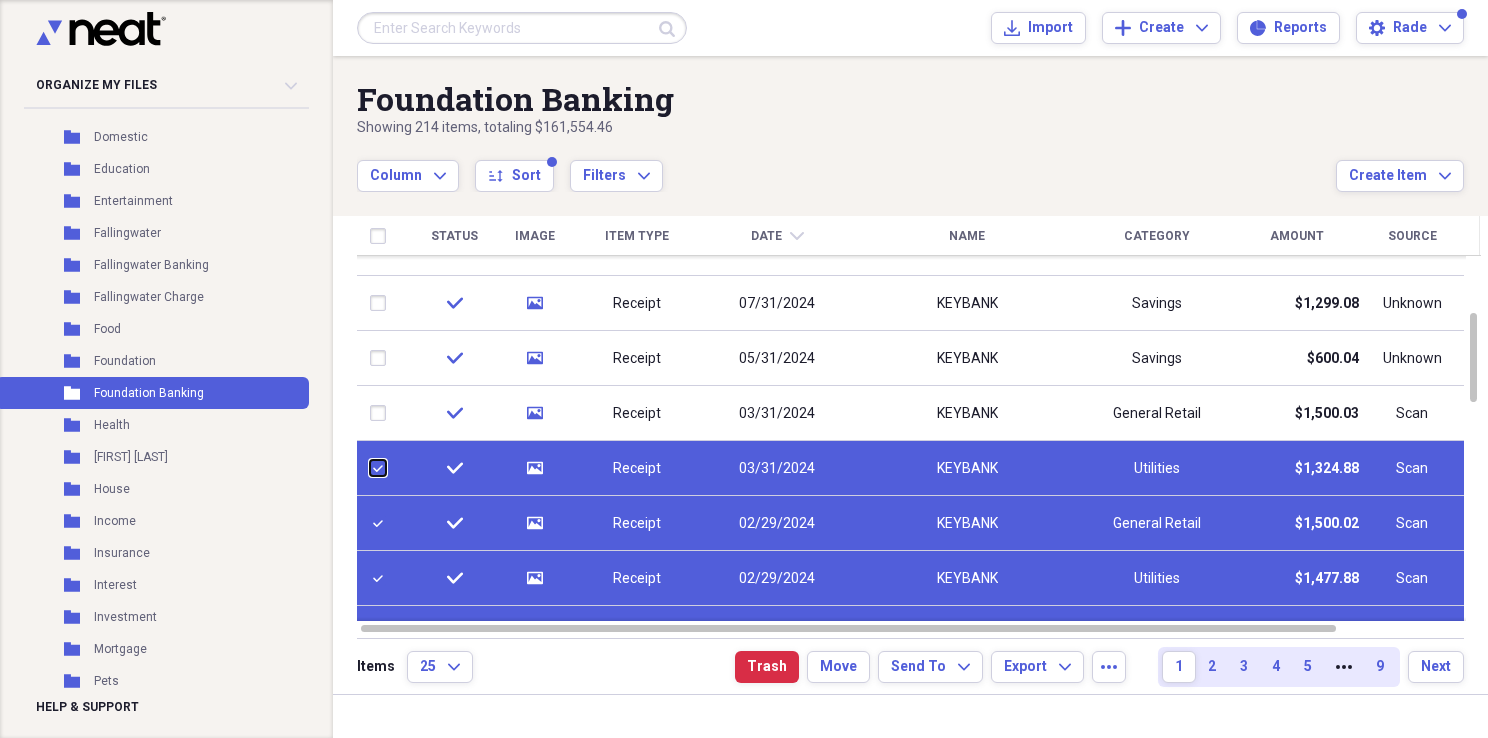 click at bounding box center (370, 468) 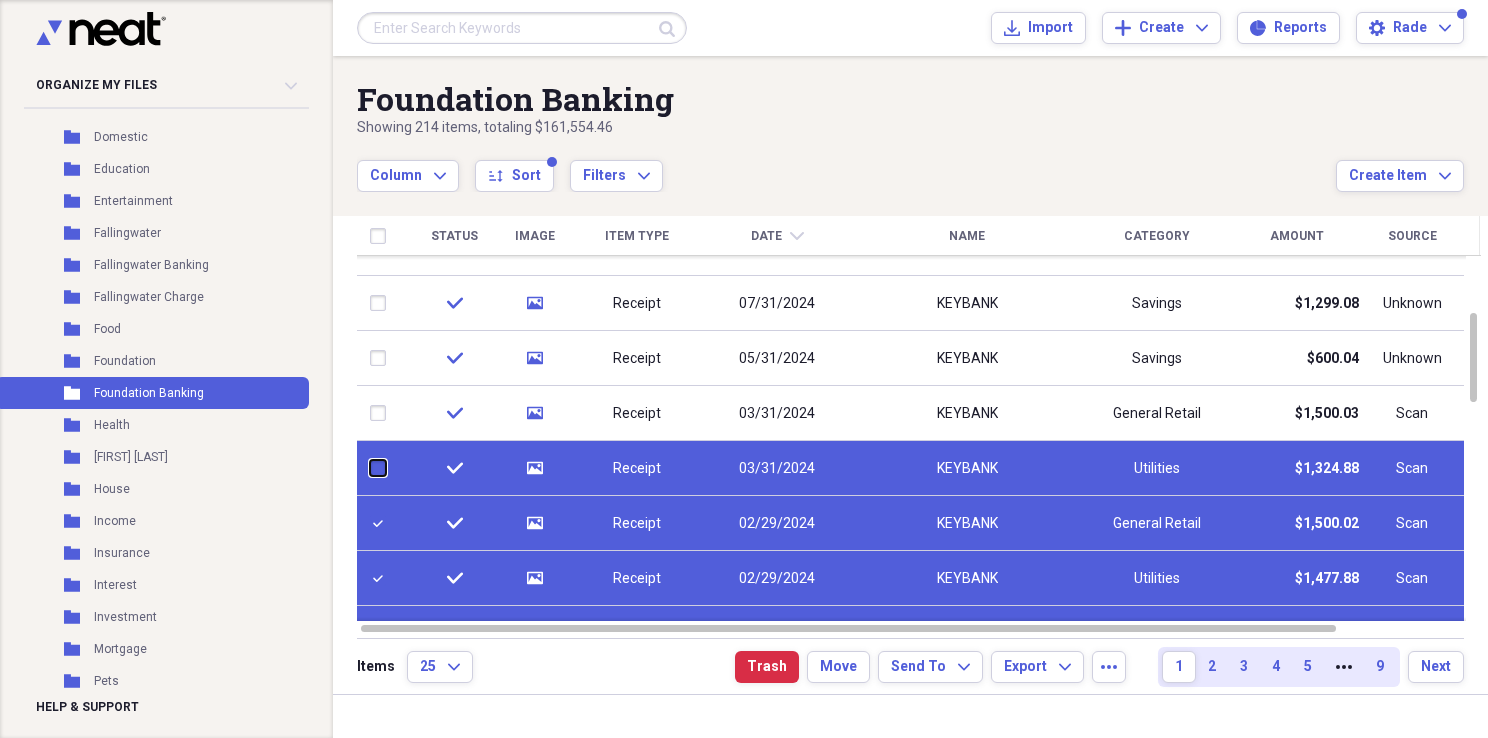 checkbox on "false" 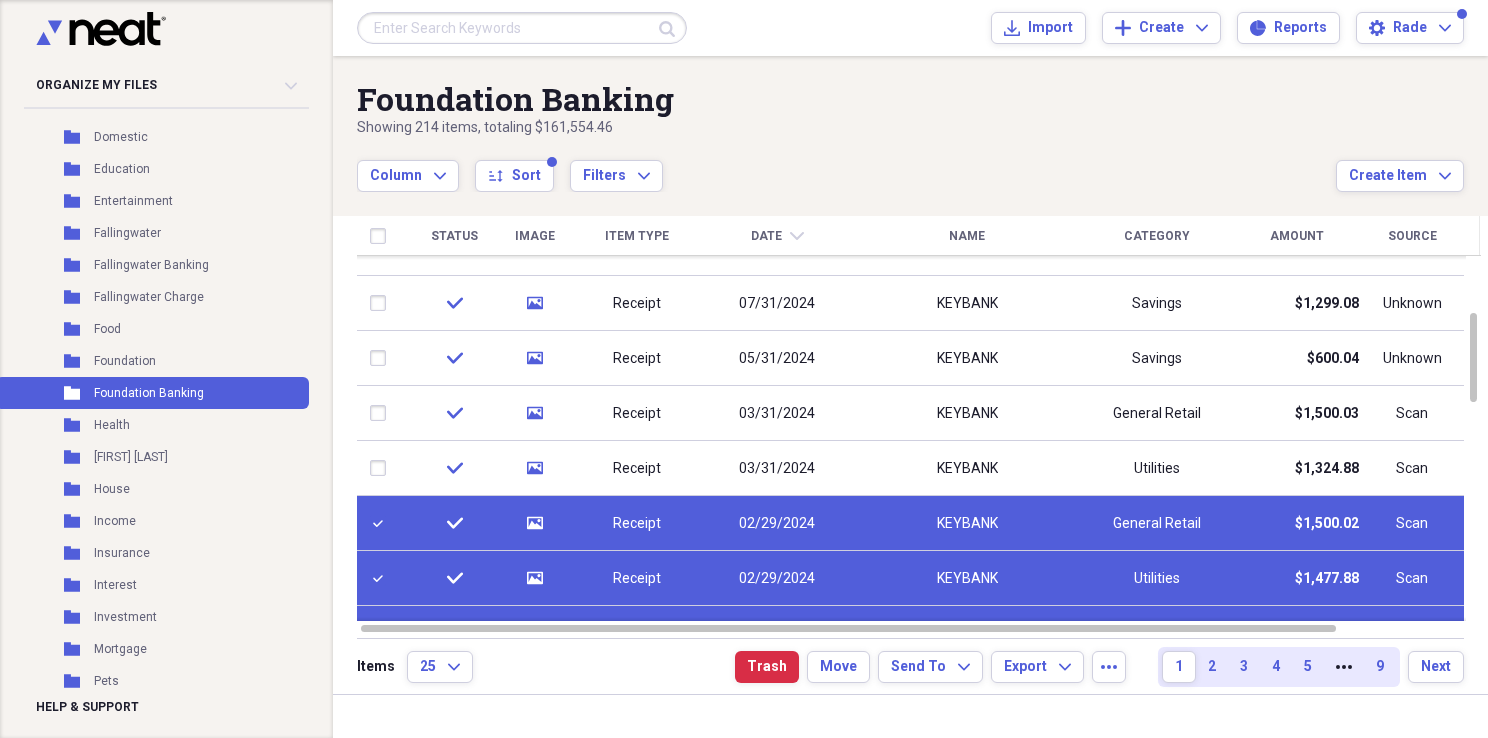 click at bounding box center (382, 523) 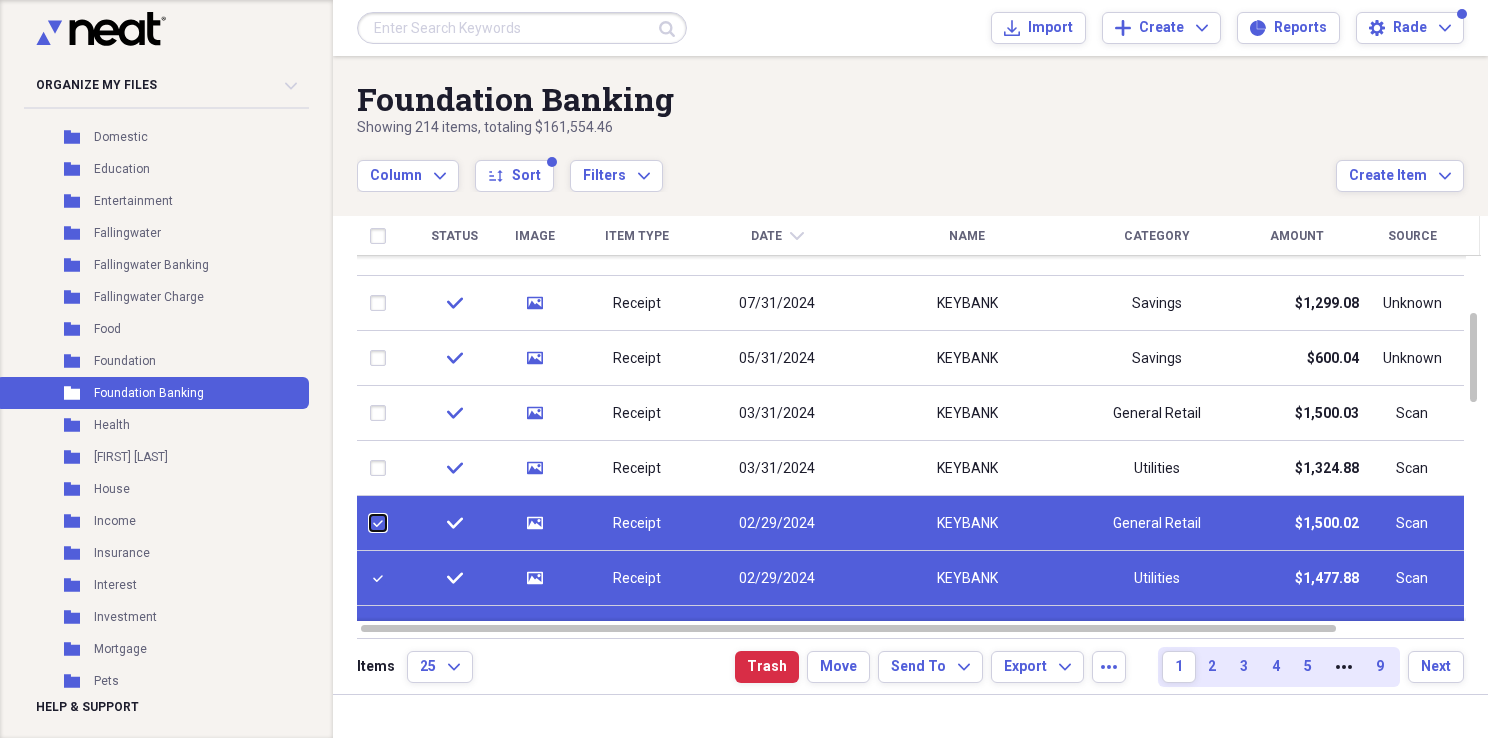 click at bounding box center [370, 523] 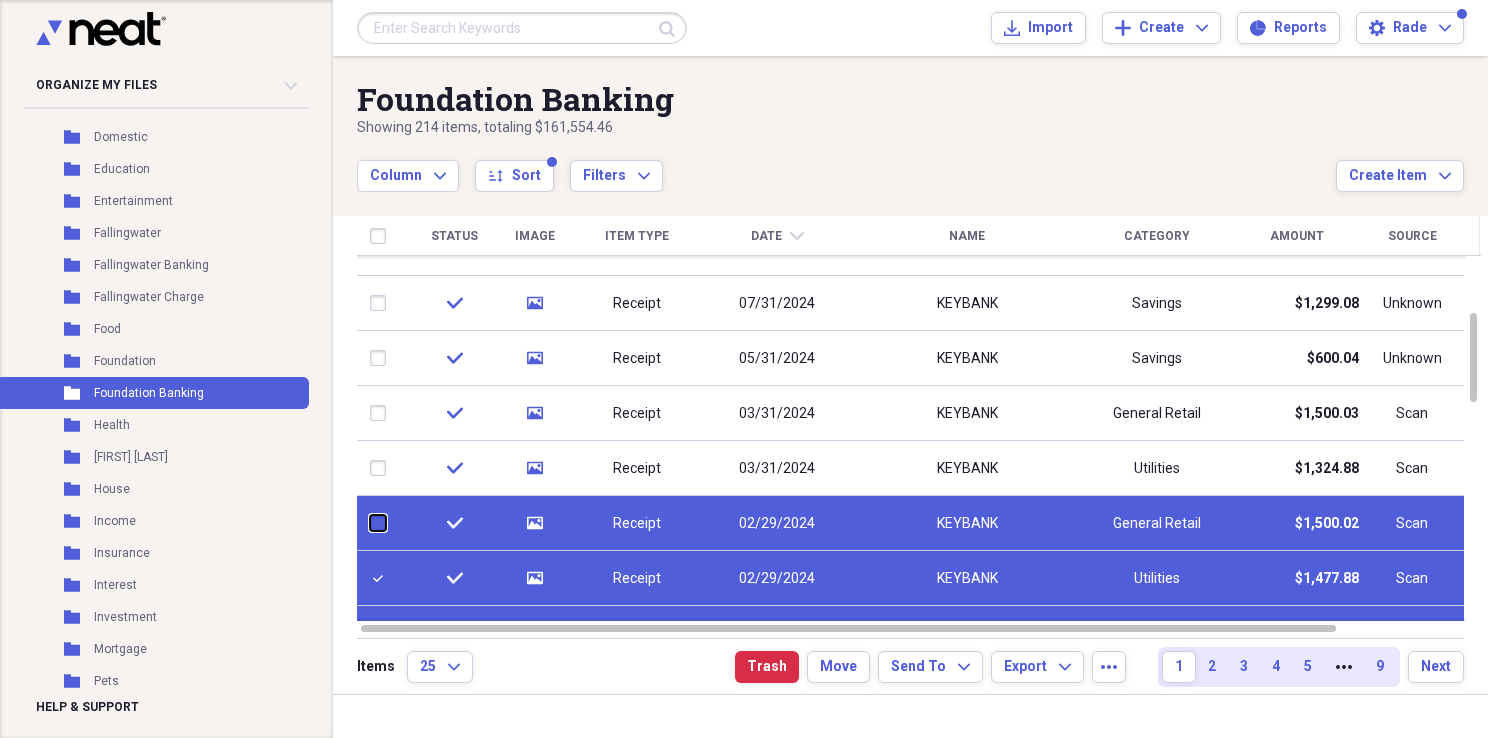 checkbox on "false" 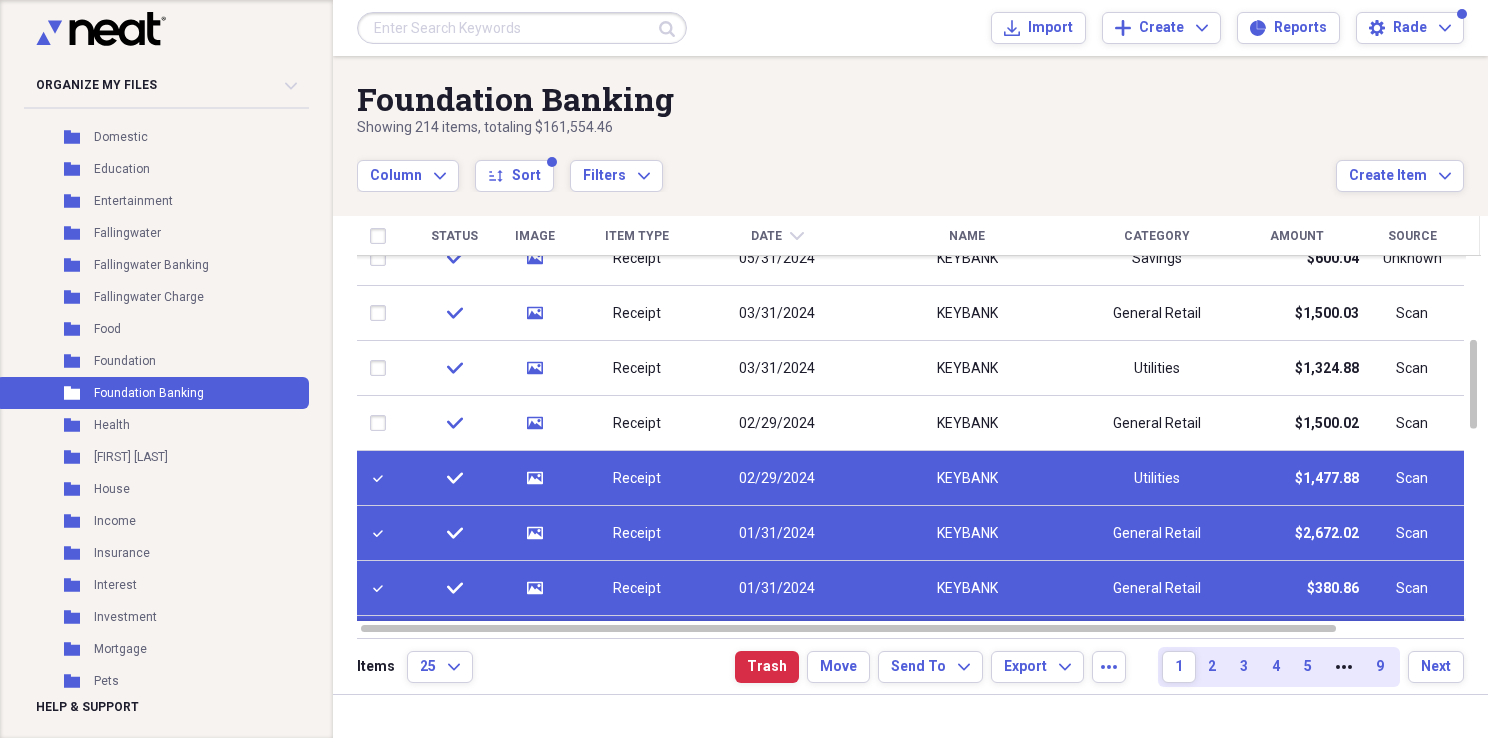 click at bounding box center [382, 478] 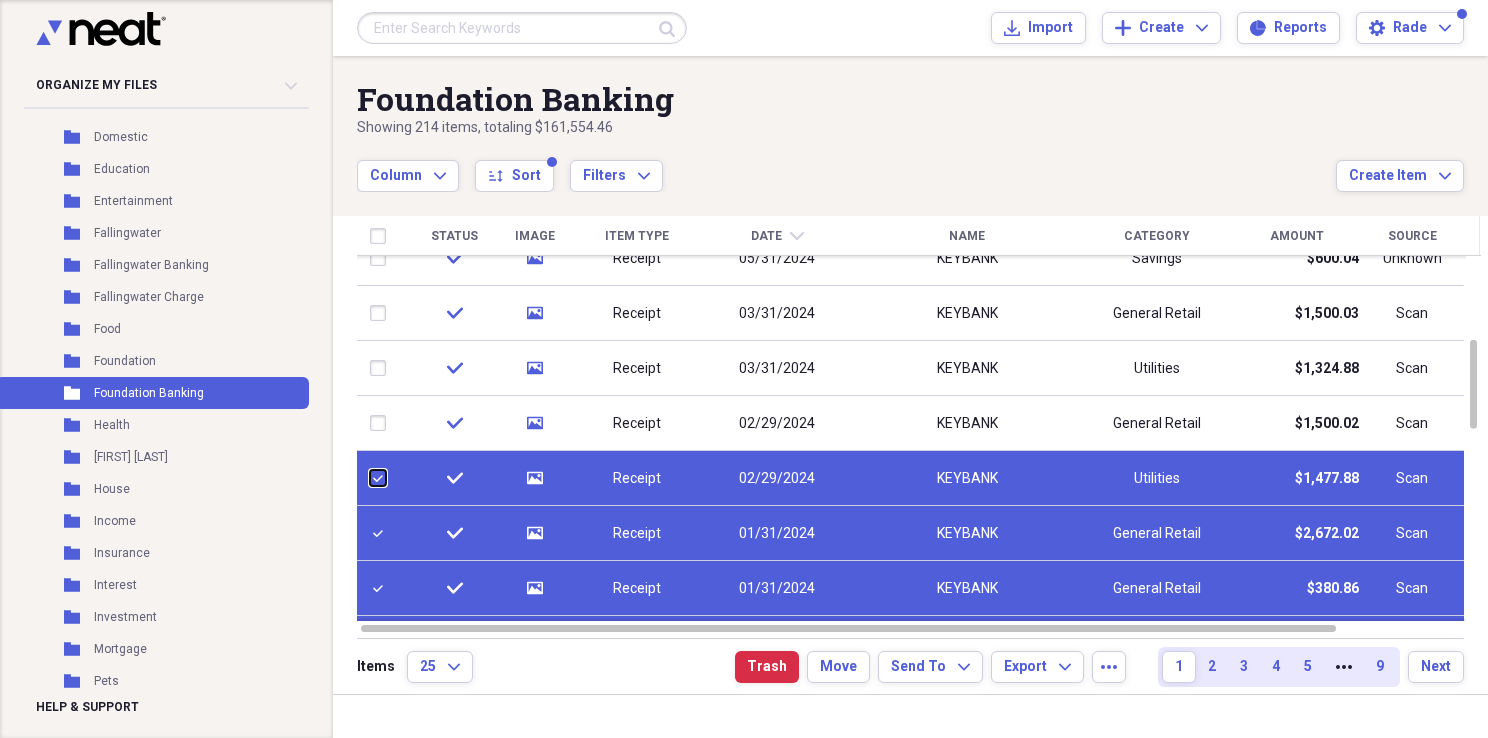 click at bounding box center (370, 478) 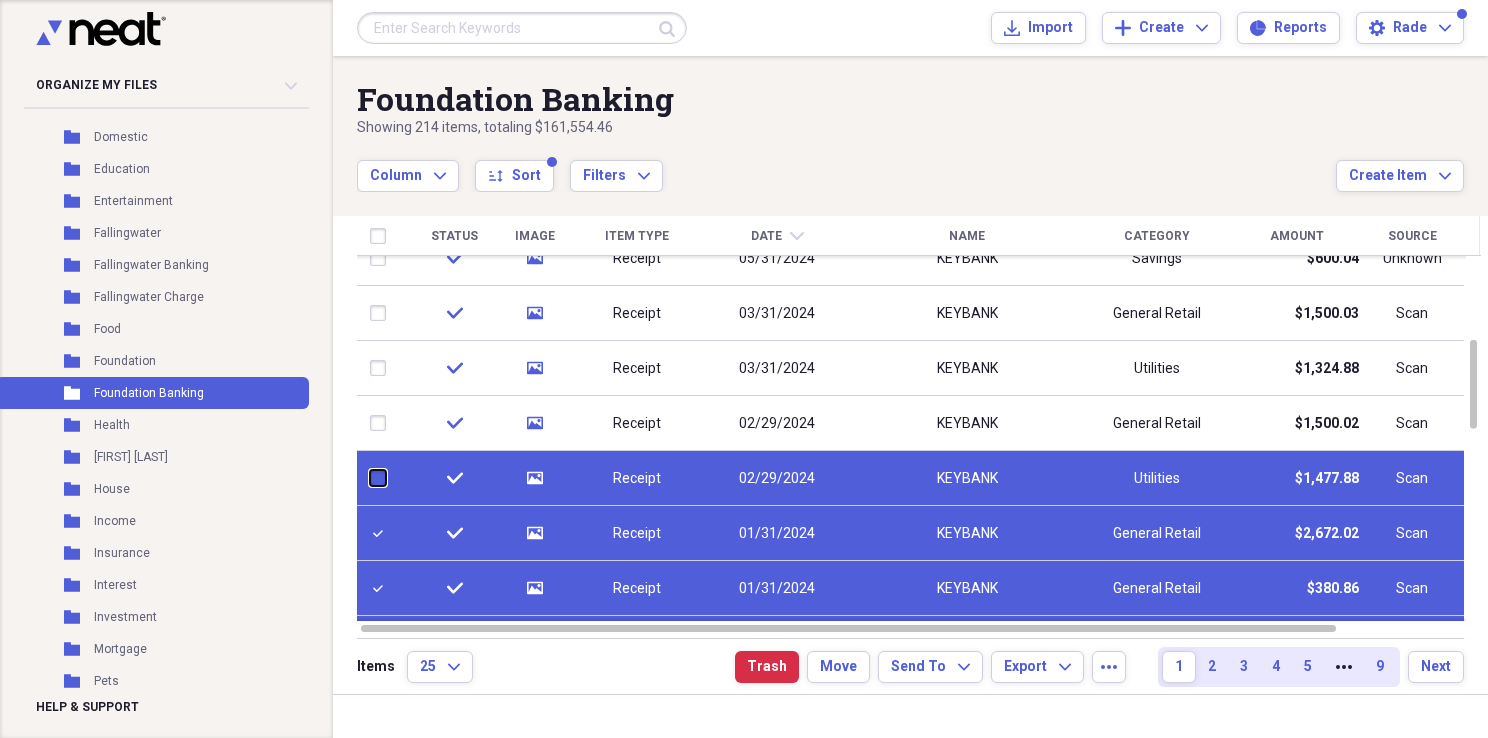 checkbox on "false" 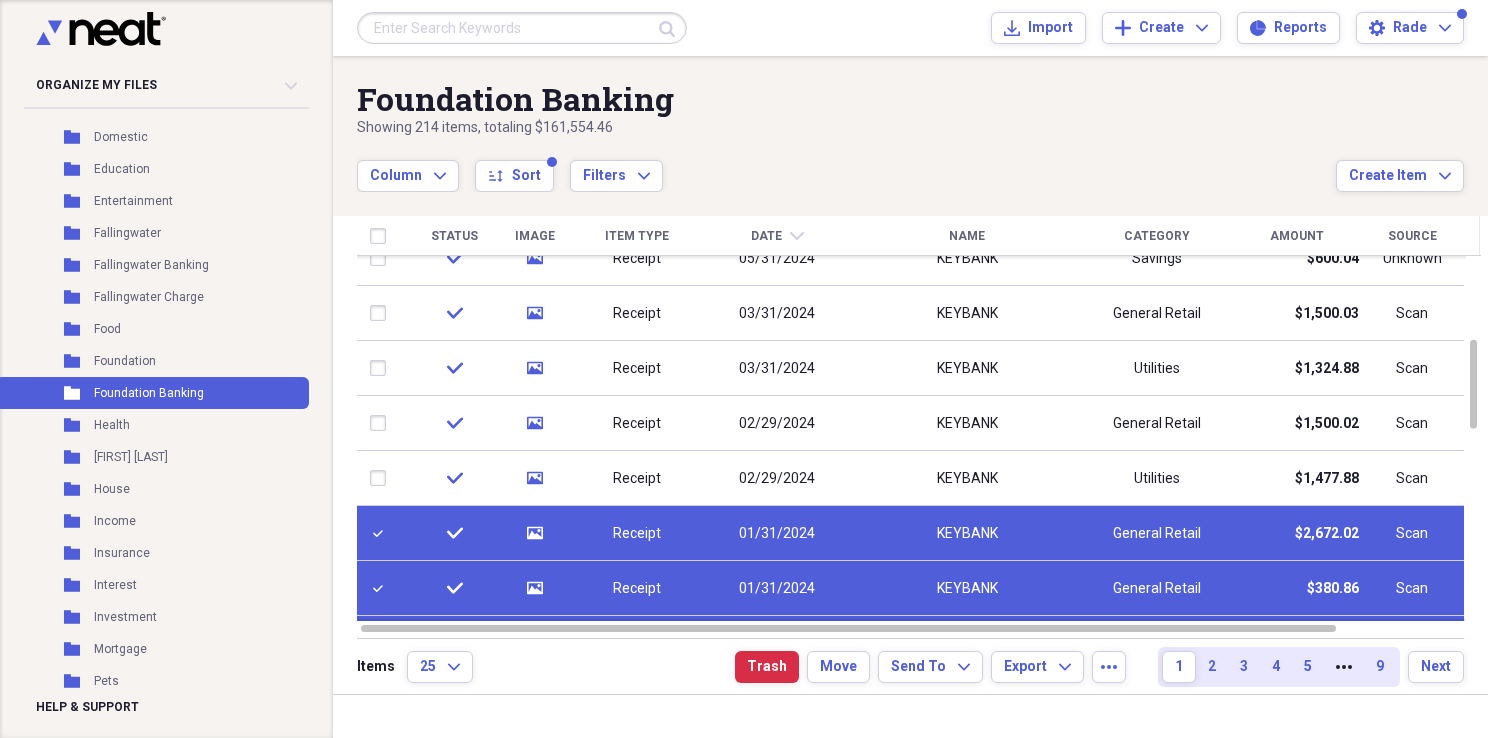 click at bounding box center [382, 533] 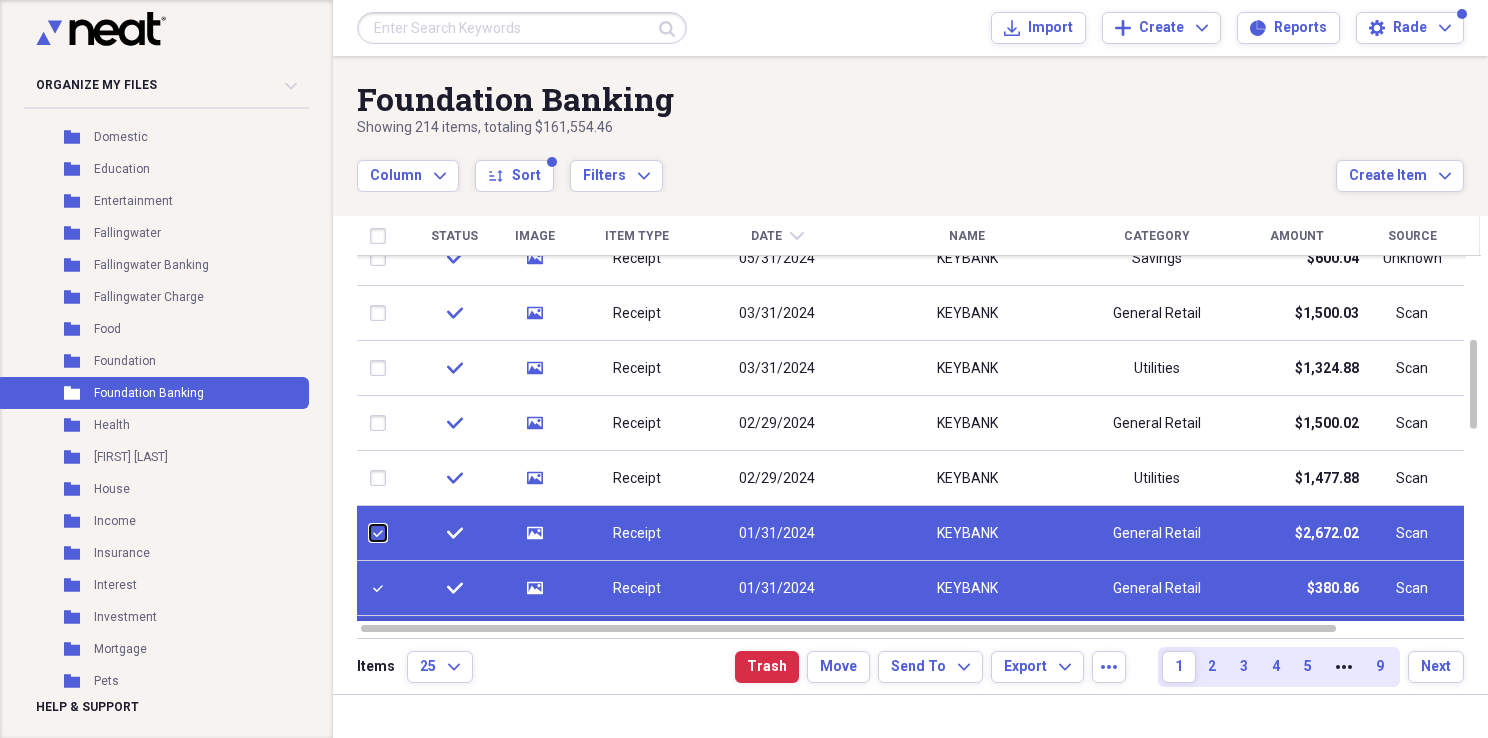 click at bounding box center [370, 533] 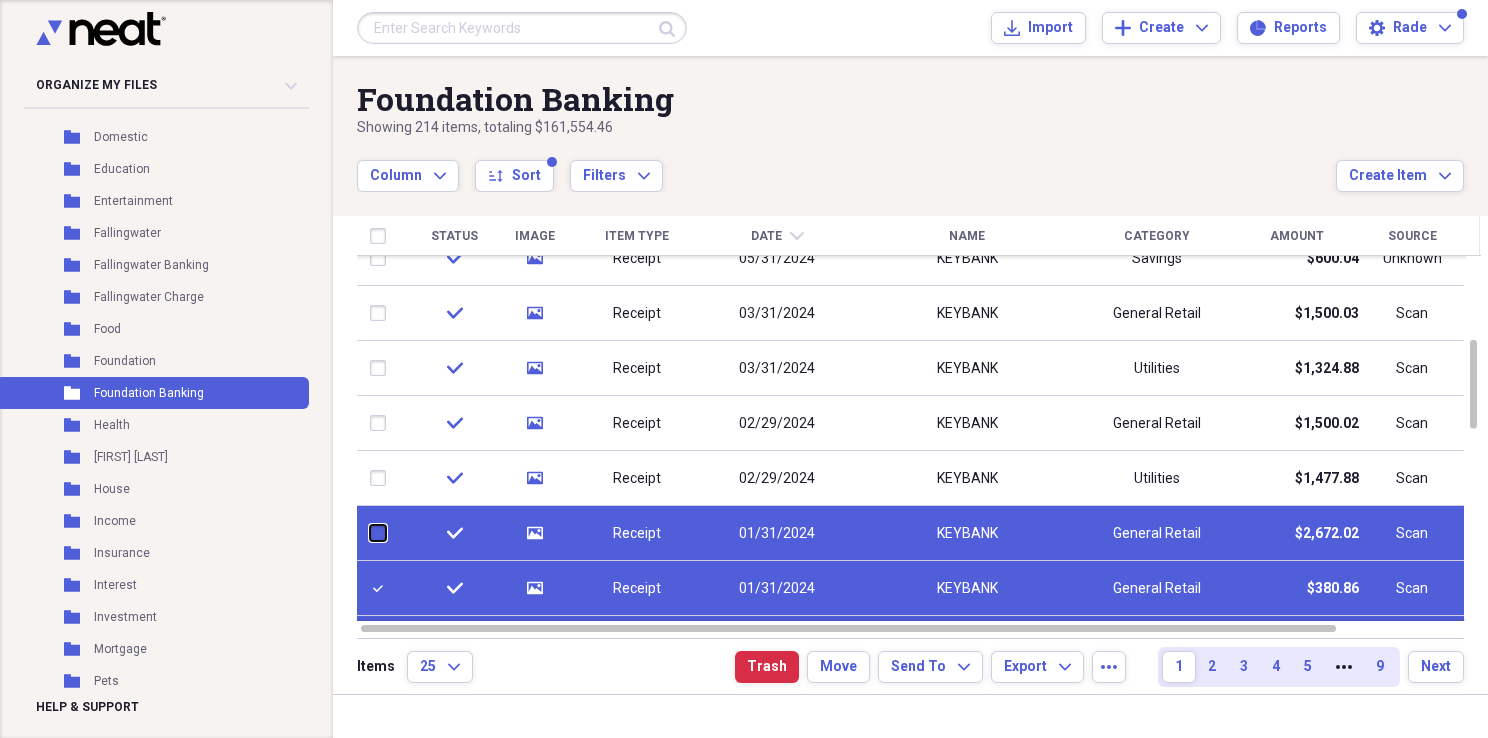 checkbox on "false" 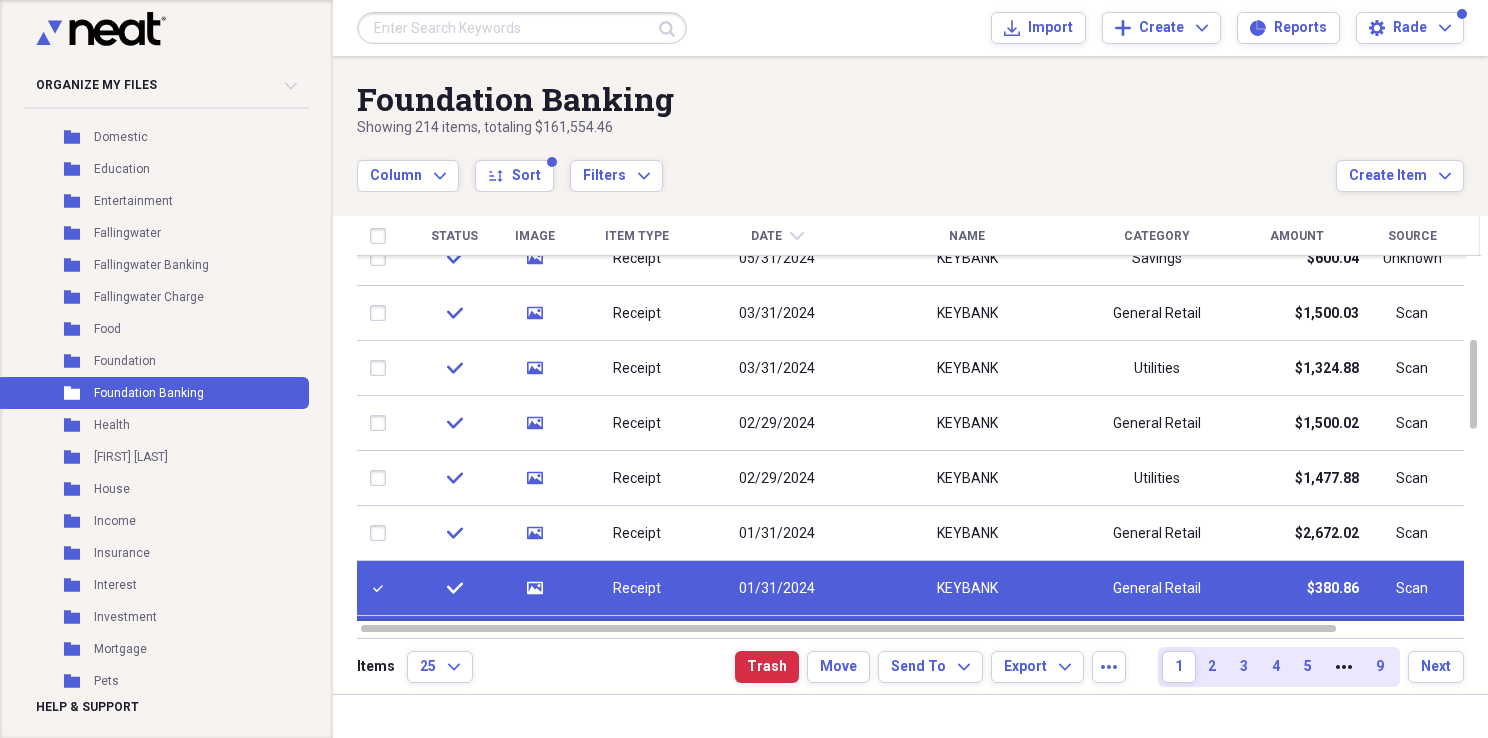 click at bounding box center [382, 588] 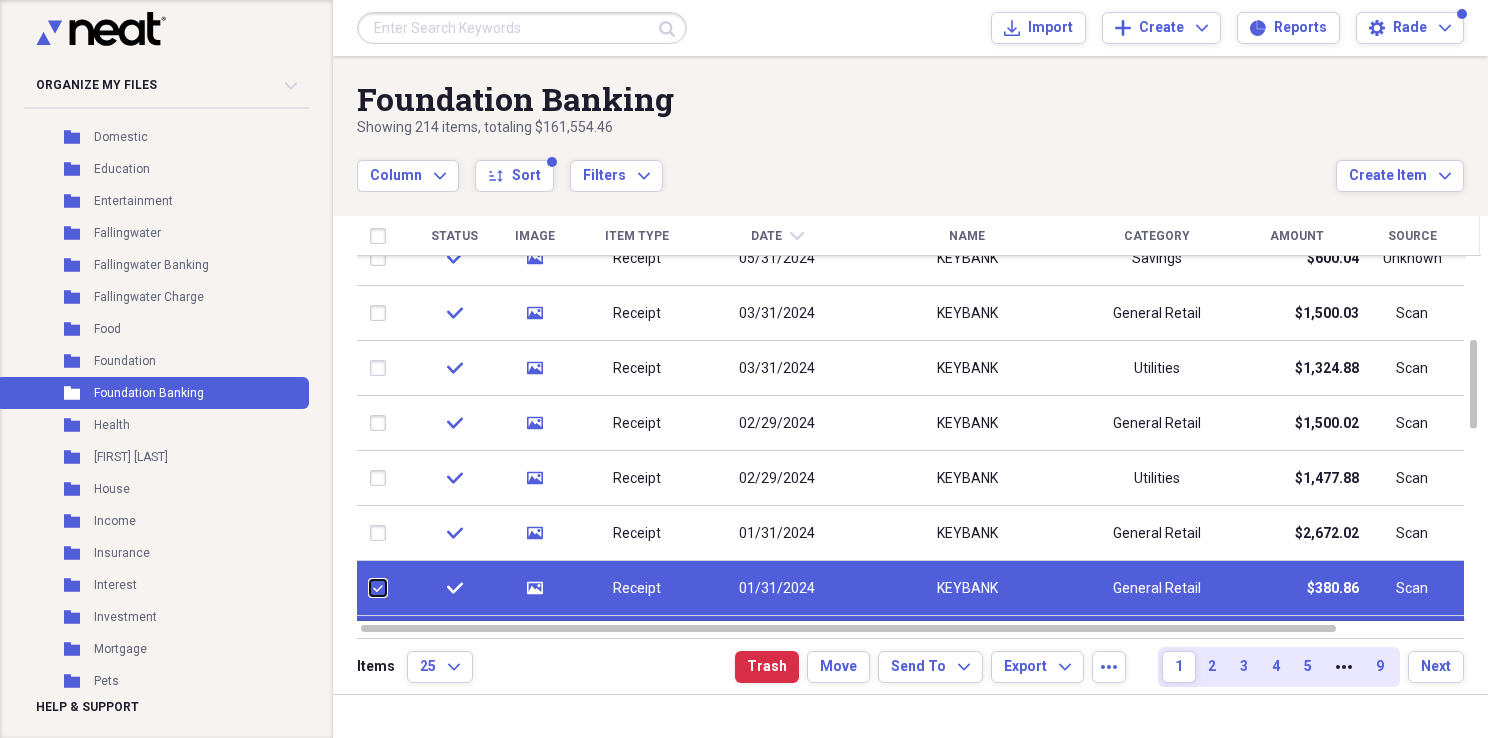 click at bounding box center [370, 588] 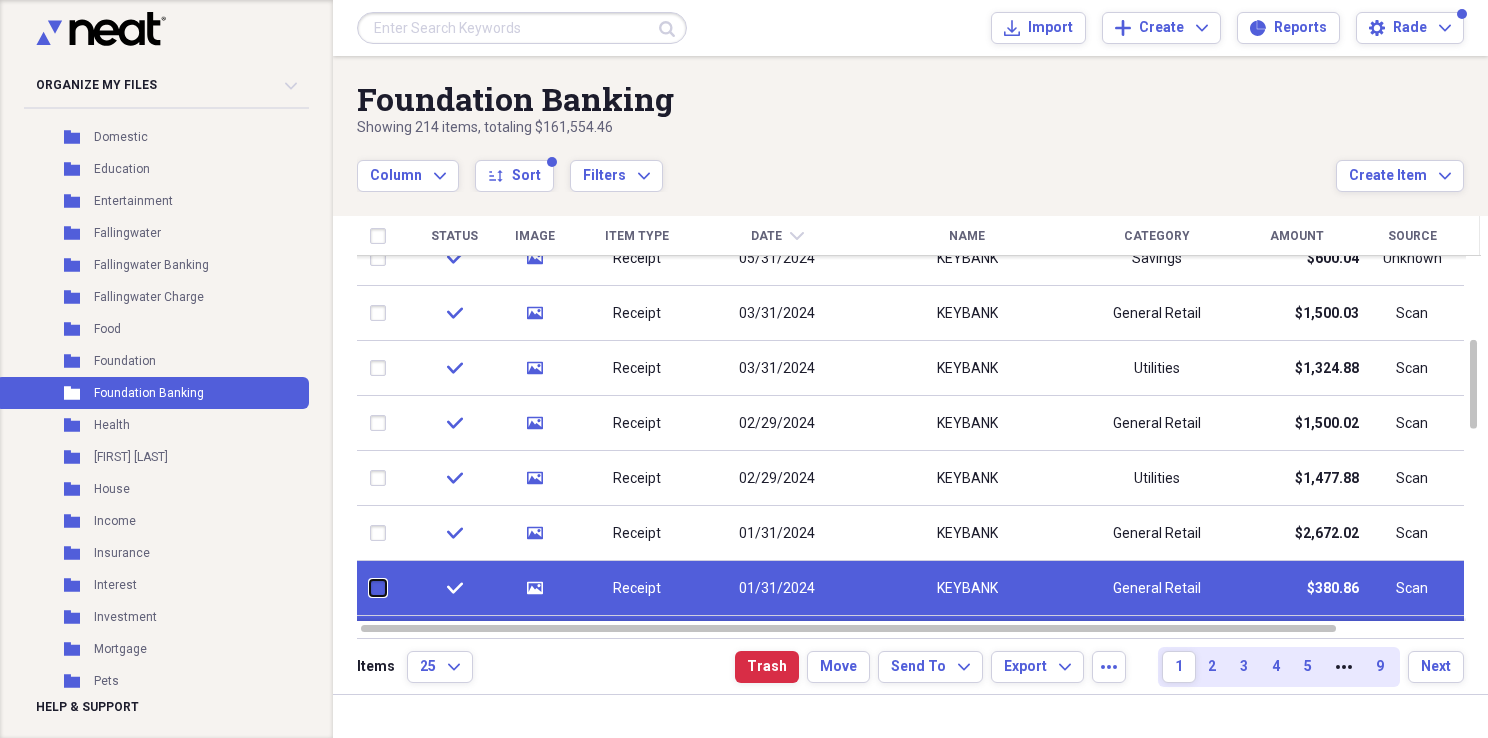 checkbox on "false" 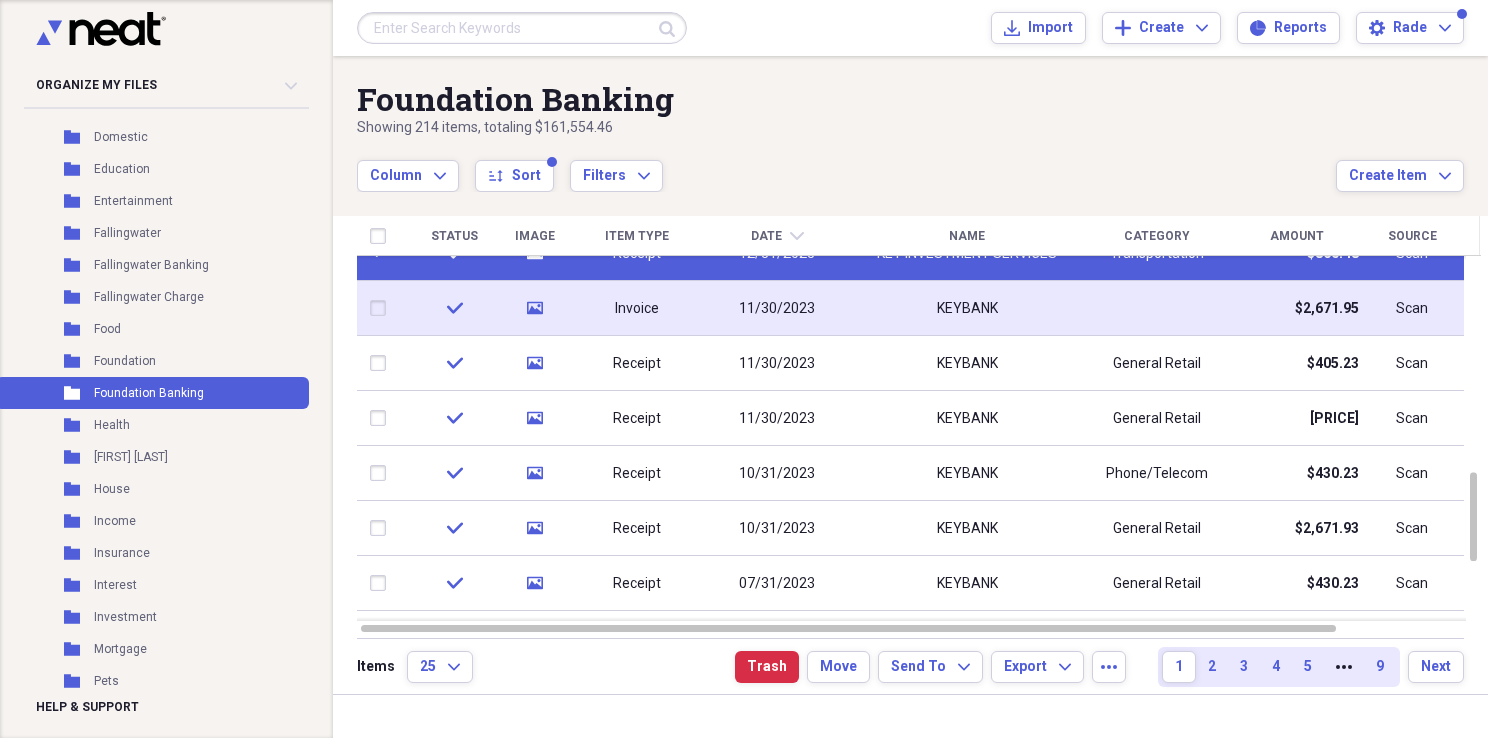 click at bounding box center (382, 308) 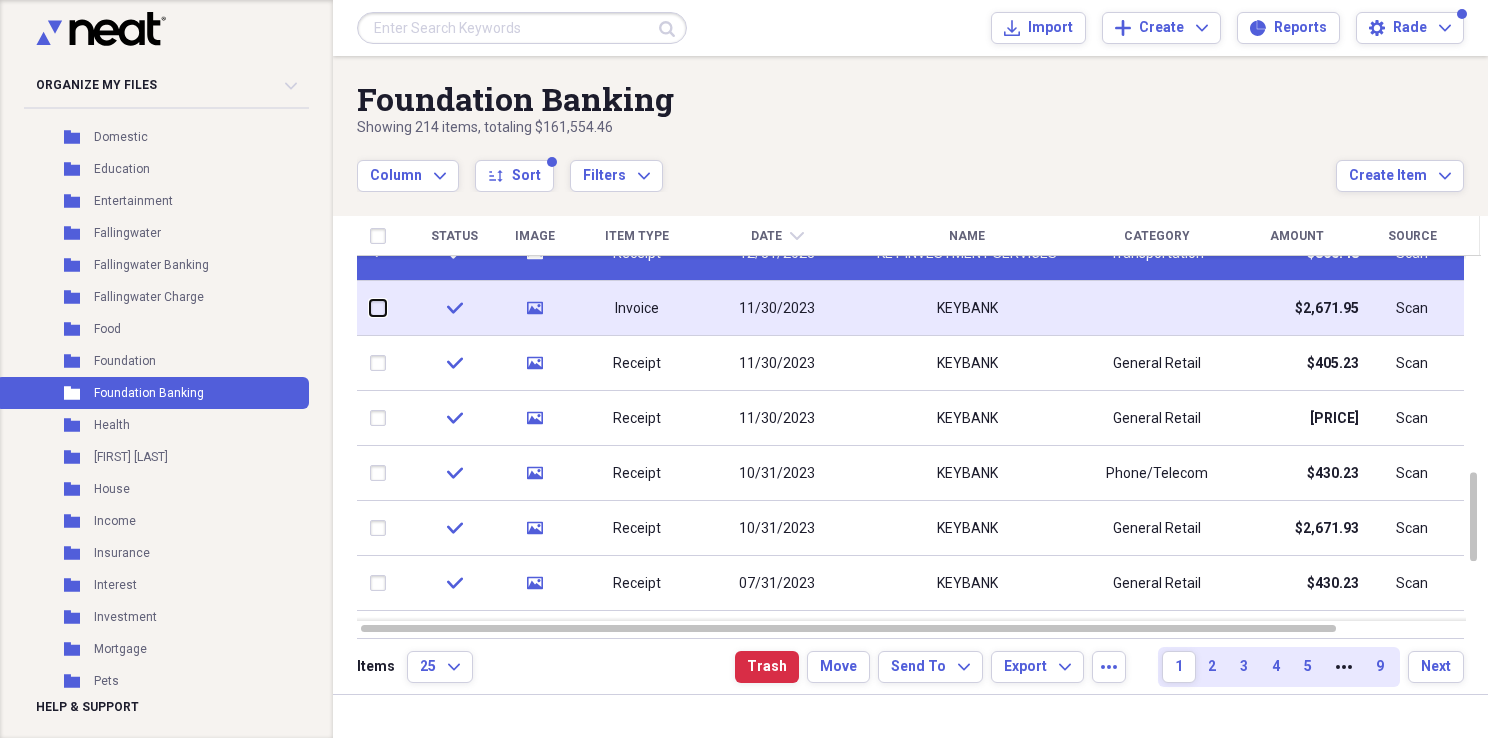 click at bounding box center [370, 308] 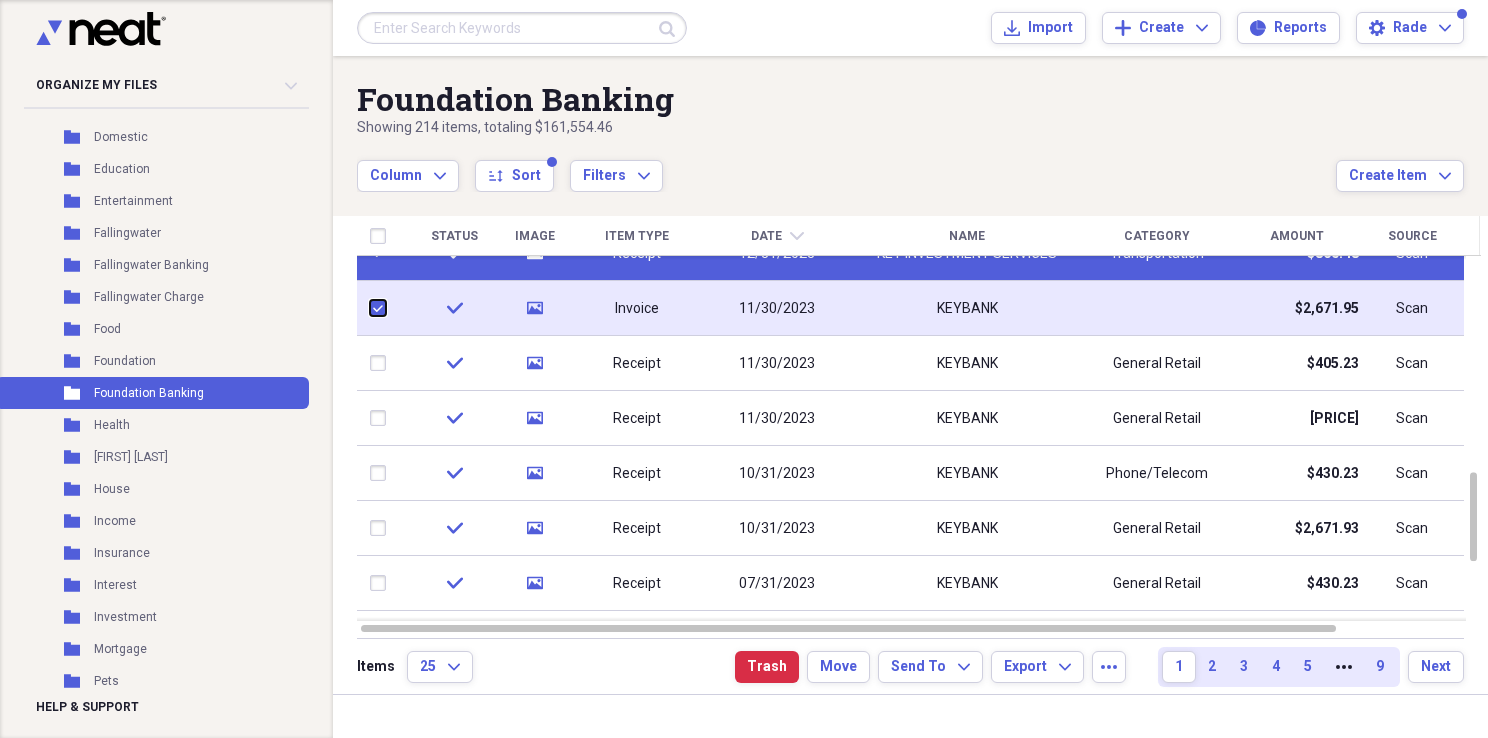 checkbox on "true" 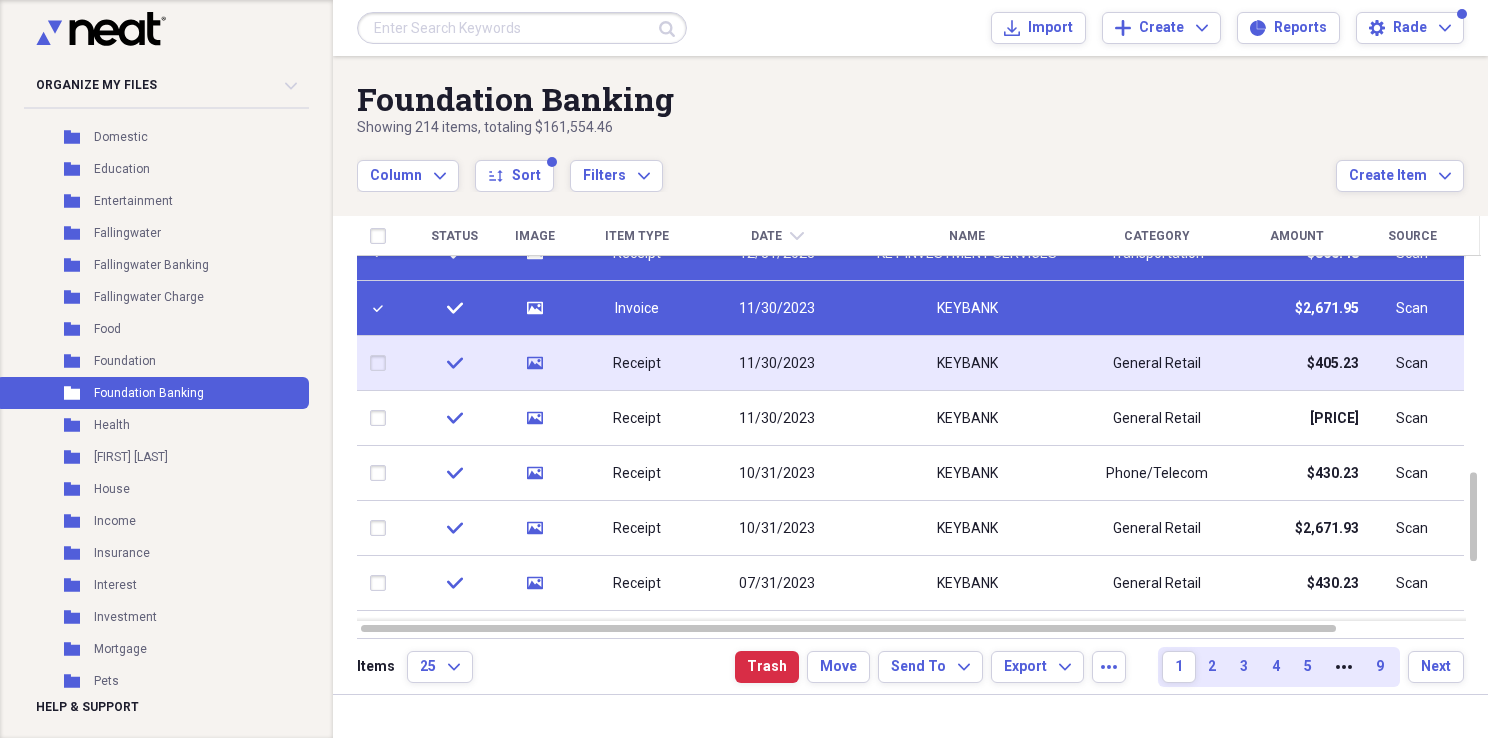 click at bounding box center (382, 363) 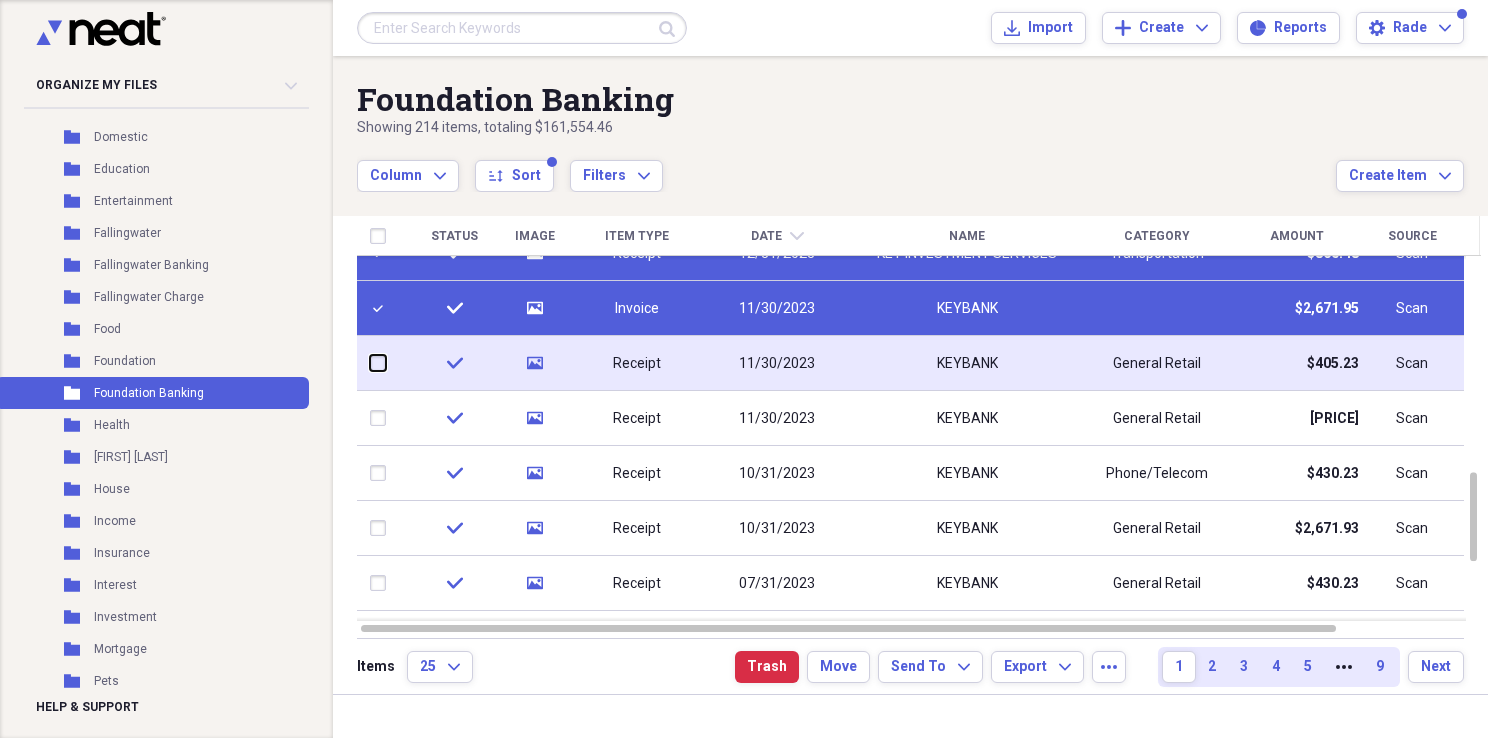 click at bounding box center (370, 363) 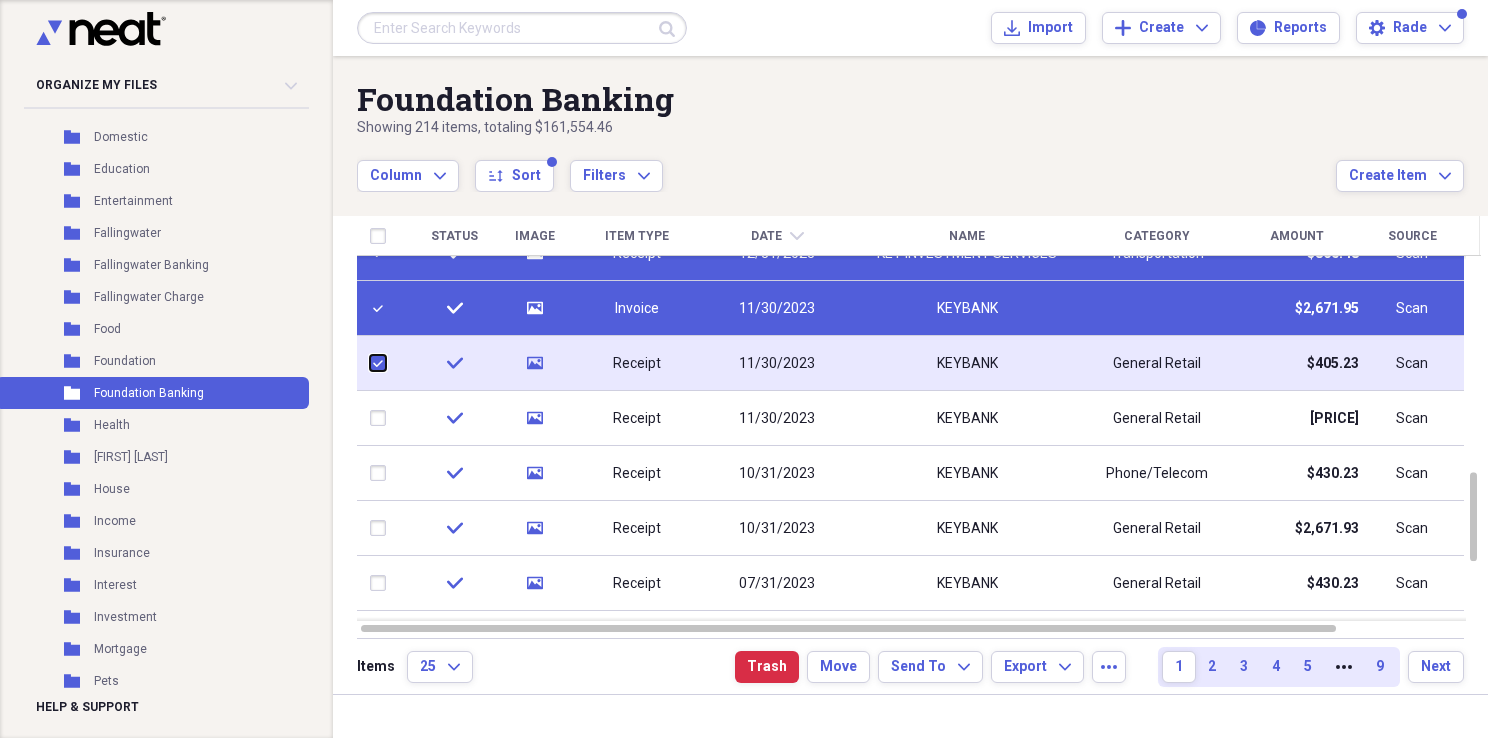 checkbox on "true" 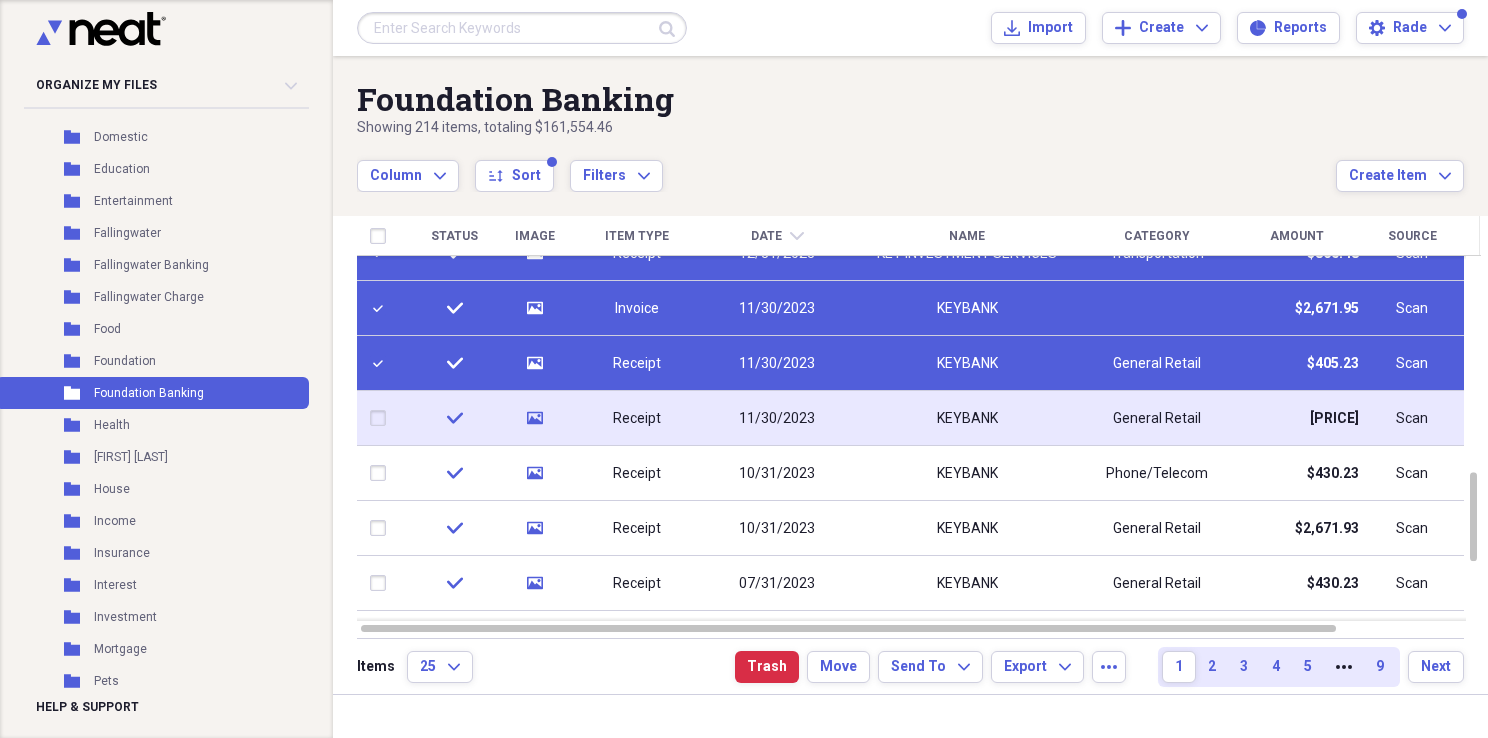 click at bounding box center [382, 418] 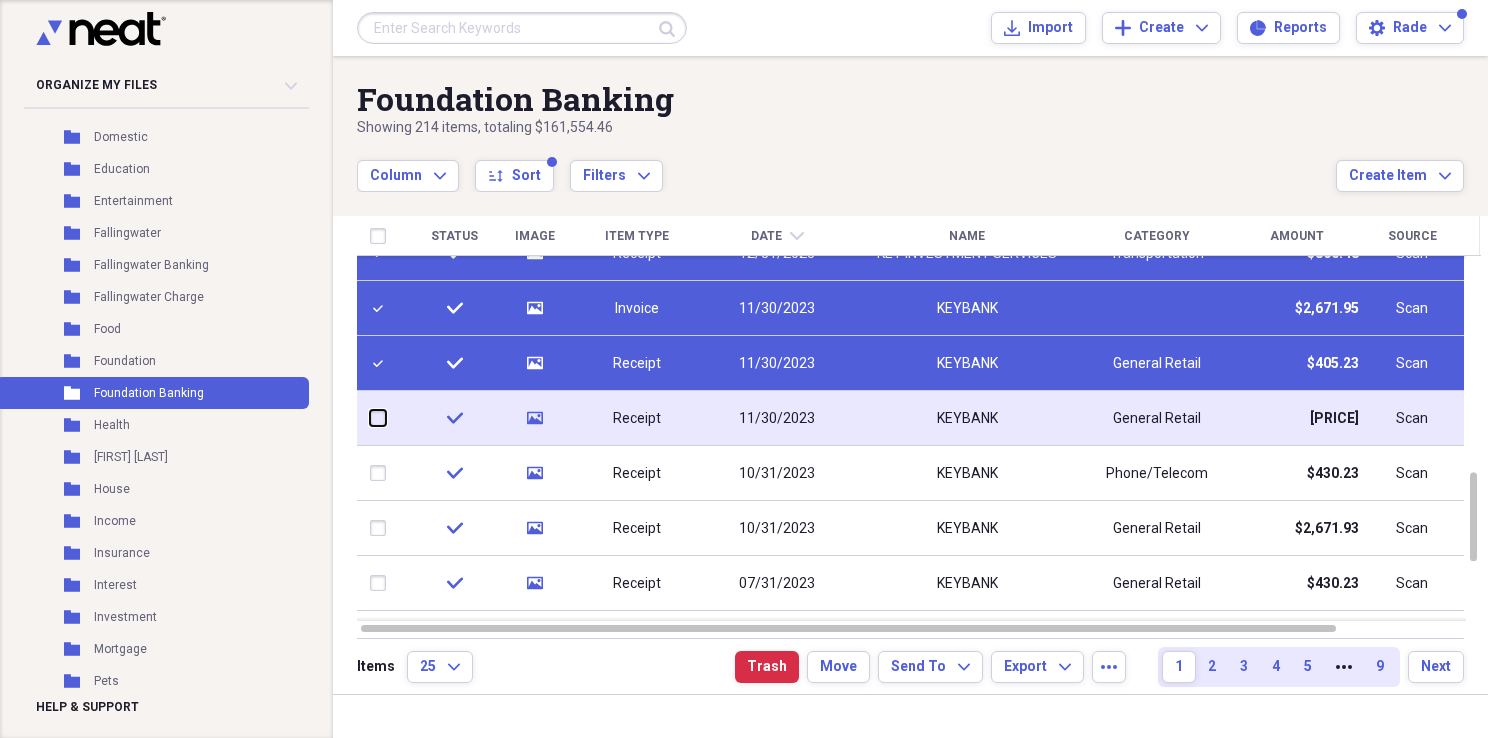 click at bounding box center (370, 418) 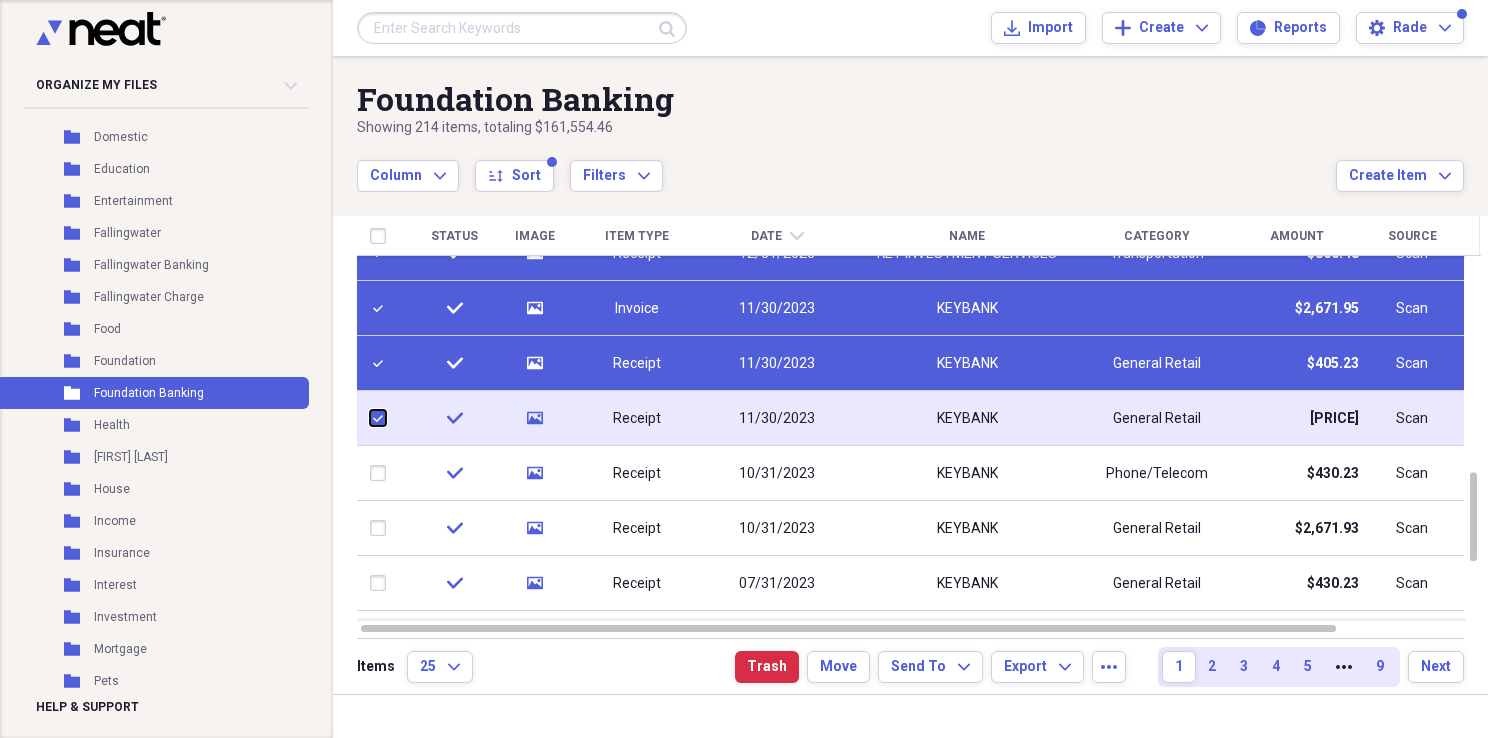 checkbox on "true" 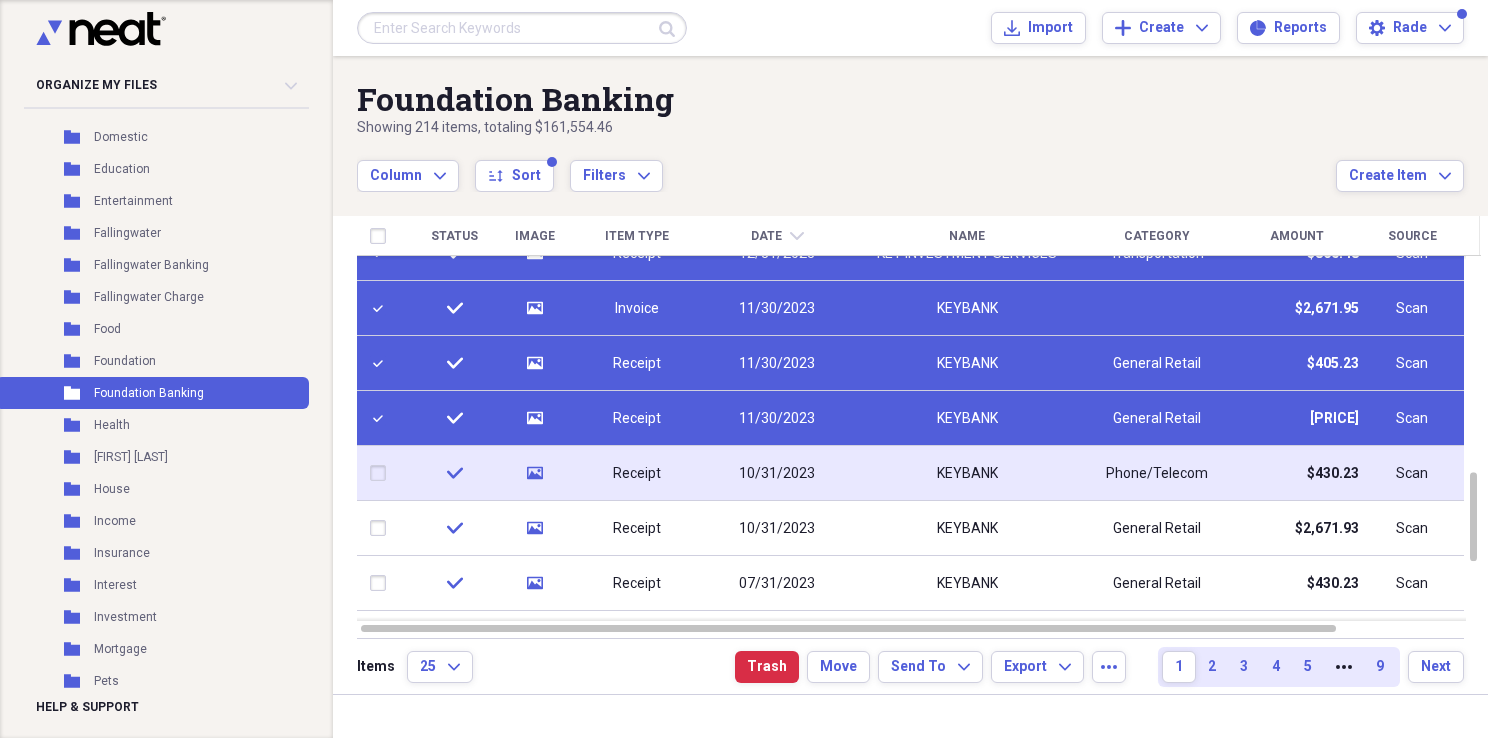 click at bounding box center [382, 473] 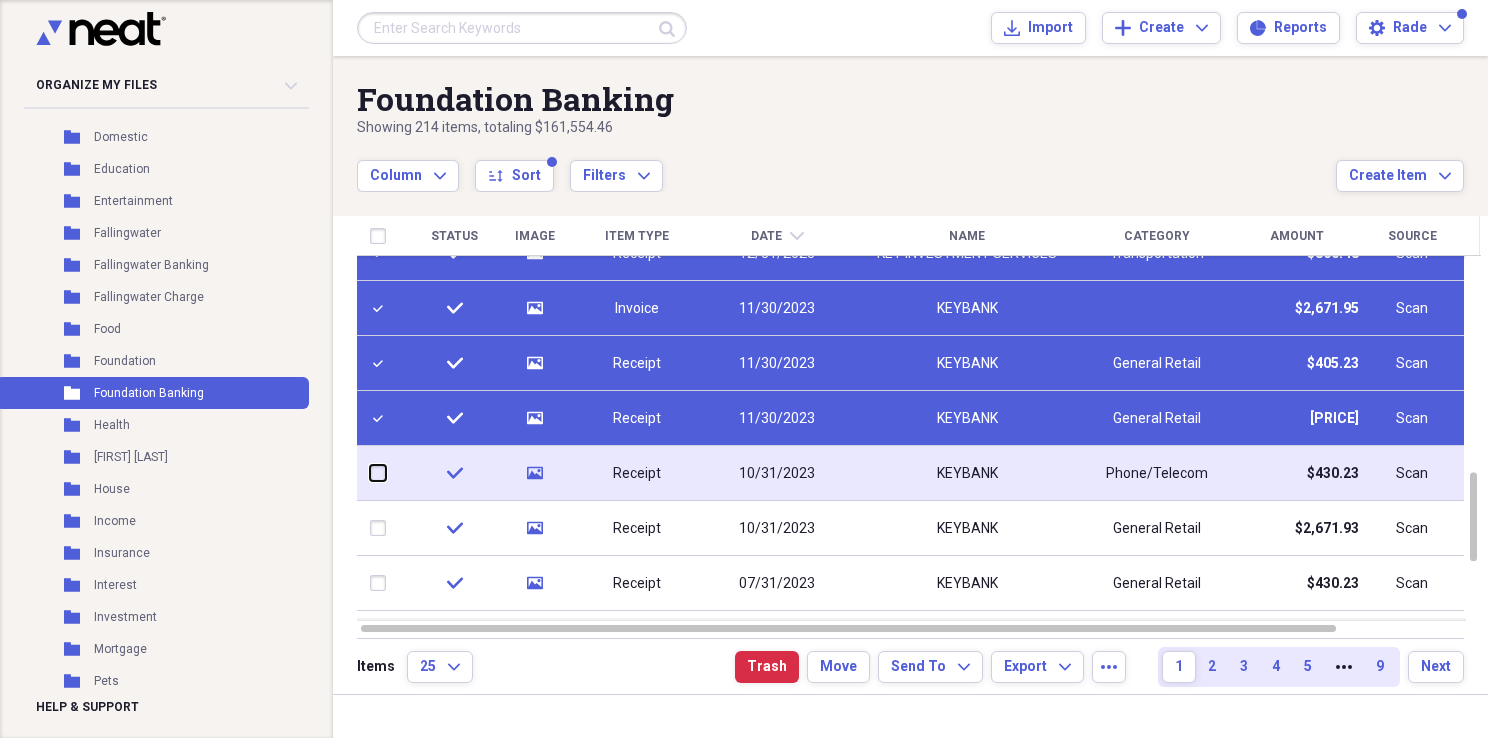 click at bounding box center (370, 473) 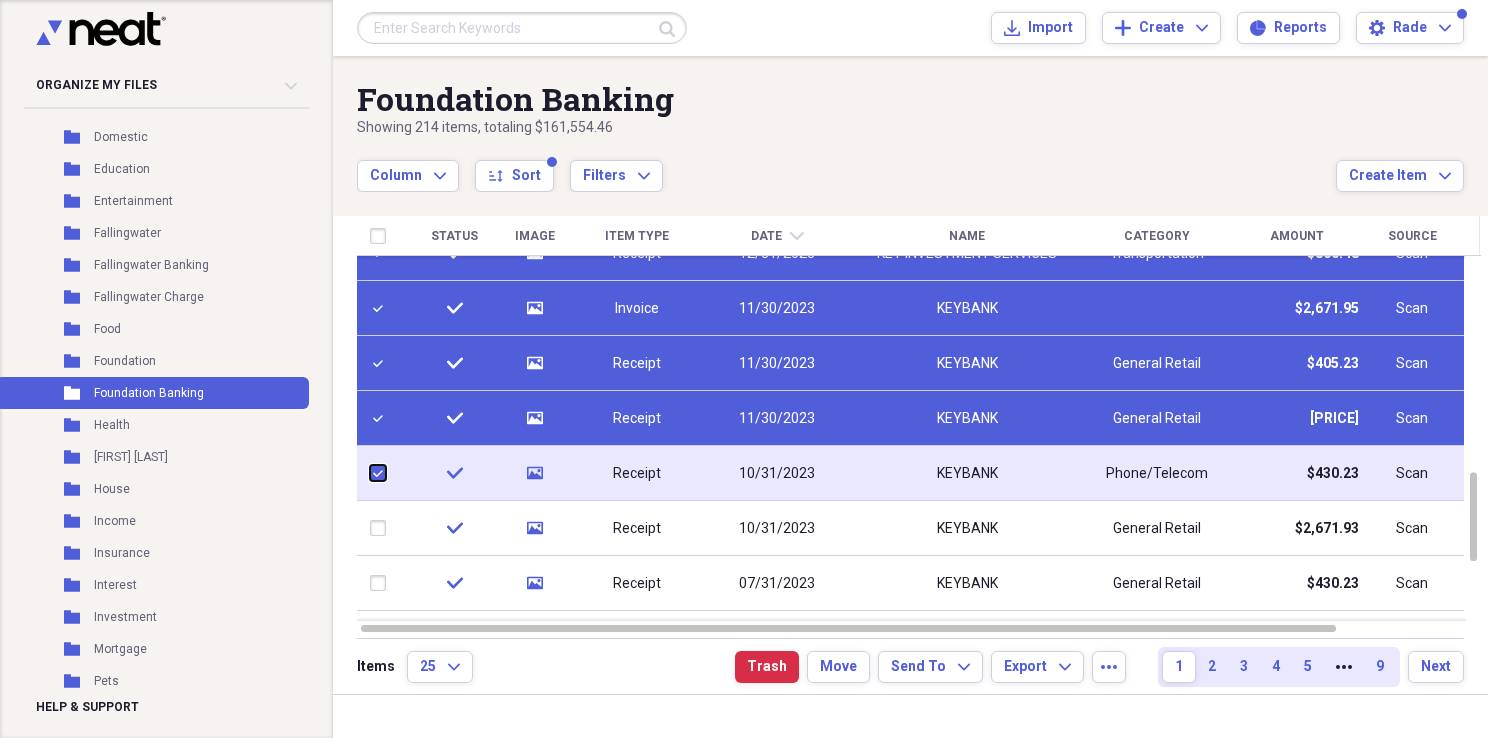 checkbox on "true" 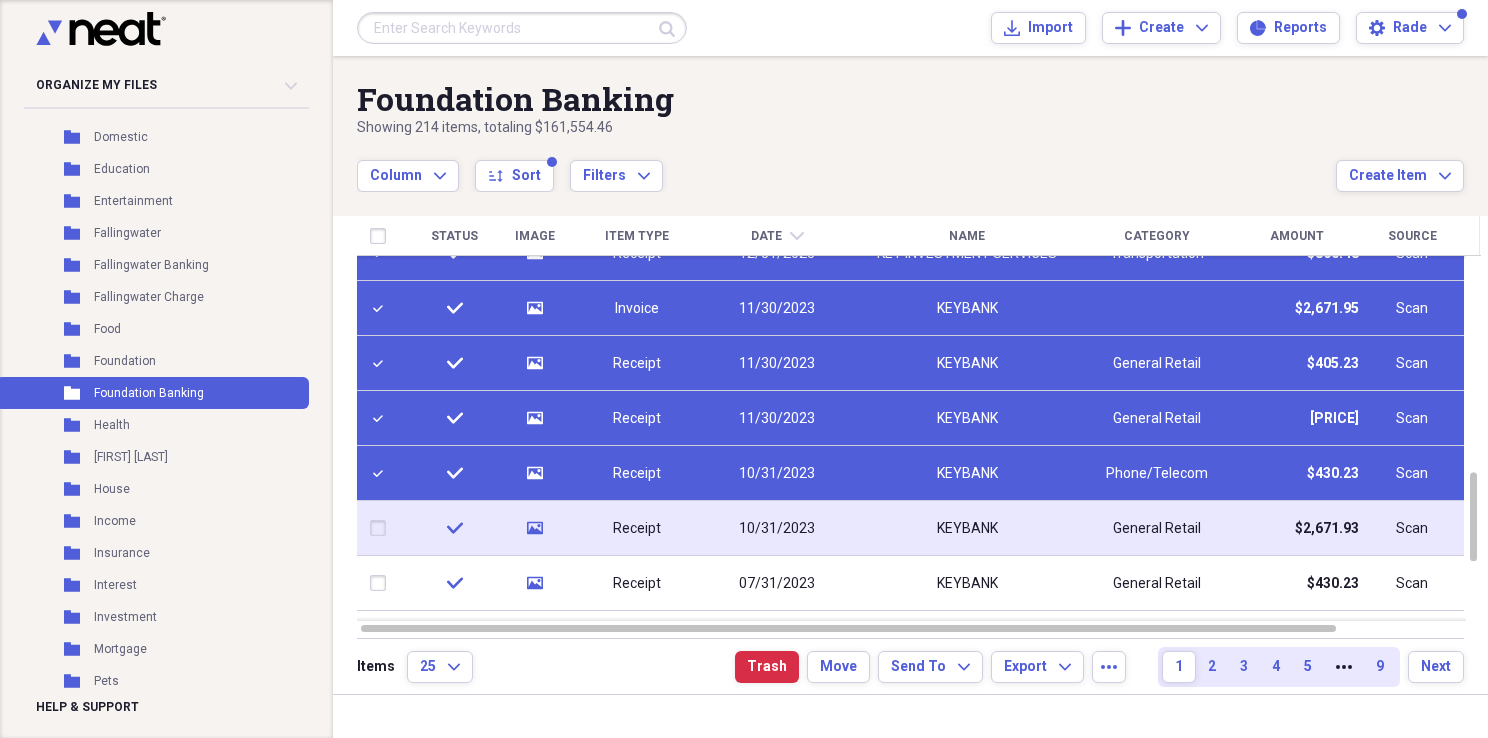 click at bounding box center [382, 528] 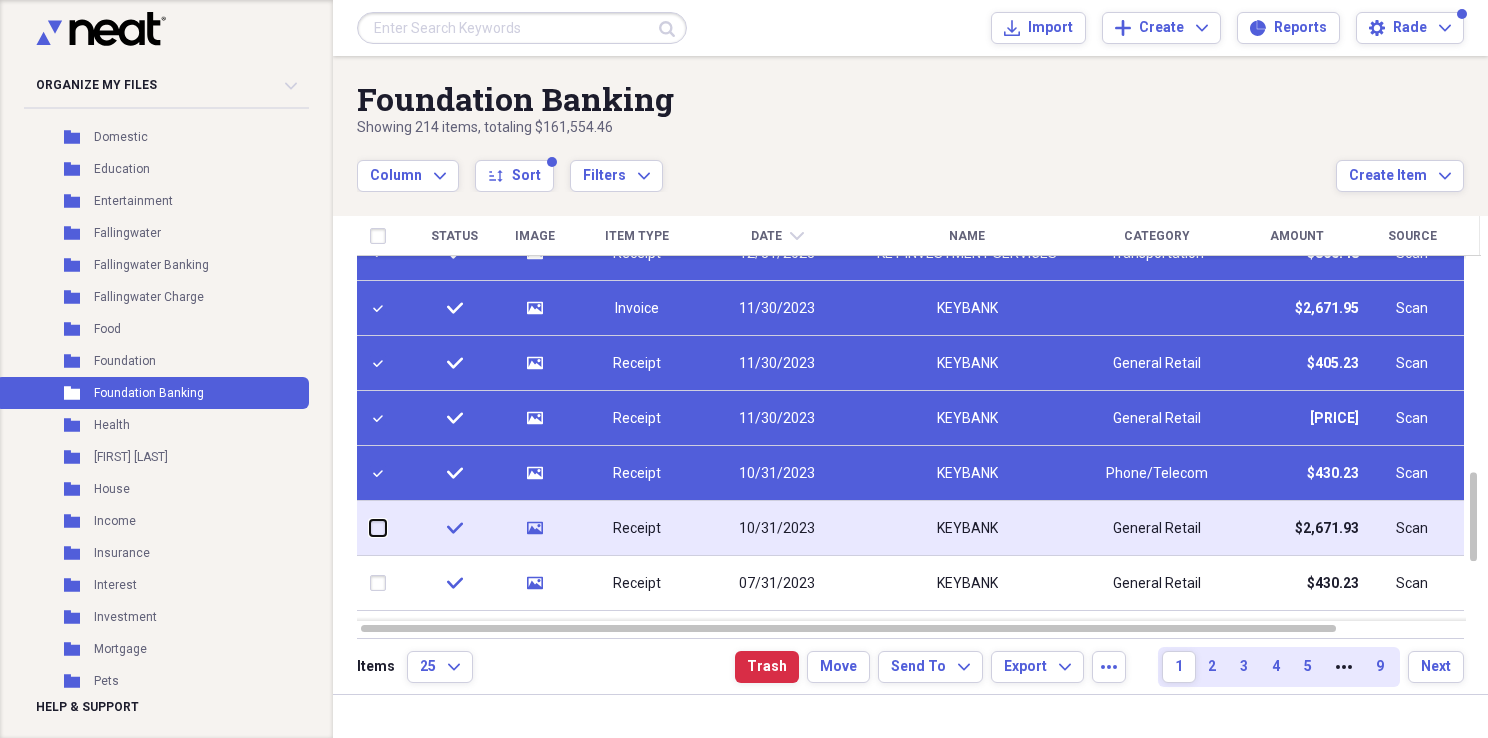 click at bounding box center (370, 528) 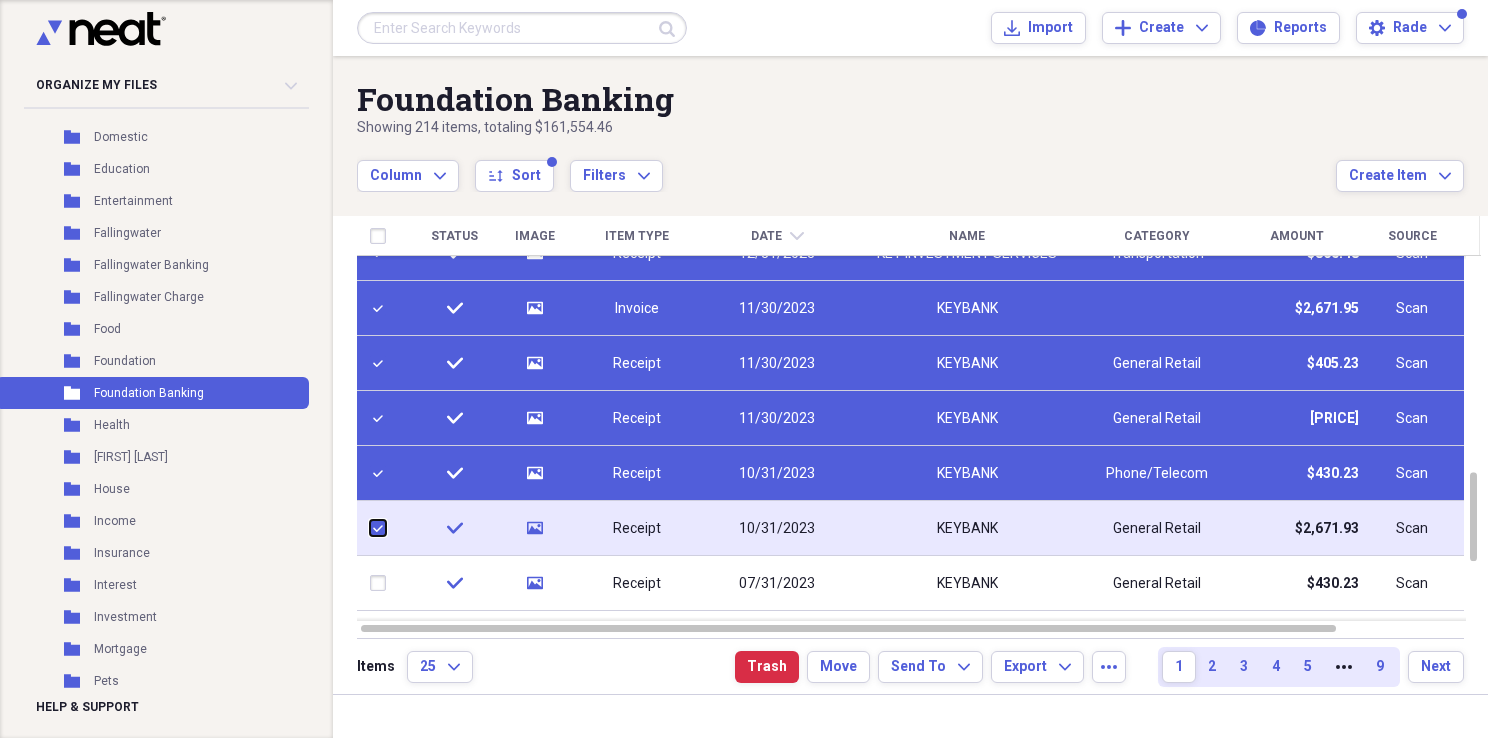 checkbox on "true" 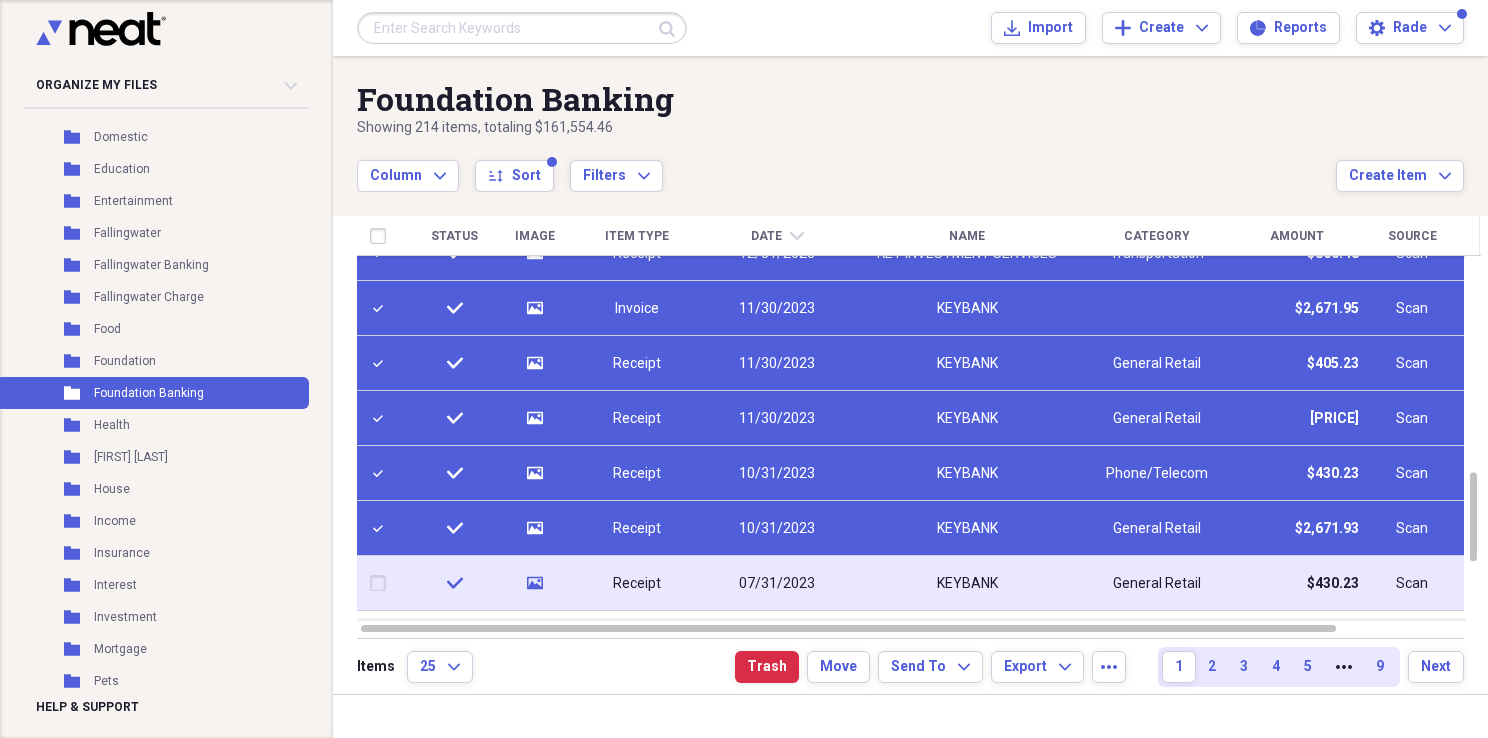 click at bounding box center [382, 583] 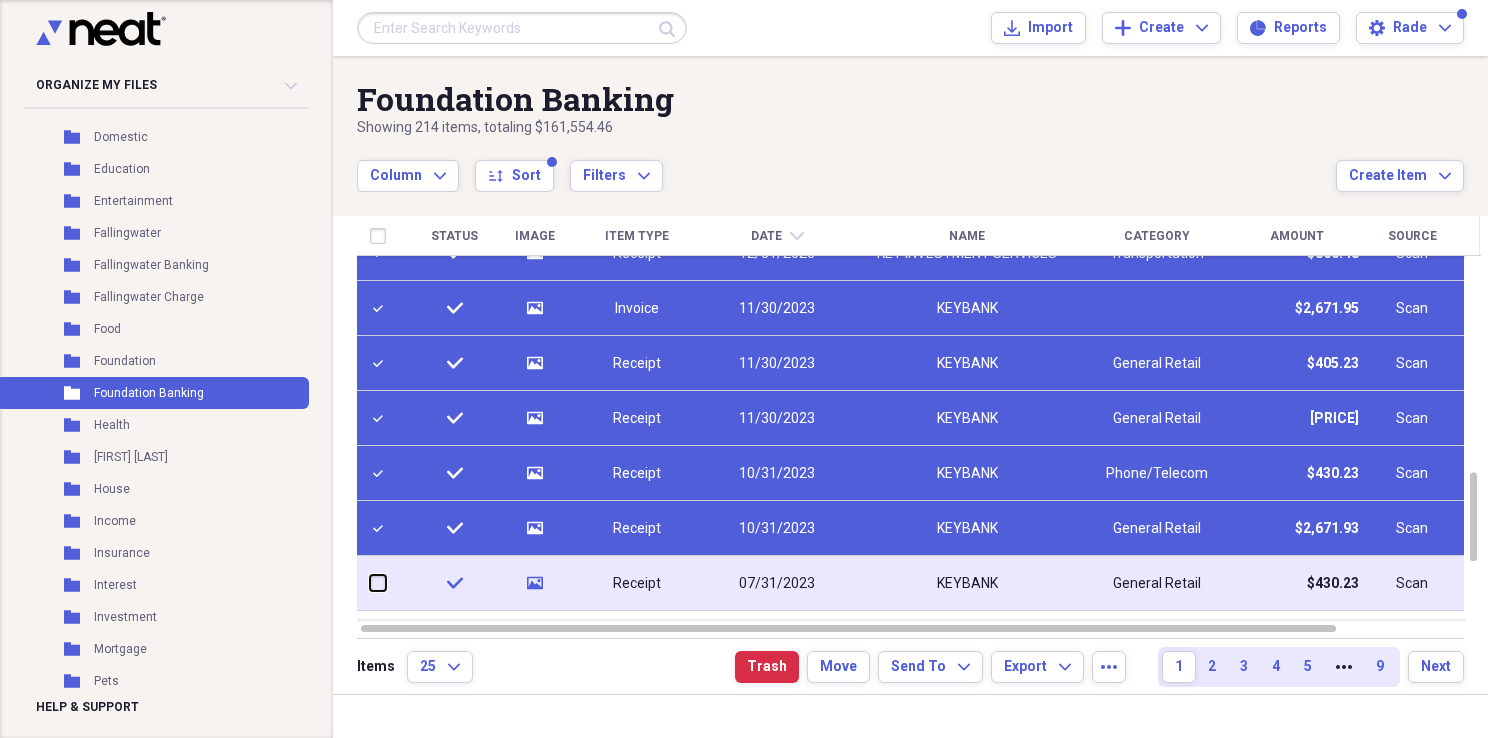 click at bounding box center (370, 583) 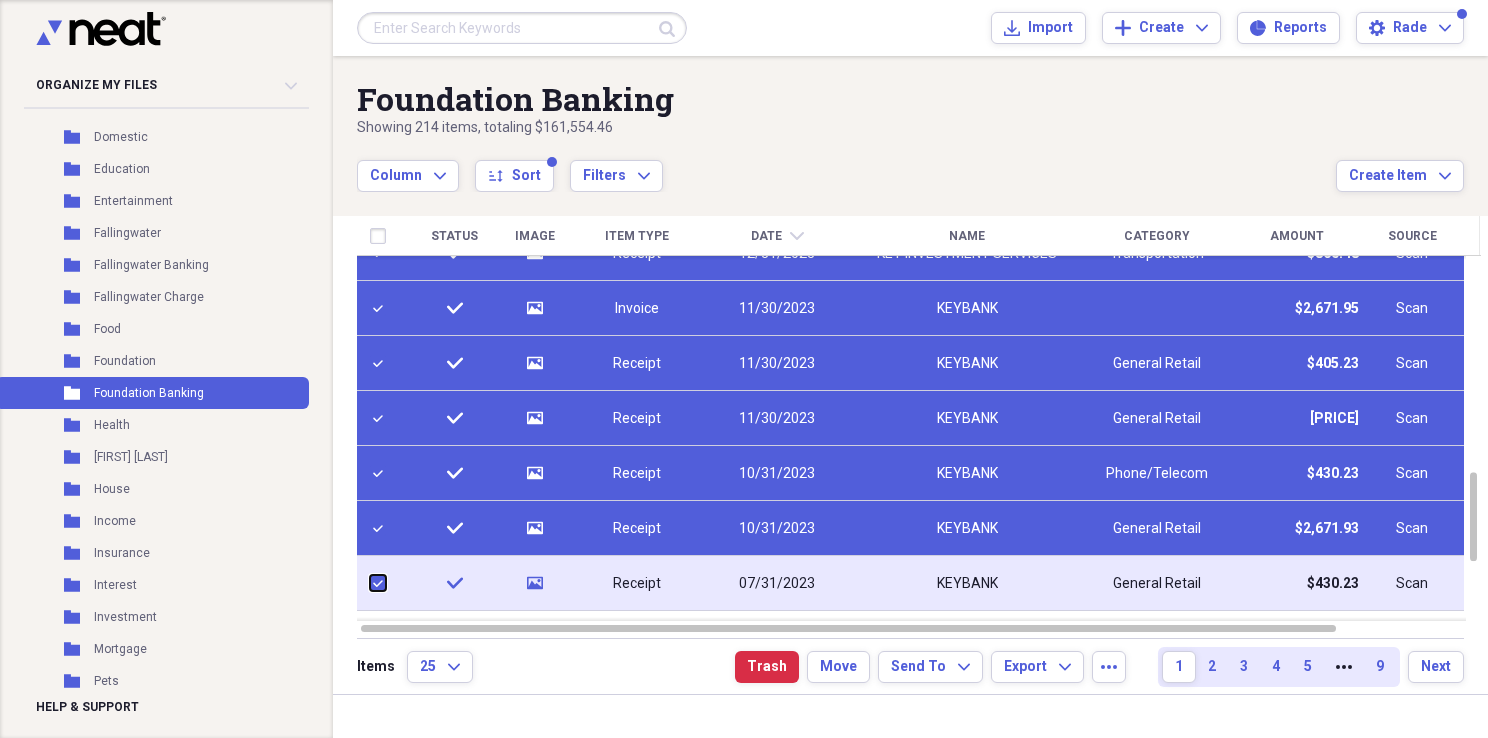 checkbox on "true" 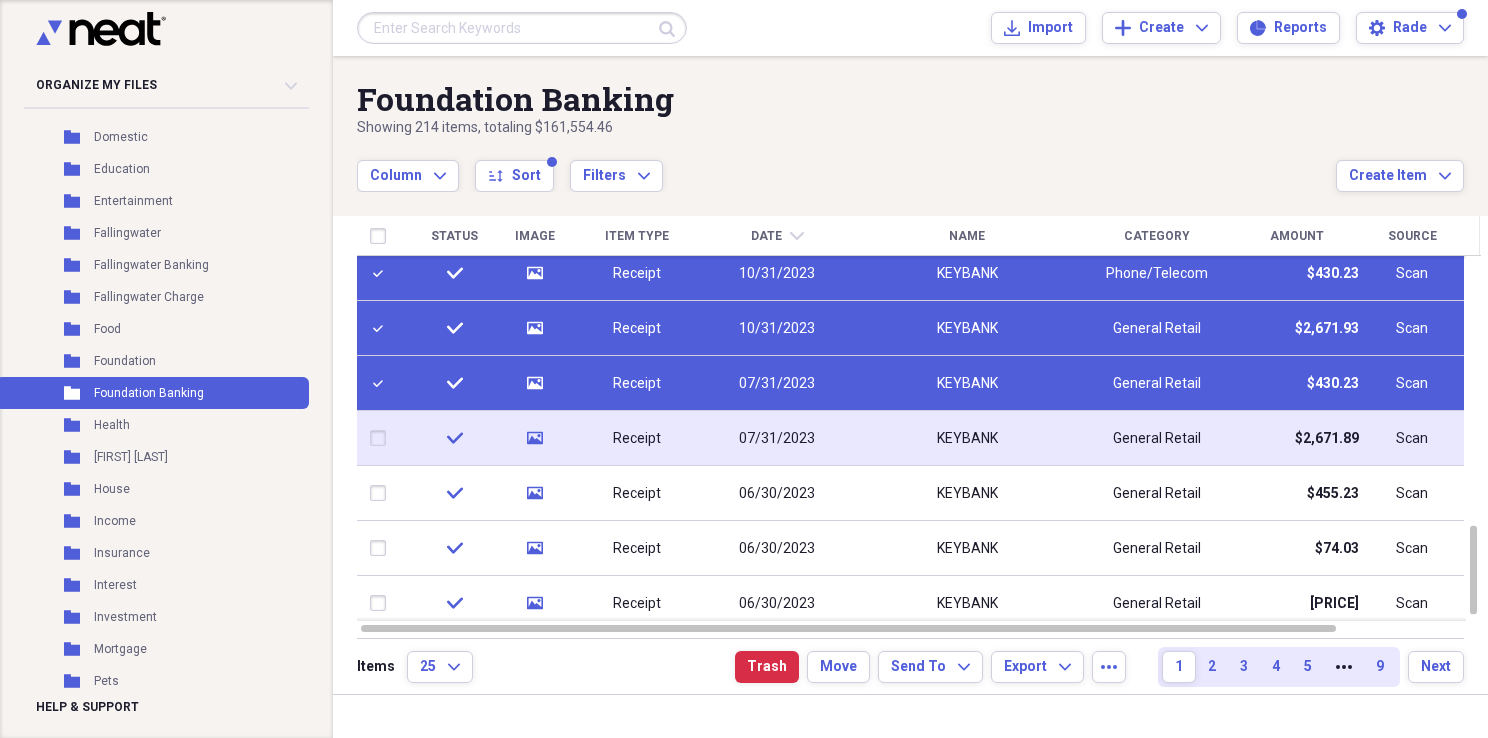click at bounding box center (382, 438) 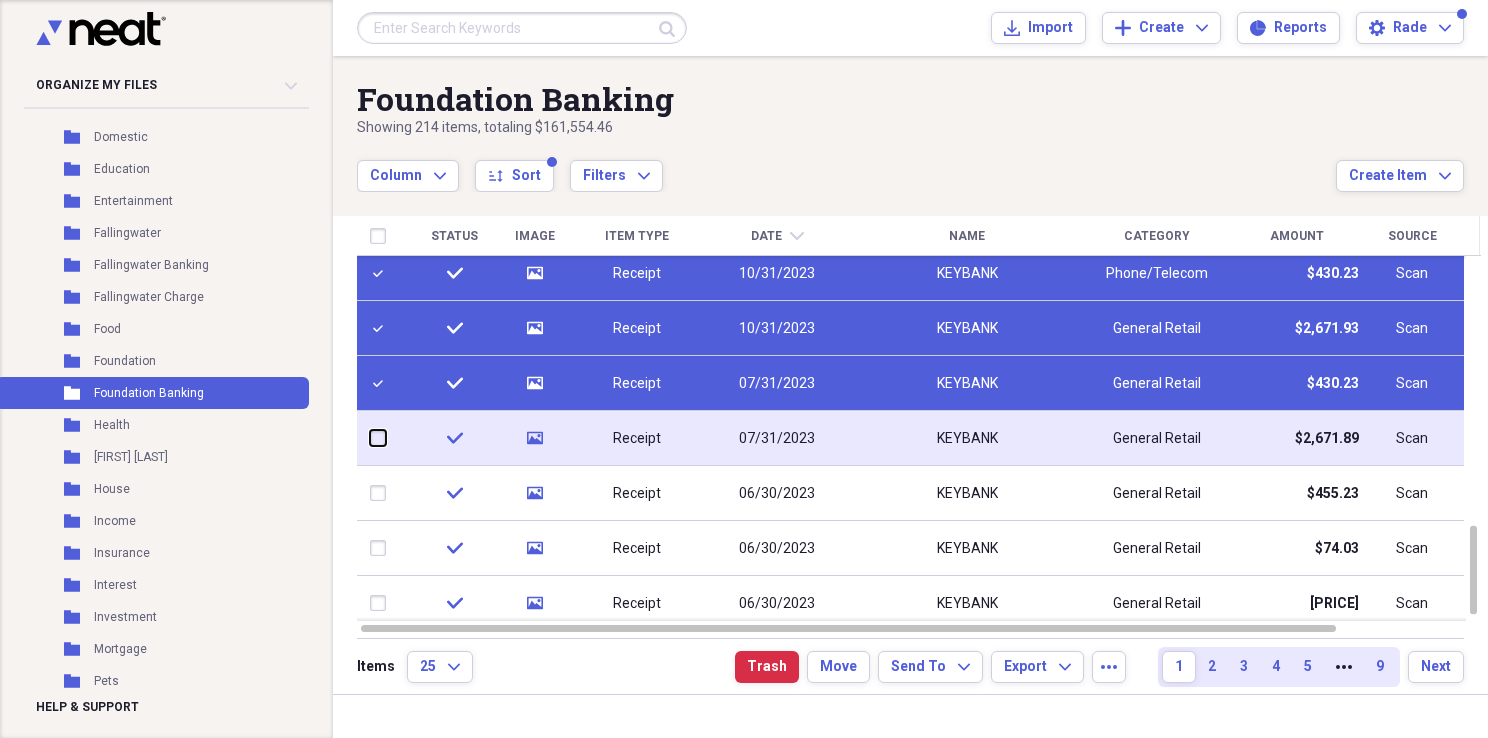 click at bounding box center [370, 438] 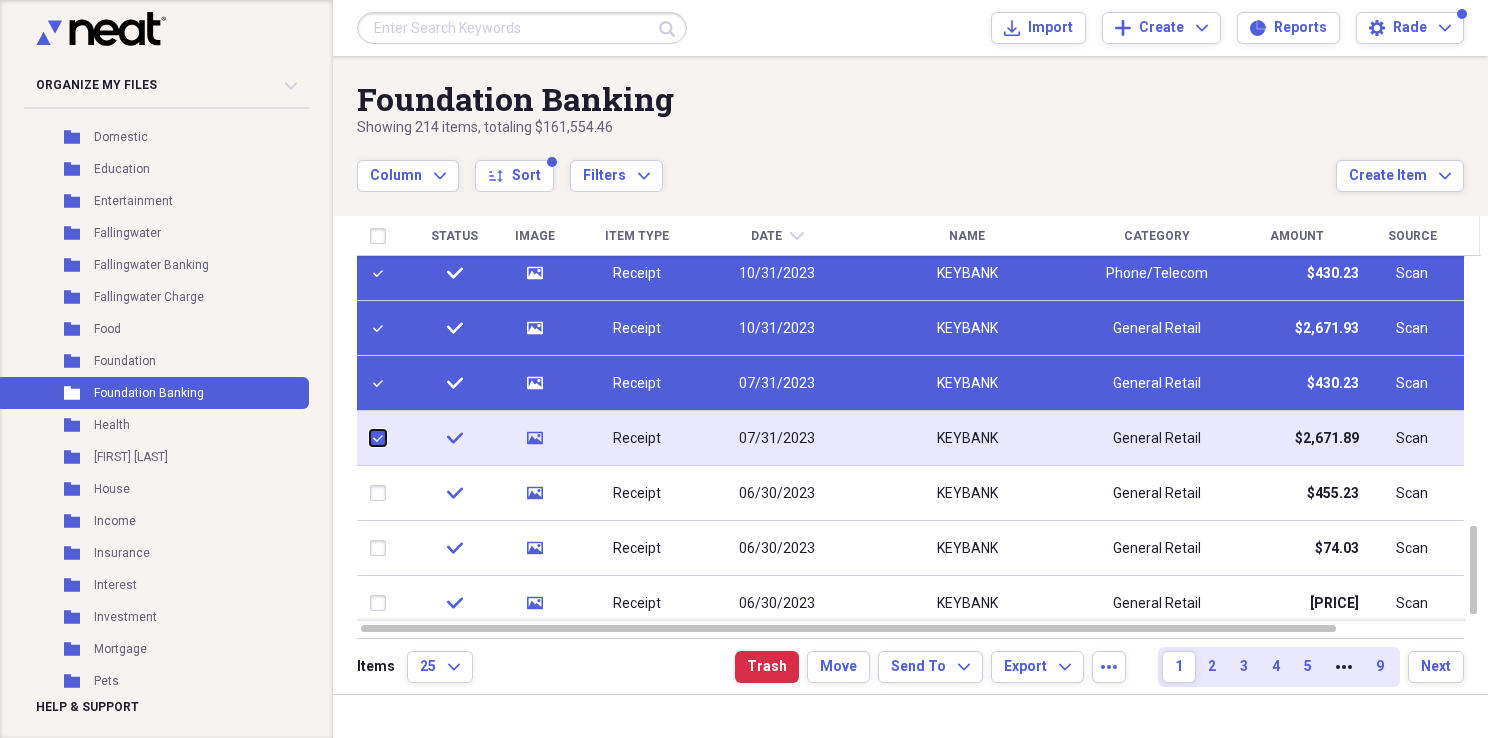 checkbox on "true" 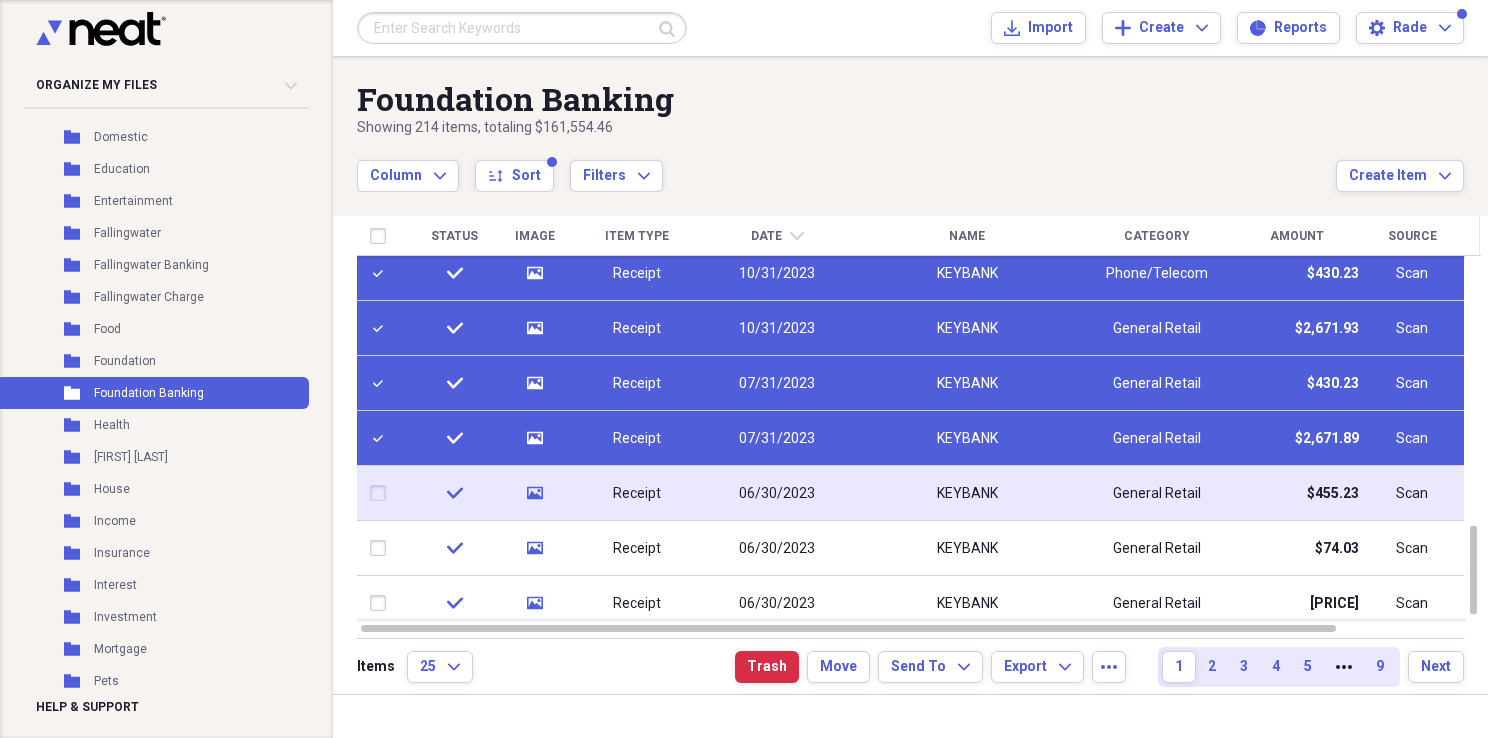 click at bounding box center [382, 493] 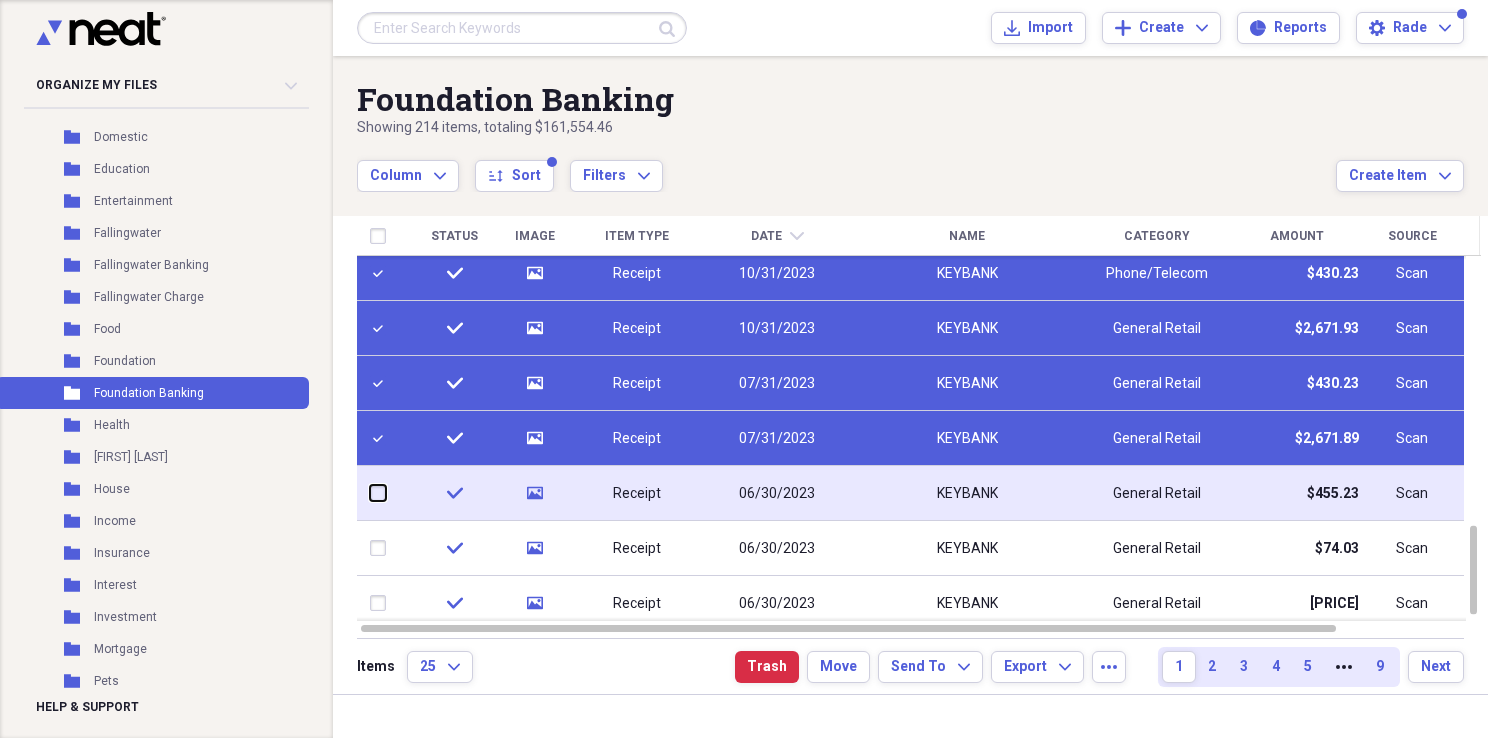 click at bounding box center [370, 493] 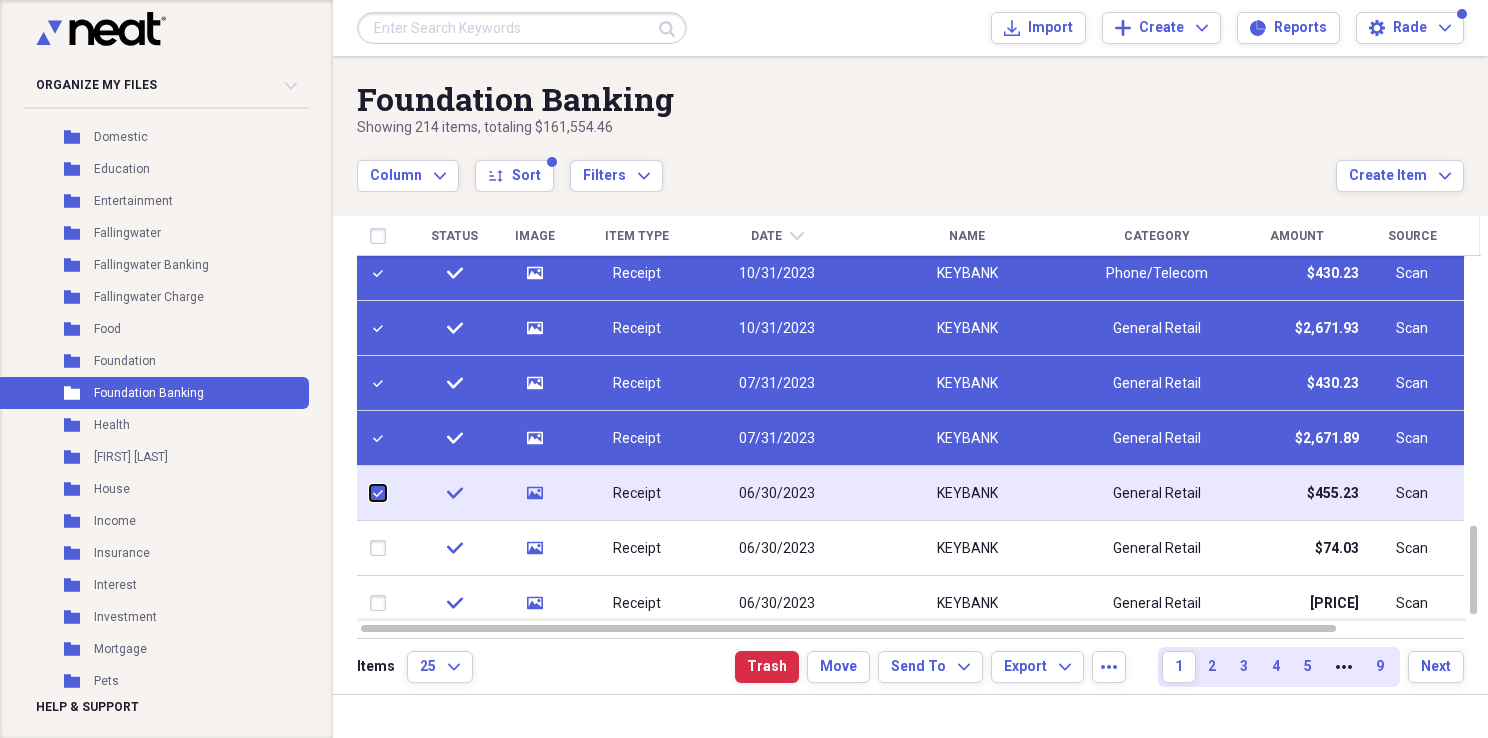 checkbox on "true" 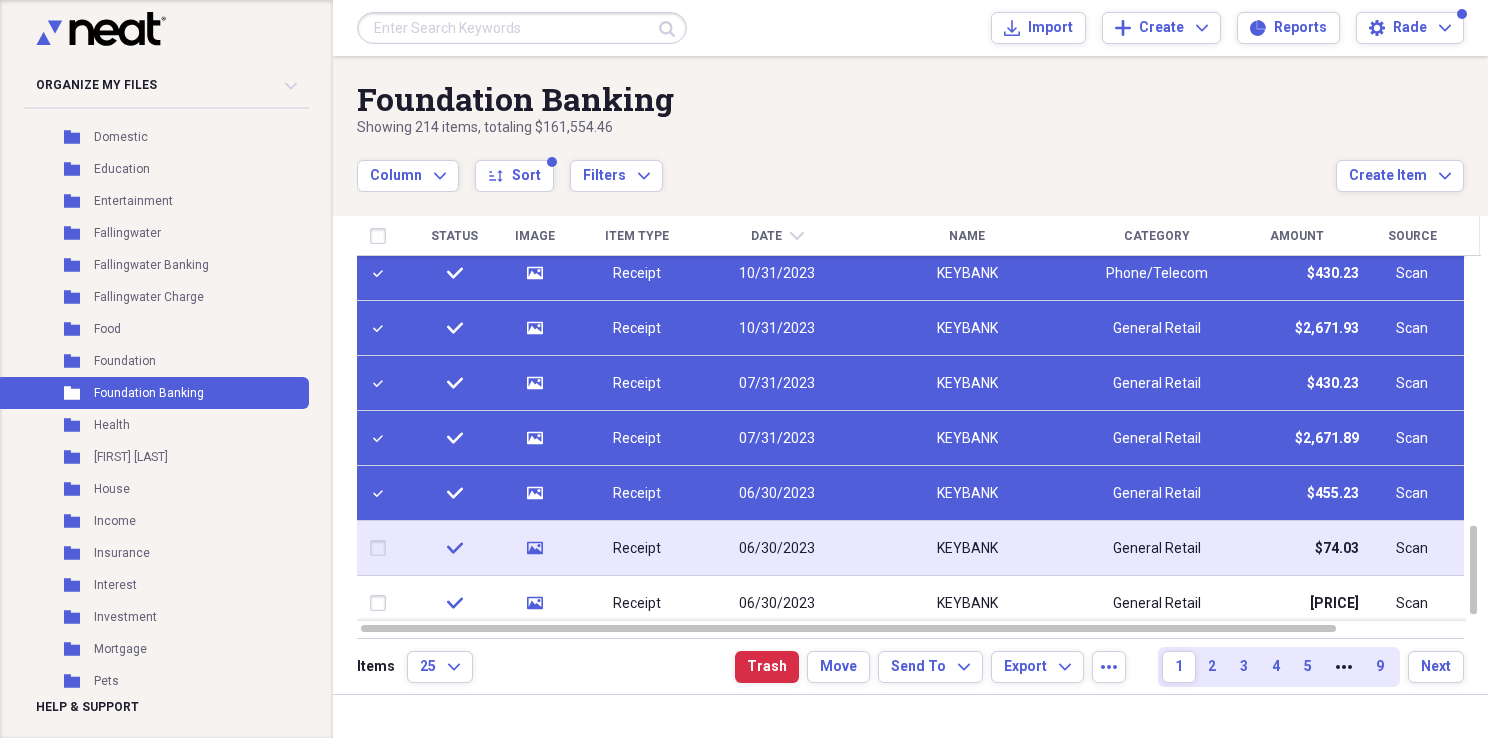 click at bounding box center [382, 548] 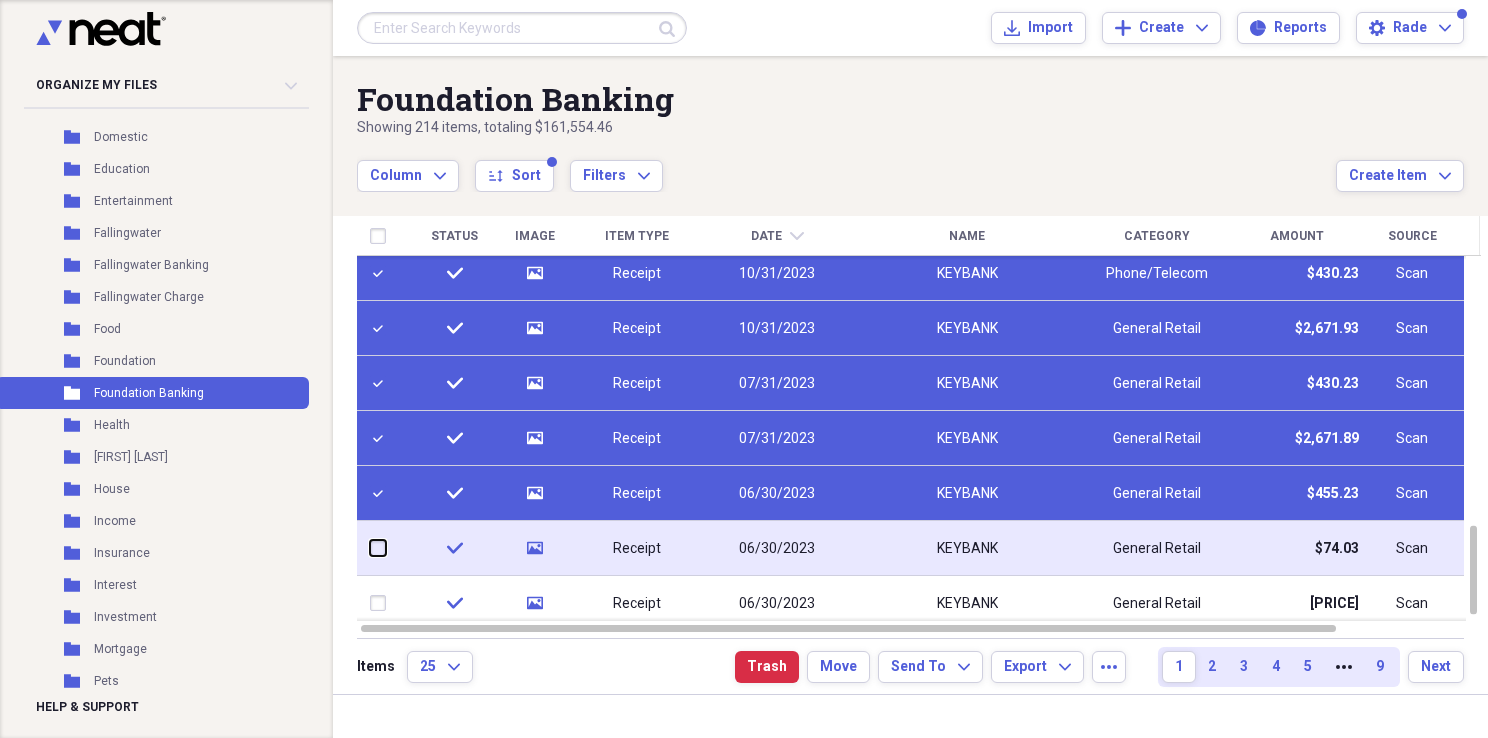 click at bounding box center [370, 548] 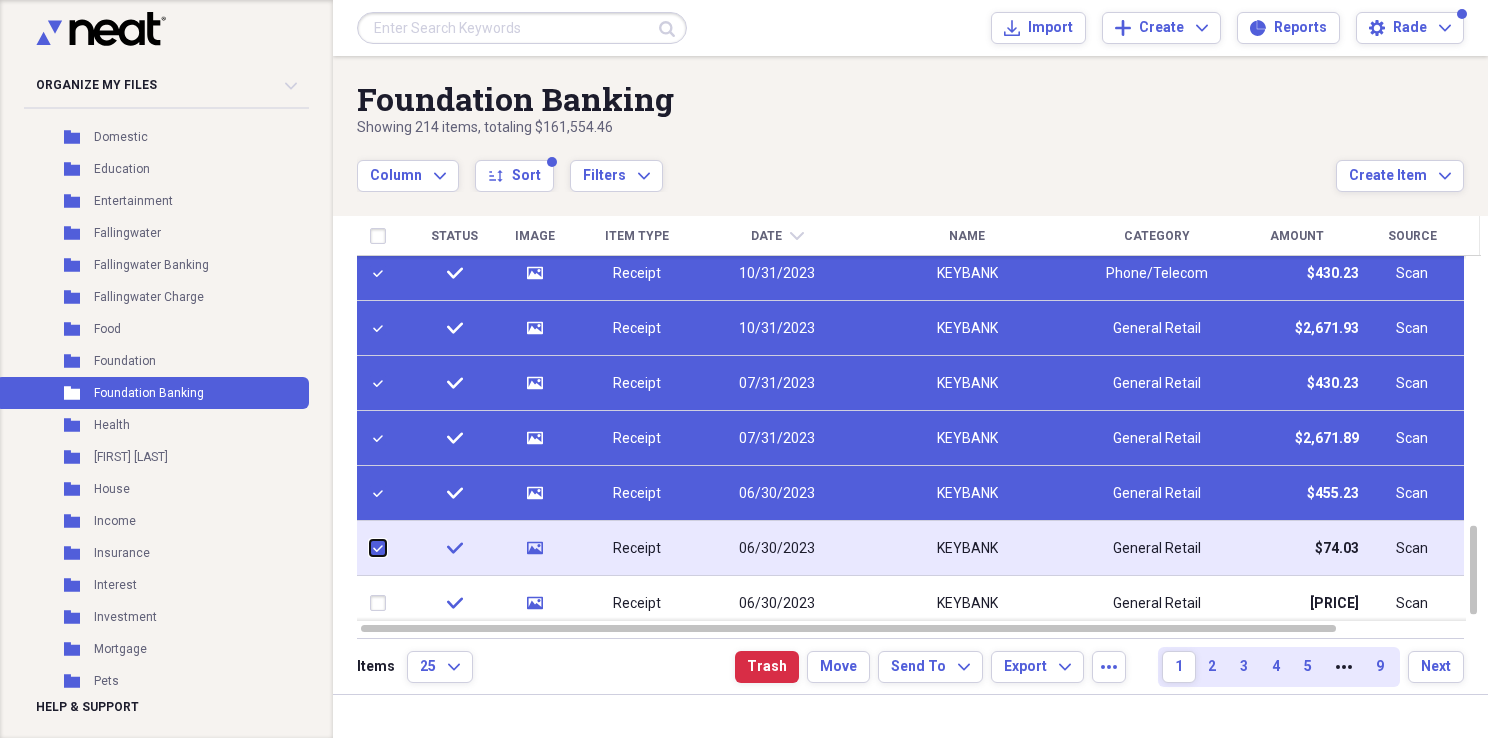 checkbox on "true" 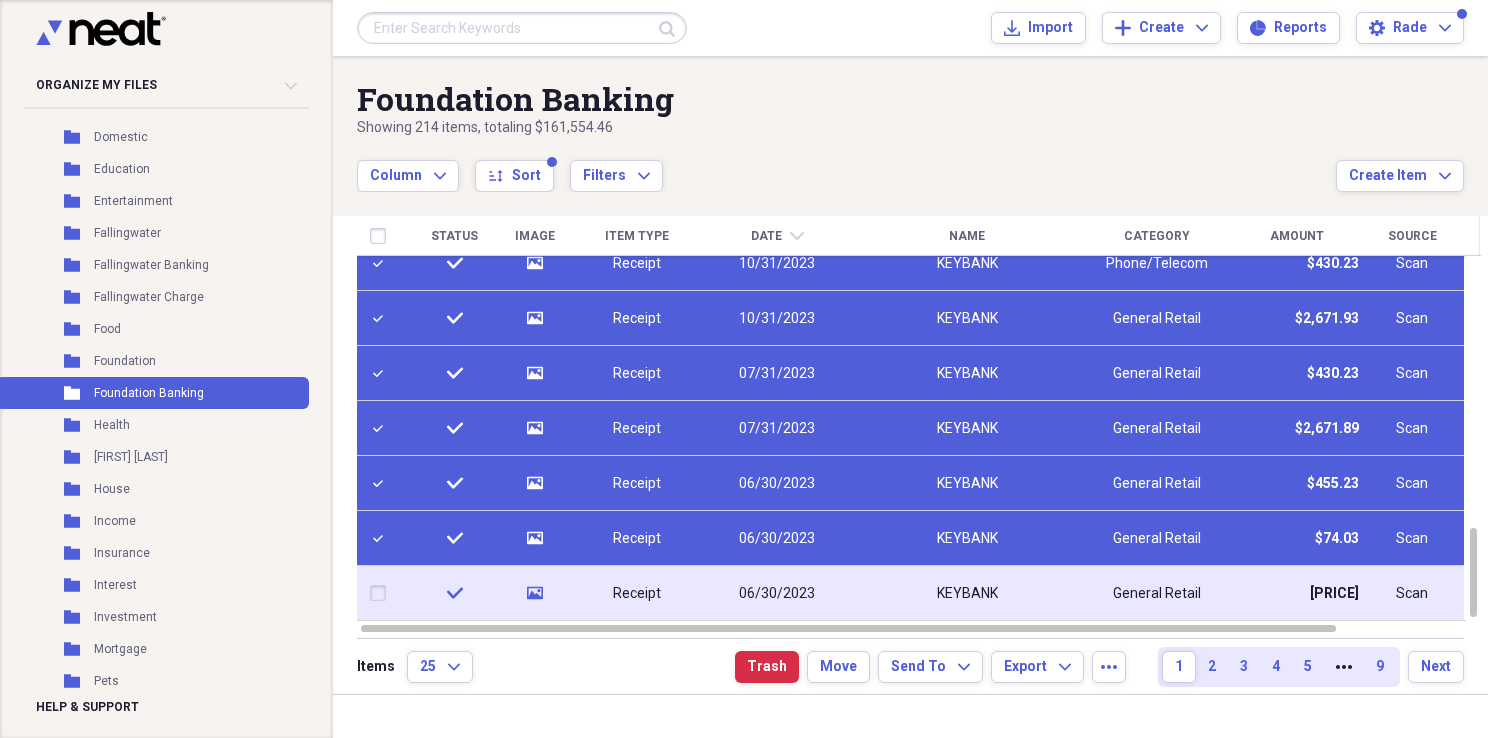 click at bounding box center (382, 593) 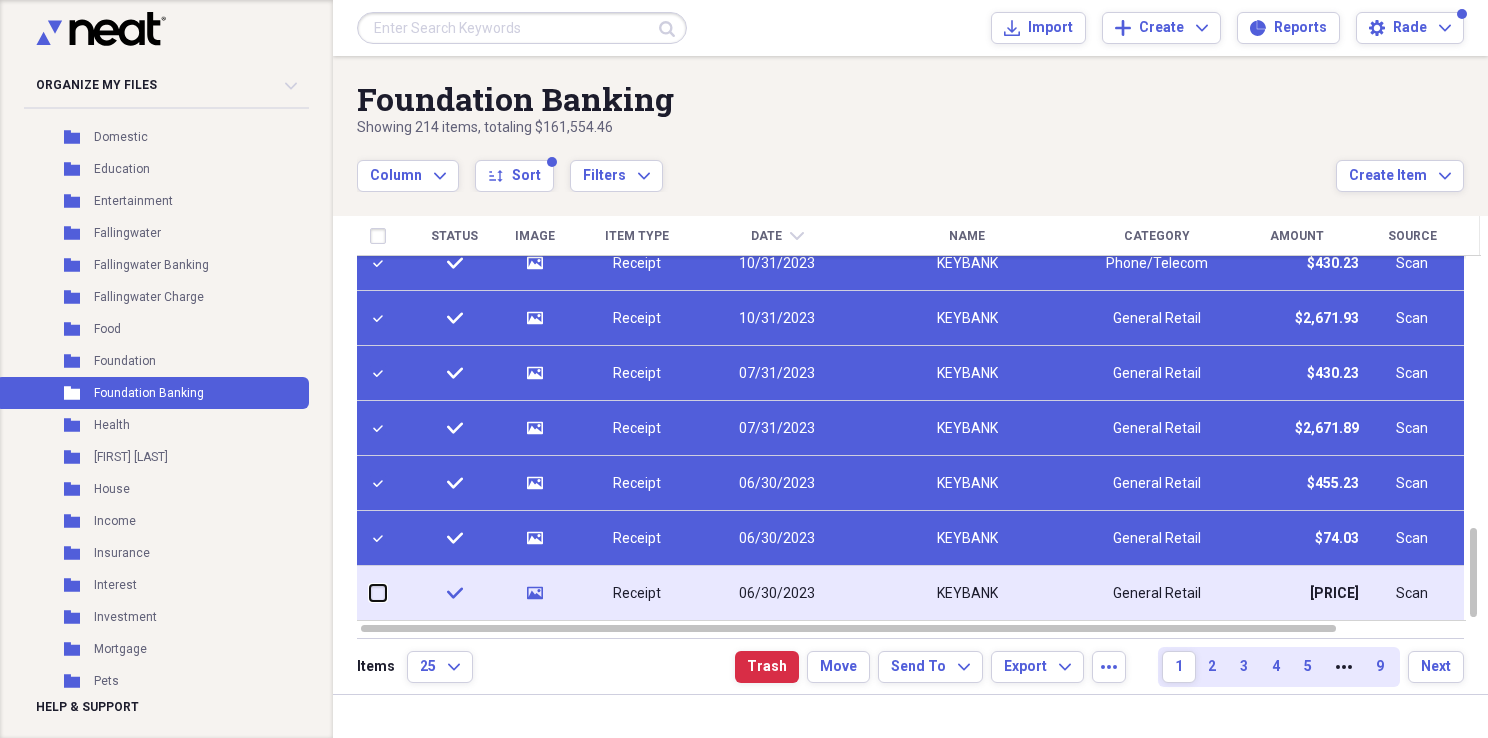 click at bounding box center [370, 593] 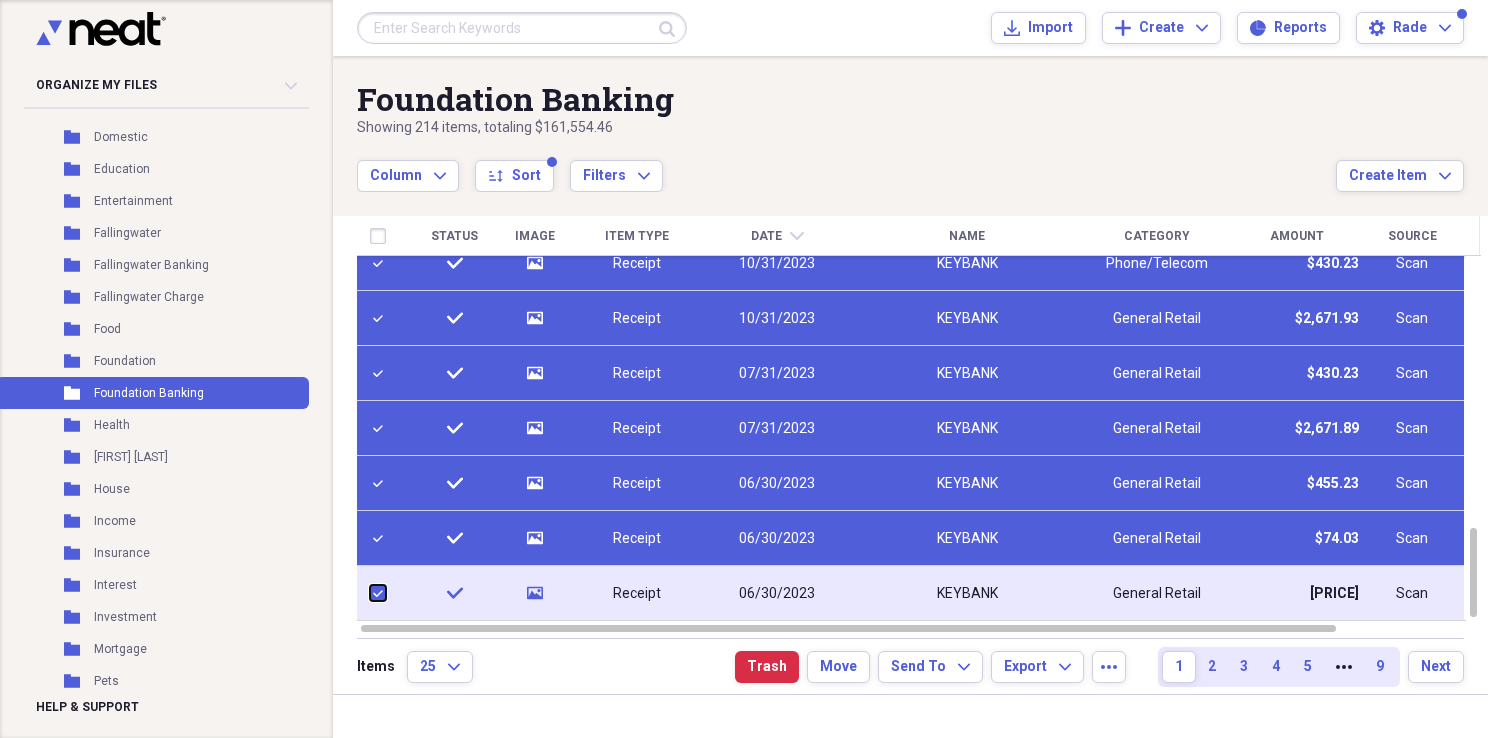 checkbox on "true" 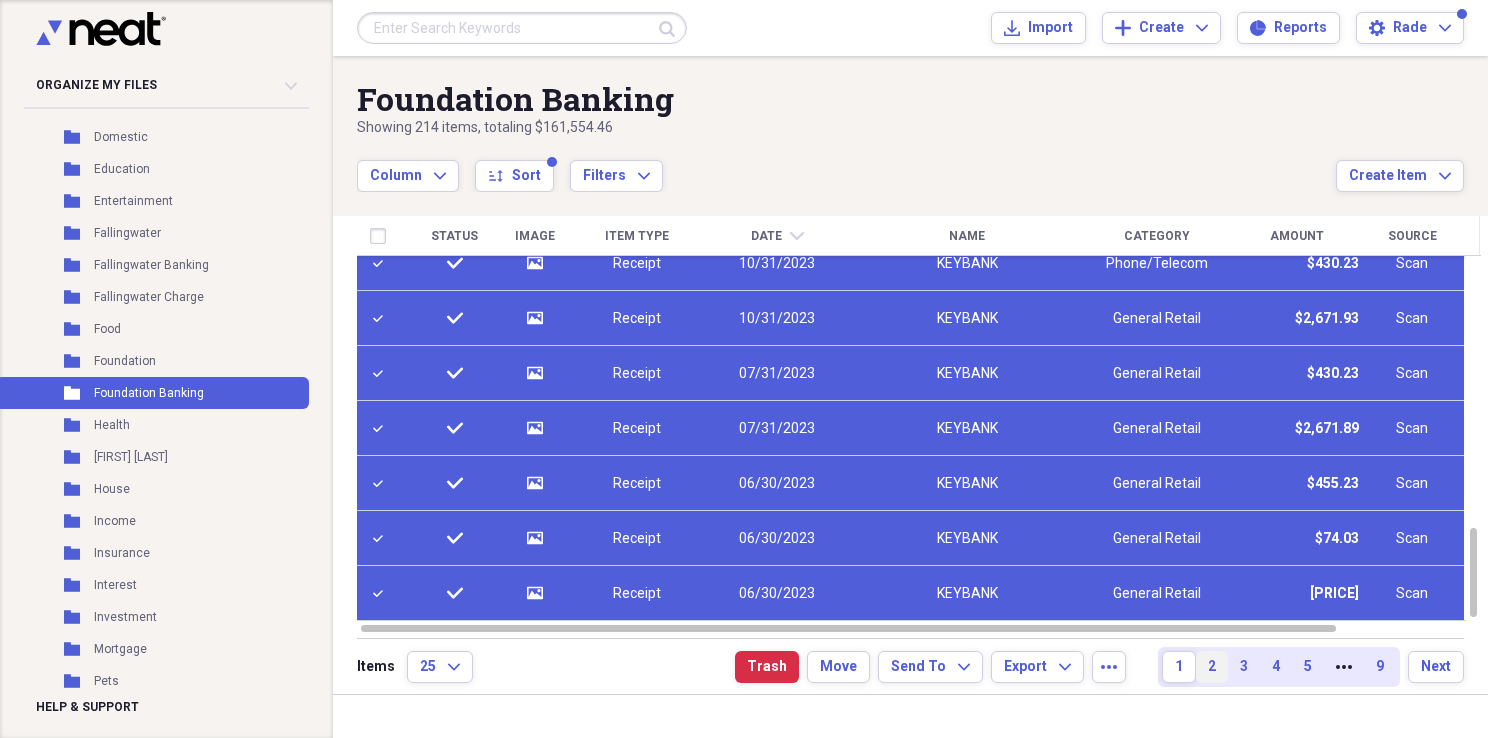 click on "2" at bounding box center (1212, 667) 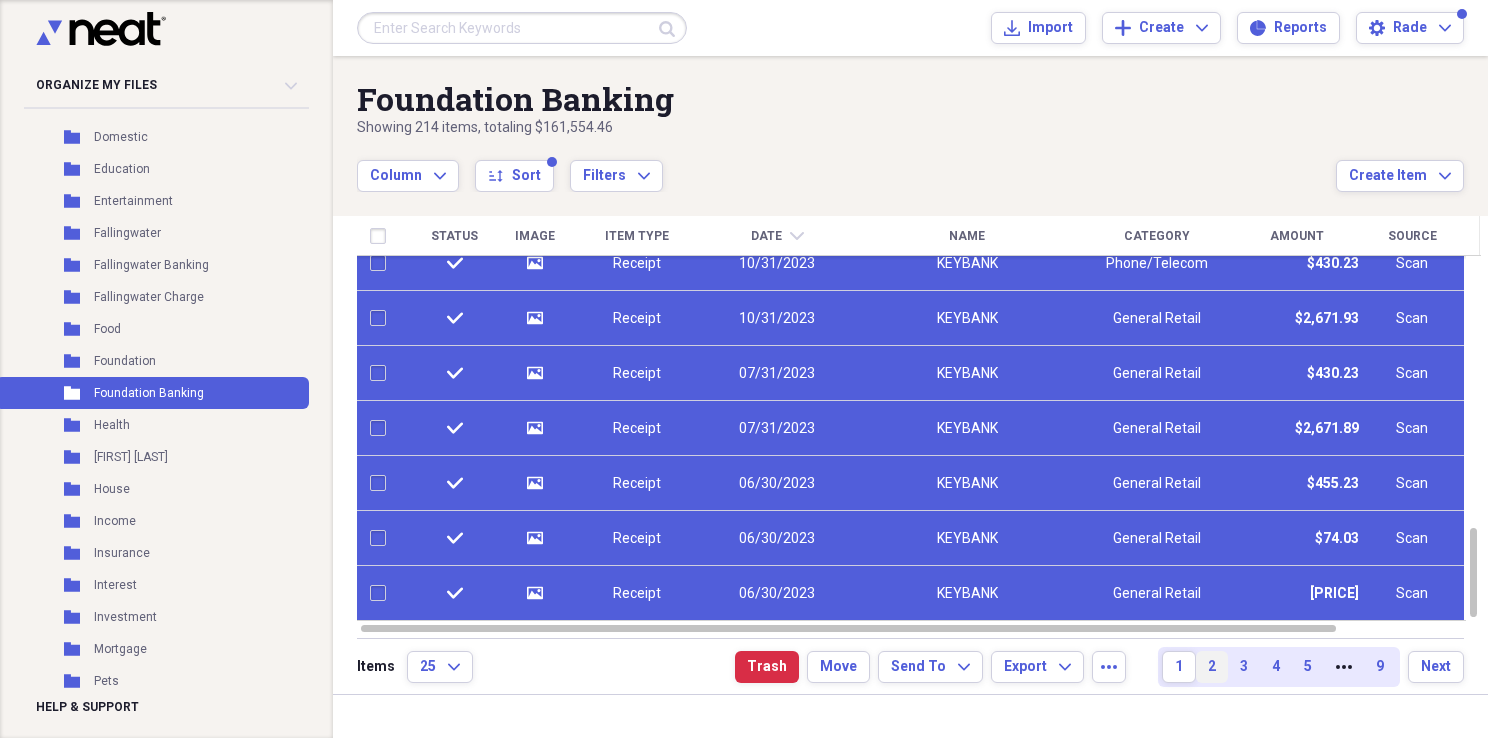 checkbox on "false" 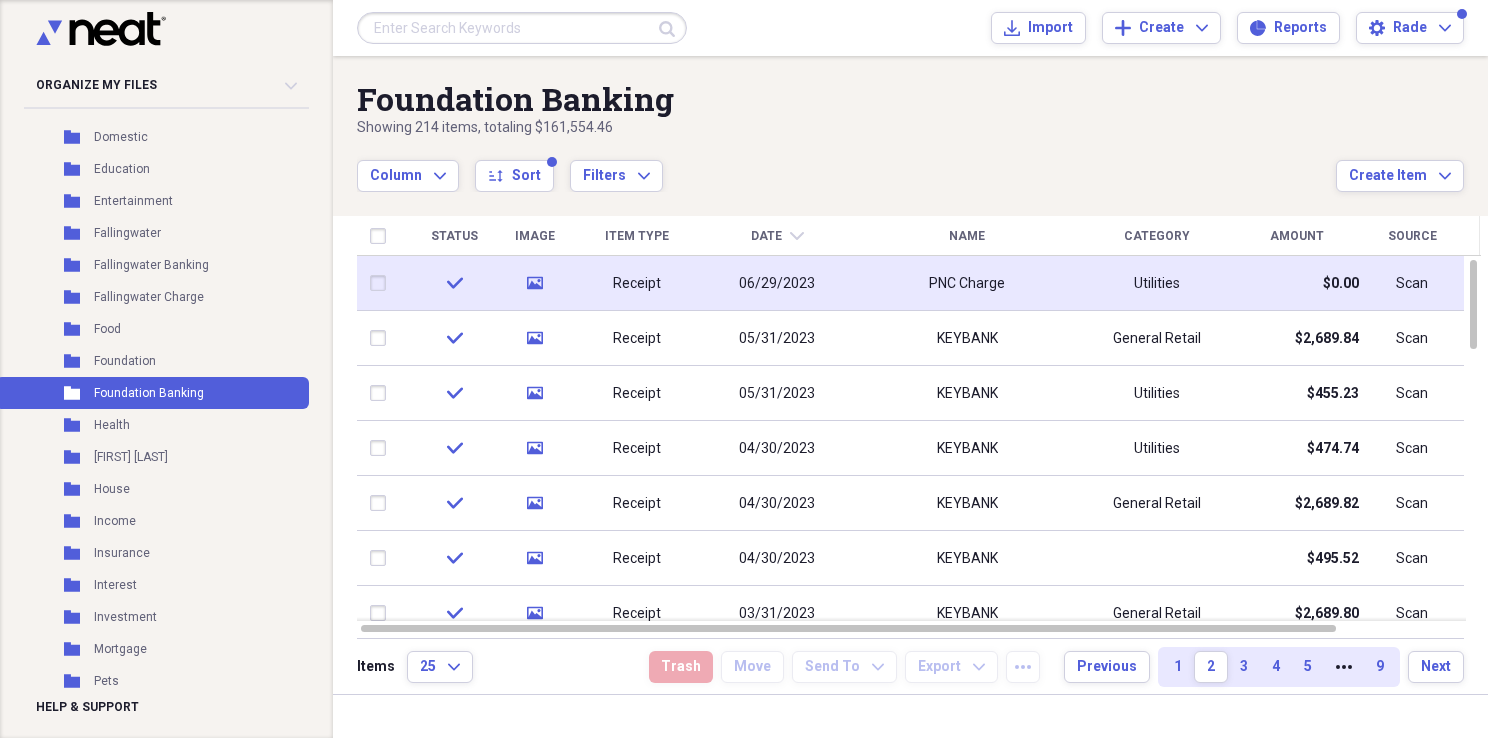 click at bounding box center [382, 283] 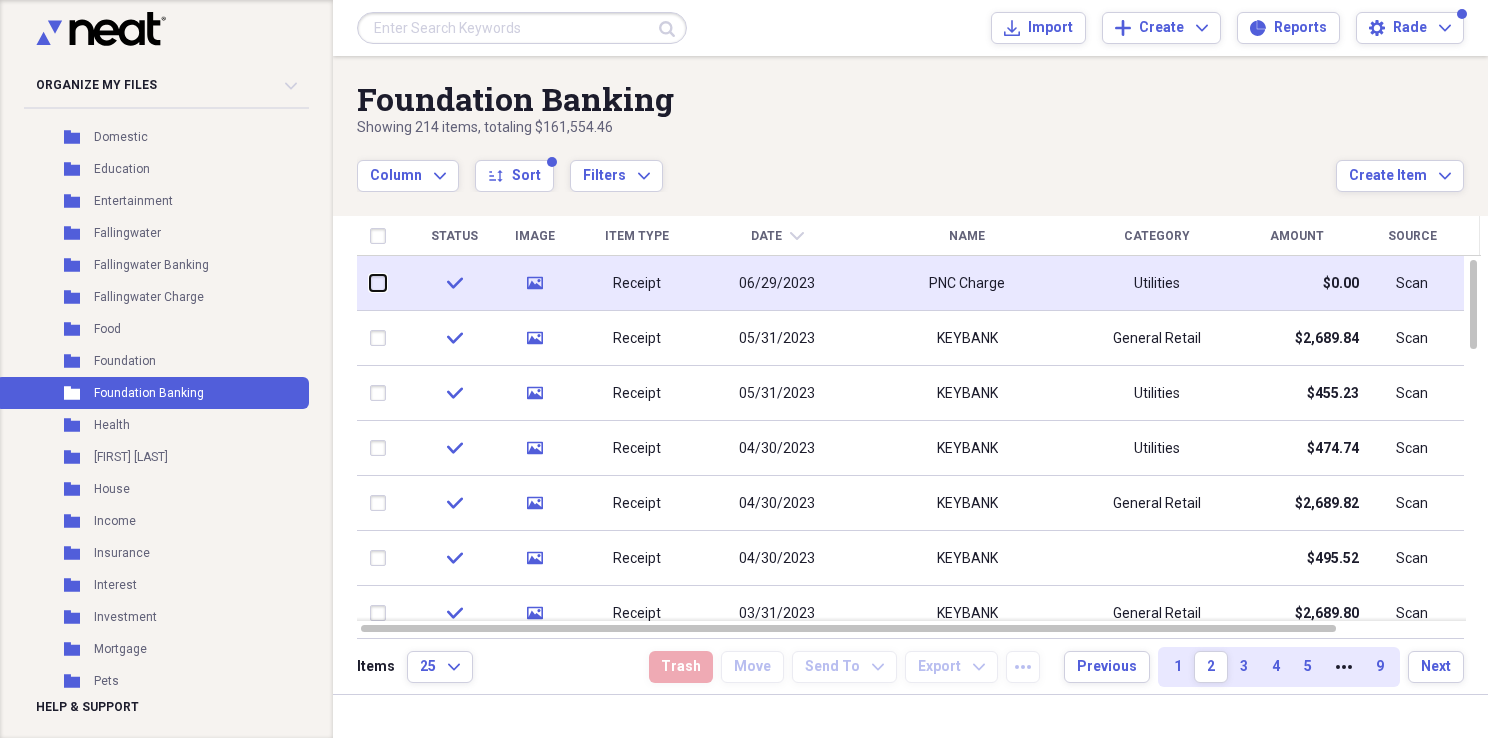 click at bounding box center (370, 283) 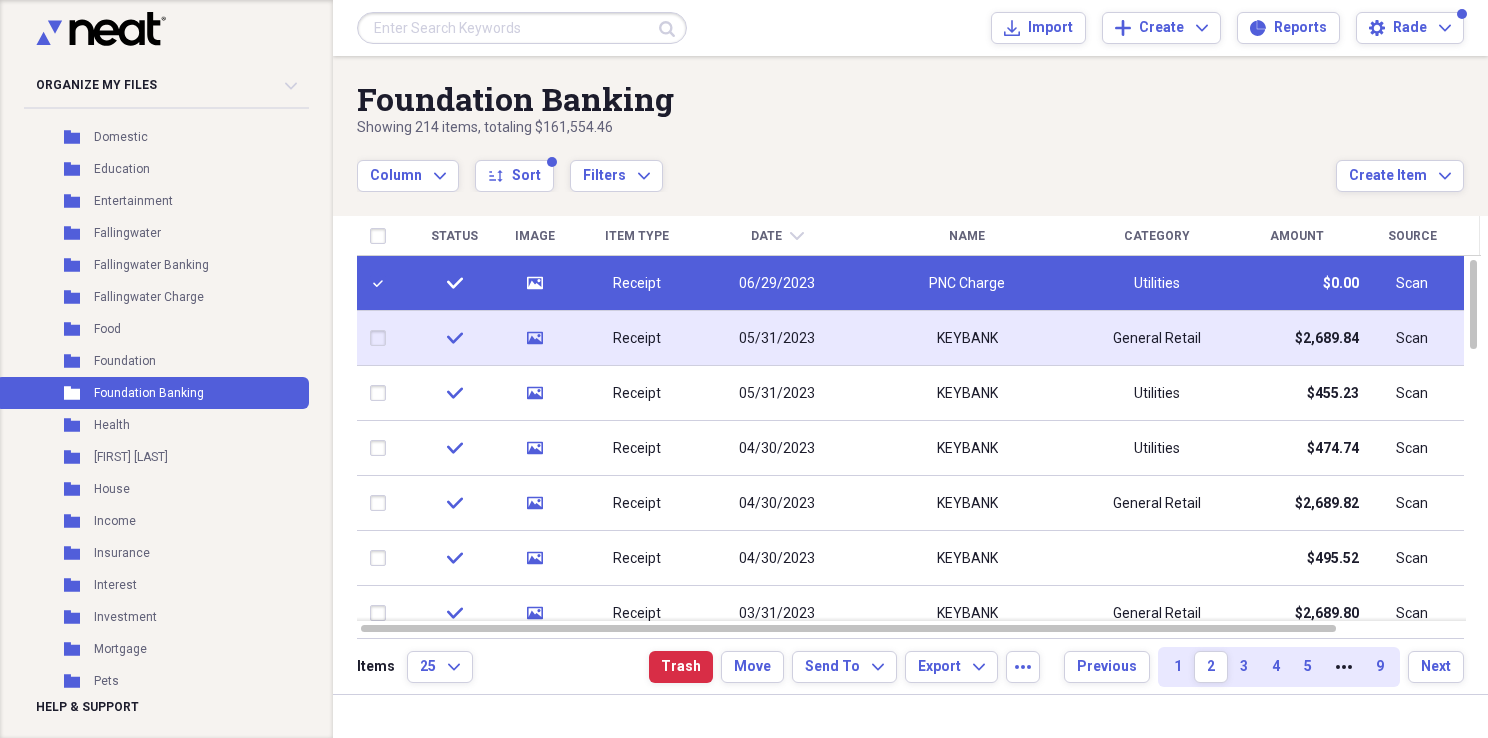 click at bounding box center [382, 338] 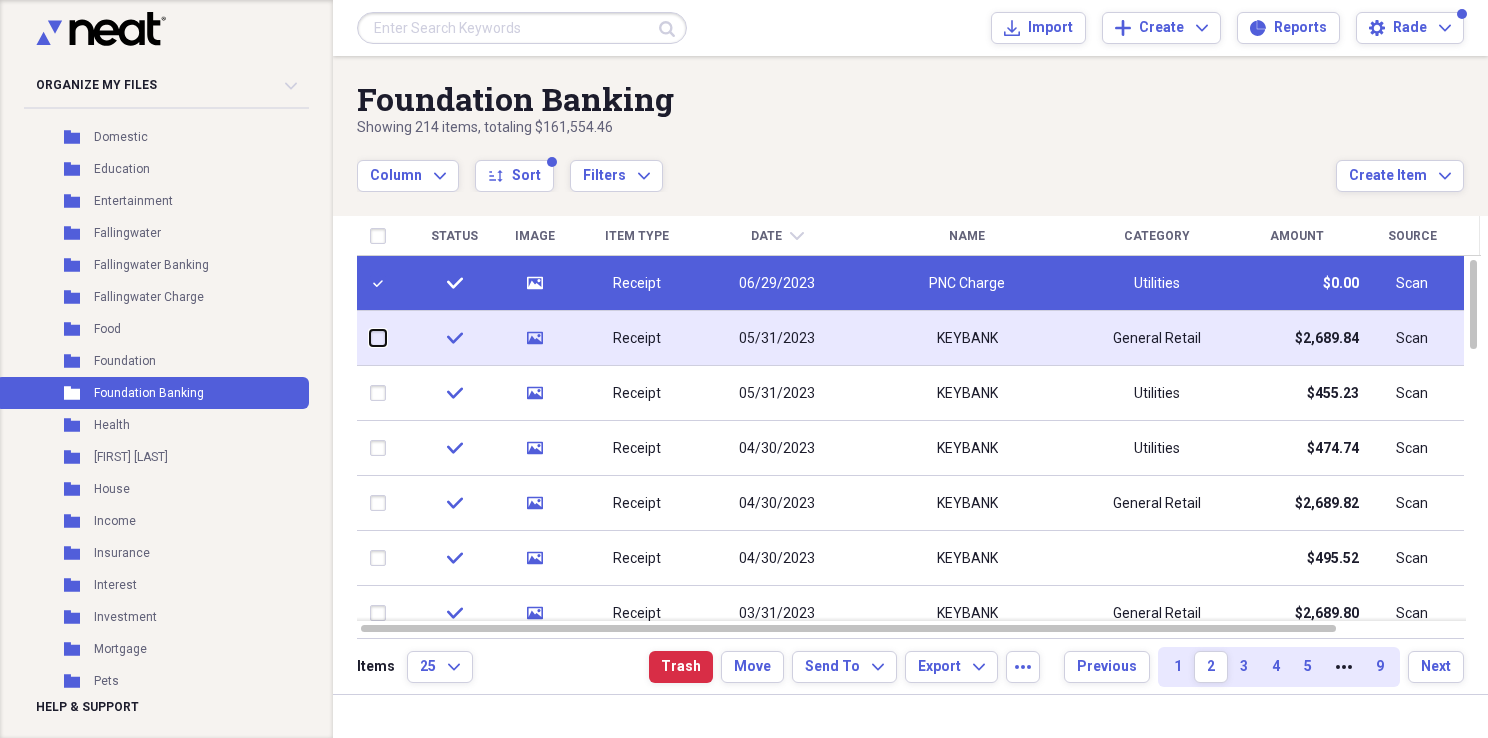 click at bounding box center [370, 338] 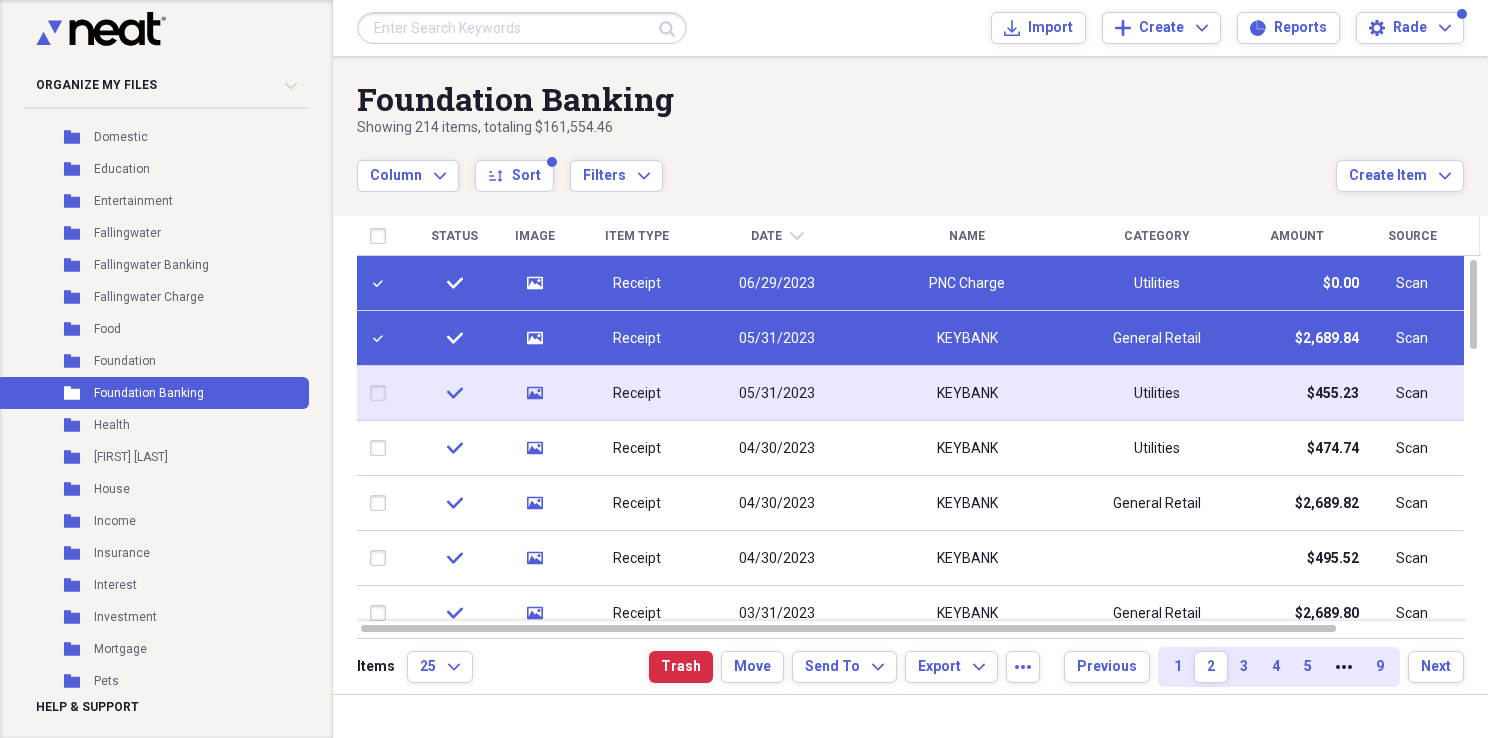 click at bounding box center (382, 393) 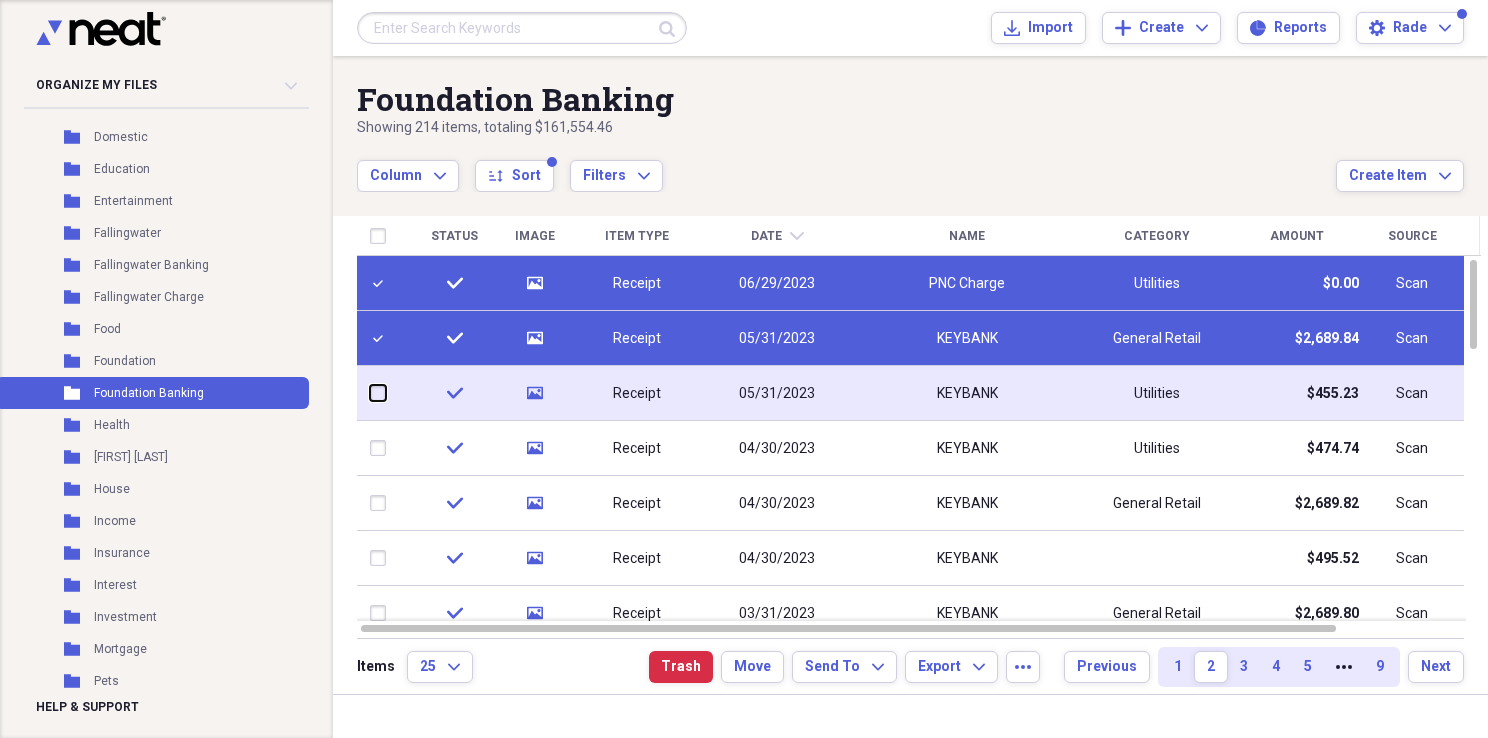 click at bounding box center (370, 393) 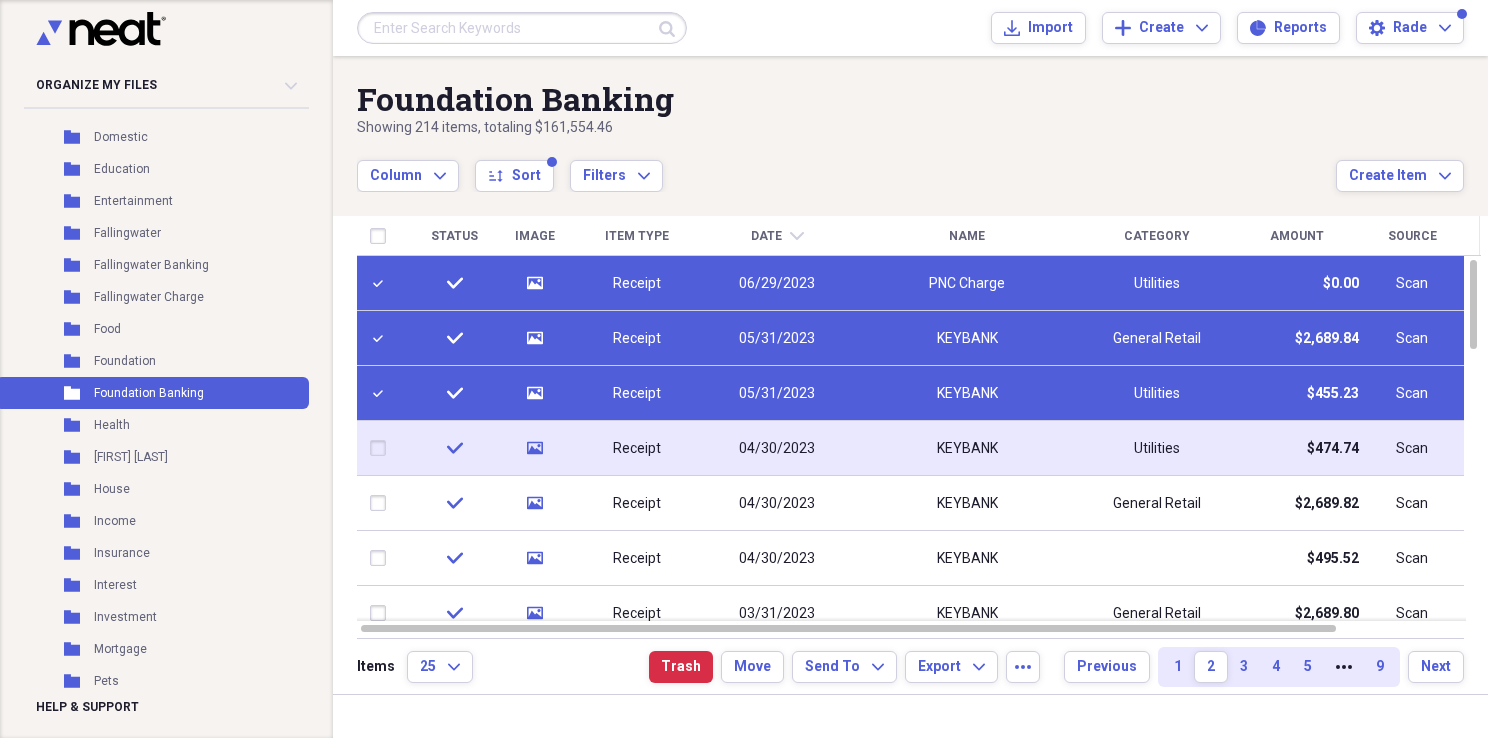 click at bounding box center [382, 448] 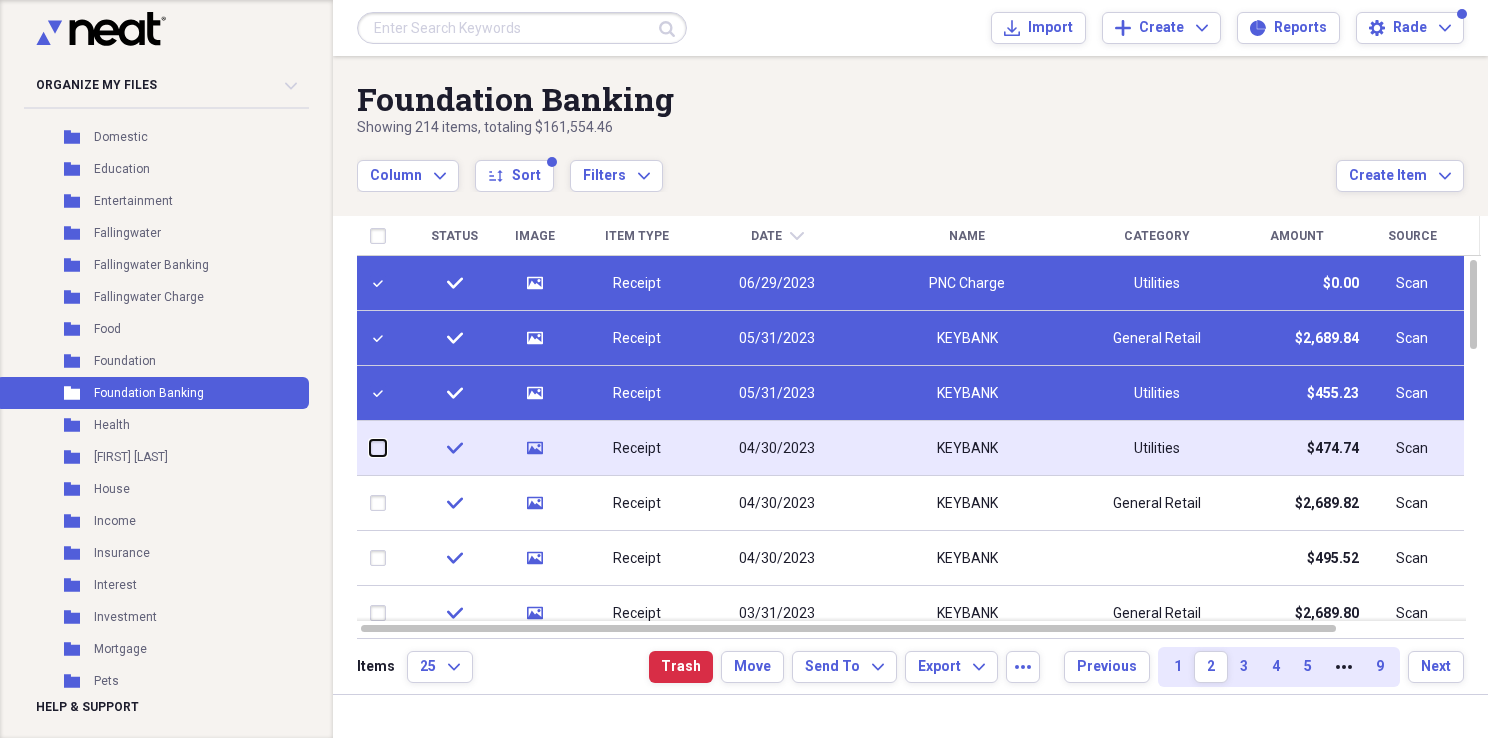 click at bounding box center (370, 448) 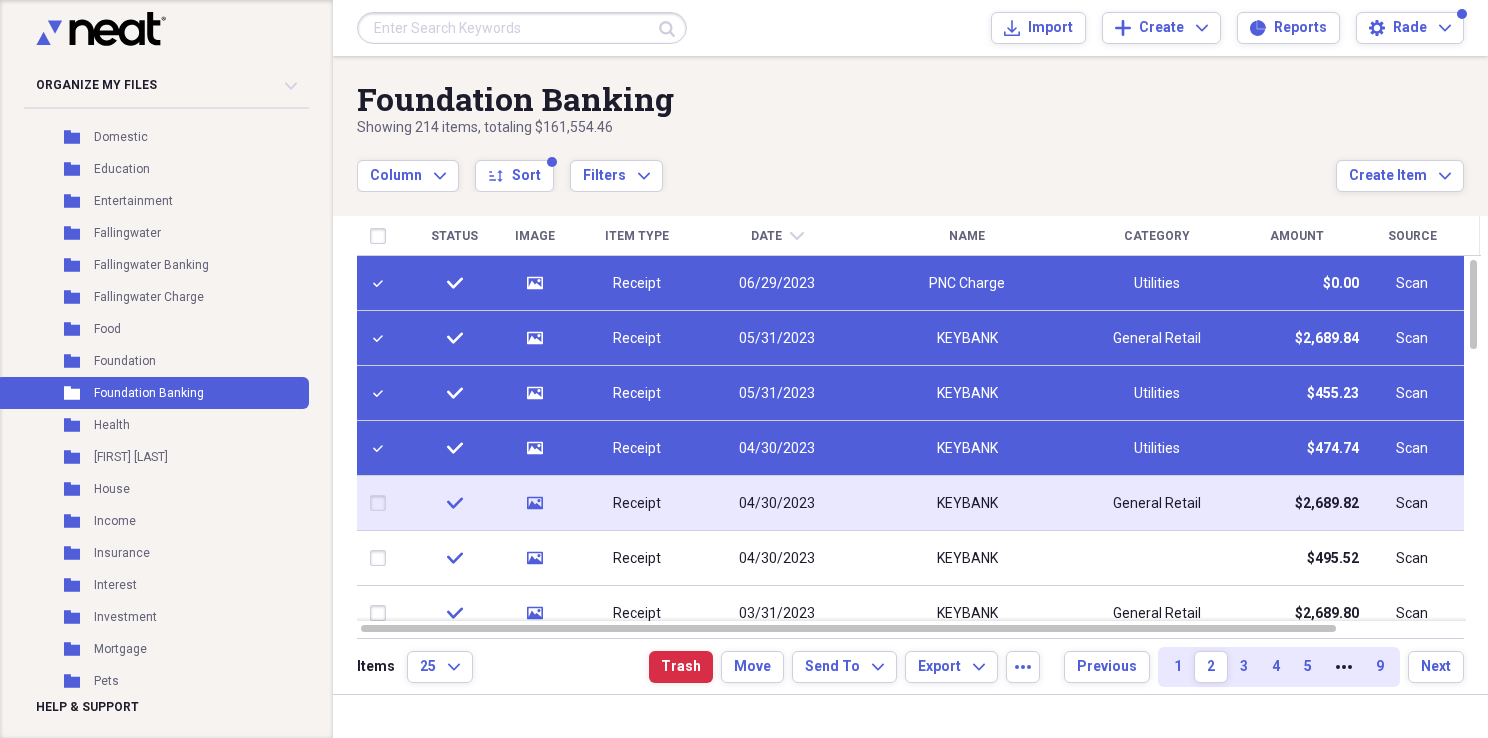 click at bounding box center (382, 503) 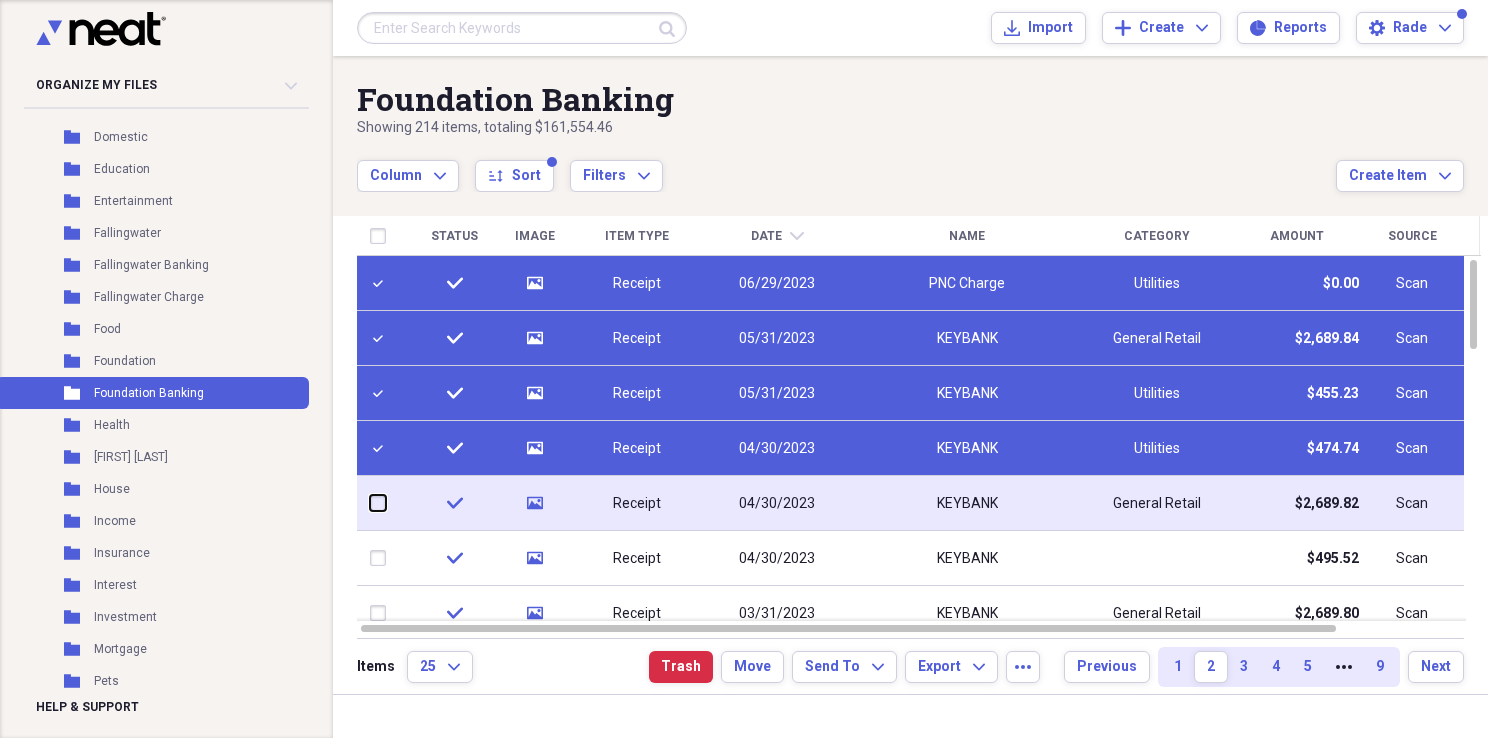 click at bounding box center (370, 503) 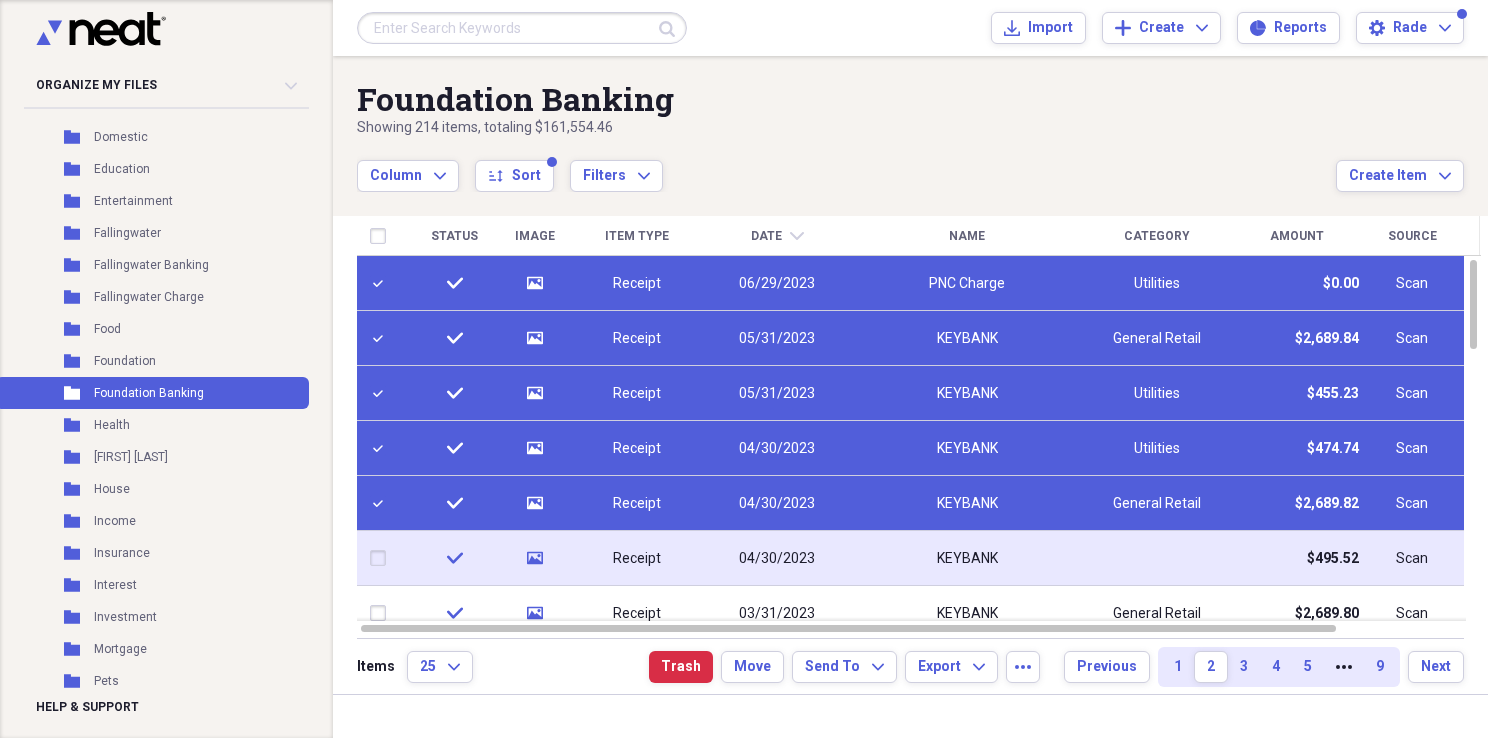 click at bounding box center [382, 558] 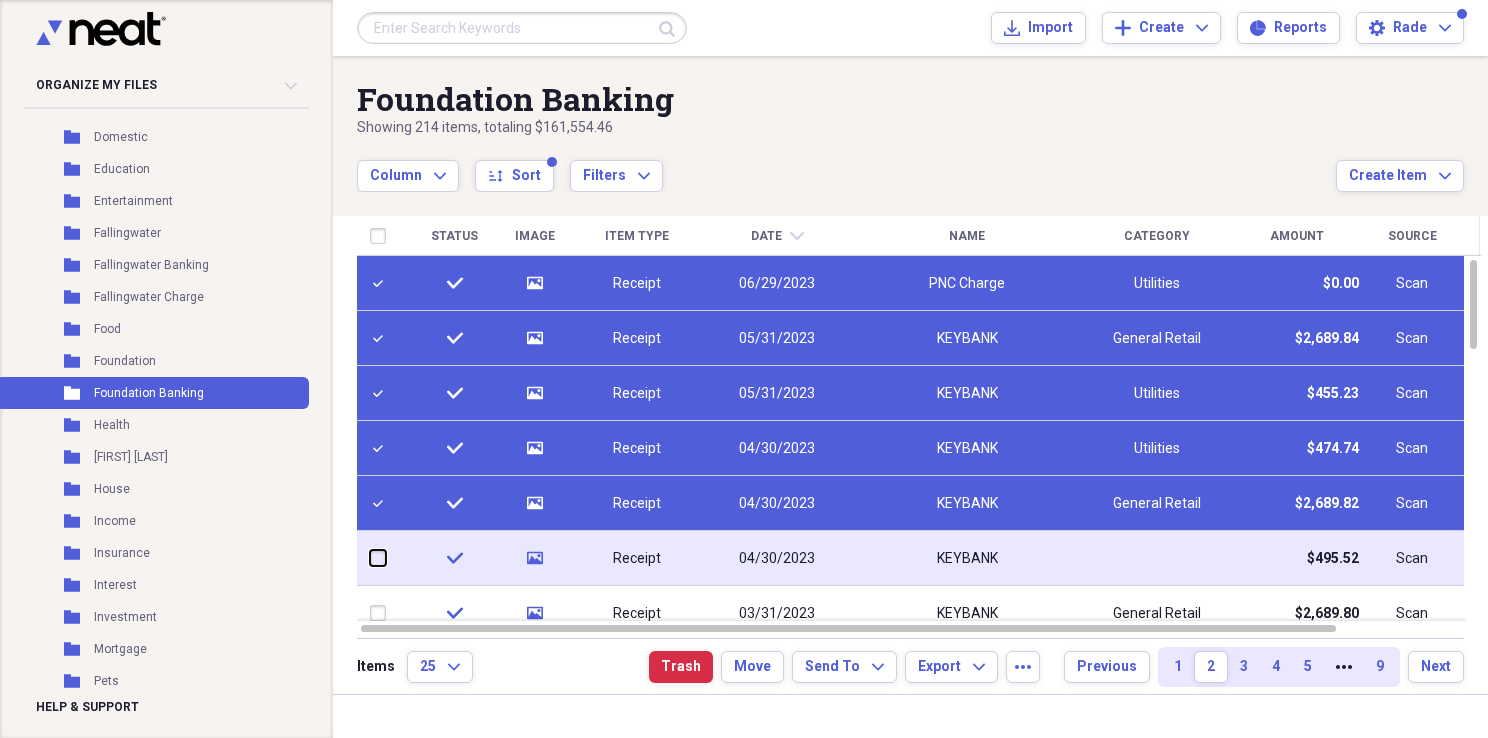 click at bounding box center (370, 558) 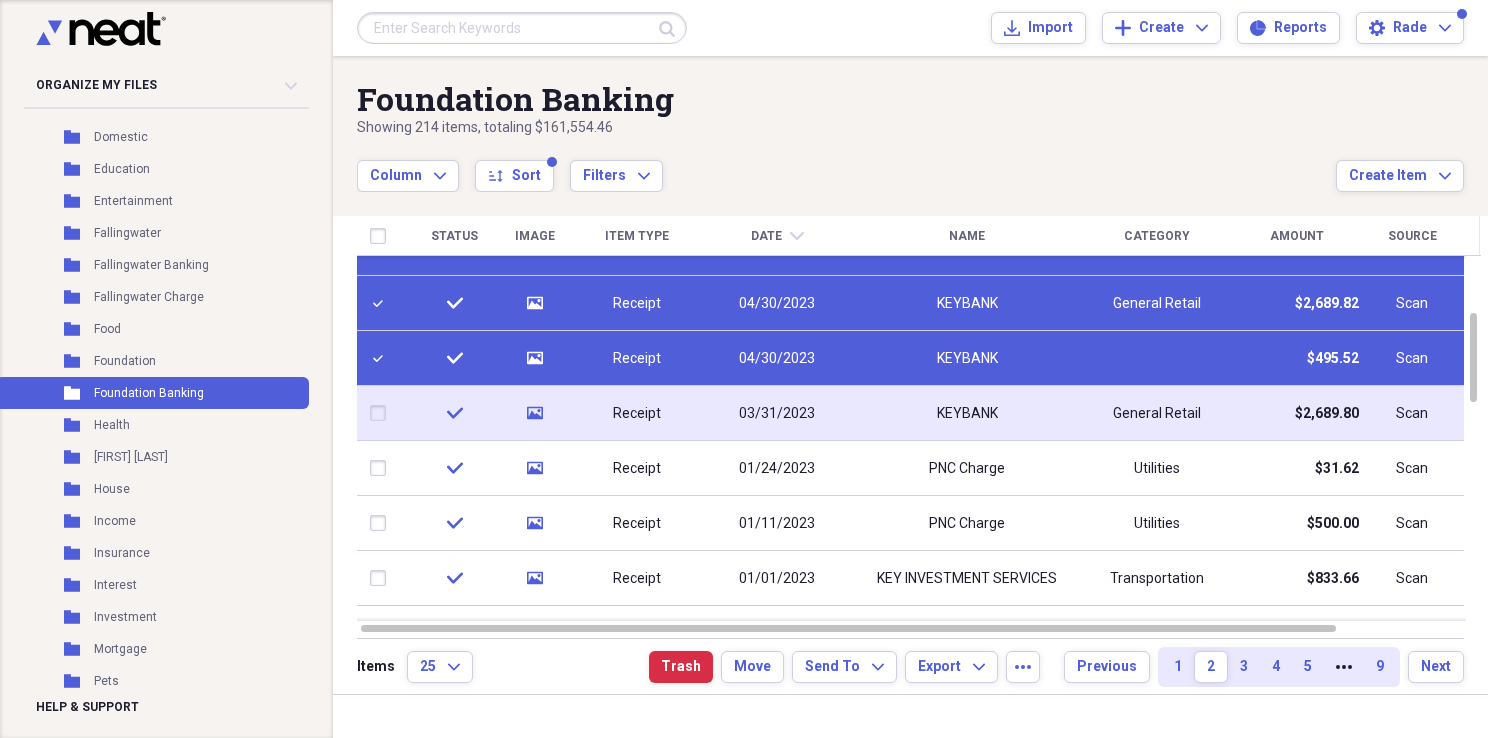 click at bounding box center (382, 413) 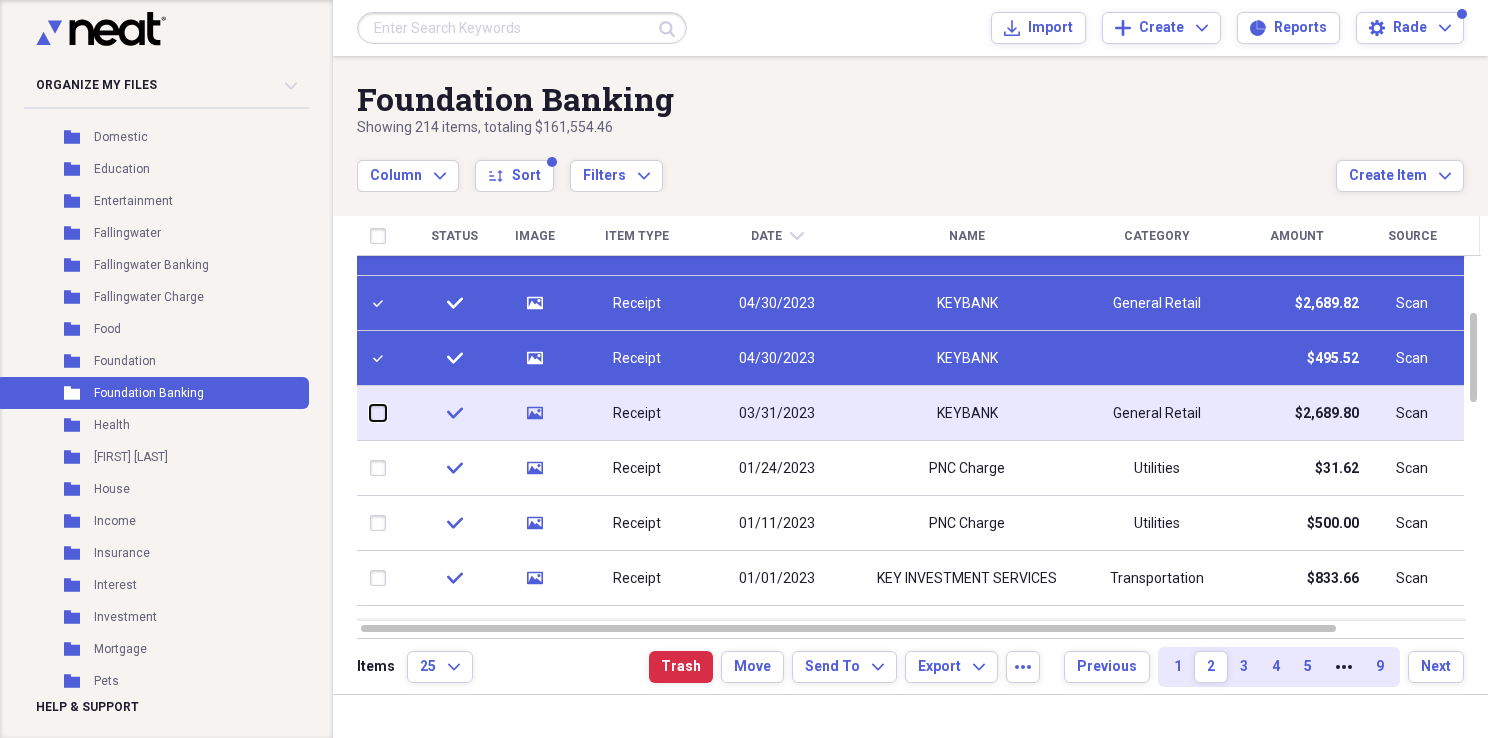 click at bounding box center (370, 413) 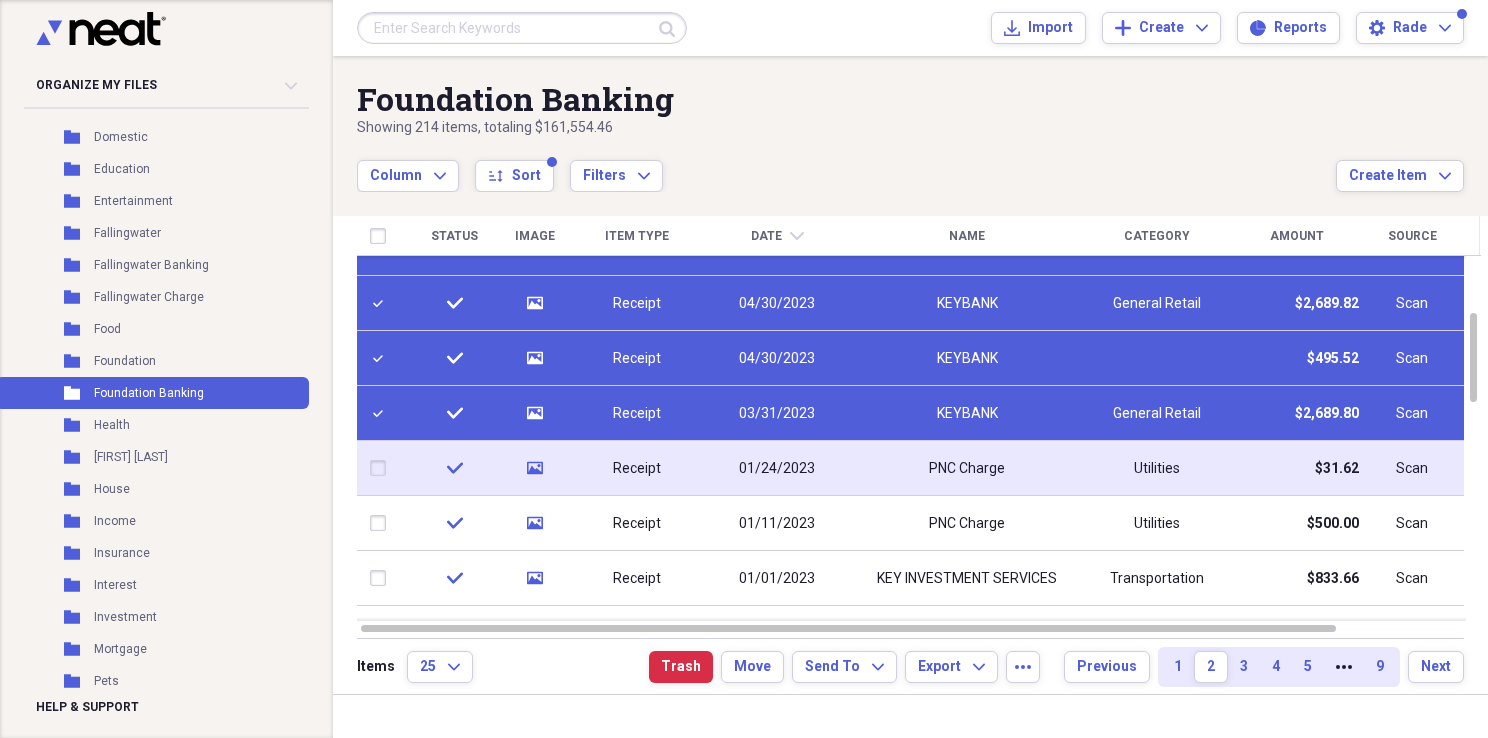 click at bounding box center [382, 468] 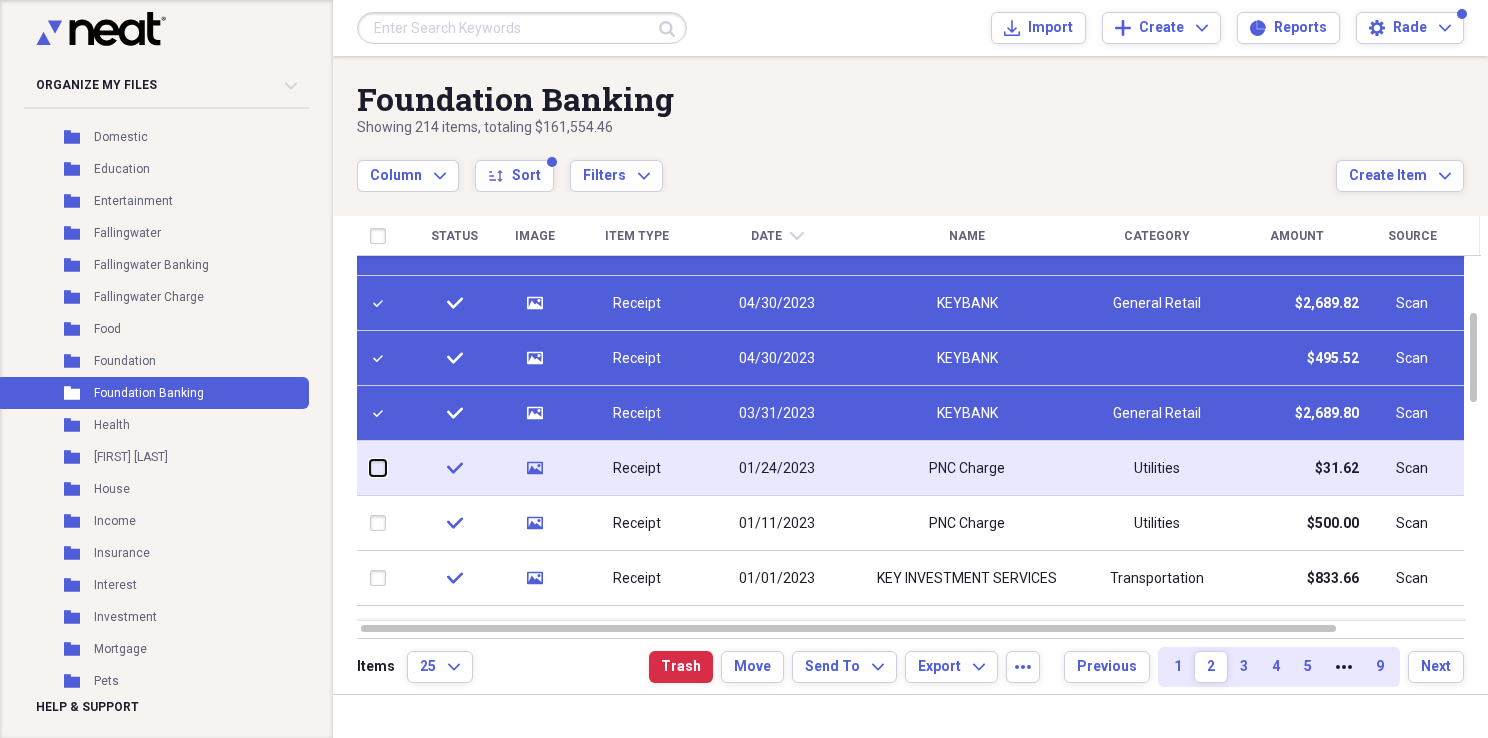 click at bounding box center [370, 468] 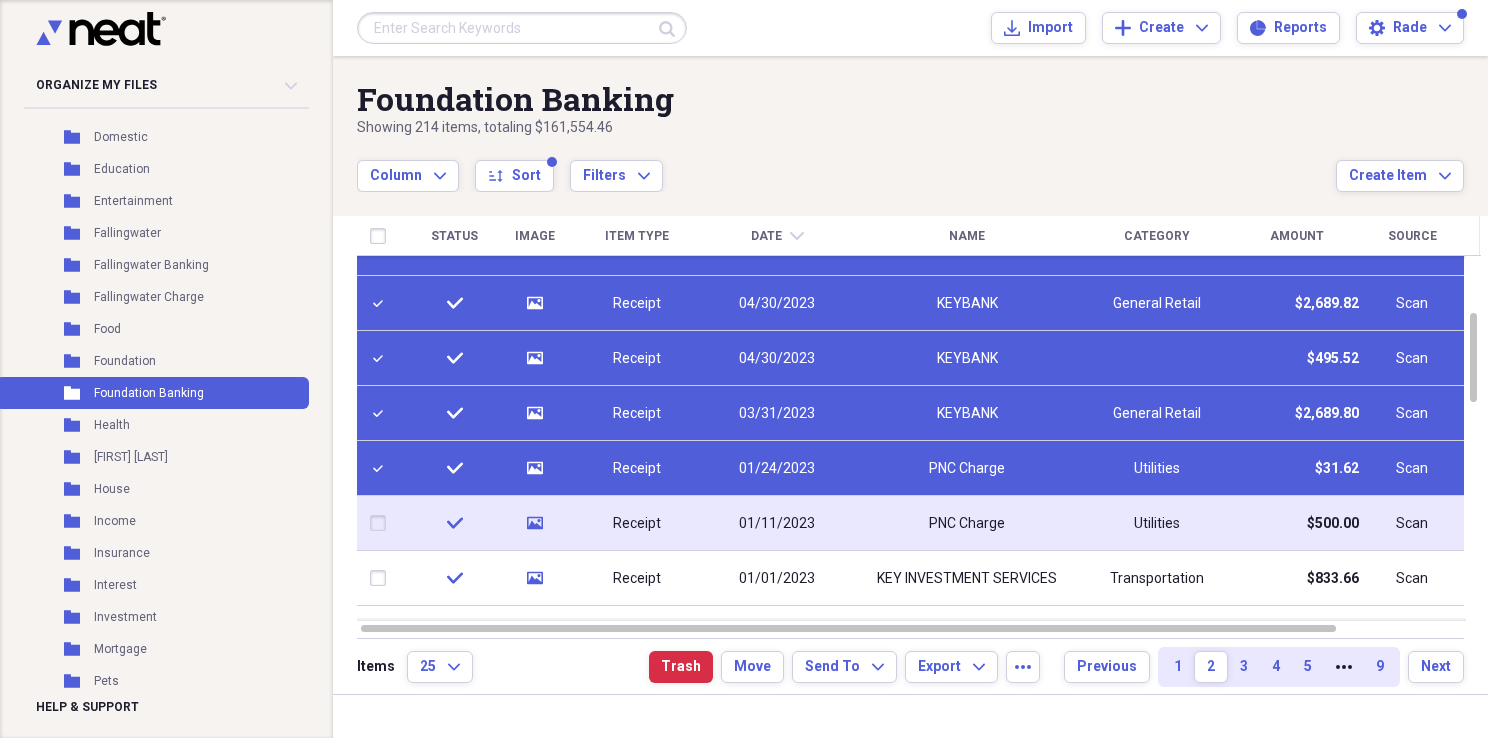 click at bounding box center [382, 523] 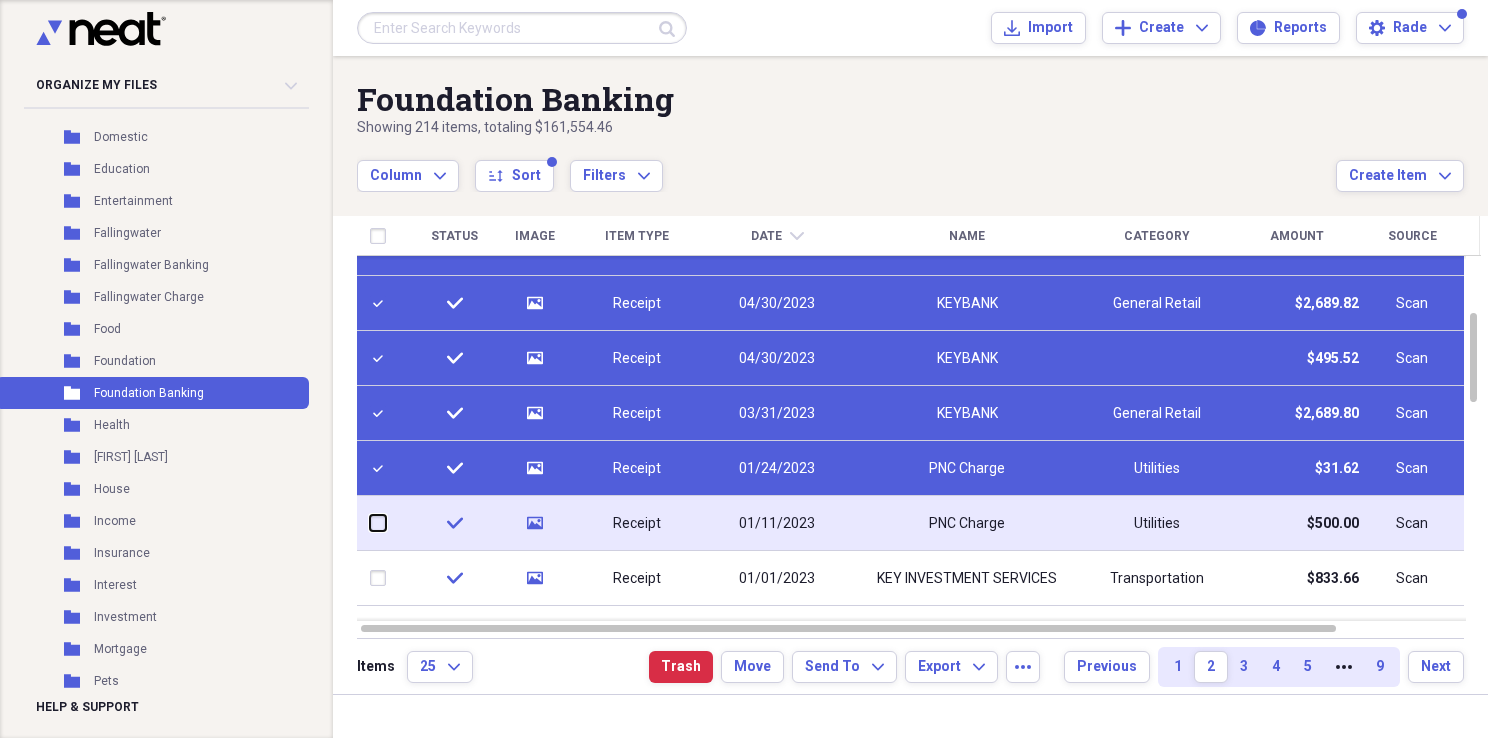 click at bounding box center [370, 523] 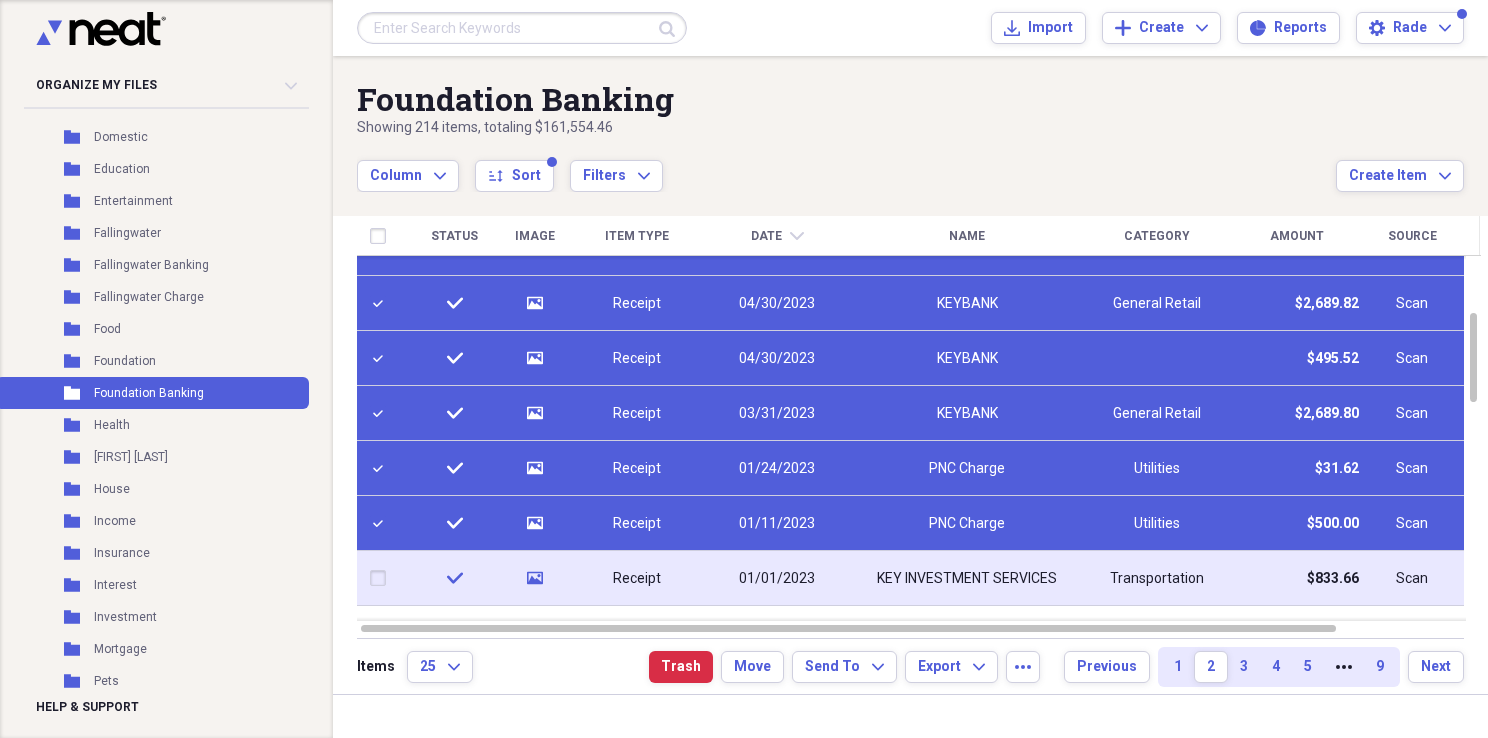 click at bounding box center (382, 578) 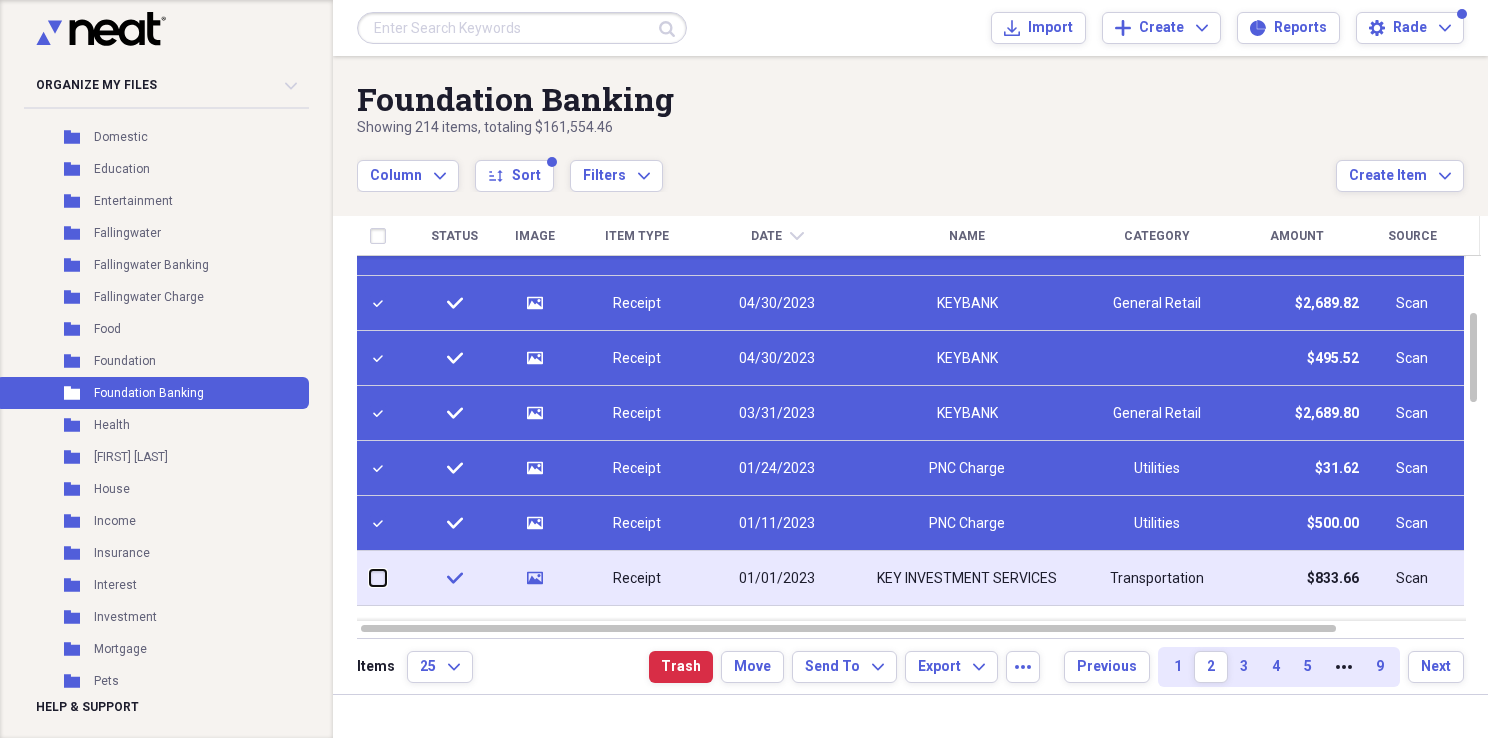 click at bounding box center [370, 578] 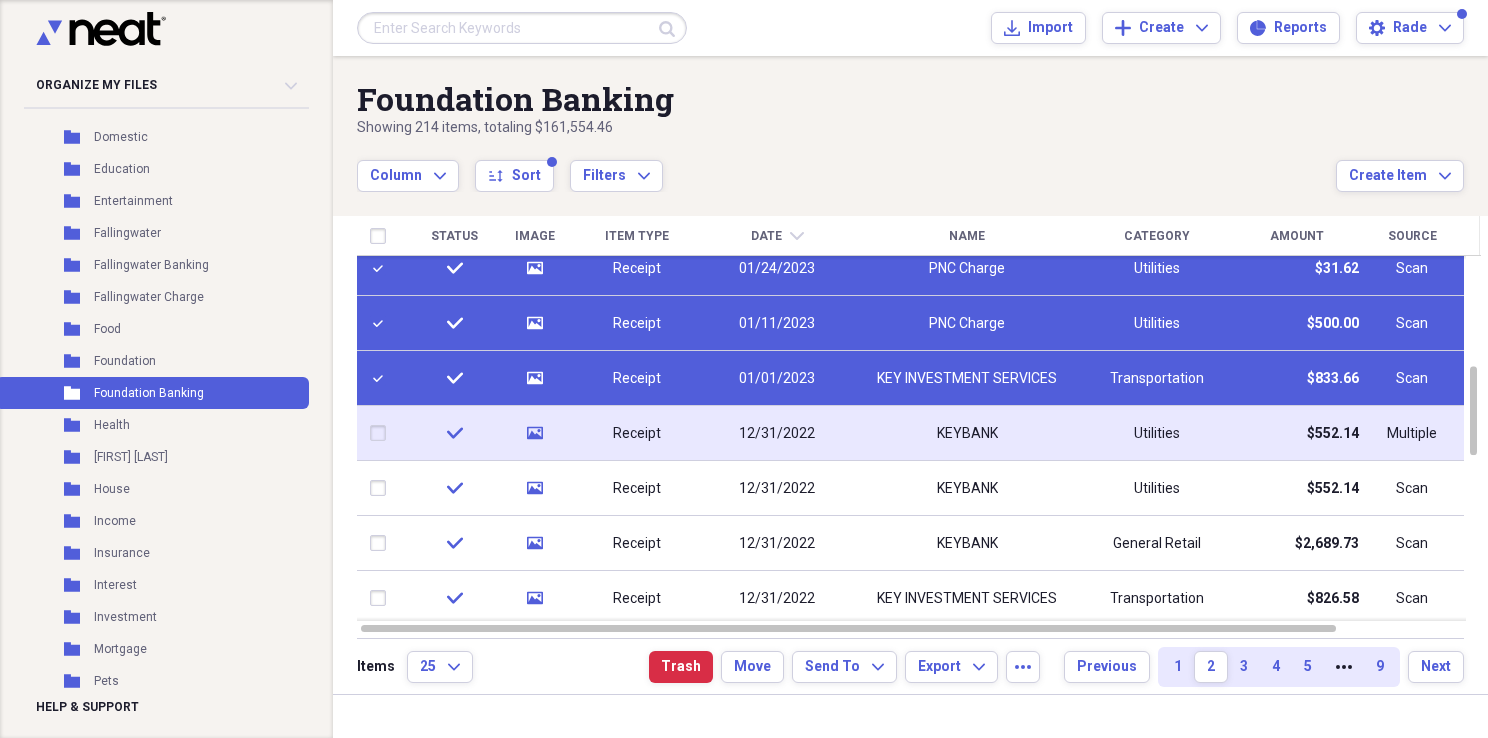 click at bounding box center [382, 433] 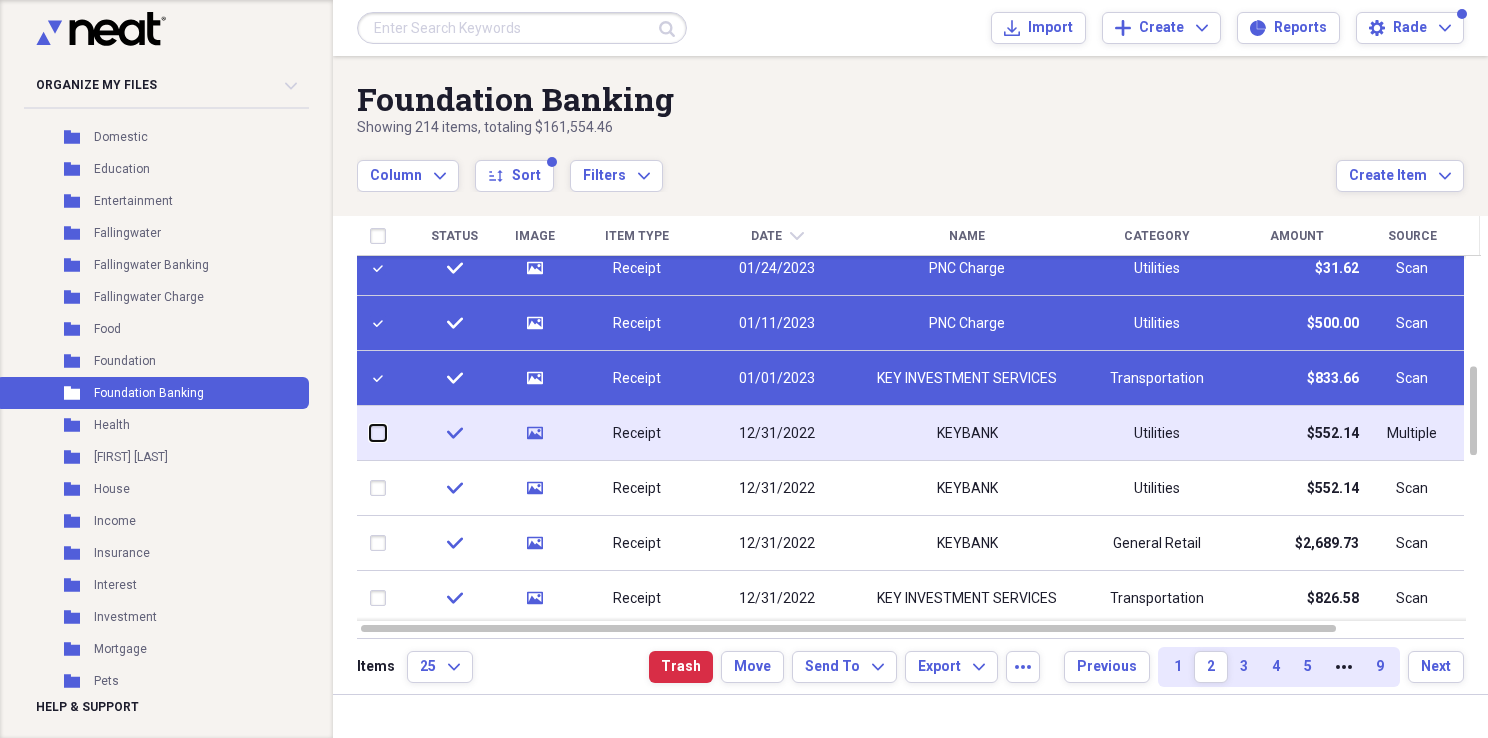 click at bounding box center [370, 433] 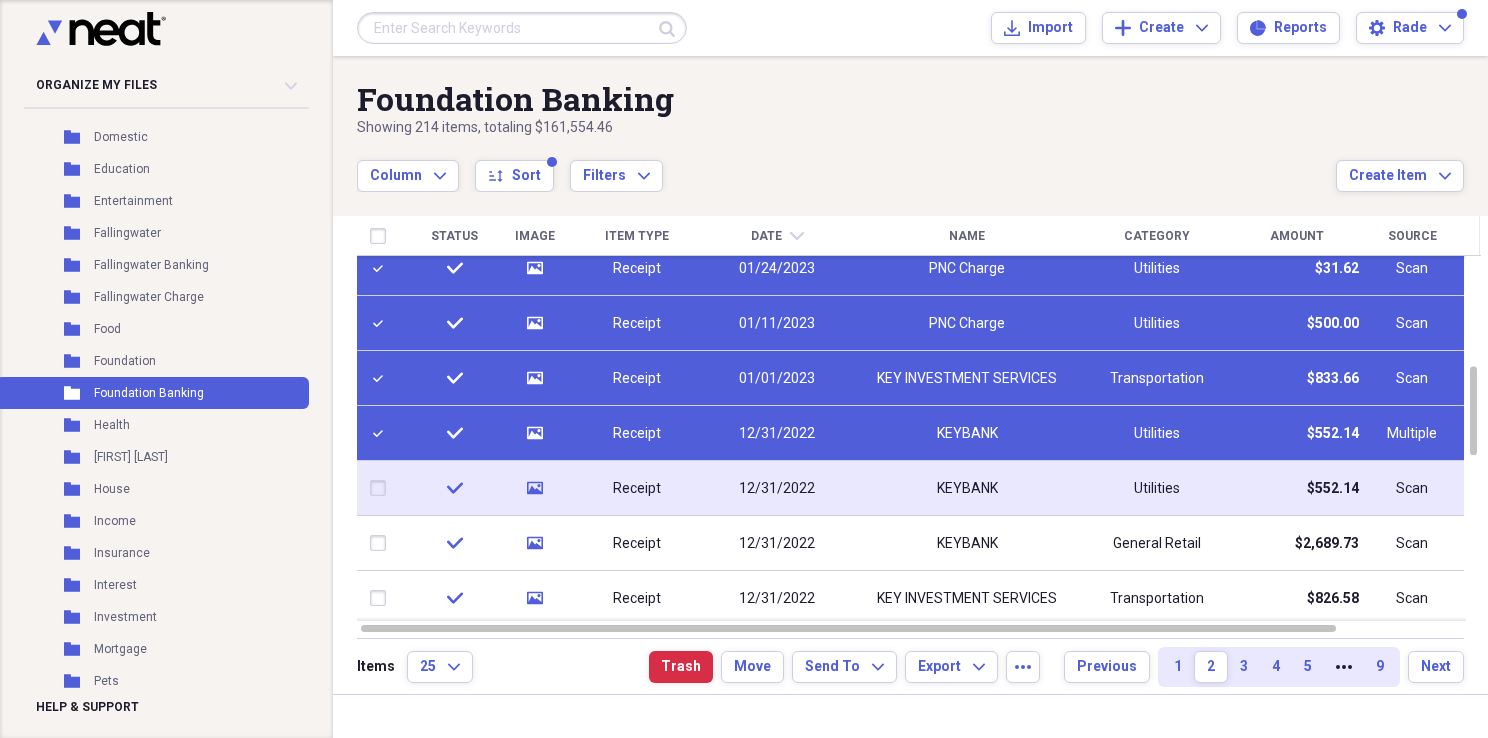 click at bounding box center (382, 488) 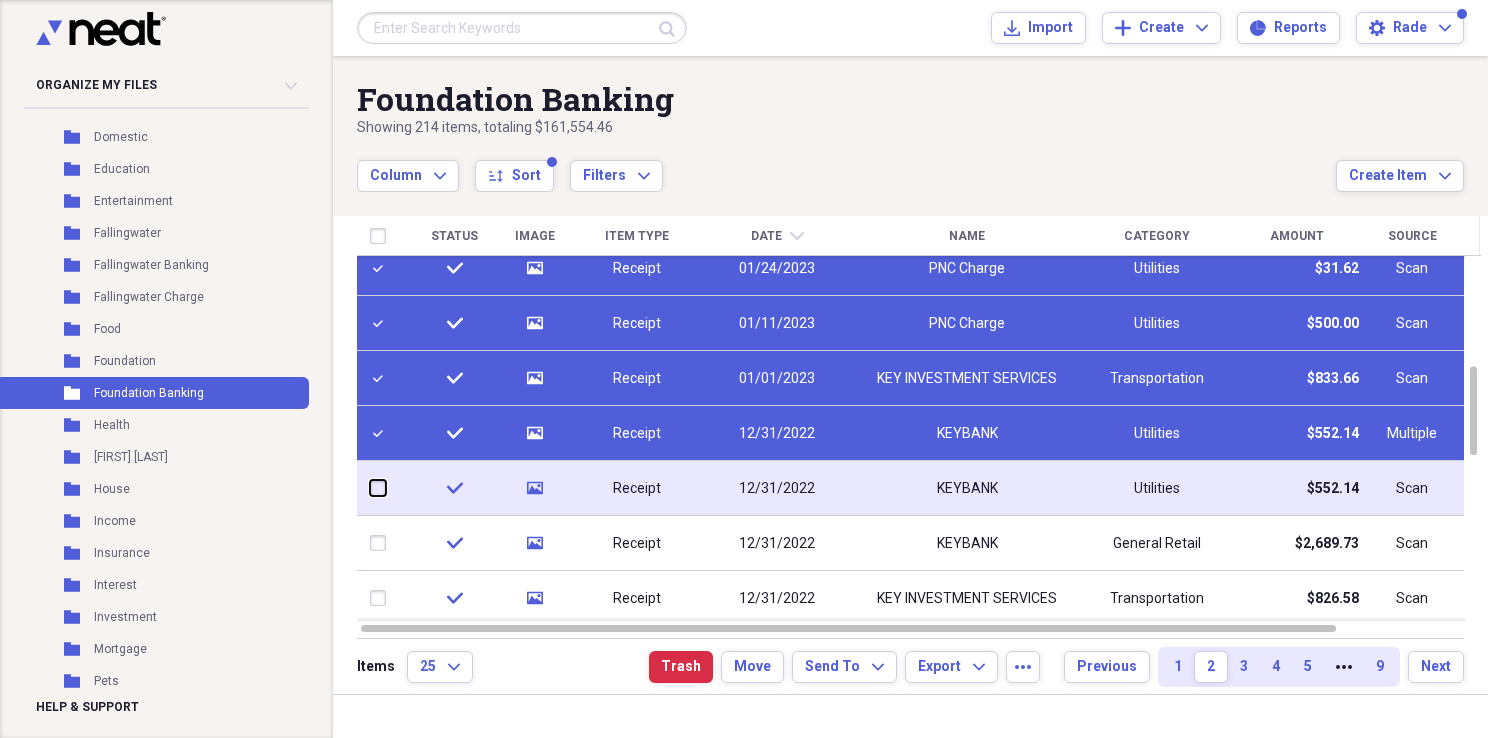 click at bounding box center (370, 488) 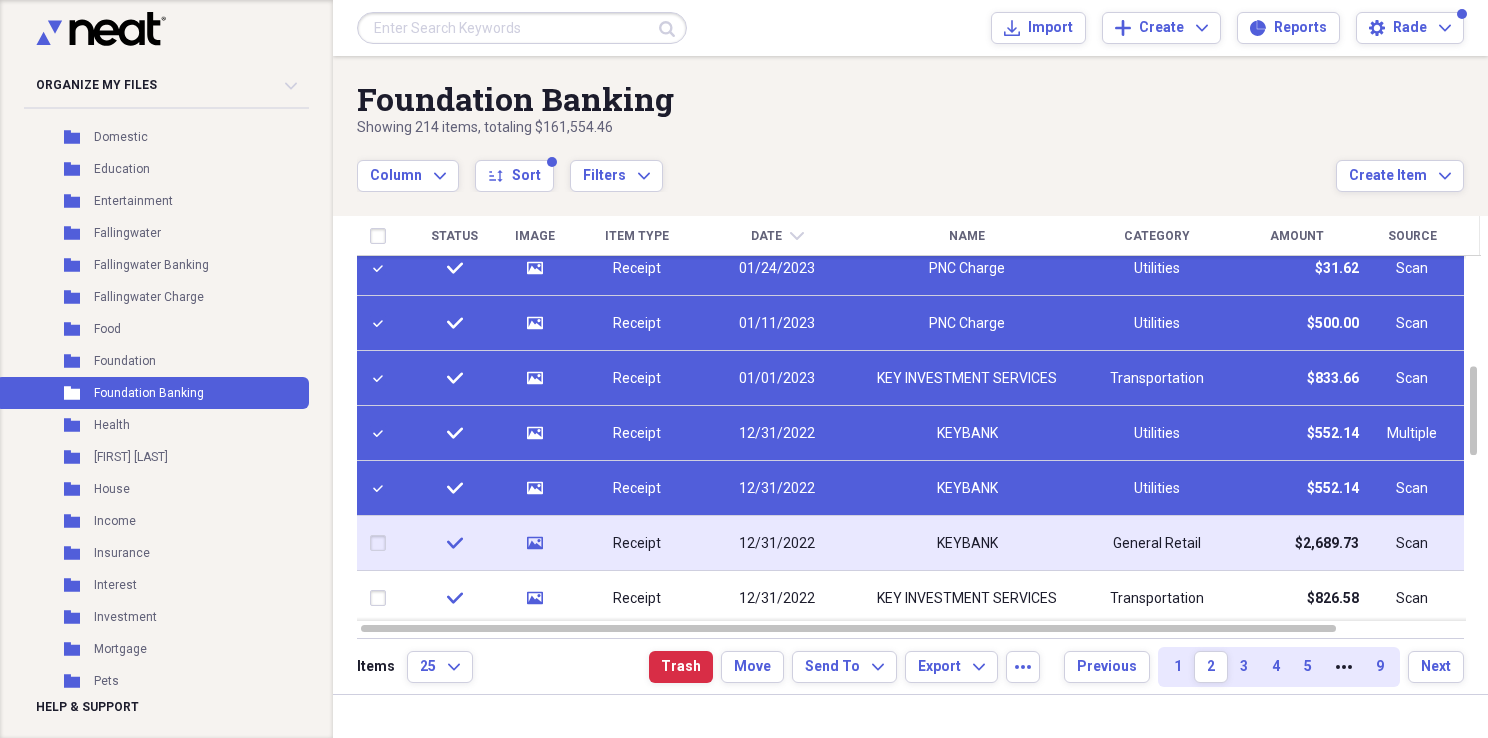 click at bounding box center (382, 543) 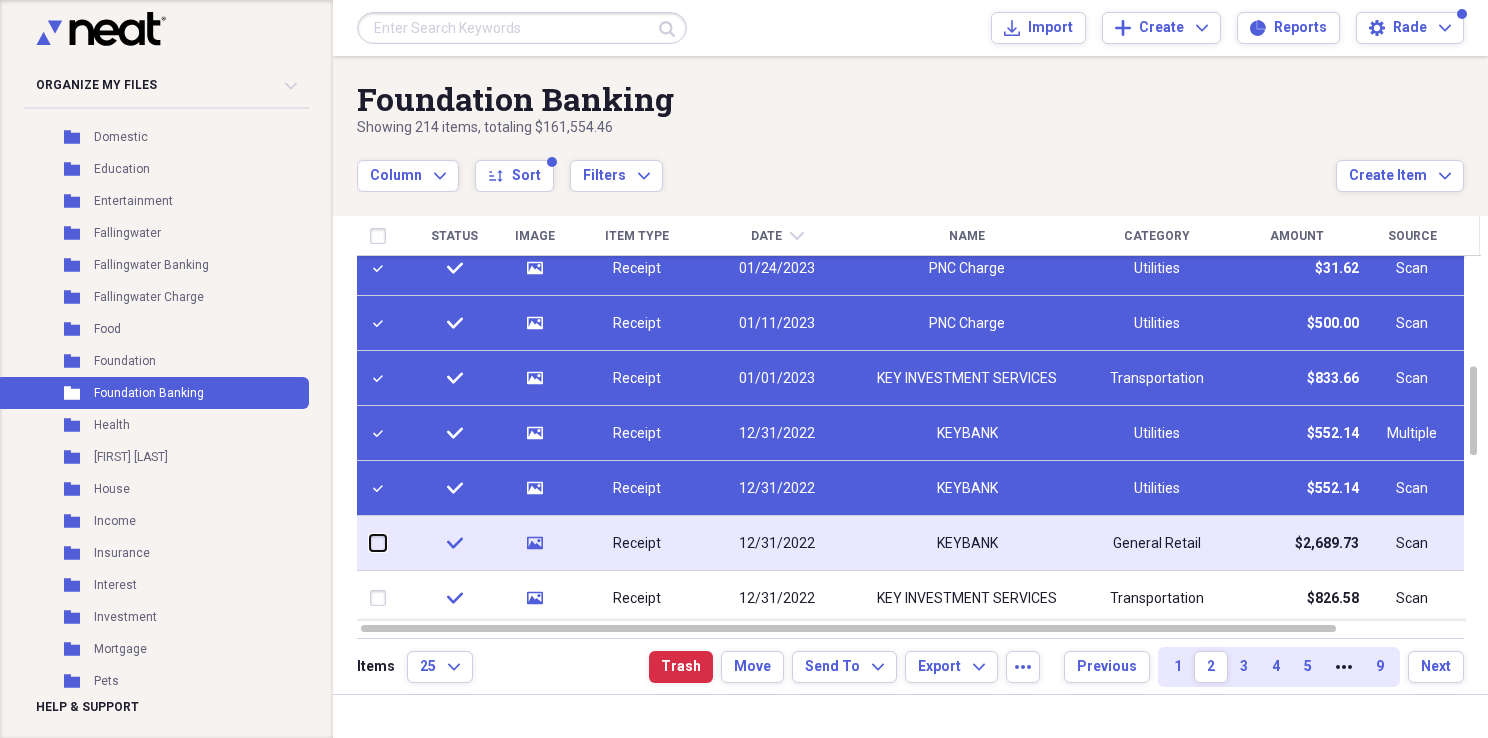 click at bounding box center [370, 543] 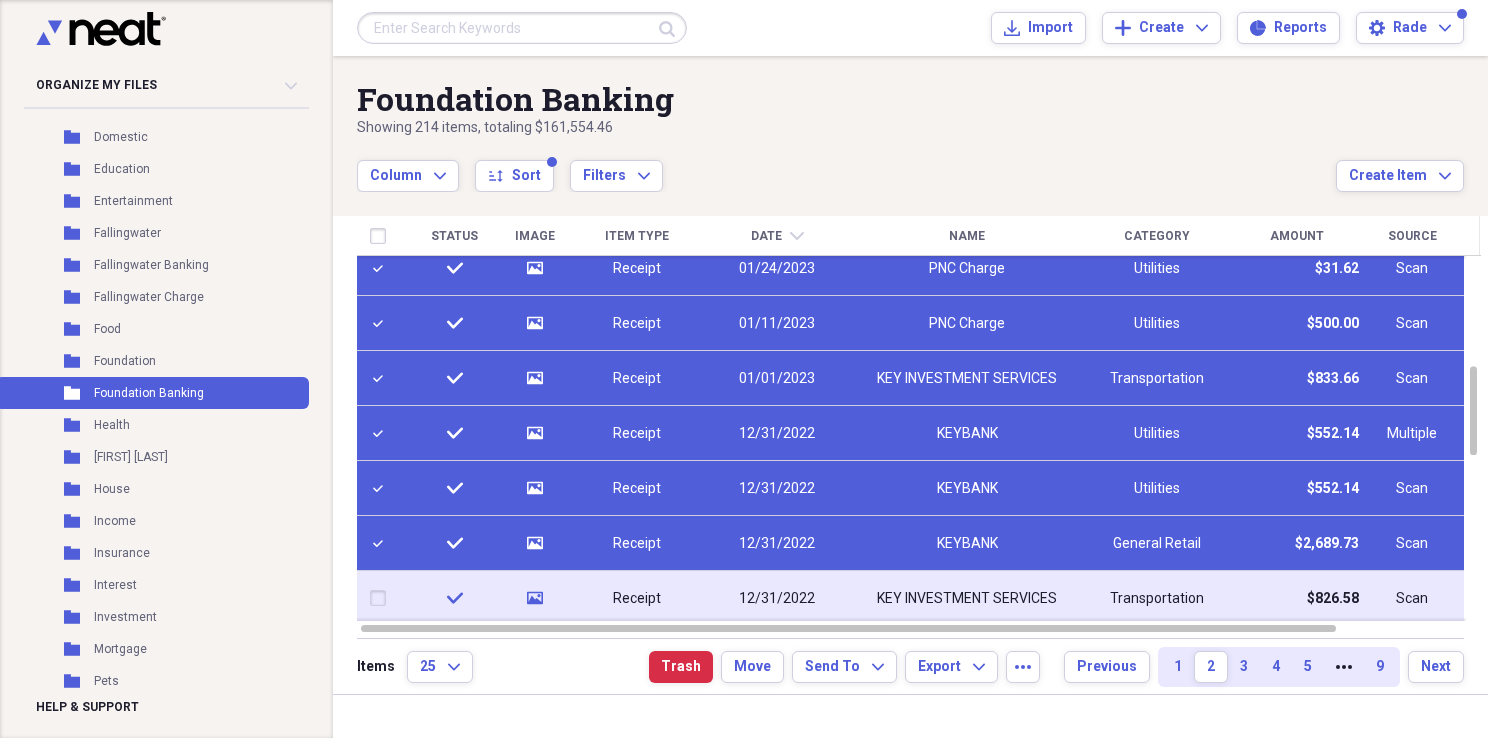 click at bounding box center [382, 598] 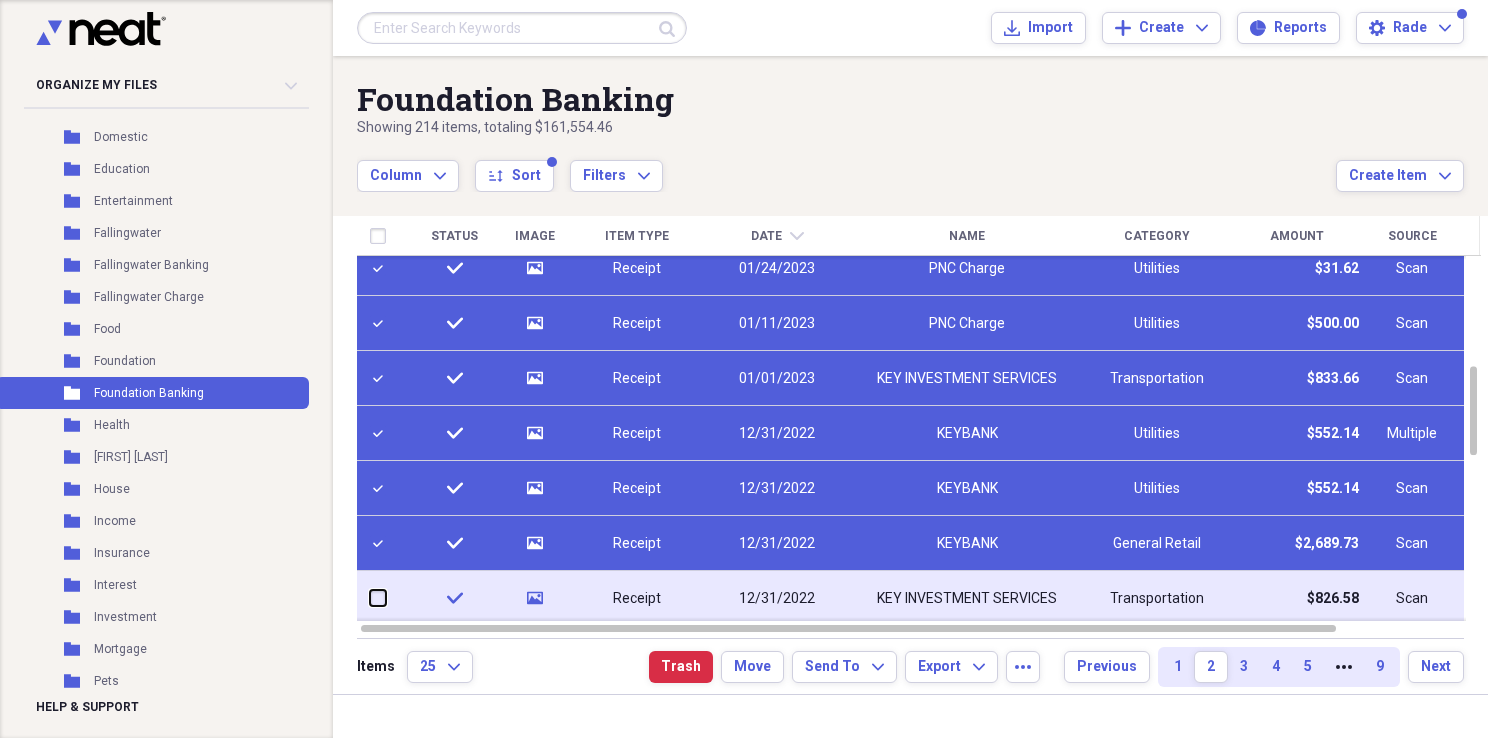 click at bounding box center (370, 598) 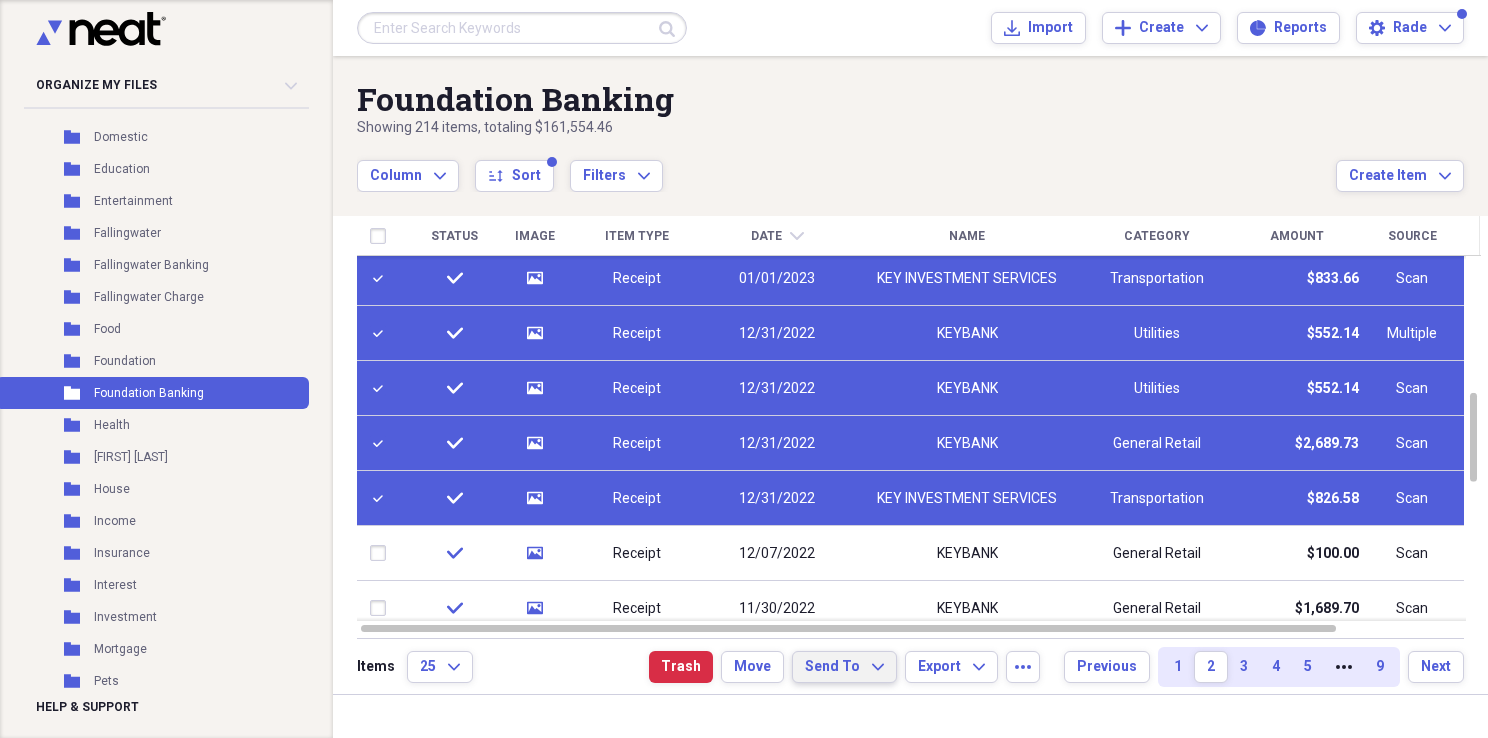 click on "Send To Expand" at bounding box center (844, 667) 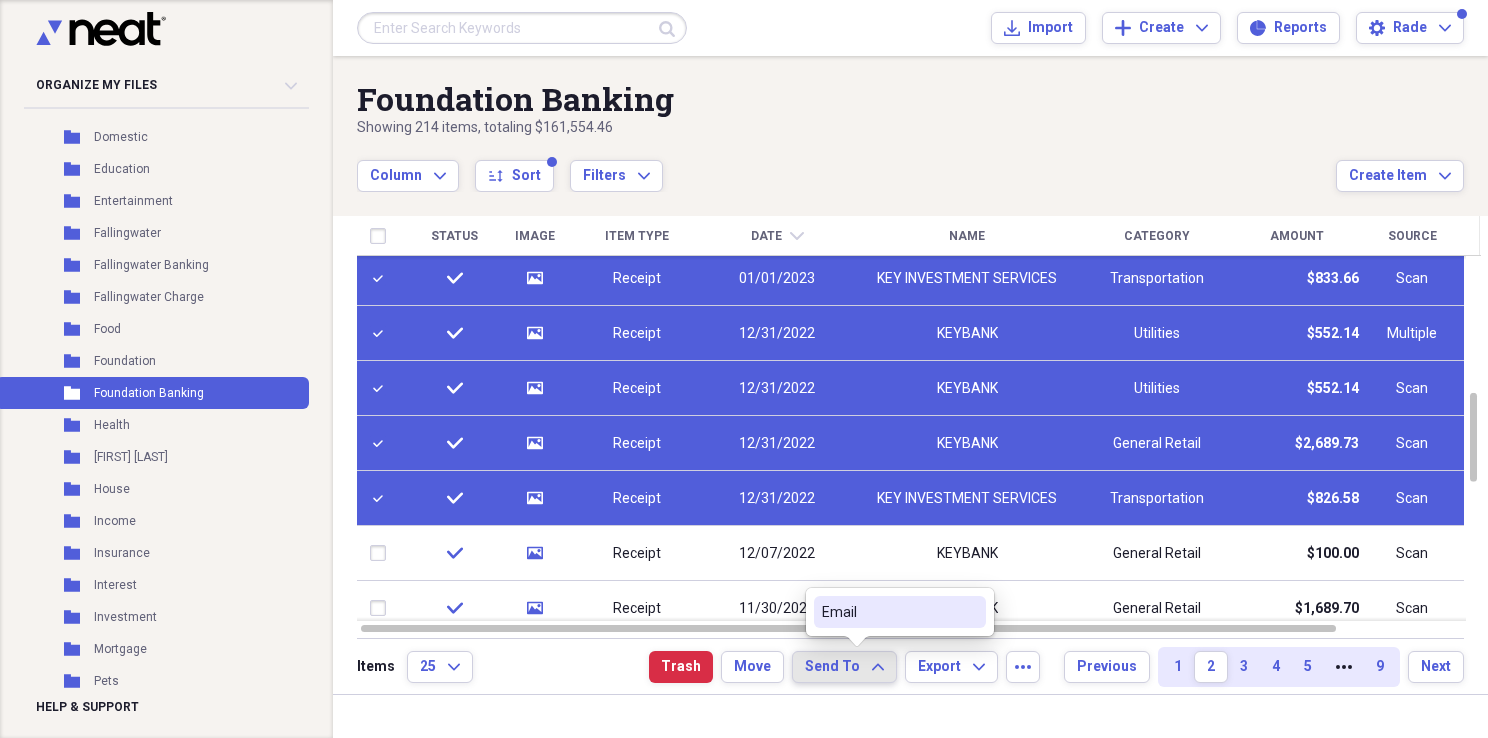 click on "Email" at bounding box center [888, 612] 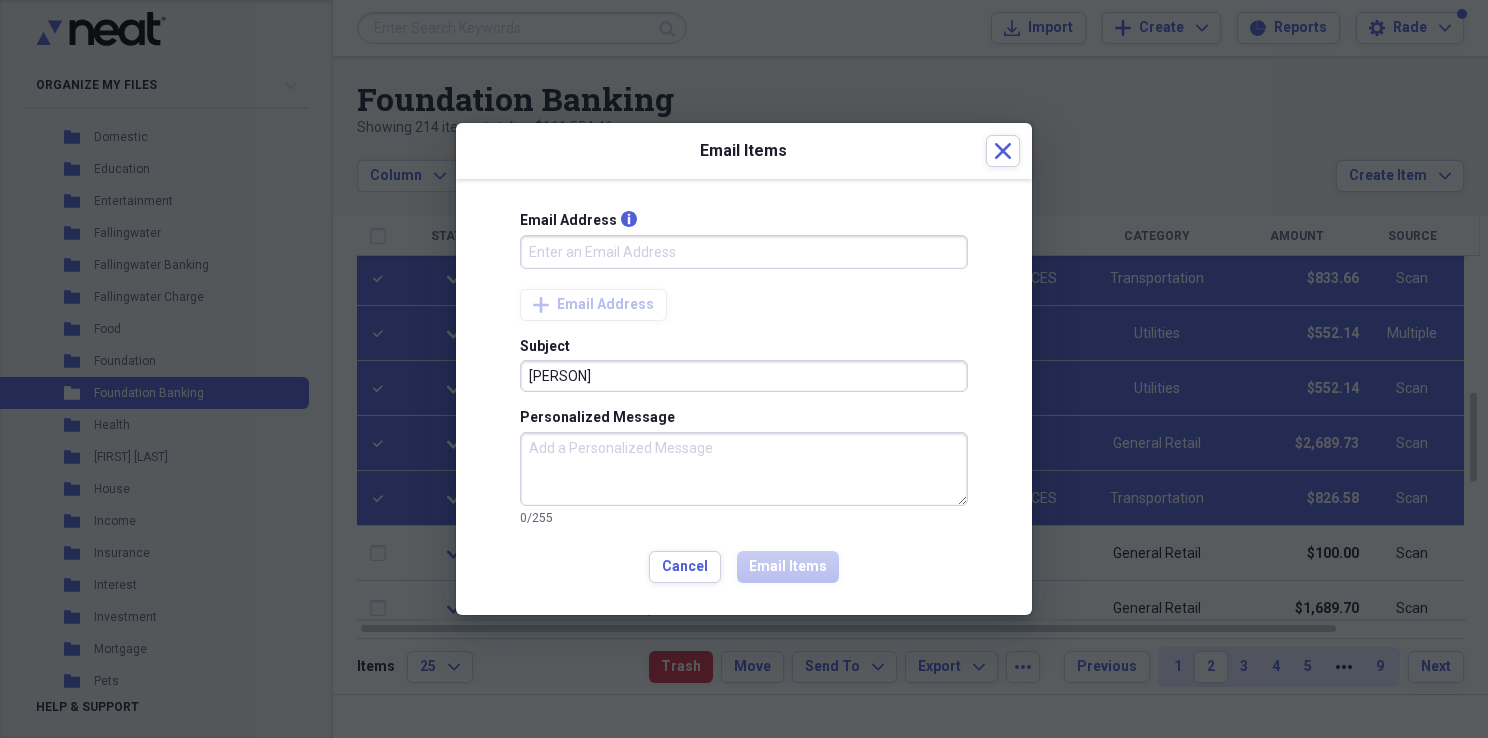 click on "Personalized Message" at bounding box center (744, 469) 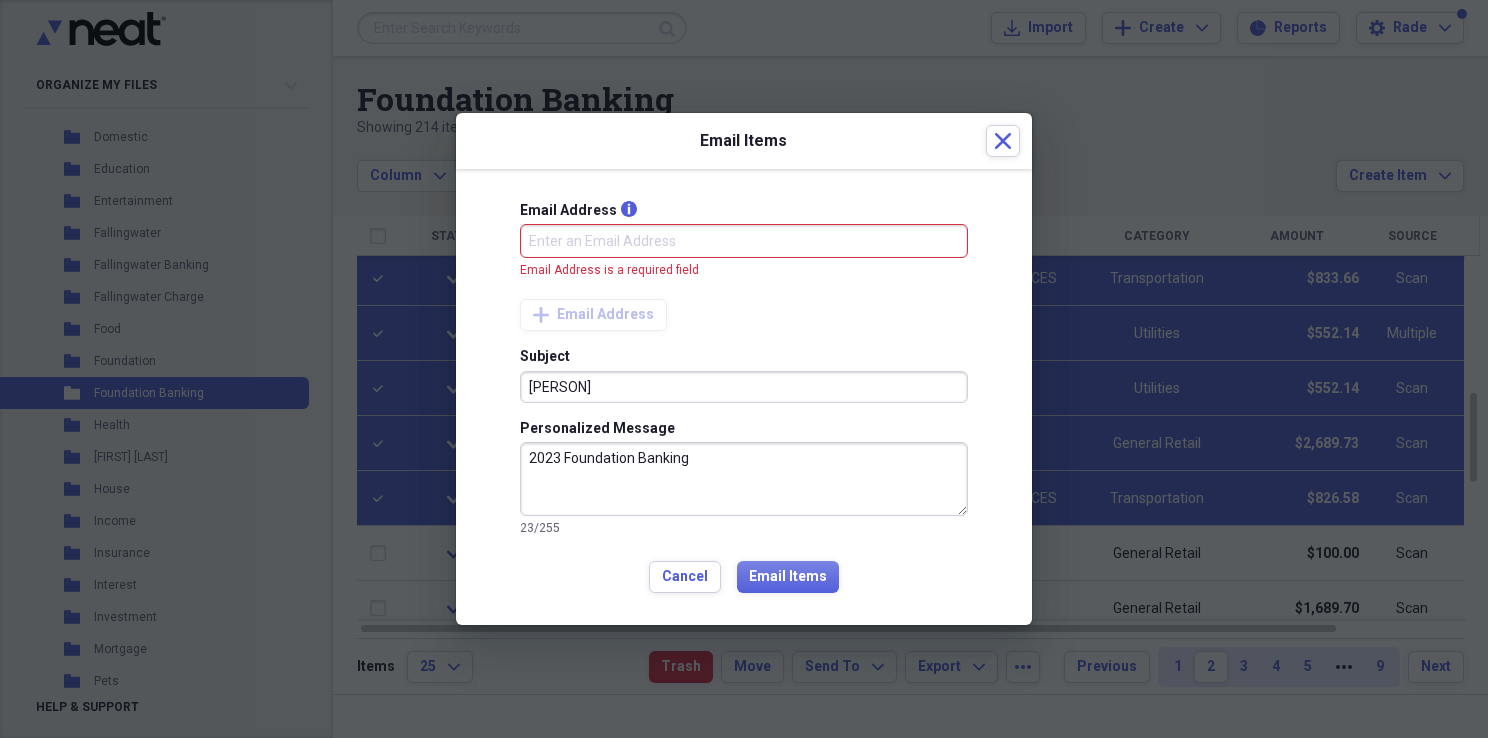 click on "Email Address info" at bounding box center [744, 241] 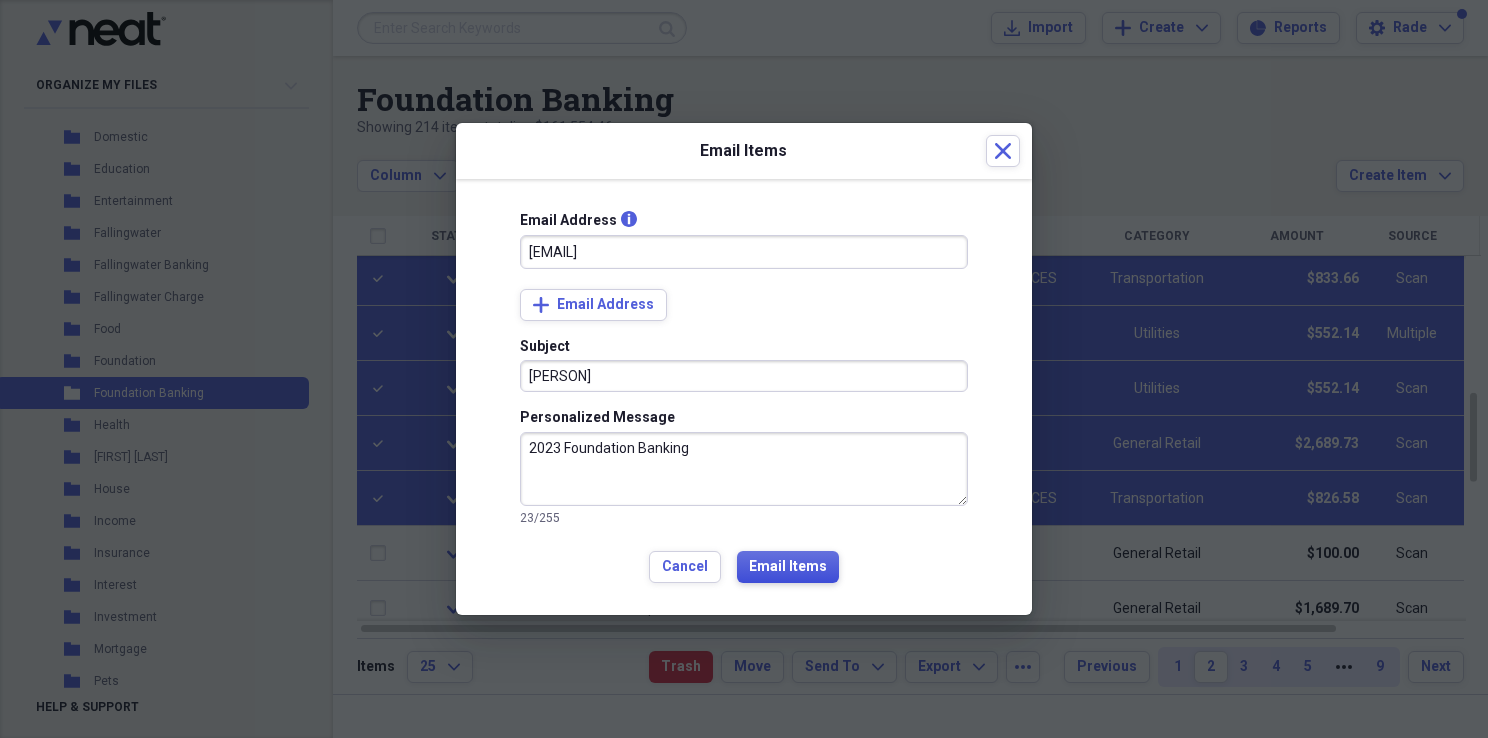 click on "Email Items" at bounding box center (788, 567) 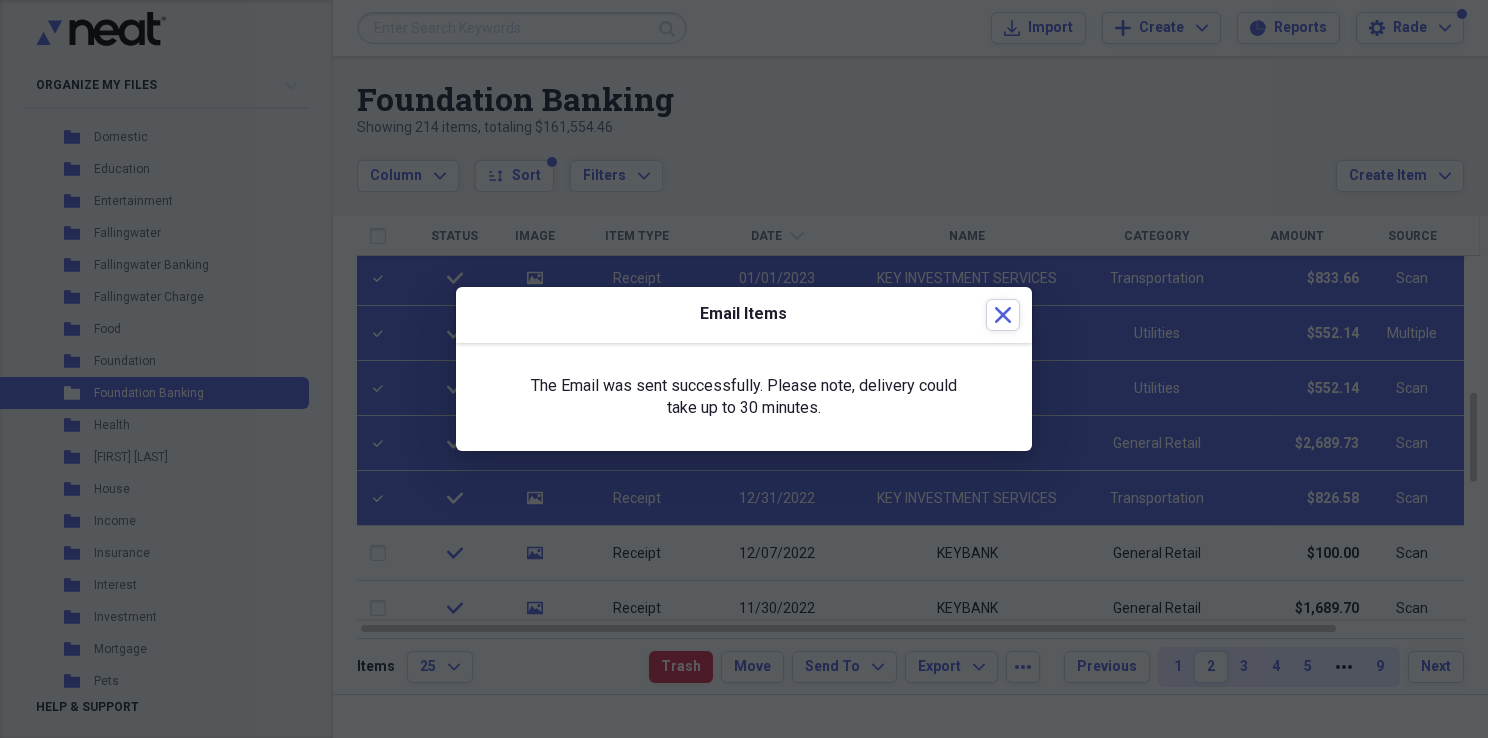 drag, startPoint x: 779, startPoint y: 554, endPoint x: 656, endPoint y: 134, distance: 437.64026 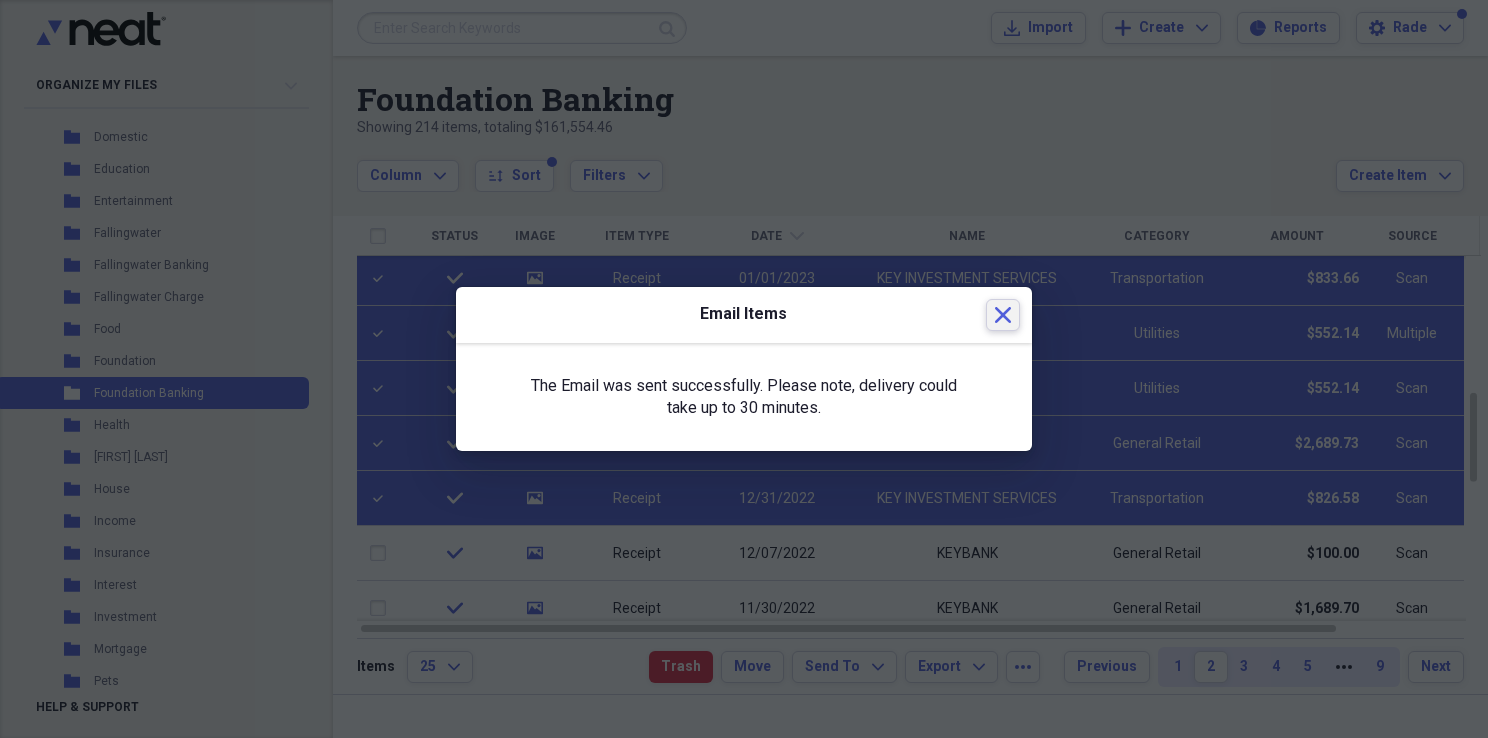 click 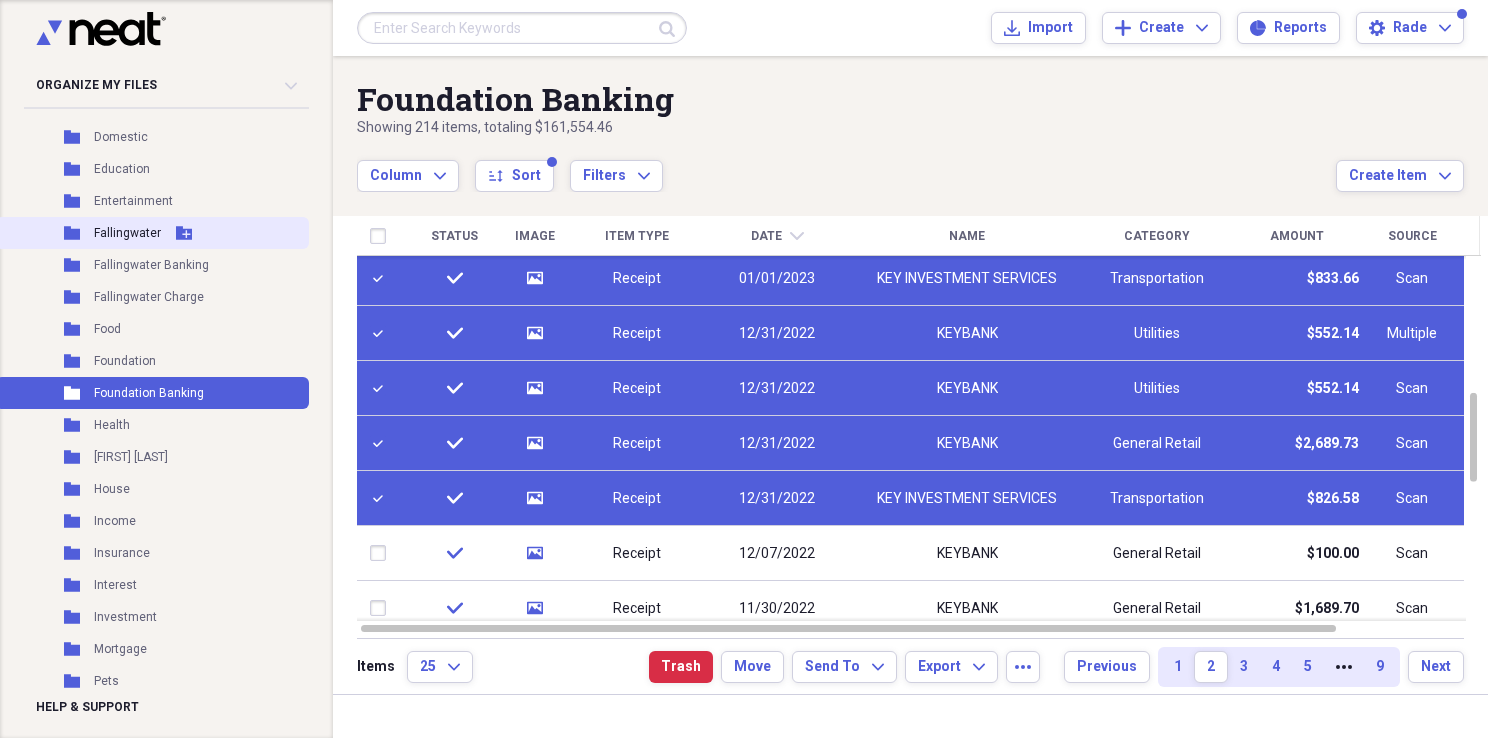 click on "Folder [NAME] Add Folder" at bounding box center (152, 233) 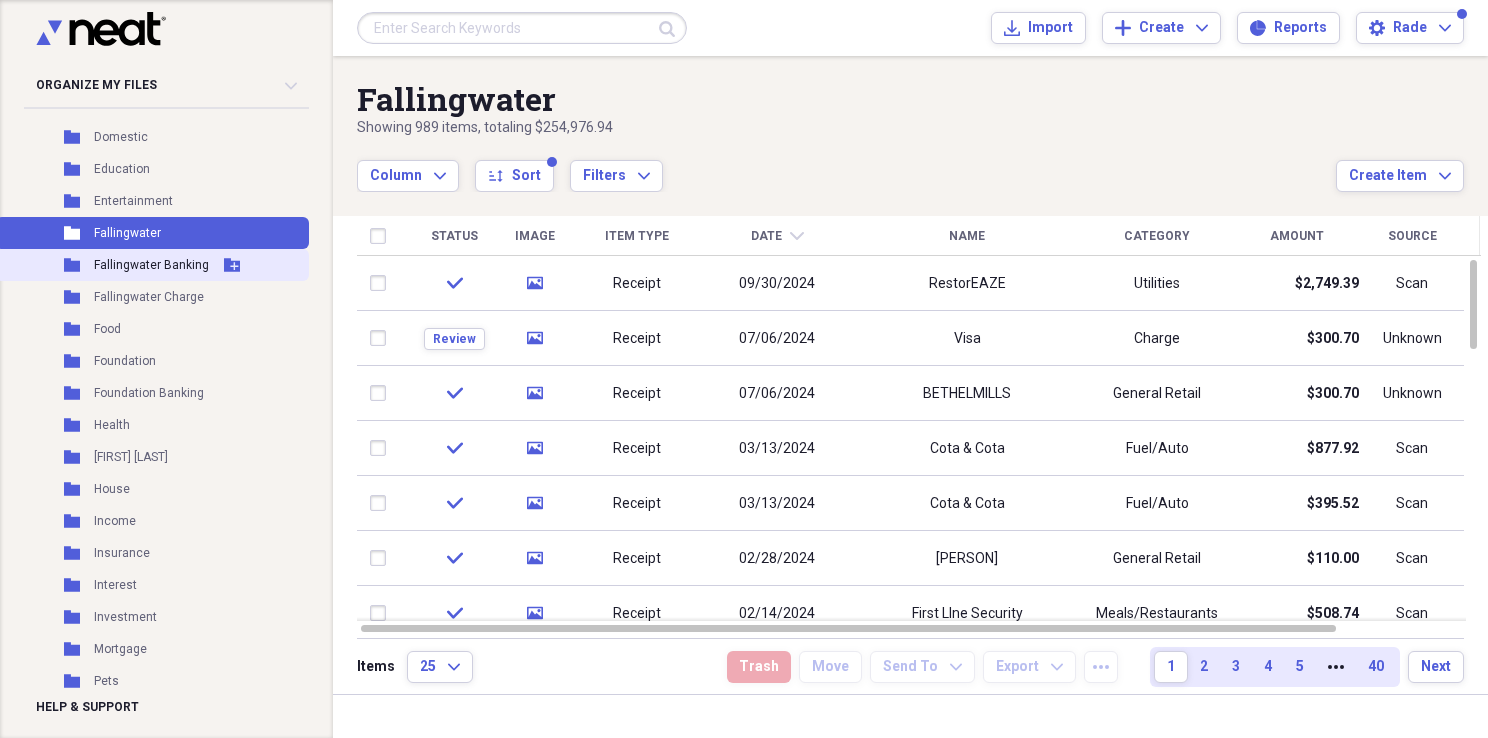 click on "Fallingwater Banking" at bounding box center (151, 265) 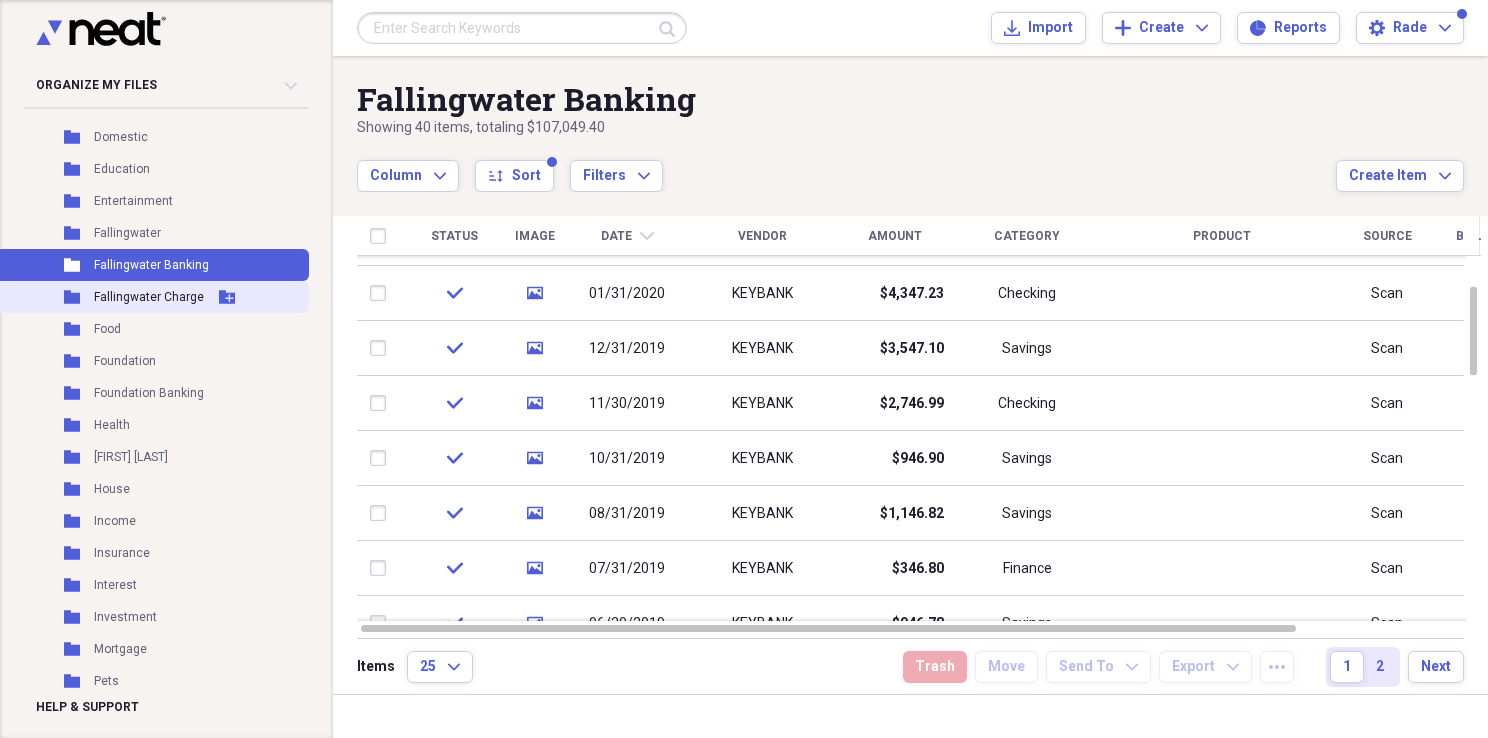 click on "Fallingwater Charge" at bounding box center (149, 297) 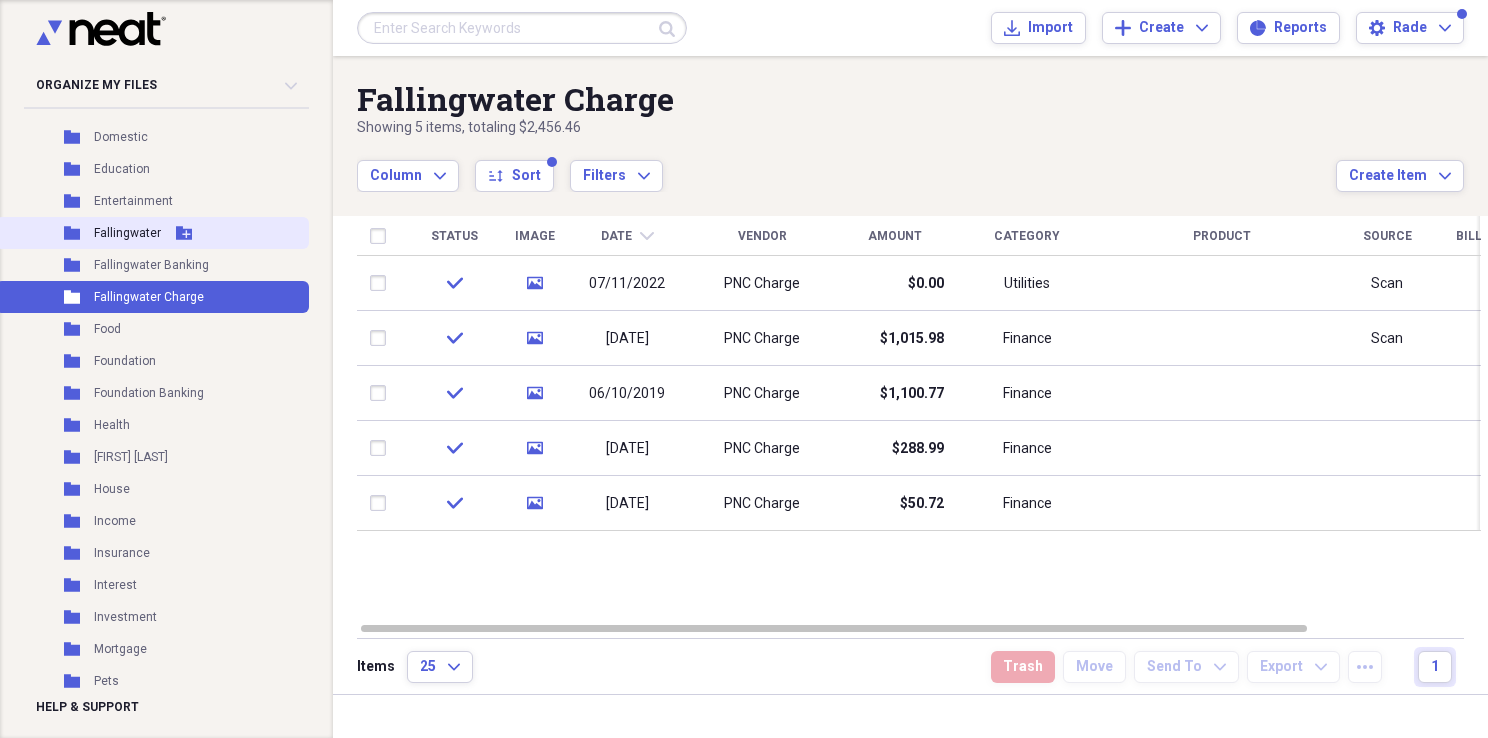 click on "Folder [NAME] Add Folder" at bounding box center (152, 233) 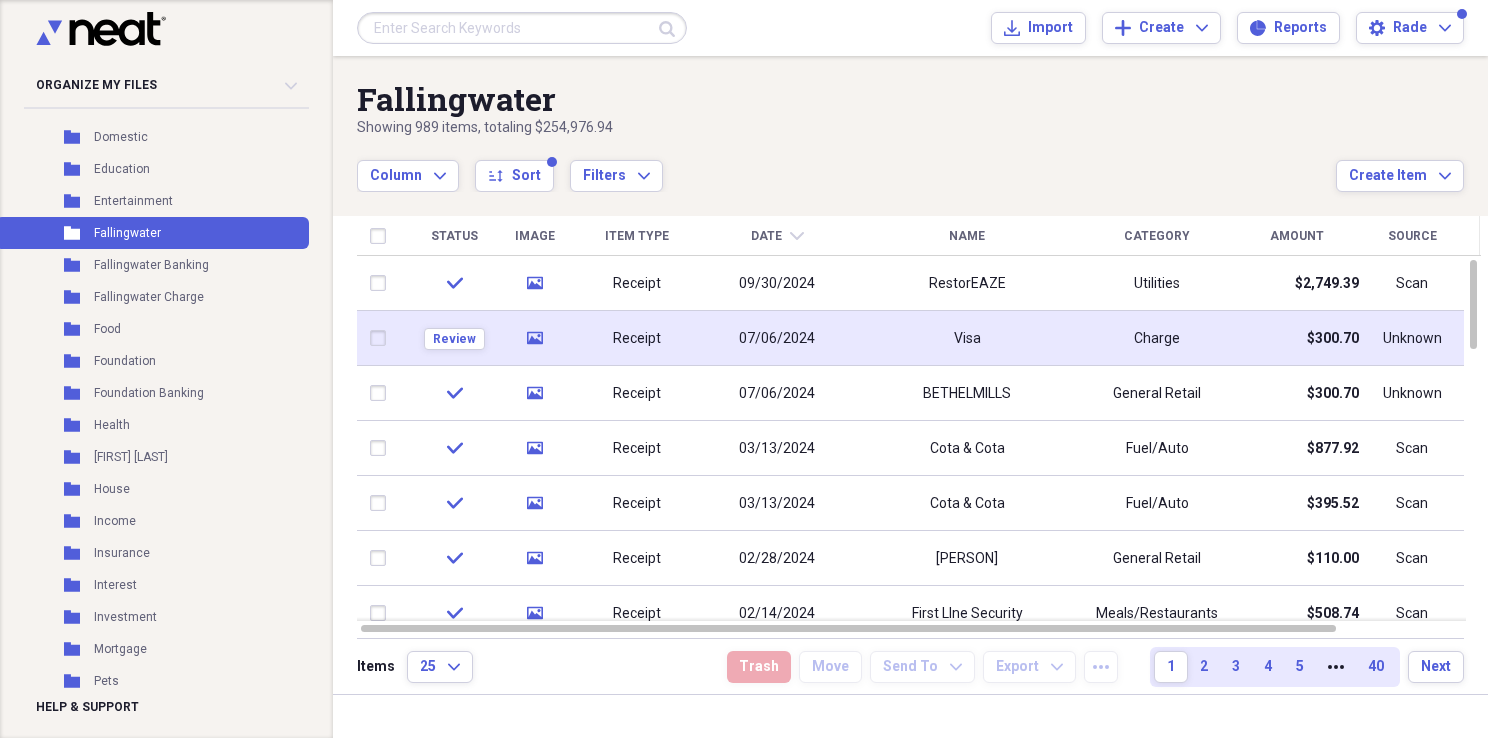 click 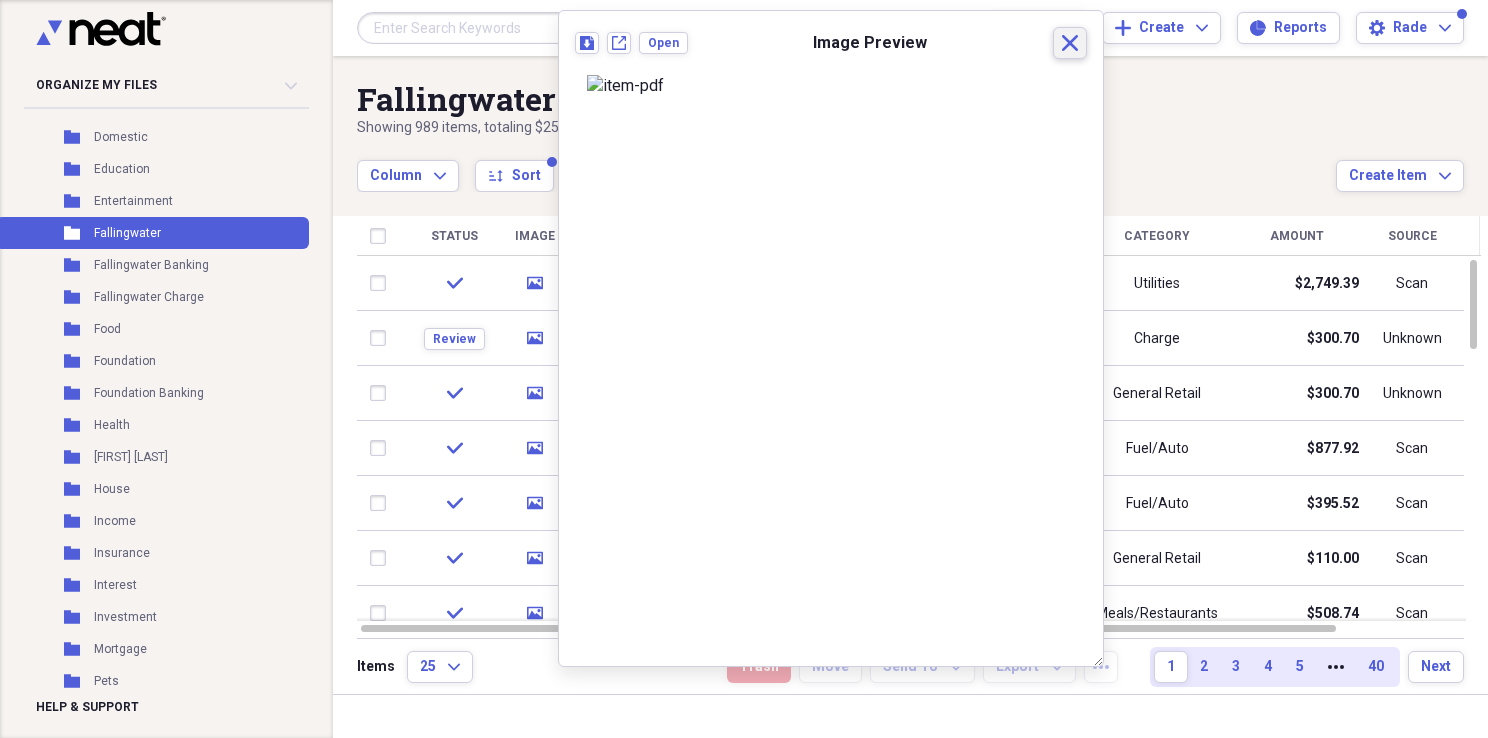 click on "Close" 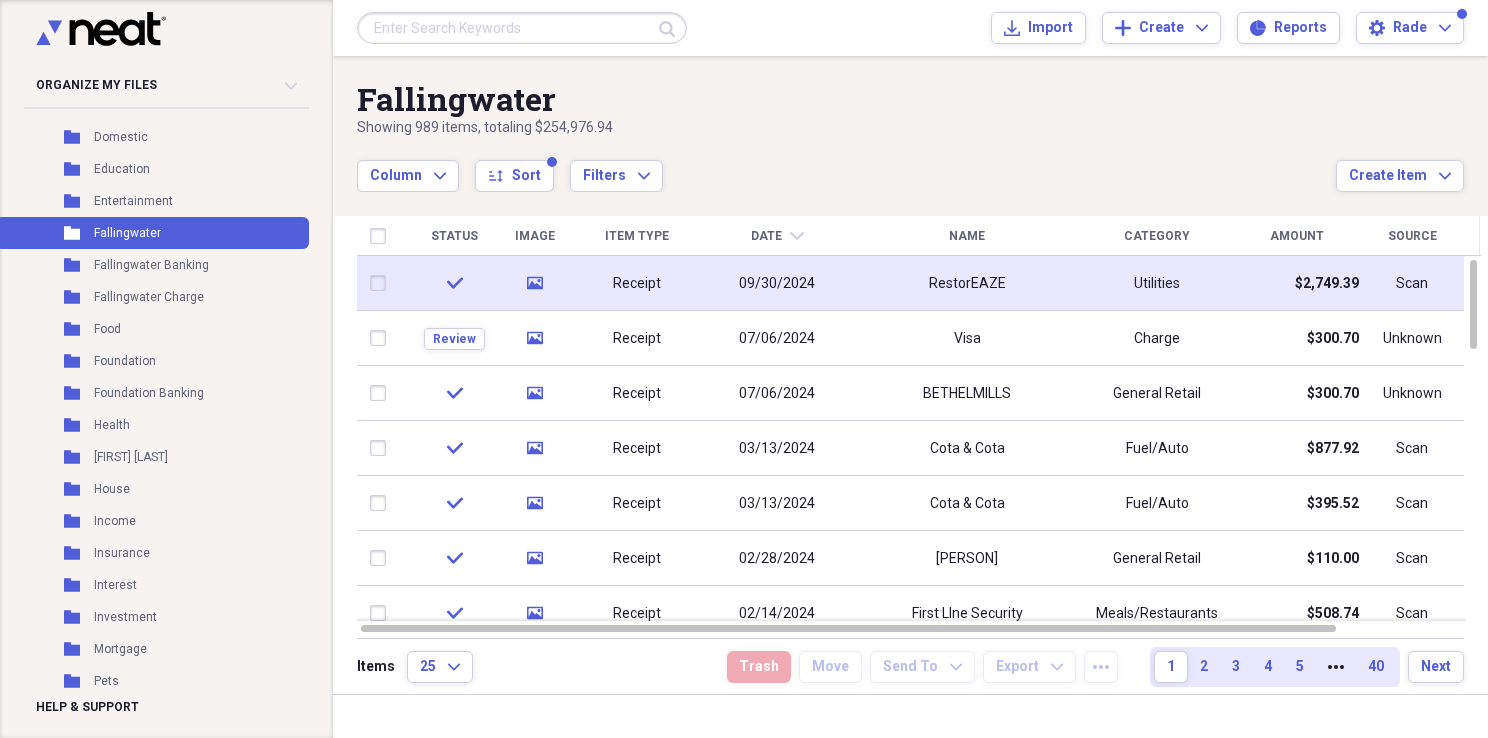 click on "media" 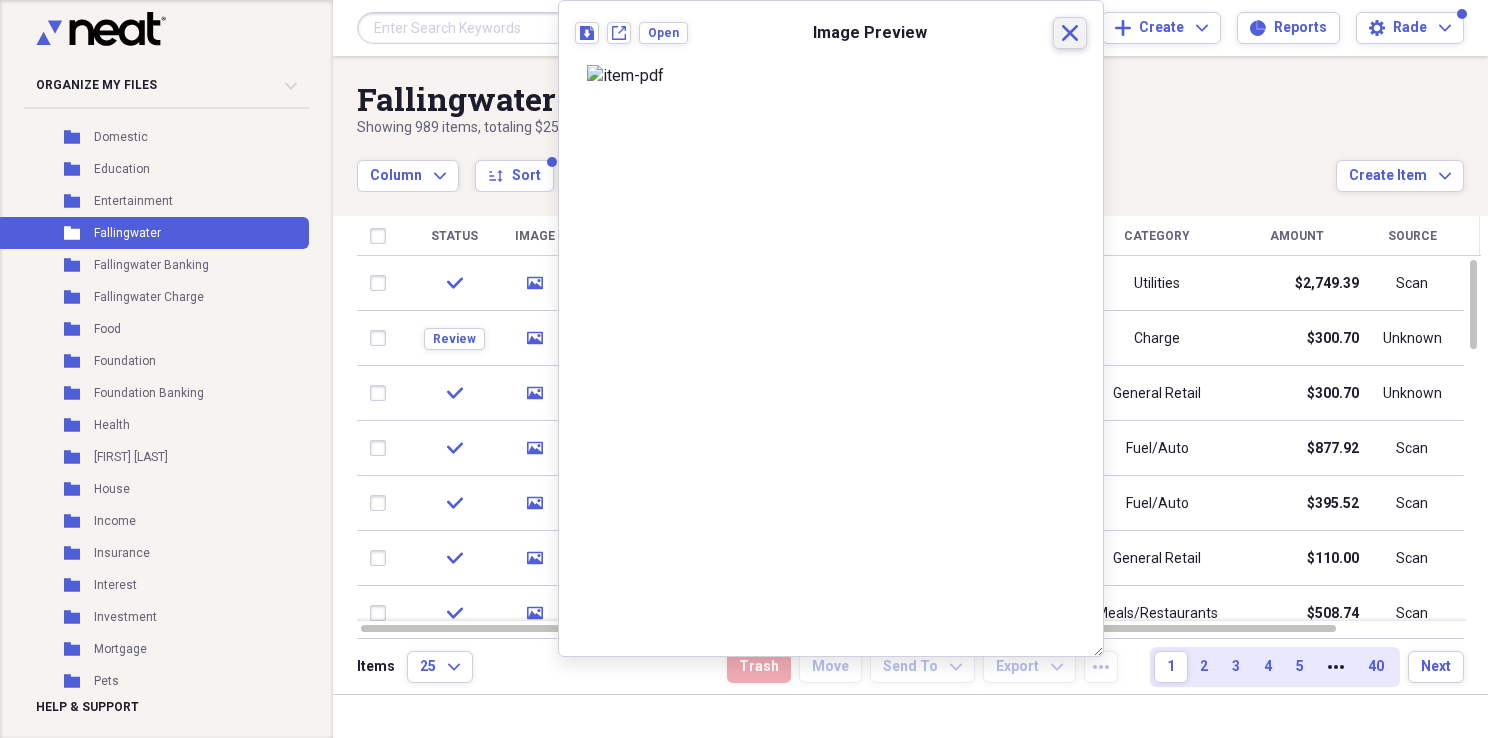 click on "Close" at bounding box center (1070, 33) 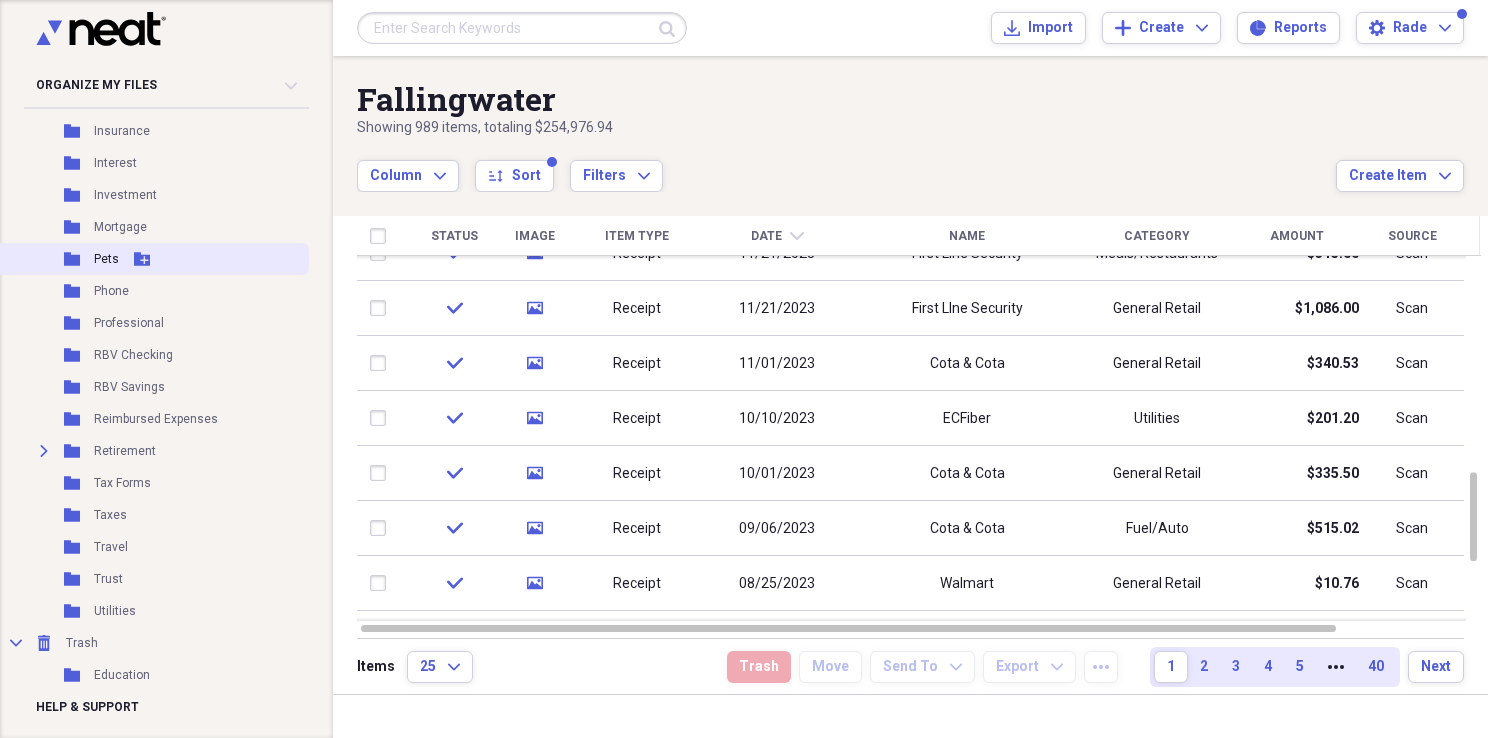 scroll, scrollTop: 1135, scrollLeft: 0, axis: vertical 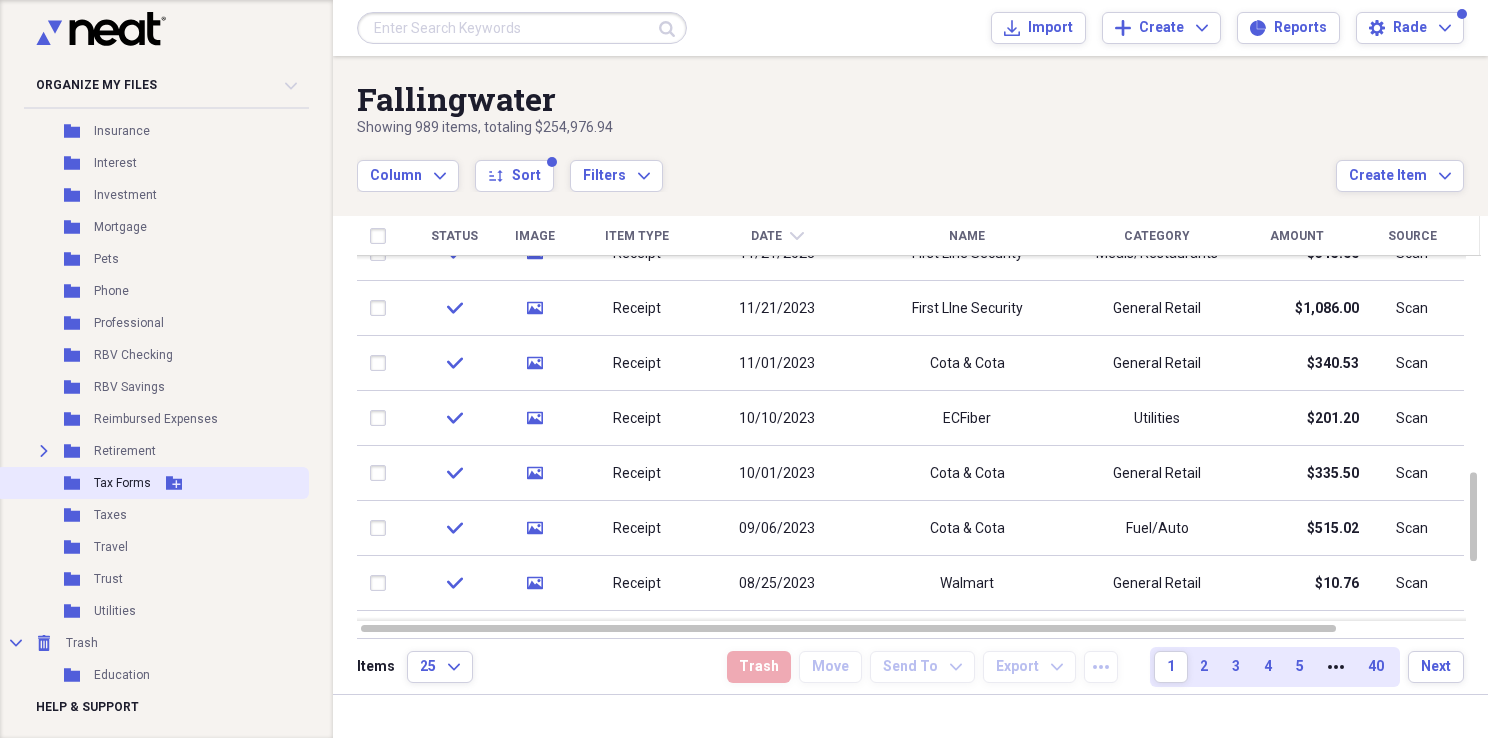 click on "Tax Forms" at bounding box center (122, 483) 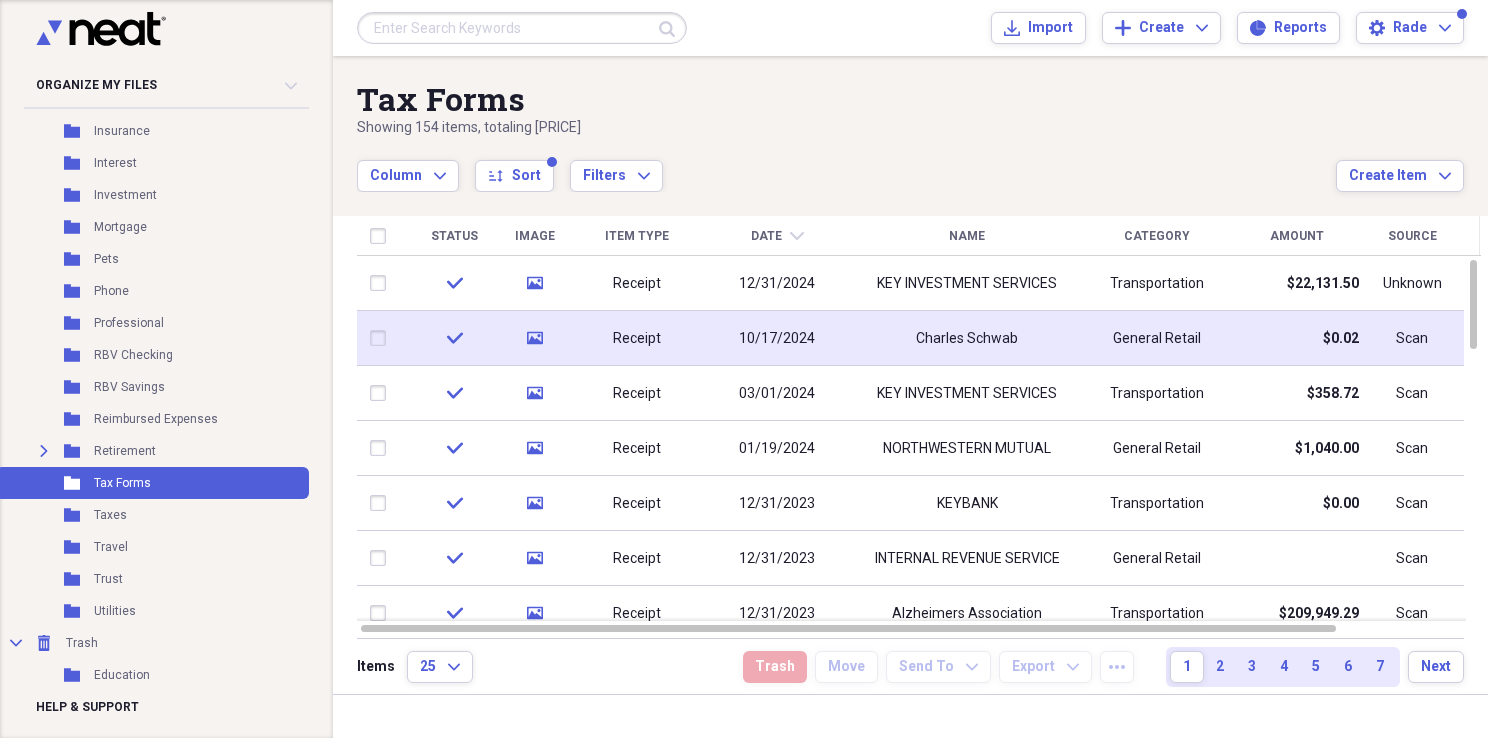 click 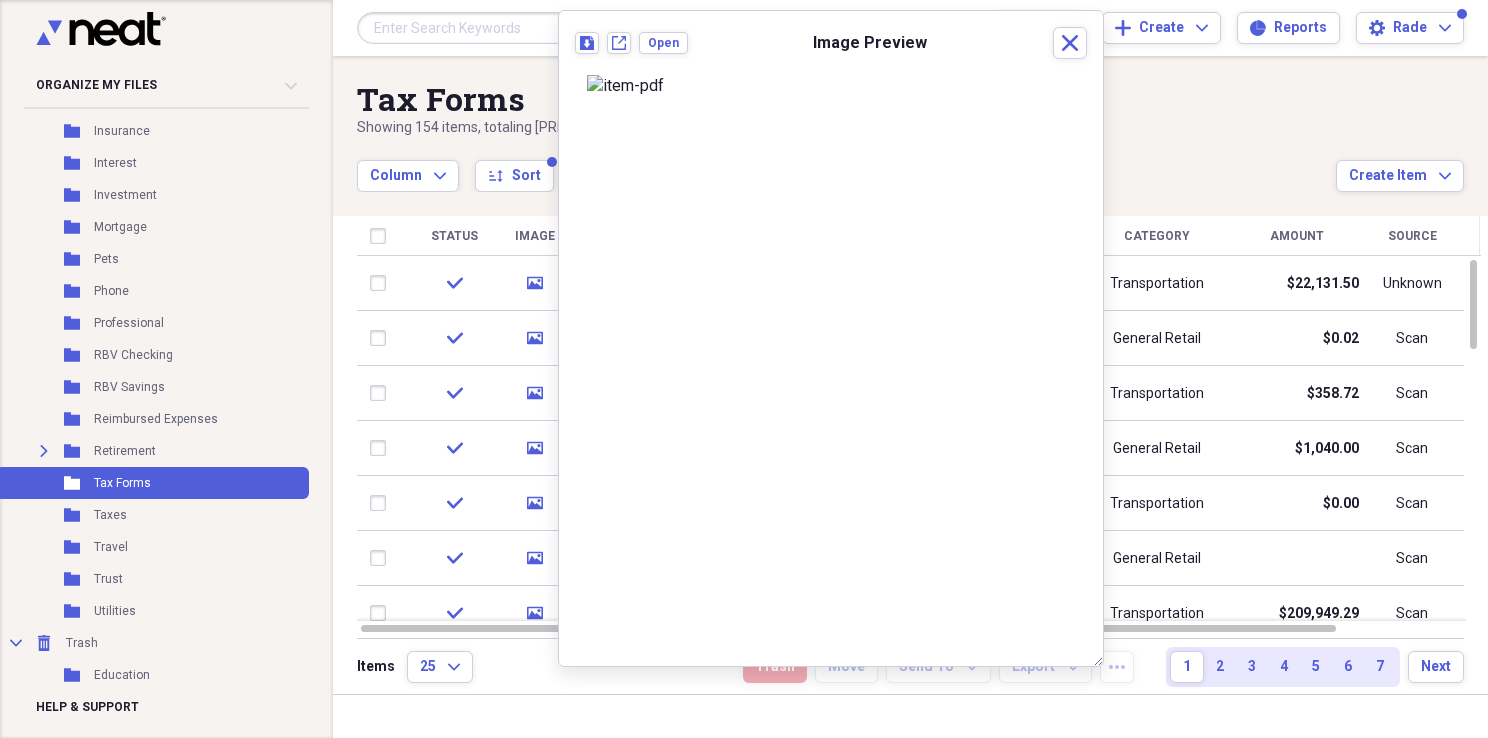 click on "Showing 154 items , totaling $7,653,892.64" at bounding box center (846, 128) 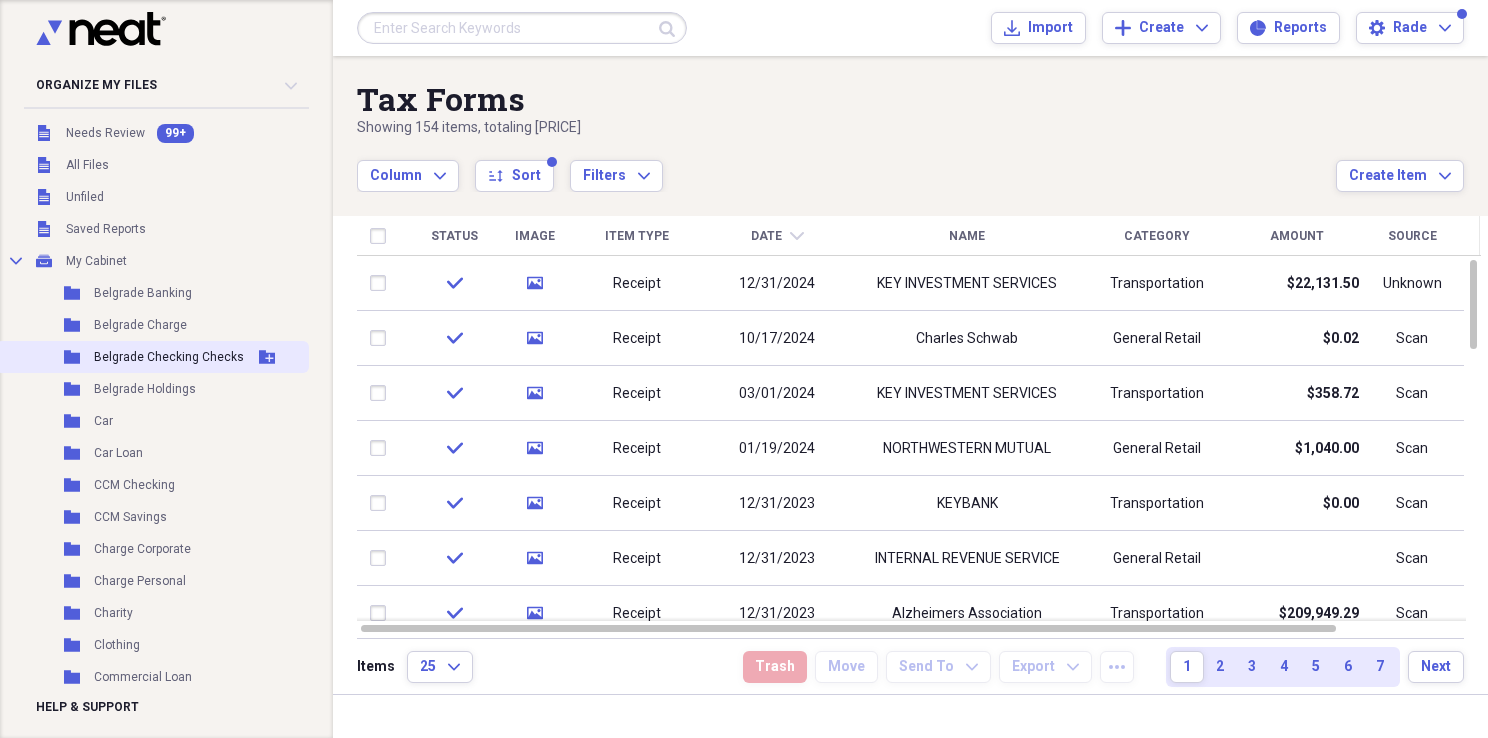 scroll, scrollTop: 0, scrollLeft: 0, axis: both 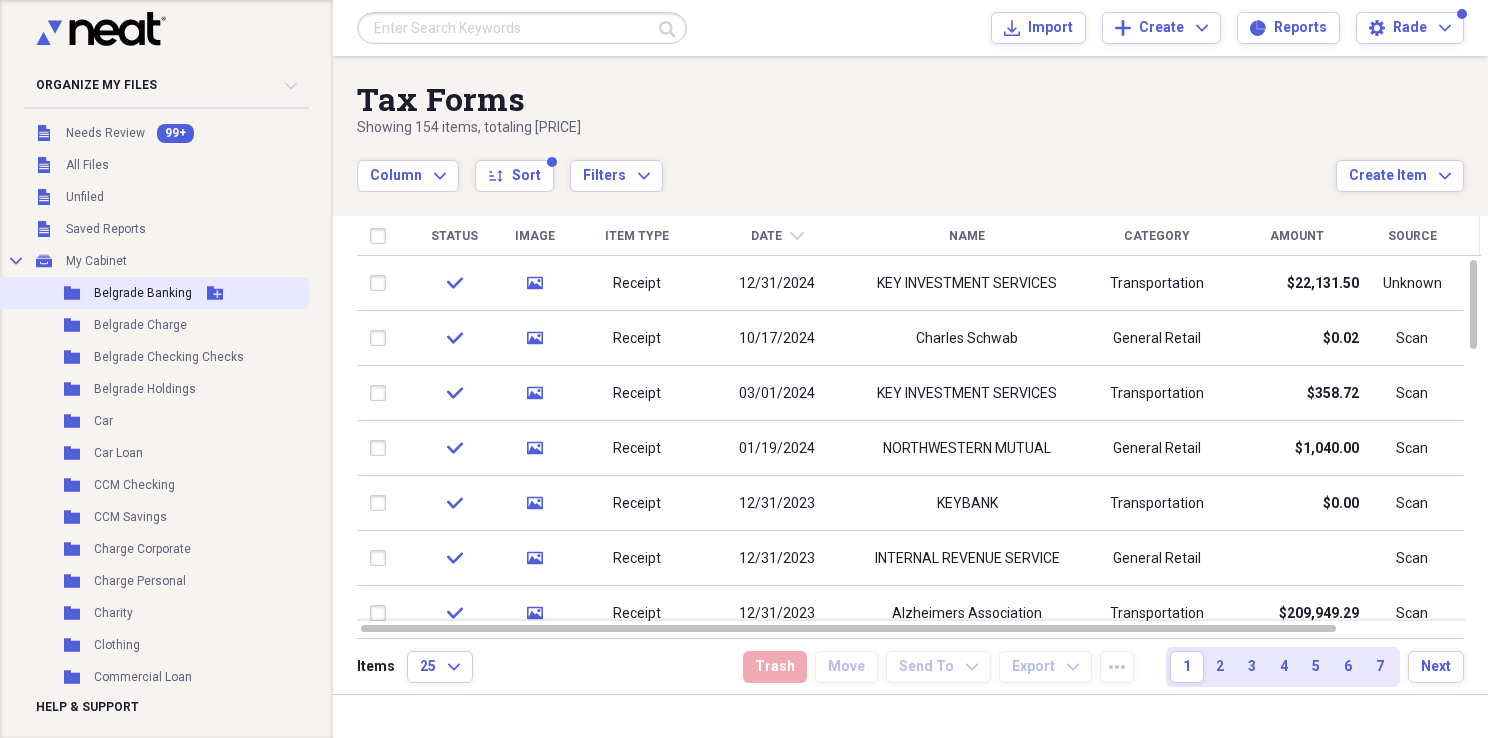click on "Belgrade Banking" at bounding box center [143, 293] 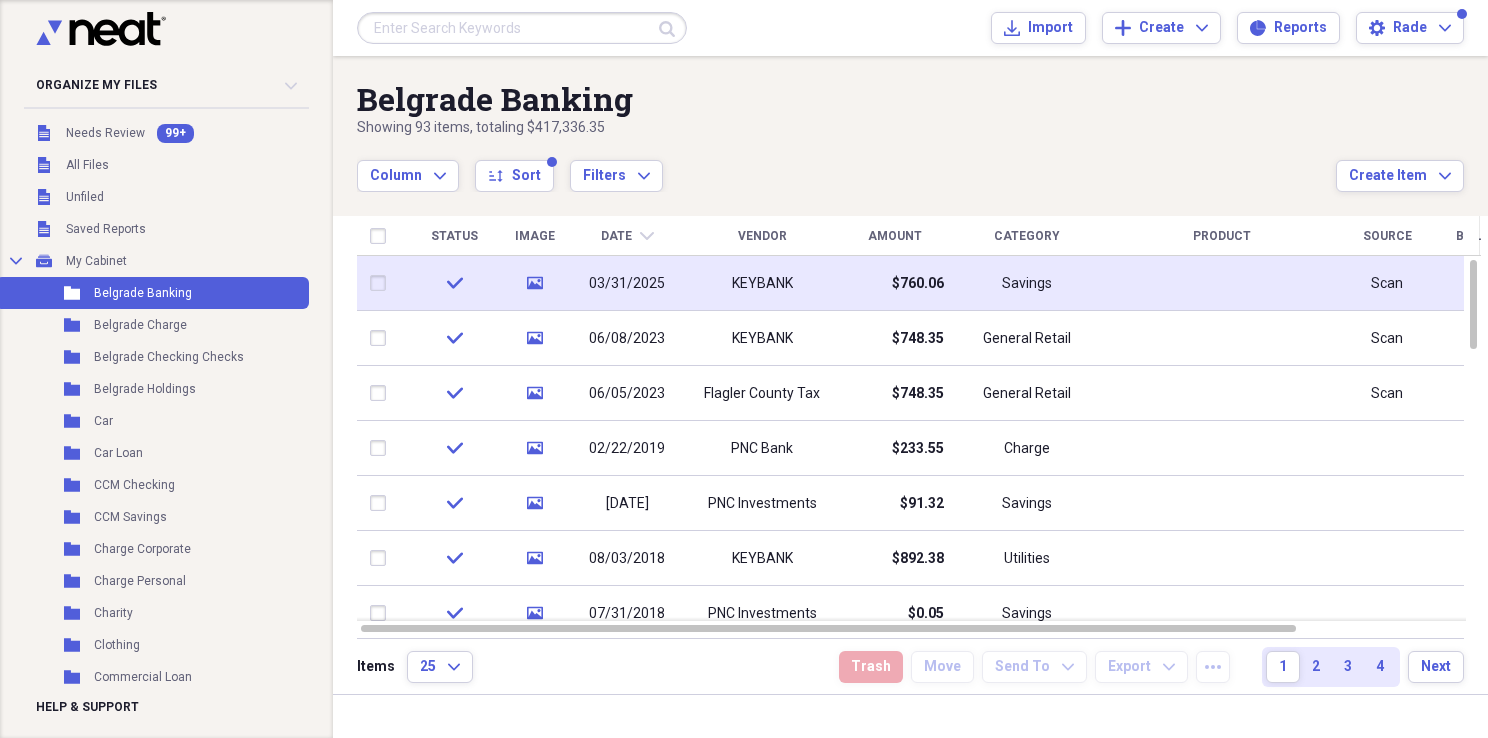 click on "media" 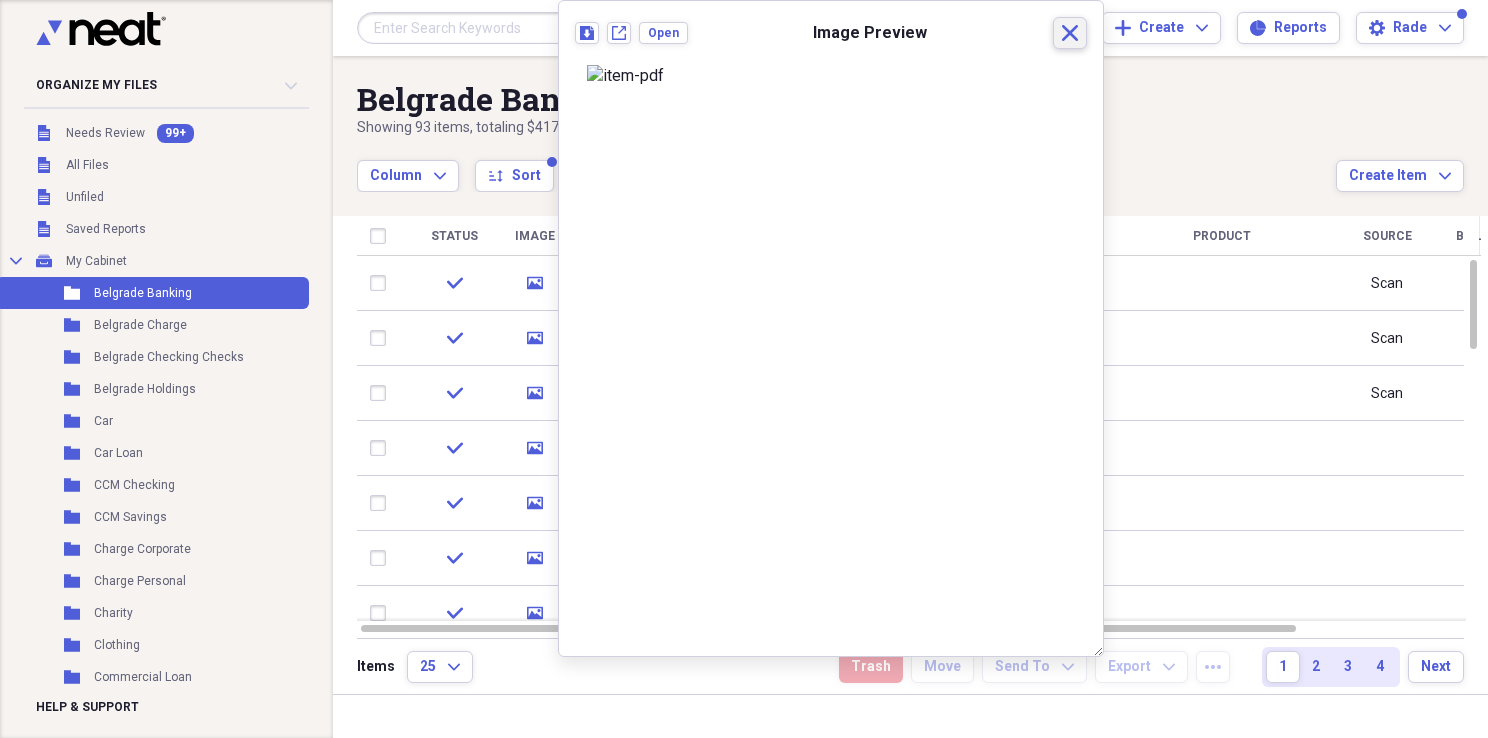 click on "Close" at bounding box center (1070, 33) 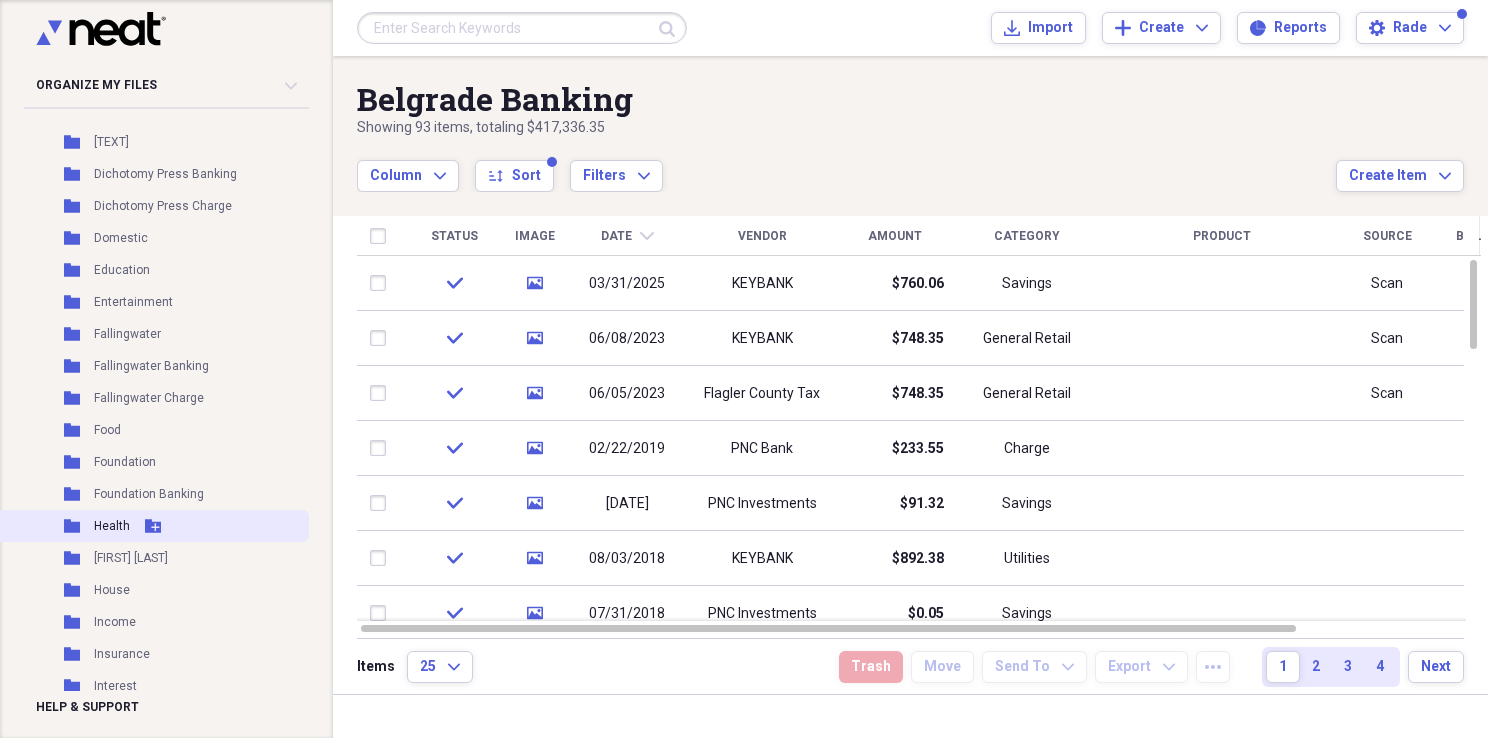 scroll, scrollTop: 600, scrollLeft: 0, axis: vertical 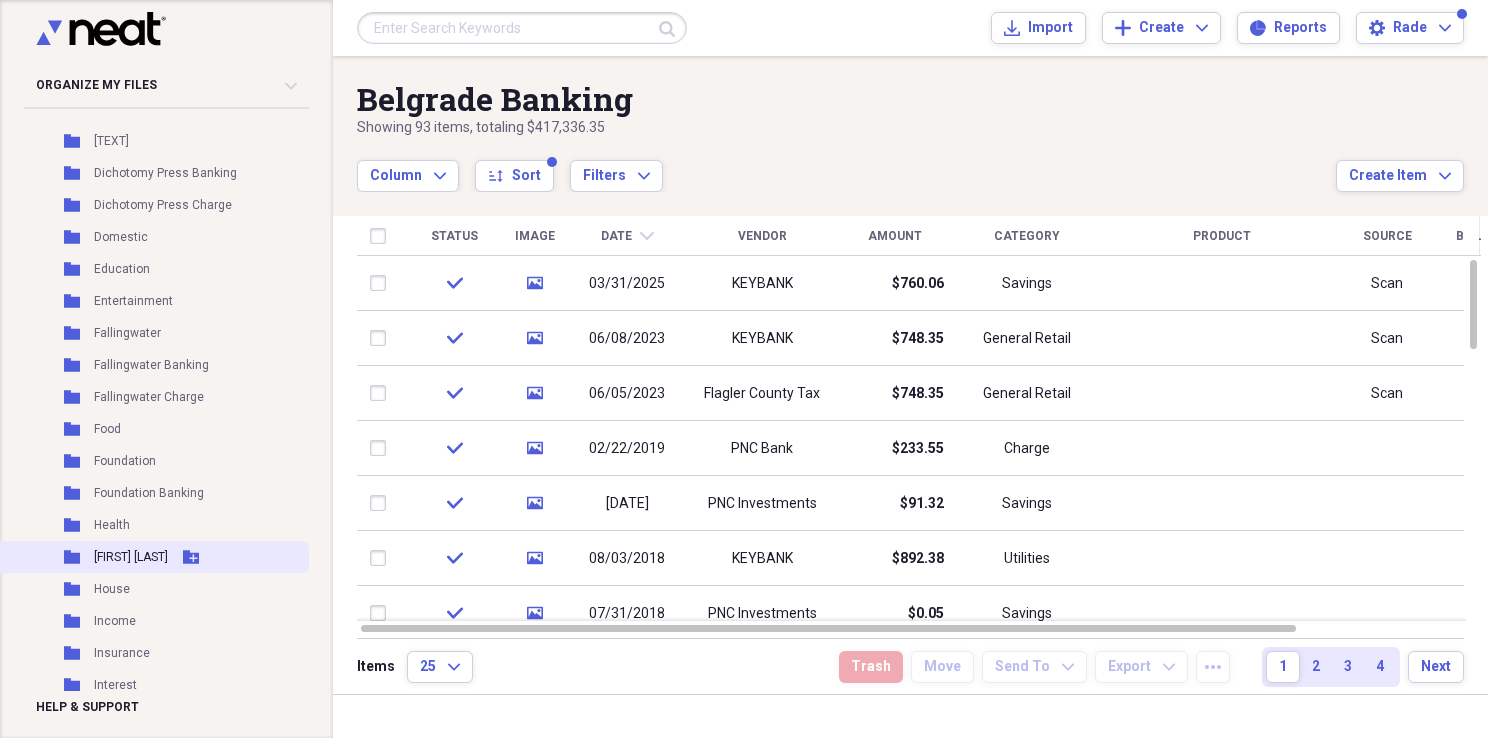 click on "[FIRST] [LAST]" at bounding box center [131, 557] 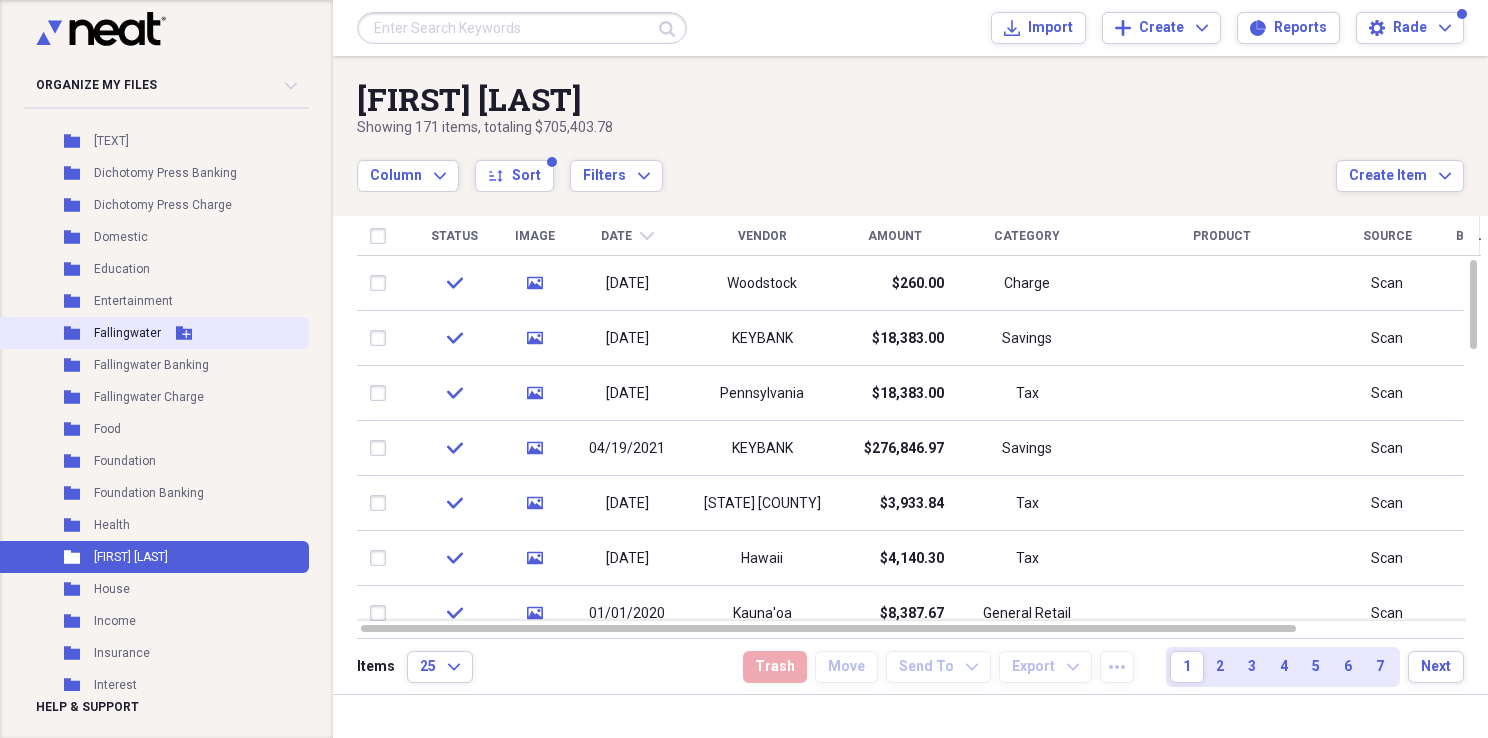 click on "Folder [NAME] Add Folder" at bounding box center (152, 333) 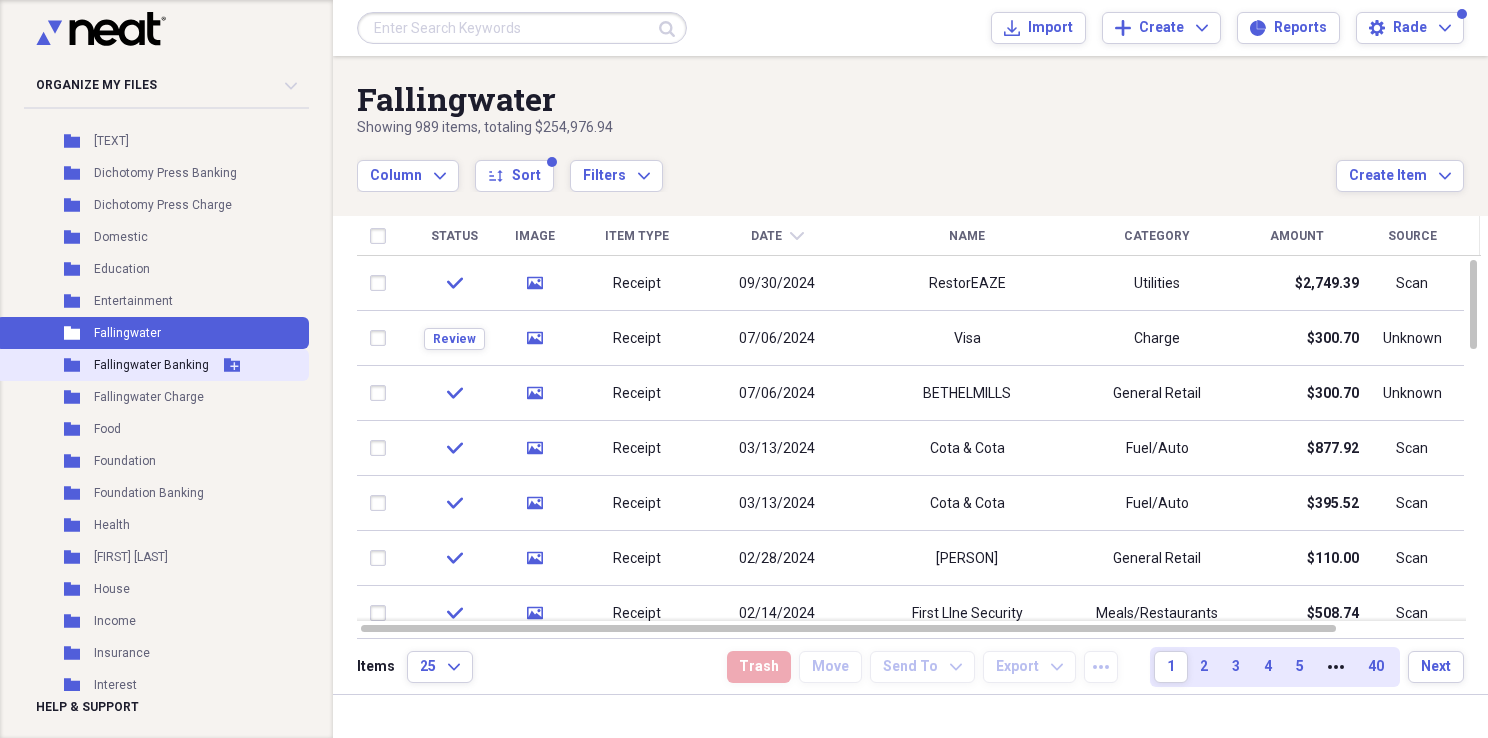 click on "Fallingwater Banking" at bounding box center [151, 365] 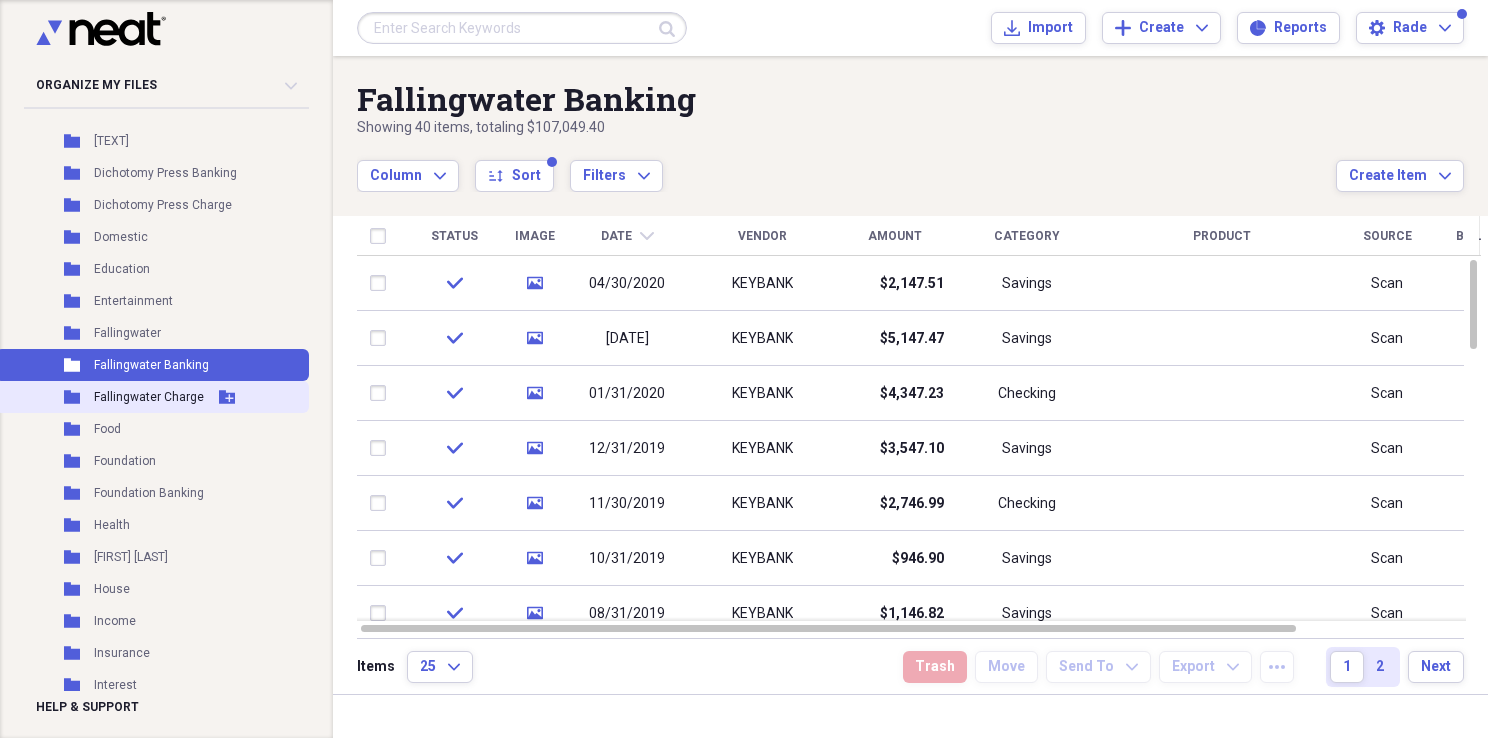 click on "Fallingwater Charge" at bounding box center [149, 397] 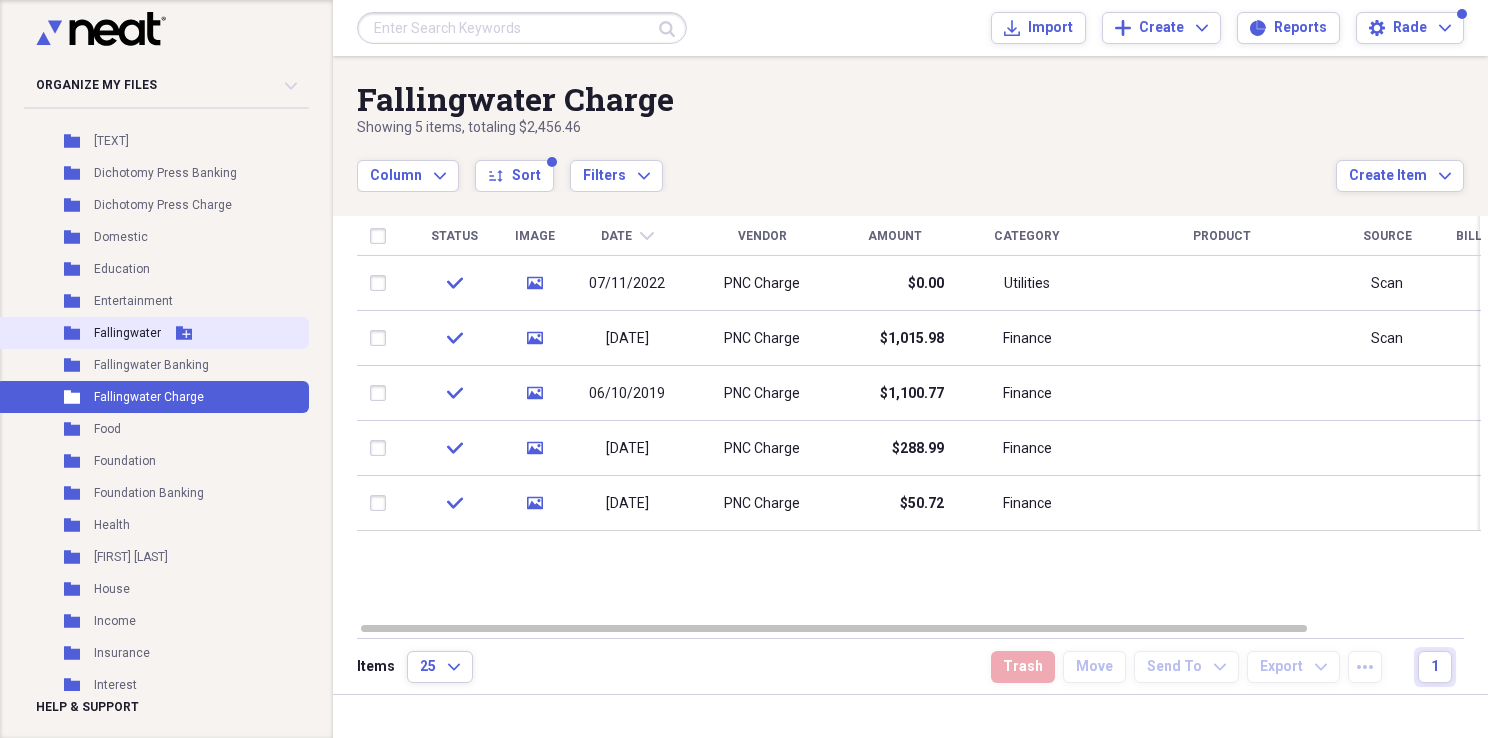 click on "Fallingwater" at bounding box center [127, 333] 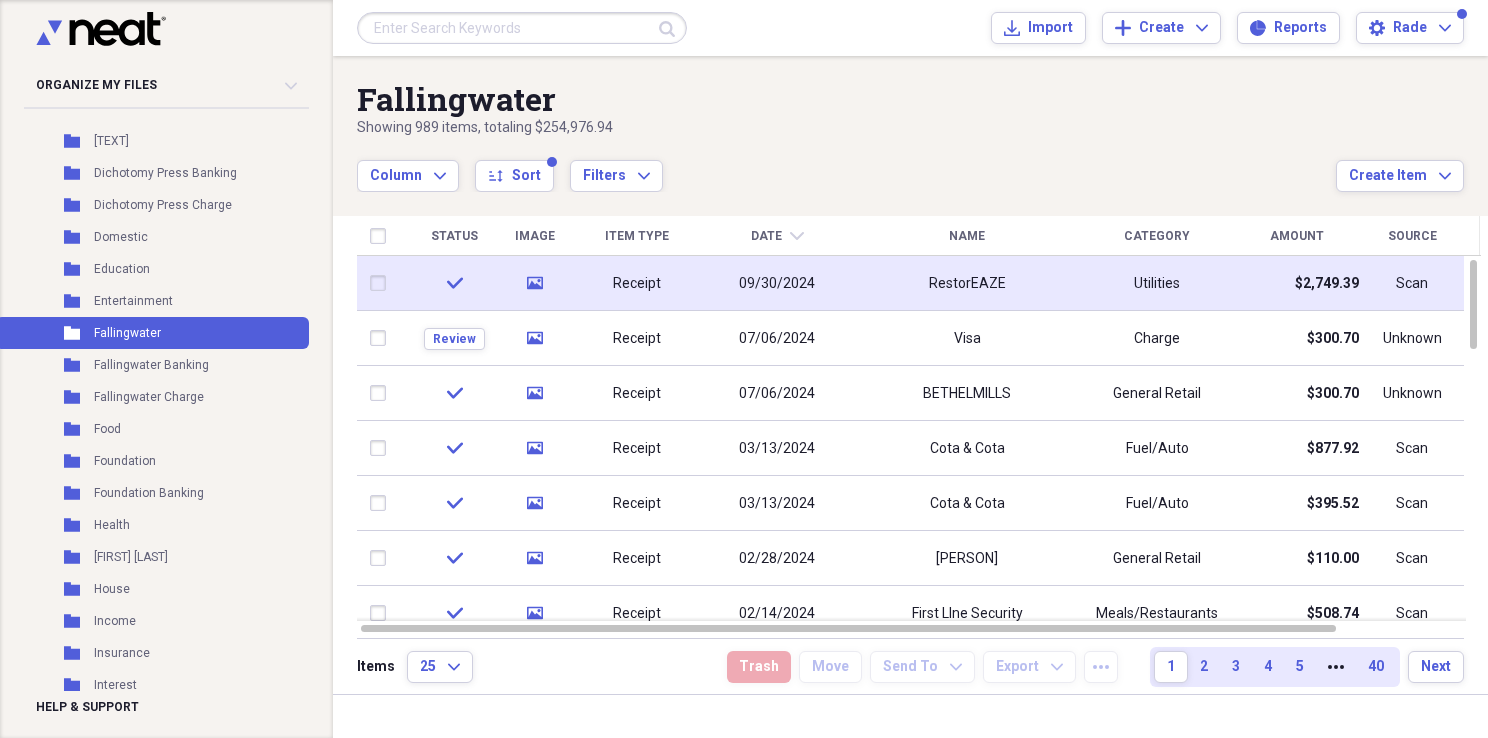 click at bounding box center (382, 283) 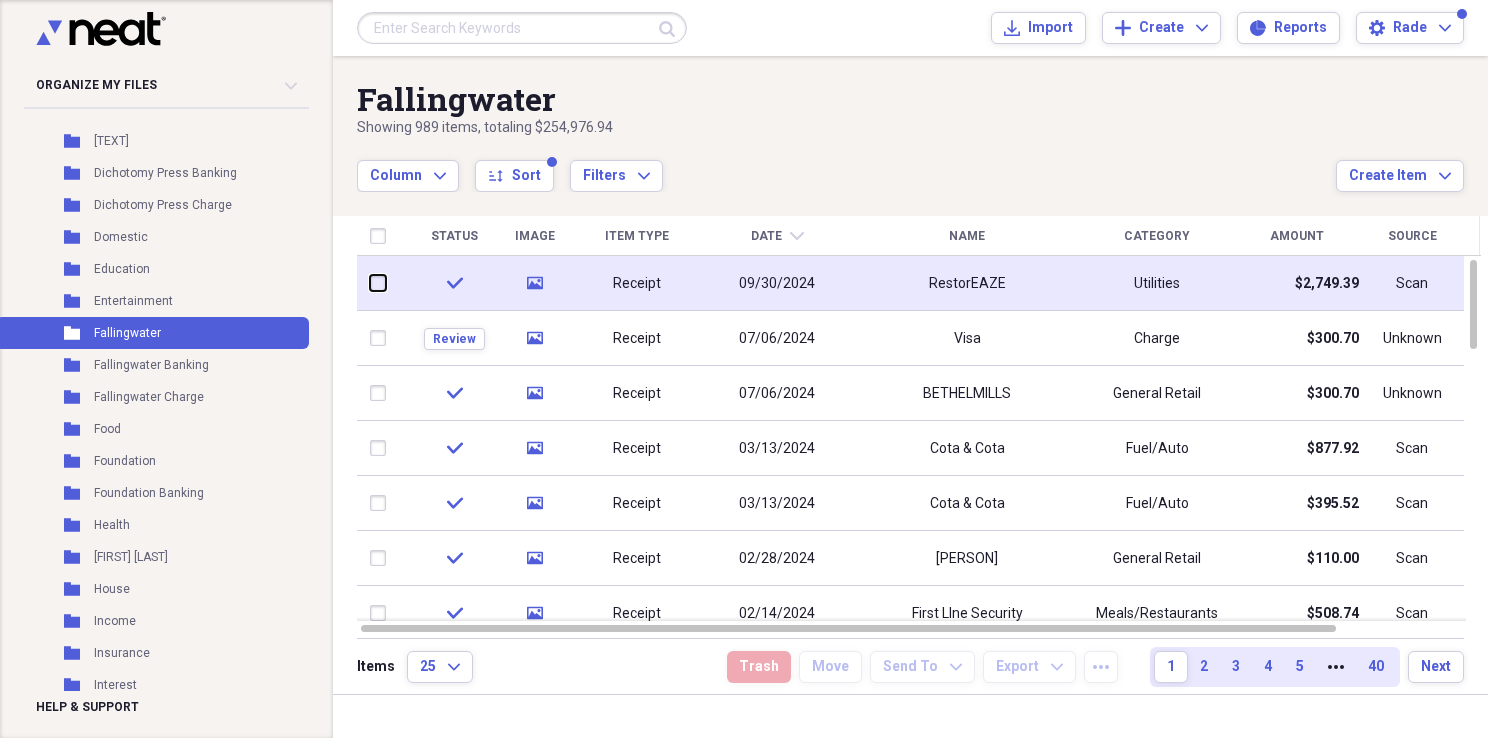 click at bounding box center [370, 283] 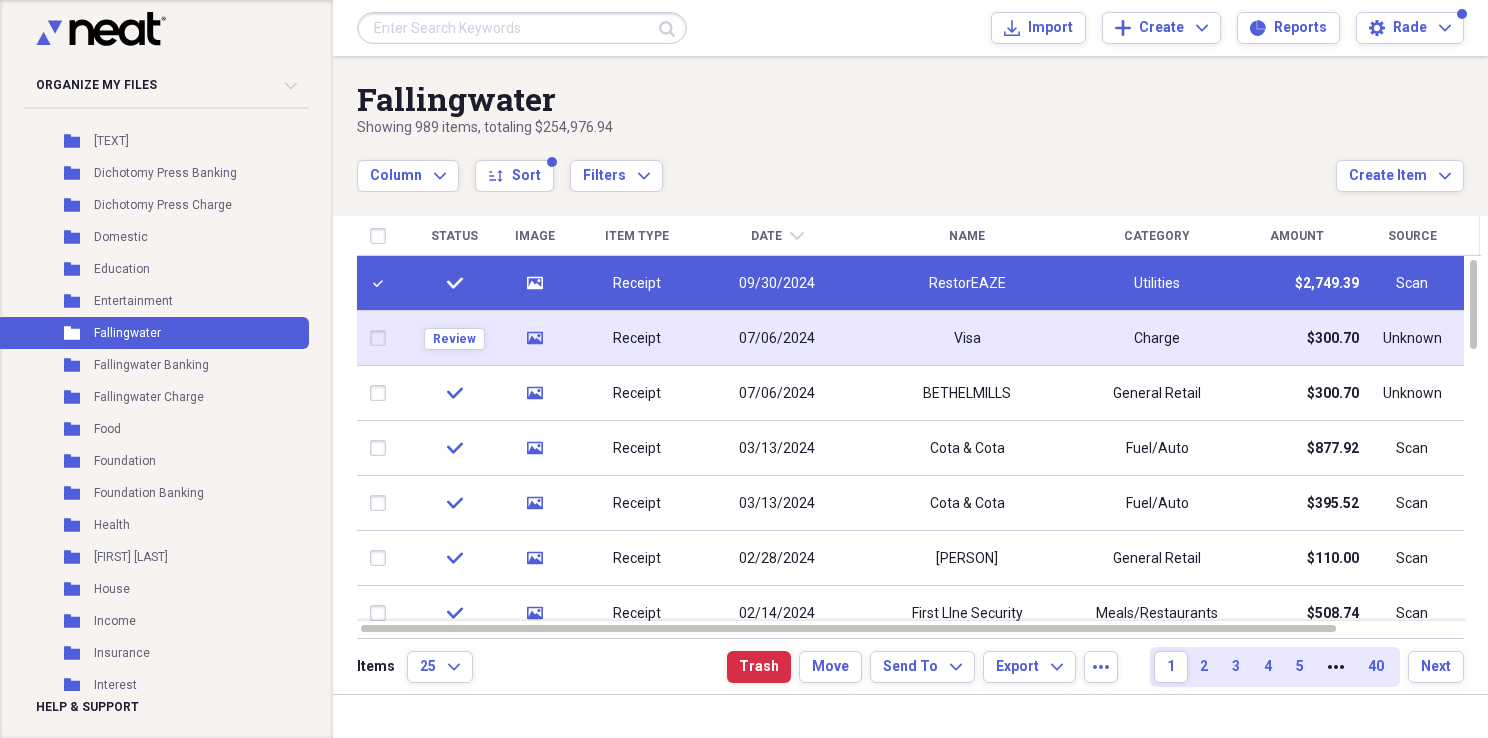 click at bounding box center [382, 338] 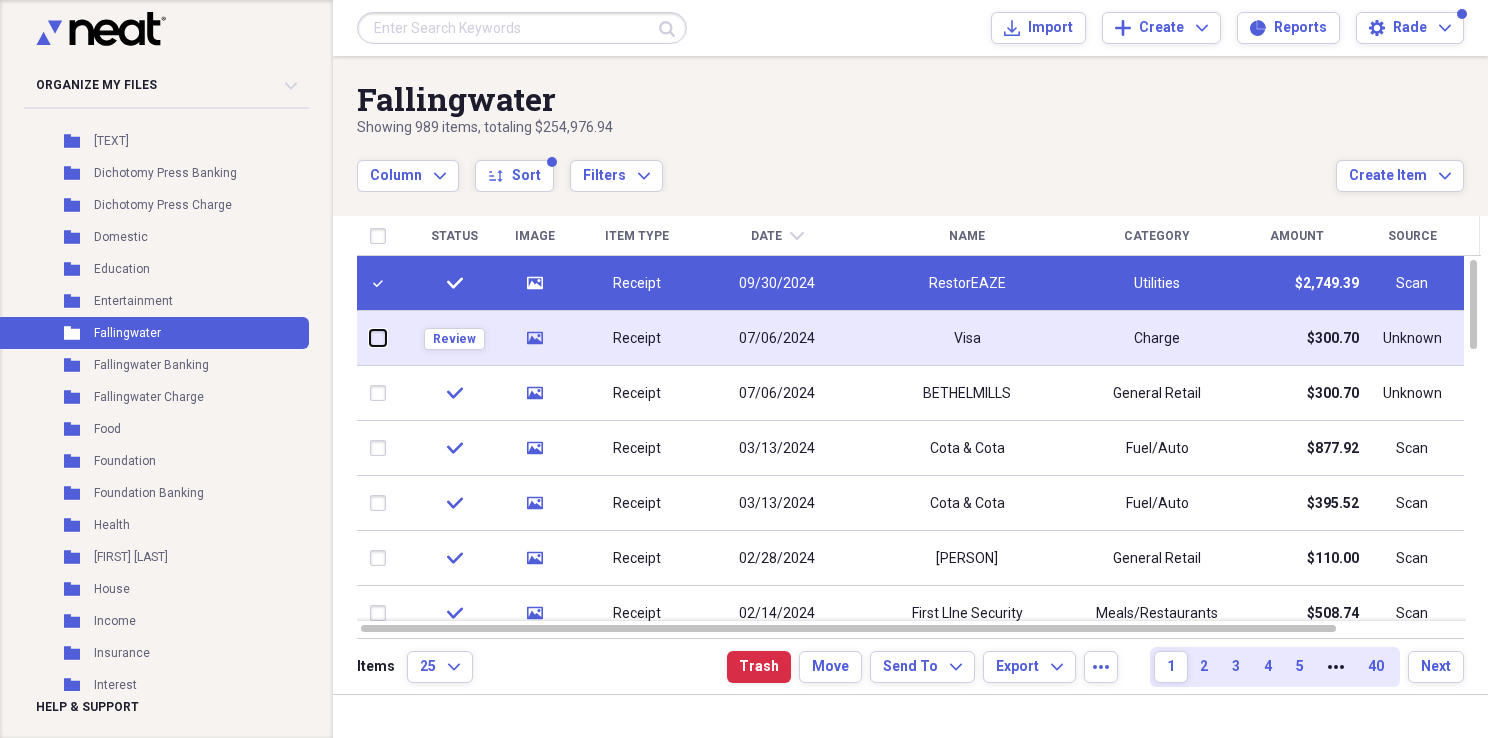 click at bounding box center (370, 338) 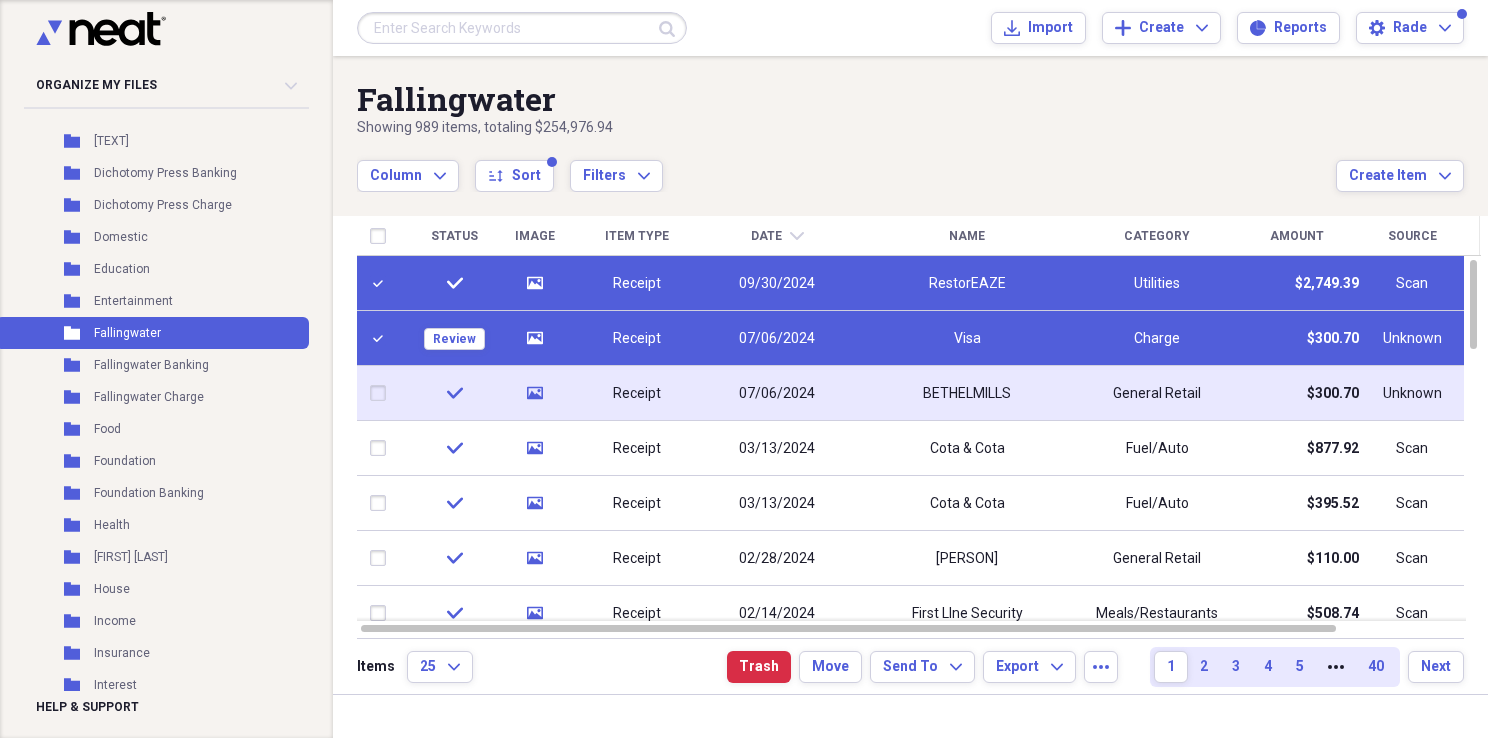 click at bounding box center [382, 393] 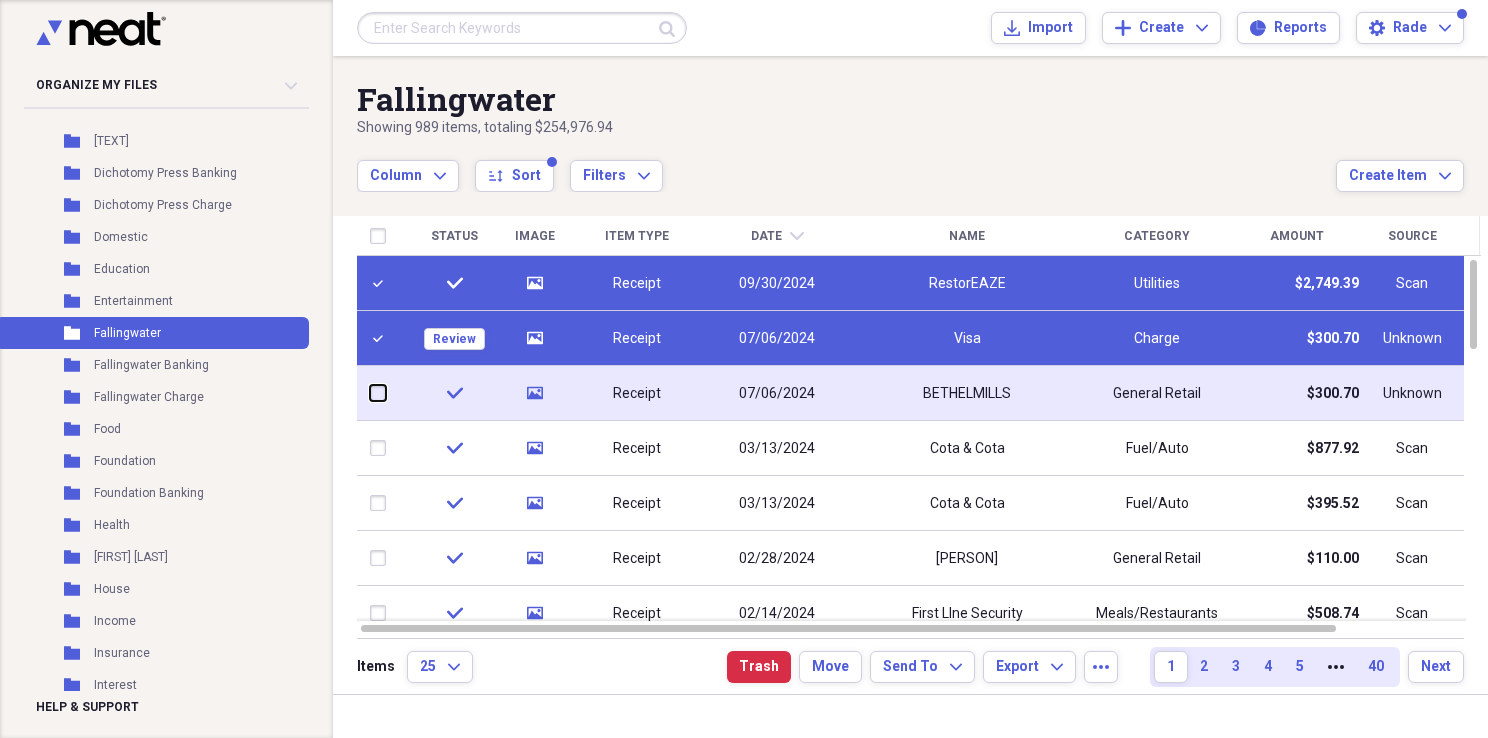 click at bounding box center [370, 393] 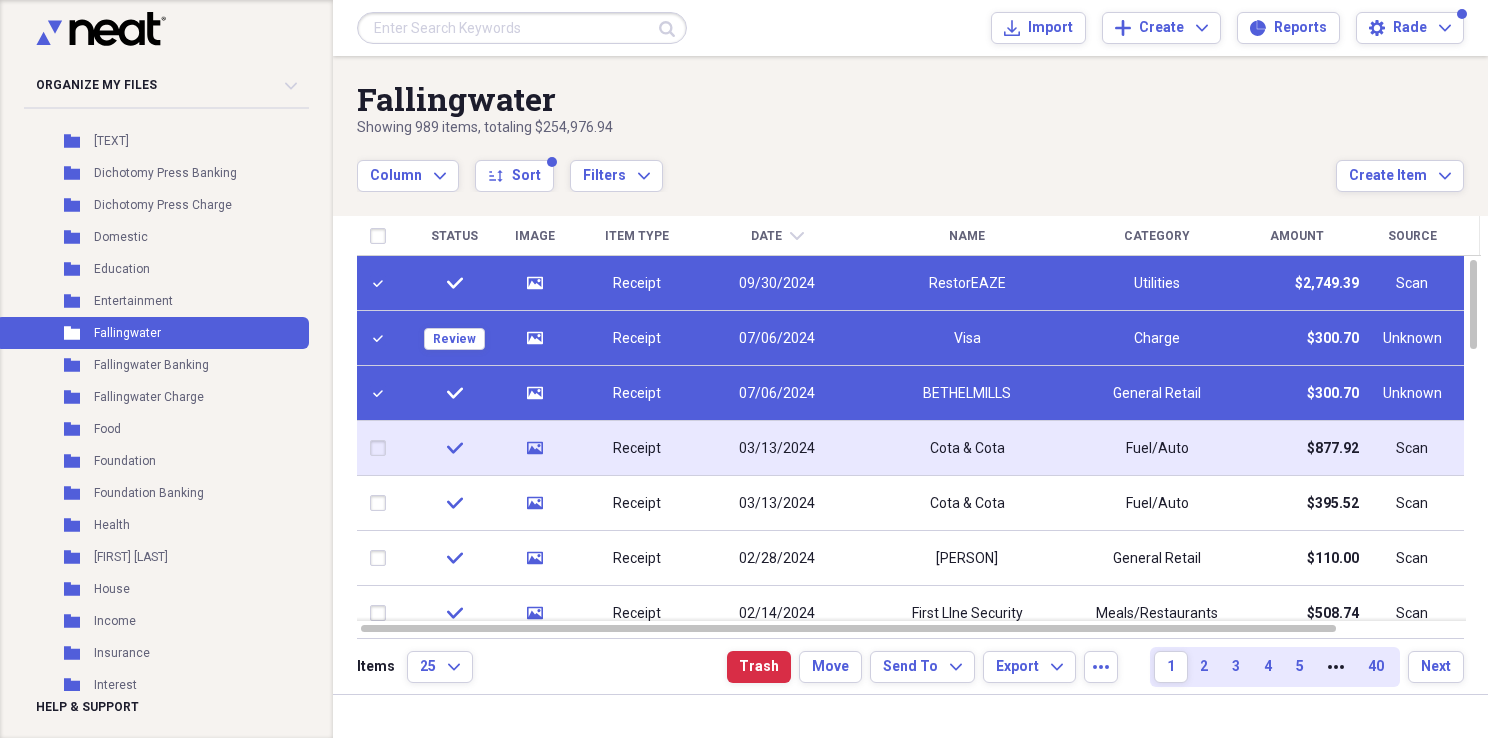 click at bounding box center (382, 448) 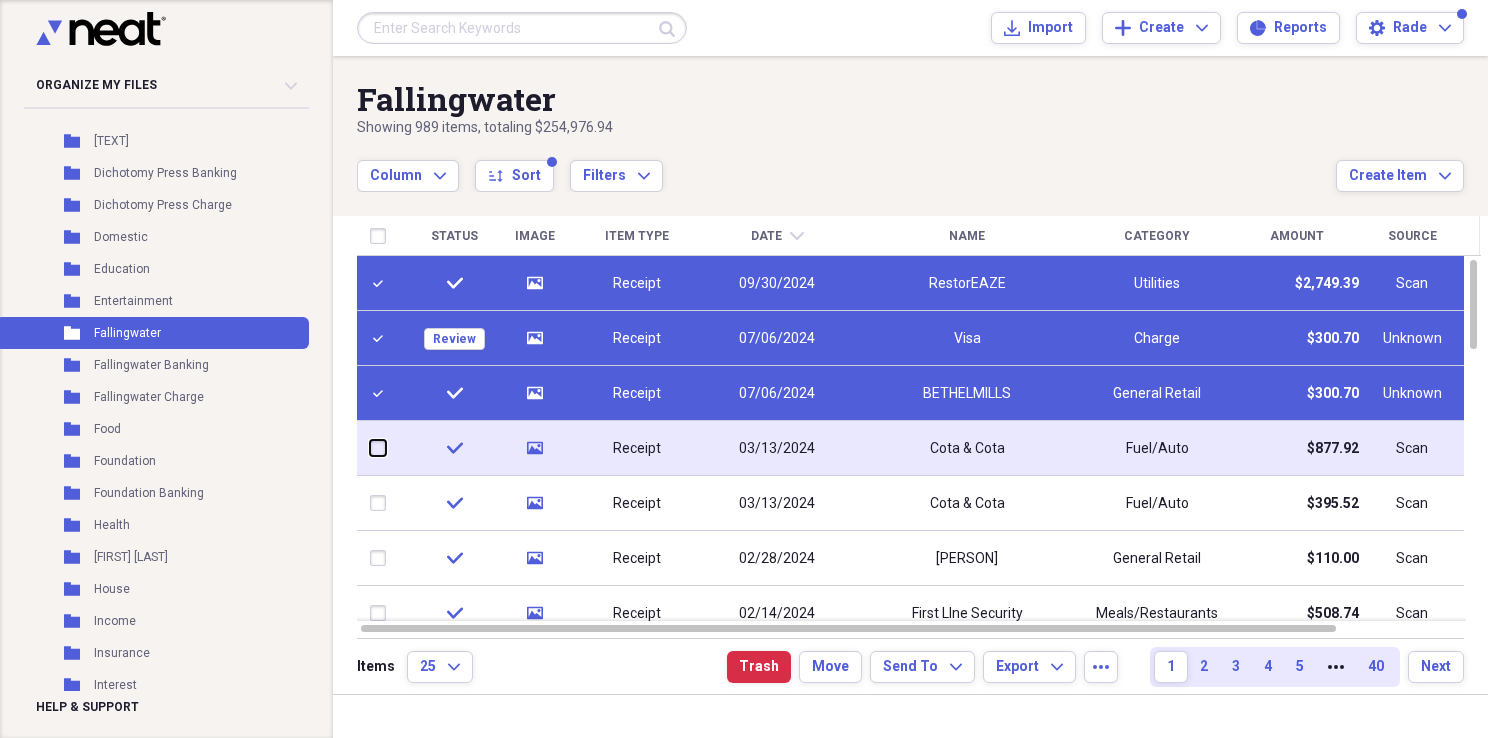 click at bounding box center [370, 448] 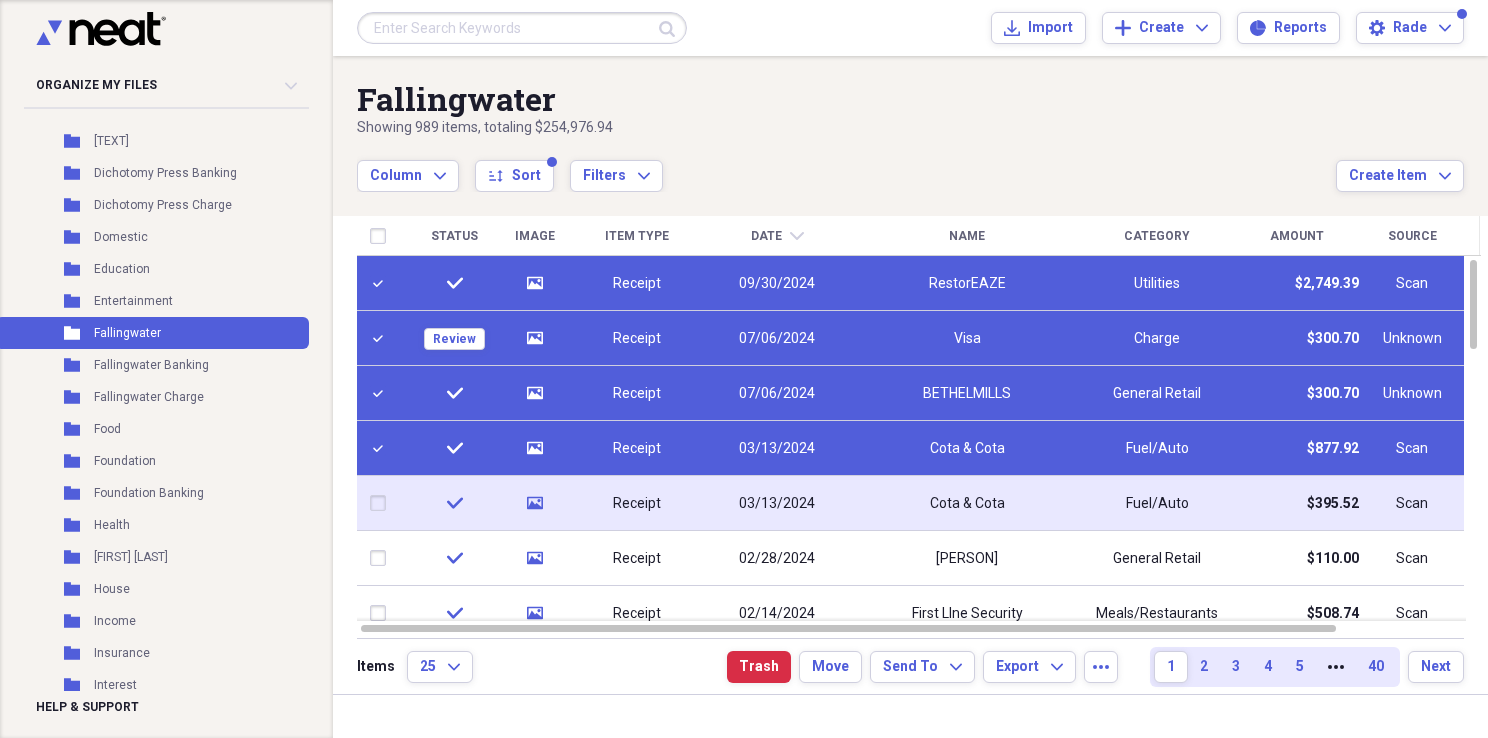click at bounding box center (382, 503) 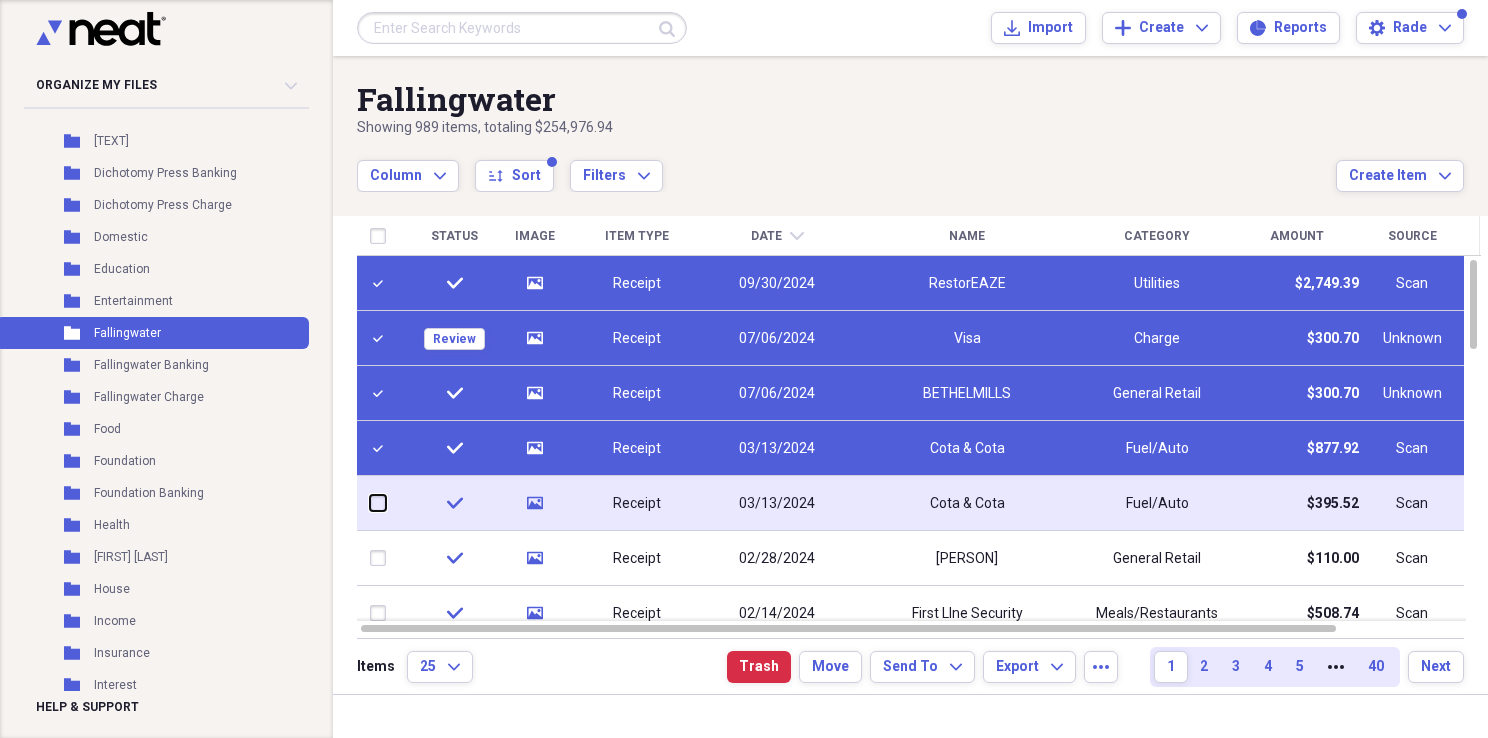 click at bounding box center [370, 503] 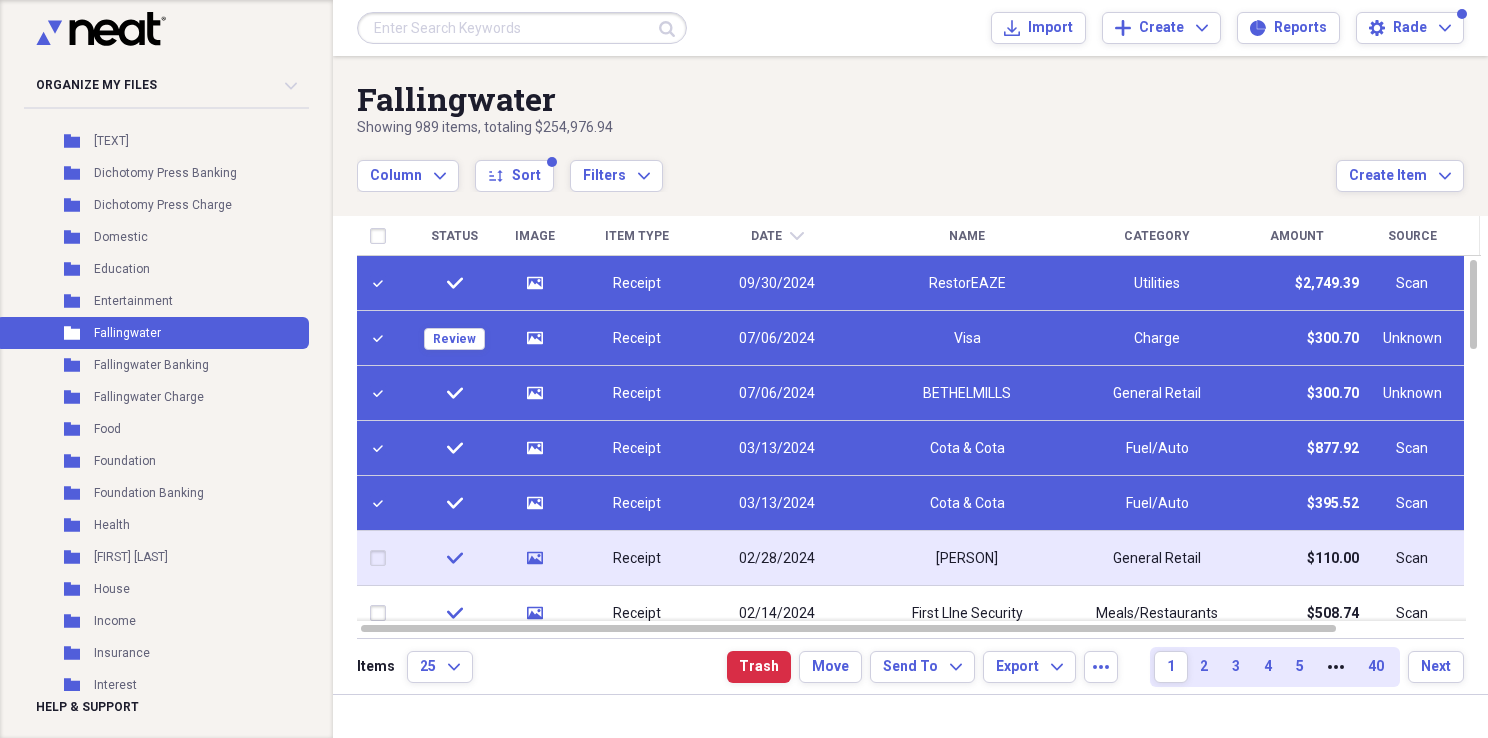 click at bounding box center [382, 558] 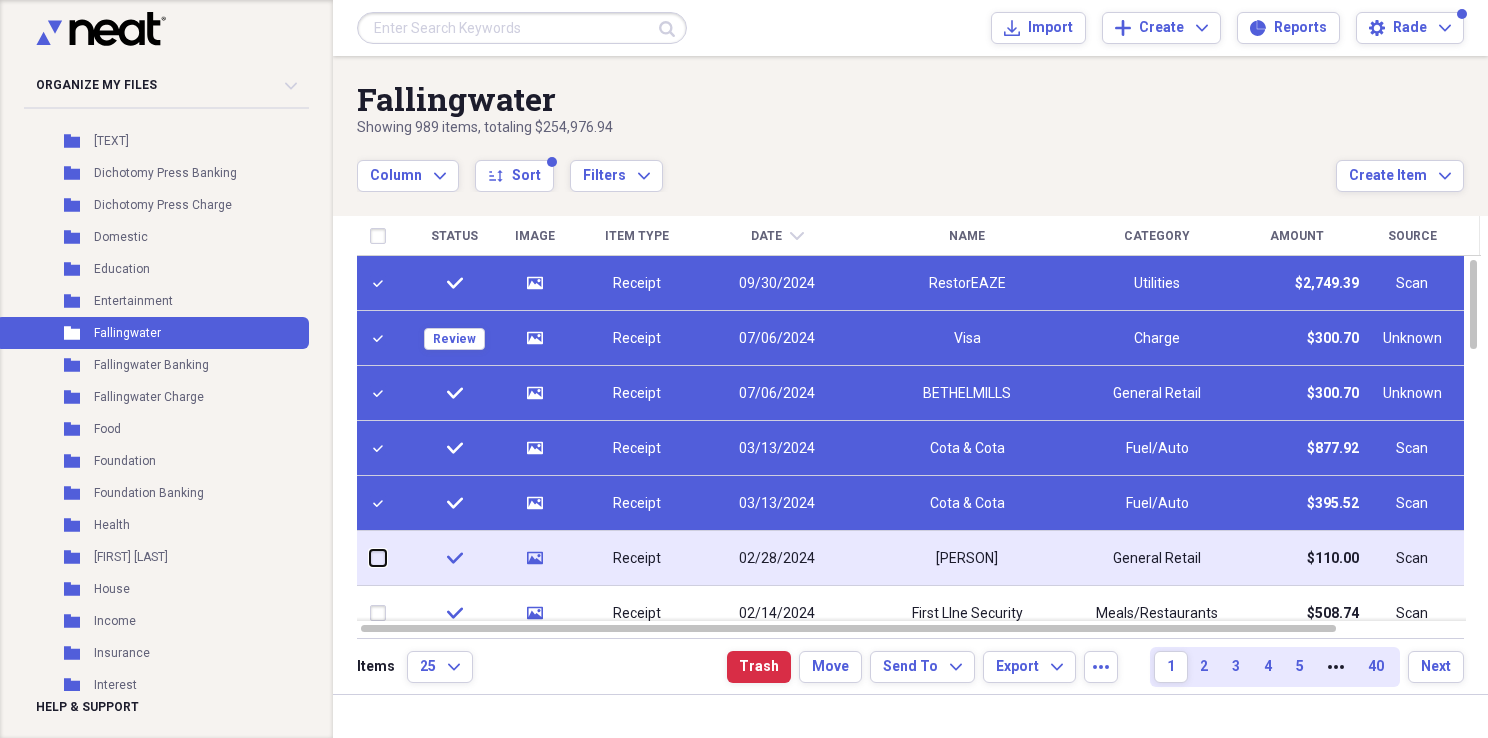 click at bounding box center [370, 558] 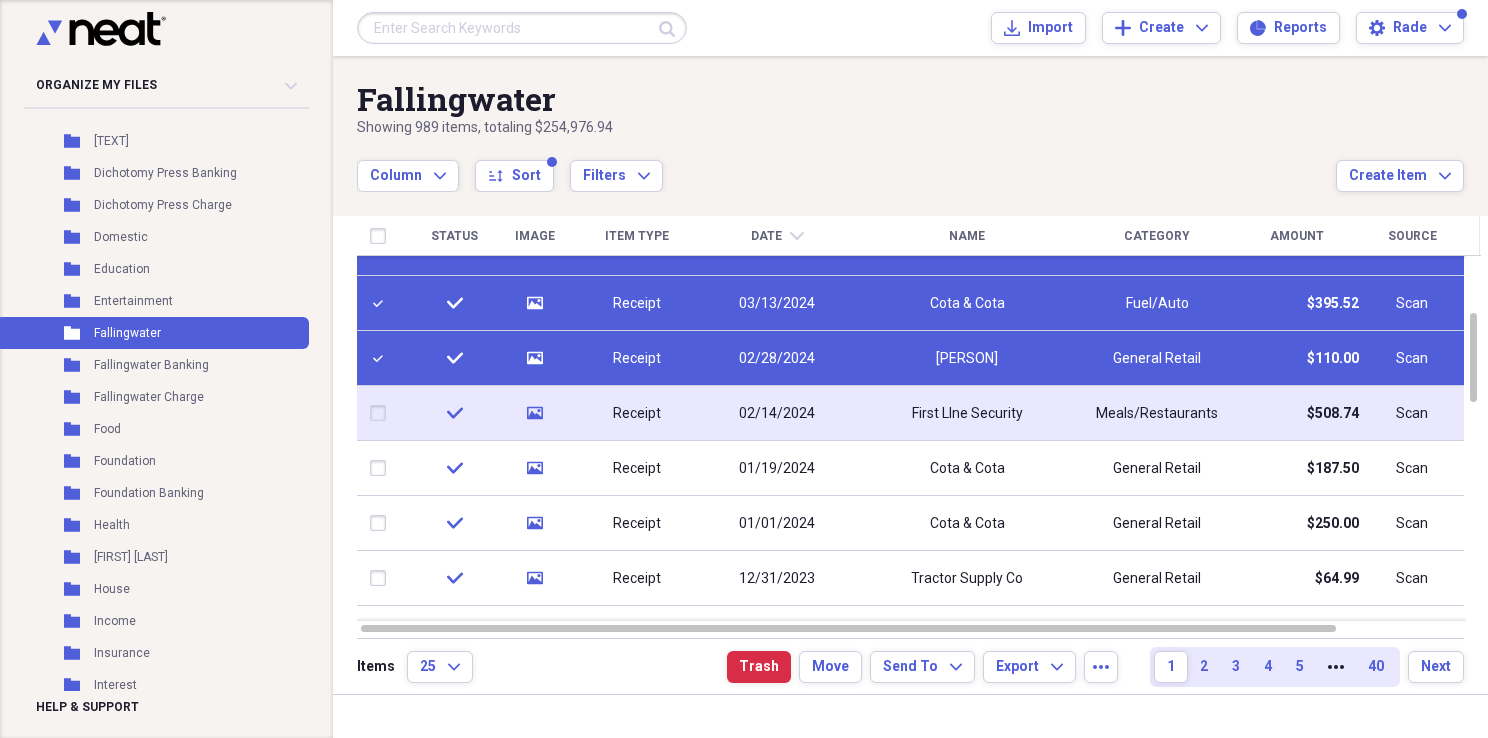 click at bounding box center (382, 413) 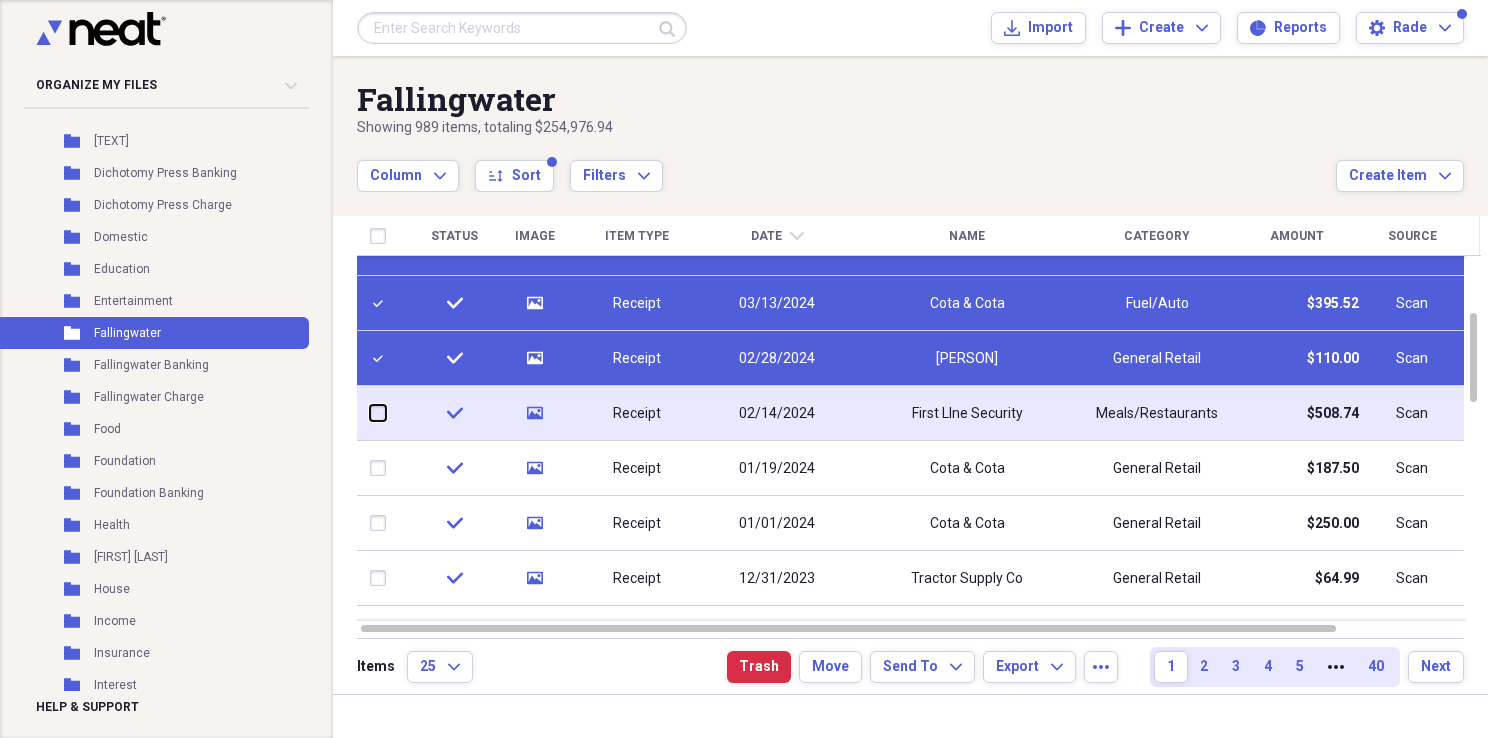 click at bounding box center (370, 413) 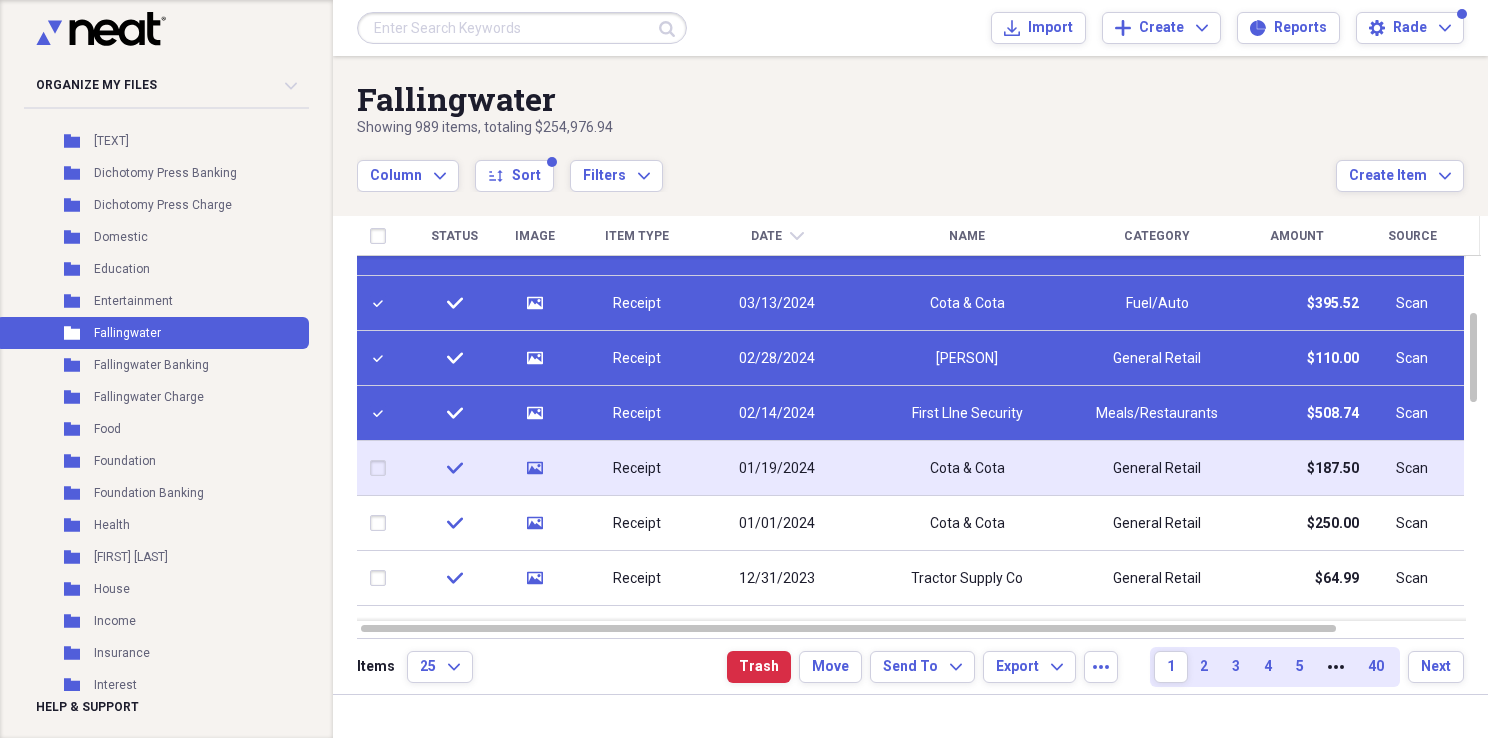click at bounding box center [382, 468] 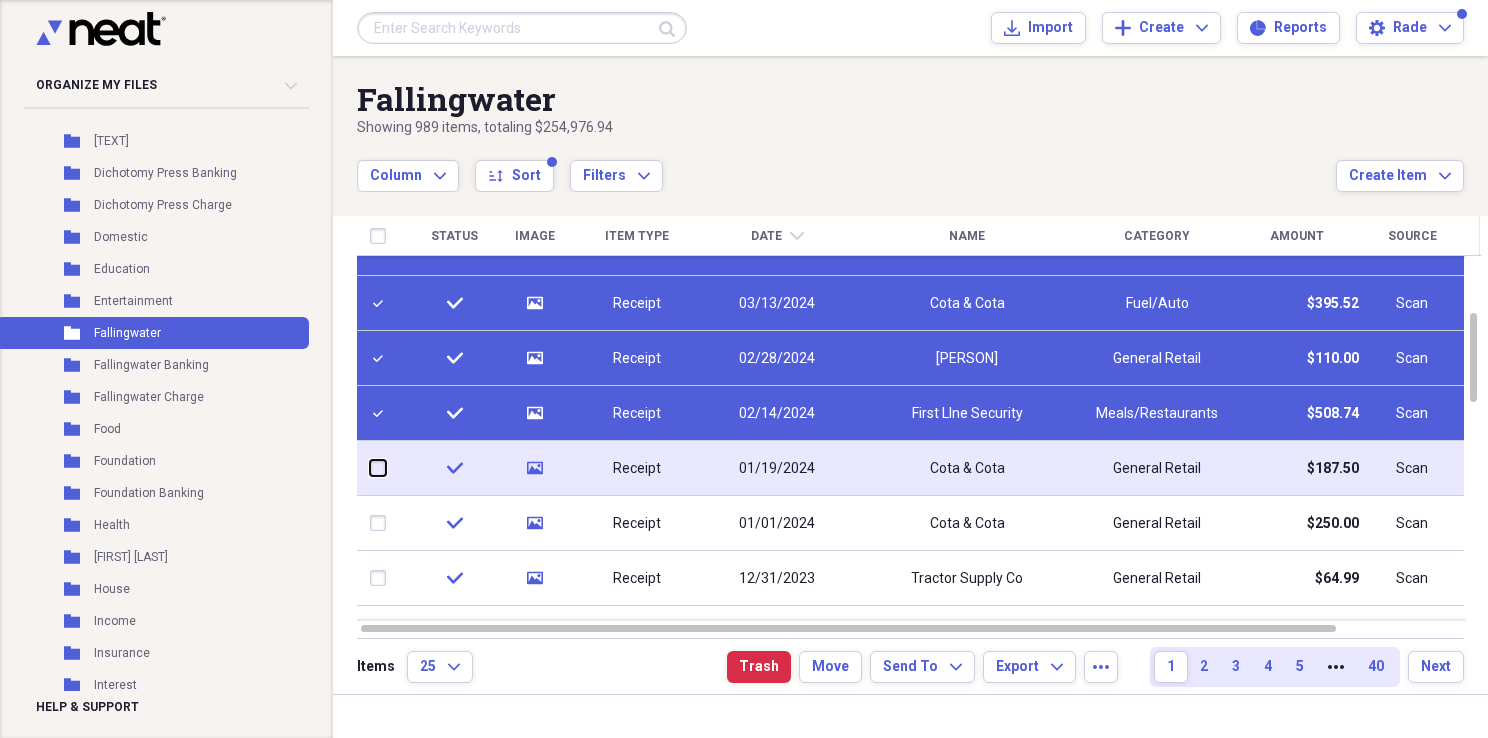 click at bounding box center [370, 468] 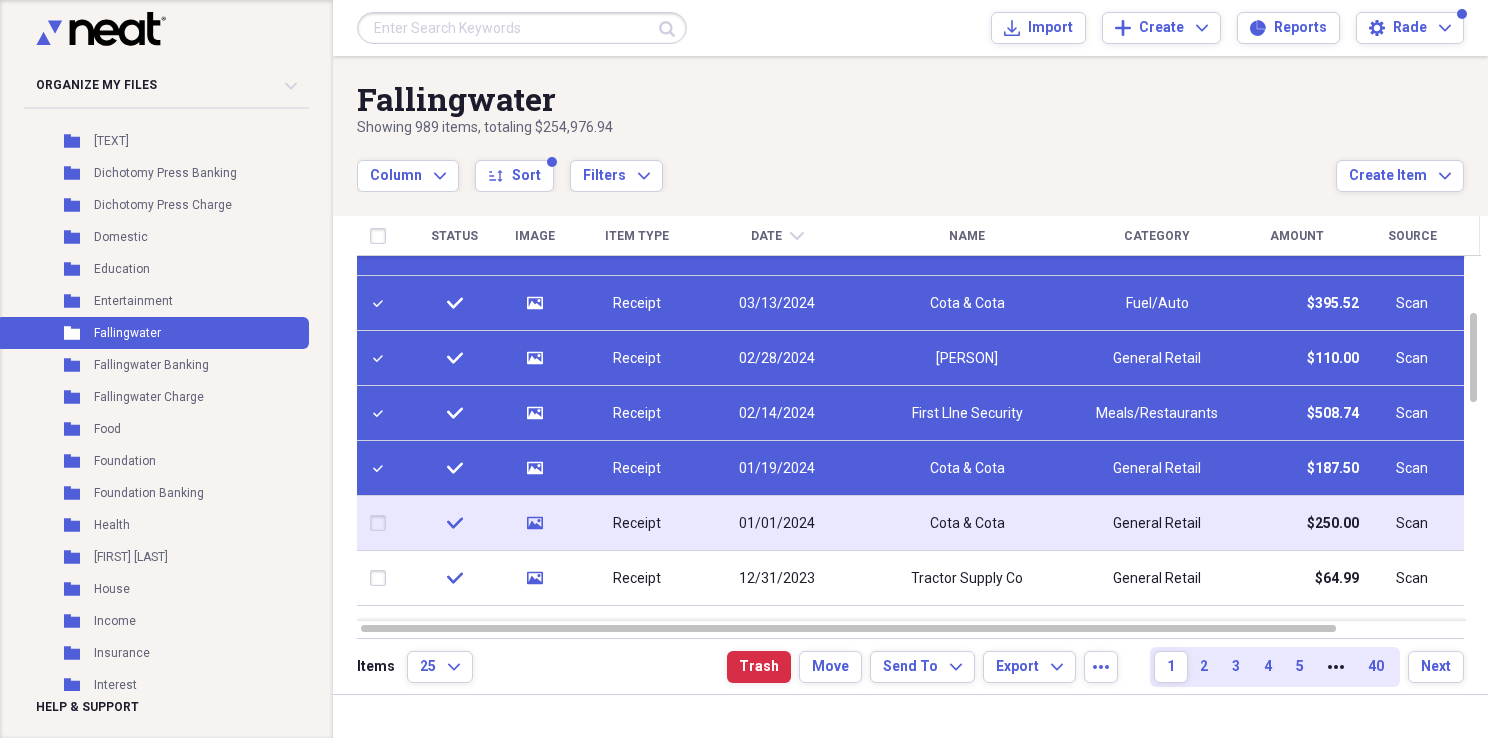 click at bounding box center (382, 523) 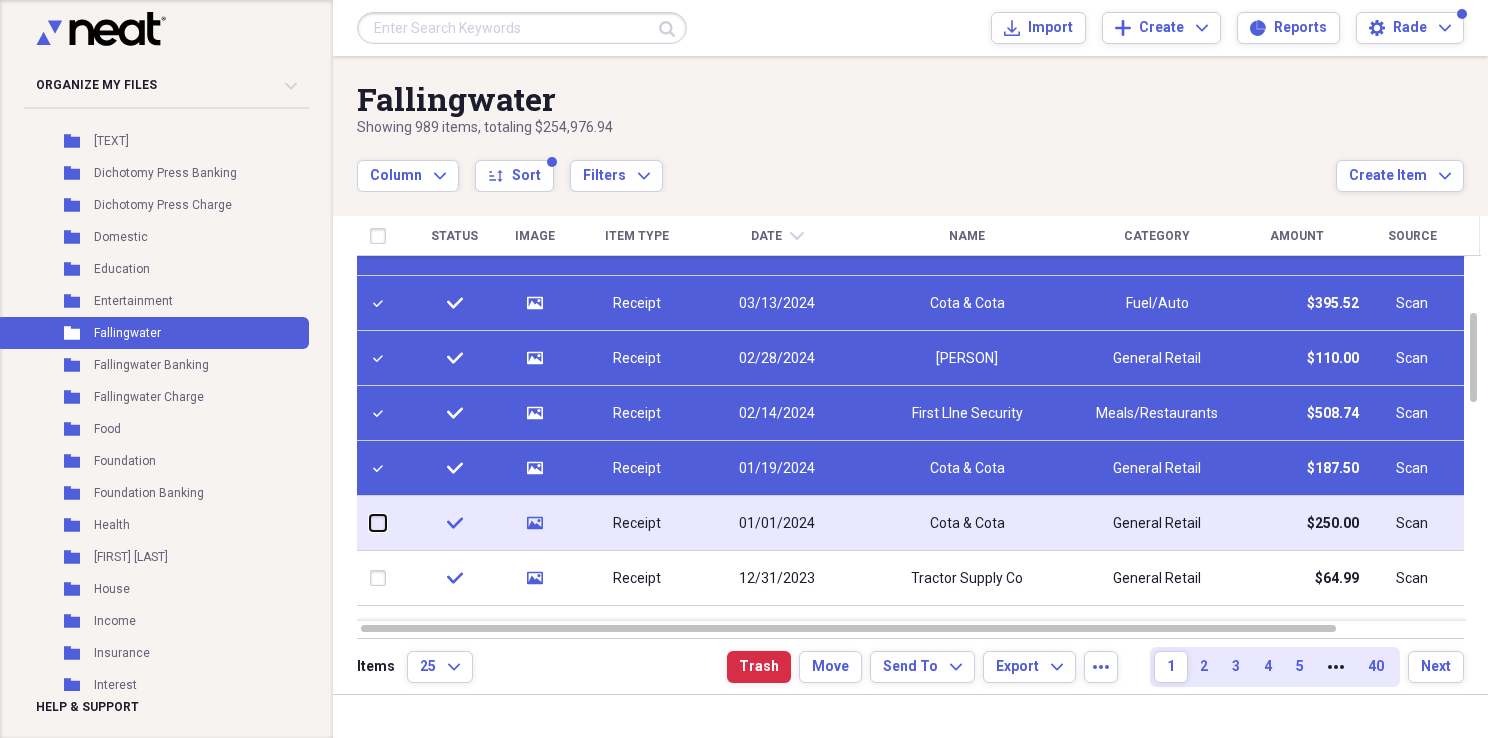 click at bounding box center (370, 523) 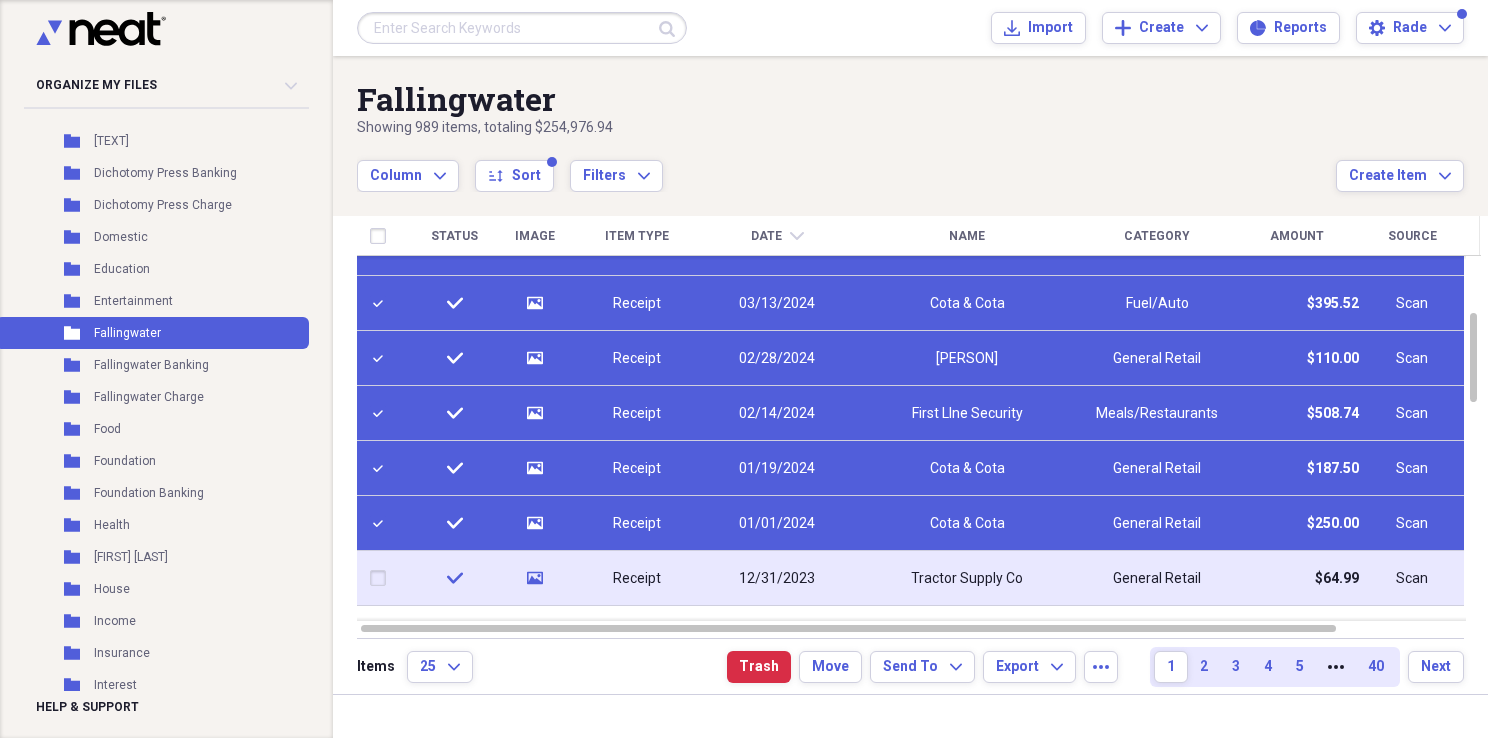 click at bounding box center [382, 578] 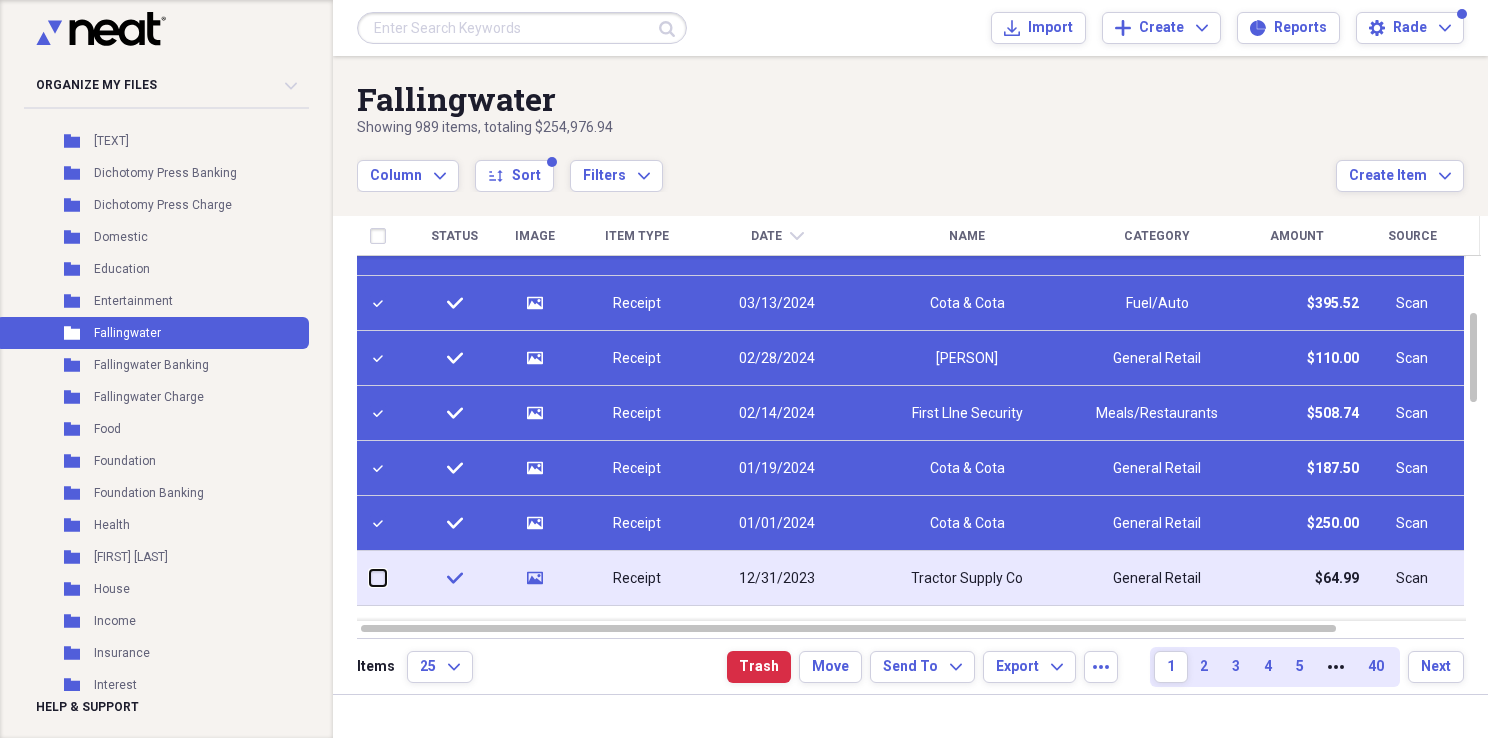 click at bounding box center [370, 578] 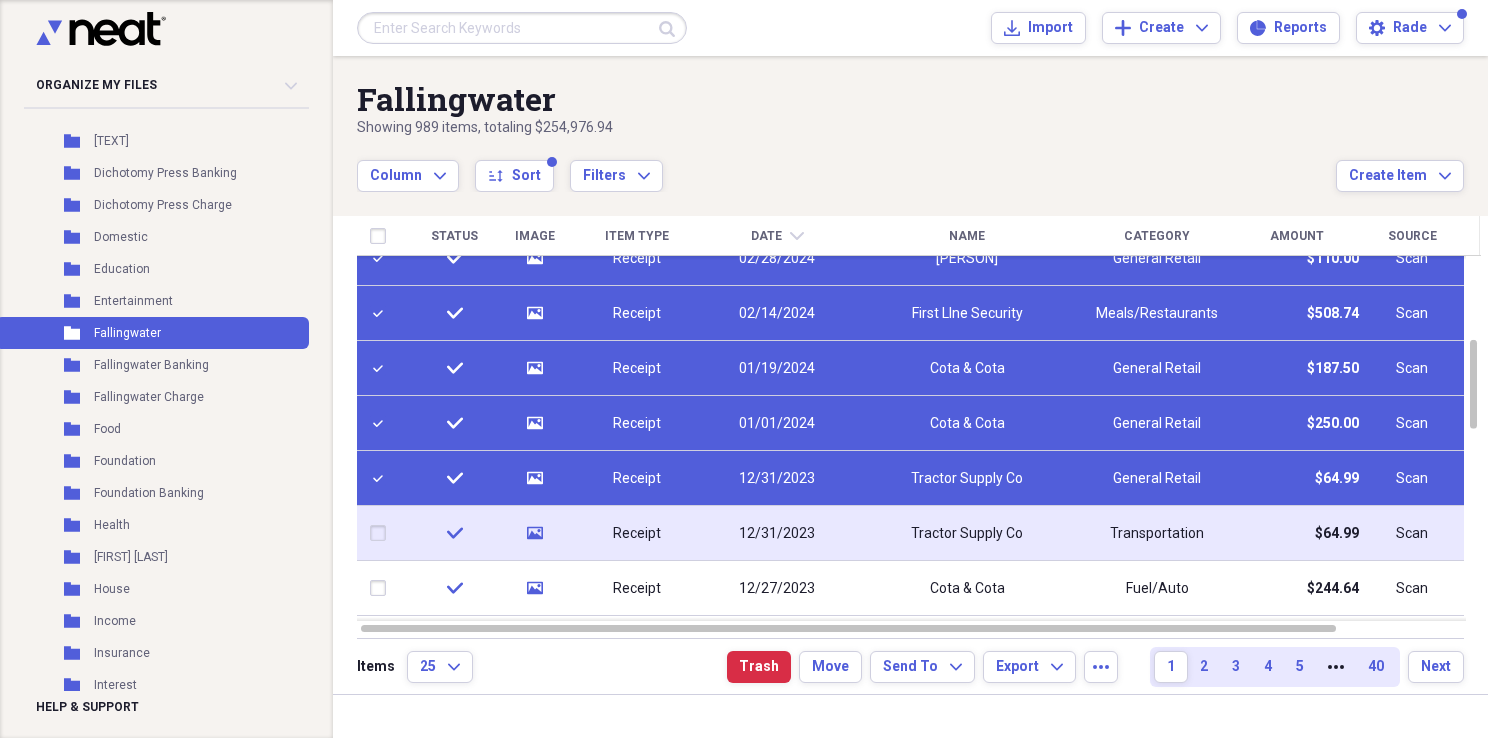 click at bounding box center (382, 533) 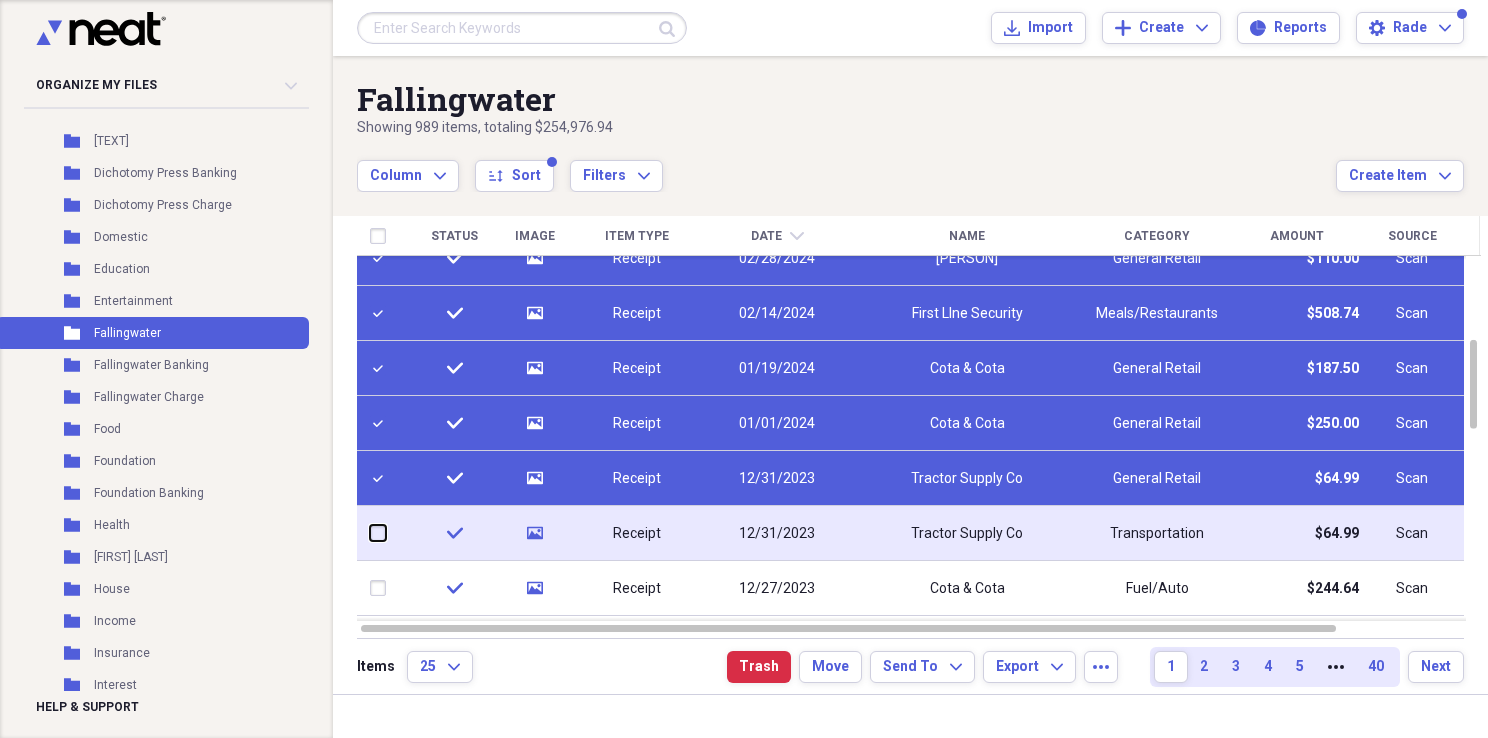click at bounding box center [370, 533] 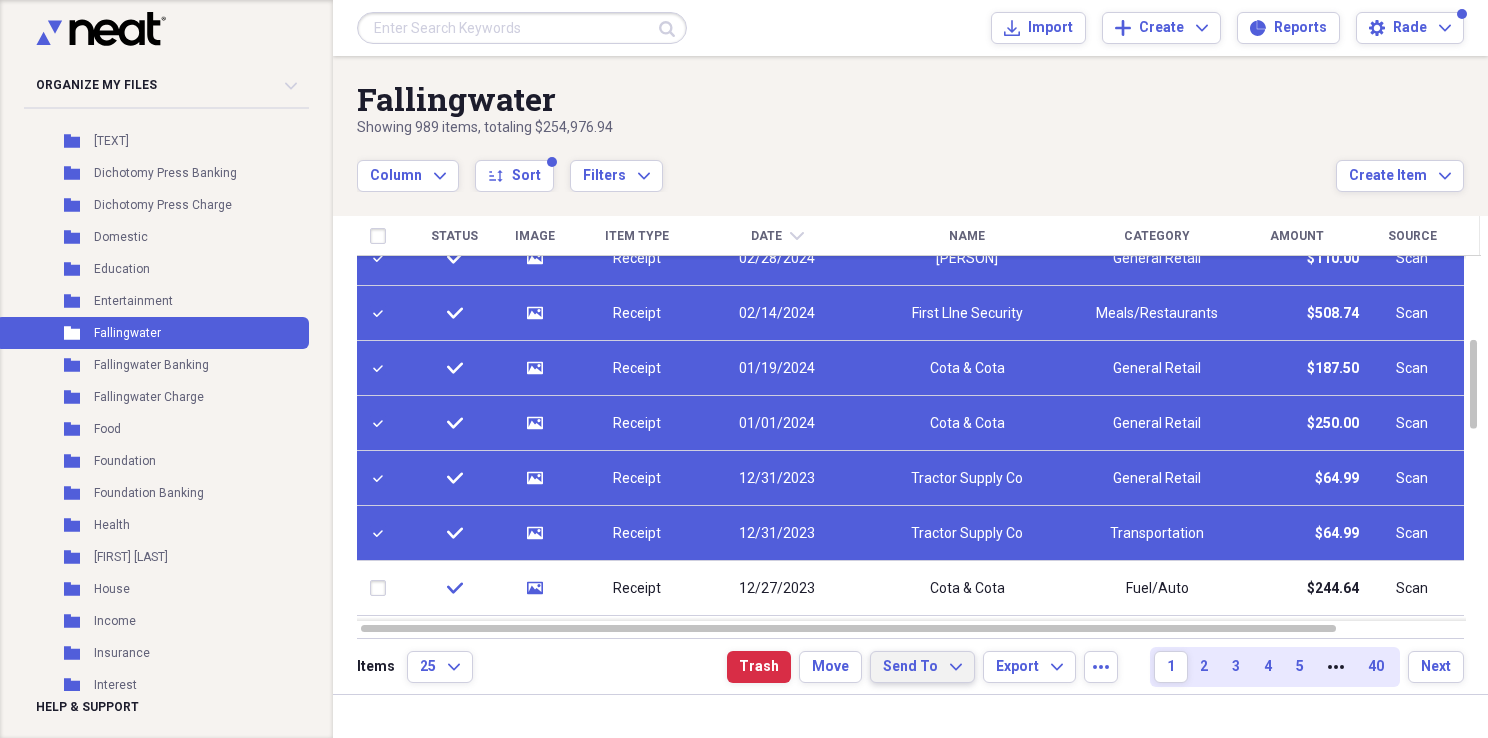 click on "Send To" at bounding box center (910, 667) 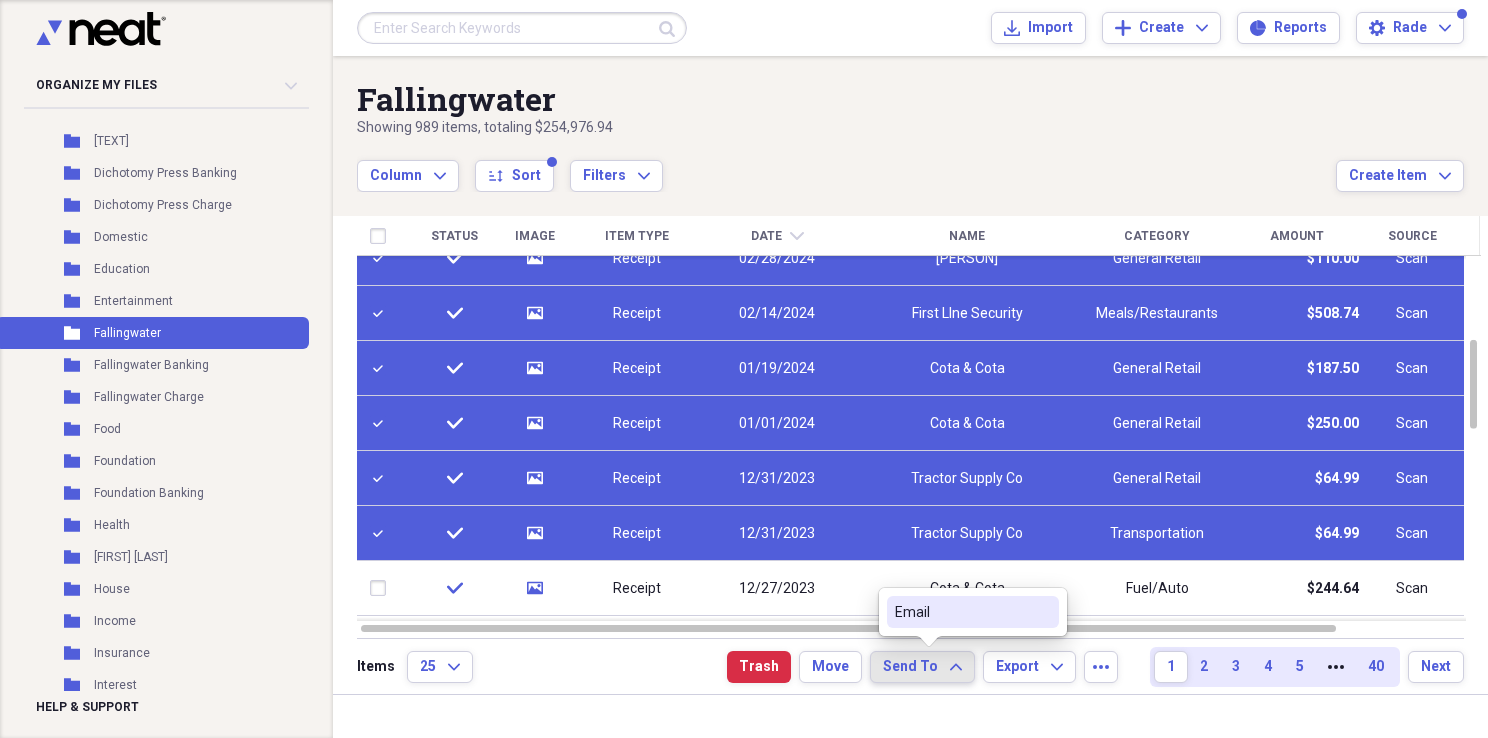 click on "Email" at bounding box center (961, 612) 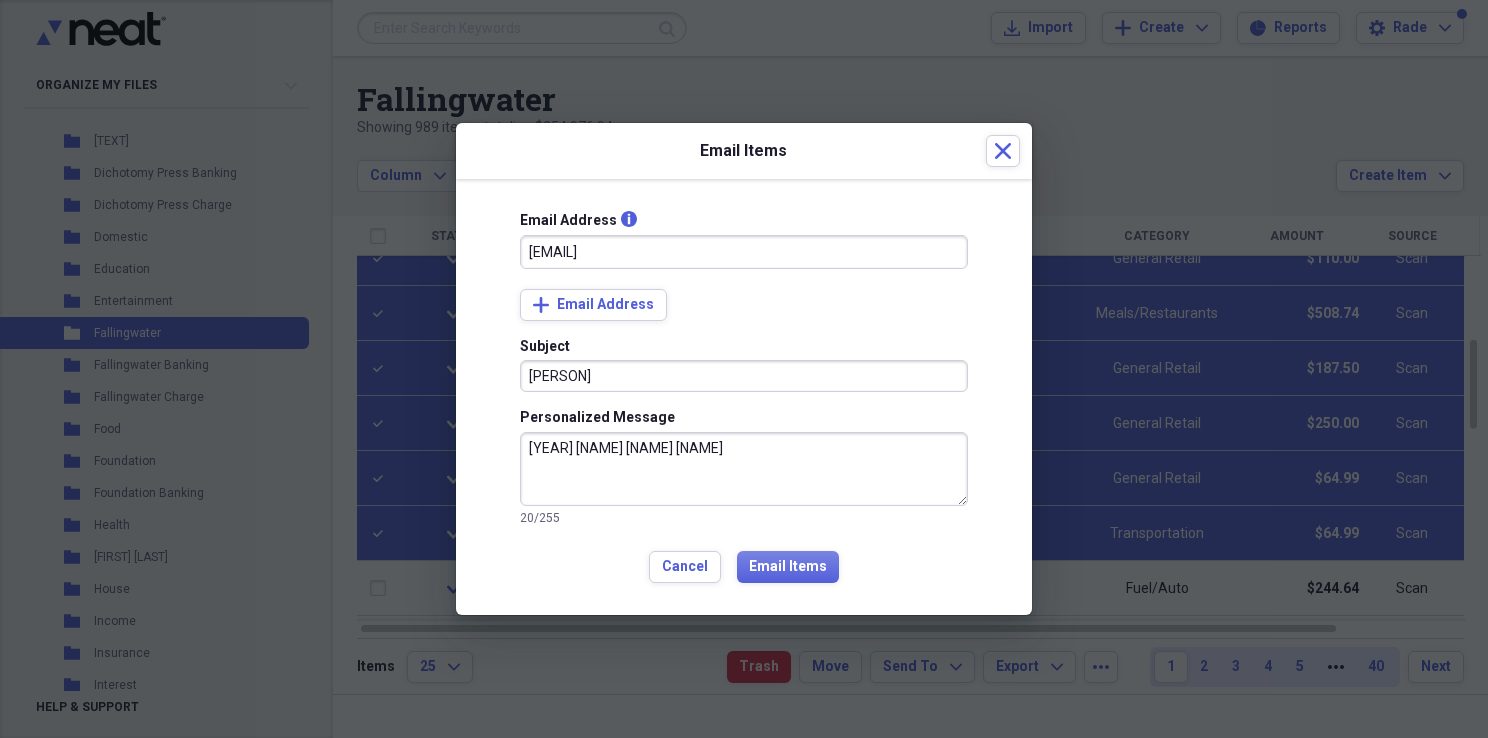 click on "Email Address info [EMAIL] add Email Address Subject [PERSON]" at bounding box center (744, 397) 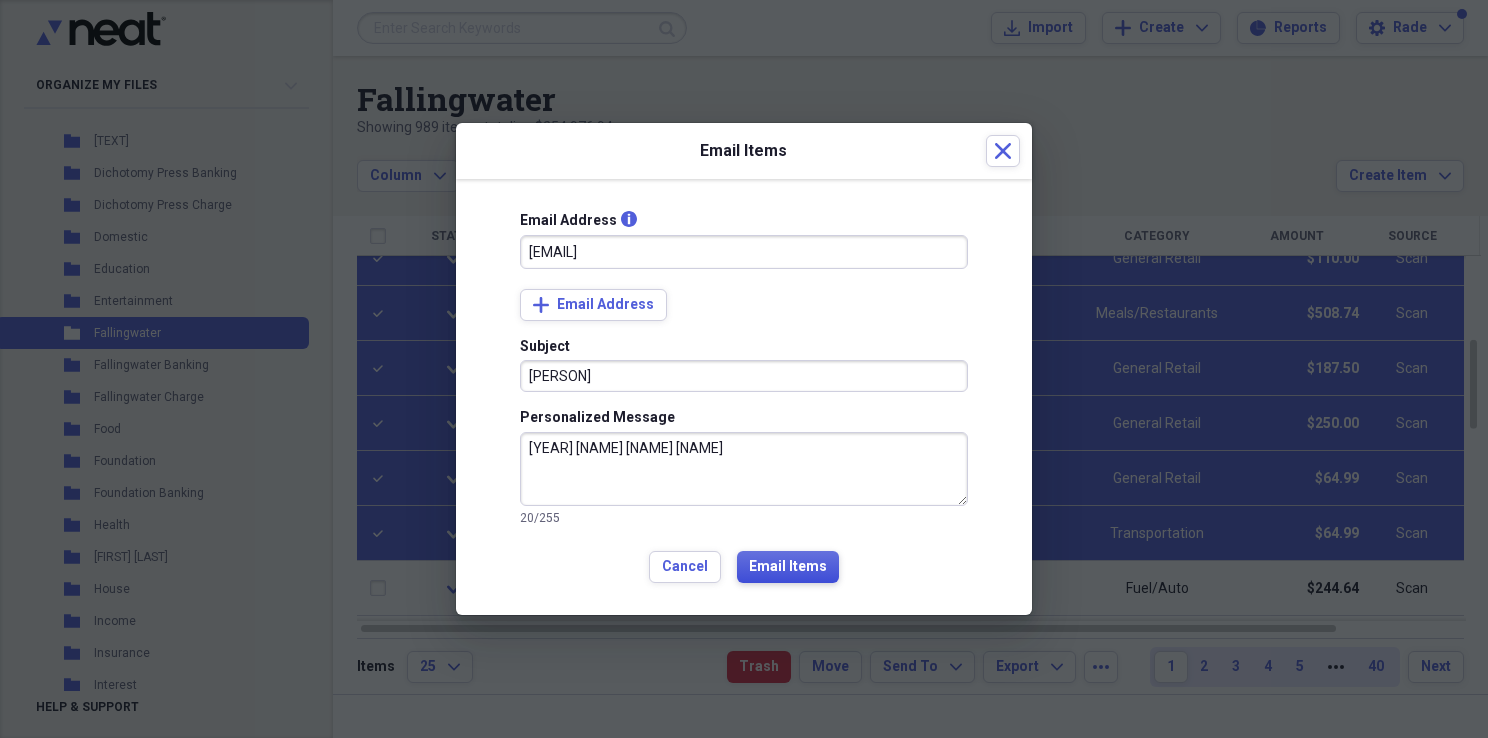 click on "Email Items" at bounding box center (788, 567) 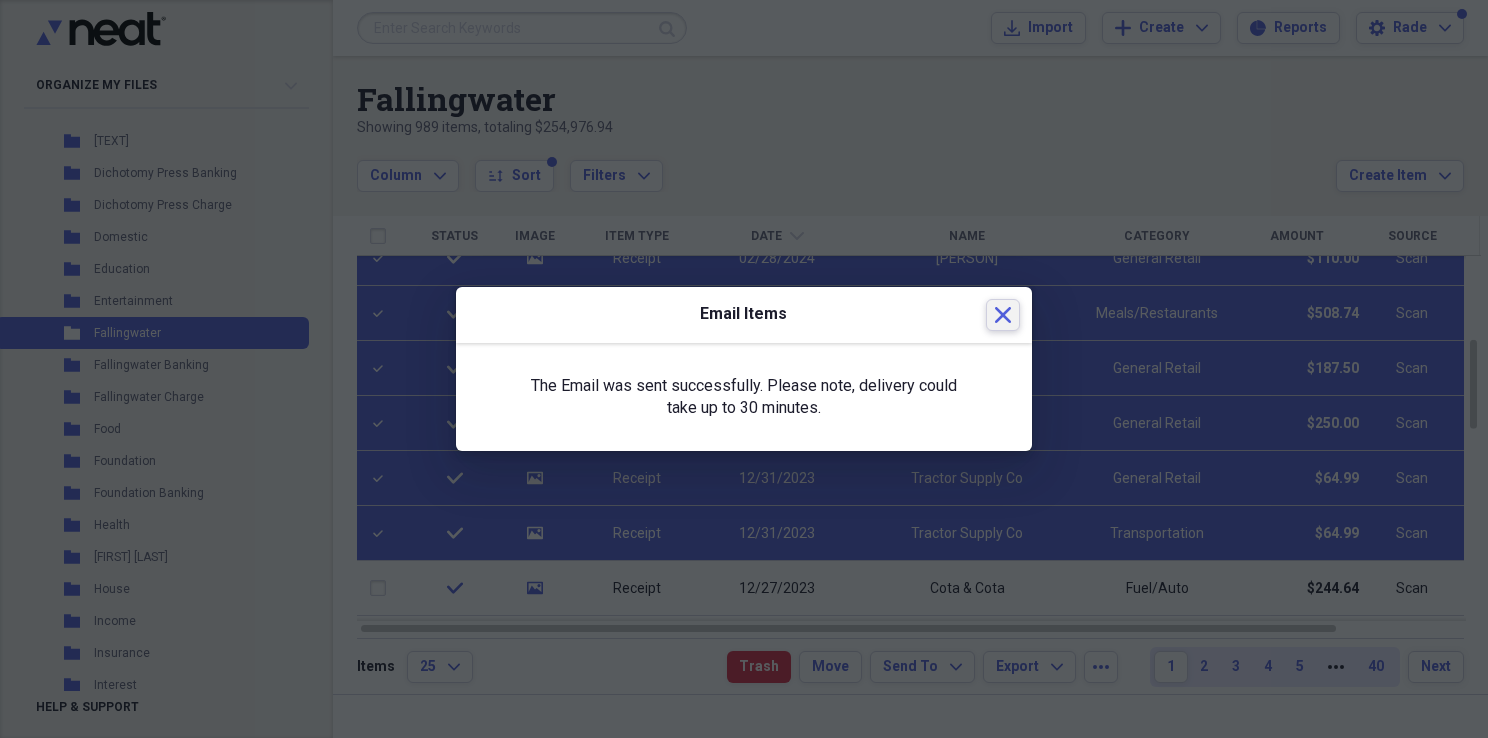 click on "Close" 